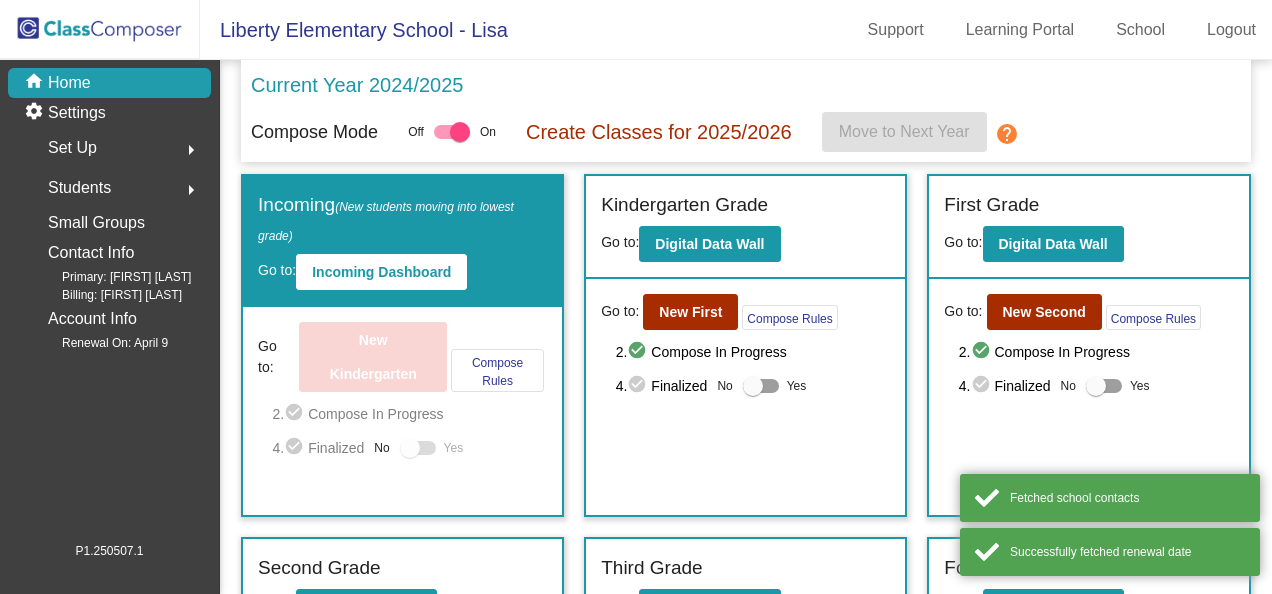 scroll, scrollTop: 0, scrollLeft: 0, axis: both 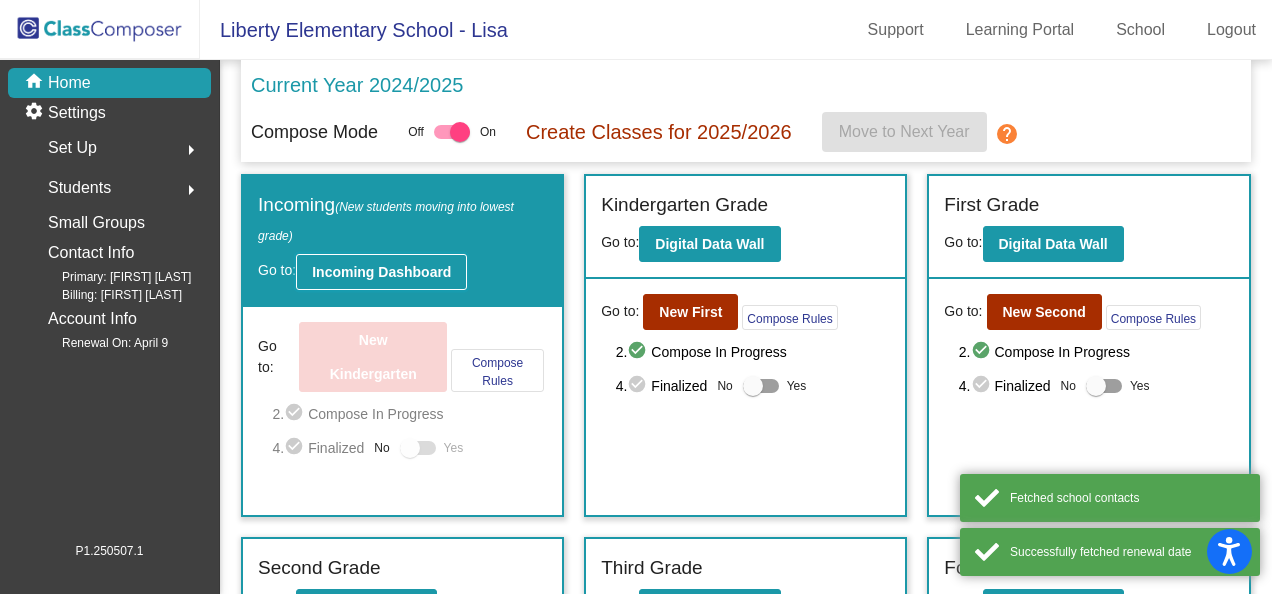 click on "Incoming Dashboard" 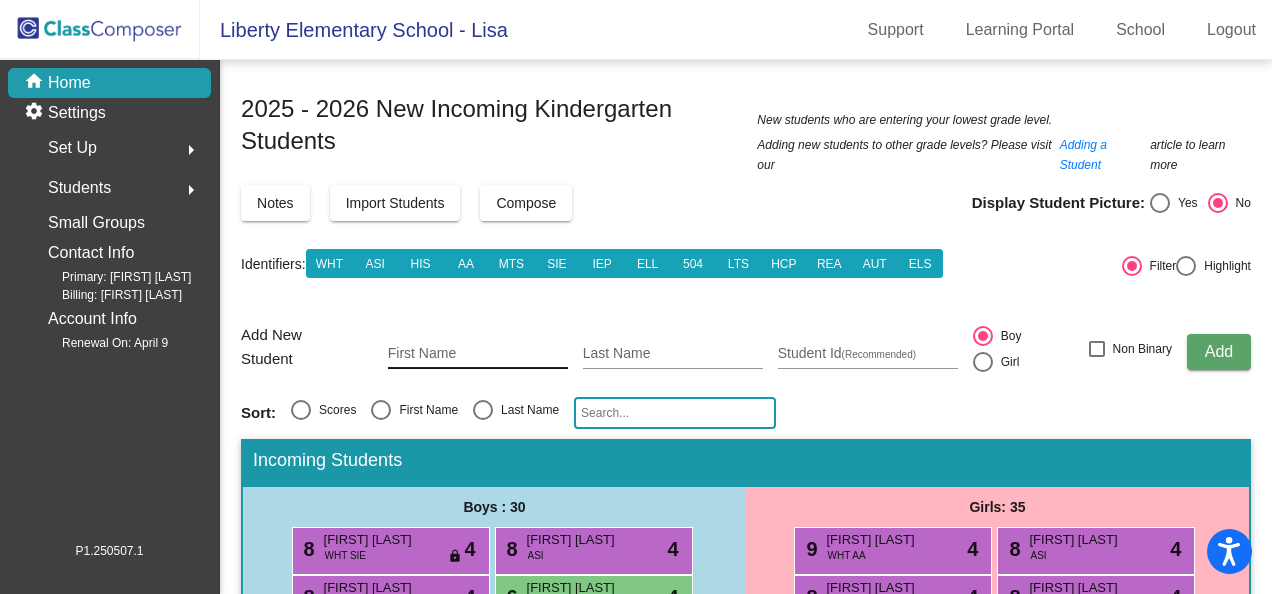 click on "First Name" at bounding box center [478, 354] 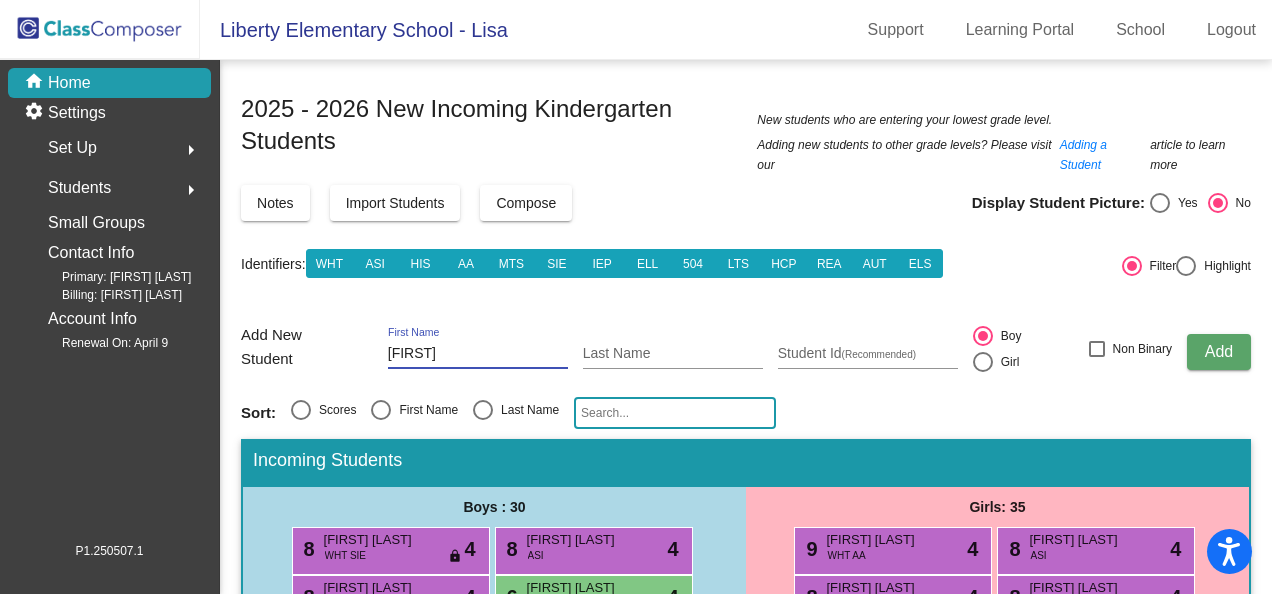 type on "[FIRST]" 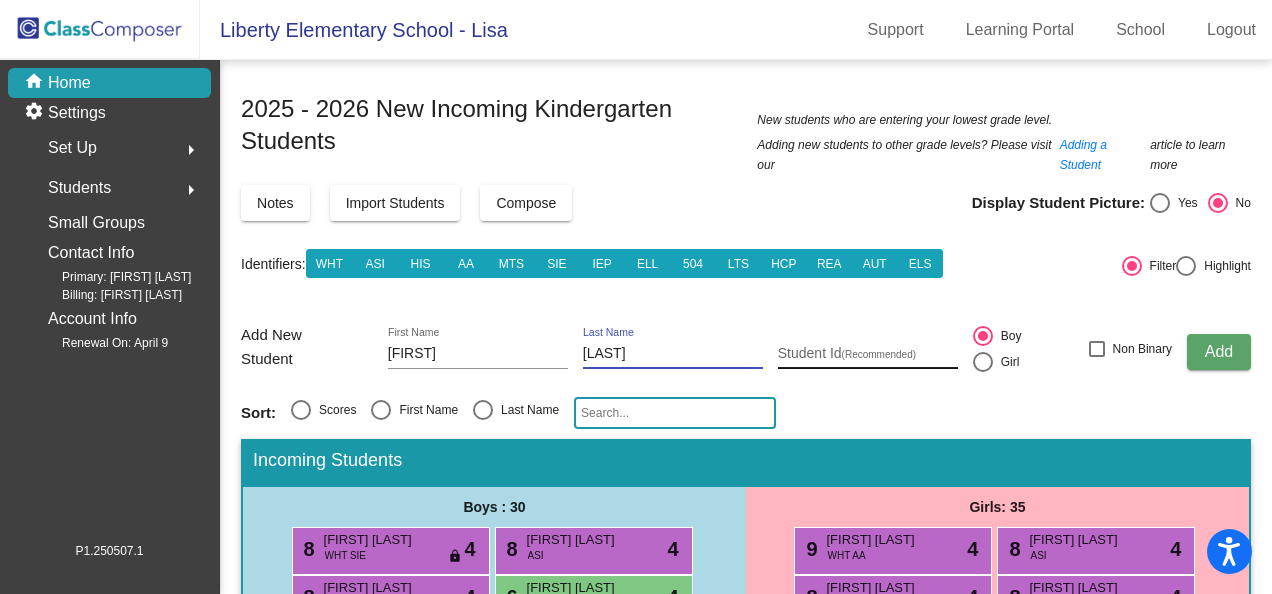 type on "[LAST]" 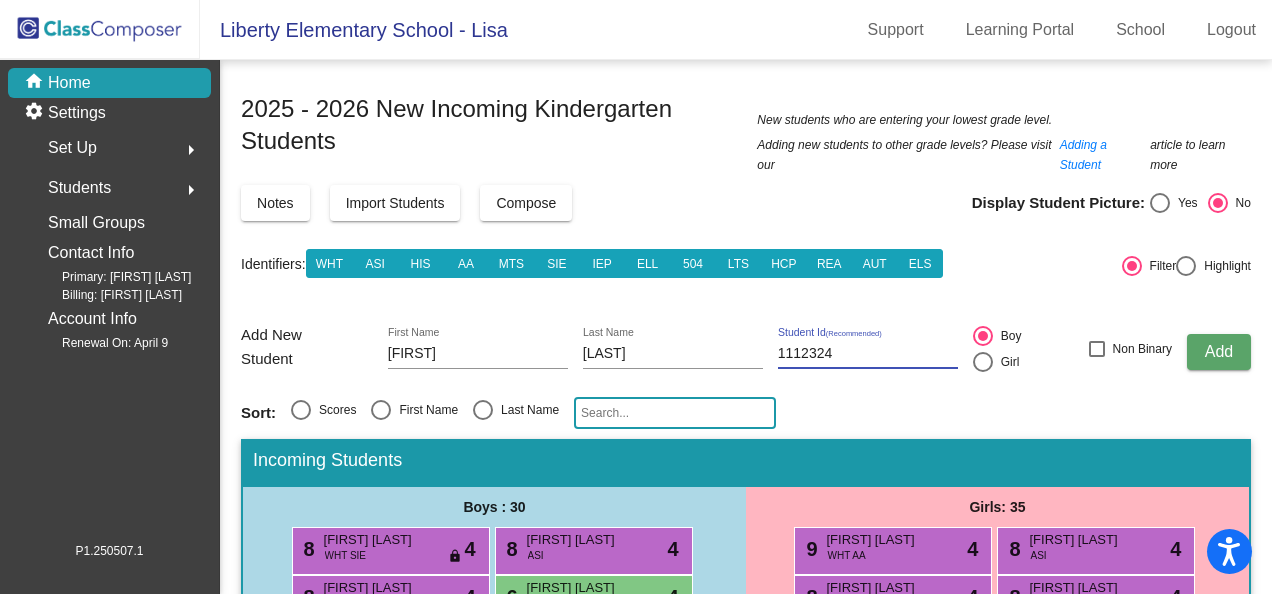 type on "1112324" 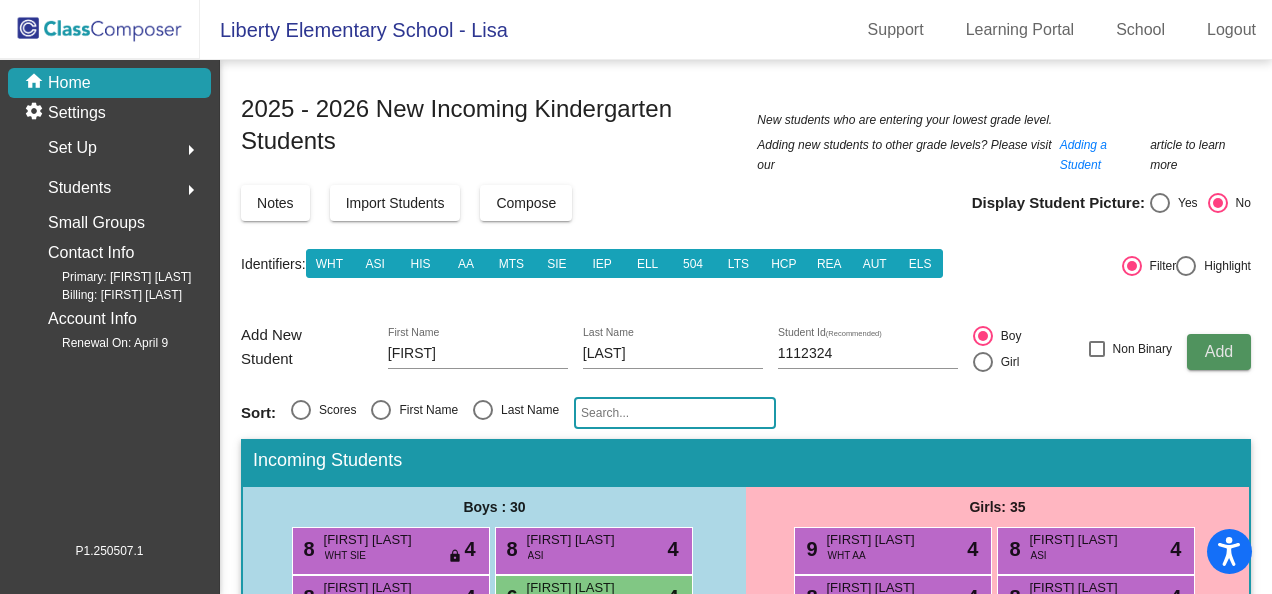 click on "Add" 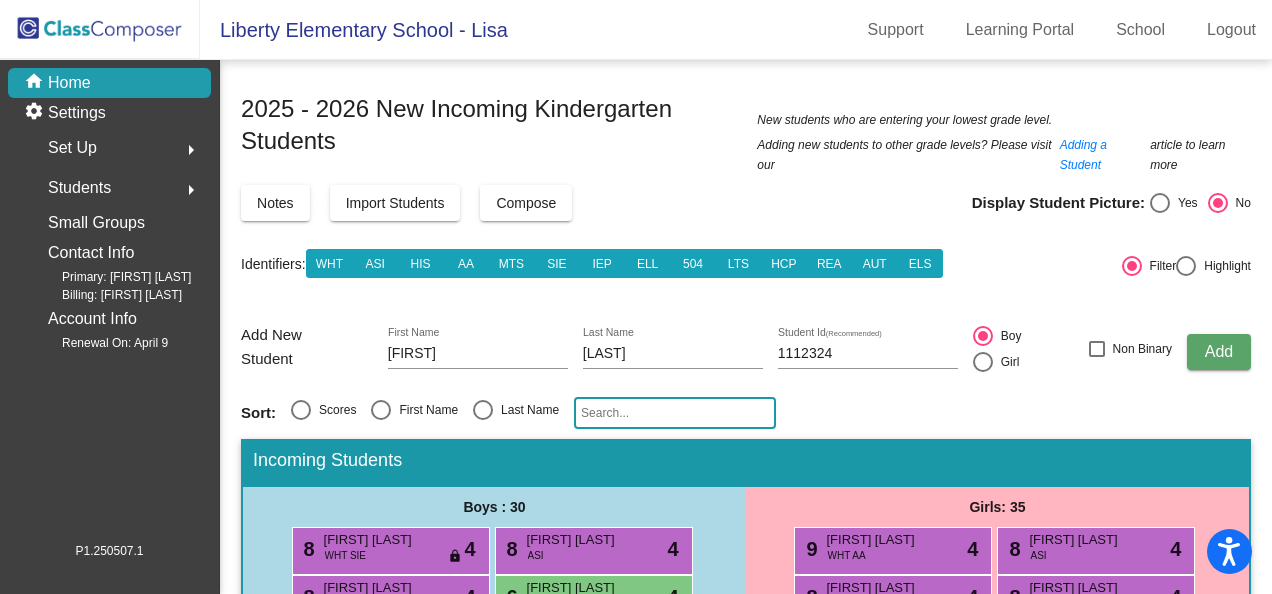 type 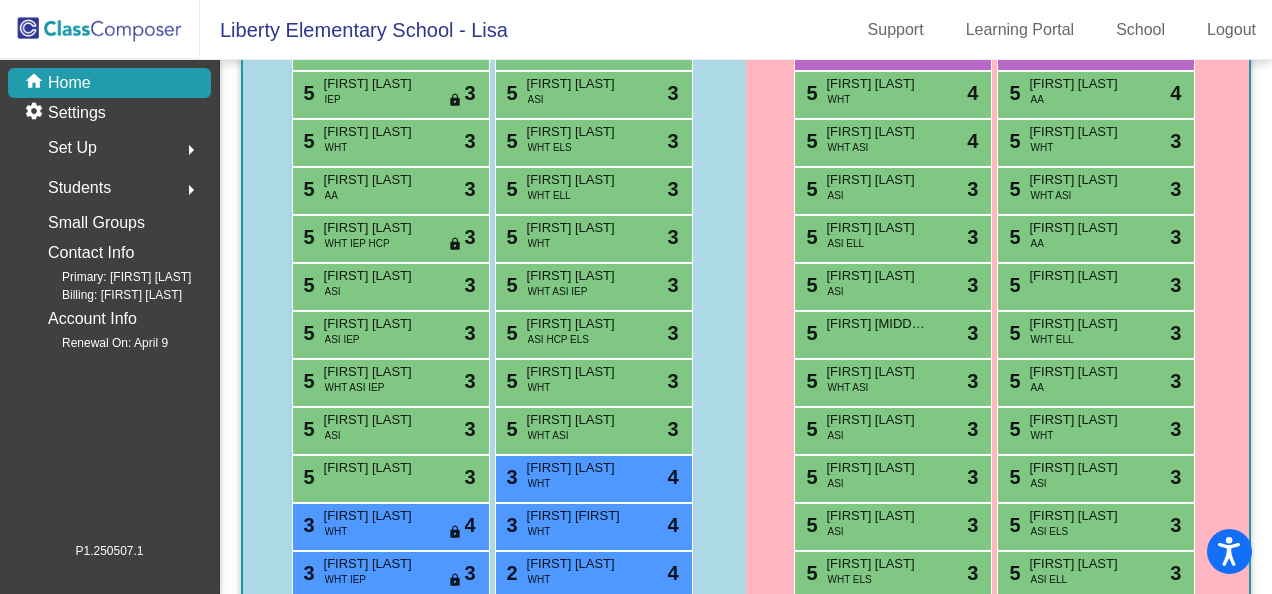 scroll, scrollTop: 700, scrollLeft: 0, axis: vertical 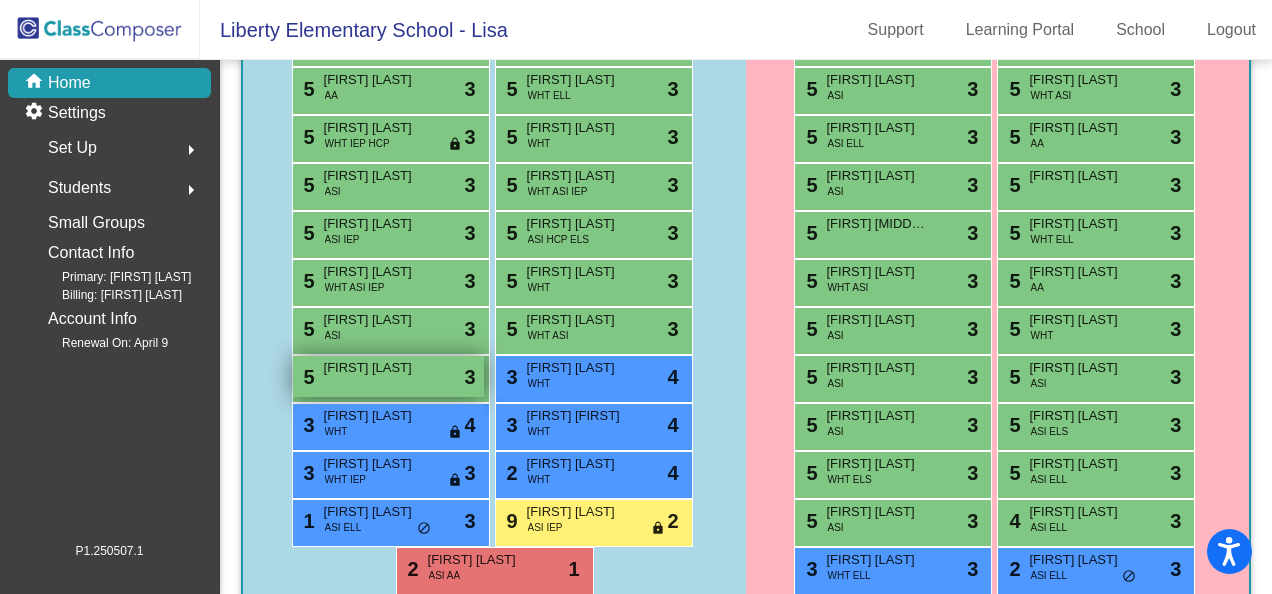 click on "5" at bounding box center (307, 377) 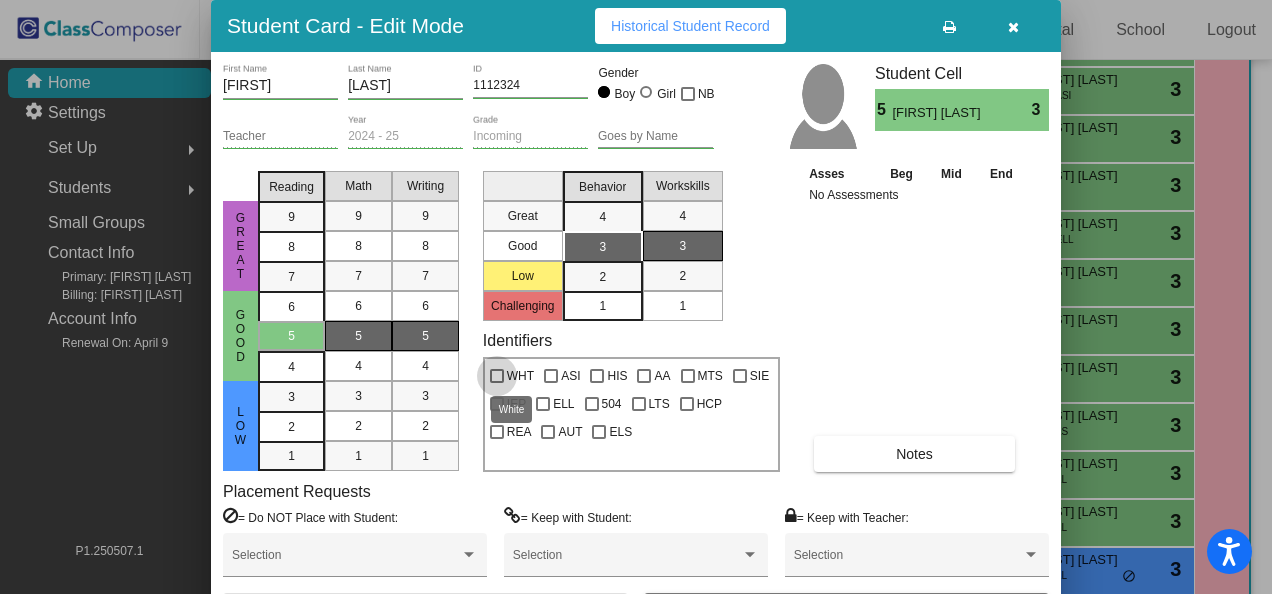click at bounding box center [497, 376] 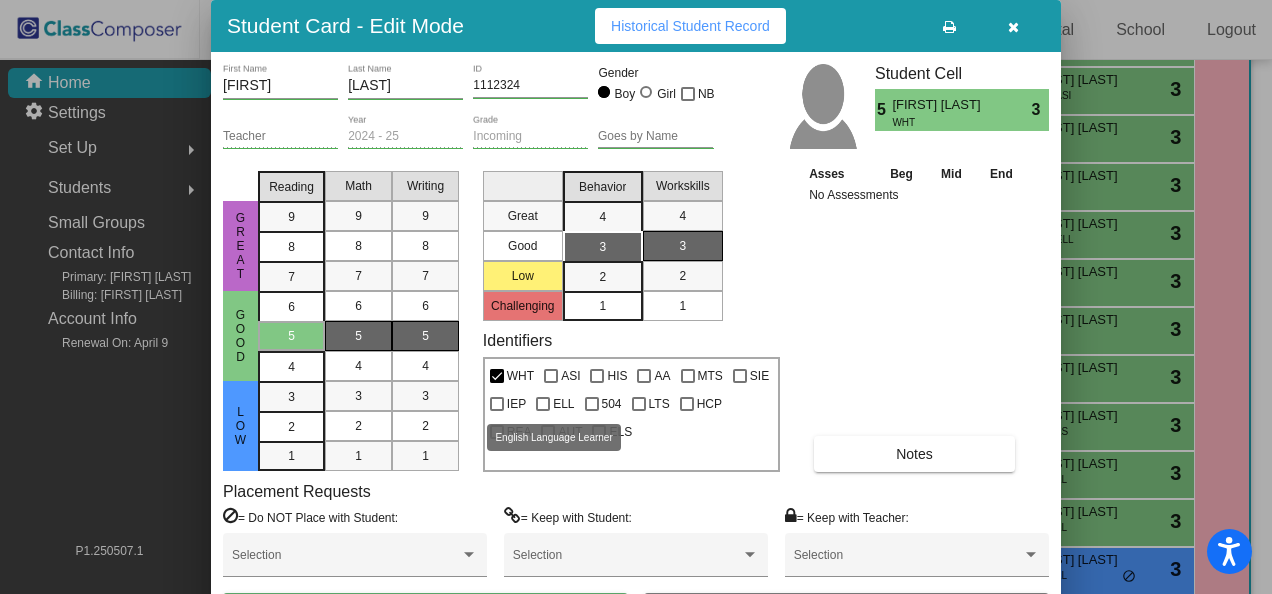 click at bounding box center (543, 404) 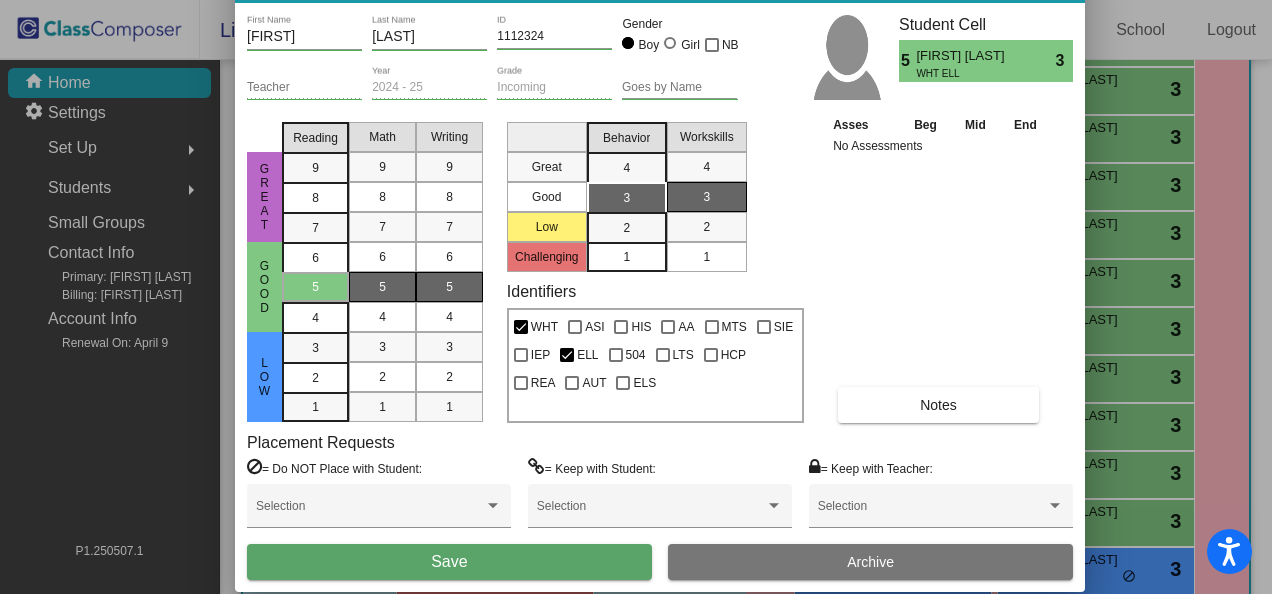 drag, startPoint x: 802, startPoint y: 23, endPoint x: 842, endPoint y: -71, distance: 102.156746 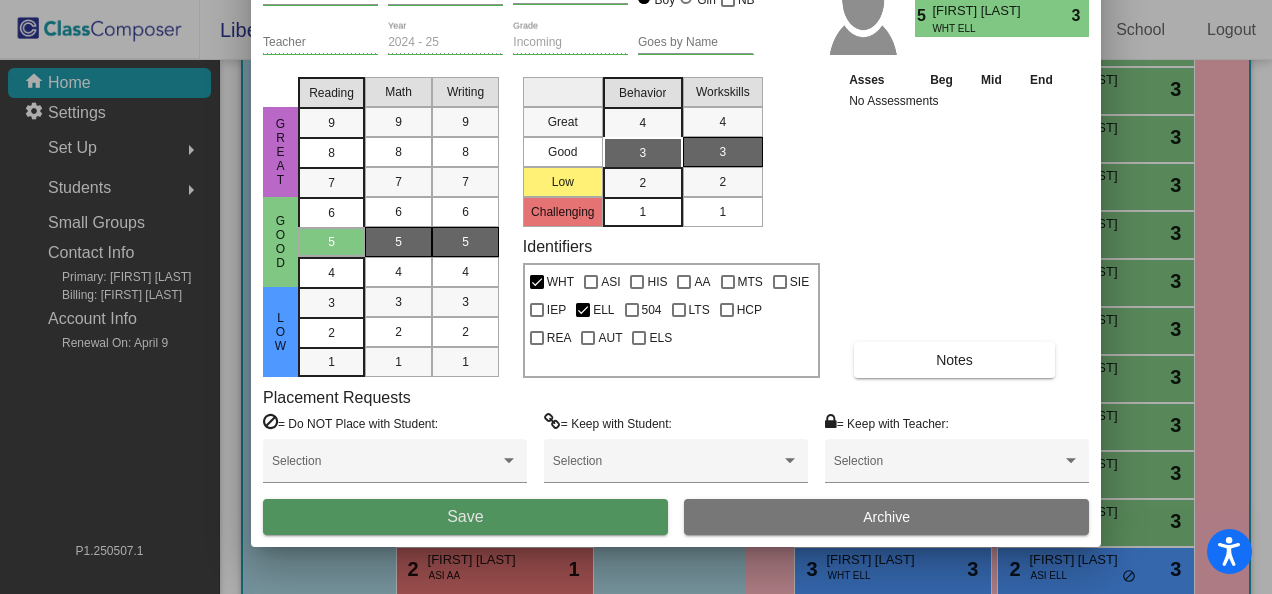 click on "Save" at bounding box center (465, 516) 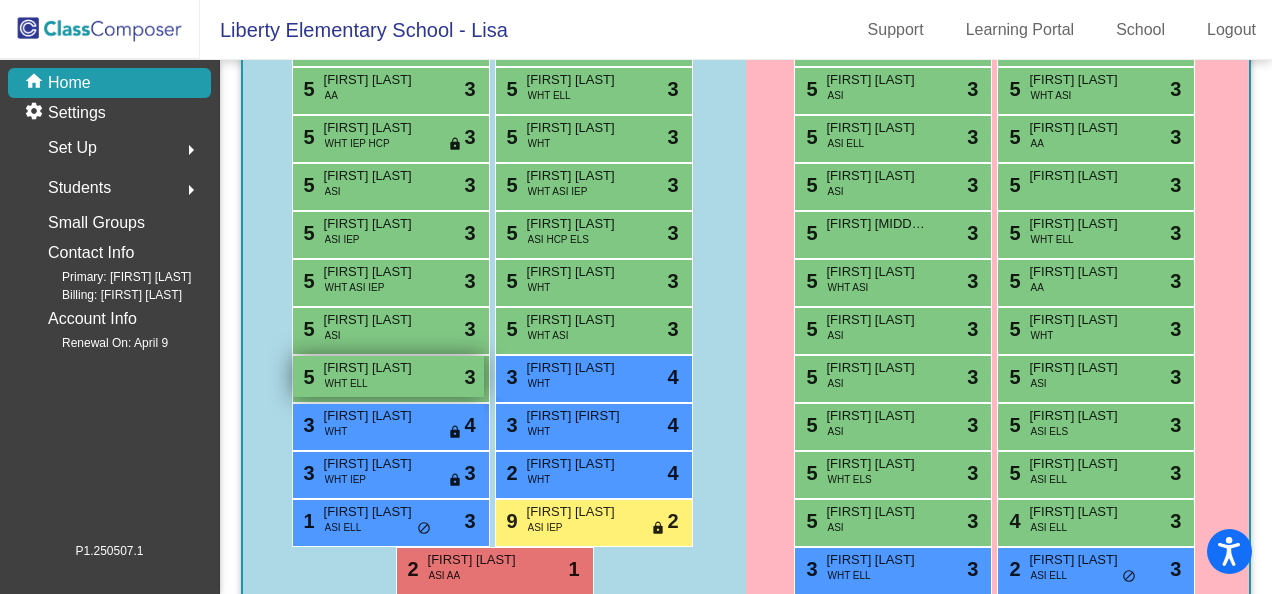 click on "5 Emir Alparslan WHT ELL lock do_not_disturb_alt 3" at bounding box center (388, 376) 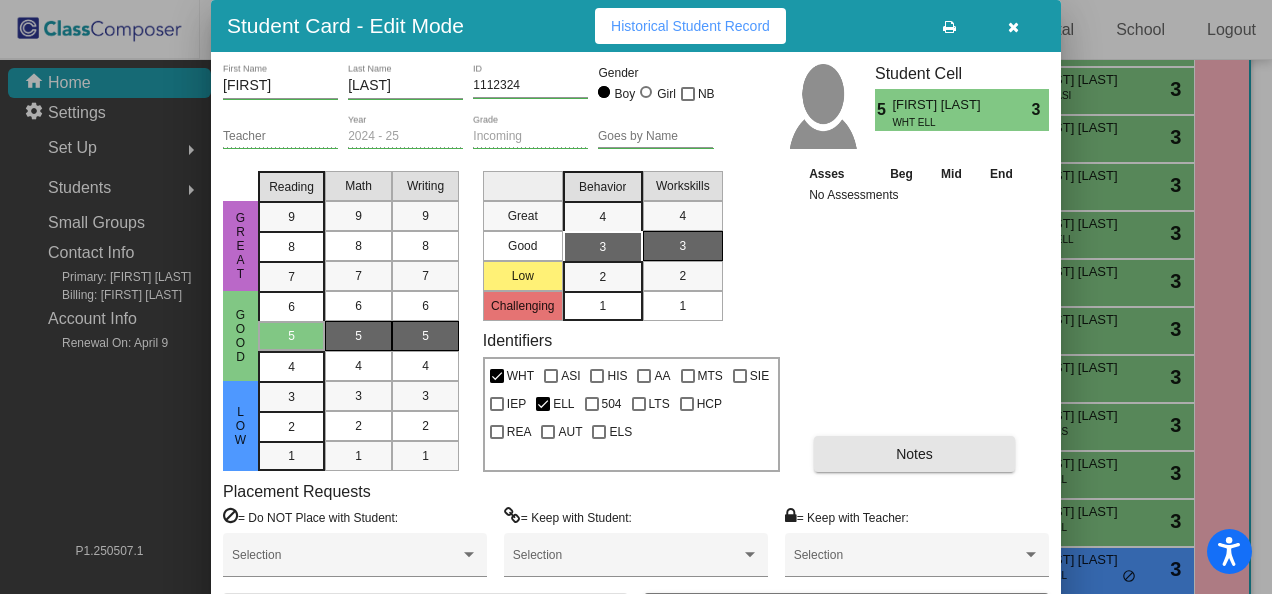 click on "Notes" at bounding box center [914, 454] 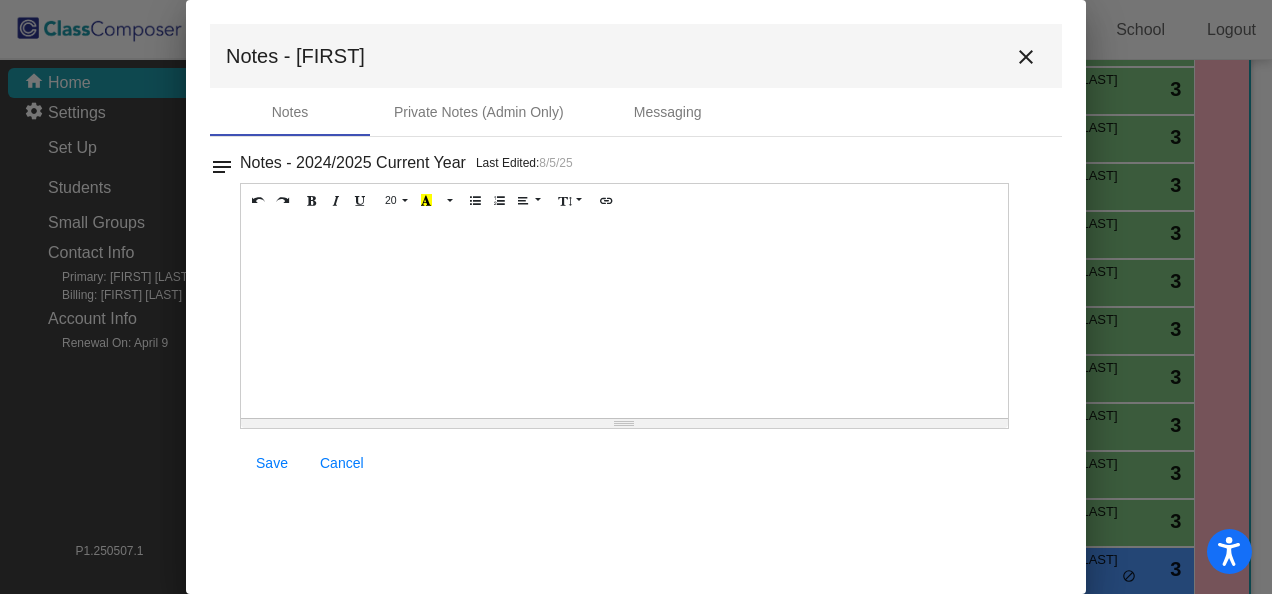 click at bounding box center [624, 318] 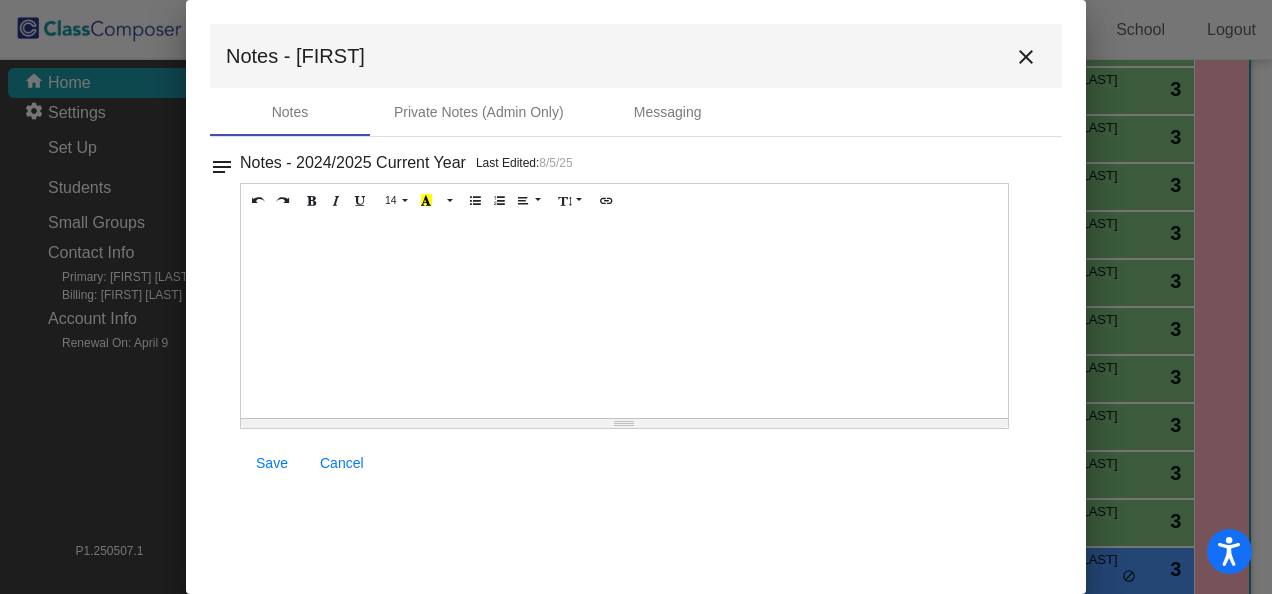 type 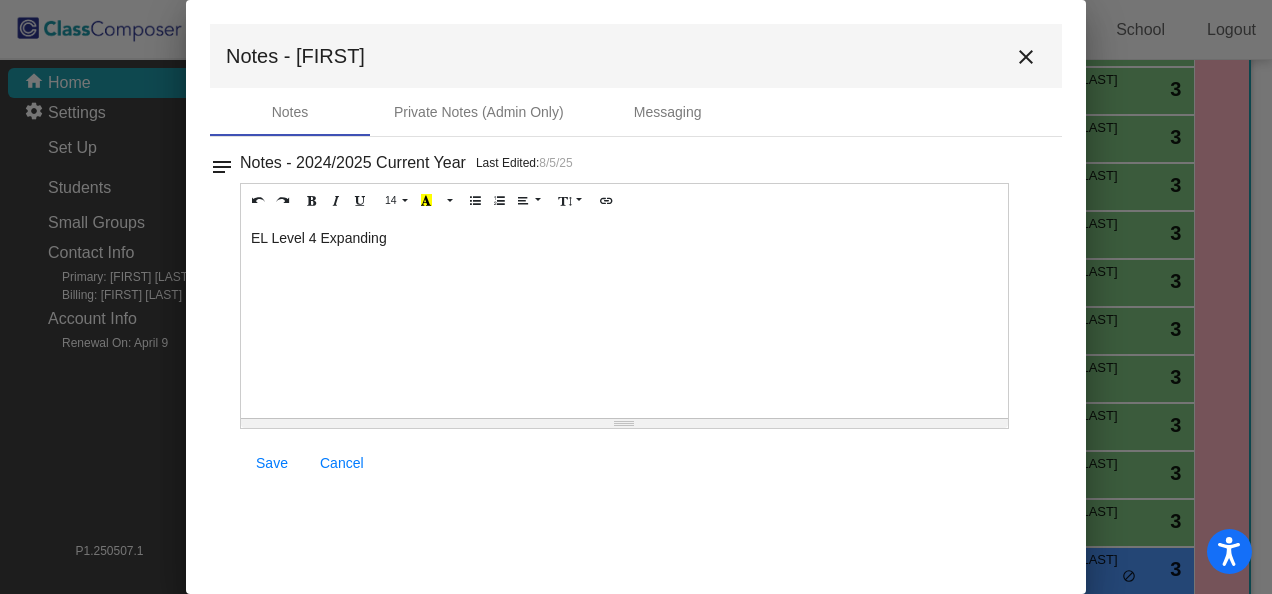 click on "Save" at bounding box center [272, 463] 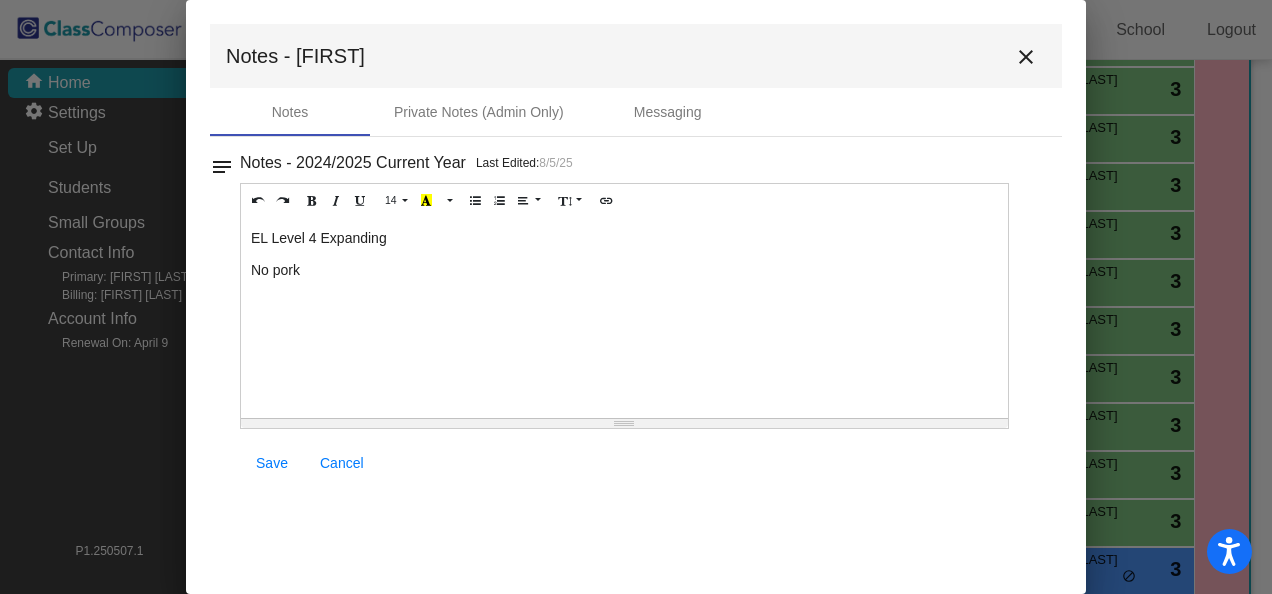 click on "Save" at bounding box center (272, 463) 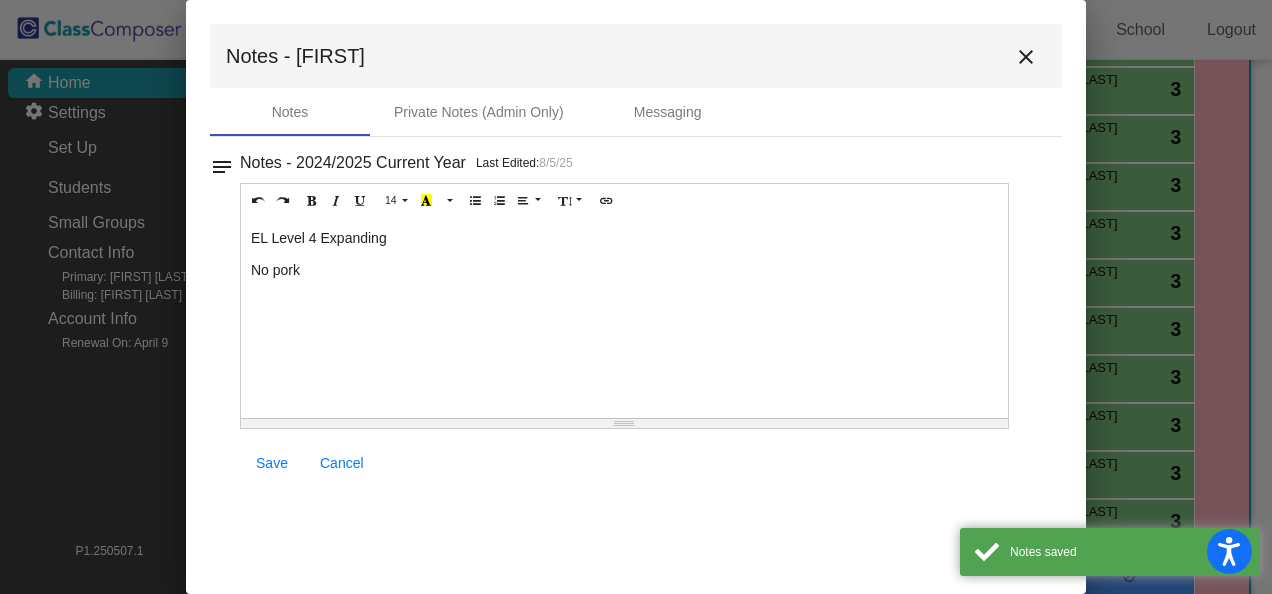 click on "close" at bounding box center (1026, 57) 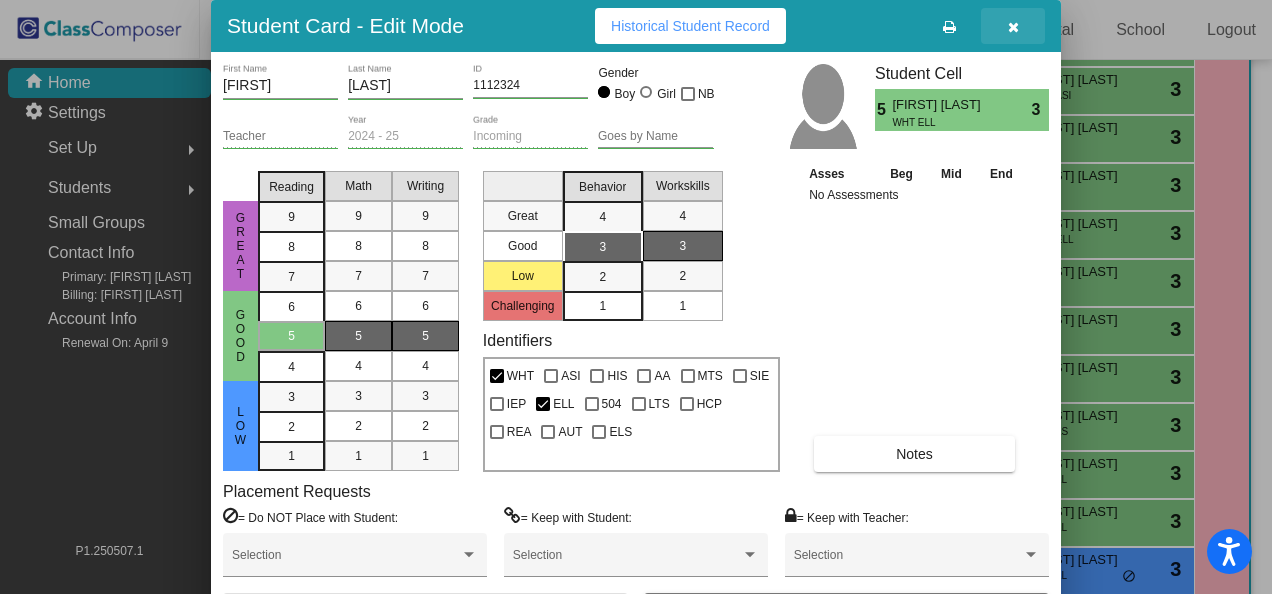 click at bounding box center [1013, 27] 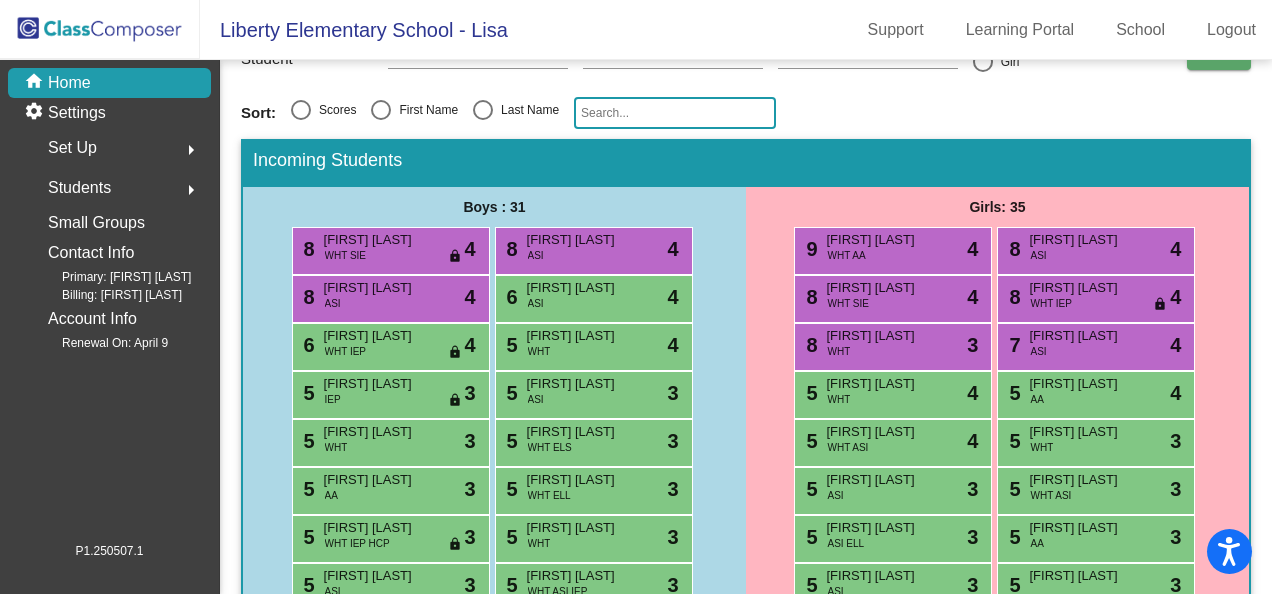 scroll, scrollTop: 0, scrollLeft: 0, axis: both 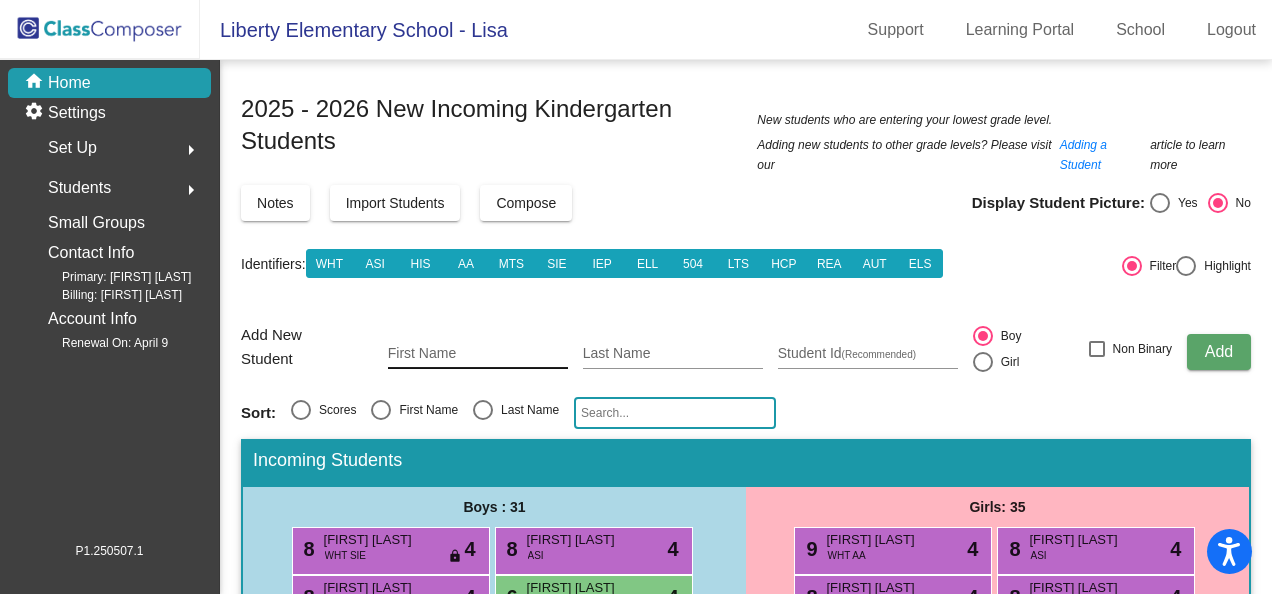 click on "First Name" at bounding box center (478, 354) 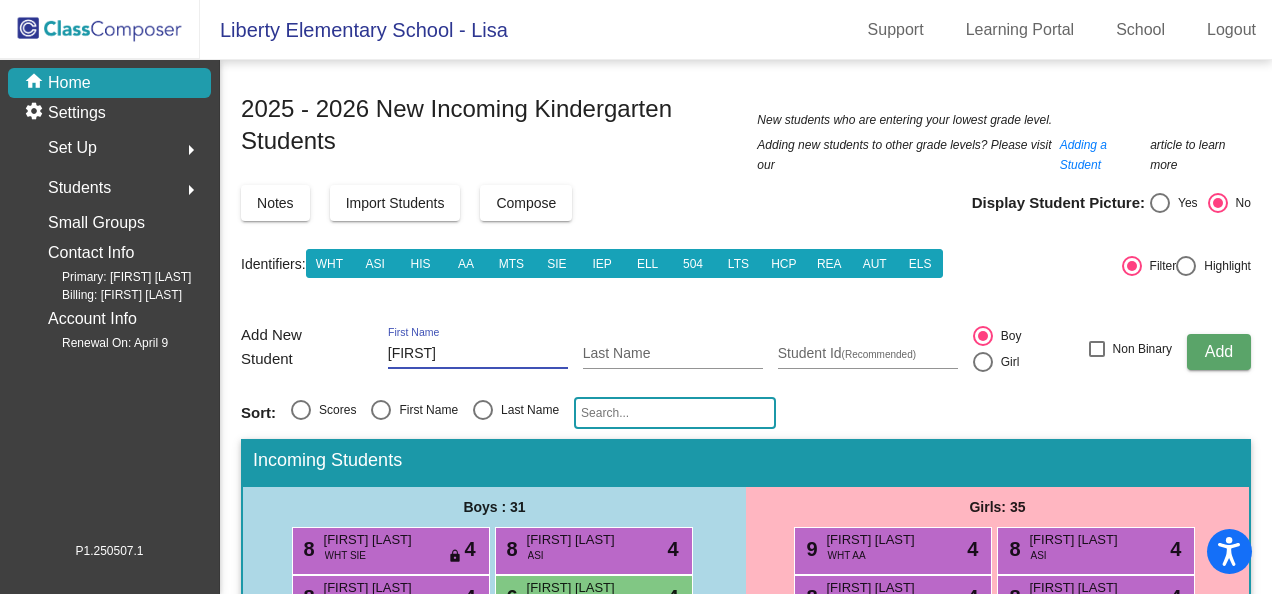 type on "[FIRST]" 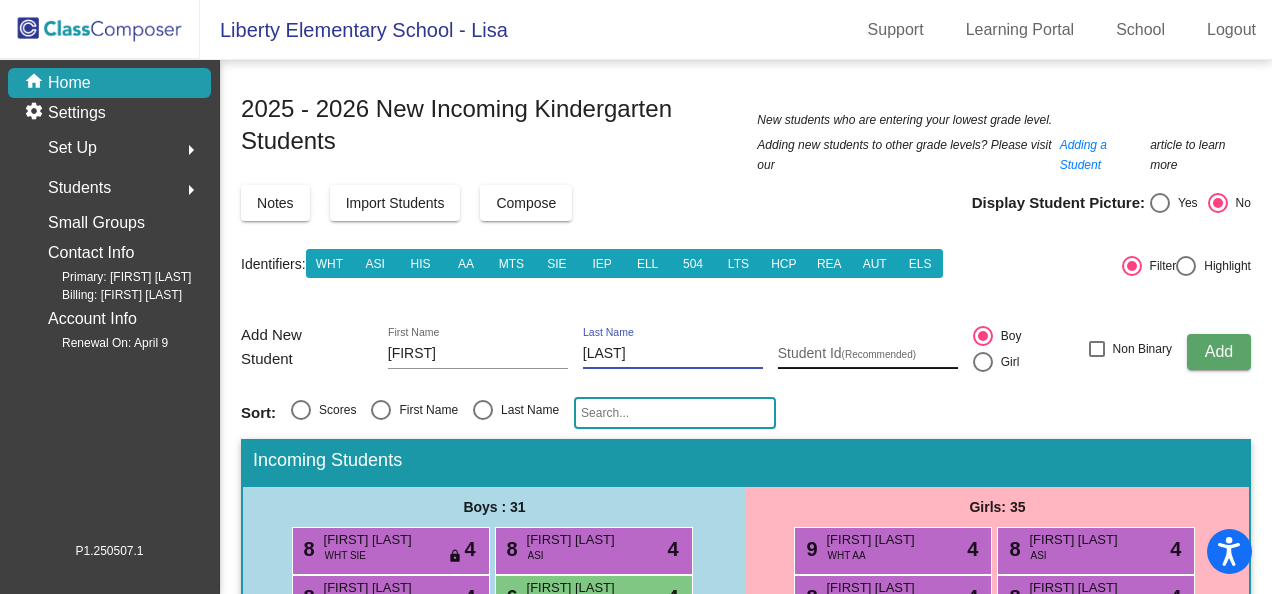 type on "[LAST]" 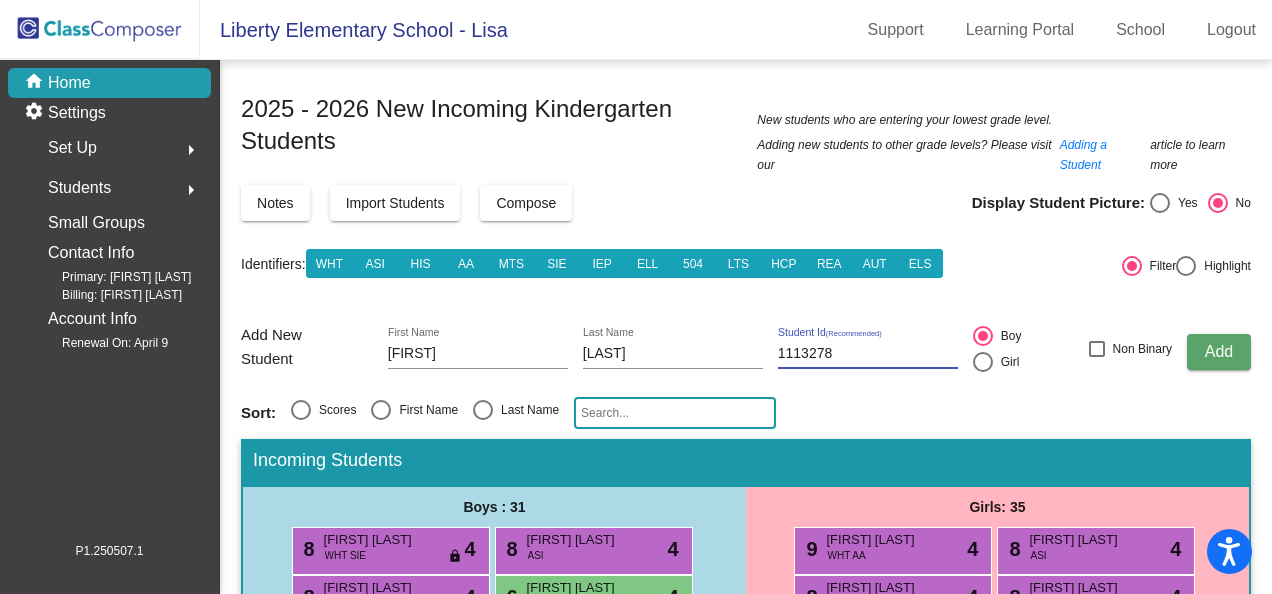 type on "1113278" 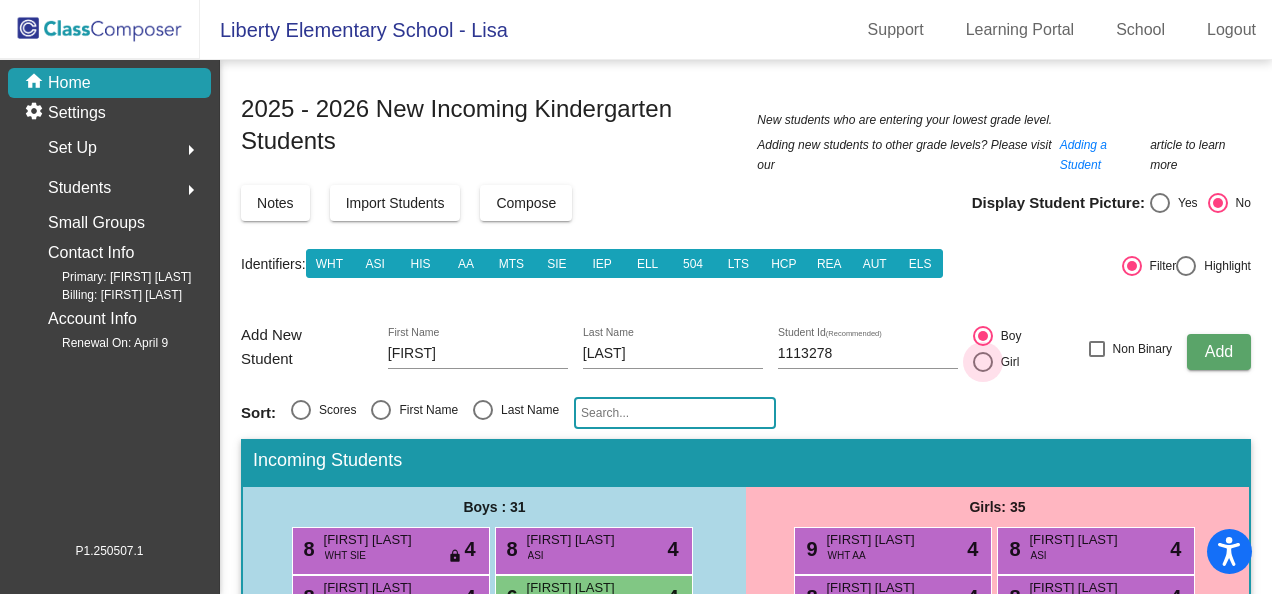 click at bounding box center [983, 362] 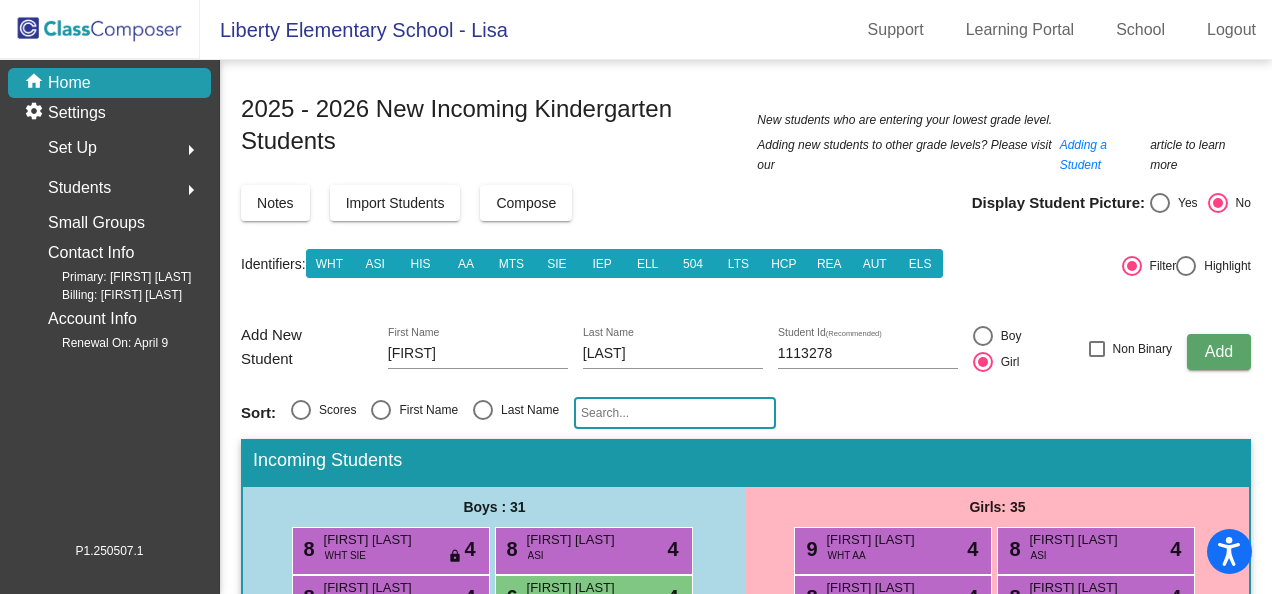 click on "Add" 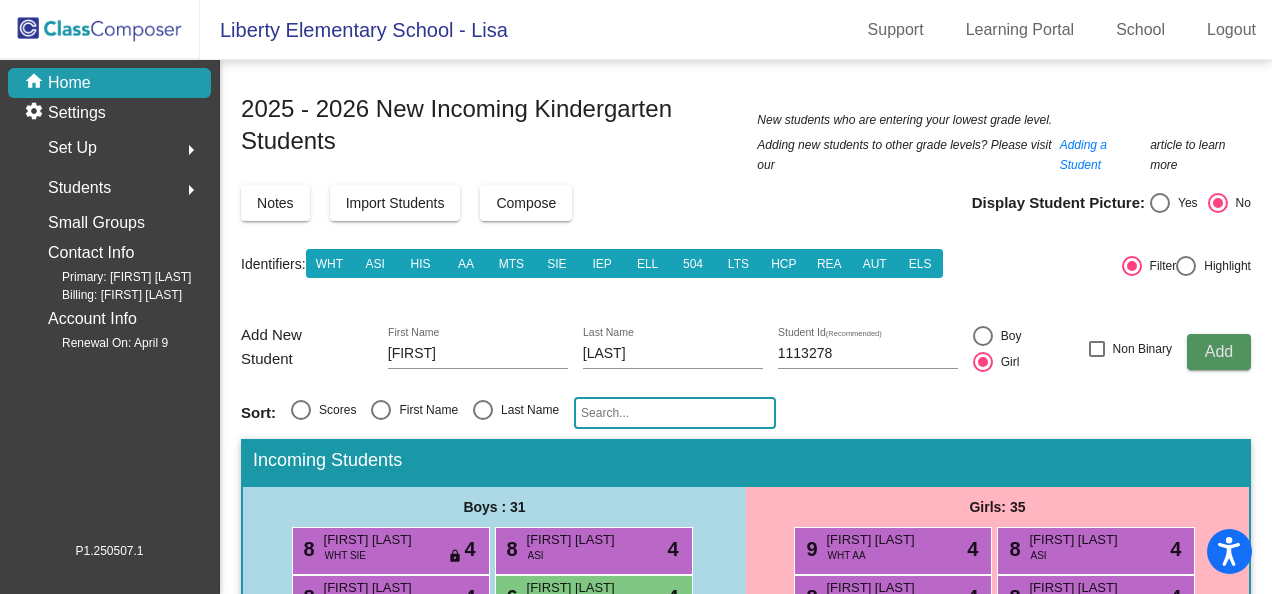 type 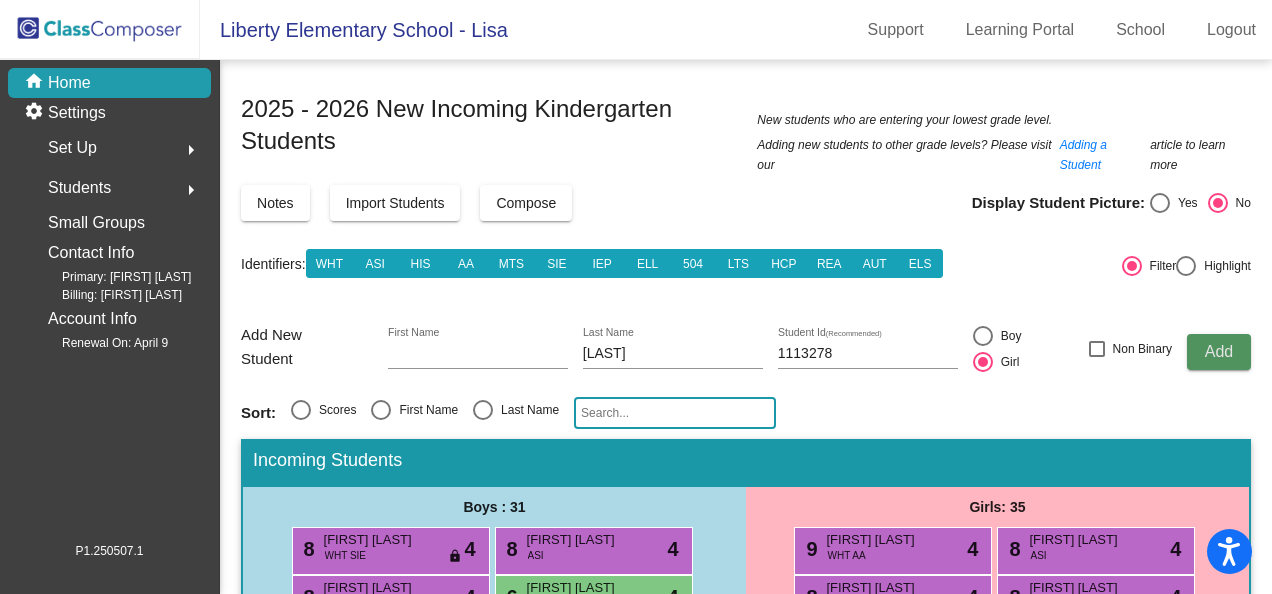 type 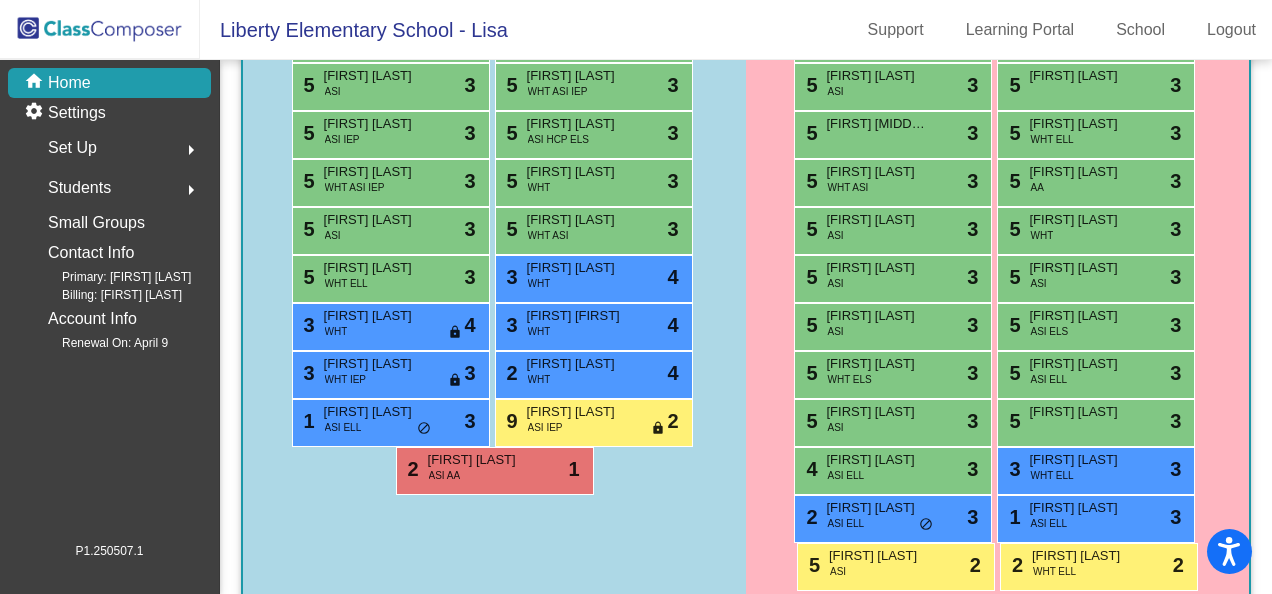 scroll, scrollTop: 831, scrollLeft: 0, axis: vertical 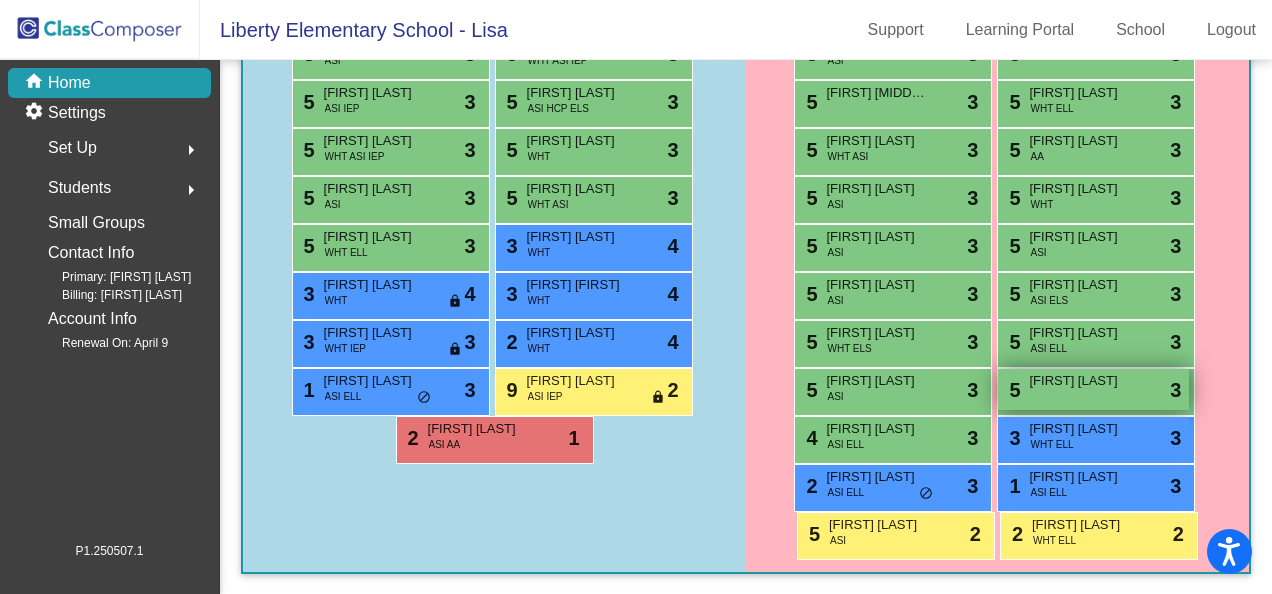 click on "[FIRST] [LAST]" at bounding box center (1079, 381) 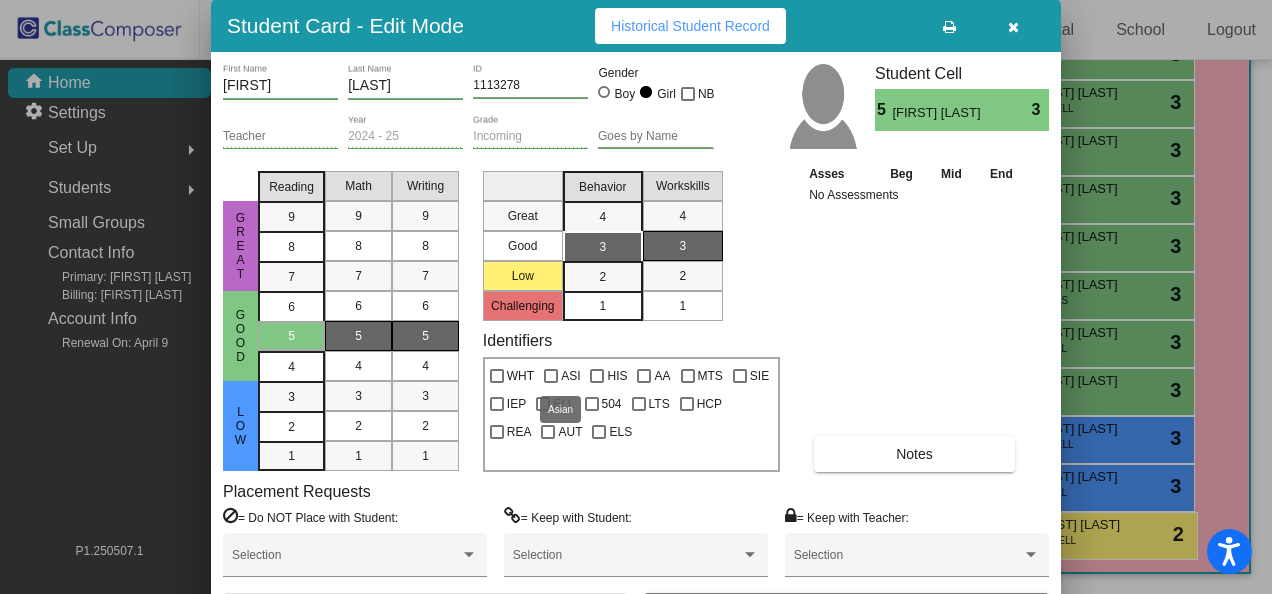 click at bounding box center [551, 376] 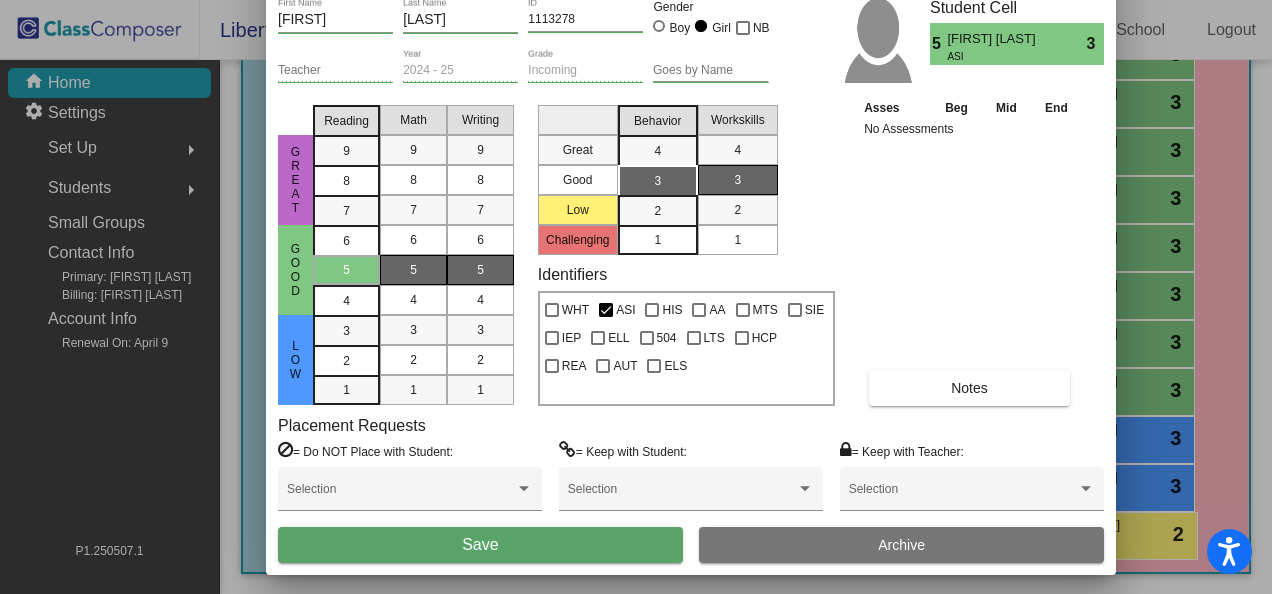 drag, startPoint x: 811, startPoint y: 40, endPoint x: 866, endPoint y: -26, distance: 85.91275 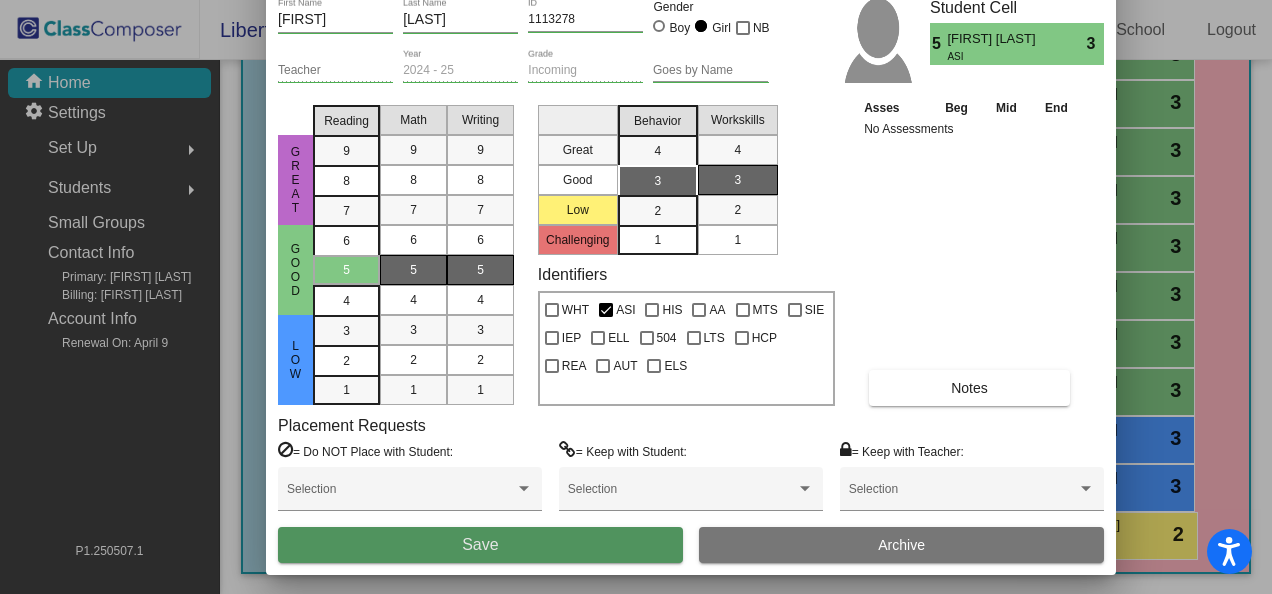 click on "Save" at bounding box center (480, 545) 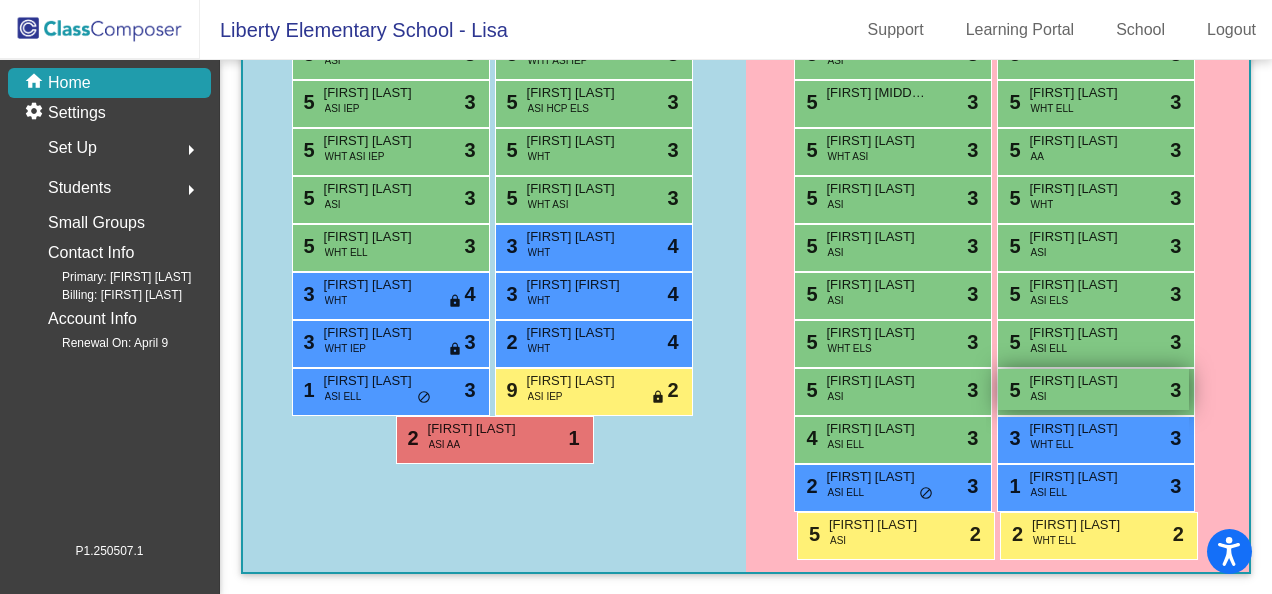 click on "[FIRST] [LAST]" at bounding box center (1079, 381) 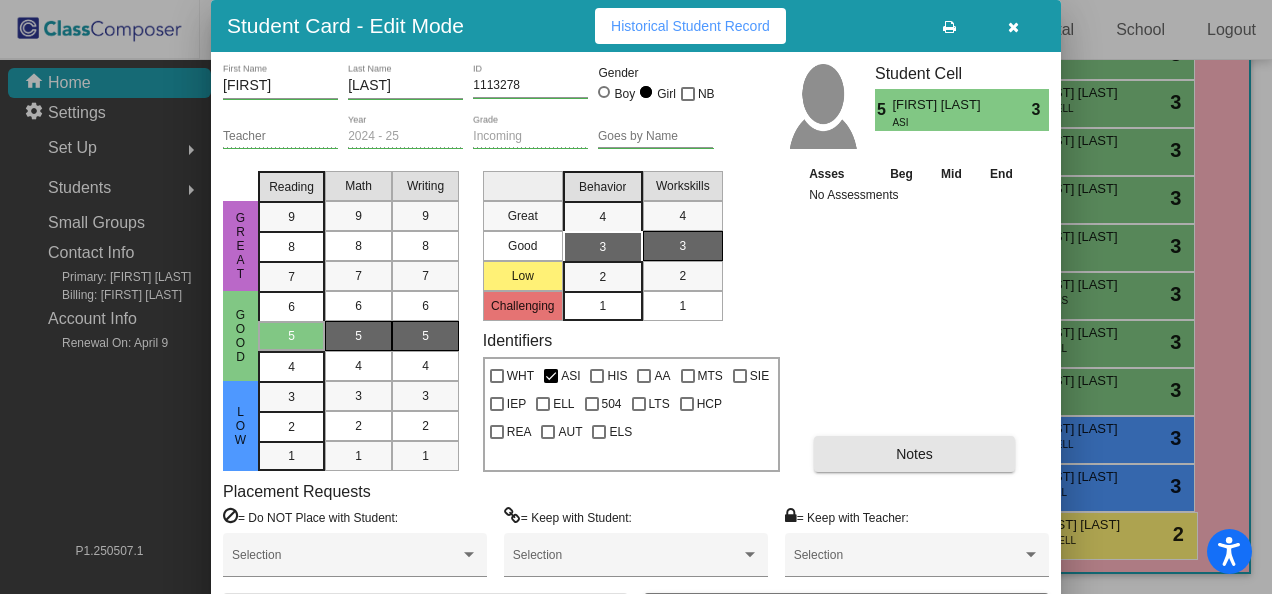 click on "Notes" at bounding box center (914, 454) 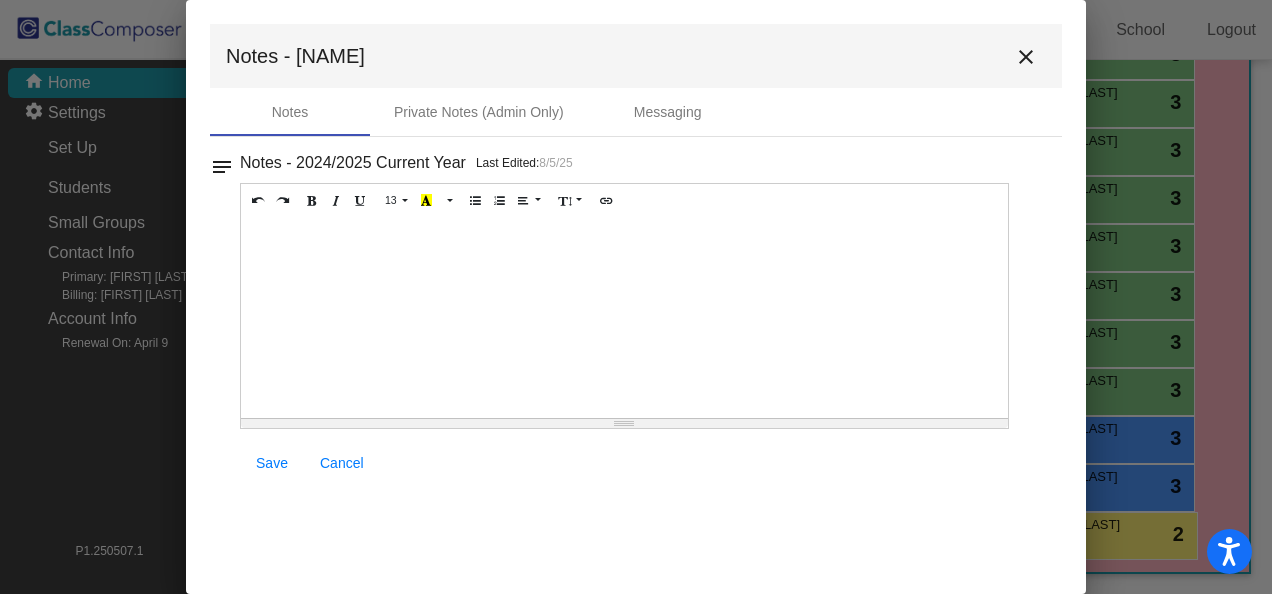click at bounding box center [624, 318] 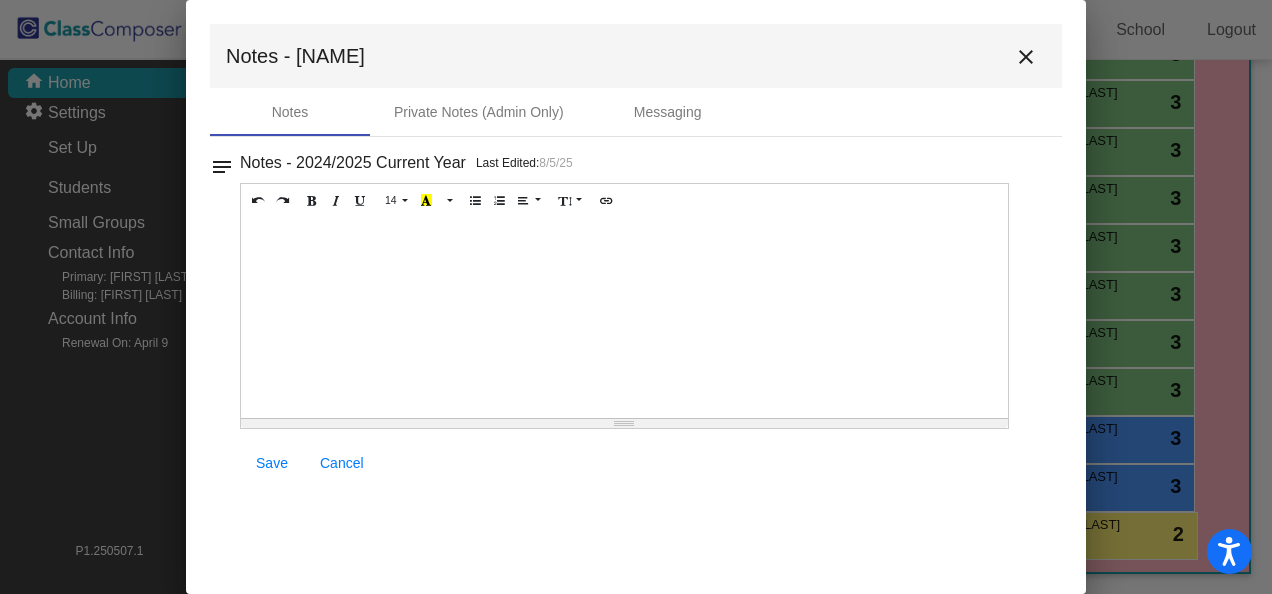 type 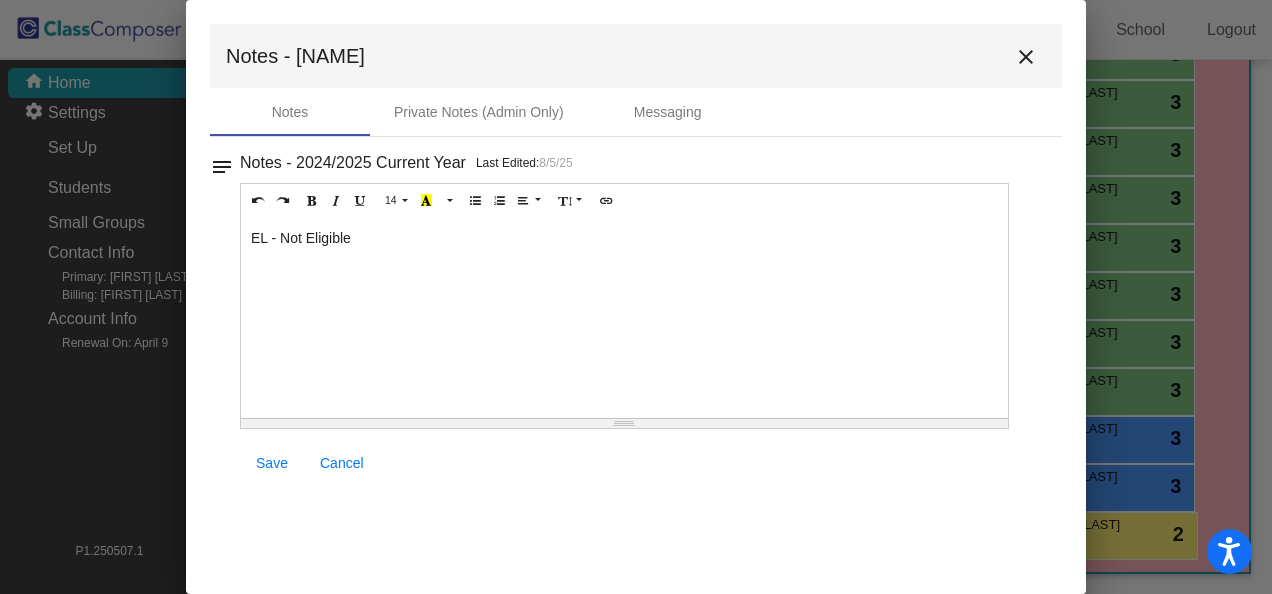 click on "Save" at bounding box center (272, 463) 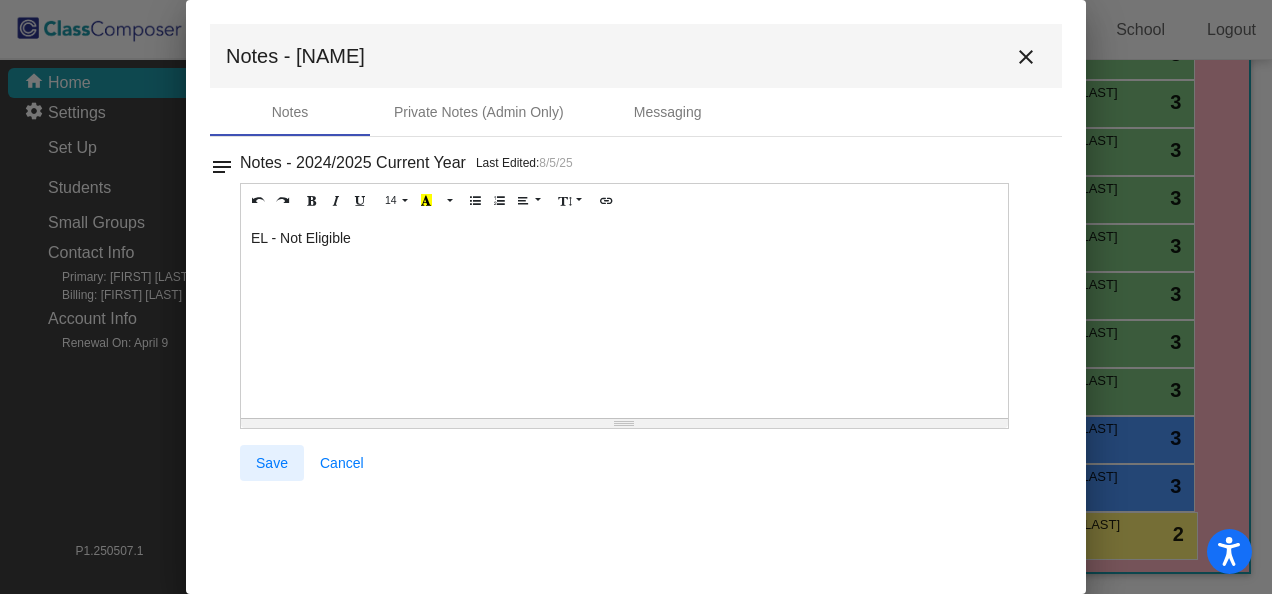 click on "Save" at bounding box center (272, 463) 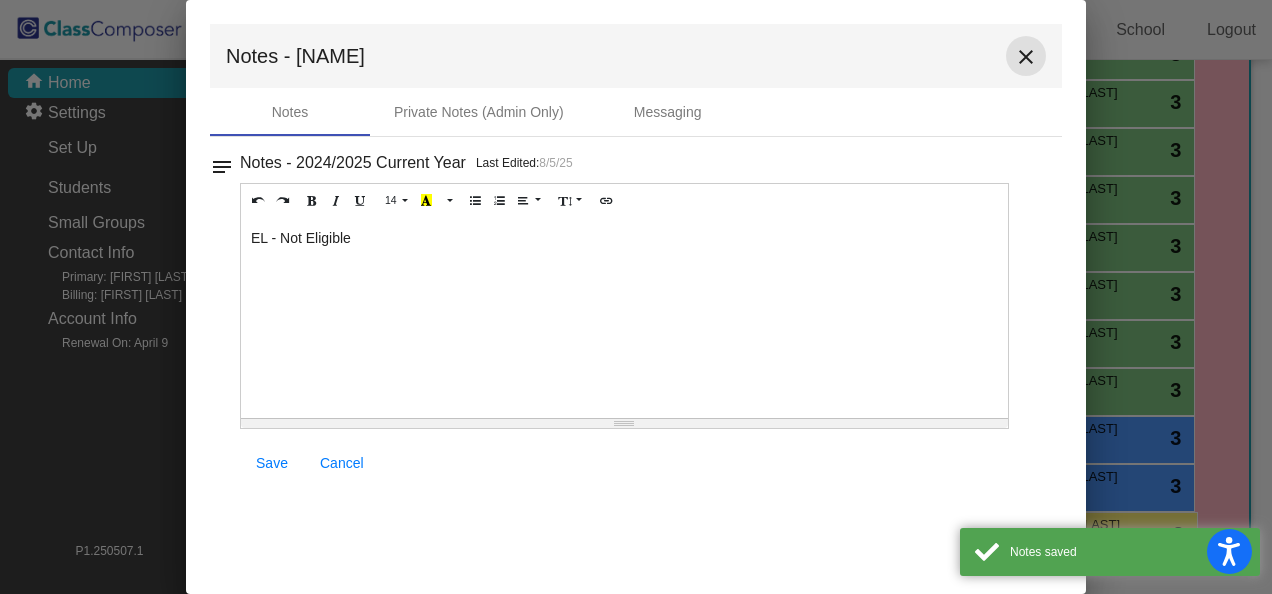click on "close" at bounding box center [1026, 56] 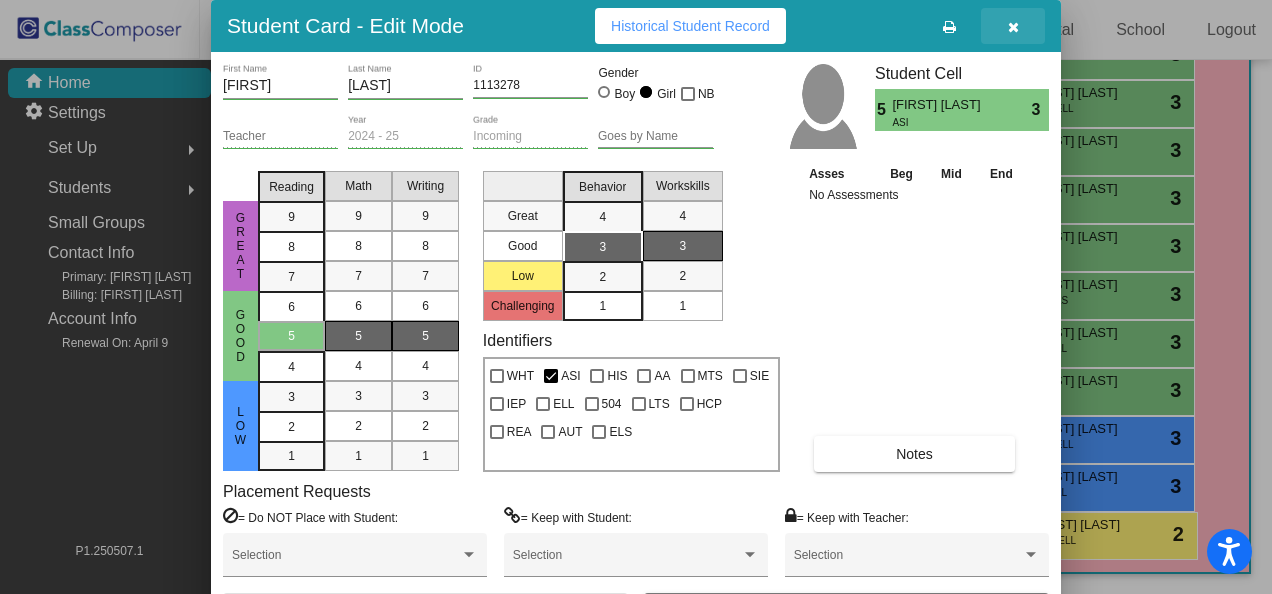 click at bounding box center (1013, 27) 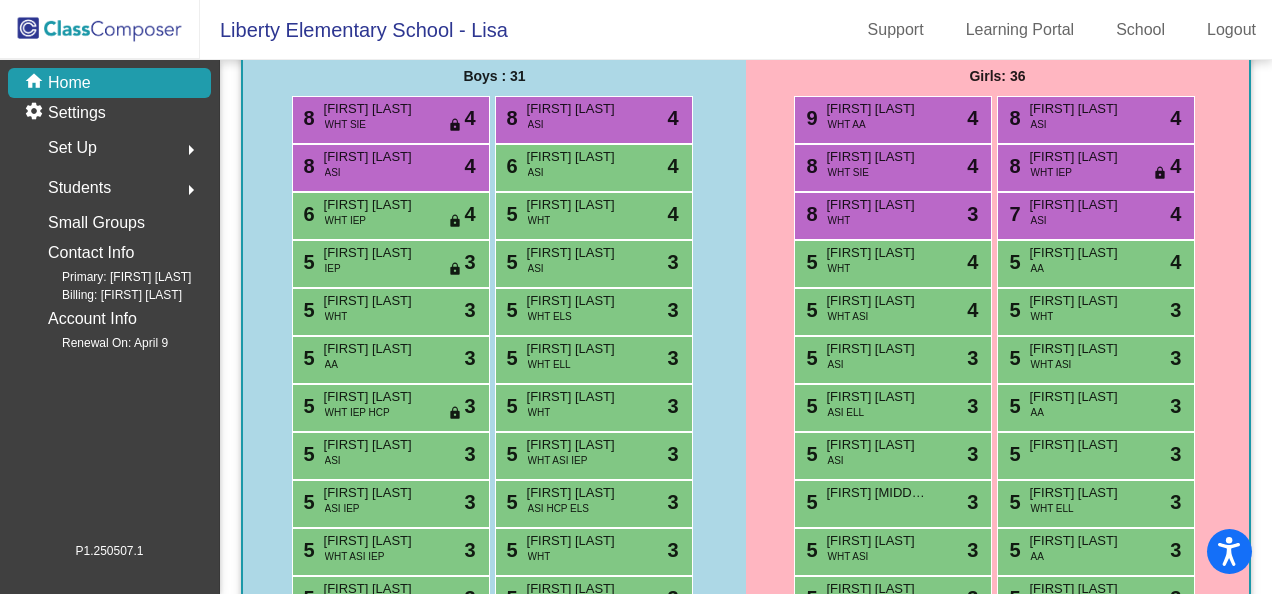 scroll, scrollTop: 131, scrollLeft: 0, axis: vertical 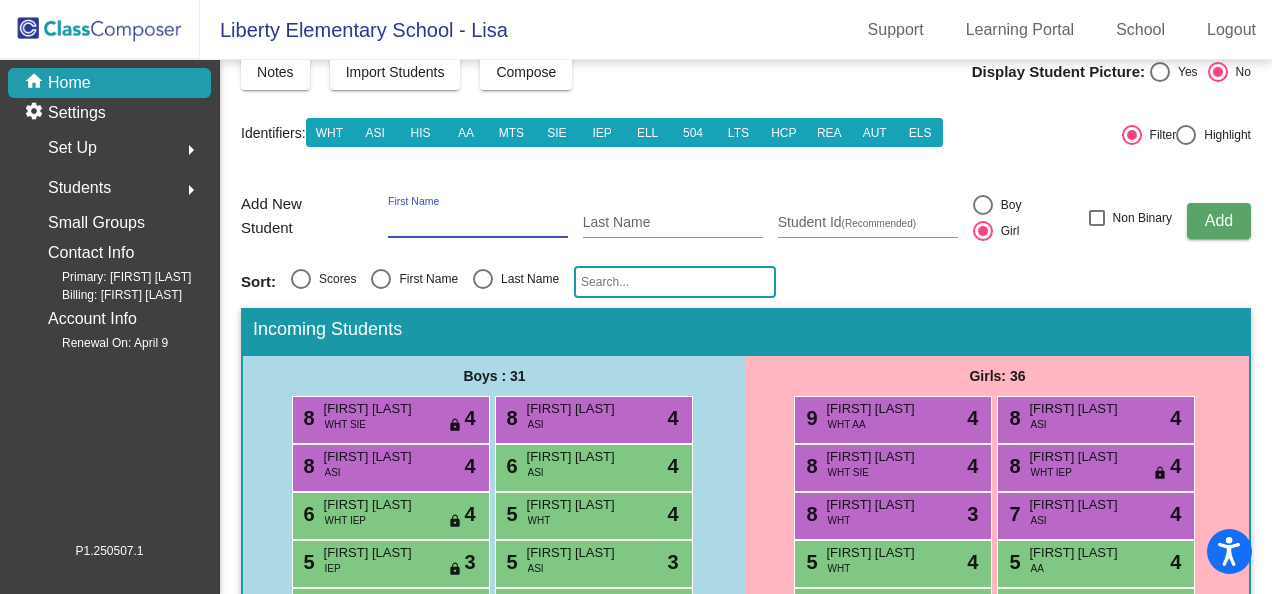 click on "First Name" at bounding box center [478, 223] 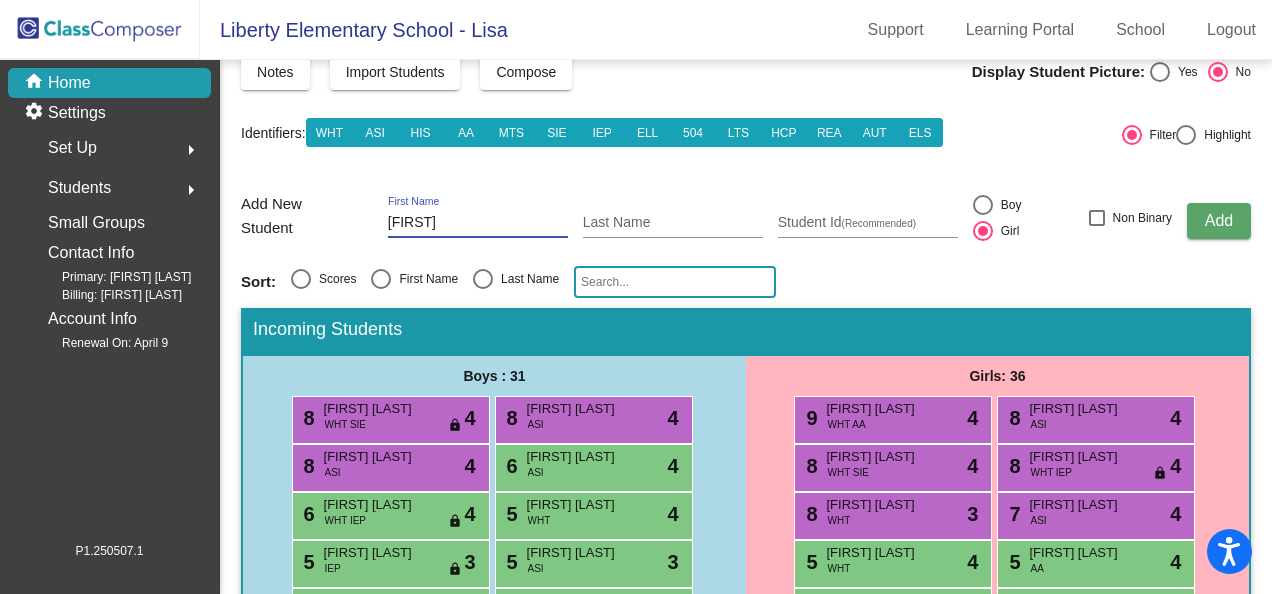 type on "[FIRST]" 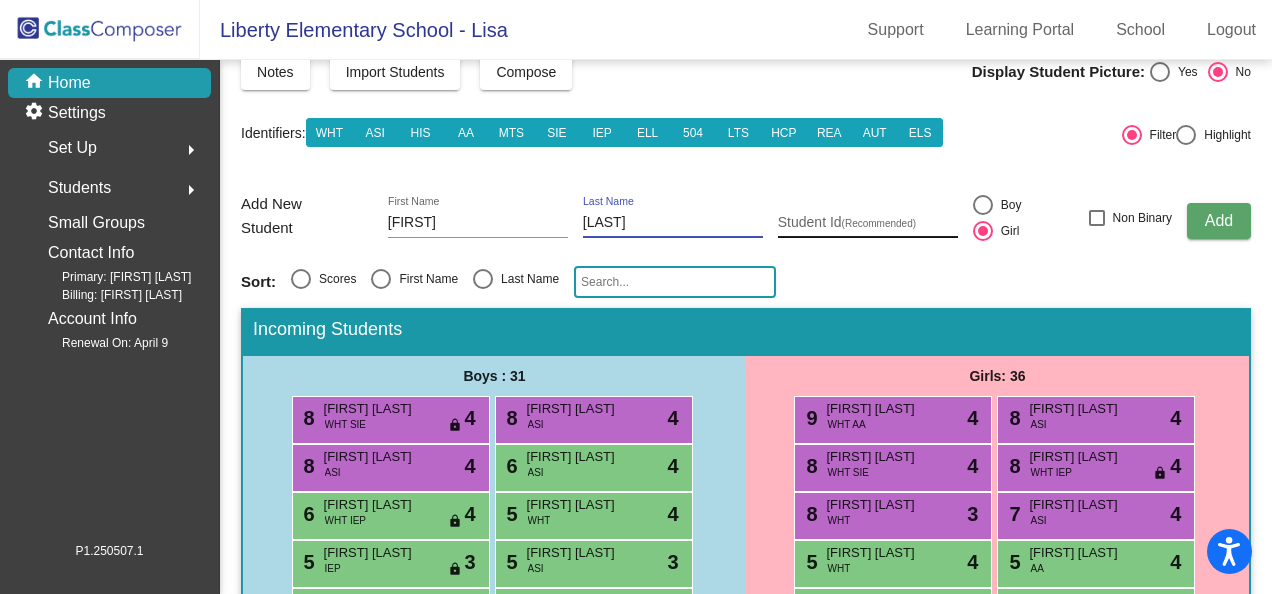 type on "[LAST]" 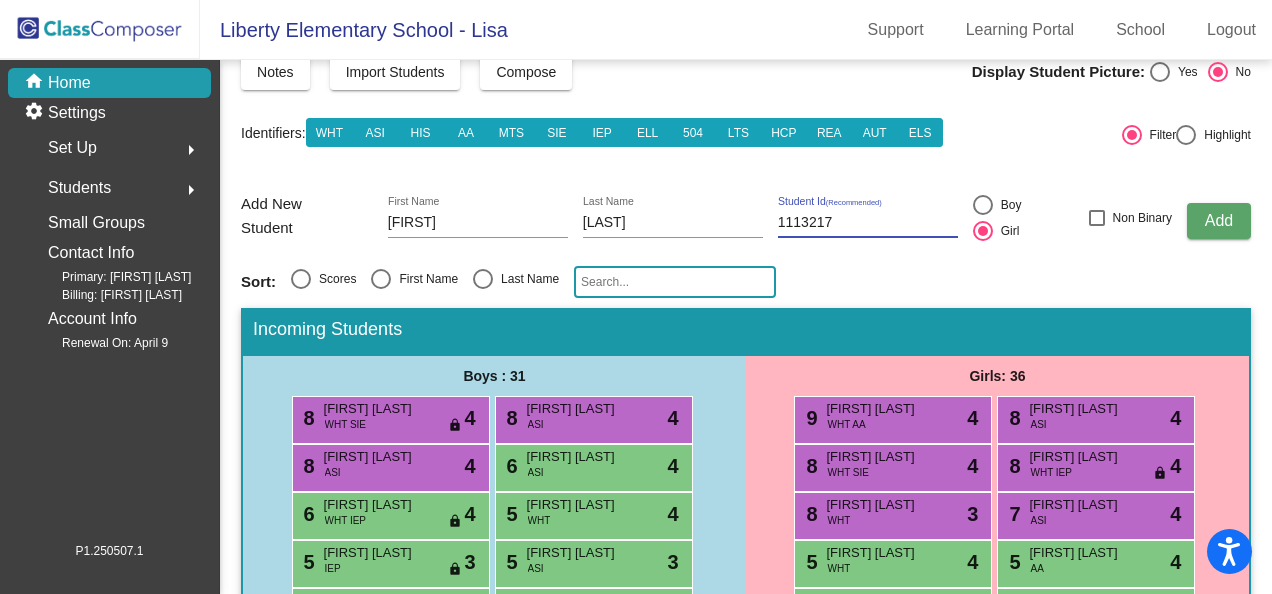 type on "1113217" 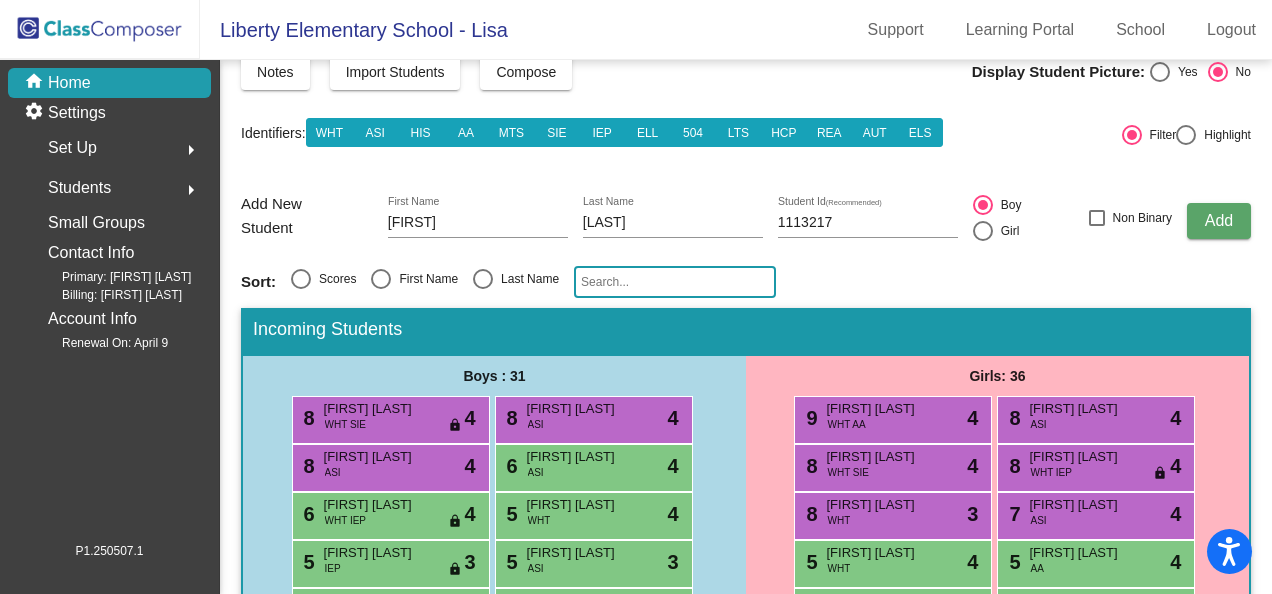 click on "Add" 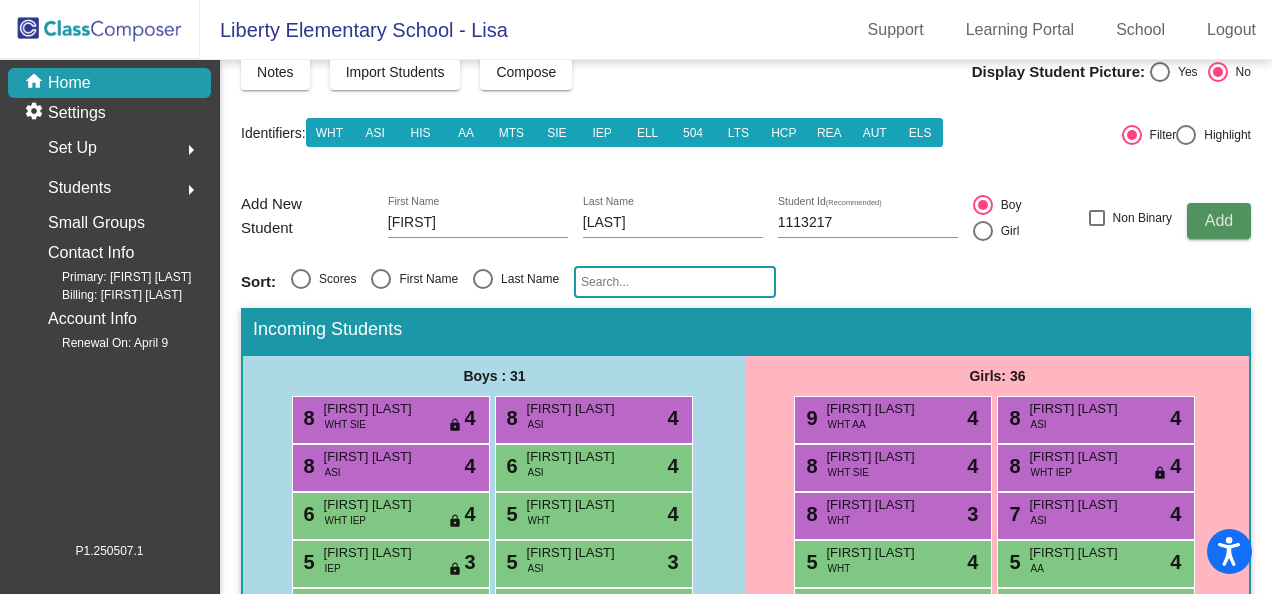 type 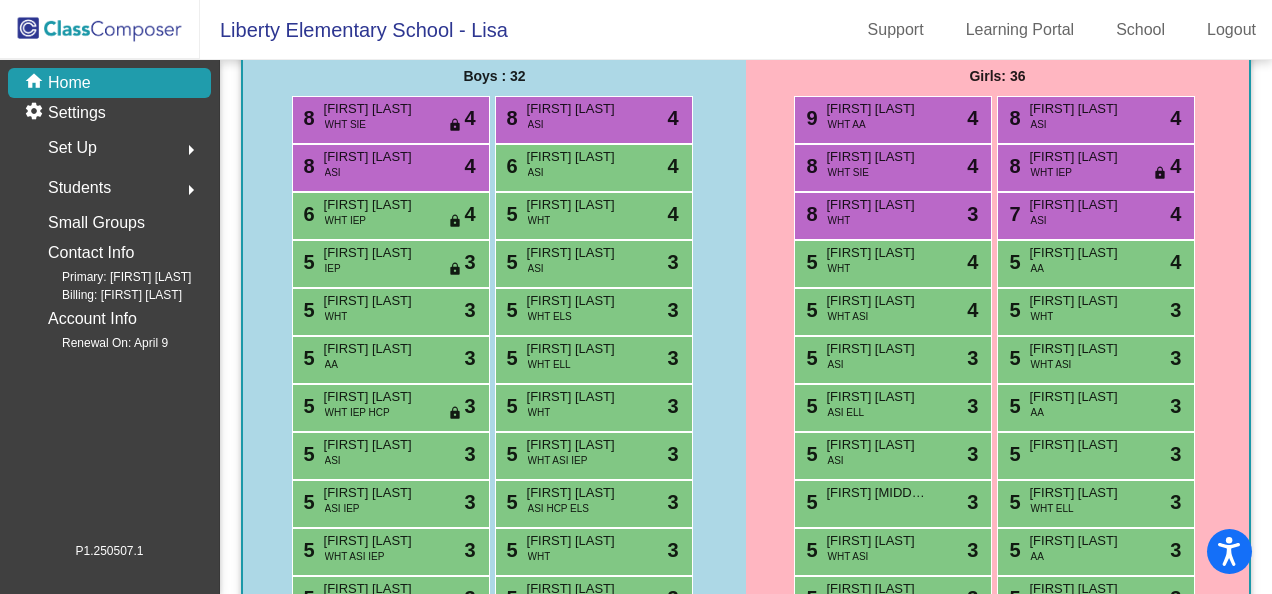 scroll, scrollTop: 731, scrollLeft: 0, axis: vertical 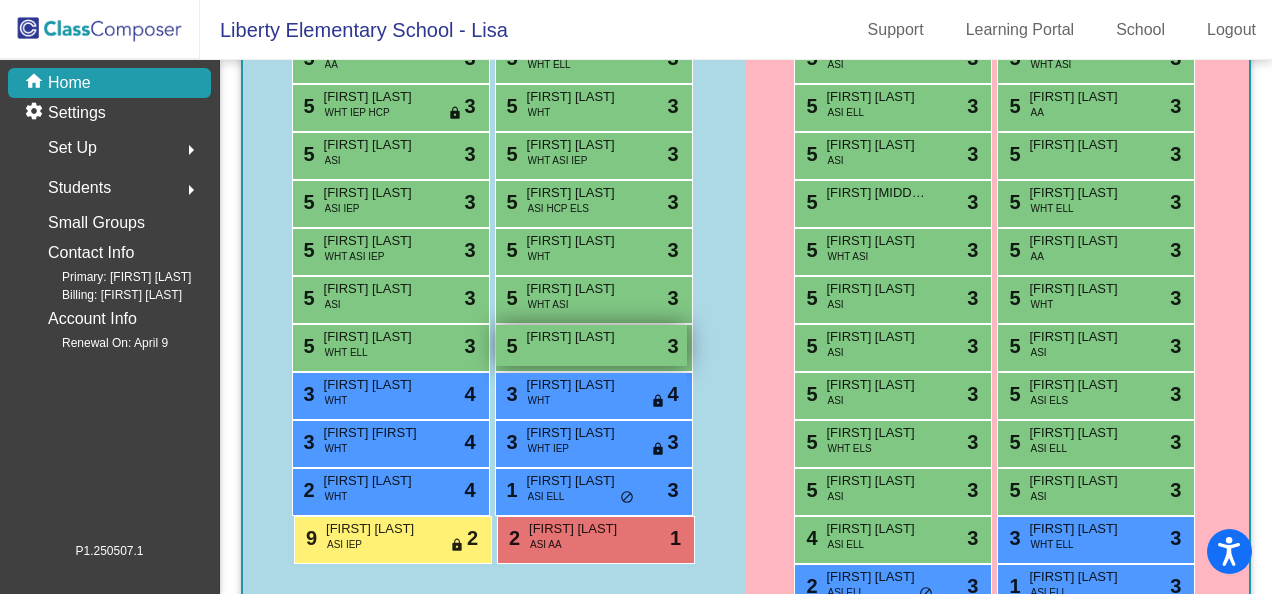 click on "[FIRST] [LAST]" at bounding box center (577, 337) 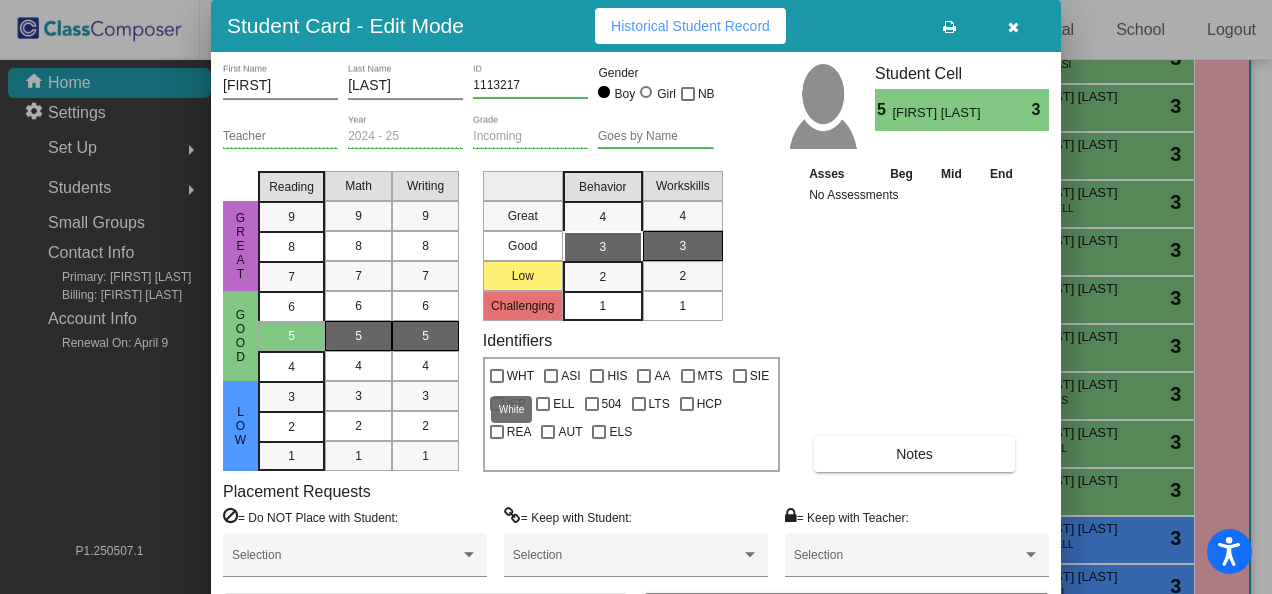 click at bounding box center [497, 376] 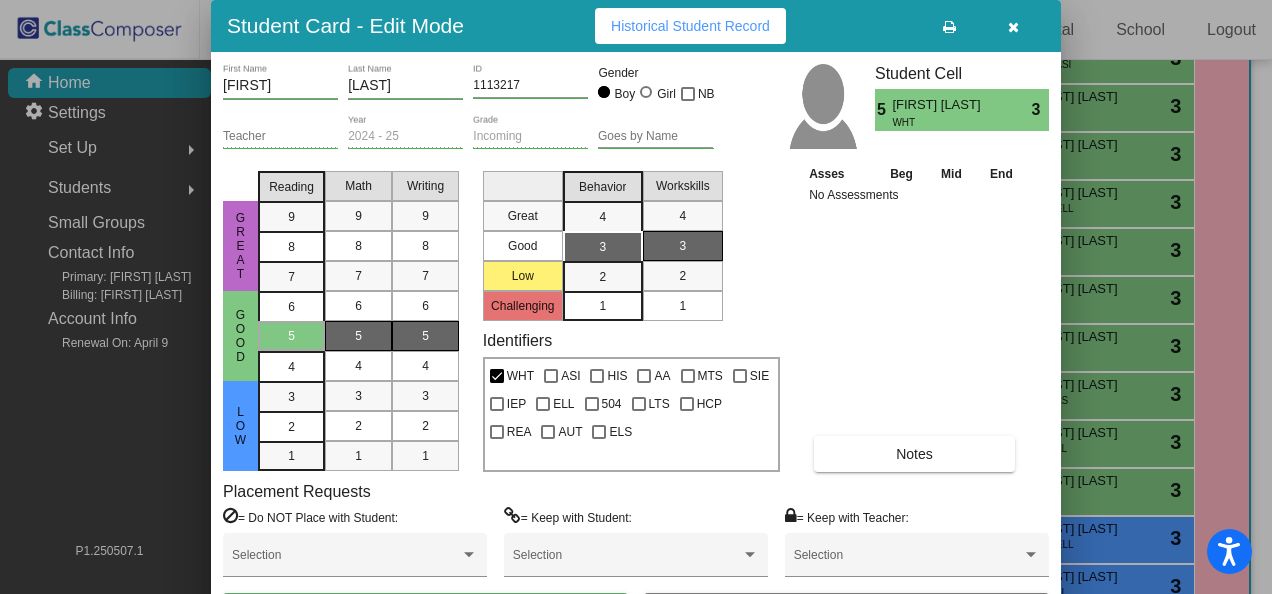 drag, startPoint x: 844, startPoint y: 30, endPoint x: 866, endPoint y: -58, distance: 90.70832 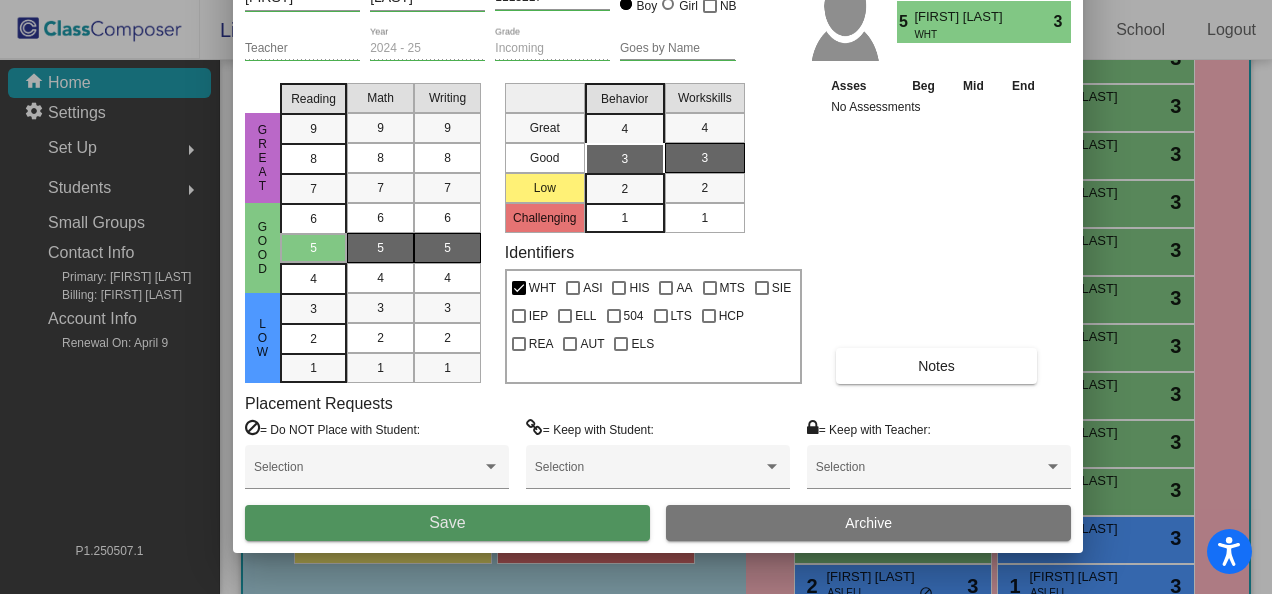 click on "Save" at bounding box center (447, 522) 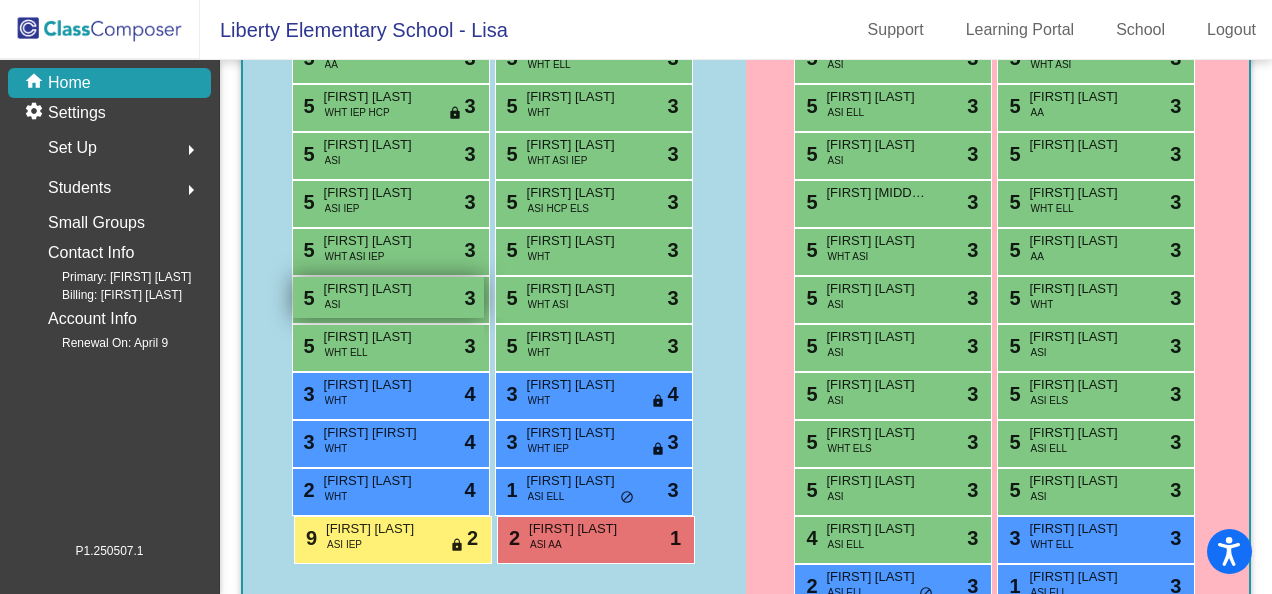 scroll, scrollTop: 231, scrollLeft: 0, axis: vertical 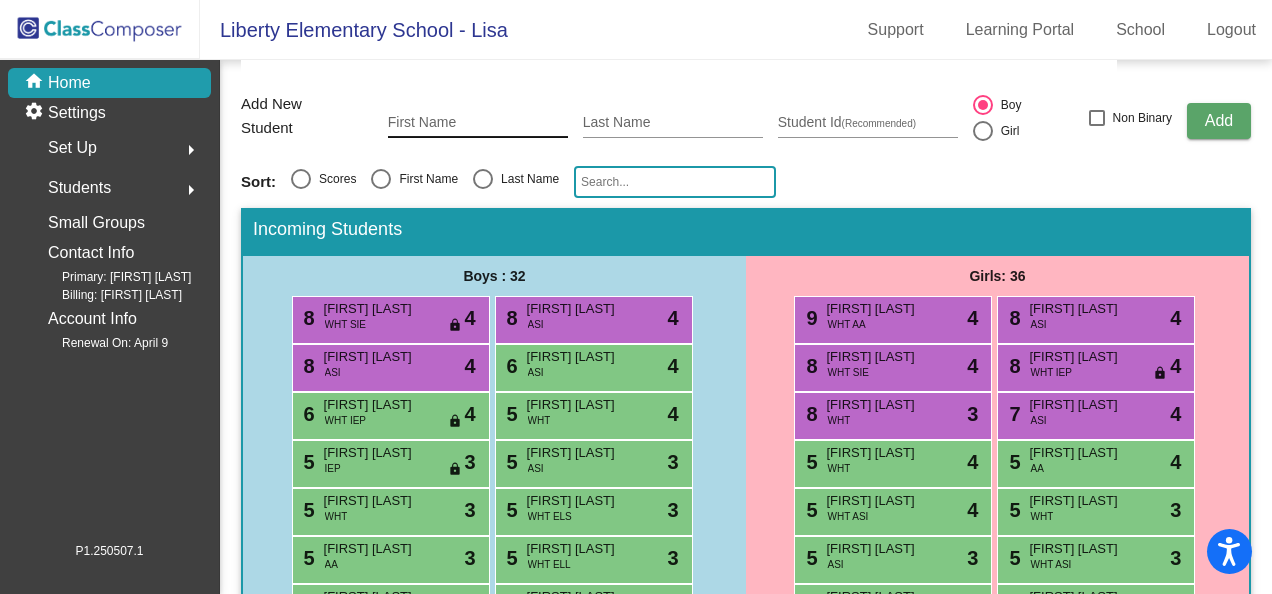 click on "First Name" 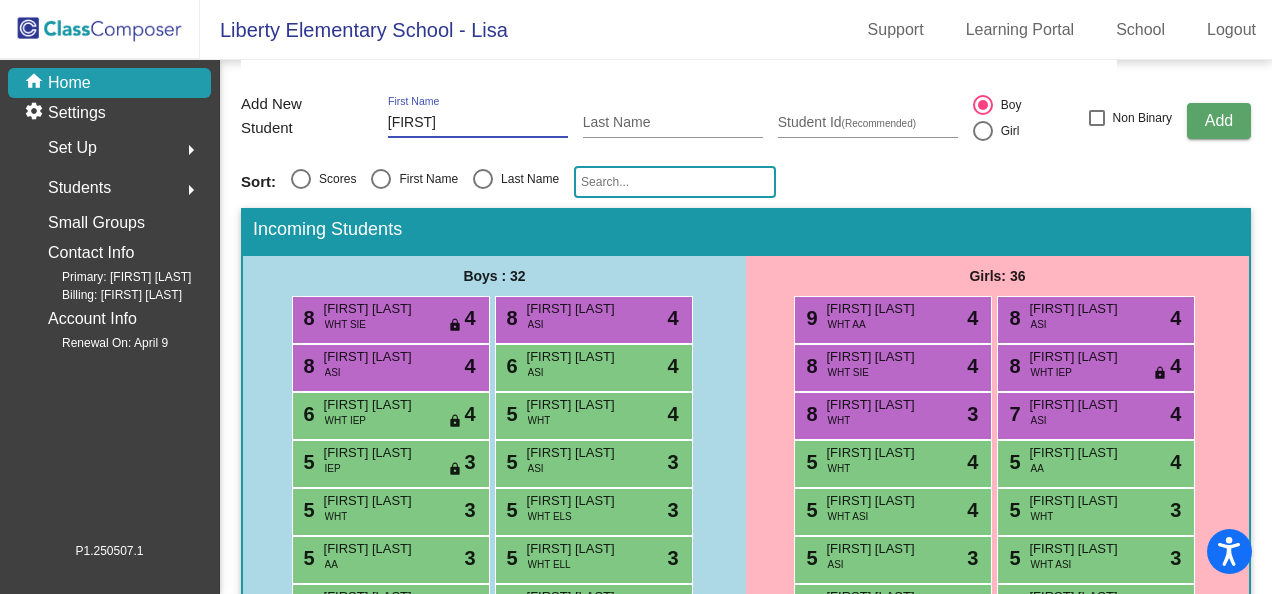 type on "[FIRST]" 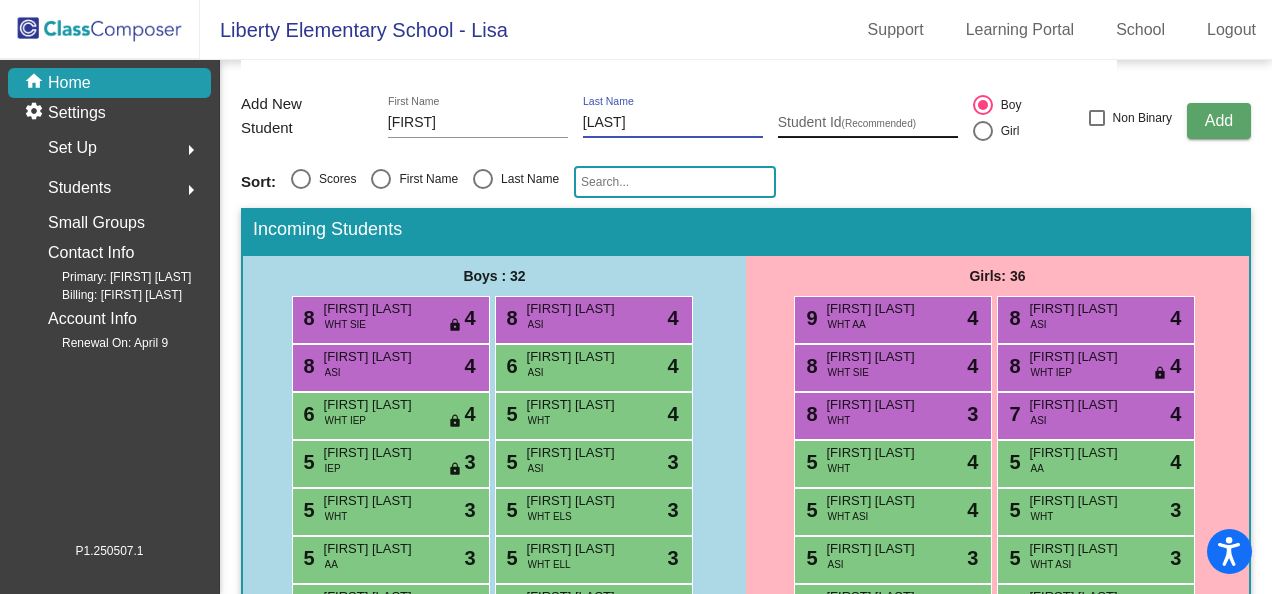 type on "[LAST]" 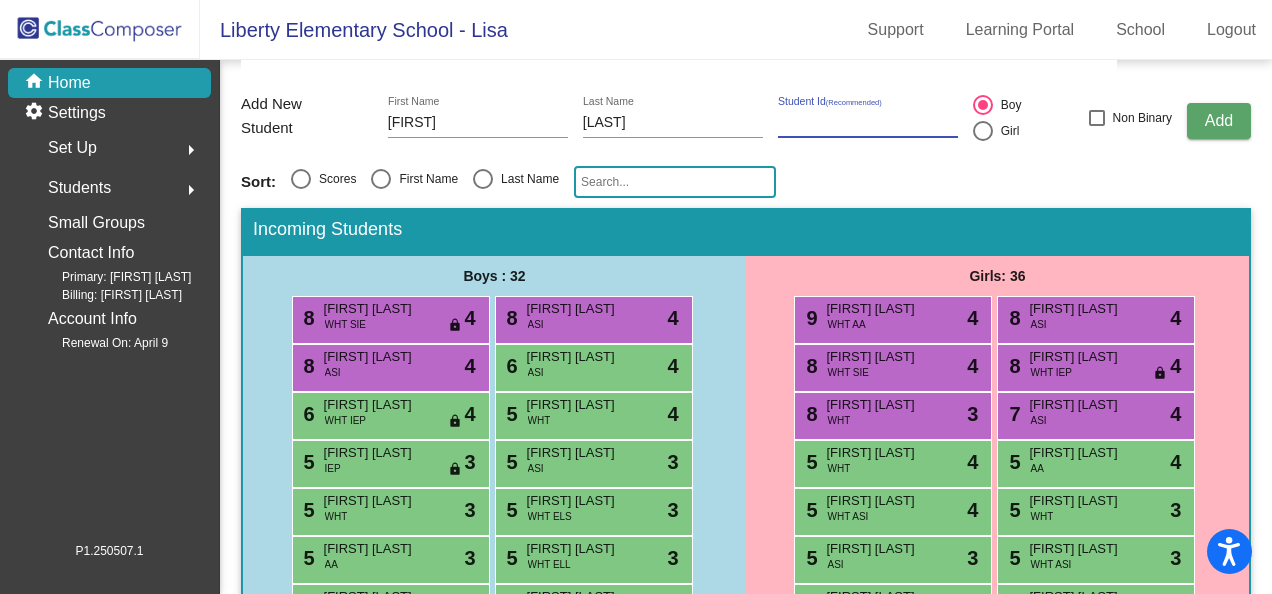 click on "Student Id  (Recommended)" at bounding box center [868, 123] 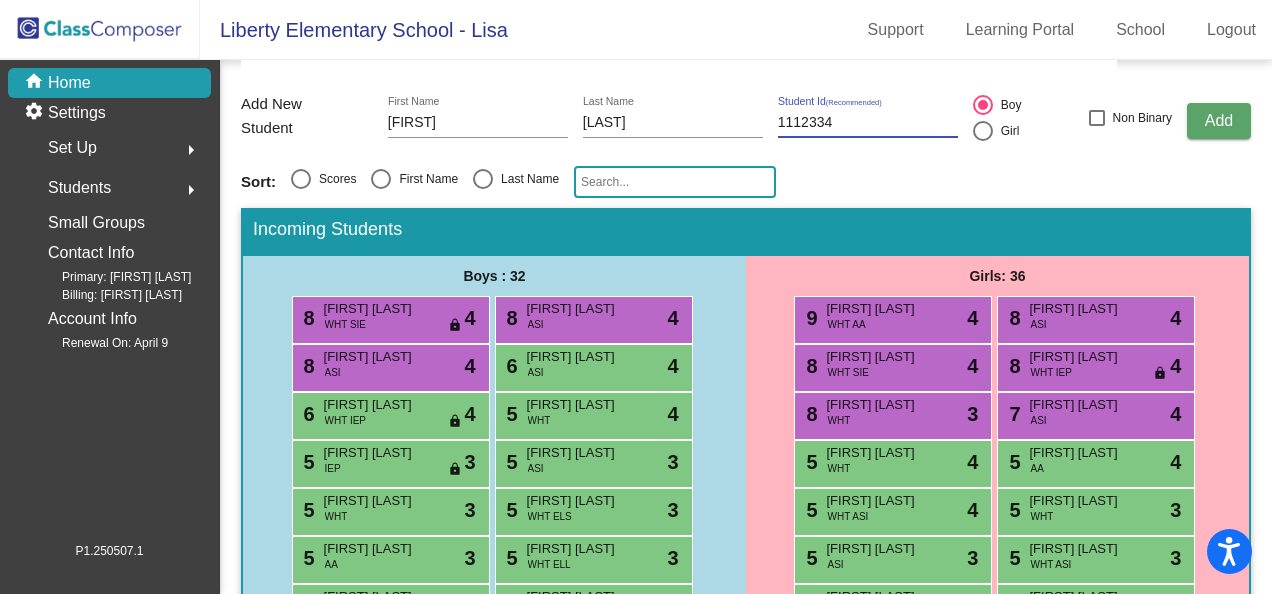 type on "1112334" 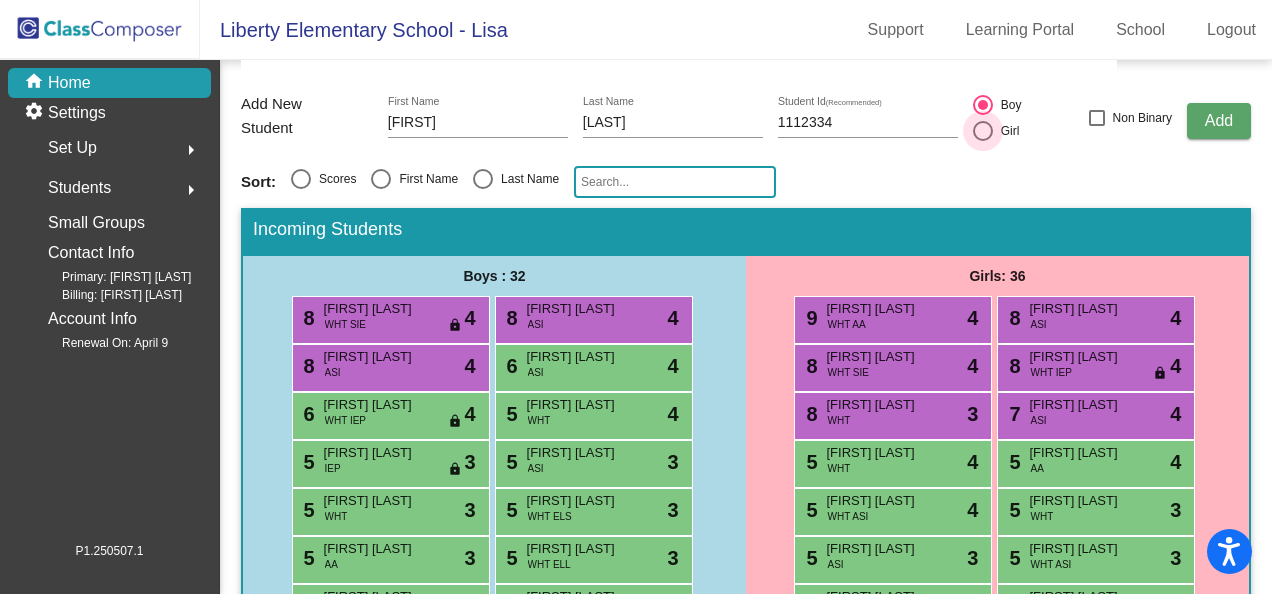 click at bounding box center (983, 131) 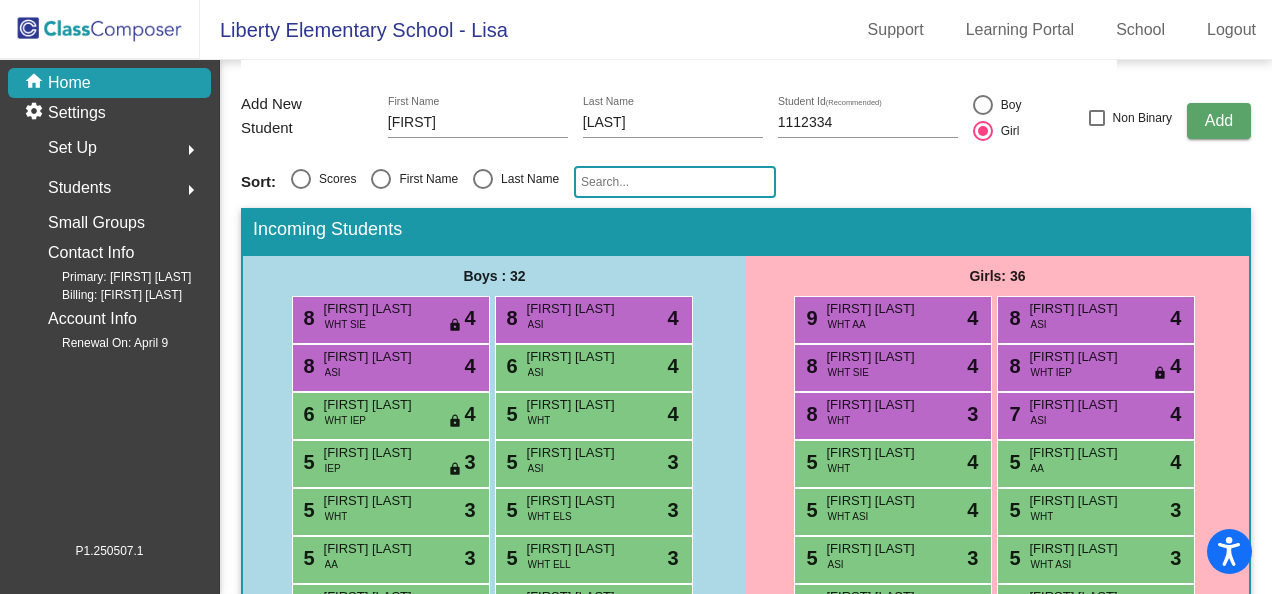click on "Add" 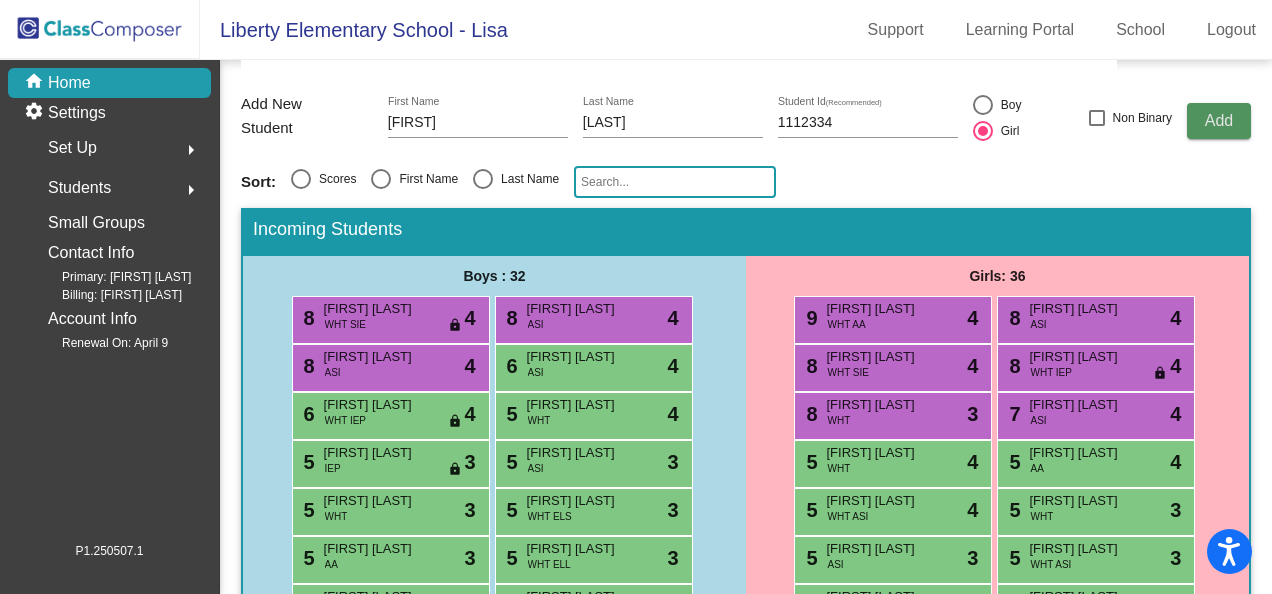 type 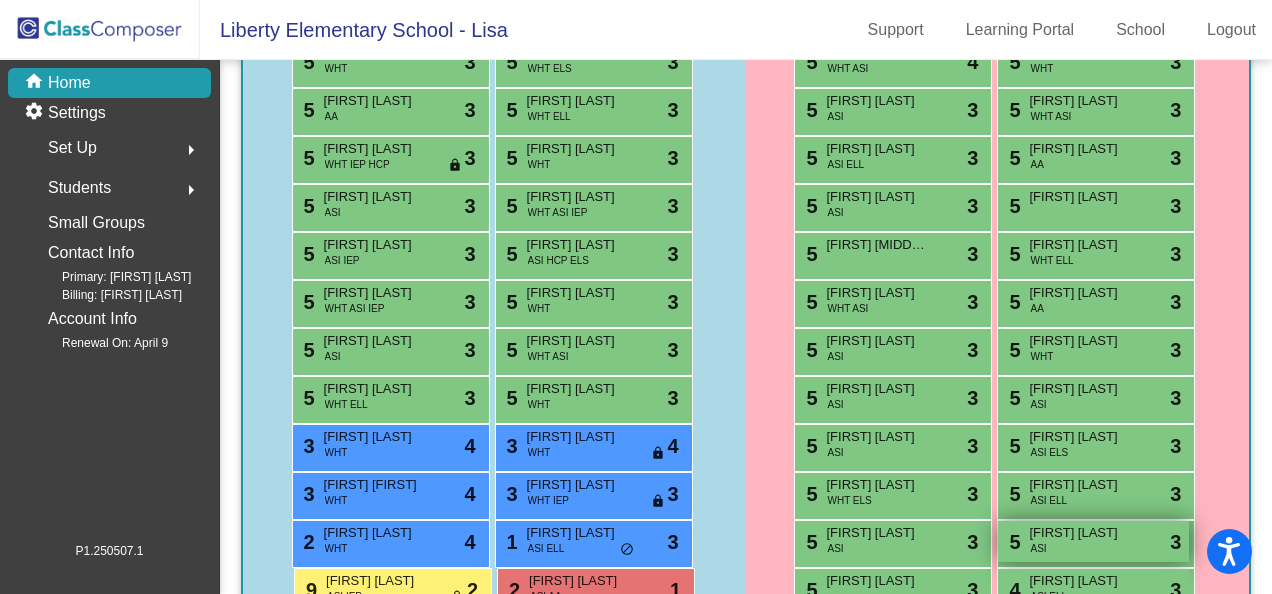 scroll, scrollTop: 779, scrollLeft: 0, axis: vertical 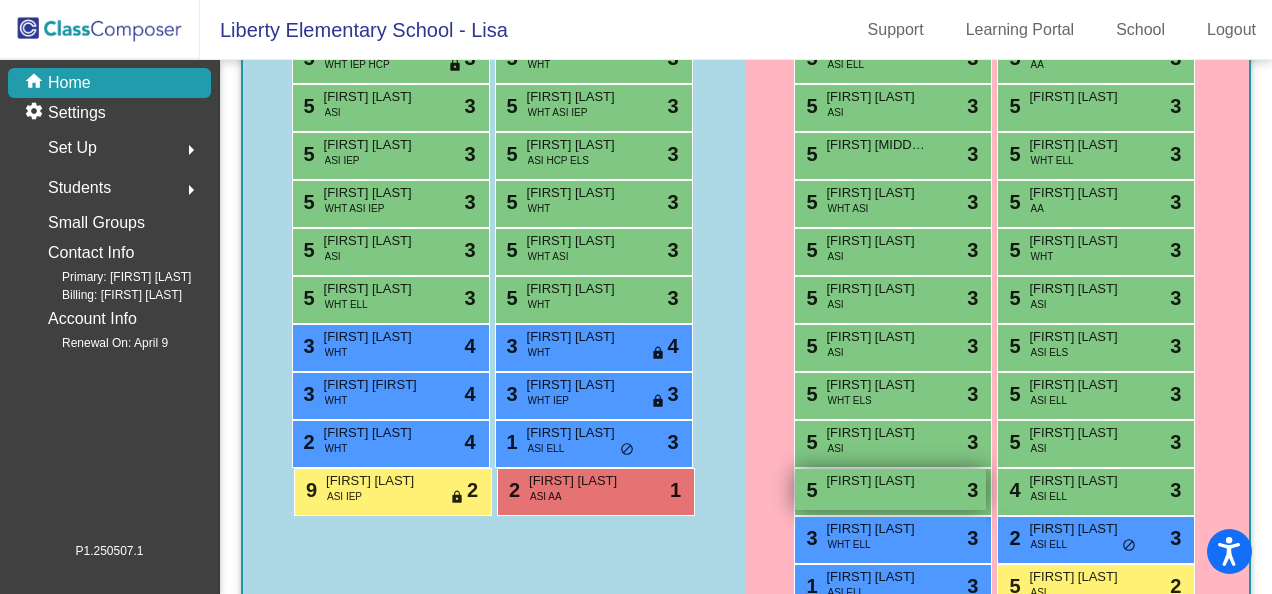 click on "[FIRST] [LAST]" at bounding box center [876, 481] 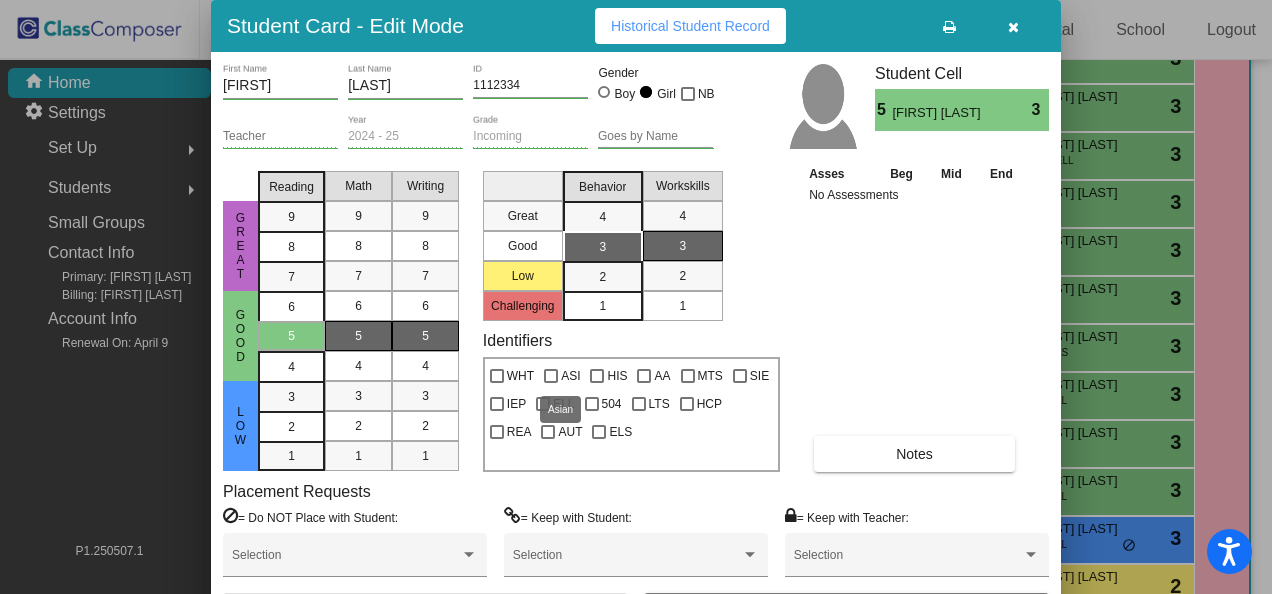 click at bounding box center (551, 376) 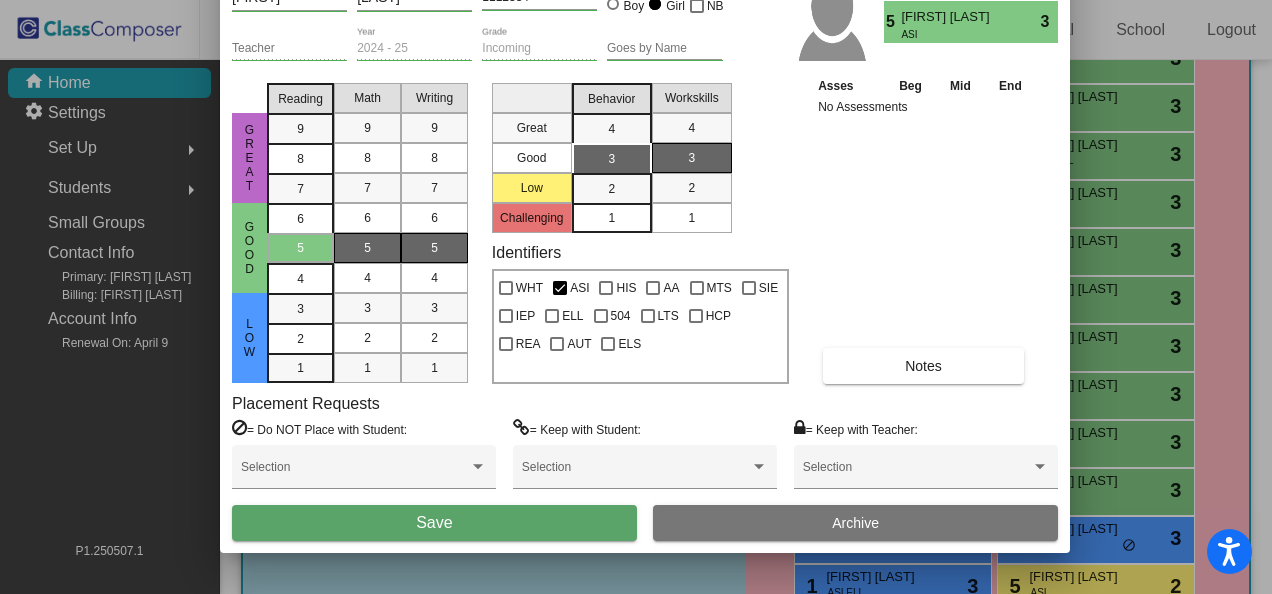 drag, startPoint x: 843, startPoint y: 33, endPoint x: 852, endPoint y: -55, distance: 88.45903 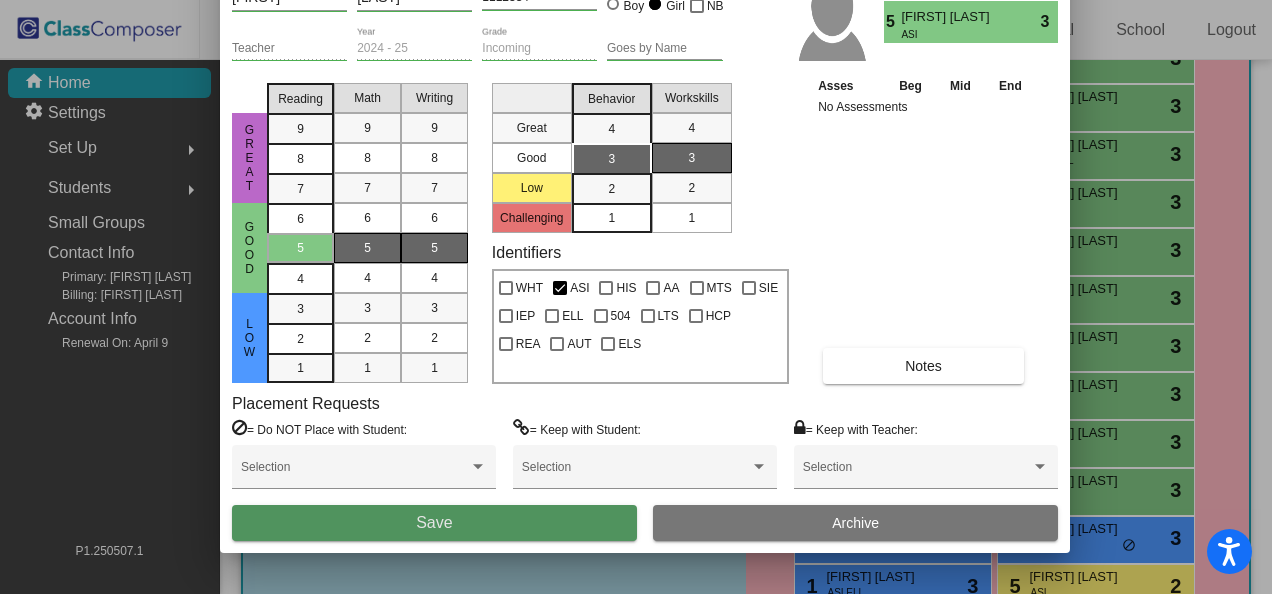 click on "Save" at bounding box center (434, 523) 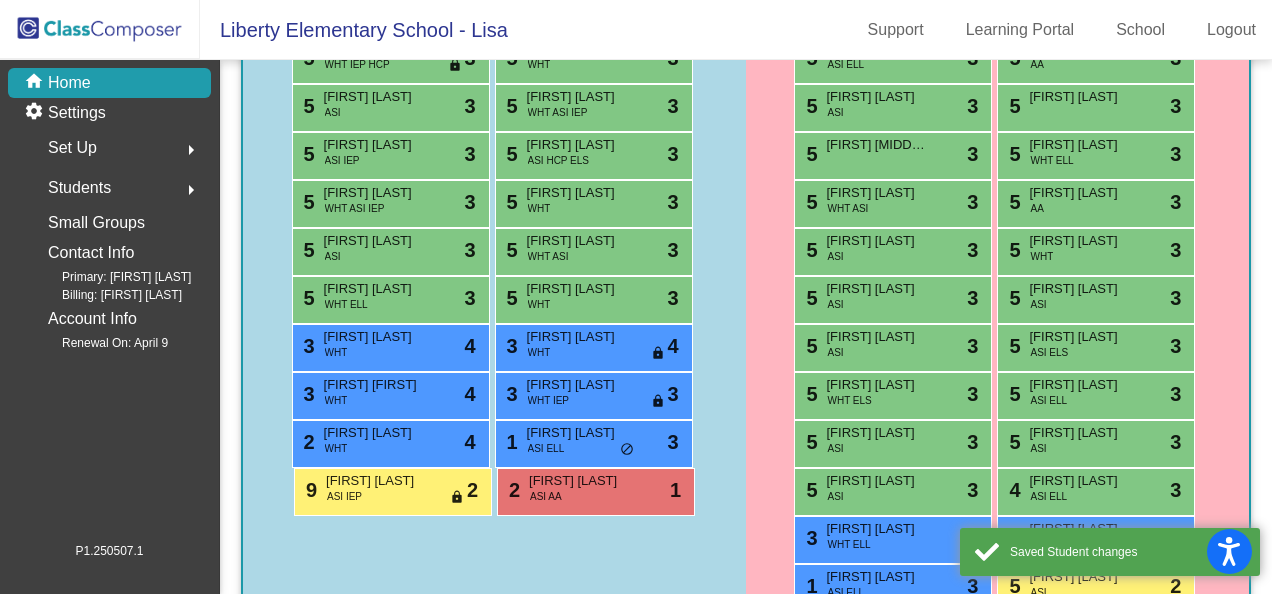 scroll, scrollTop: 679, scrollLeft: 0, axis: vertical 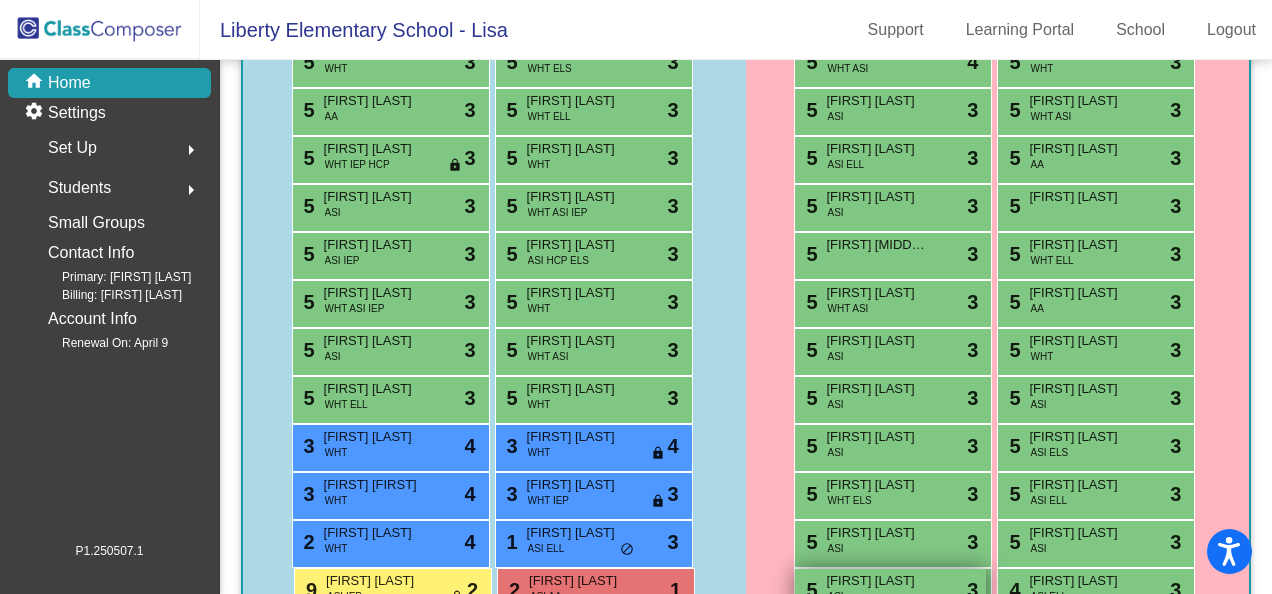 click on "[FIRST] [LAST]" at bounding box center (876, 581) 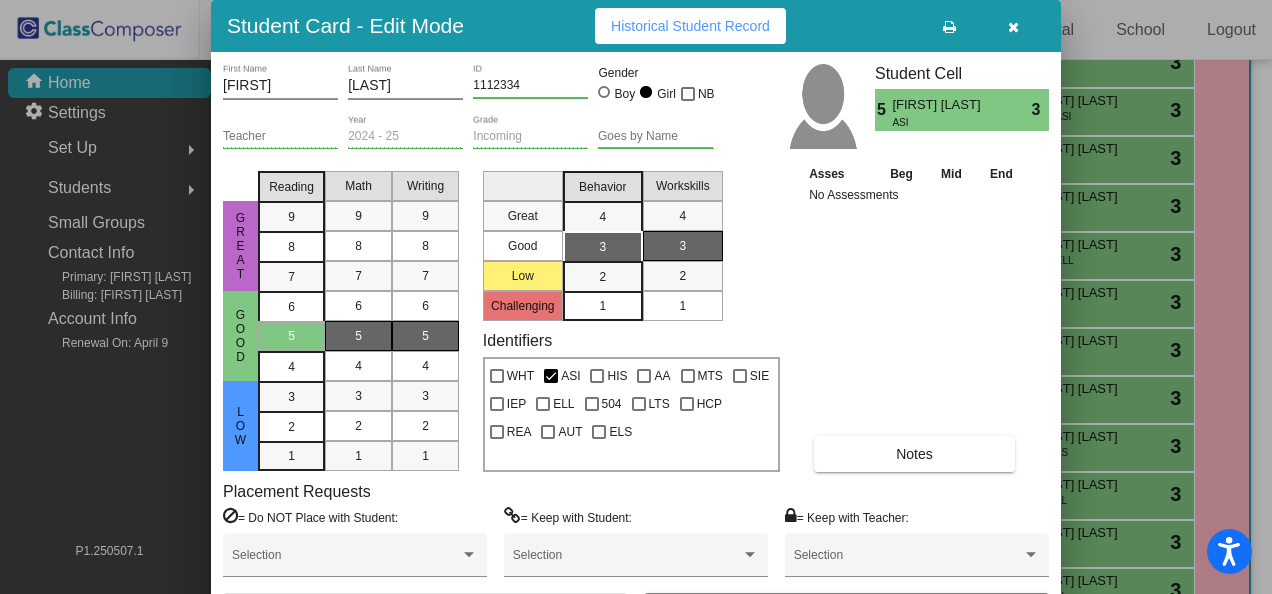 click on "Notes" at bounding box center (914, 454) 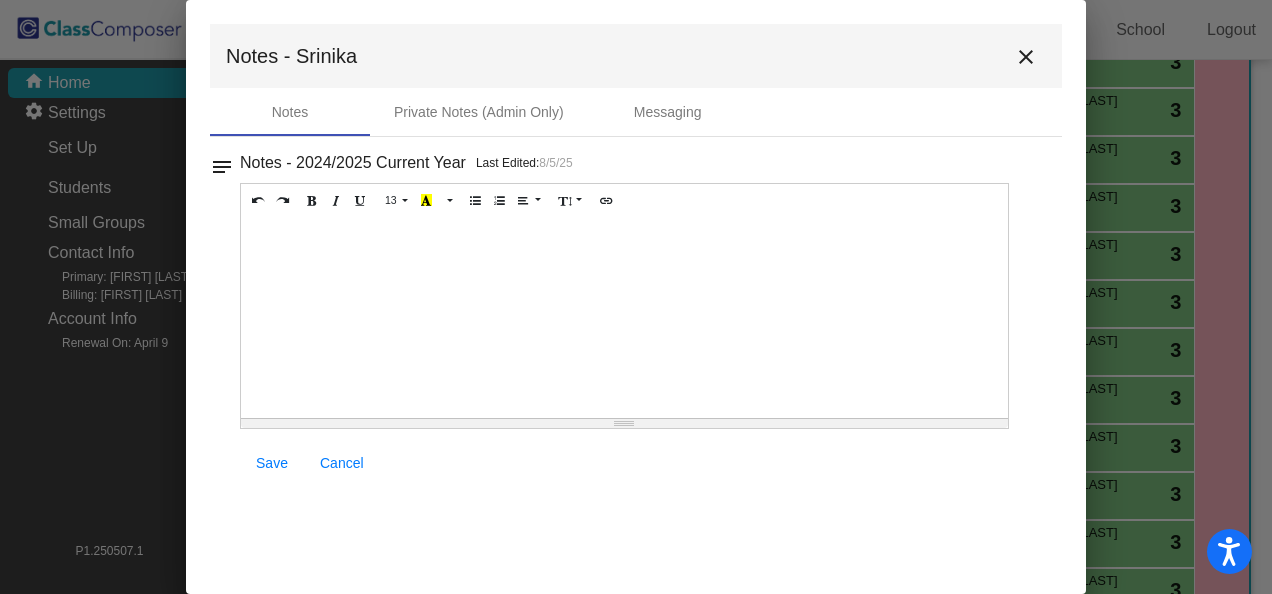 click at bounding box center [624, 318] 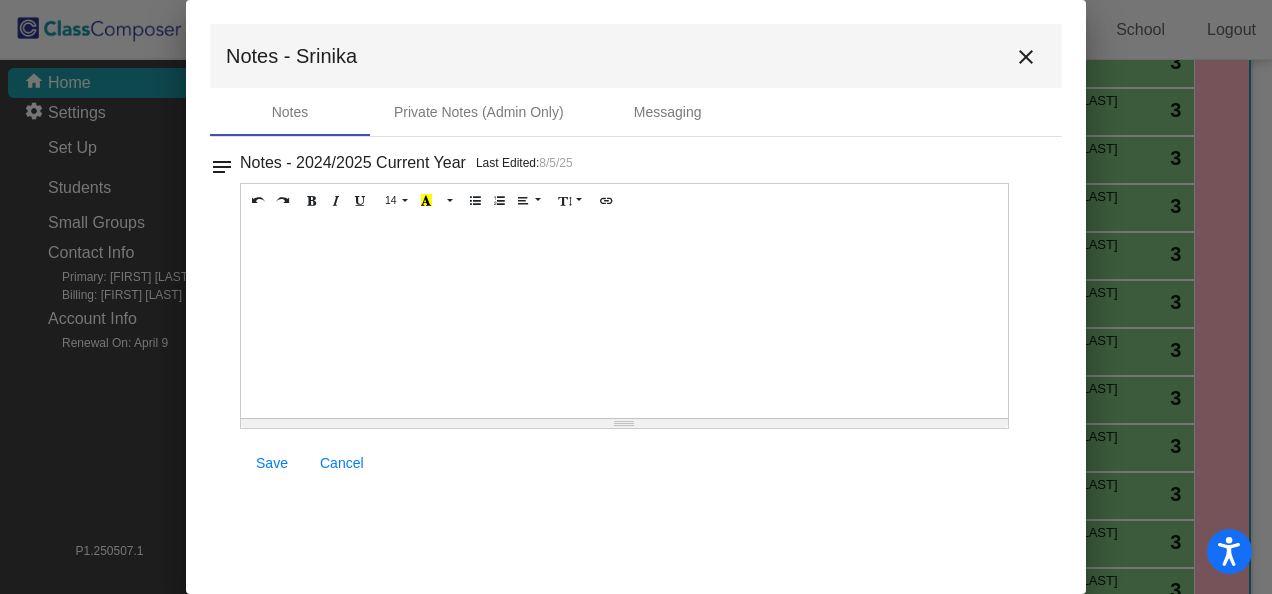 type 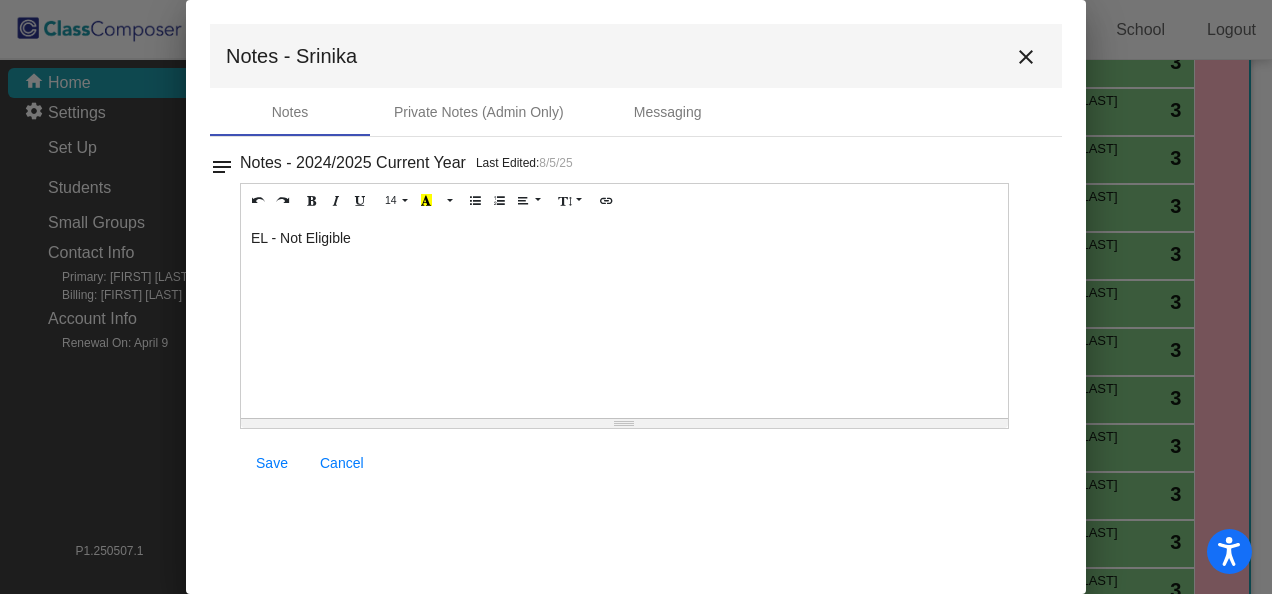 click on "Save" at bounding box center [272, 463] 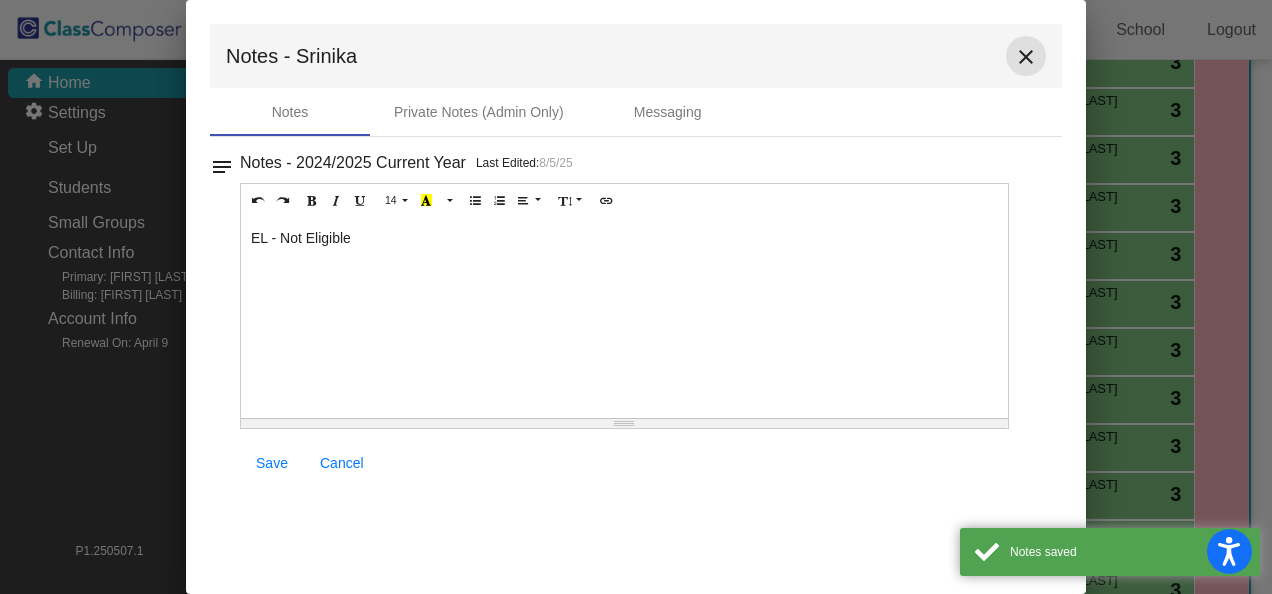 click on "close" at bounding box center (1026, 57) 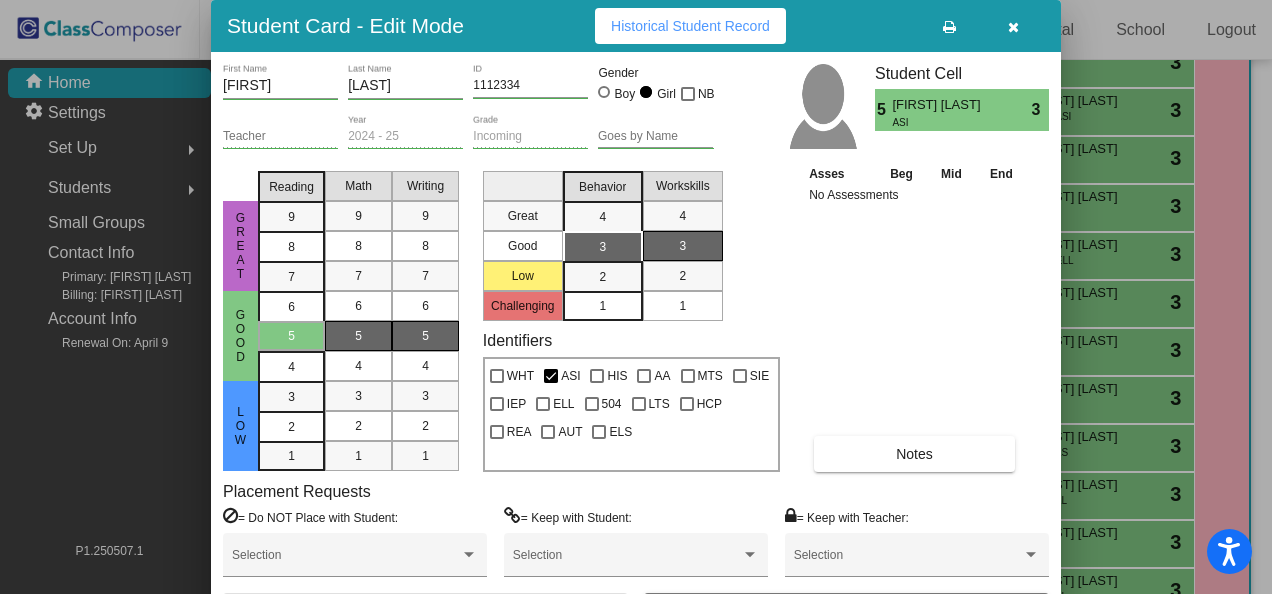 click at bounding box center [1013, 26] 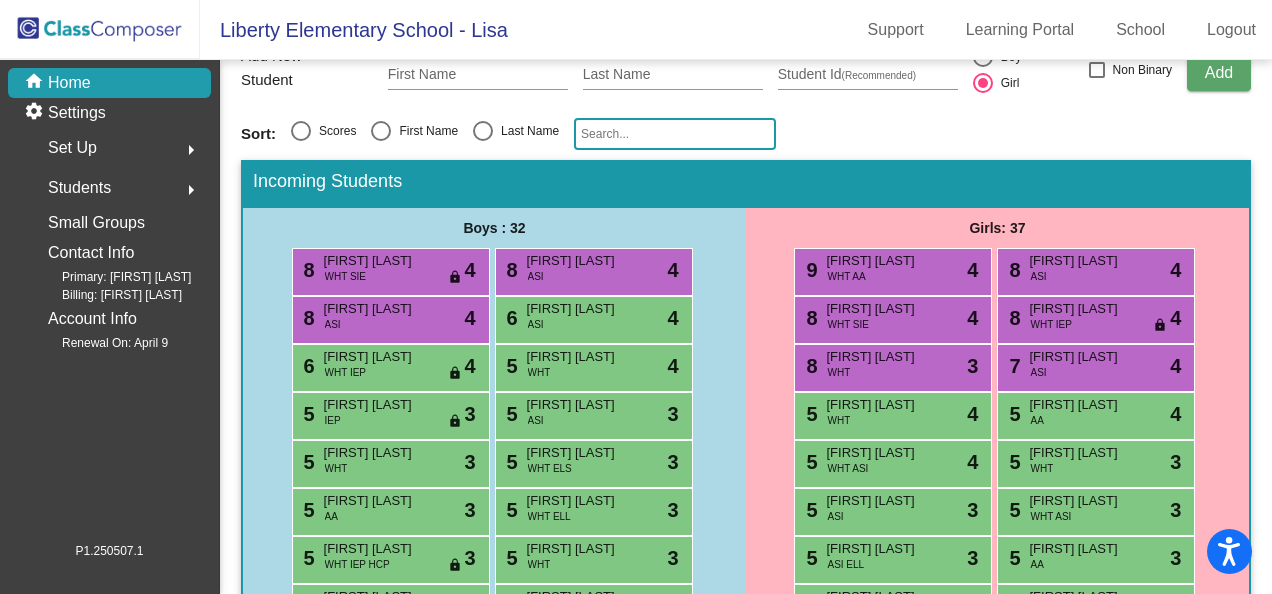 scroll, scrollTop: 179, scrollLeft: 0, axis: vertical 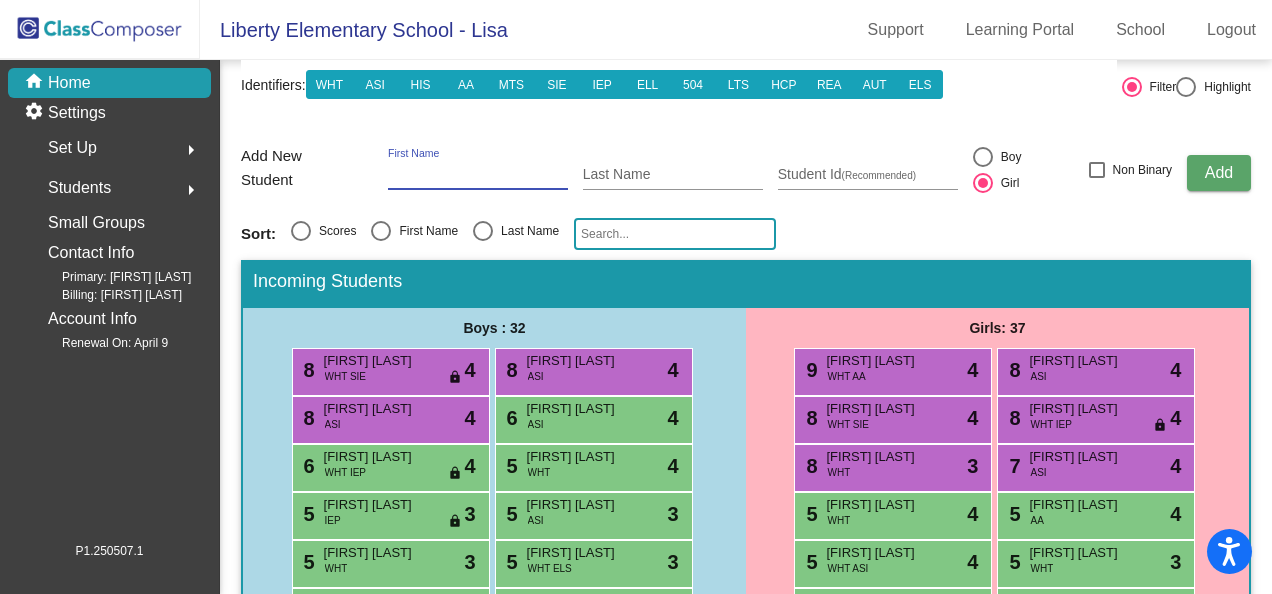 click on "First Name" at bounding box center [478, 175] 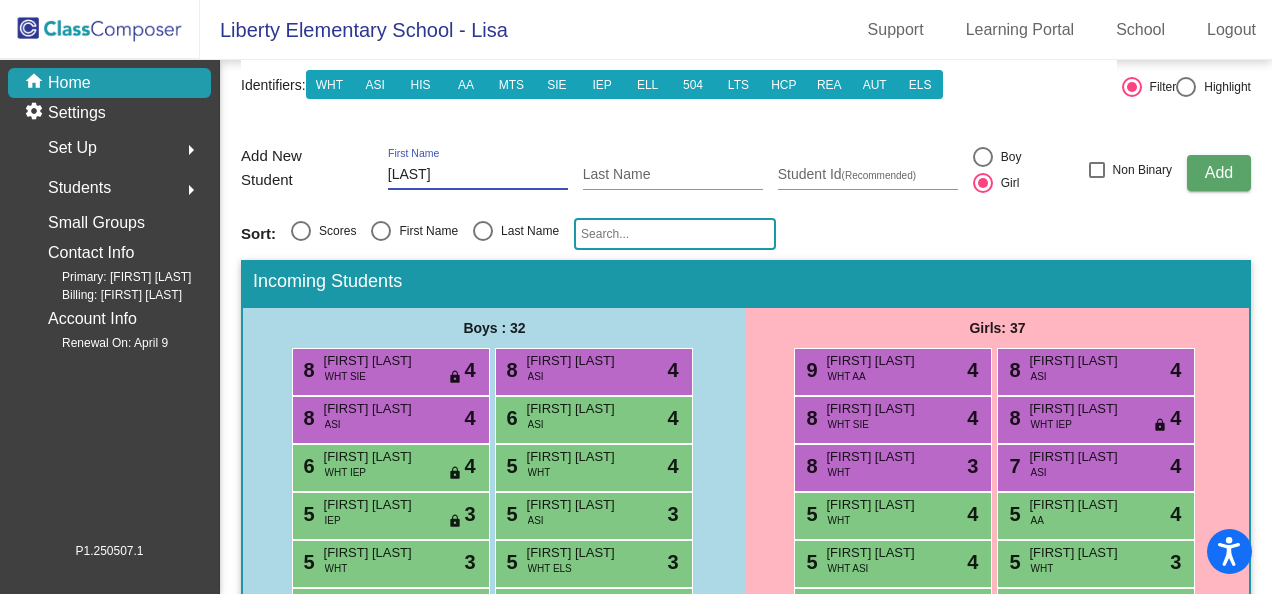 type on "[LAST]" 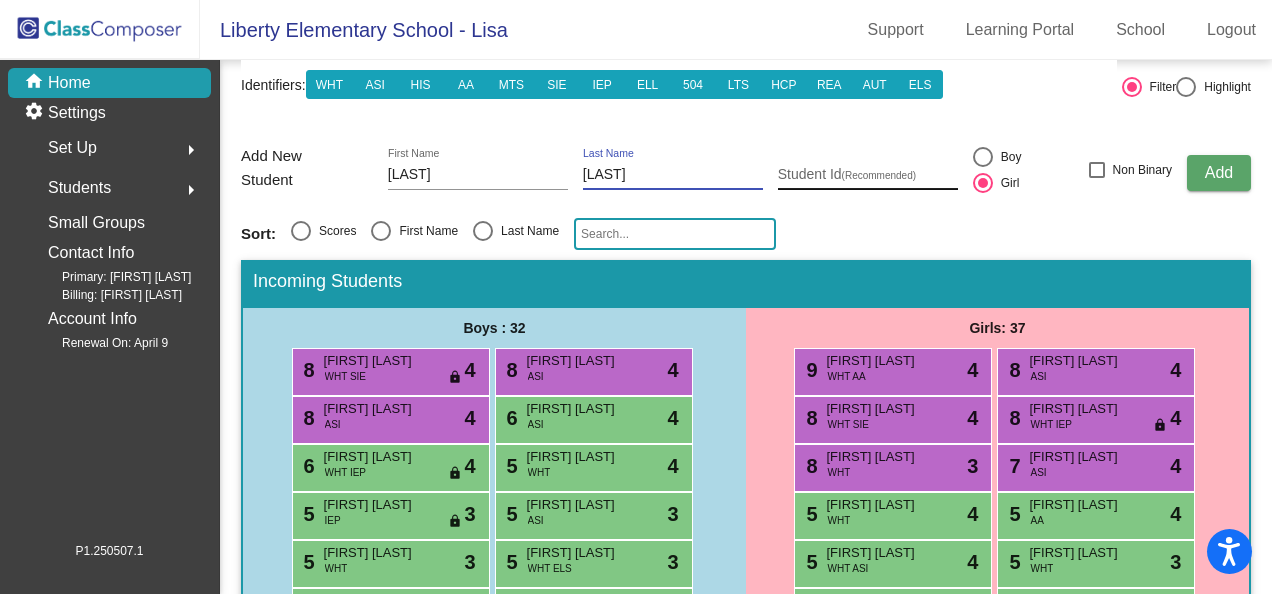 type on "[LAST]" 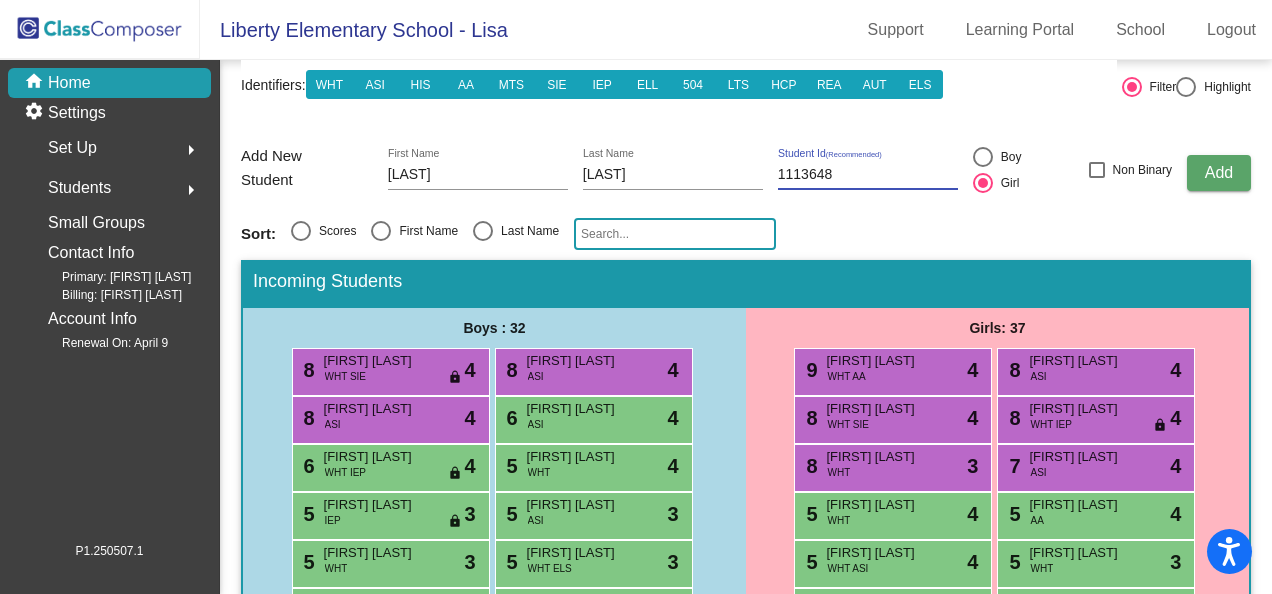 type on "1113648" 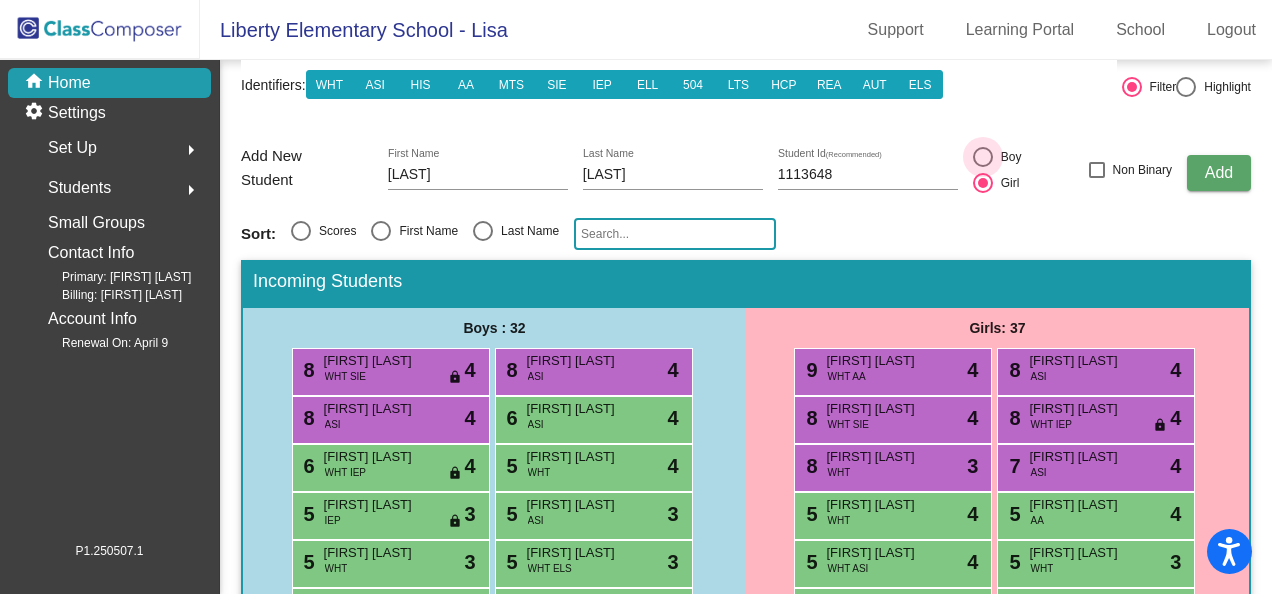 click at bounding box center (983, 157) 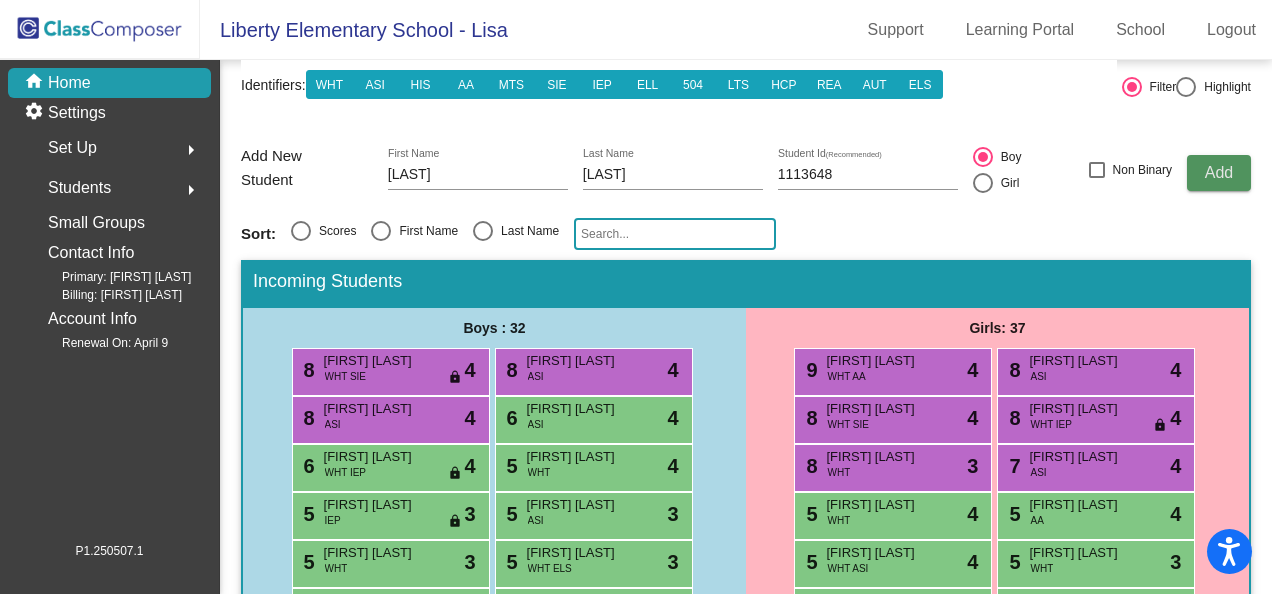 click on "Add" 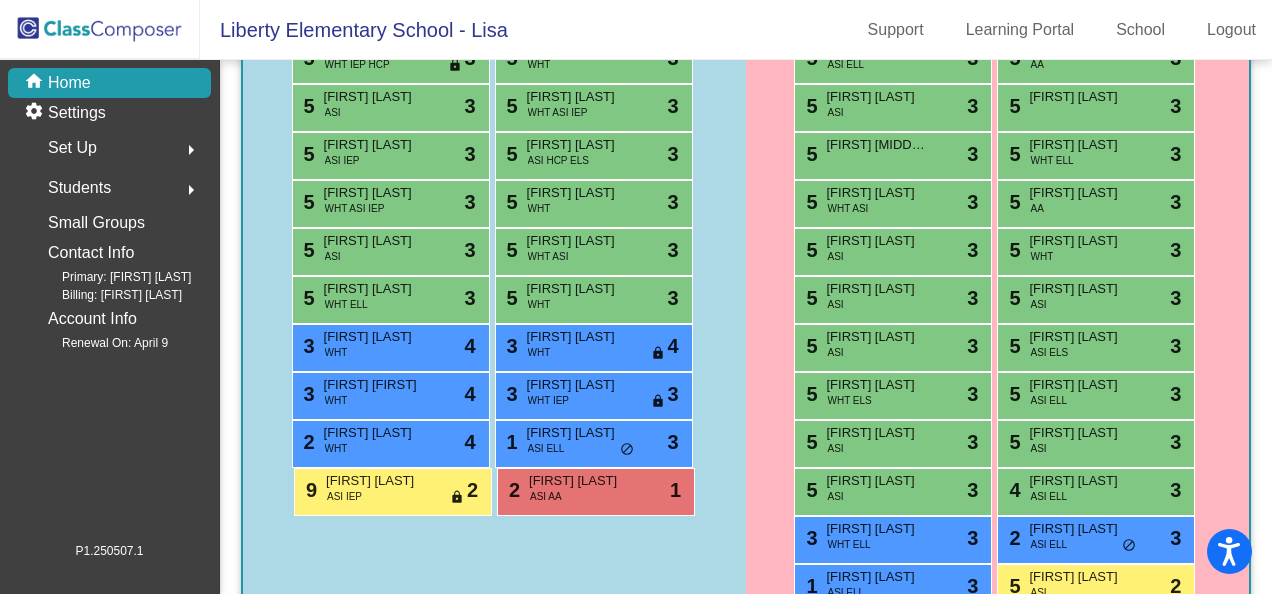 scroll, scrollTop: 279, scrollLeft: 0, axis: vertical 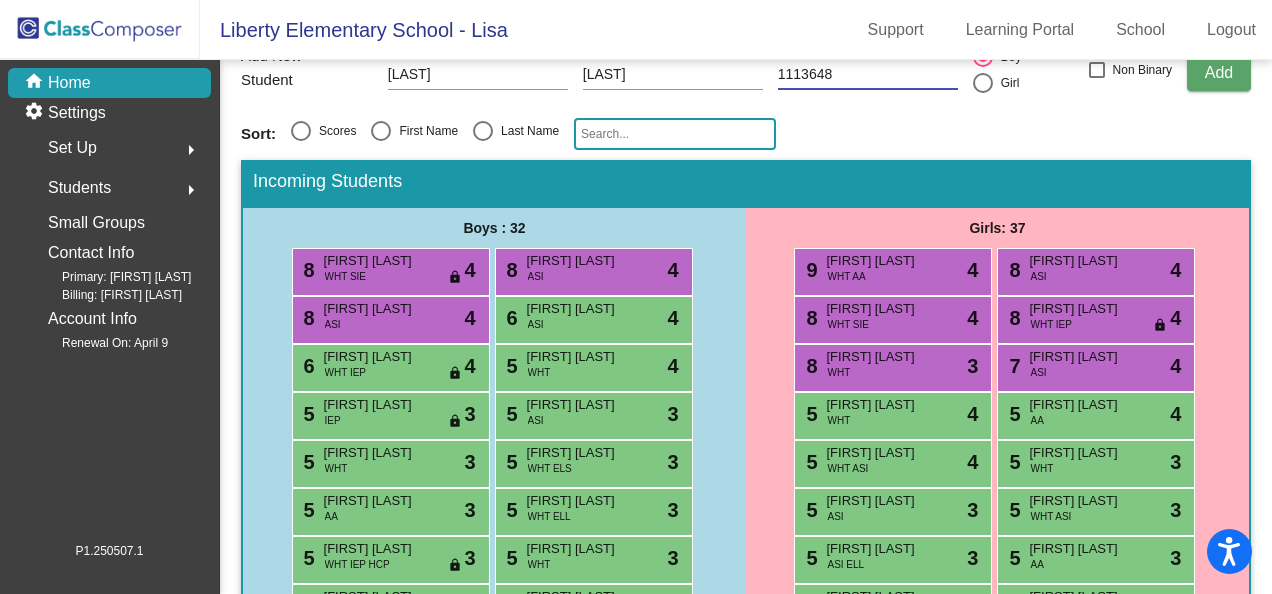 click on "1113648" at bounding box center (868, 75) 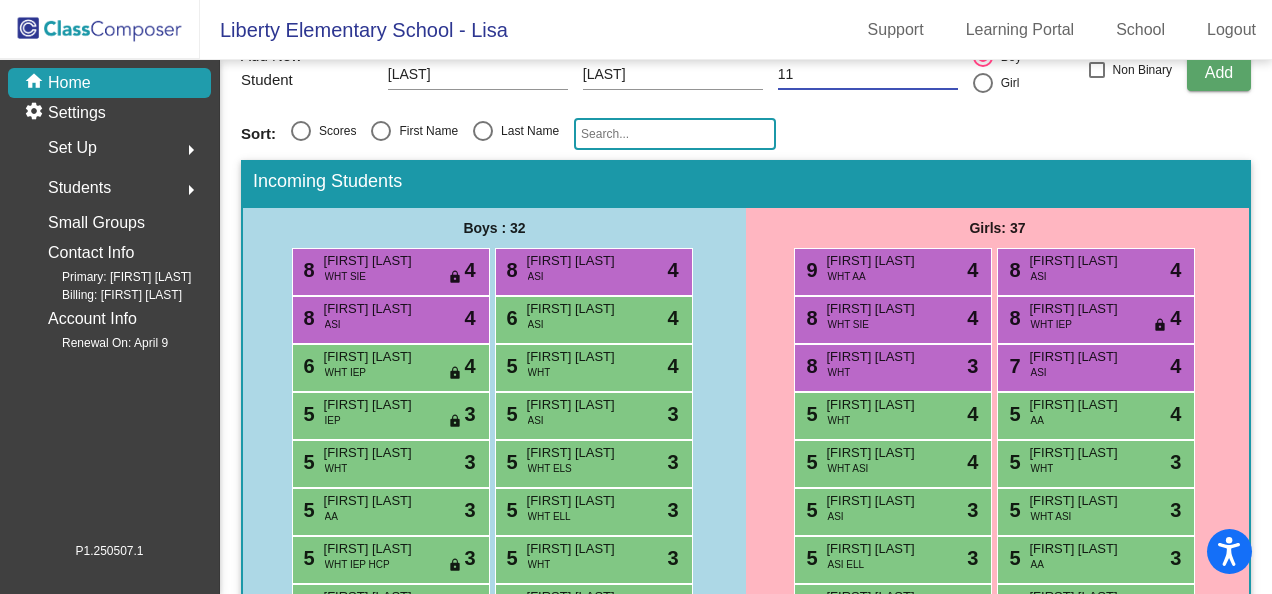 type on "1" 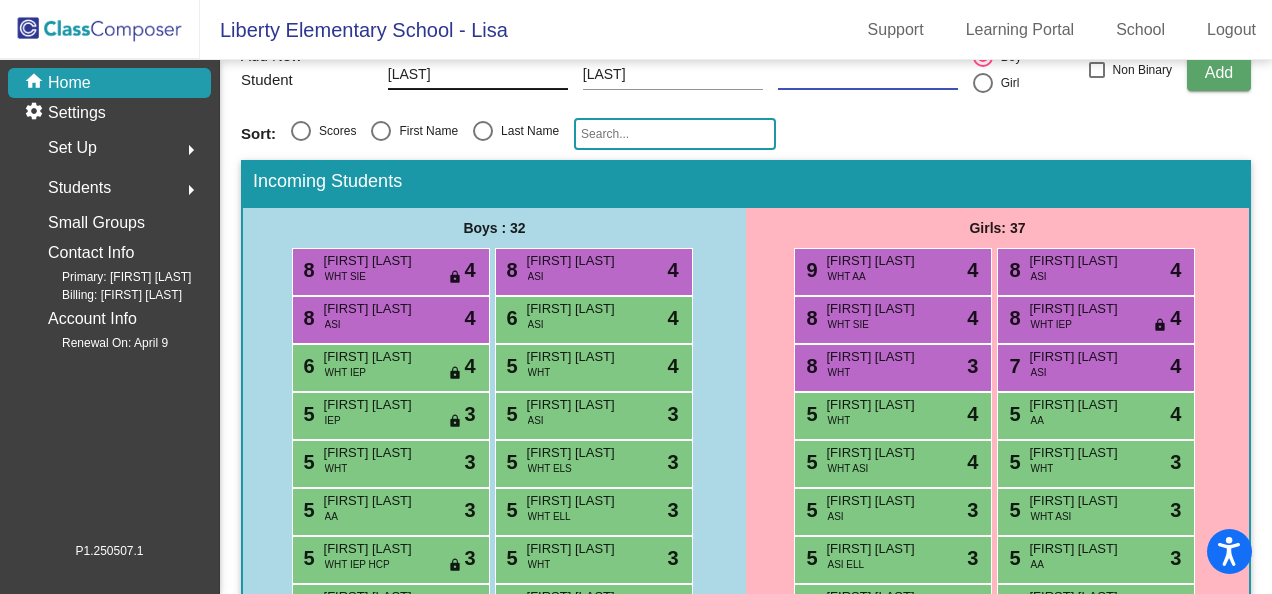 type 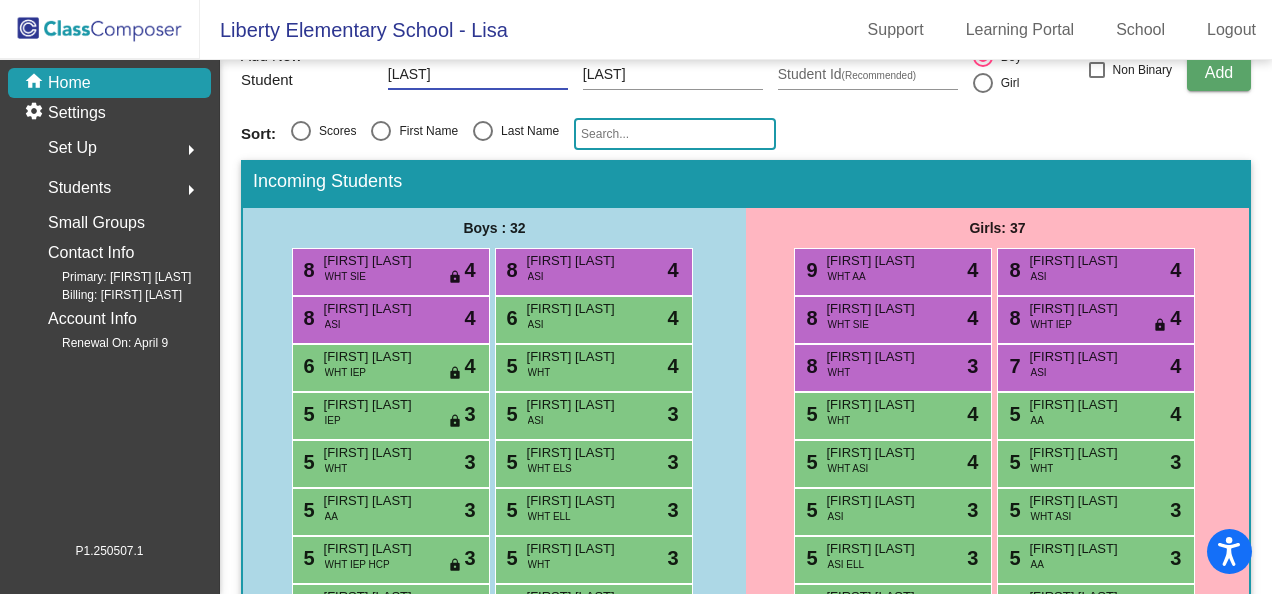 click on "[LAST]" at bounding box center [478, 75] 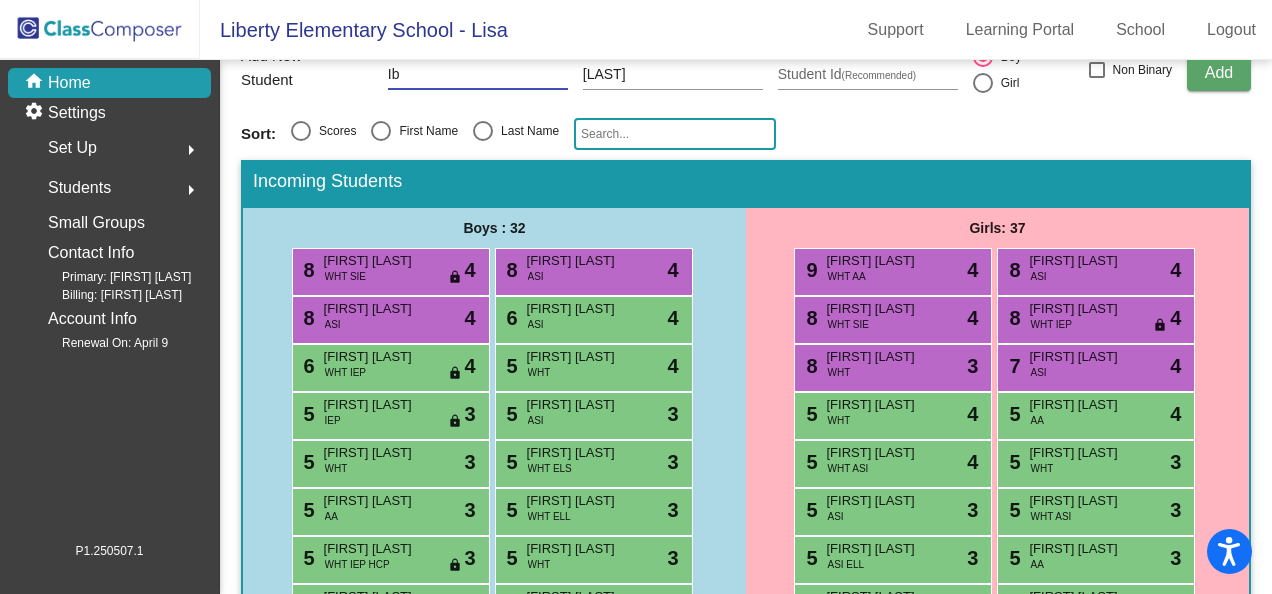 type on "I" 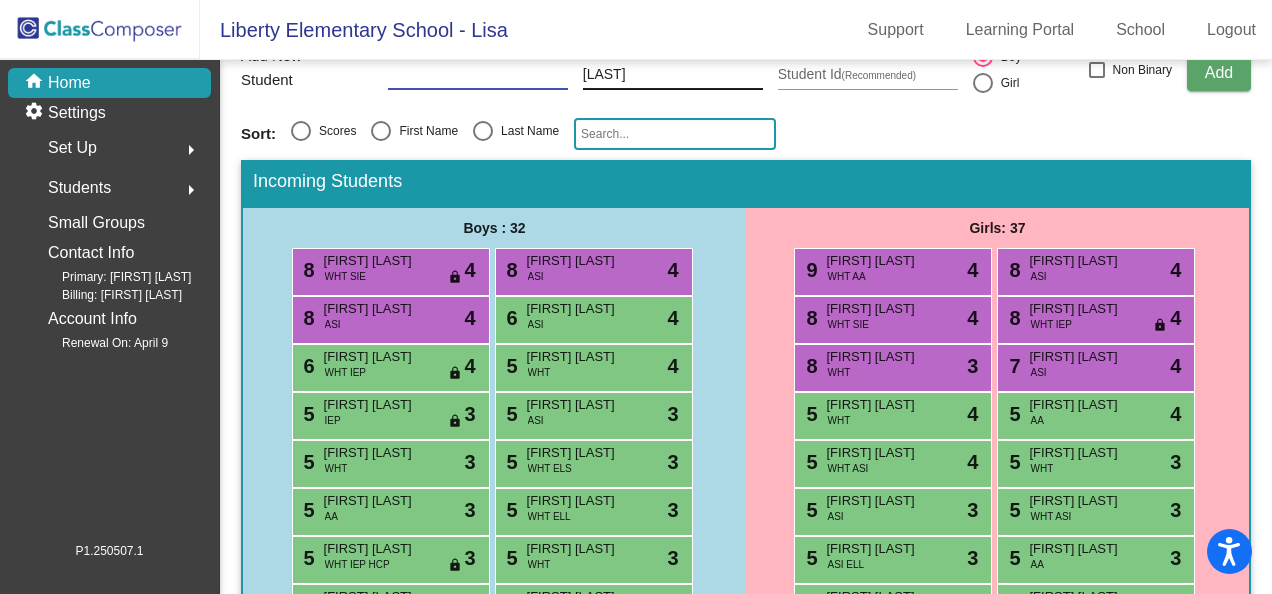 type 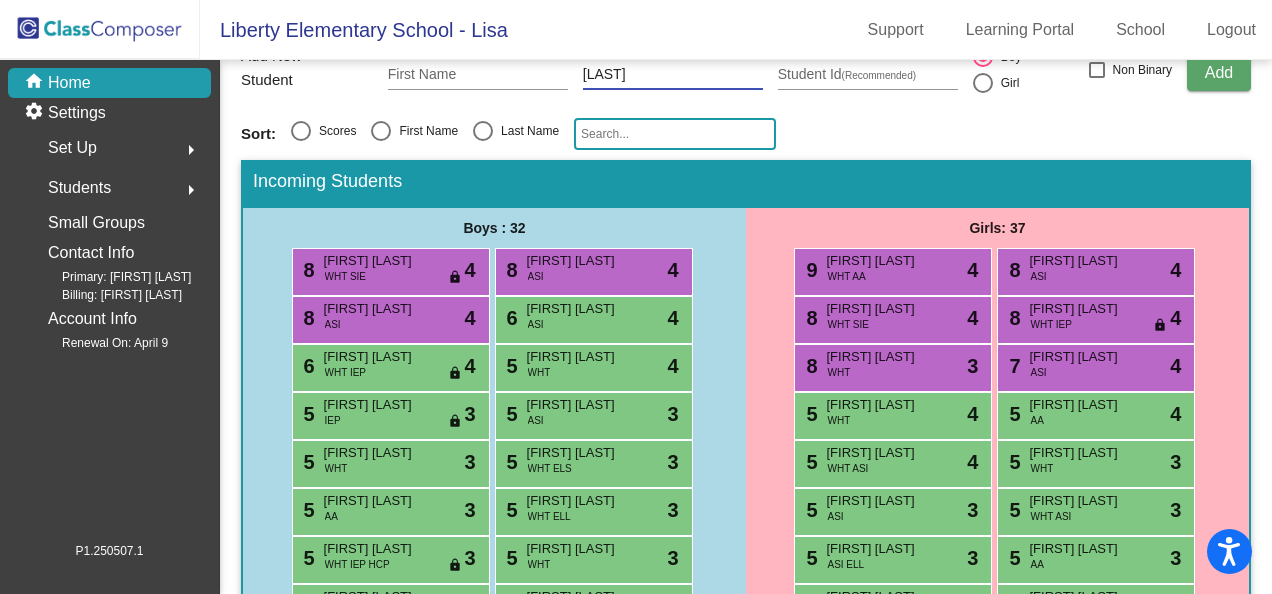 click on "[LAST]" at bounding box center (673, 75) 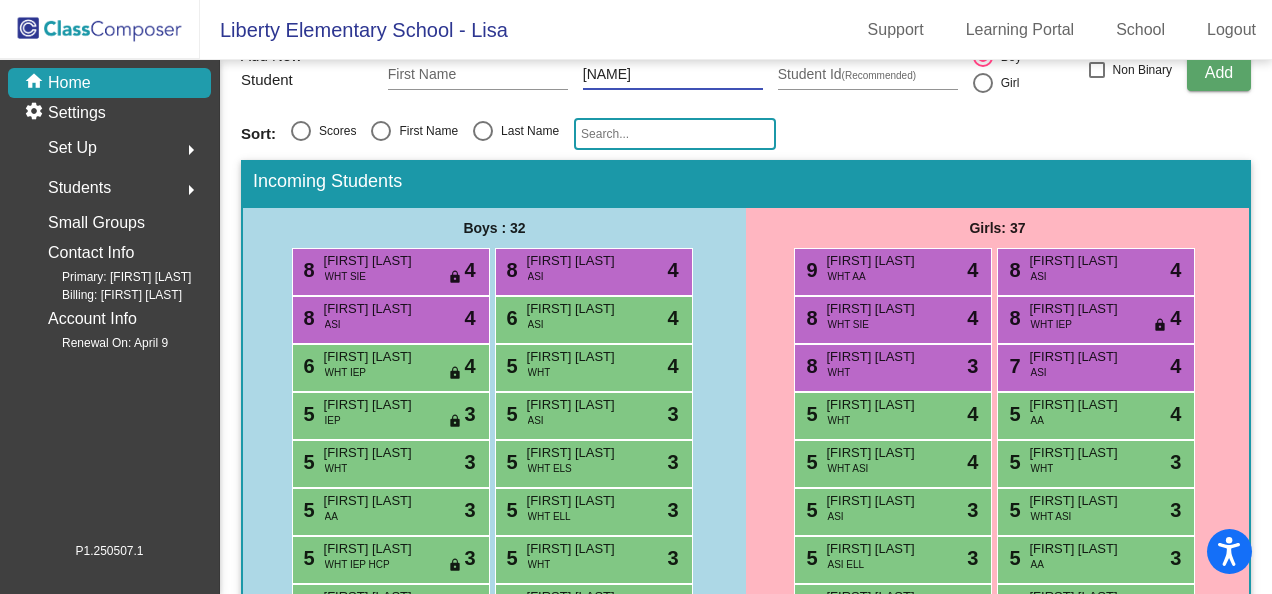 type on "A" 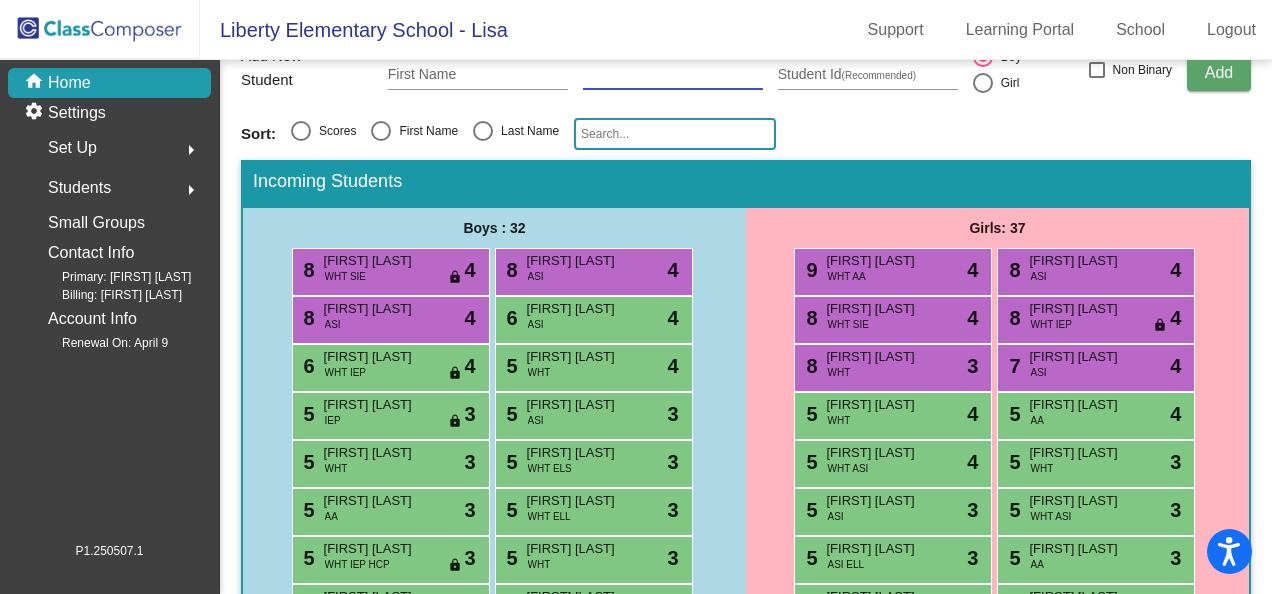 scroll, scrollTop: 379, scrollLeft: 0, axis: vertical 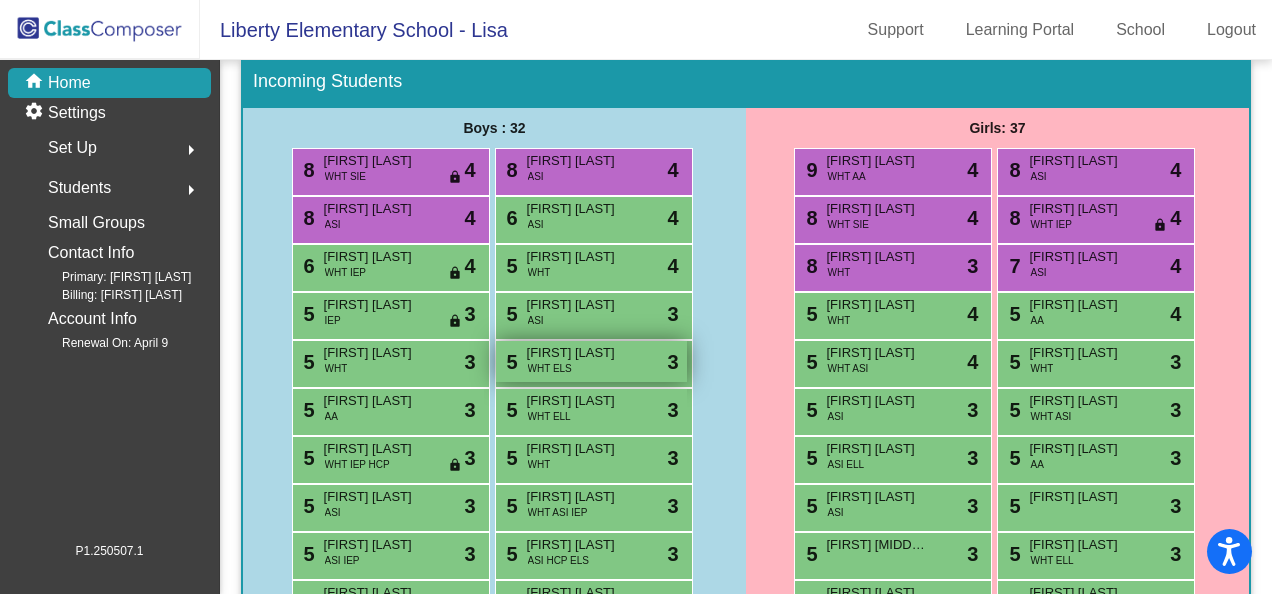 type 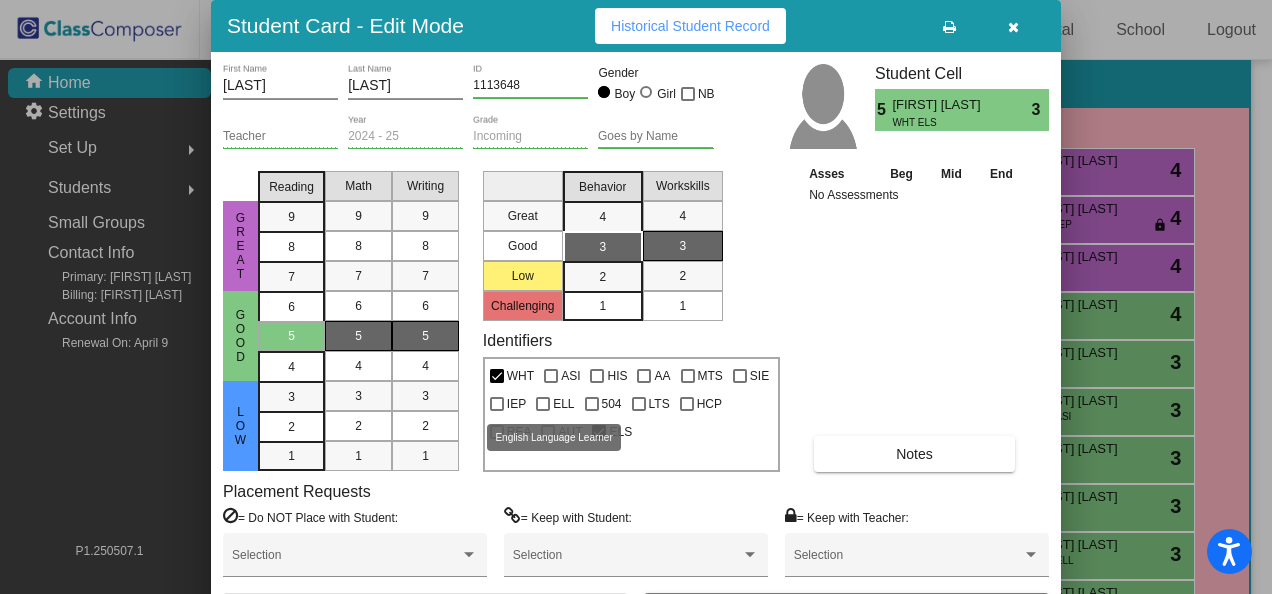 click at bounding box center (543, 404) 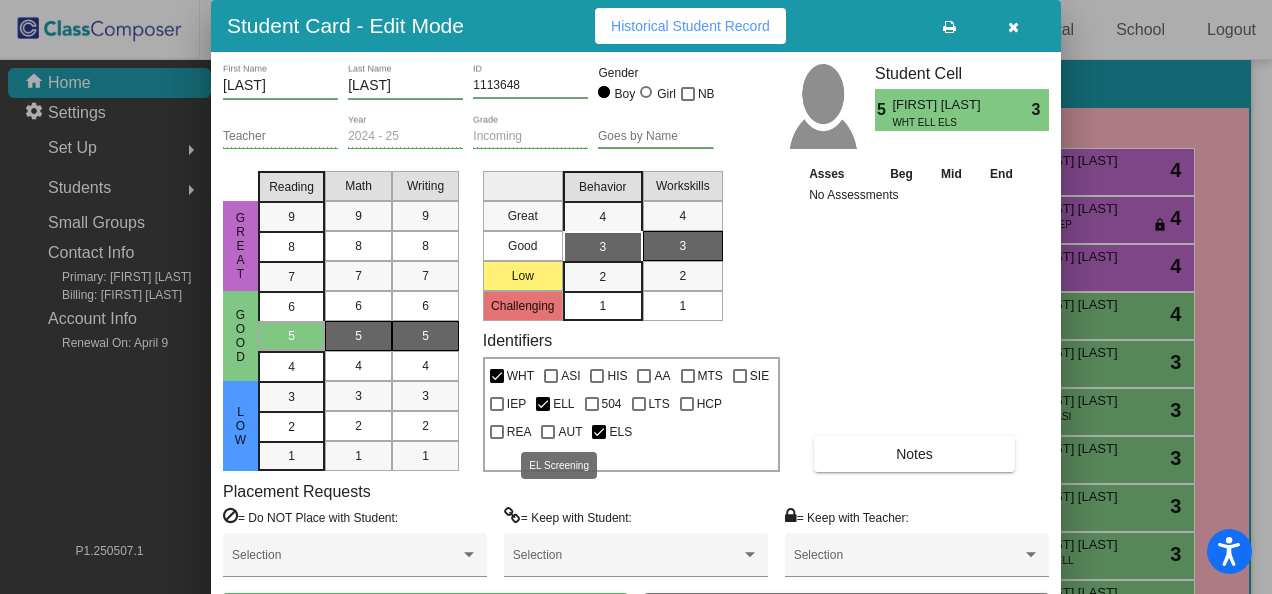 click at bounding box center (599, 432) 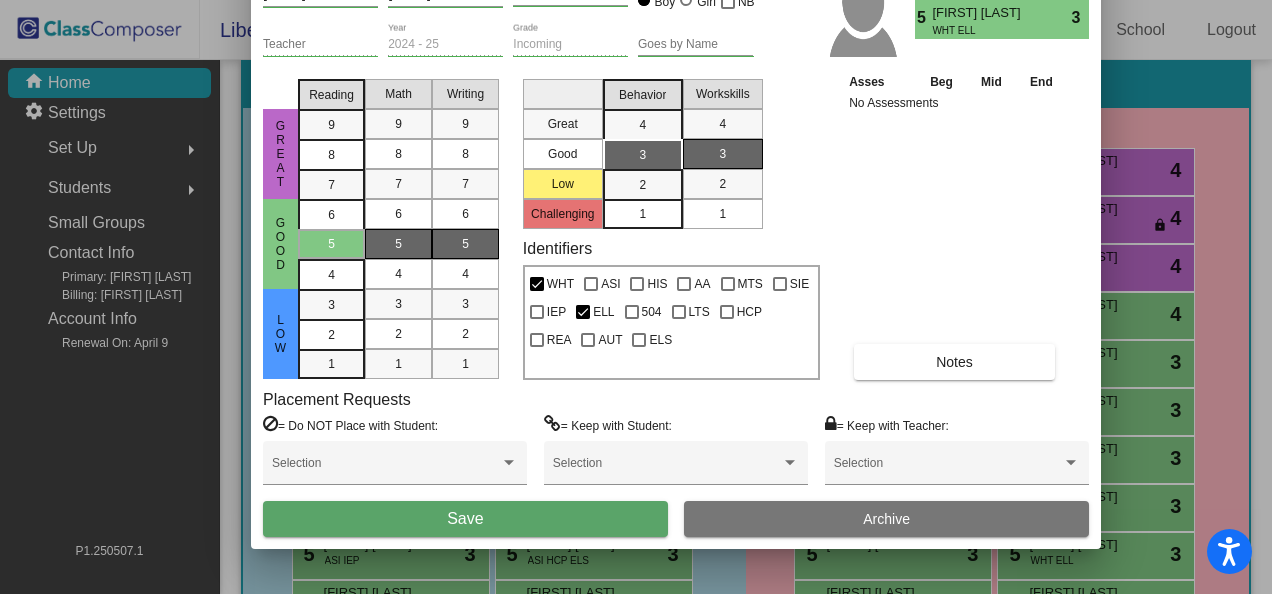 drag, startPoint x: 850, startPoint y: 18, endPoint x: 890, endPoint y: -74, distance: 100.31949 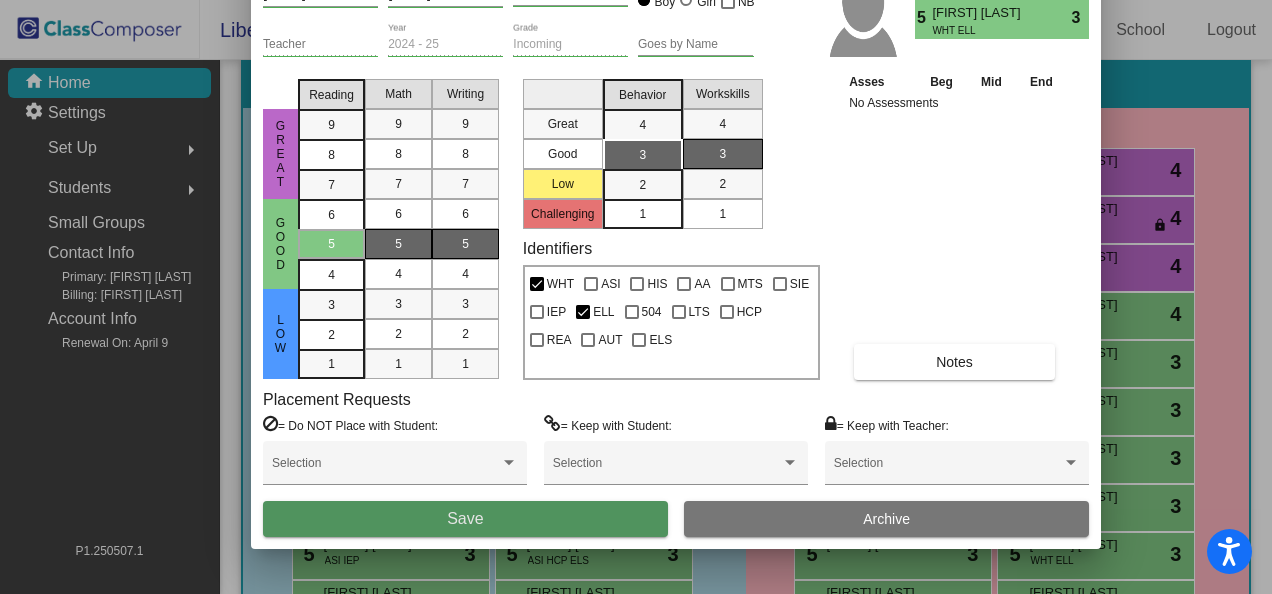click on "Save" at bounding box center (465, 518) 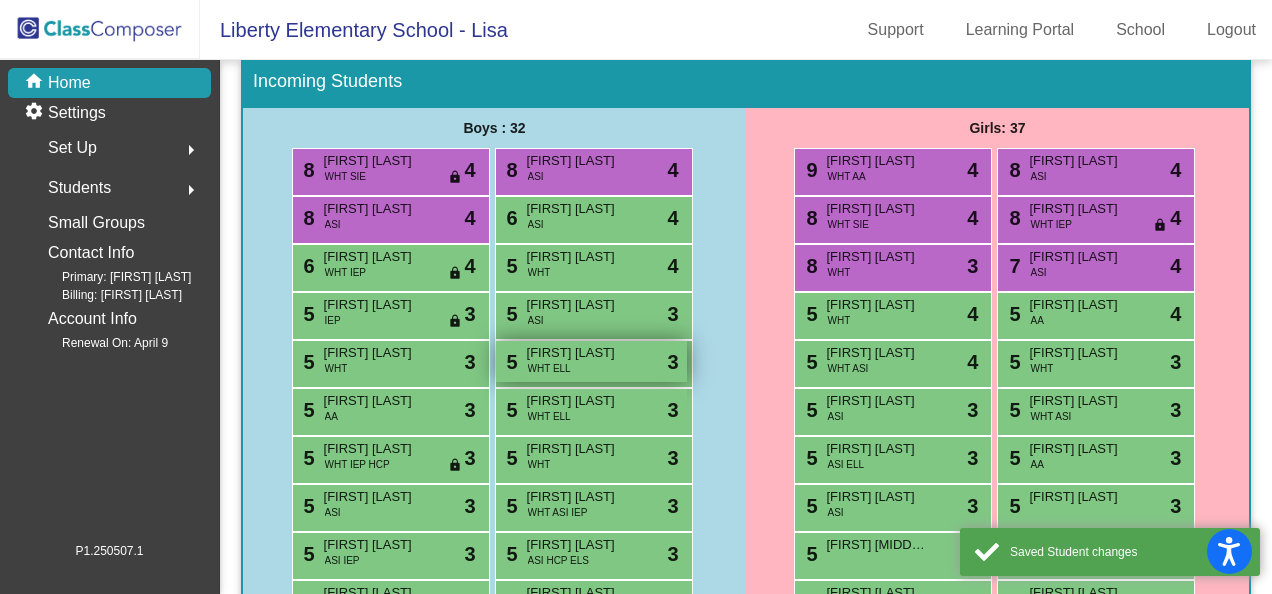 click on "[FIRST] [LAST]" at bounding box center (577, 353) 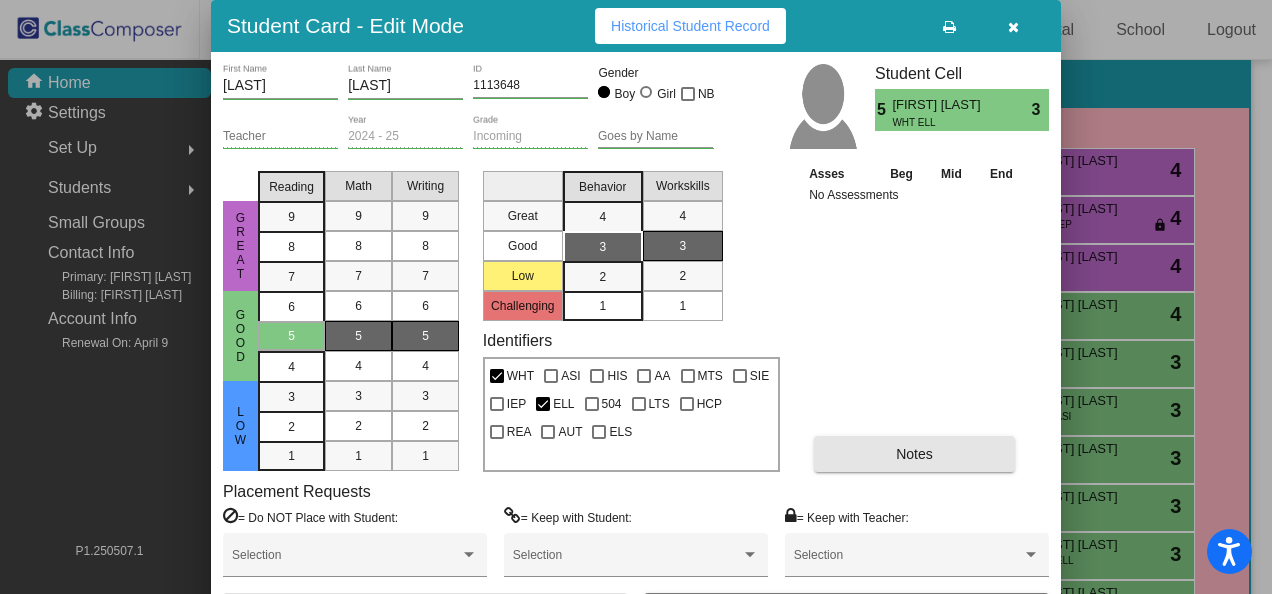 click on "Notes" at bounding box center (914, 454) 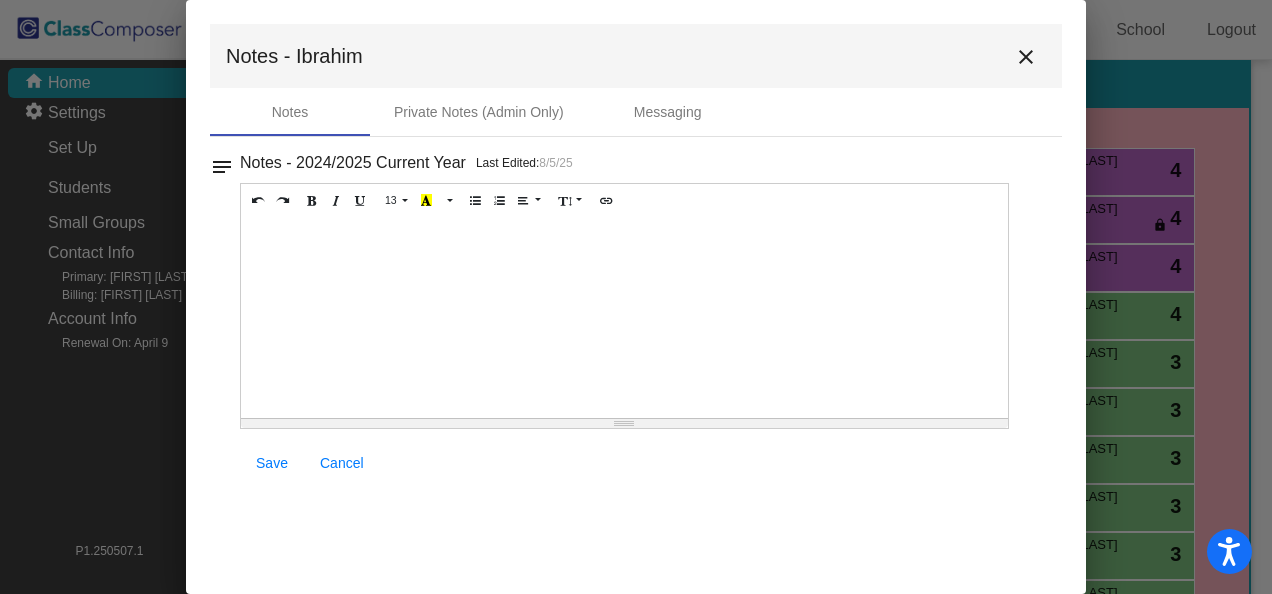 click at bounding box center (624, 318) 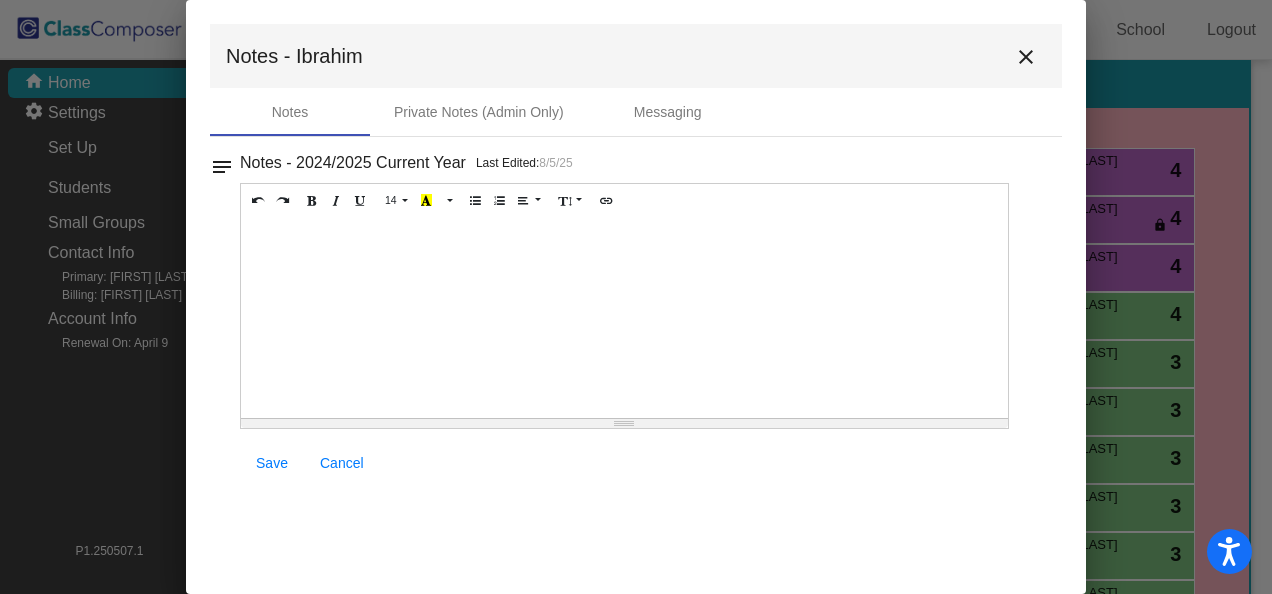 type 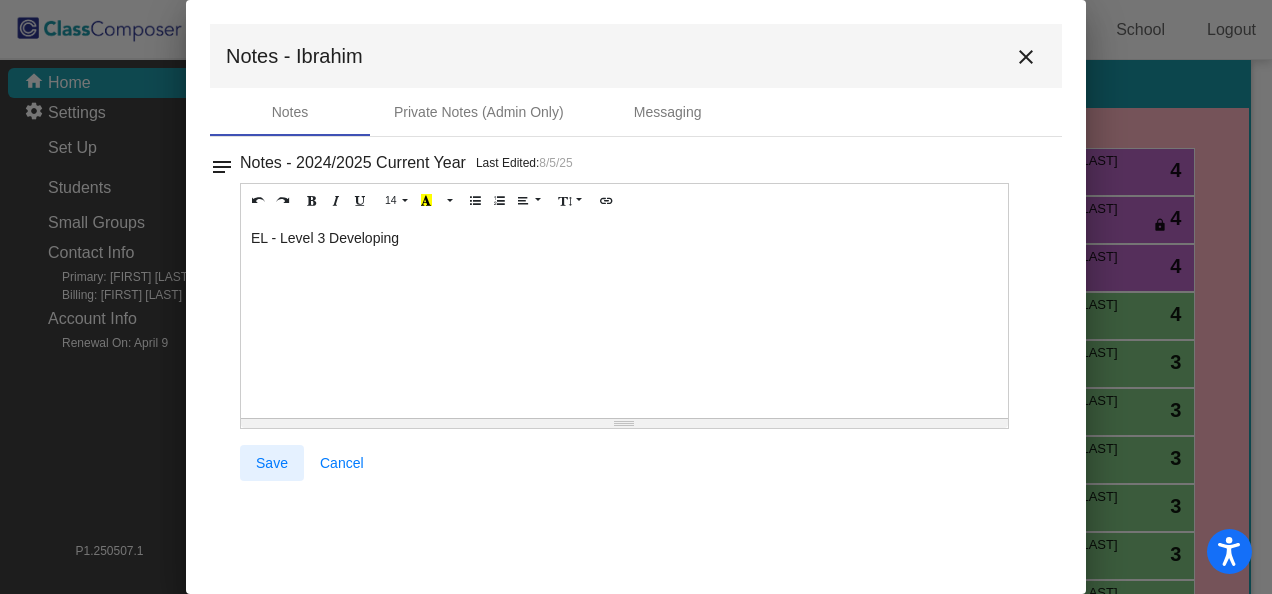 click on "Save" at bounding box center (272, 463) 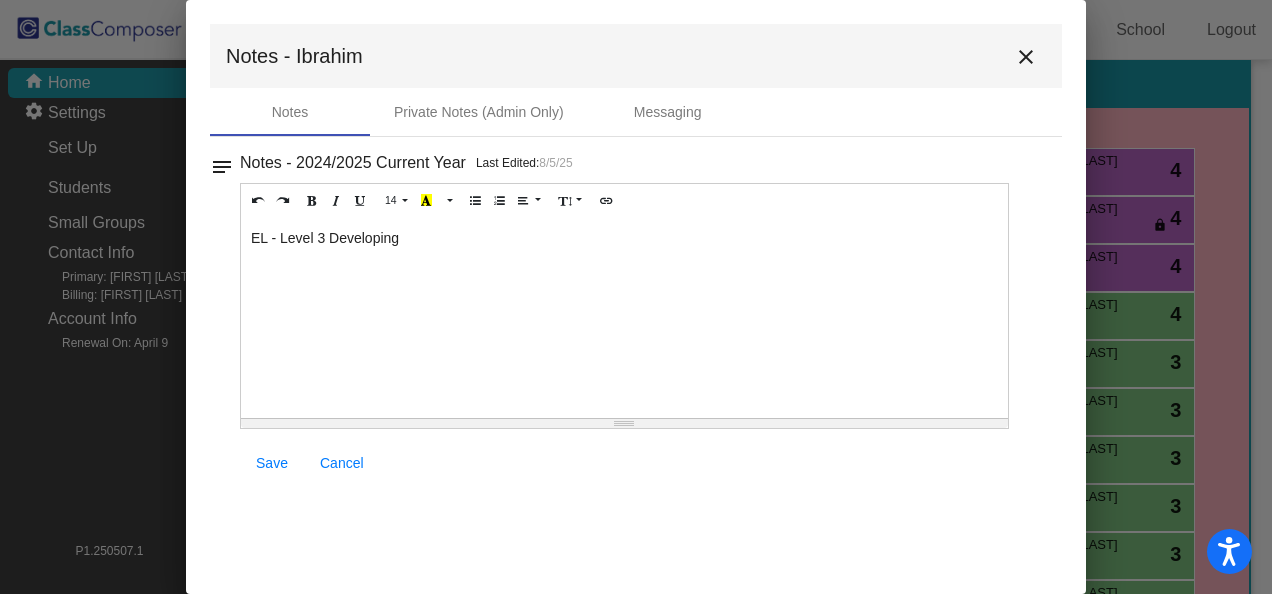click on "EL - Level 3 Developing" at bounding box center [624, 318] 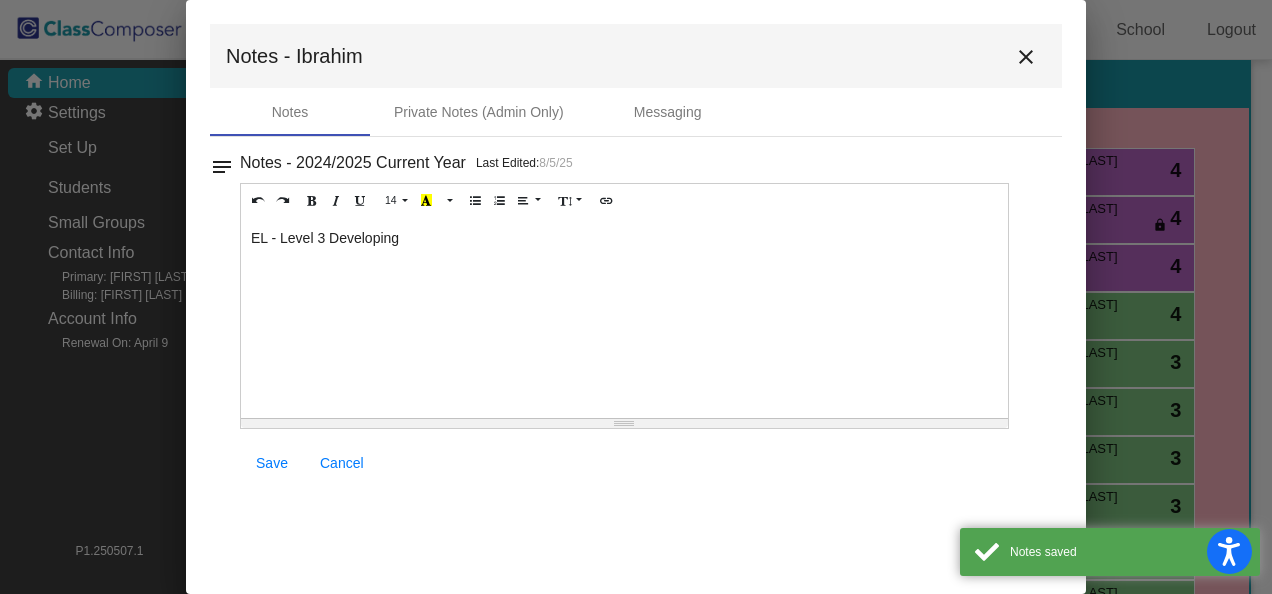 click on "close" at bounding box center (1026, 57) 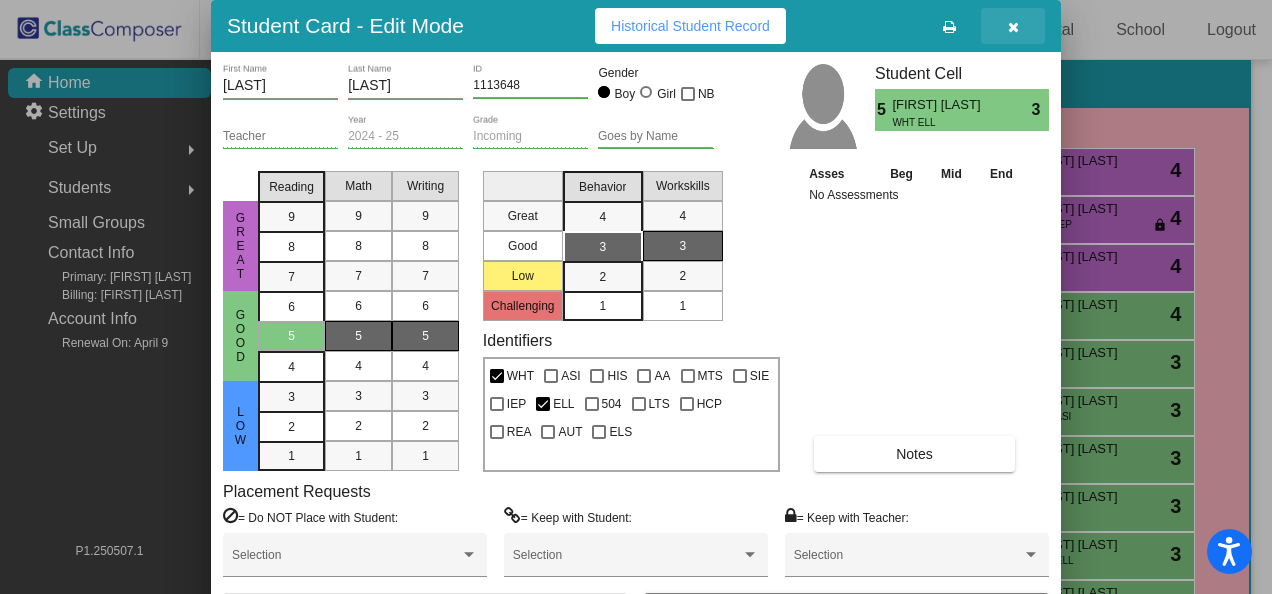 click at bounding box center [1013, 26] 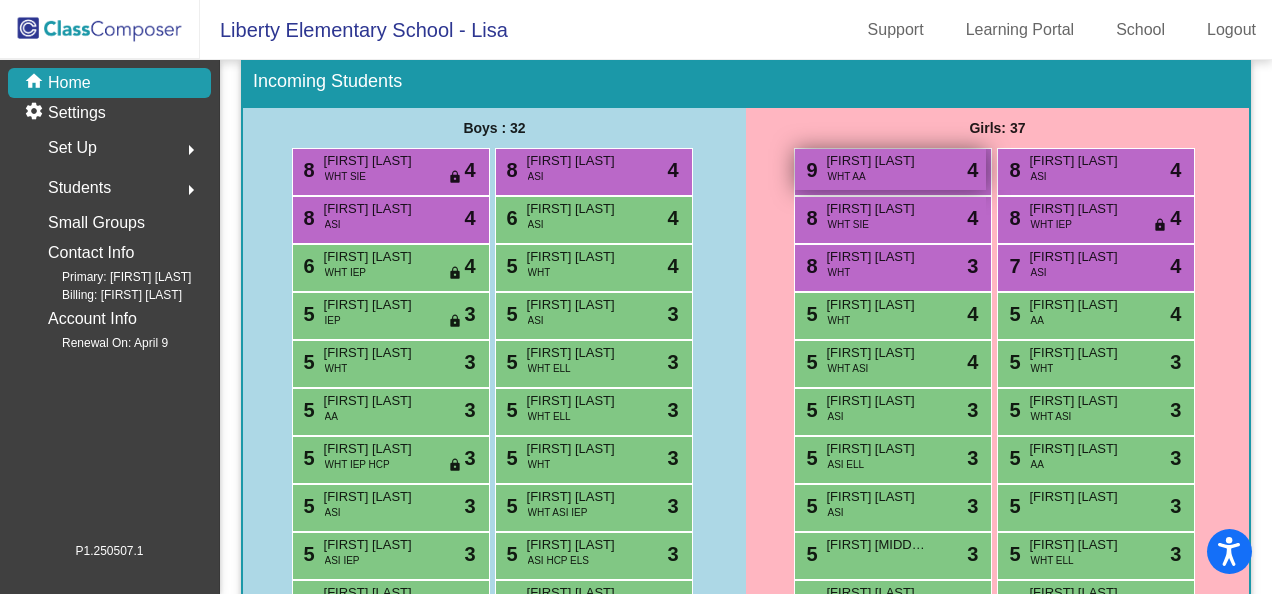 scroll, scrollTop: 0, scrollLeft: 0, axis: both 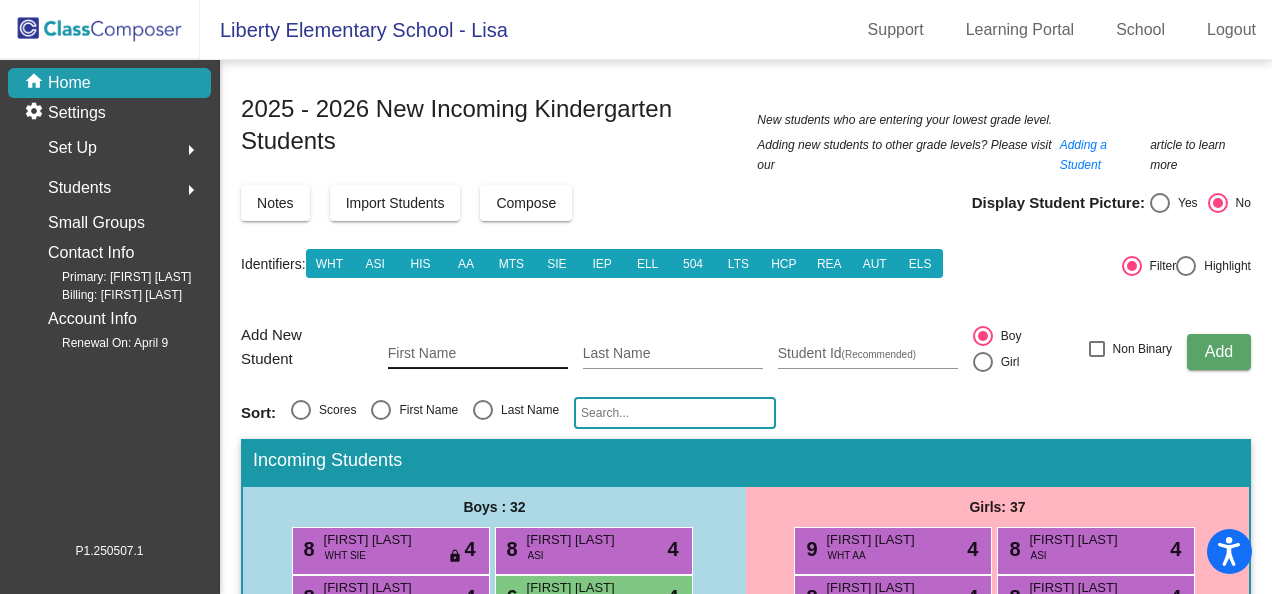 click on "First Name" at bounding box center [478, 354] 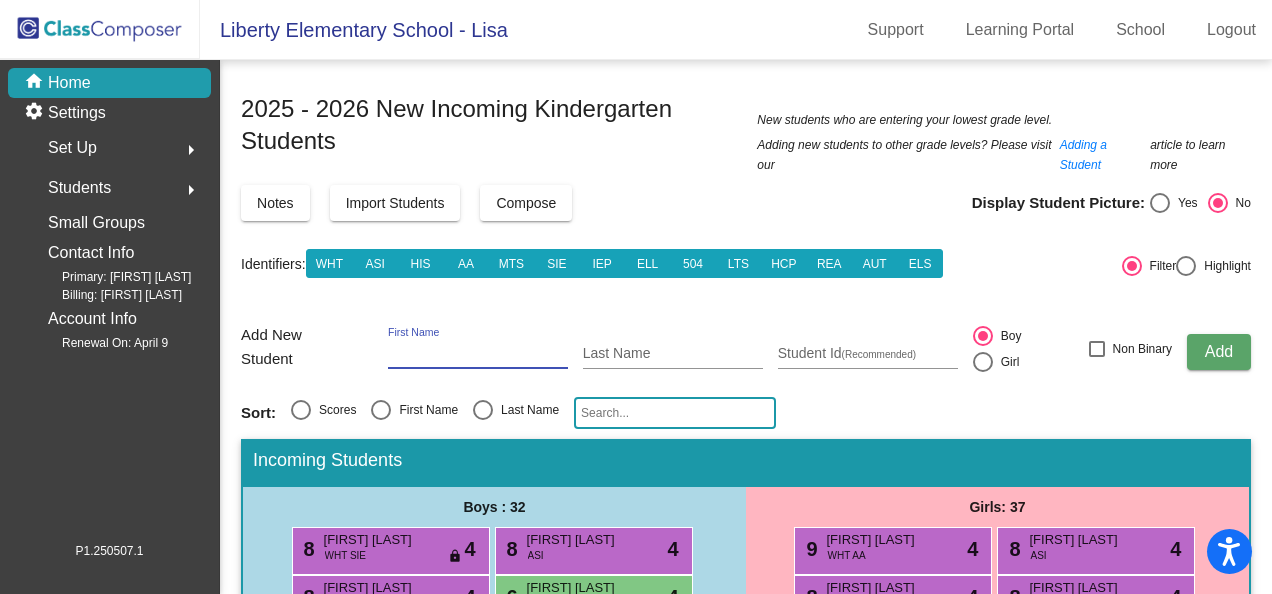 click on "First Name" at bounding box center [478, 354] 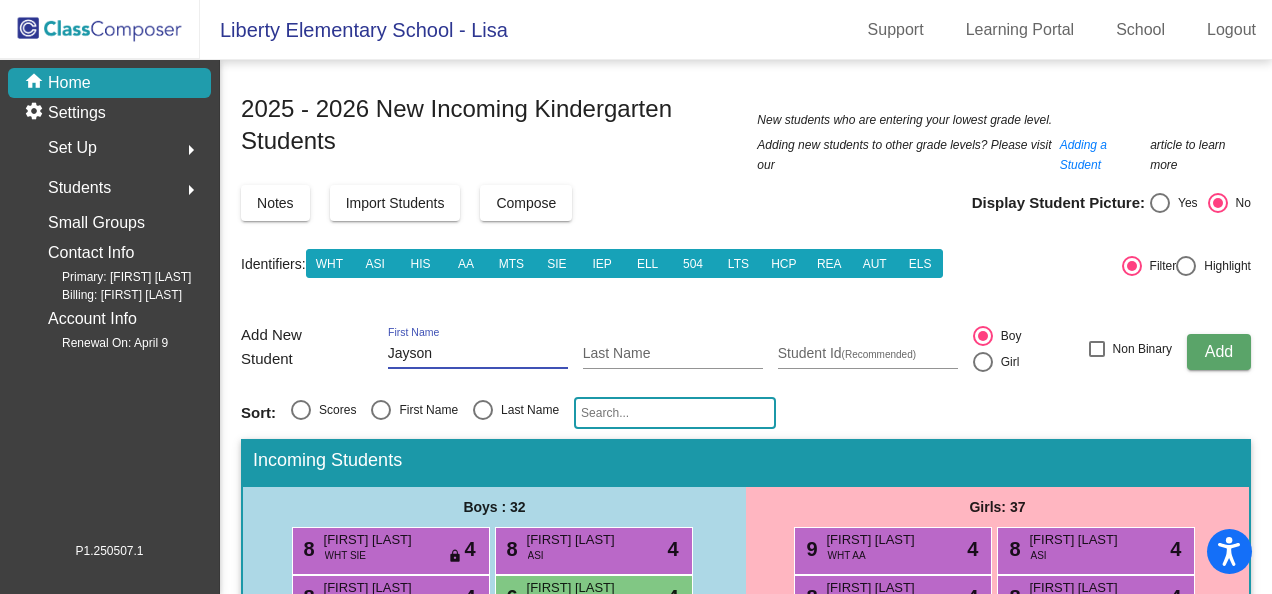 type on "Jayson" 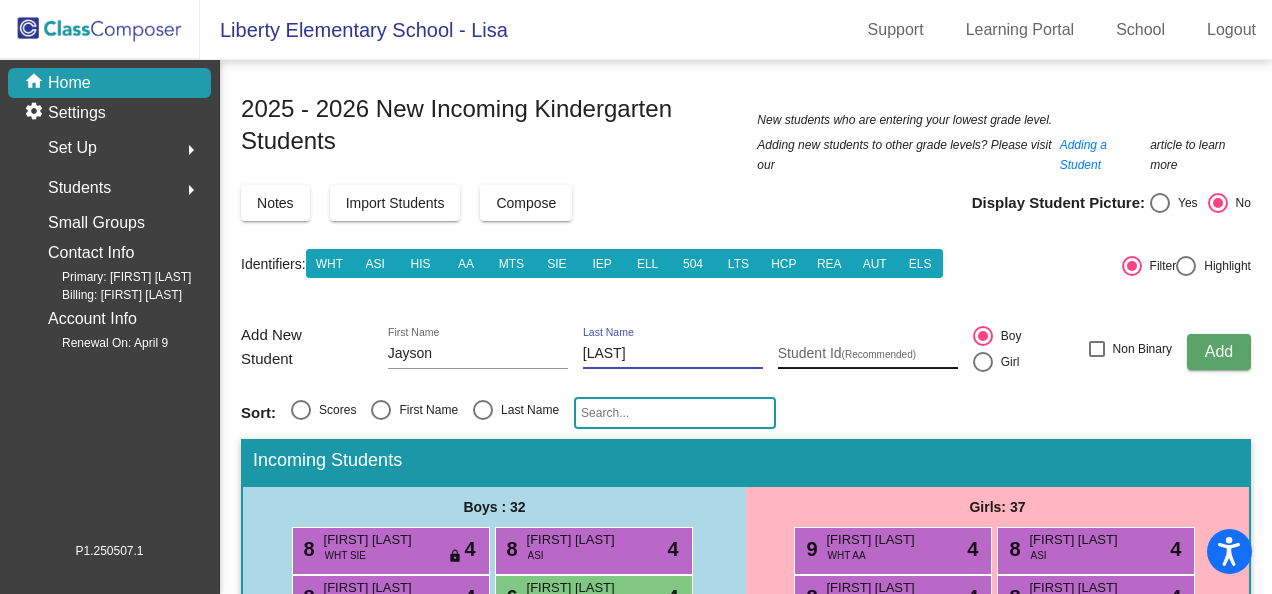 type on "[LAST]" 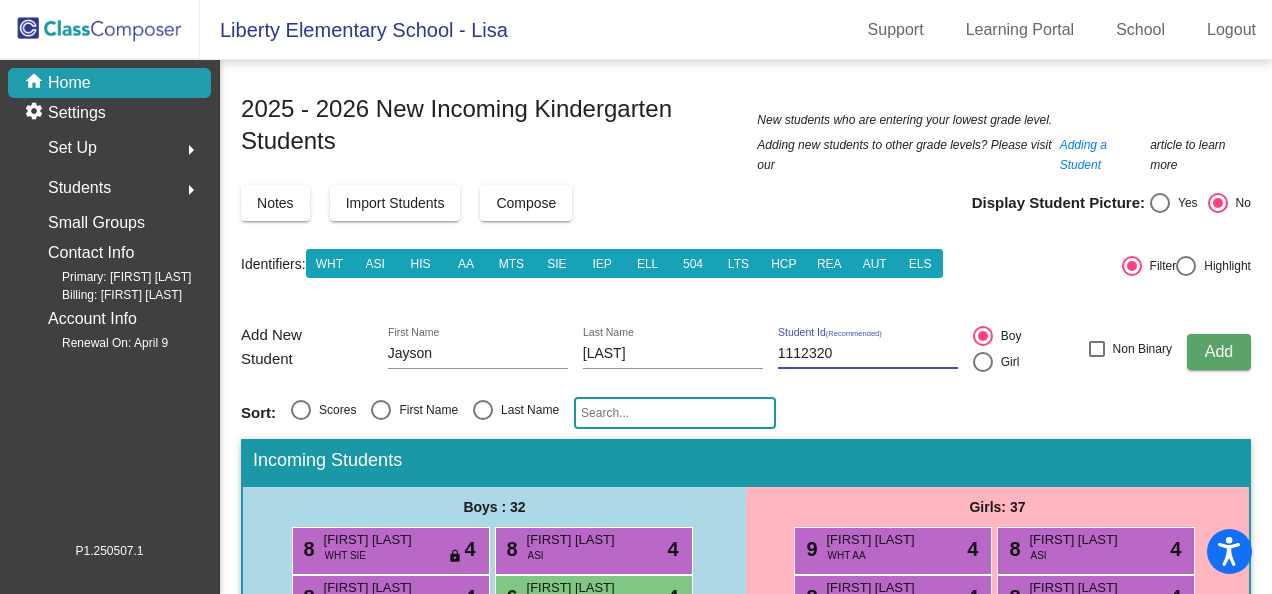 type on "1112320" 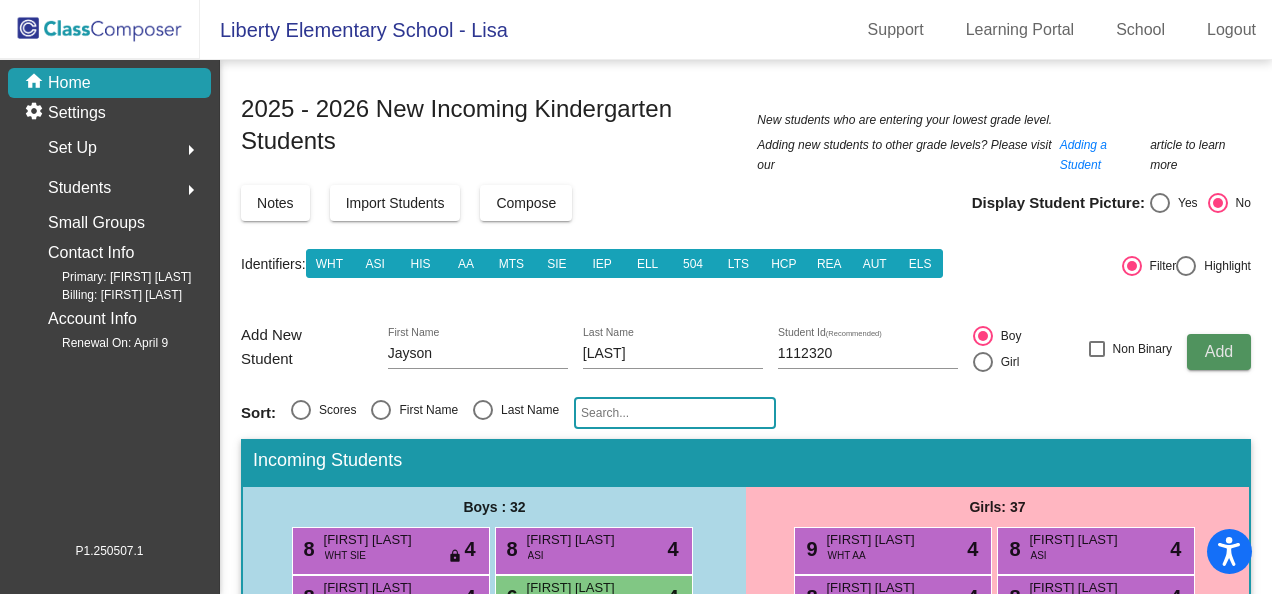 type 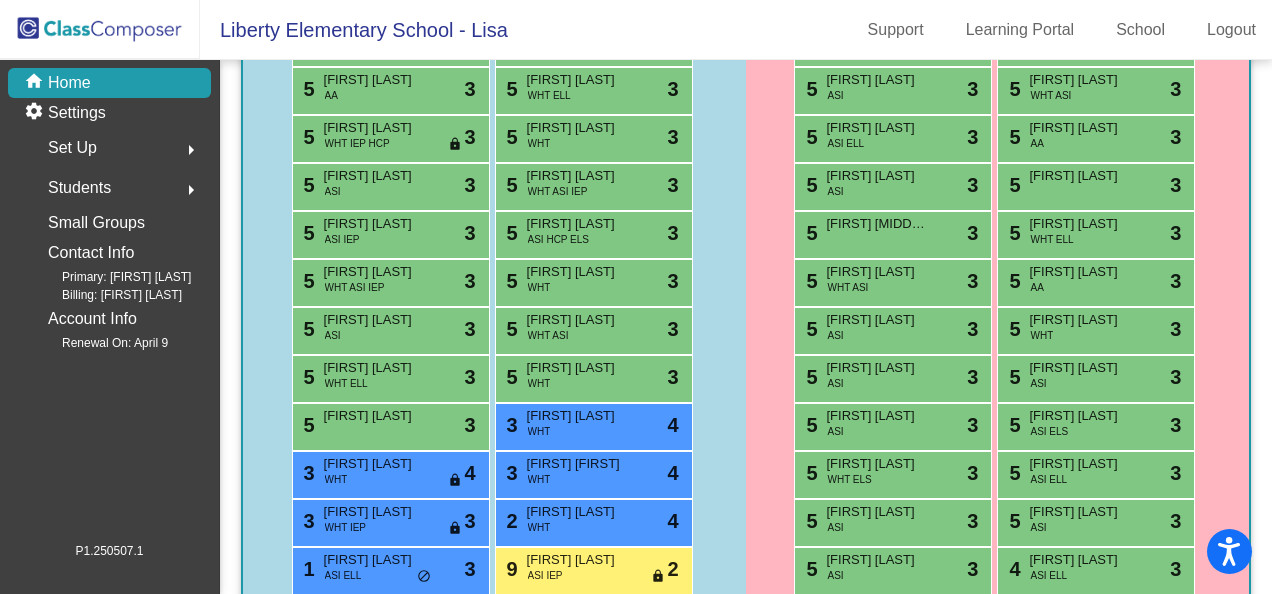 scroll, scrollTop: 800, scrollLeft: 0, axis: vertical 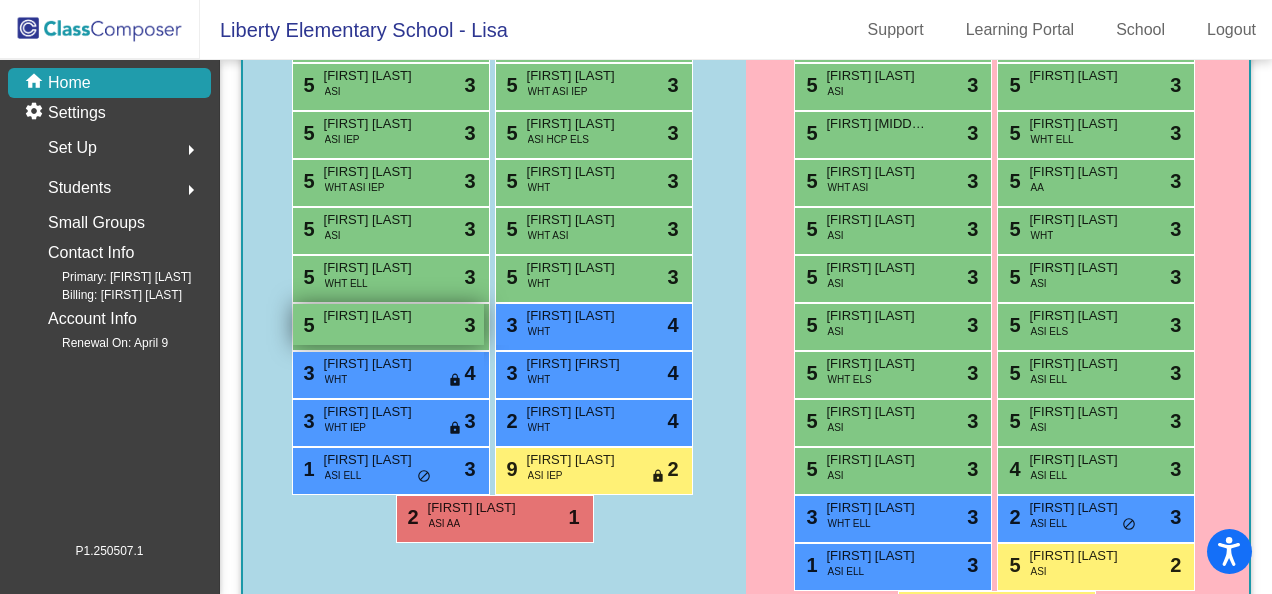 click on "[FIRST] [LAST]" at bounding box center (374, 316) 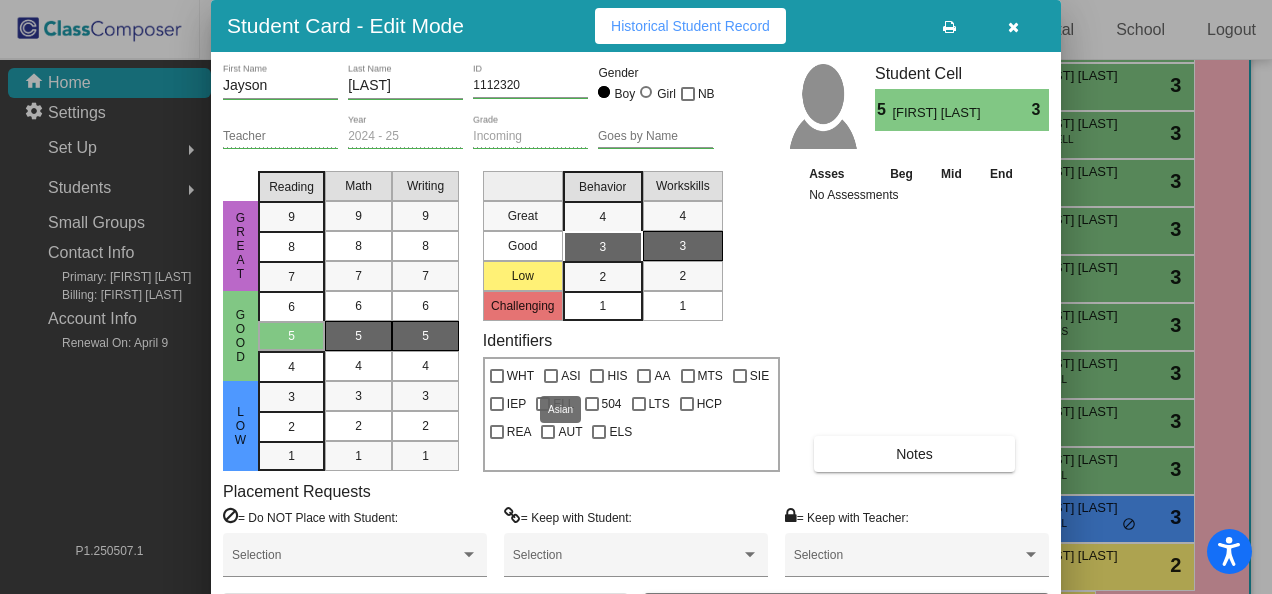 click at bounding box center (551, 376) 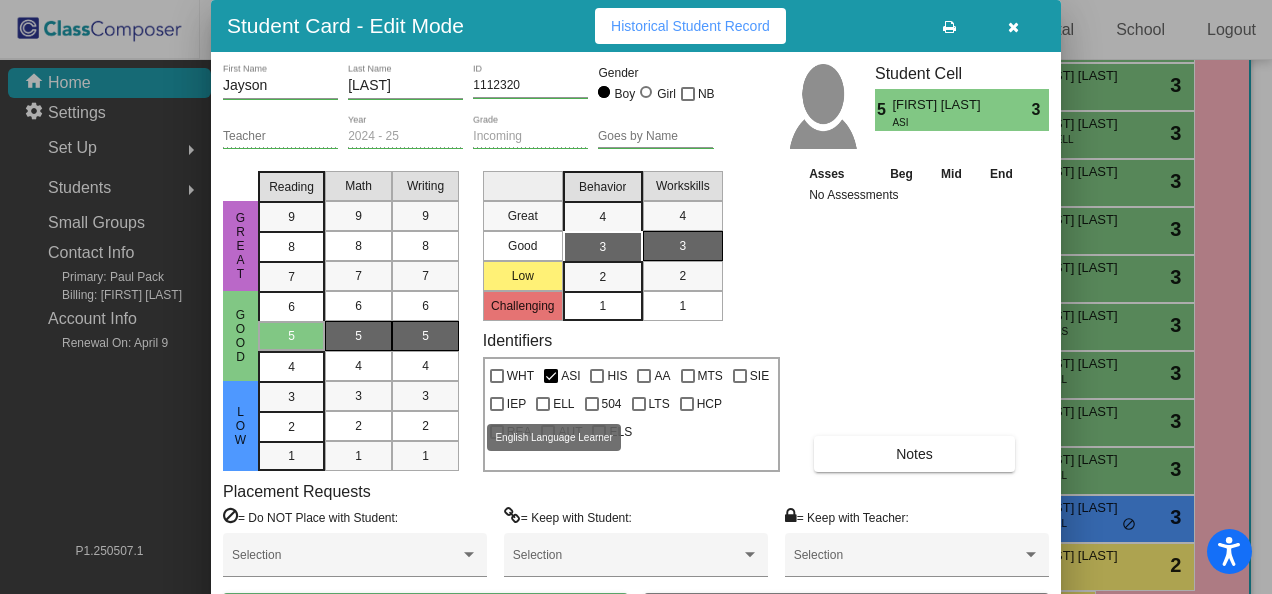 click at bounding box center (543, 404) 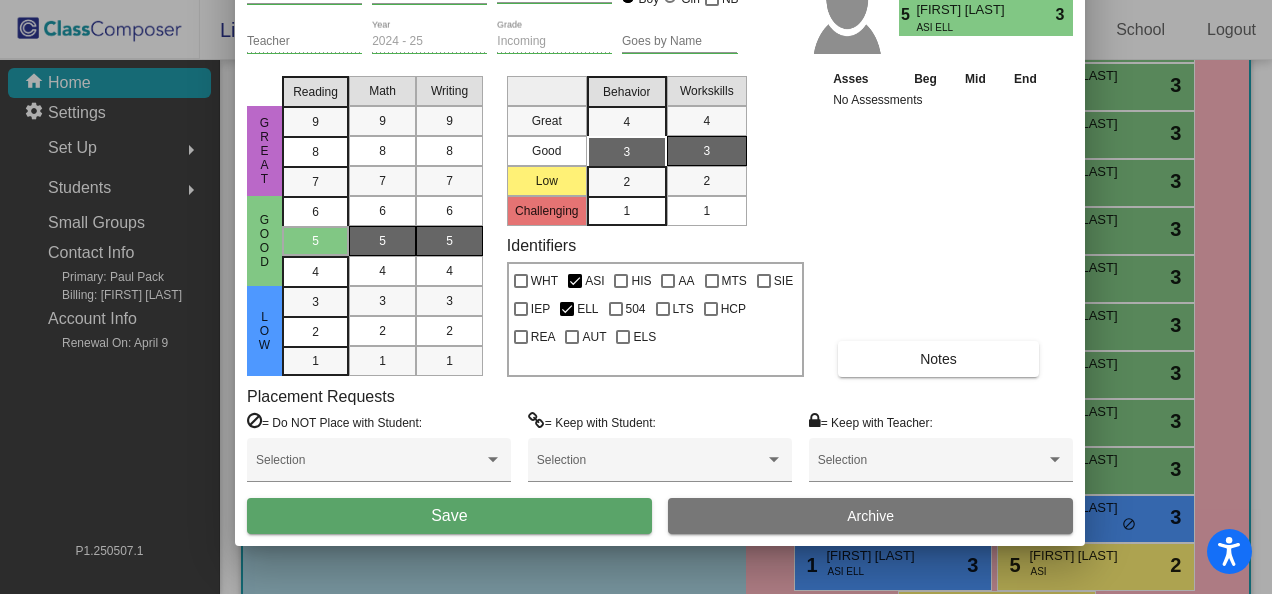 drag, startPoint x: 809, startPoint y: 32, endPoint x: 833, endPoint y: -63, distance: 97.984695 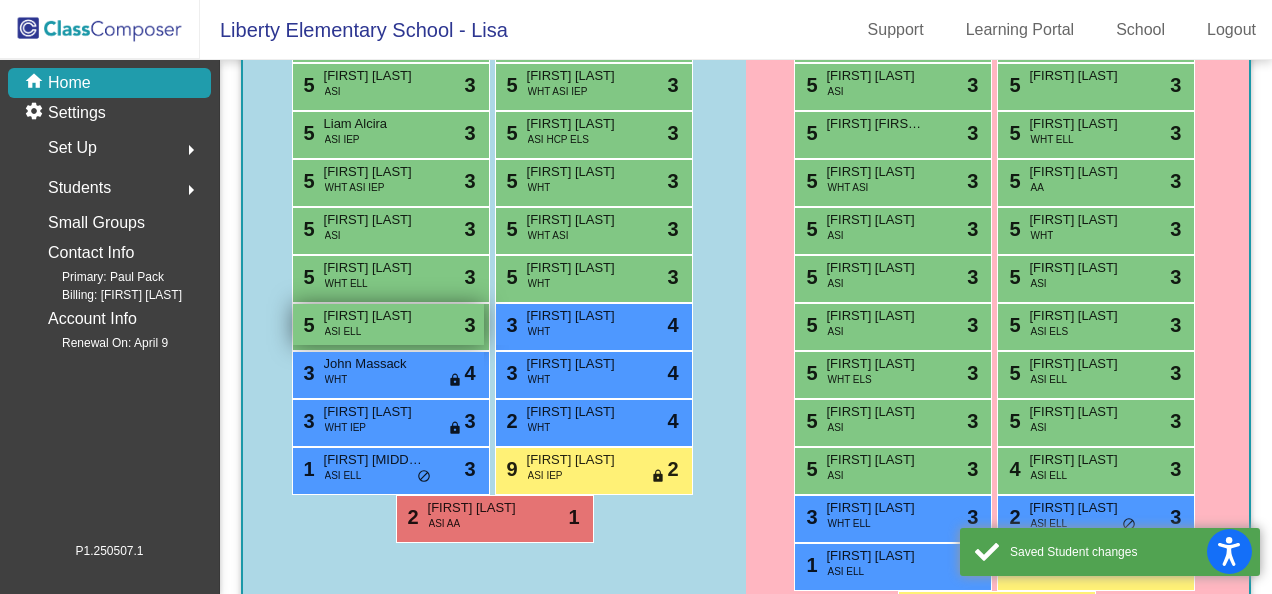 click on "ASI ELL" at bounding box center (343, 331) 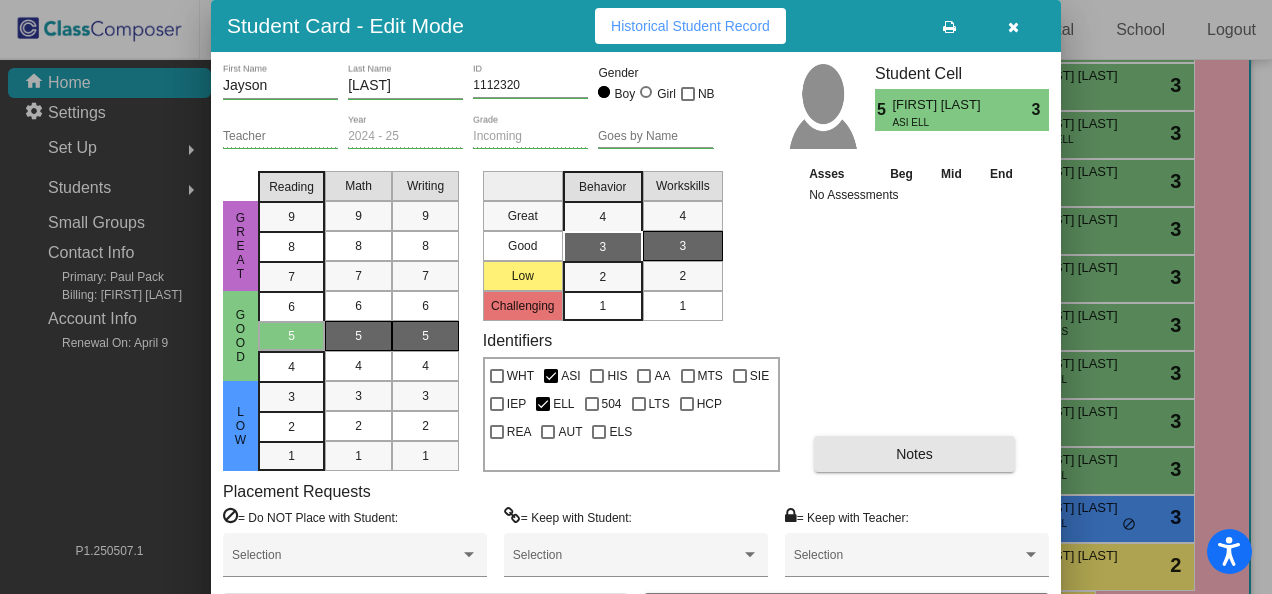 click on "Notes" at bounding box center (914, 454) 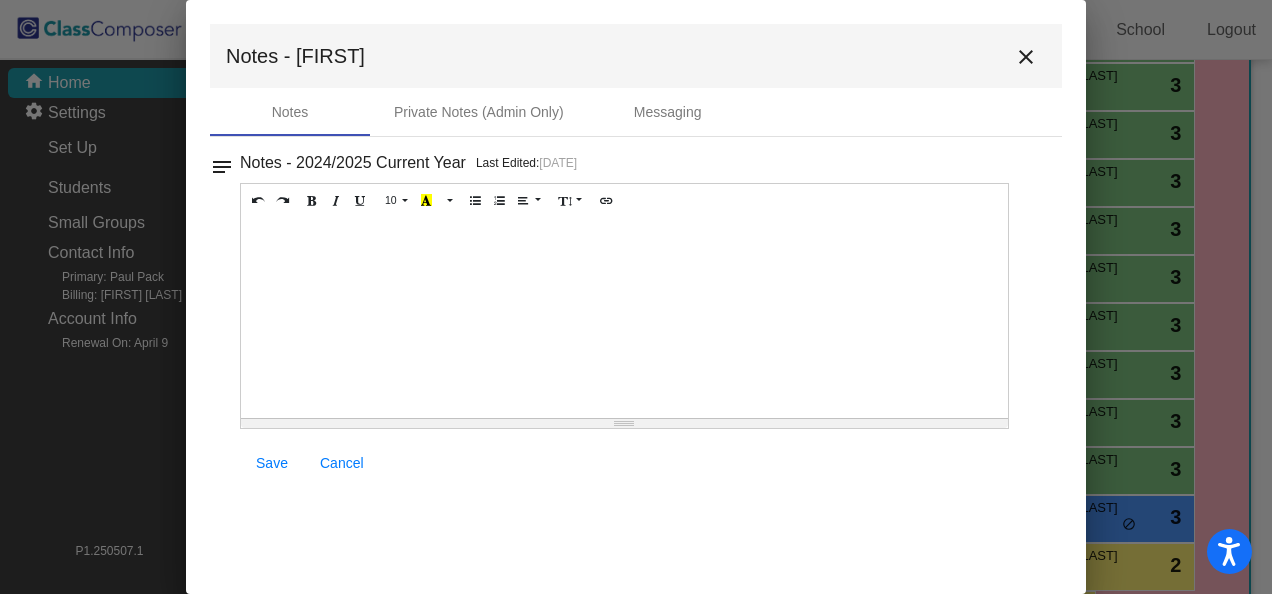 click at bounding box center (624, 318) 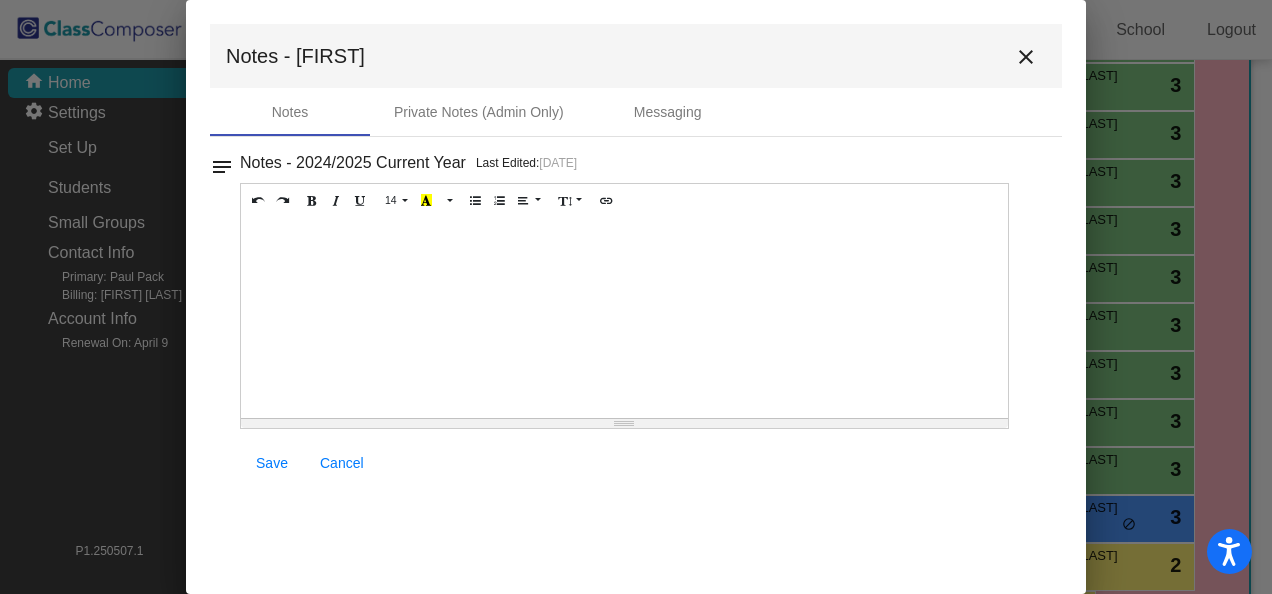 paste 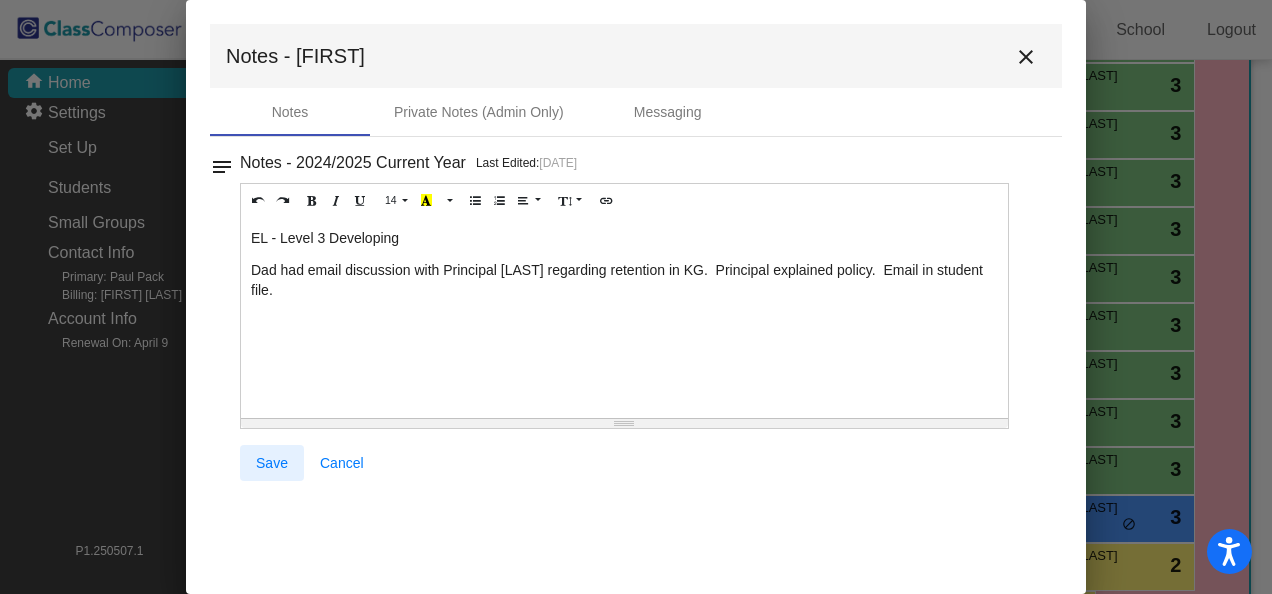 click on "Save" at bounding box center (272, 463) 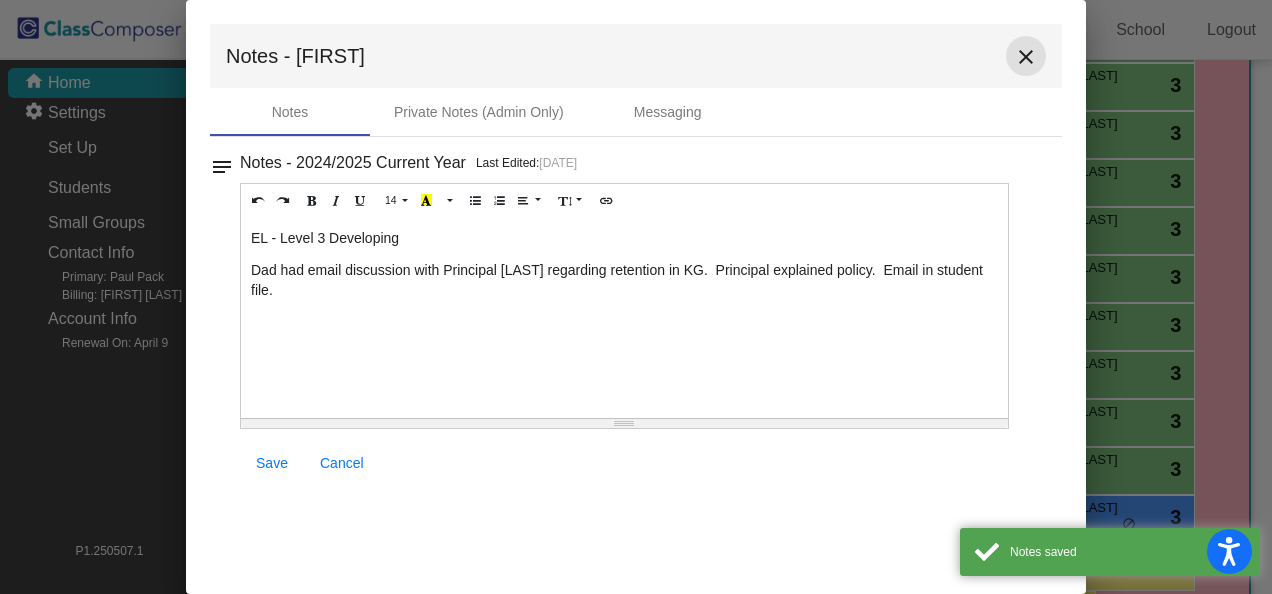 click on "close" at bounding box center (1026, 57) 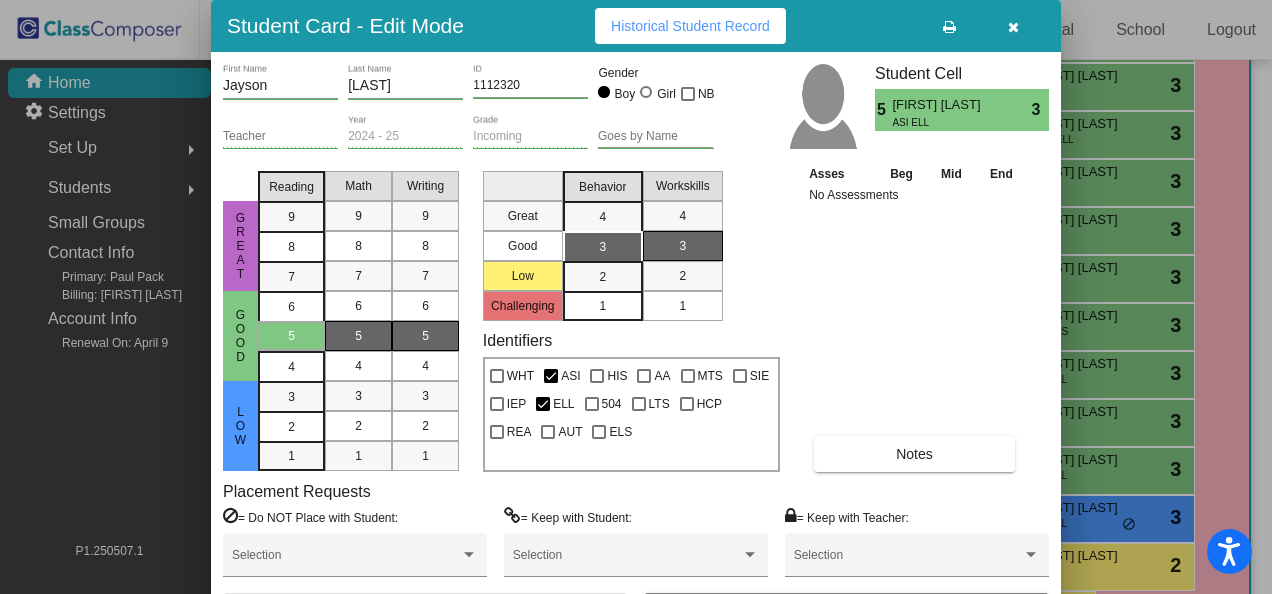 click at bounding box center [1013, 26] 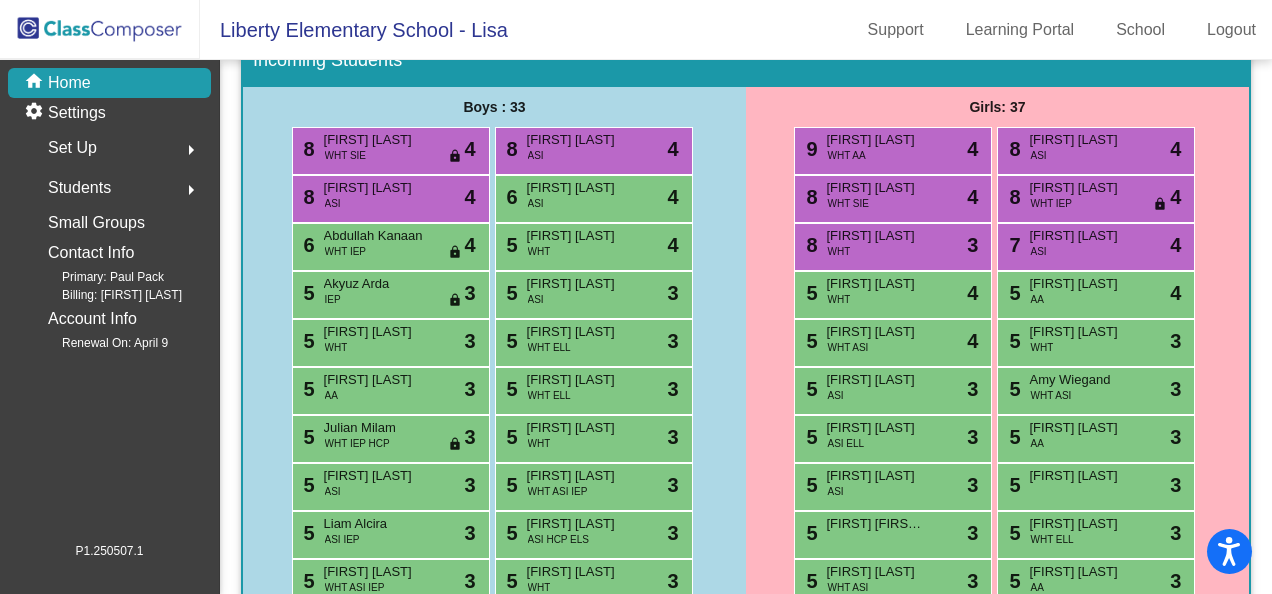 scroll, scrollTop: 0, scrollLeft: 0, axis: both 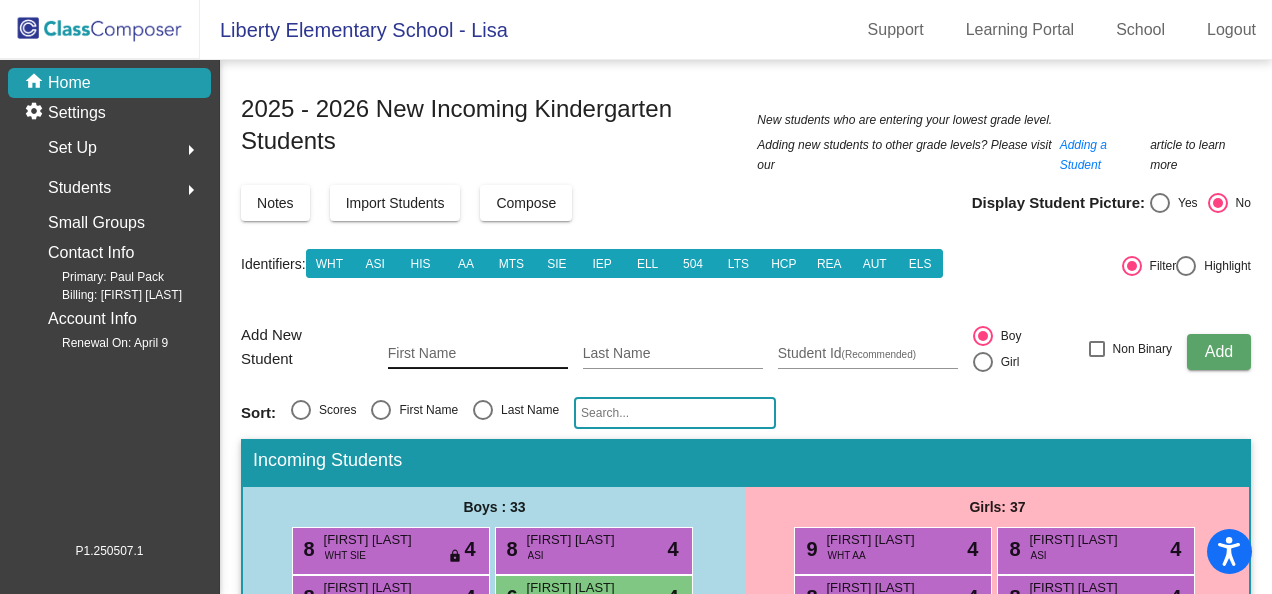 click on "First Name" at bounding box center [478, 354] 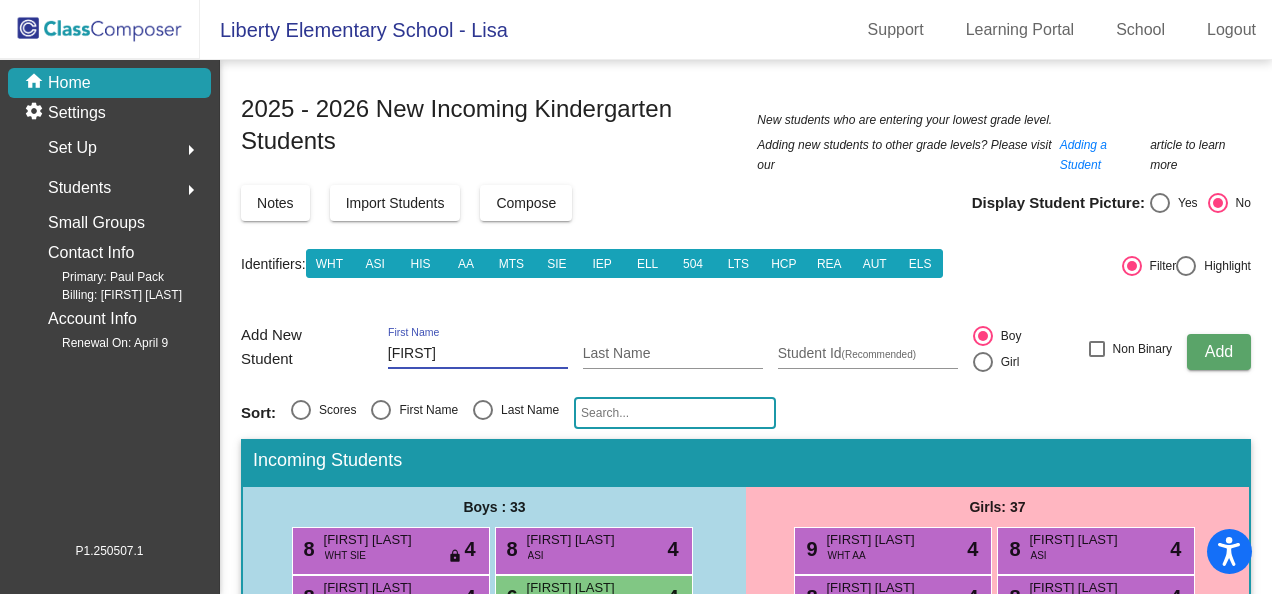 type on "[FIRST]" 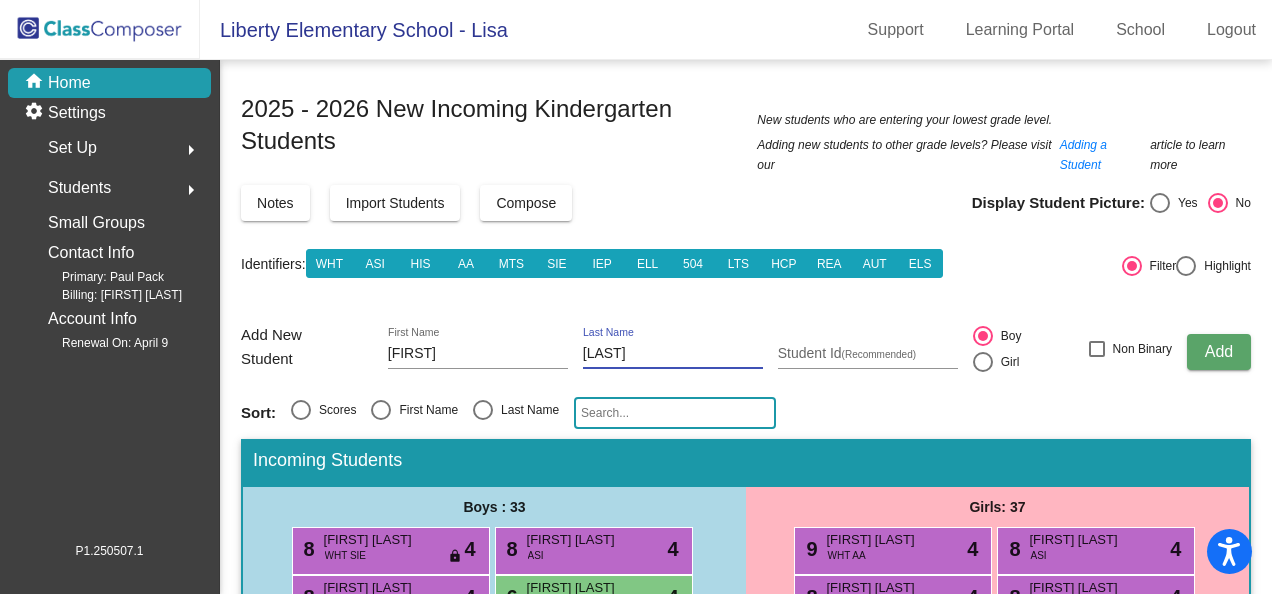type on "[LAST]" 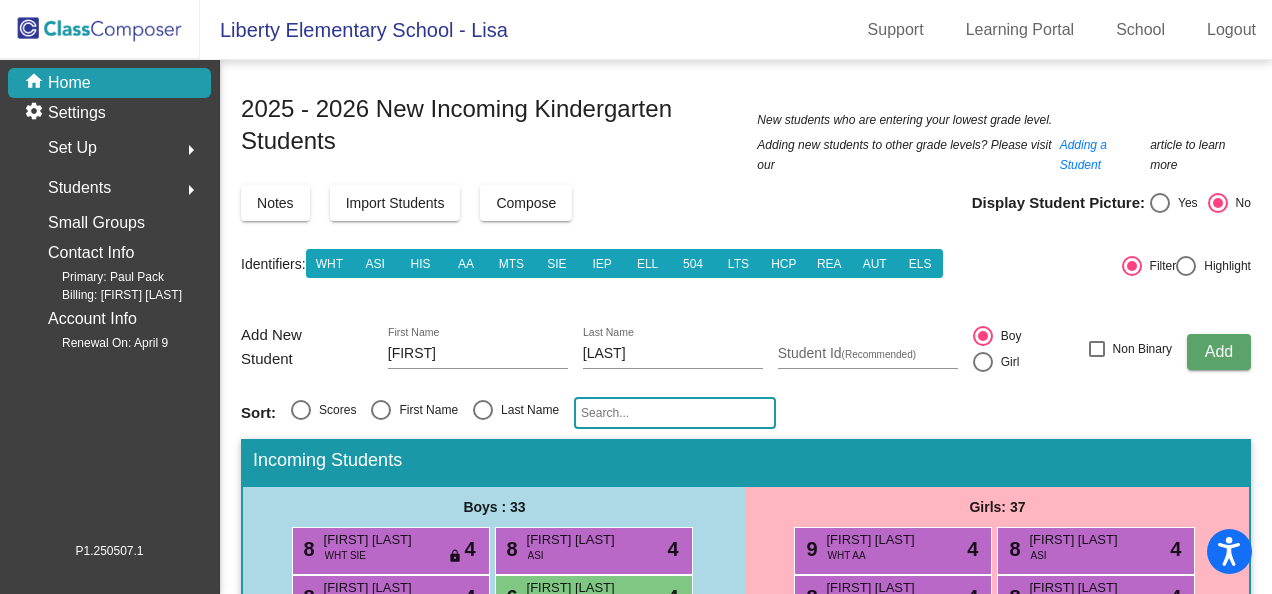 click on "Add New Student Aadya [FIRST] [LAST] Student Id  (Recommended)   Boy   Girl   Non Binary Add" 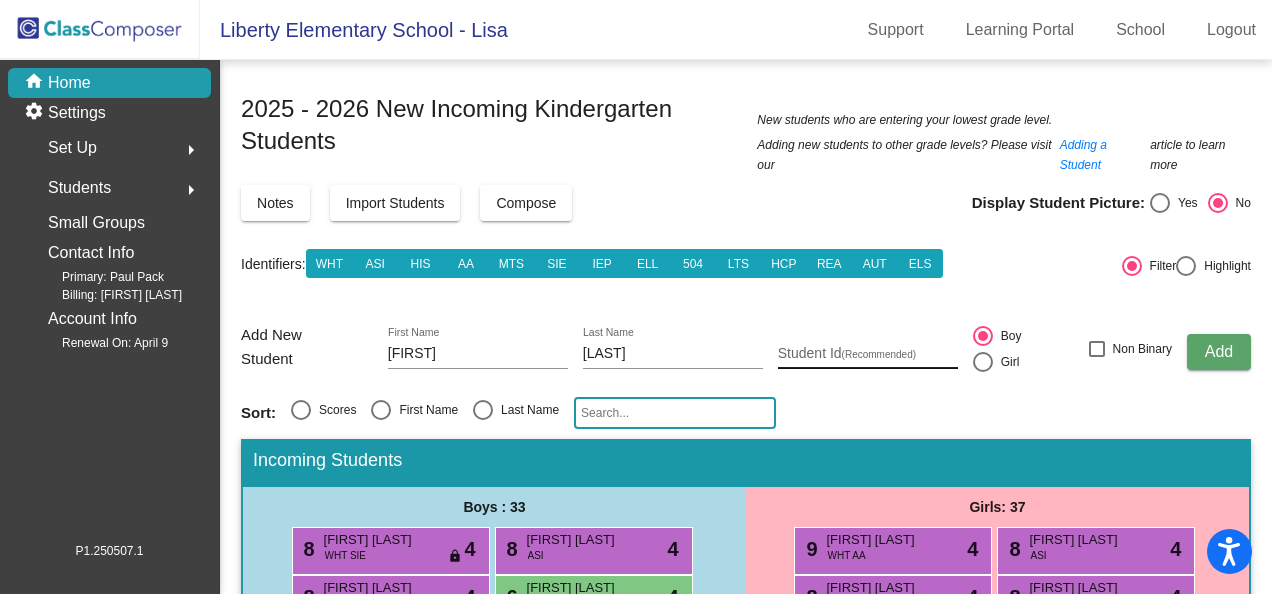 click on "Student Id  (Recommended)" at bounding box center (868, 354) 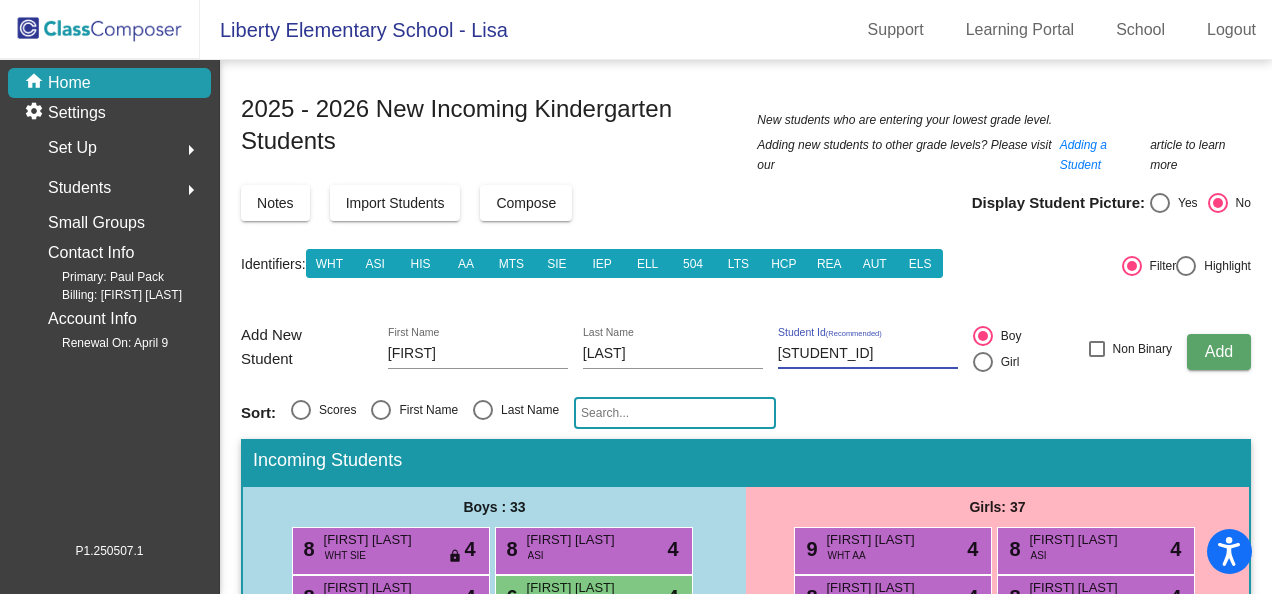 type on "1113231" 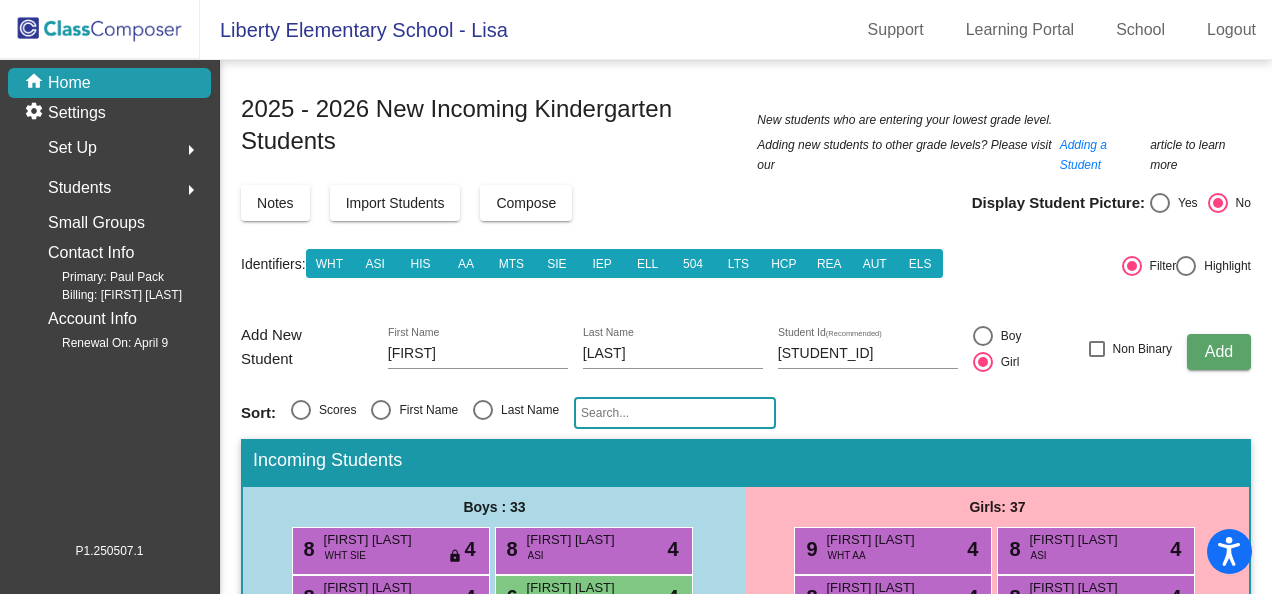 click on "Add" 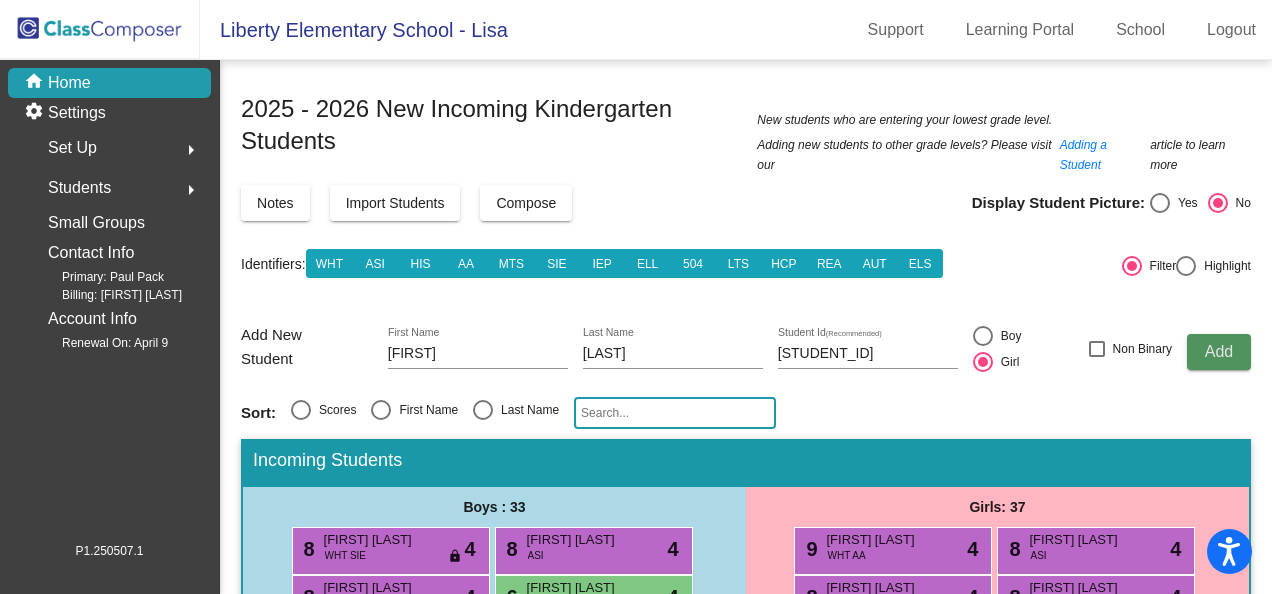 type 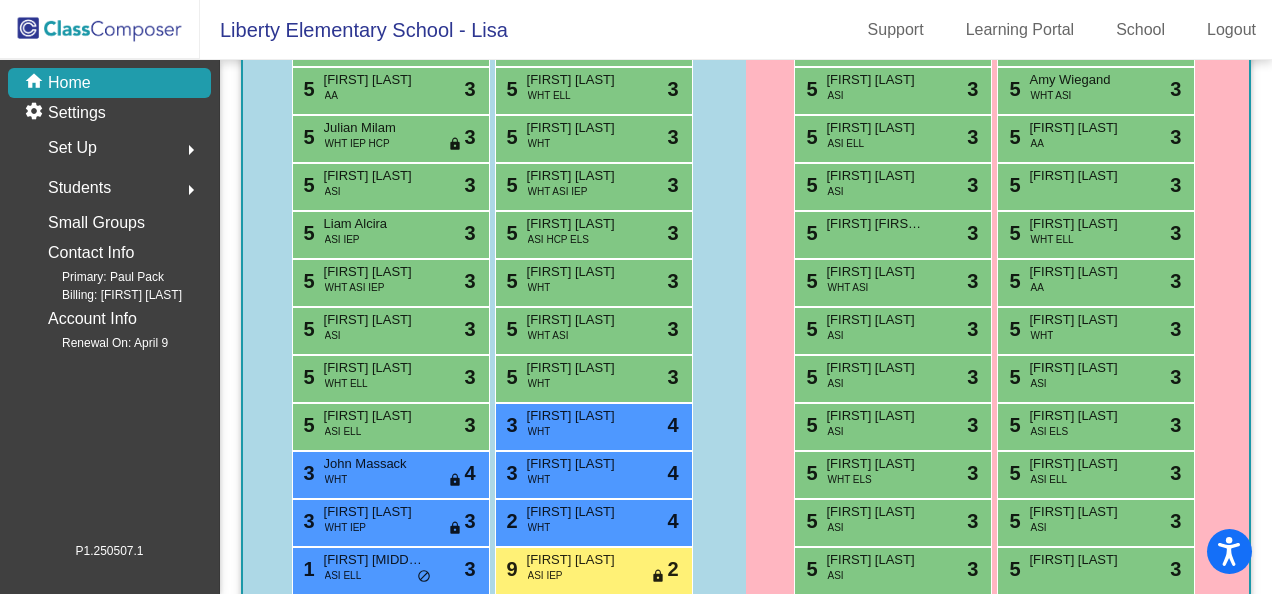 scroll, scrollTop: 800, scrollLeft: 0, axis: vertical 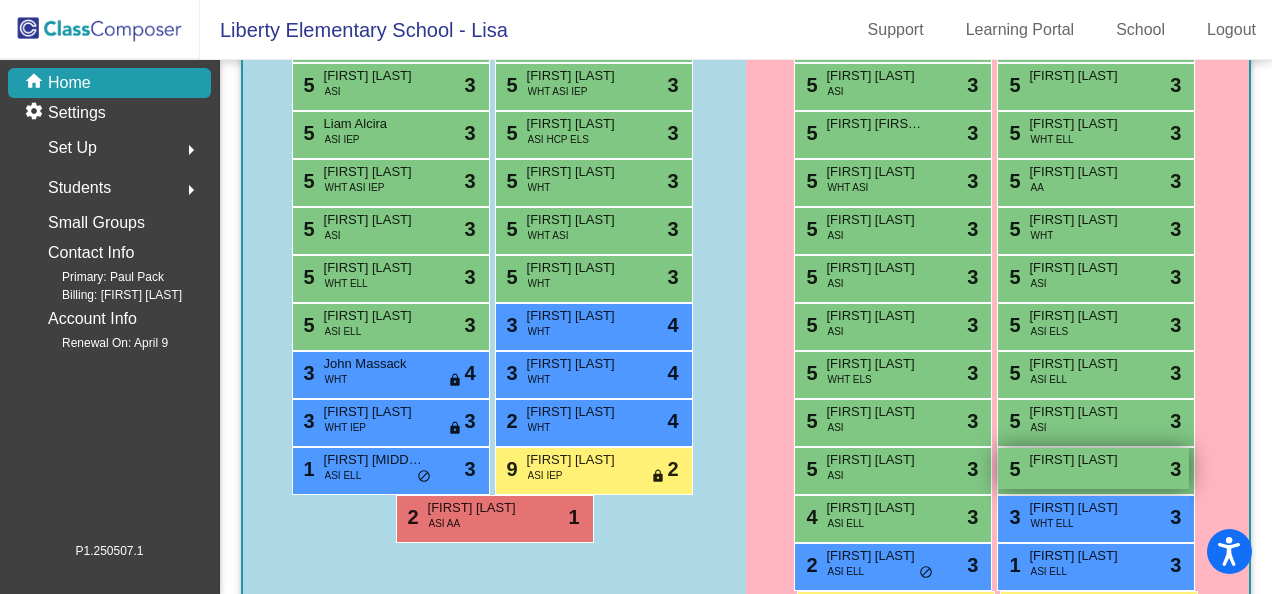 click on "[FIRST] [LAST]" at bounding box center (1079, 460) 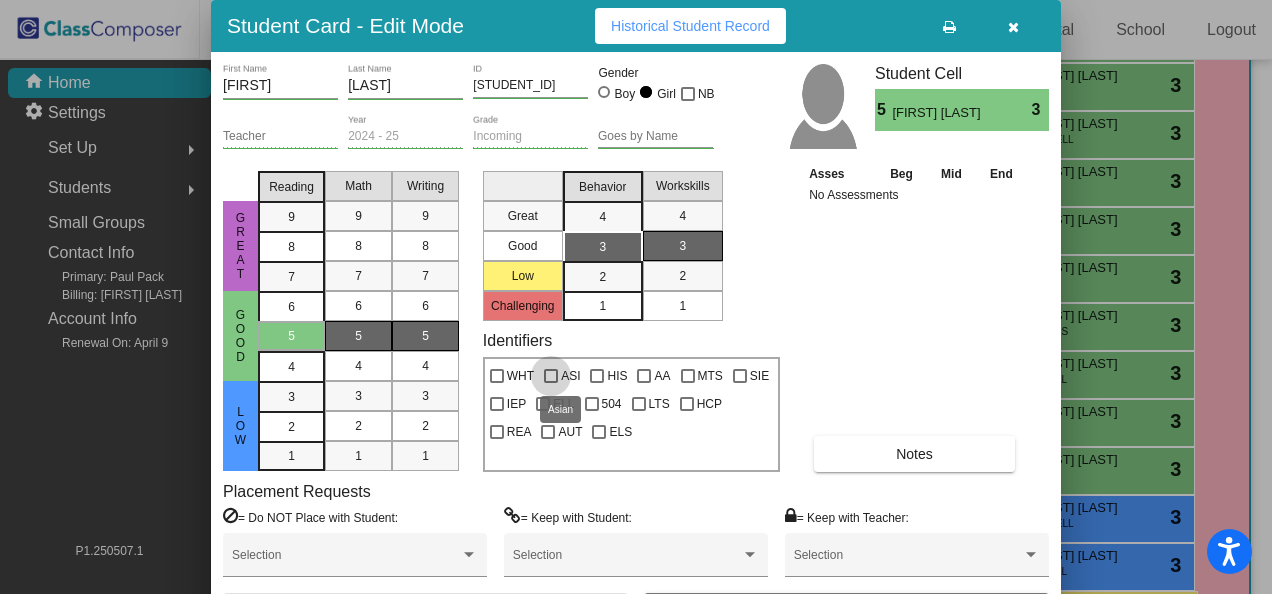 click at bounding box center [551, 376] 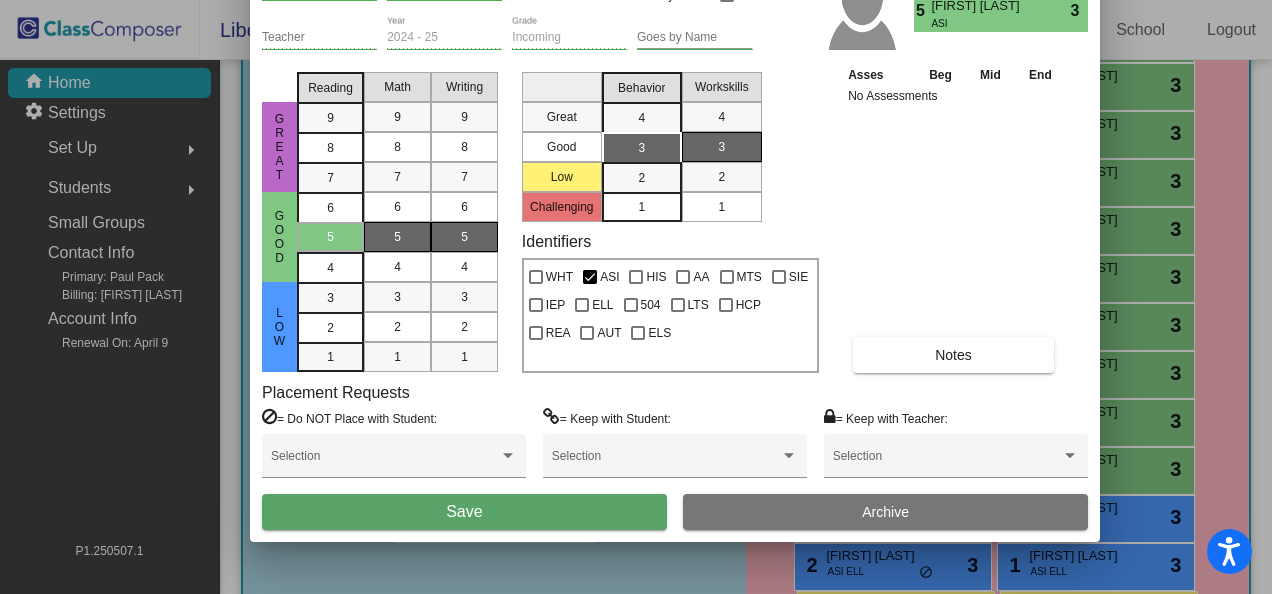 drag, startPoint x: 846, startPoint y: 34, endPoint x: 885, endPoint y: -65, distance: 106.404884 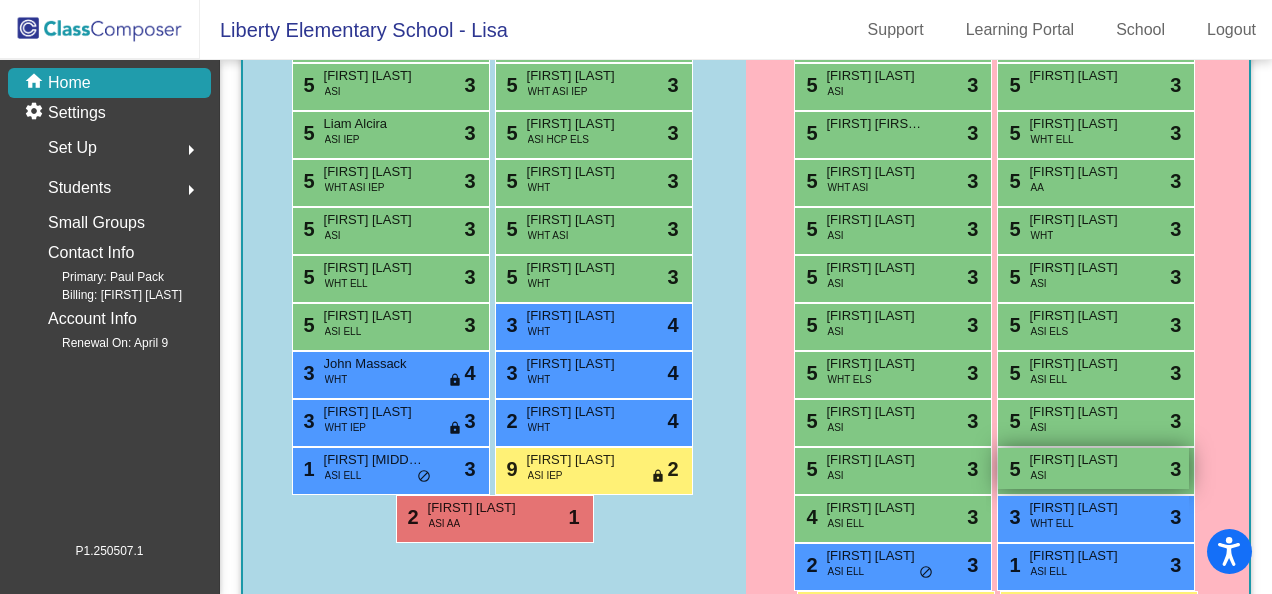 click on "[FIRST] [LAST]" at bounding box center [1079, 460] 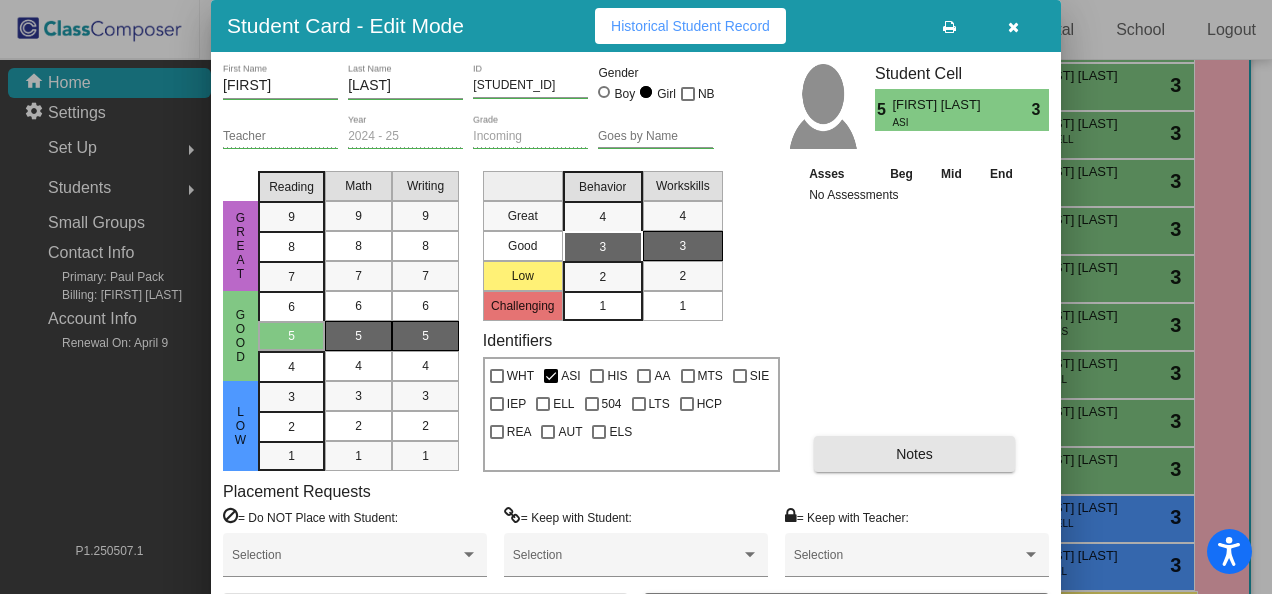 click on "Notes" at bounding box center (914, 454) 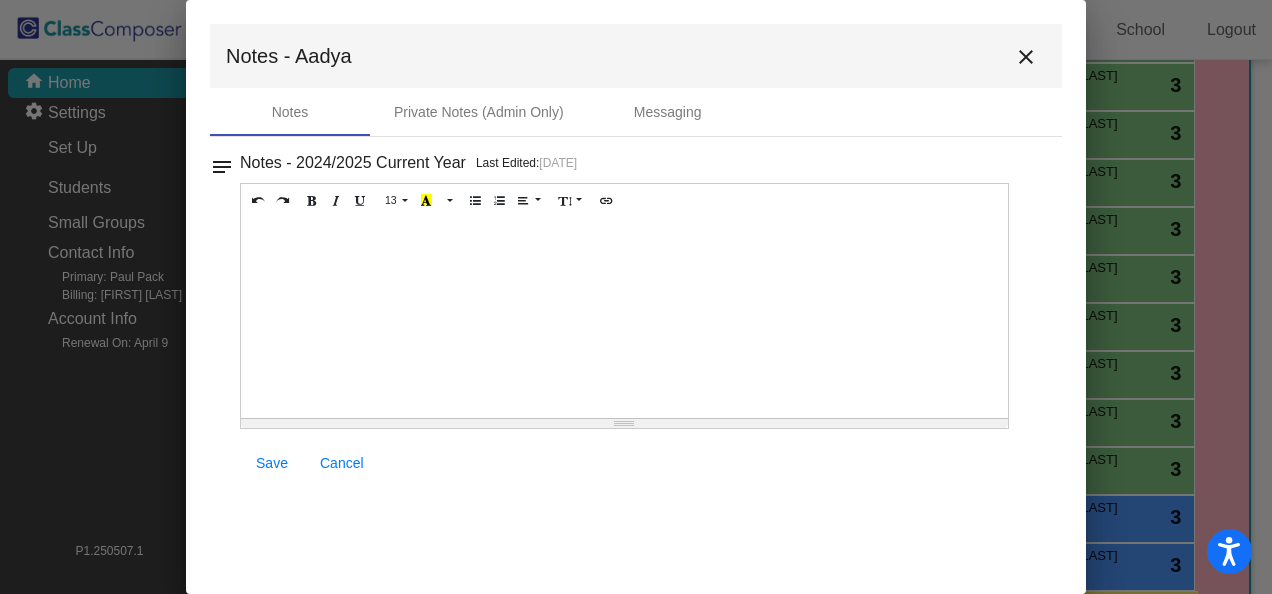 click at bounding box center [624, 318] 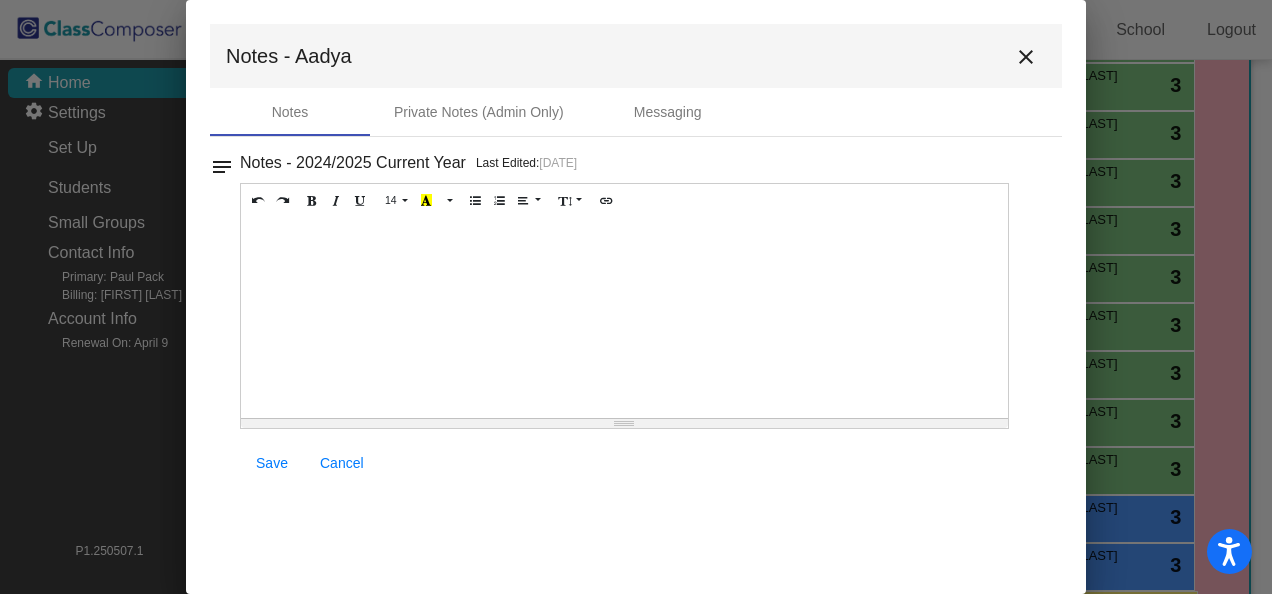 type 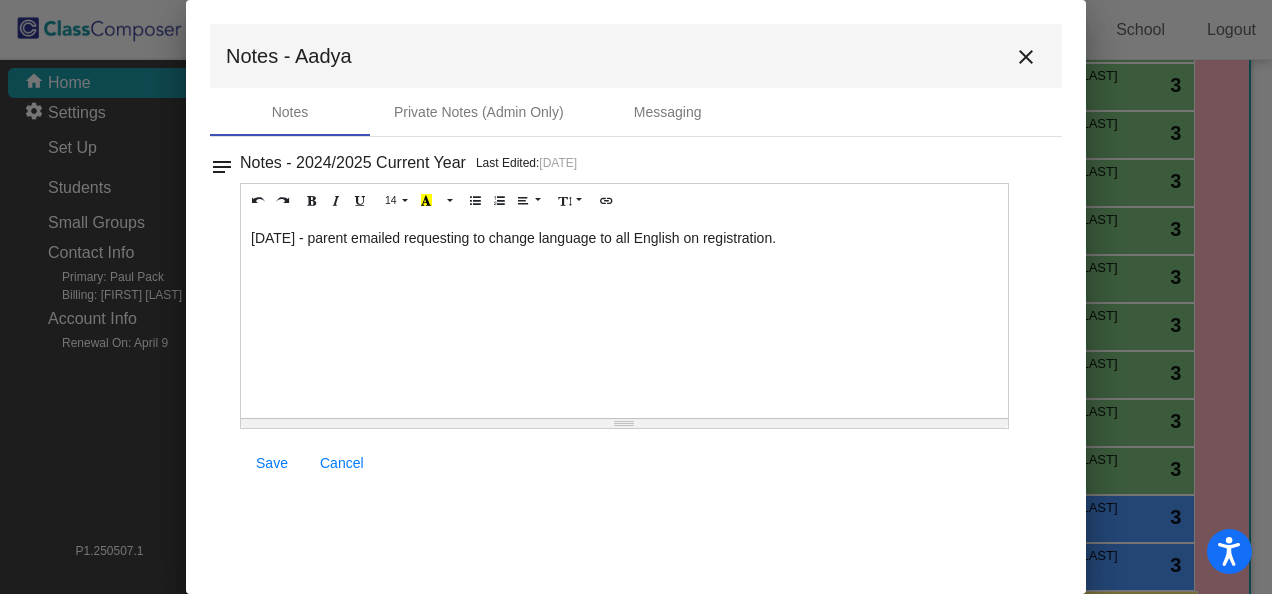click on "Save" at bounding box center (272, 463) 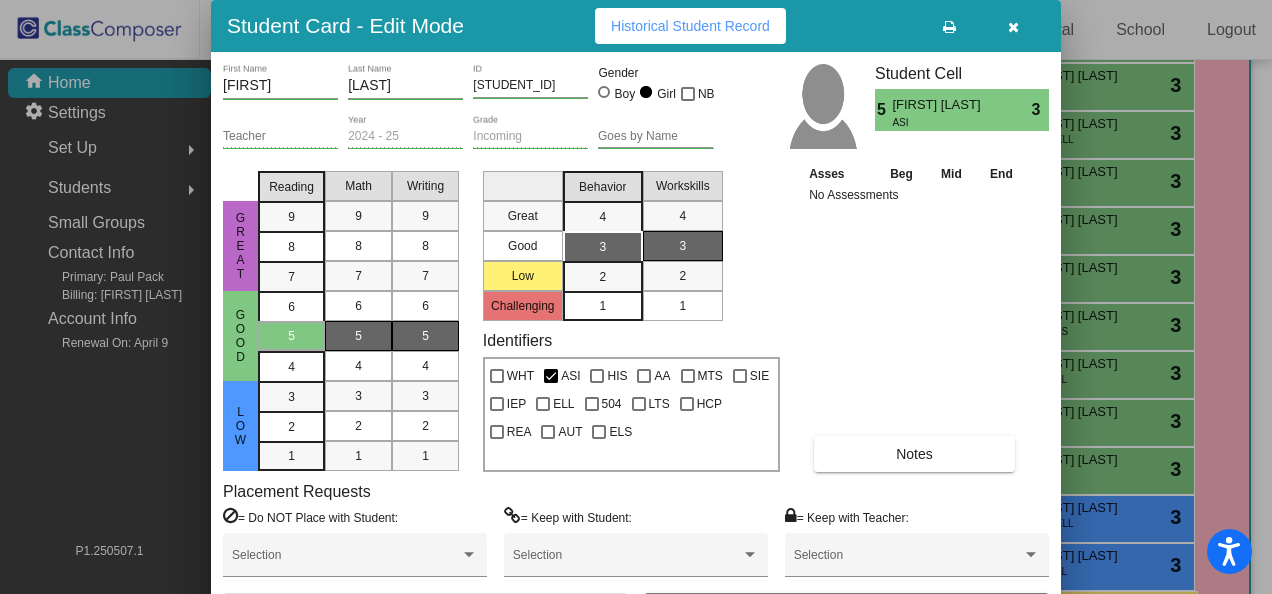 click at bounding box center [1013, 26] 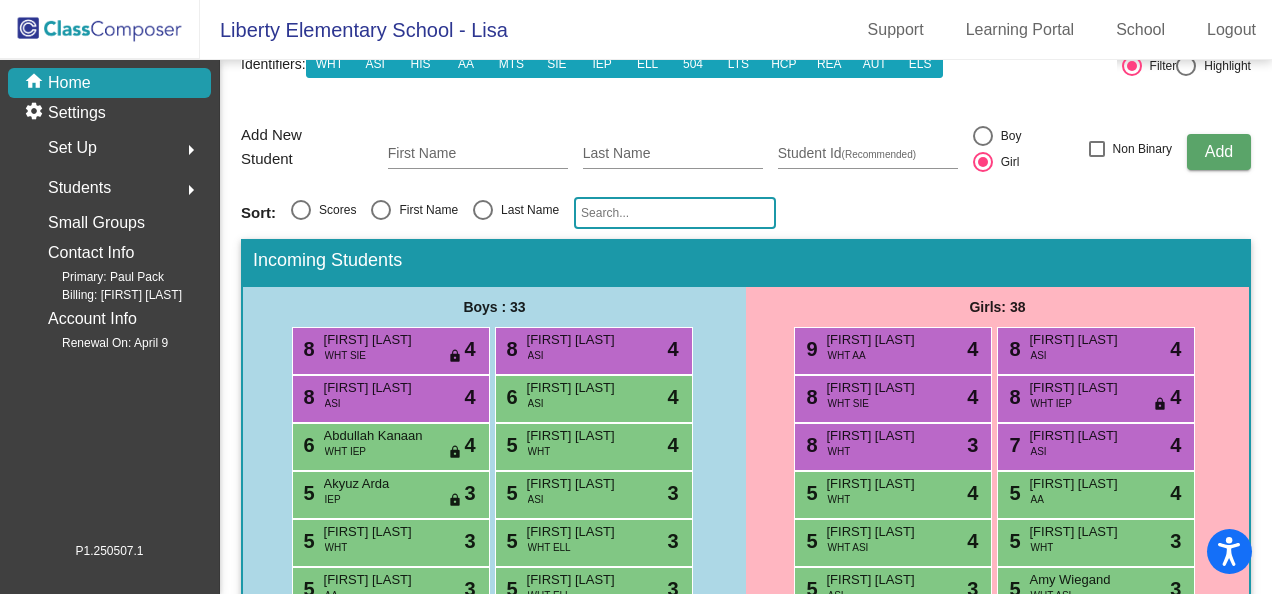 scroll, scrollTop: 0, scrollLeft: 0, axis: both 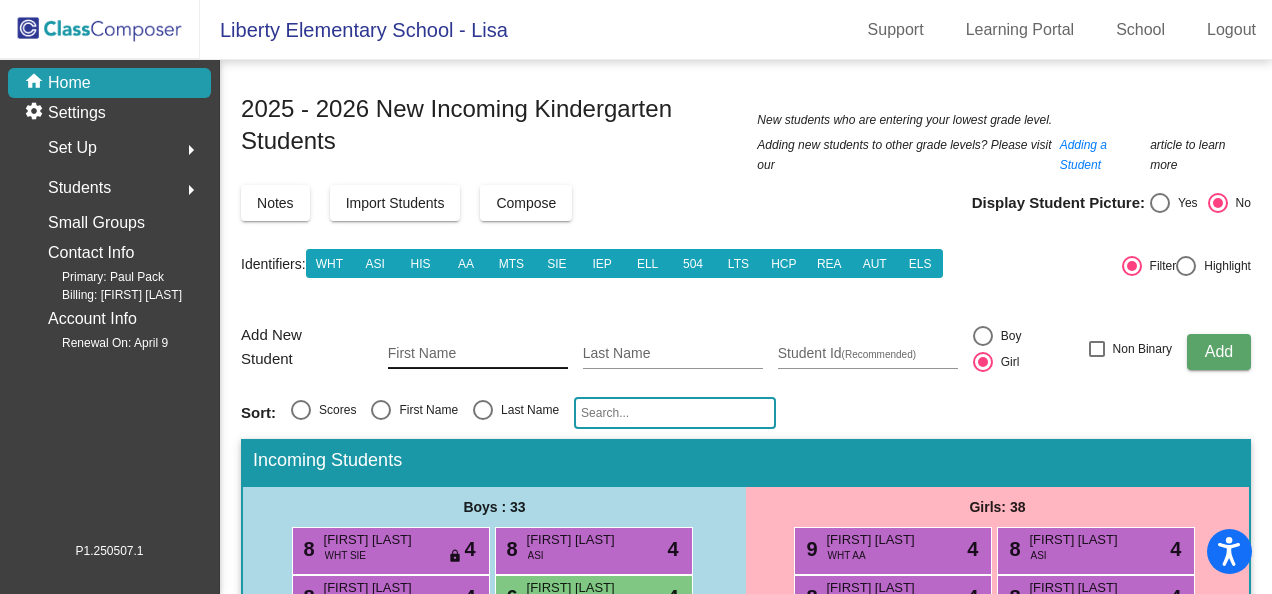 click on "First Name" at bounding box center [478, 354] 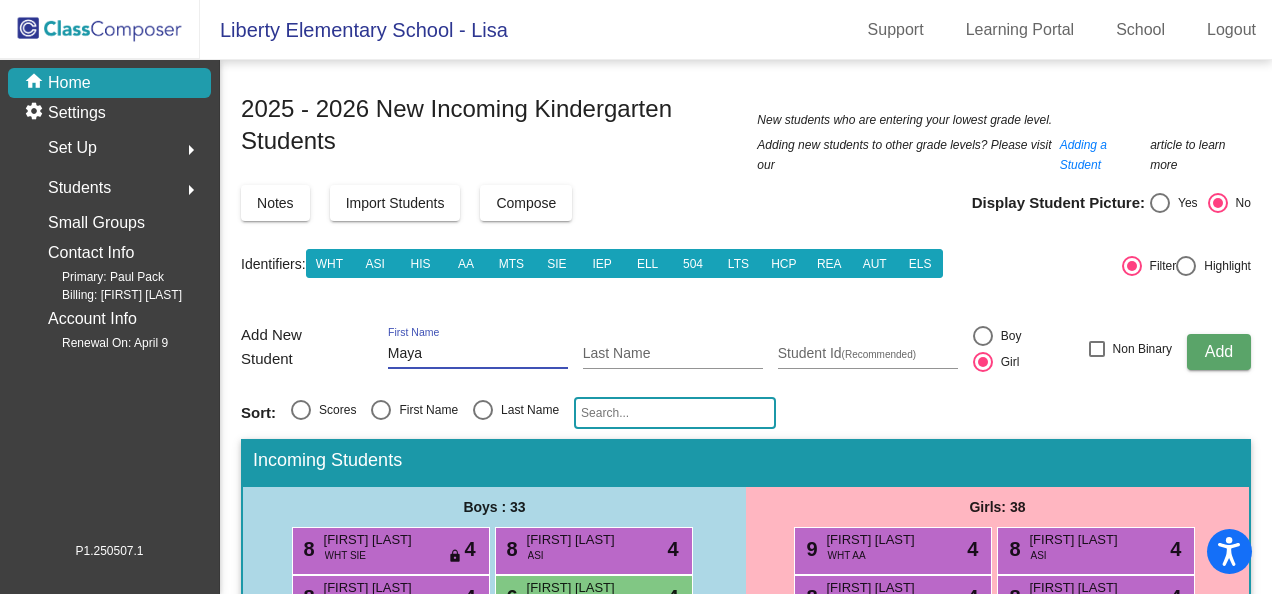 type on "Maya" 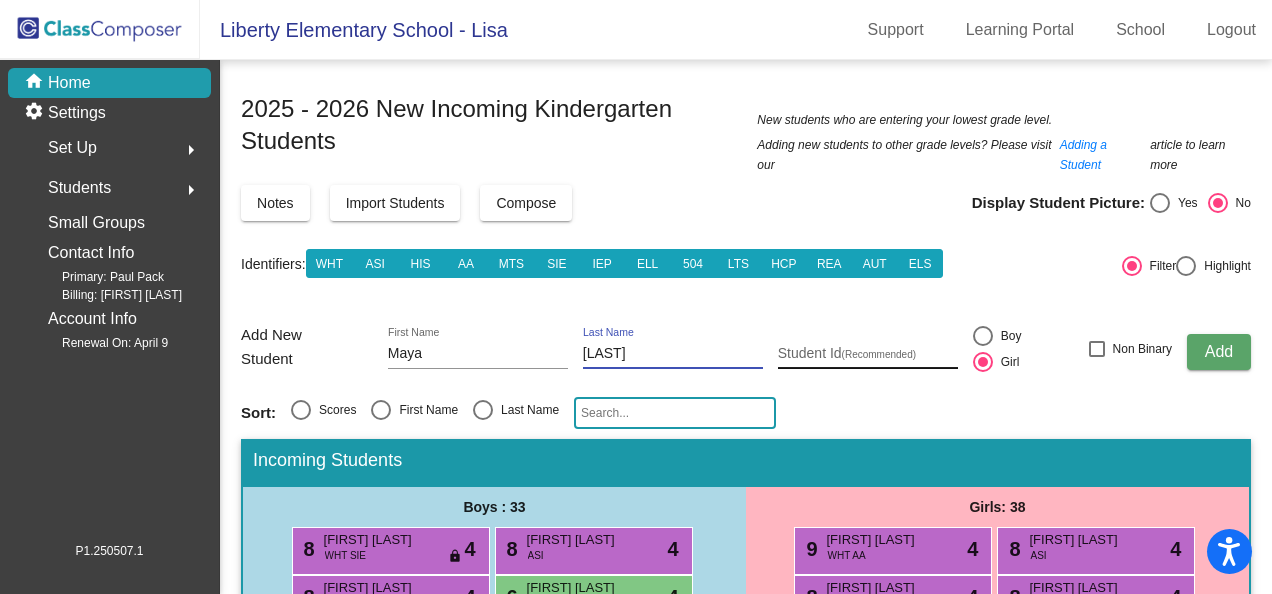 type on "[FIRST]-[LAST]" 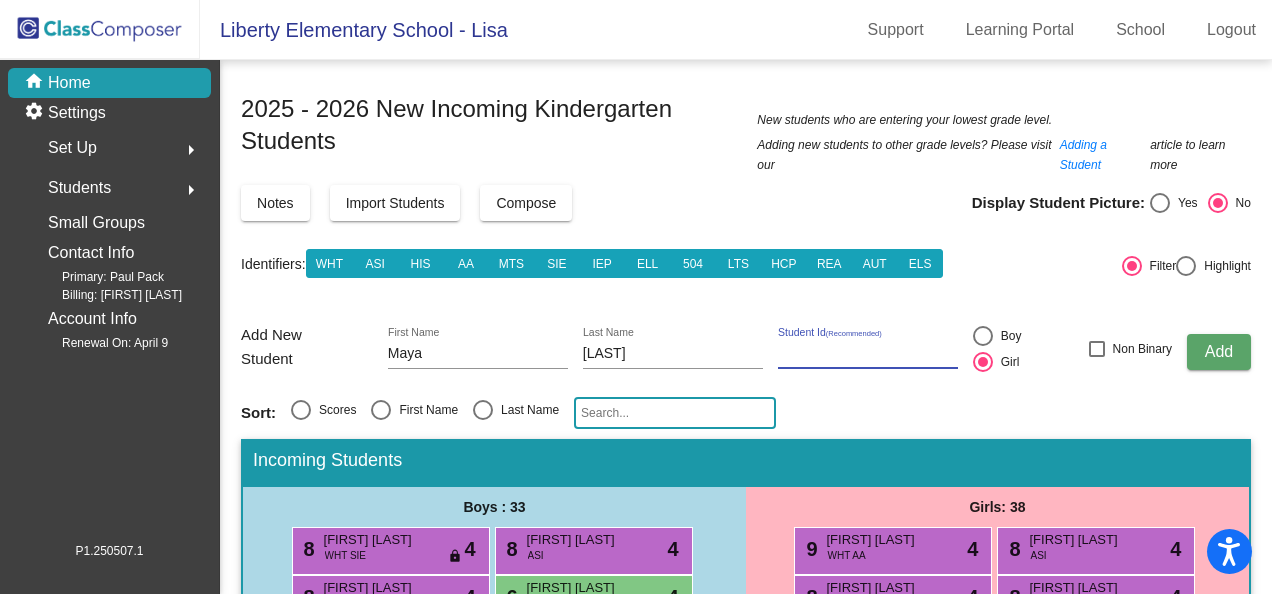 click on "Student Id  (Recommended)" at bounding box center [868, 354] 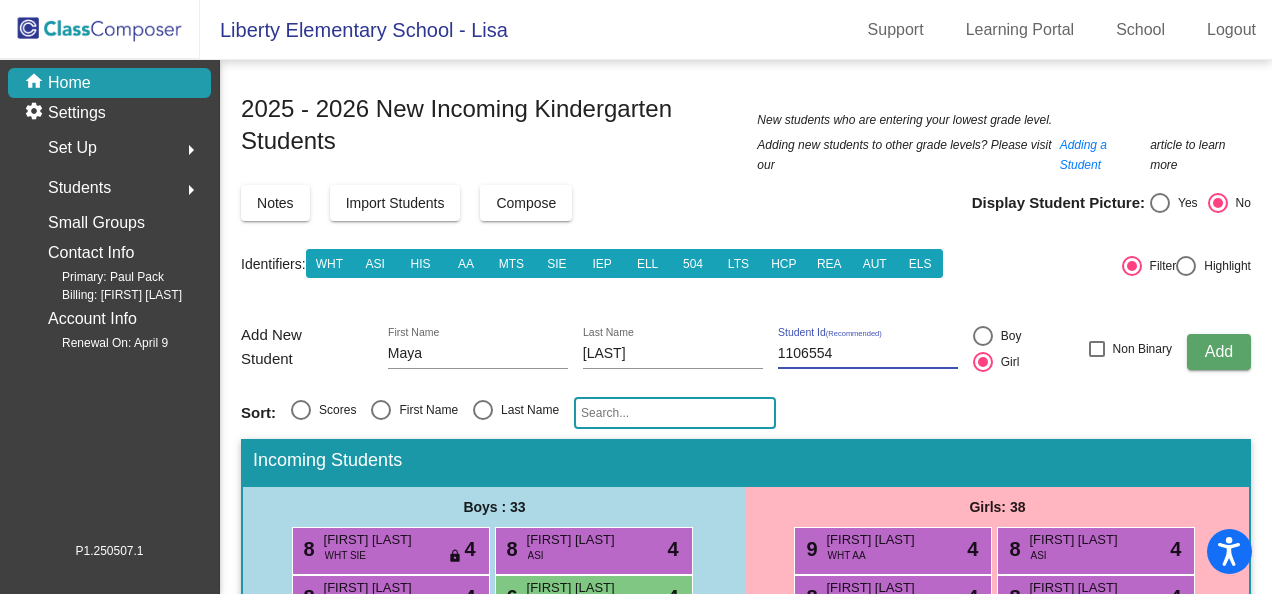 type on "1106554" 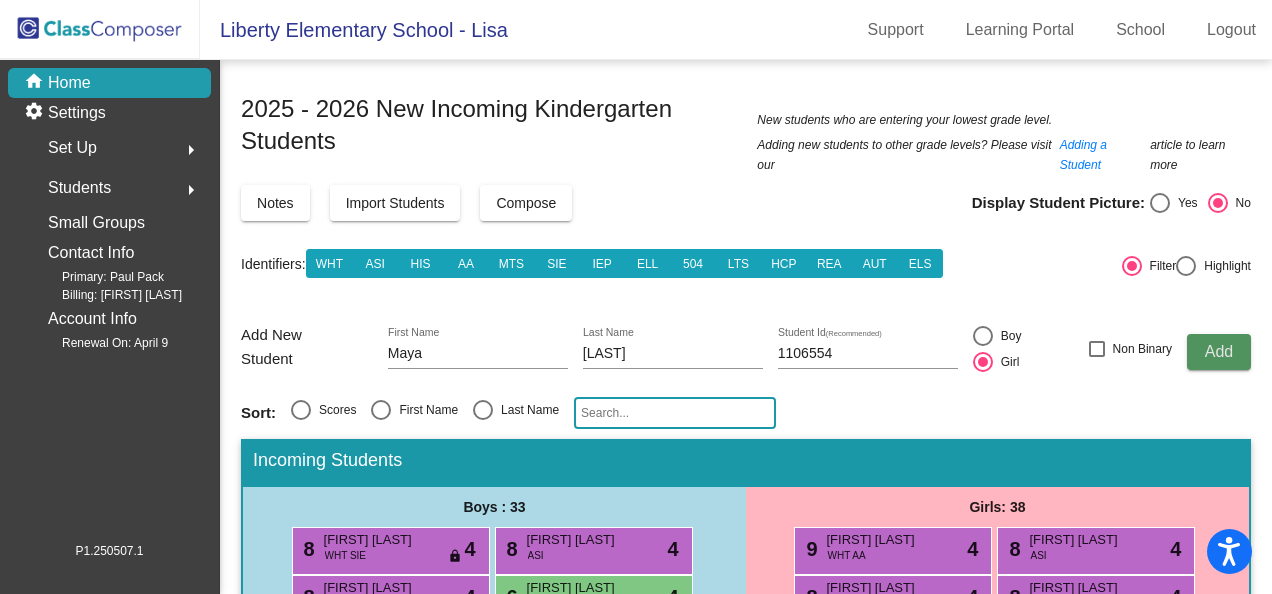 click on "Add" 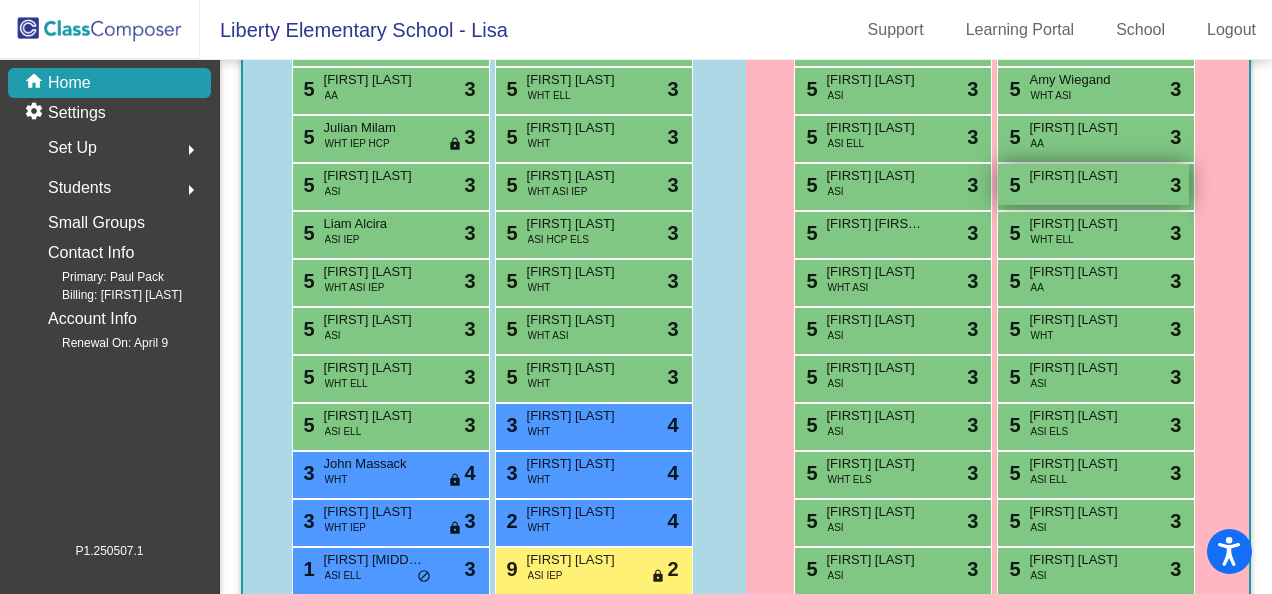 scroll, scrollTop: 800, scrollLeft: 0, axis: vertical 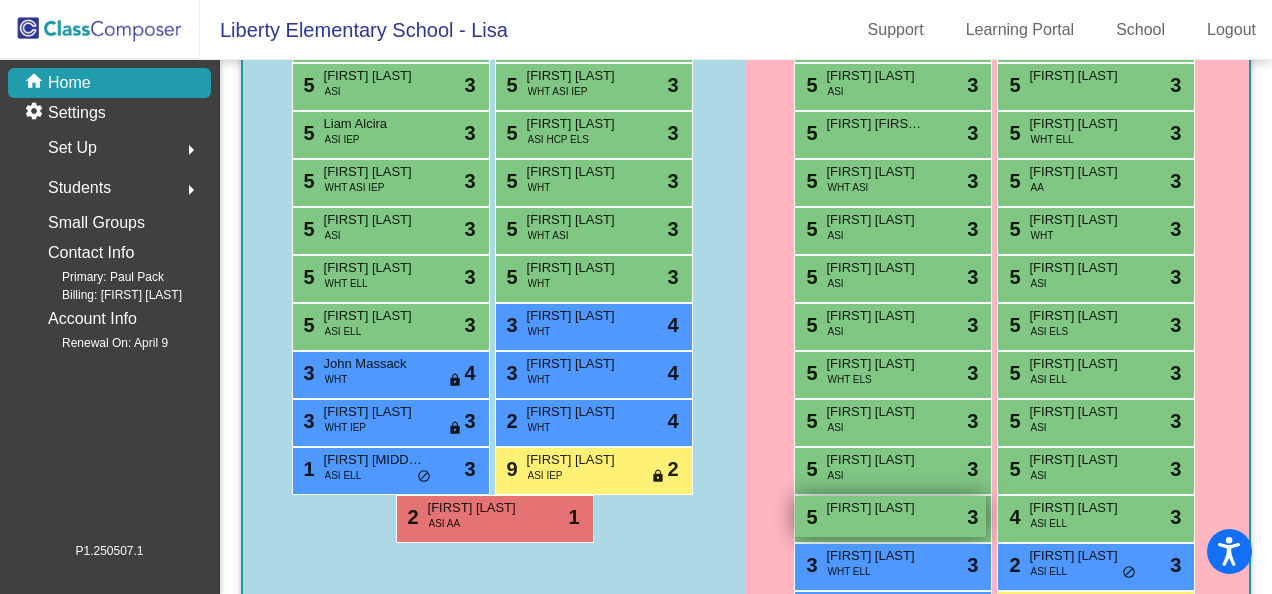 click on "[NUMBER] [FIRST] [LAST] lock do_not_disturb_alt [NUMBER]" at bounding box center [890, 516] 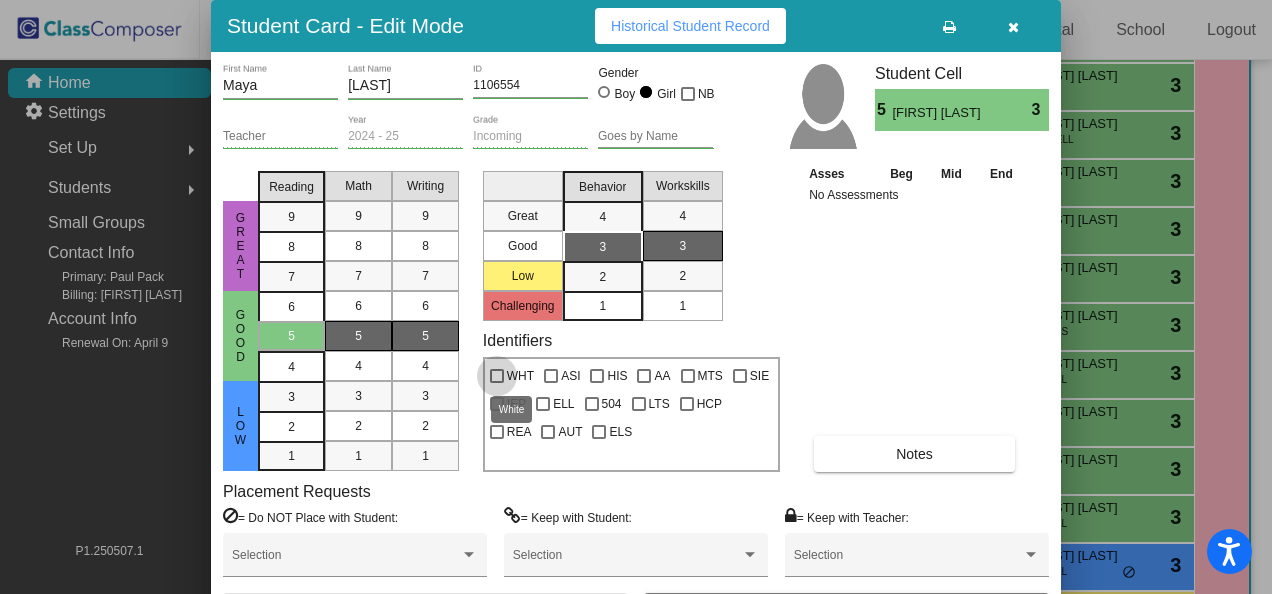 click at bounding box center (497, 376) 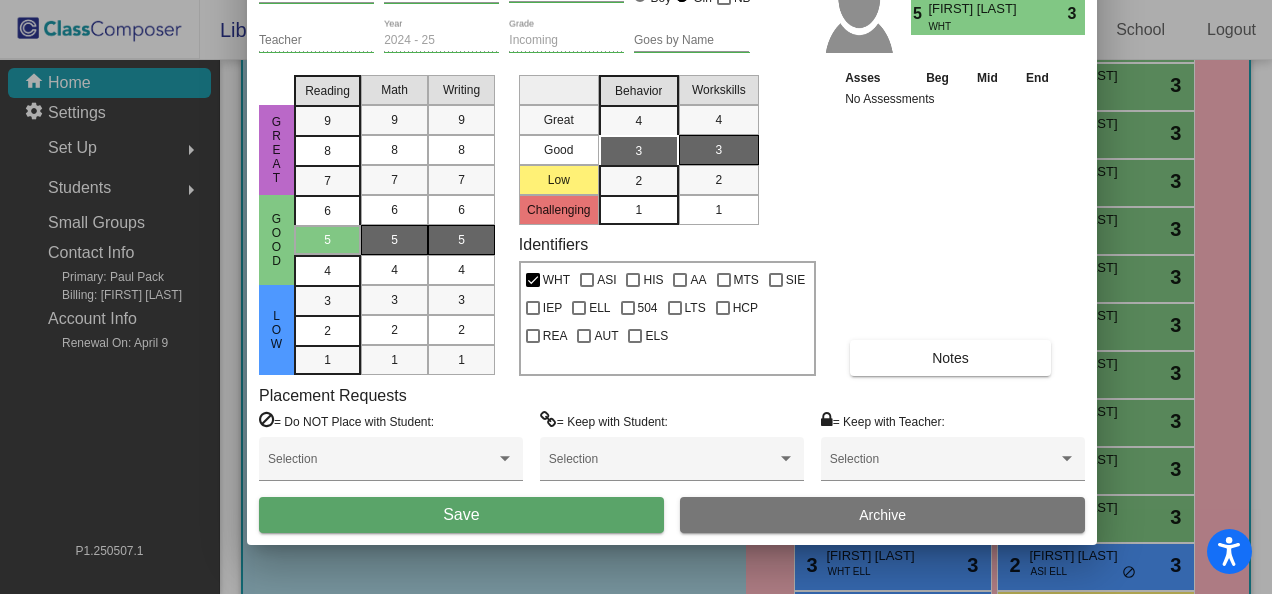 drag, startPoint x: 814, startPoint y: 22, endPoint x: 850, endPoint y: -74, distance: 102.528046 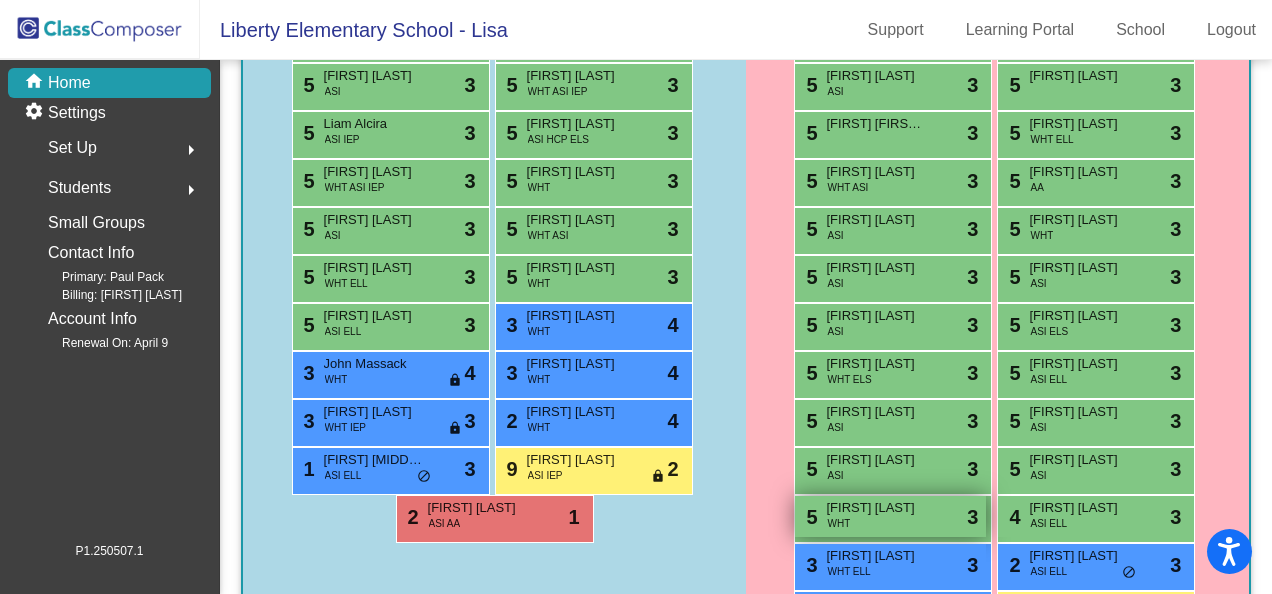 click on "[NUMBER] [FIRST] [LAST] WHT lock do_not_disturb_alt [NUMBER]" at bounding box center (890, 516) 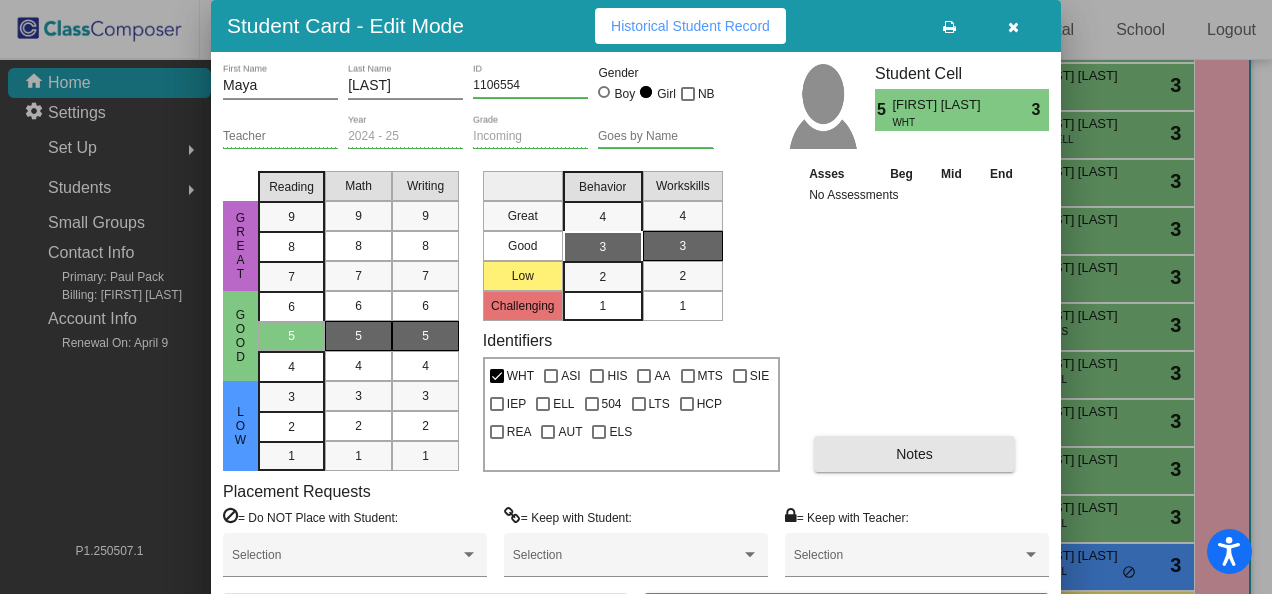 click on "Notes" at bounding box center (914, 454) 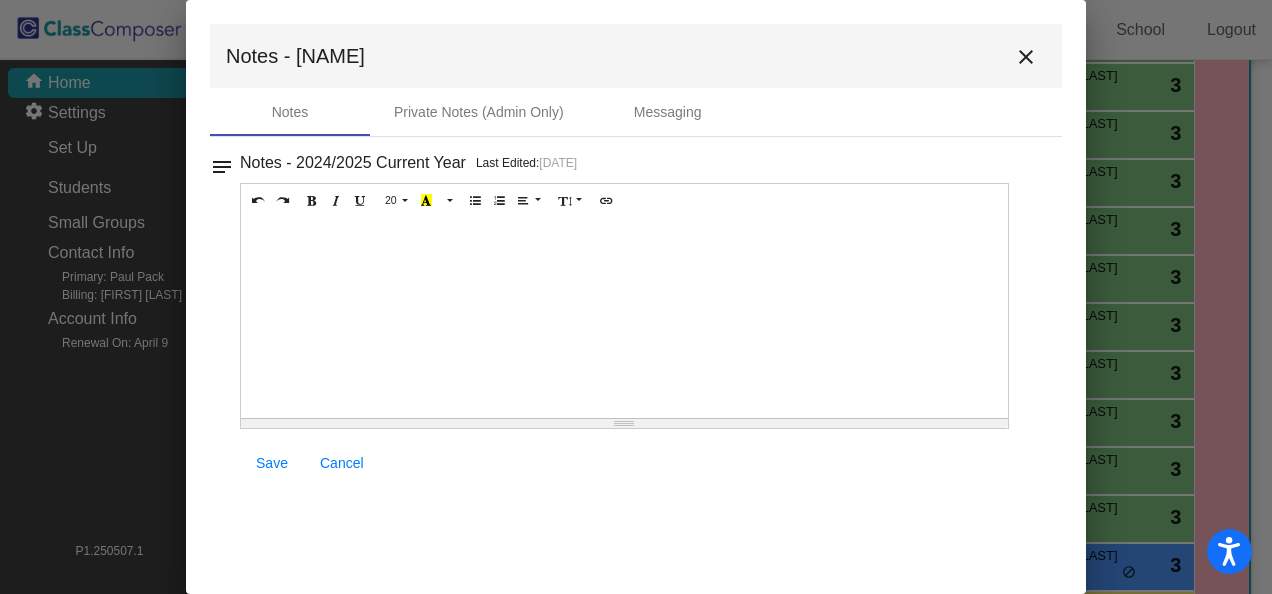 click at bounding box center [624, 318] 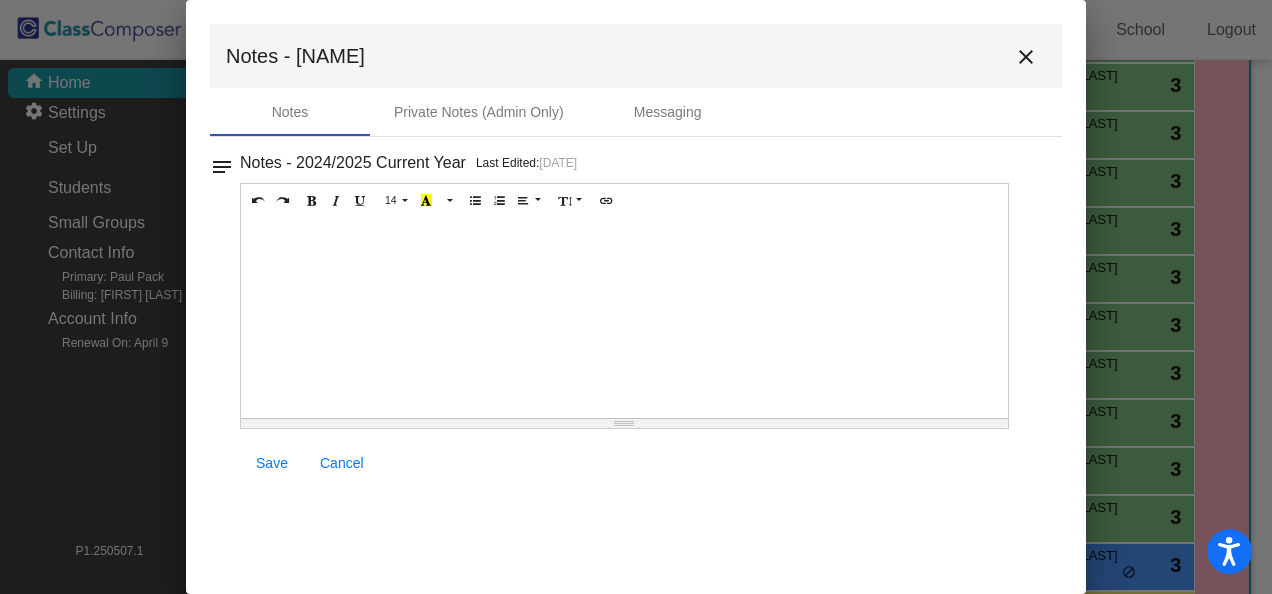 type 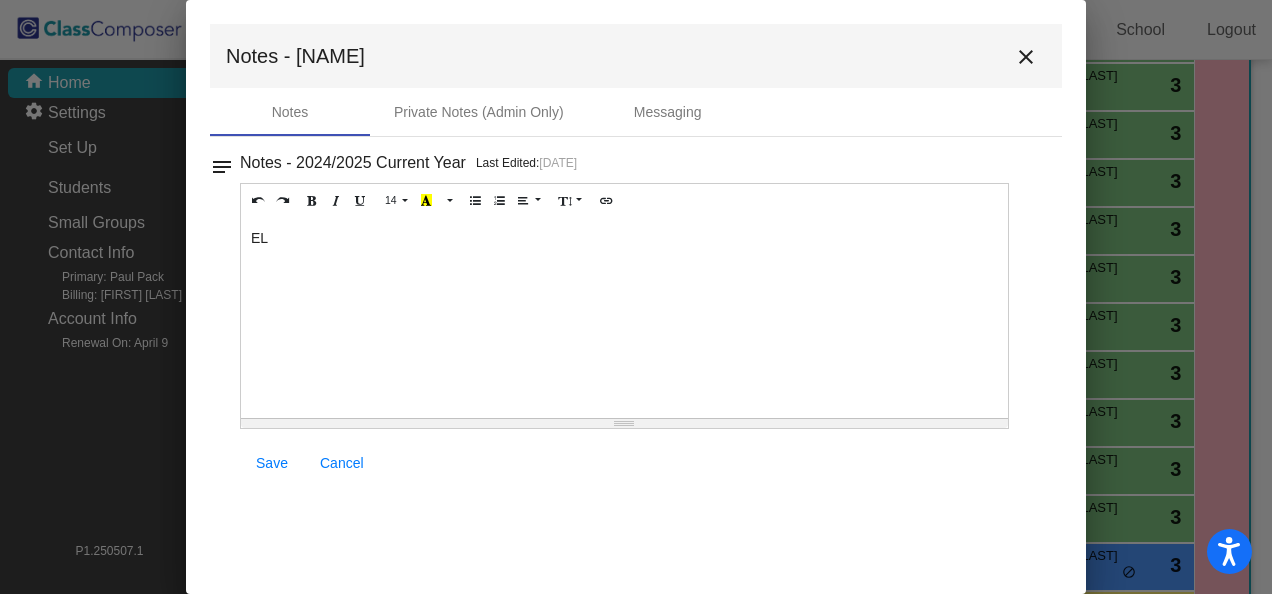 click on "notes Notes - 2024/2025 Current Year Last Edited:   8/5/25 14    8  9  10  11  12  14  18  24  36   Background Color Transparent Select #ffff00 Text Color Reset to default Select #000000      1.0  1.2  1.4  1.5  1.6  1.8  2.0  3.0 EL   100% 50% 25% Save Cancel" at bounding box center (636, 318) 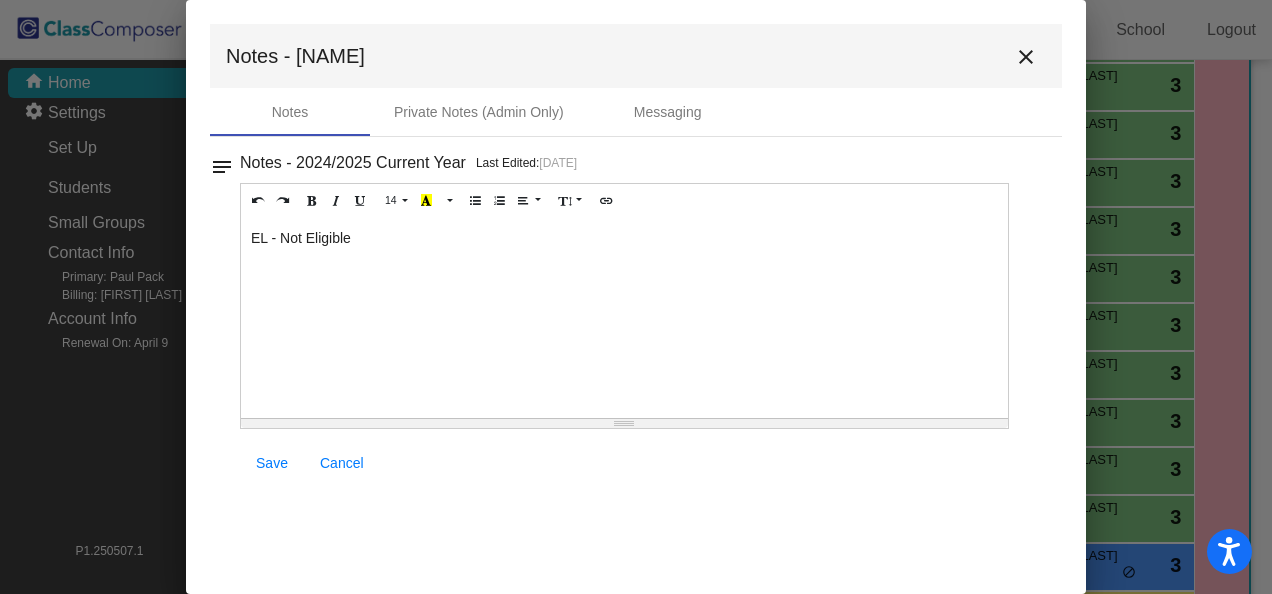 click on "Save" at bounding box center [272, 463] 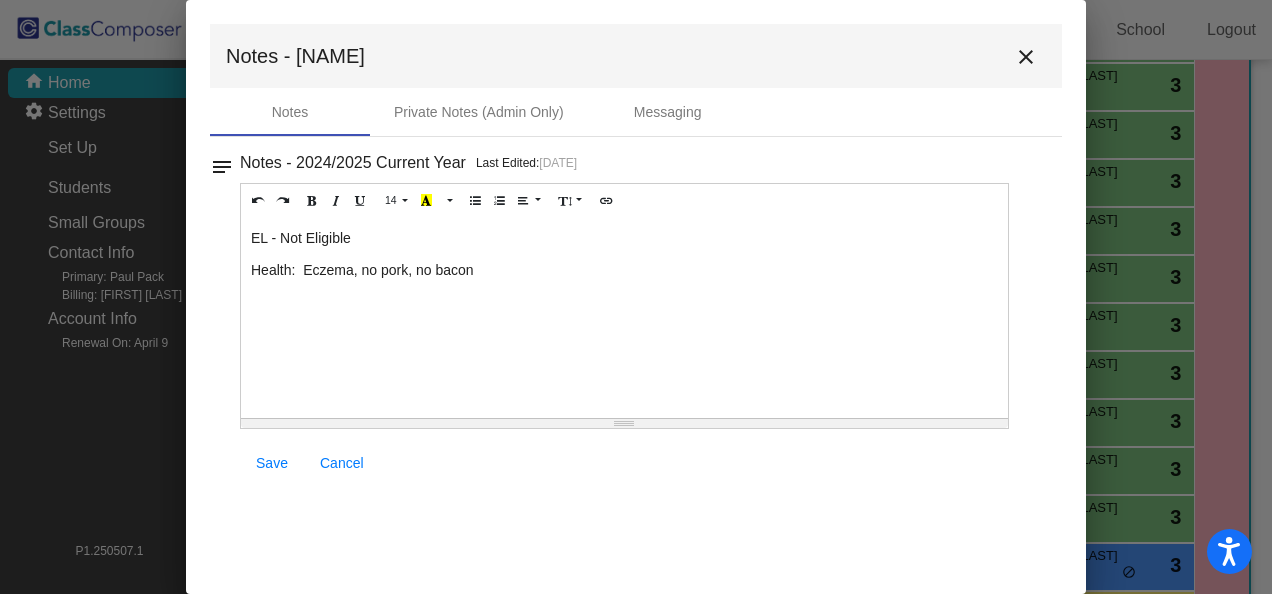 click on "Save" at bounding box center (272, 463) 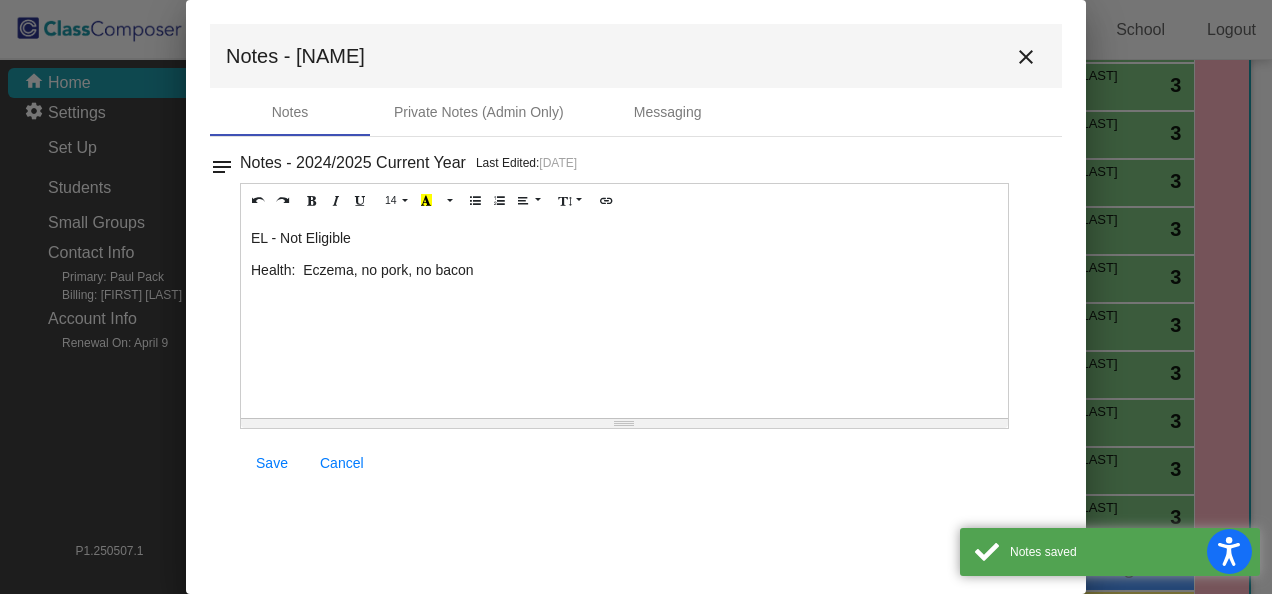click on "close" at bounding box center [1026, 57] 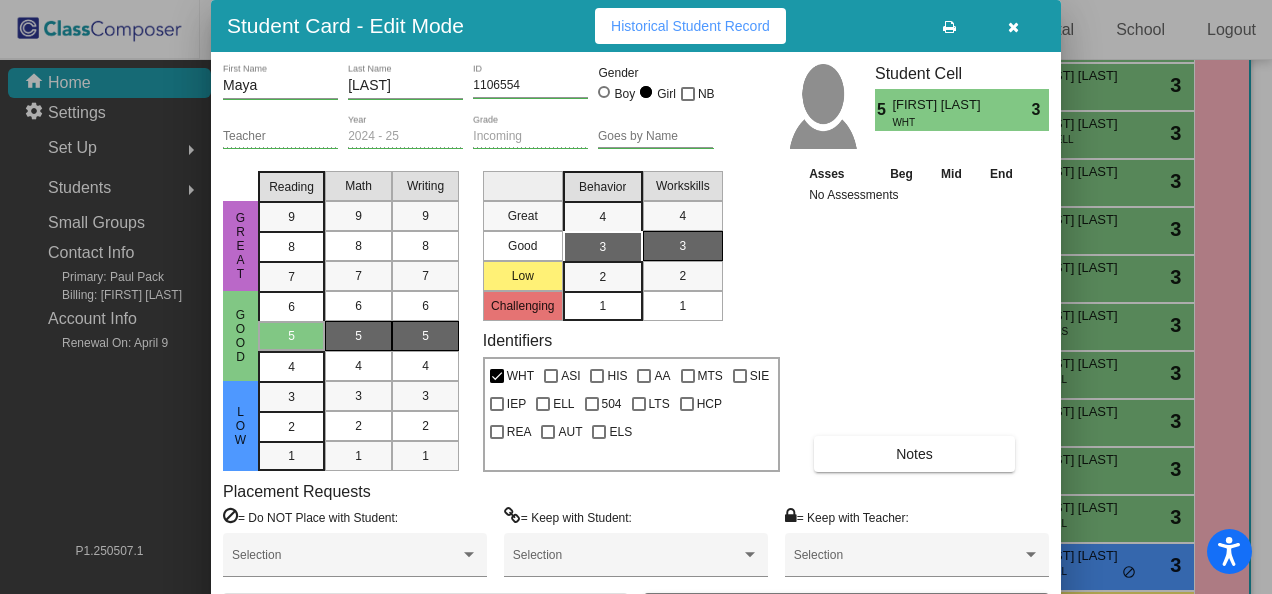click at bounding box center (1013, 26) 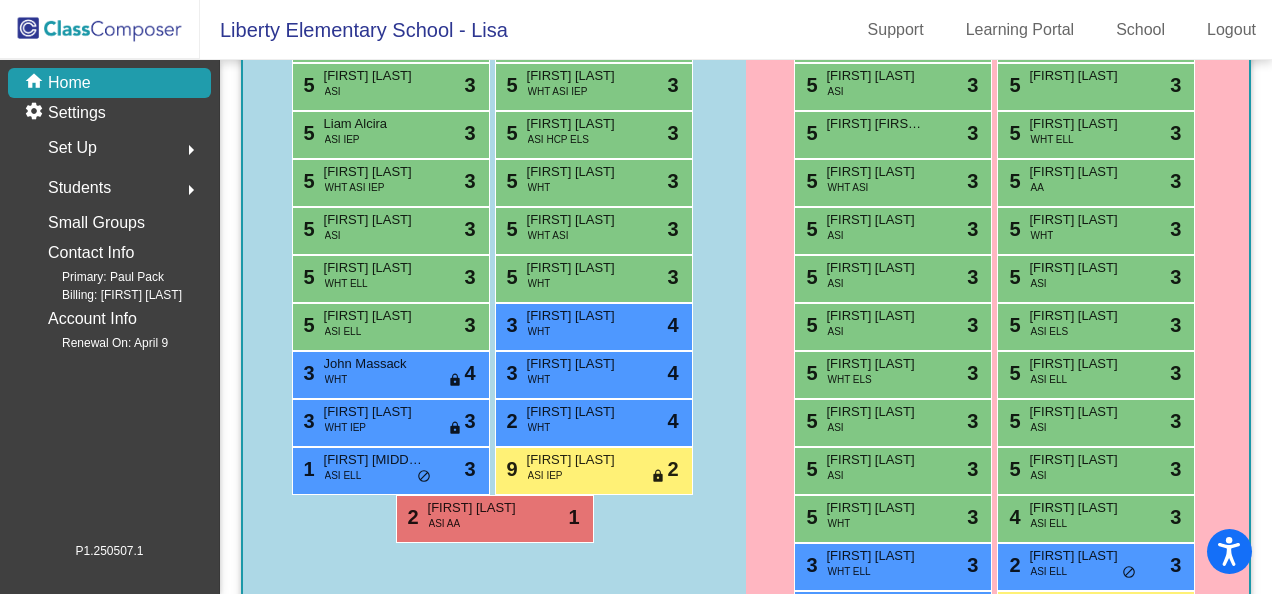scroll, scrollTop: 300, scrollLeft: 0, axis: vertical 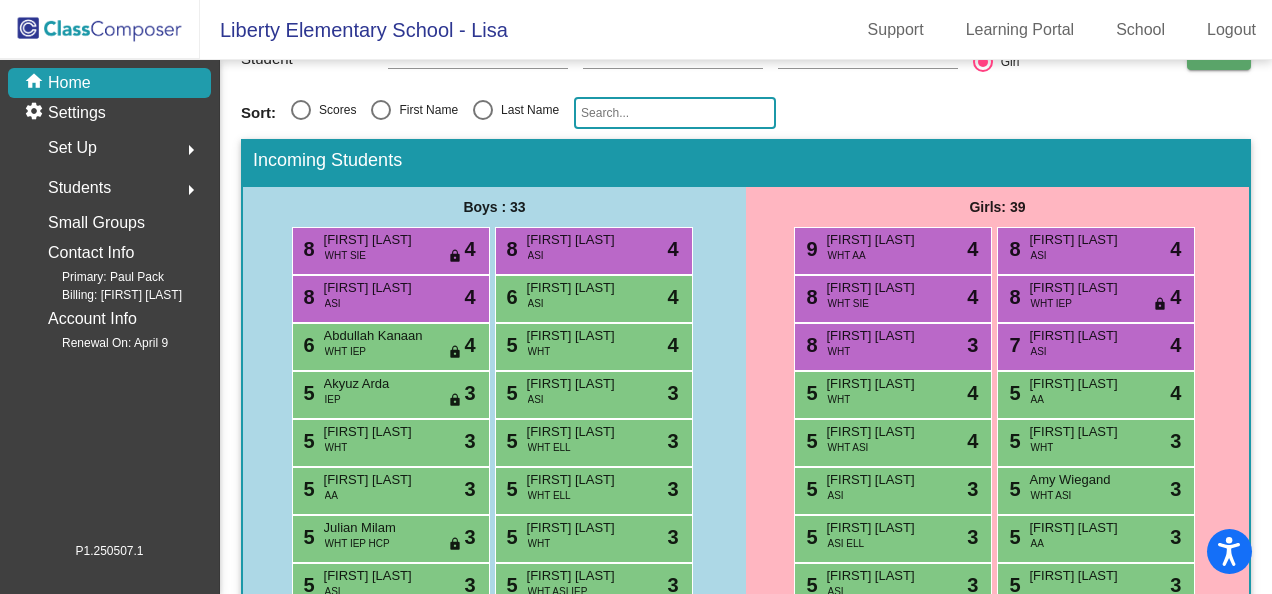 click 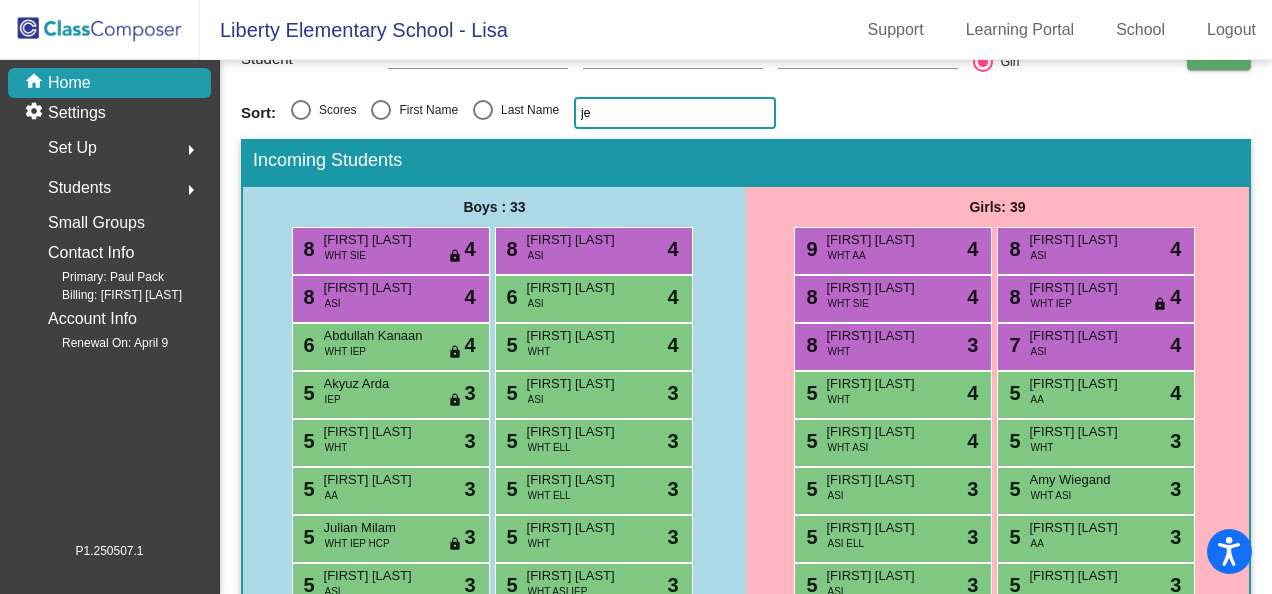 scroll, scrollTop: 165, scrollLeft: 0, axis: vertical 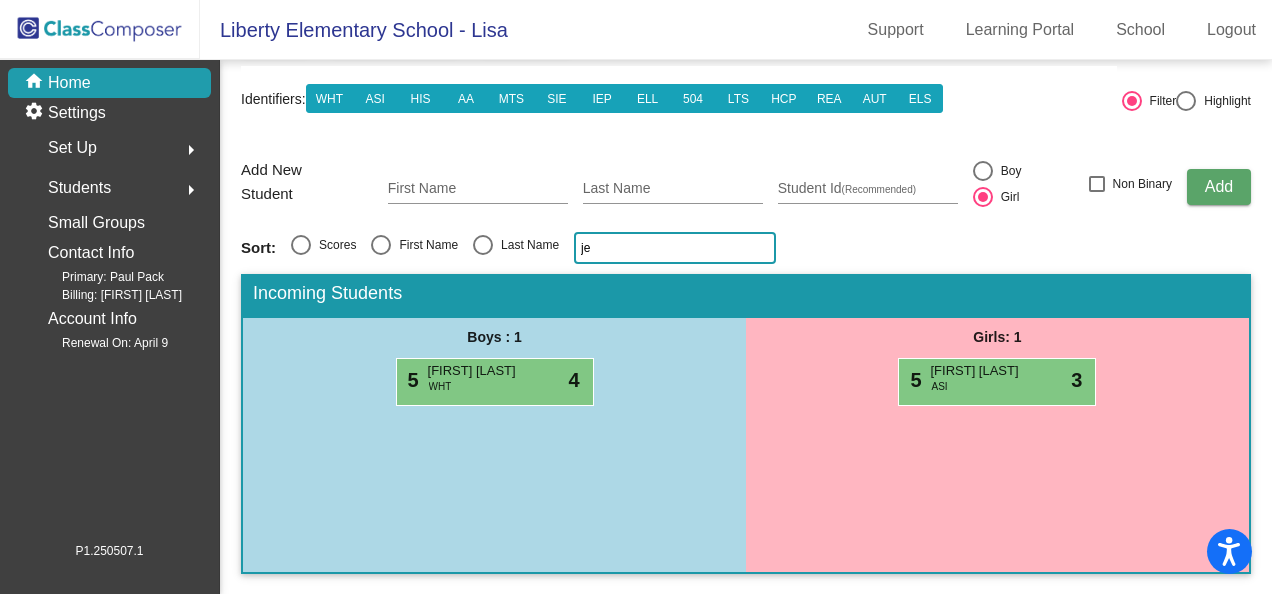 type on "j" 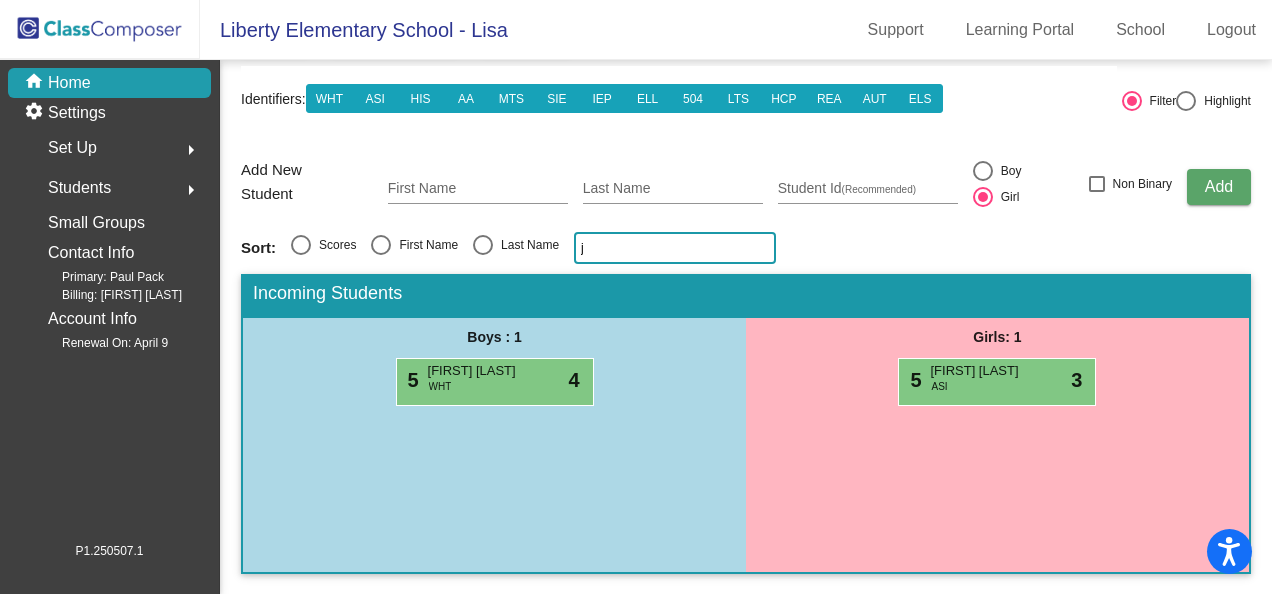 type 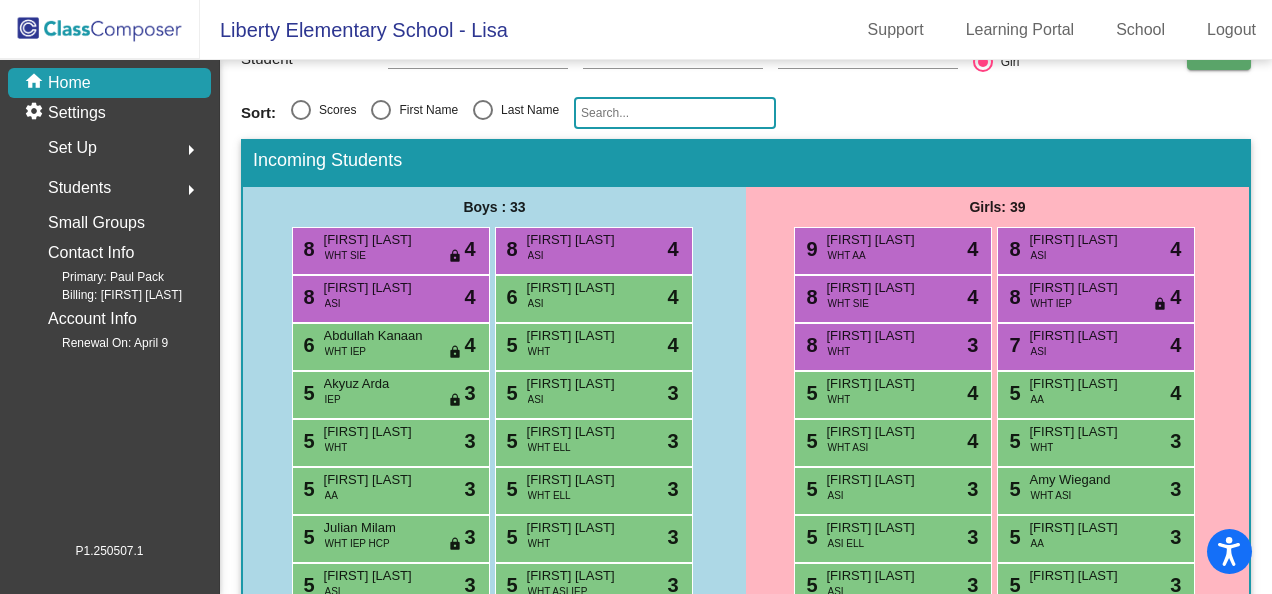 scroll, scrollTop: 0, scrollLeft: 0, axis: both 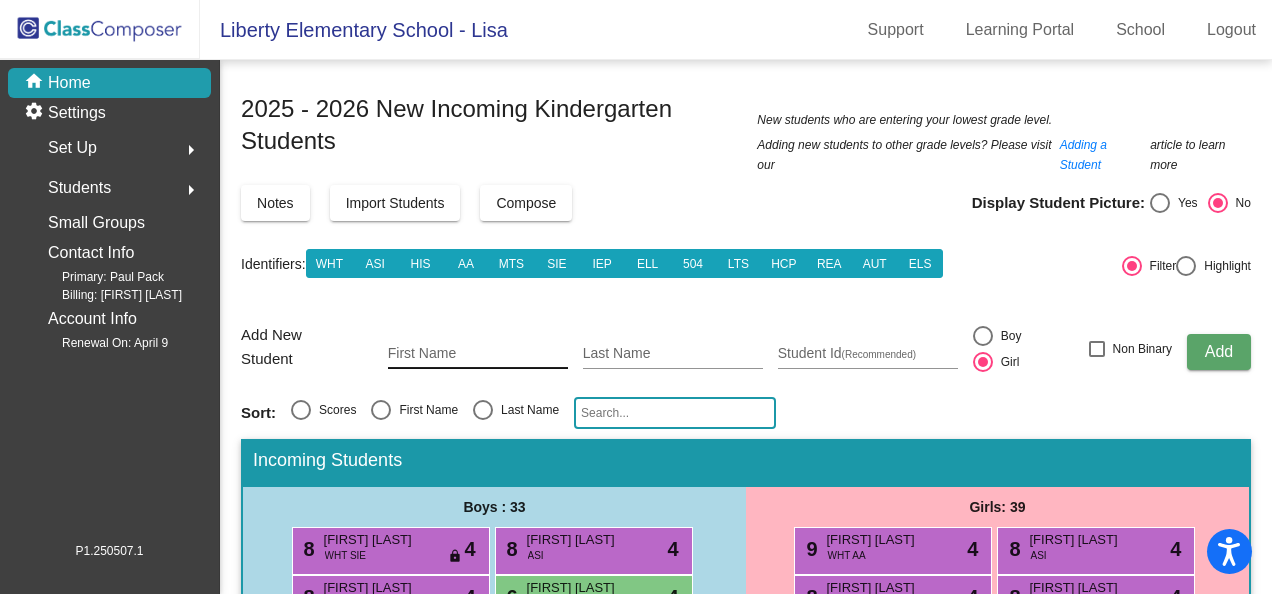 click on "First Name" at bounding box center [478, 354] 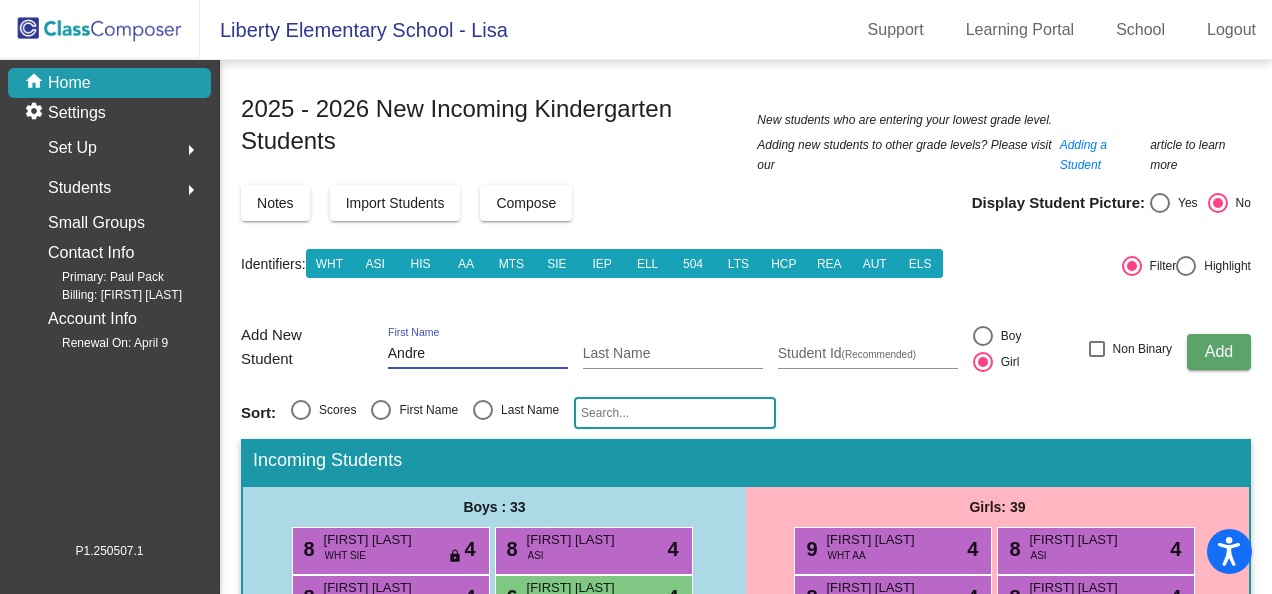 click on "Andre" at bounding box center (478, 354) 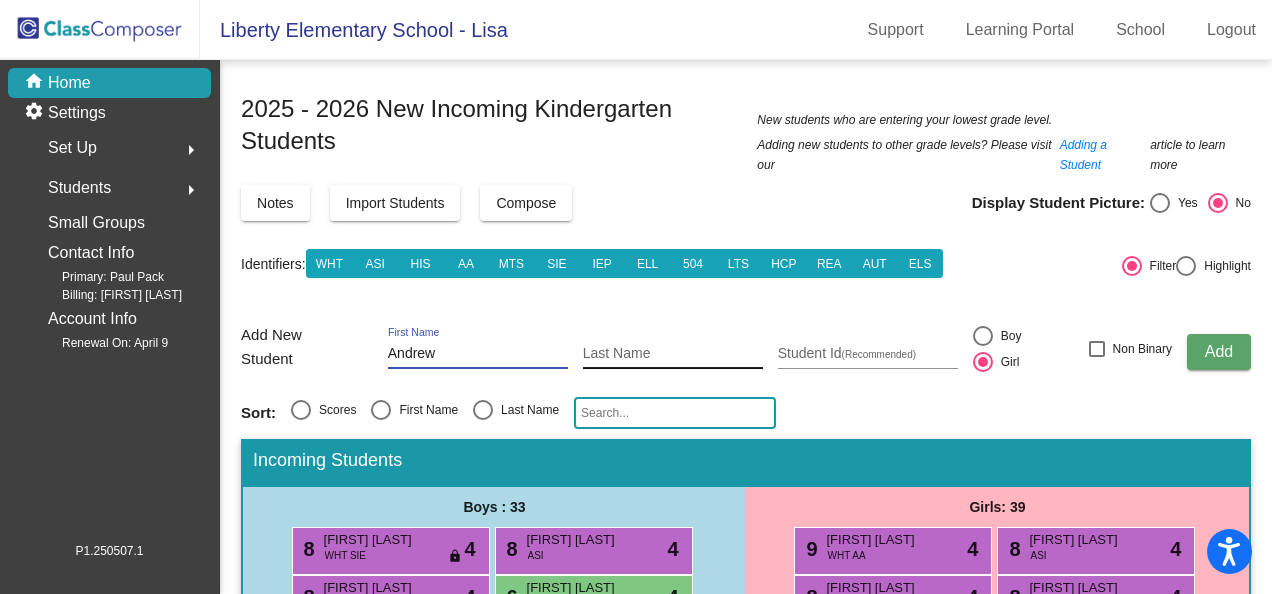 type on "Andrew" 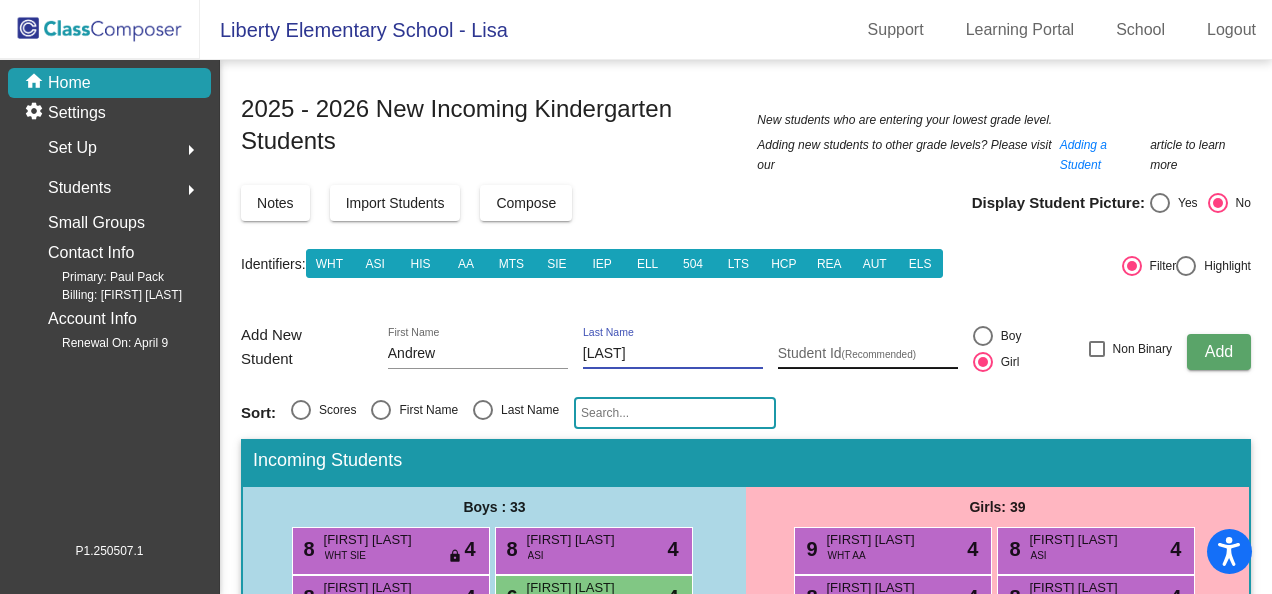 type on "[LAST]" 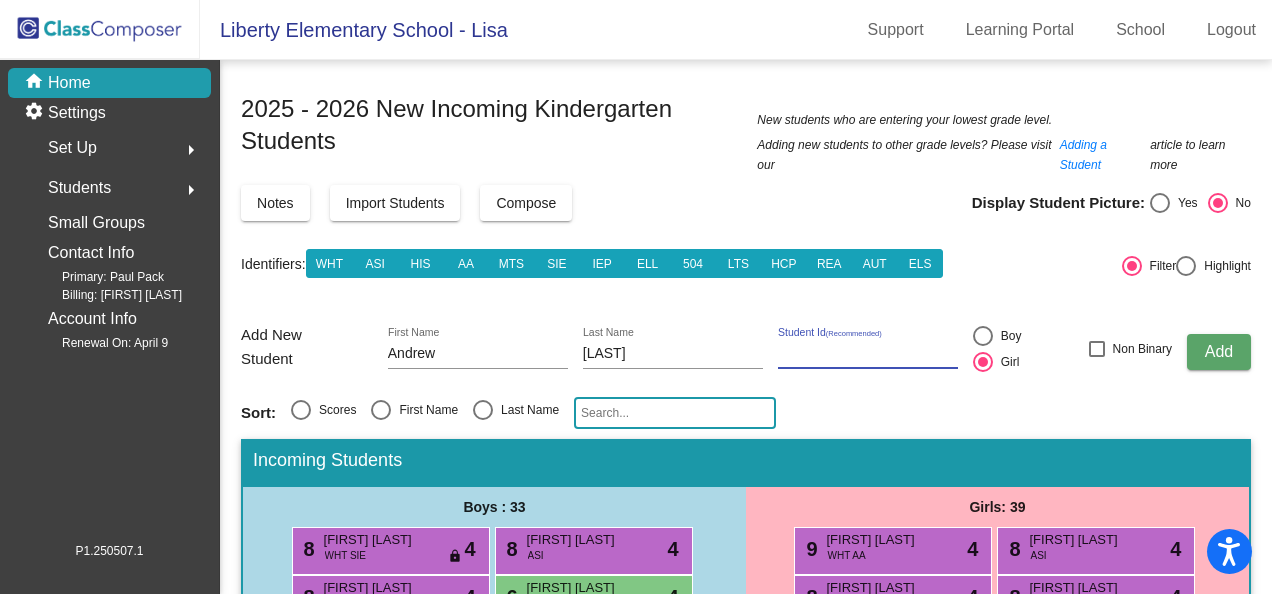 click on "Student Id  (Recommended)" at bounding box center (868, 354) 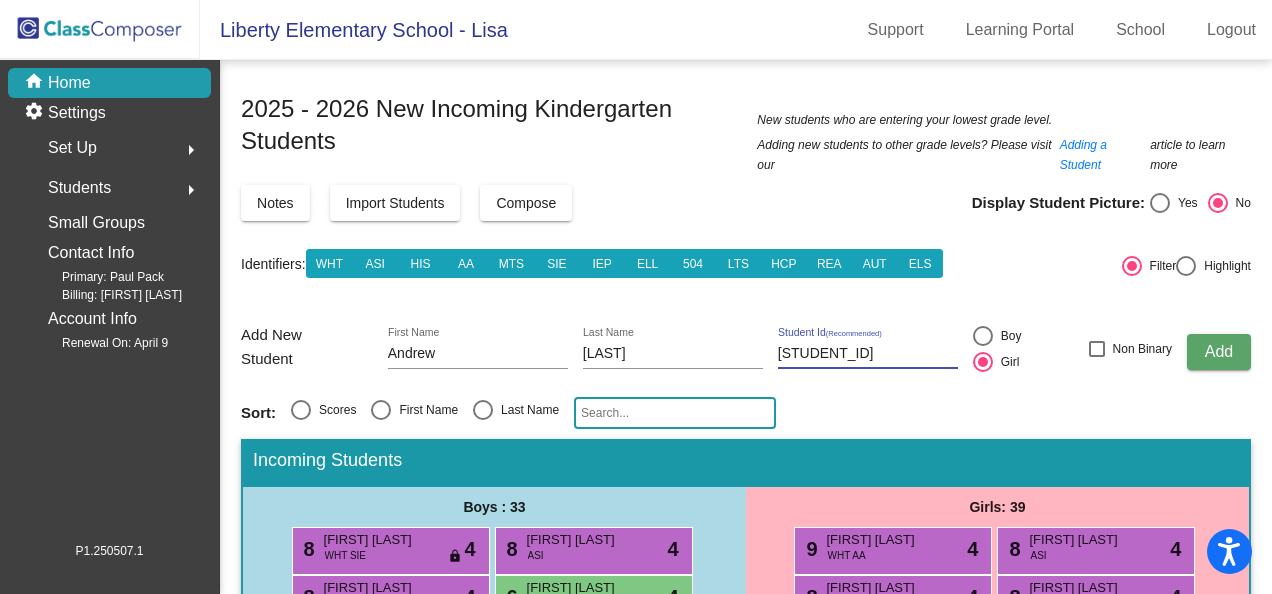 type on "1112338" 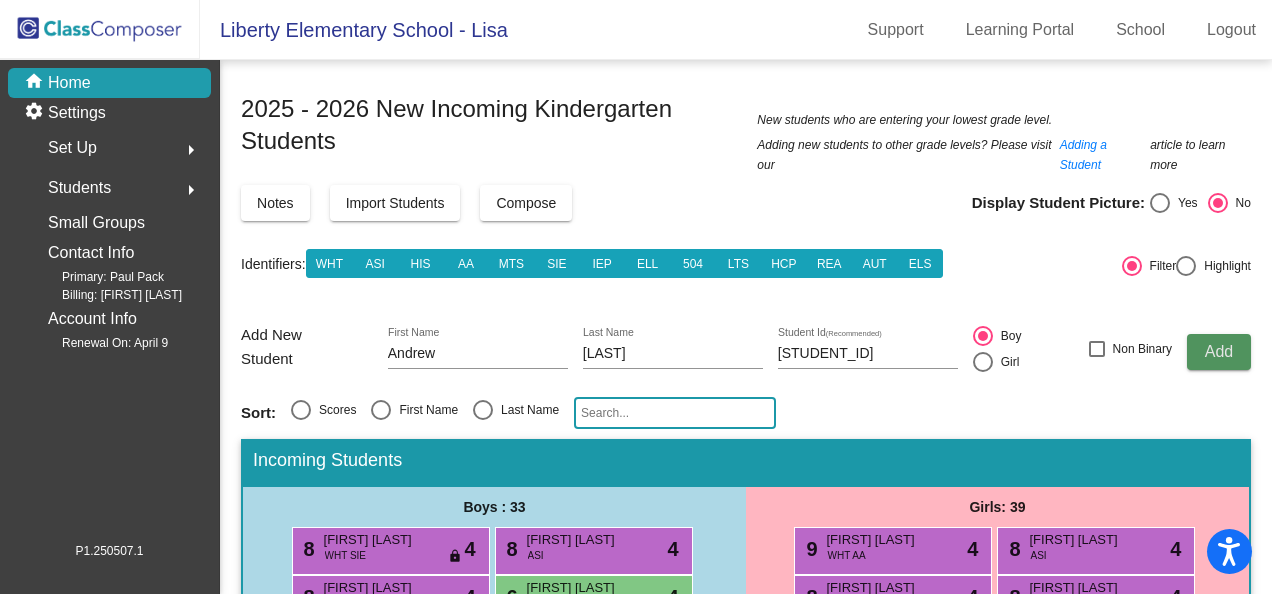 click on "Add" 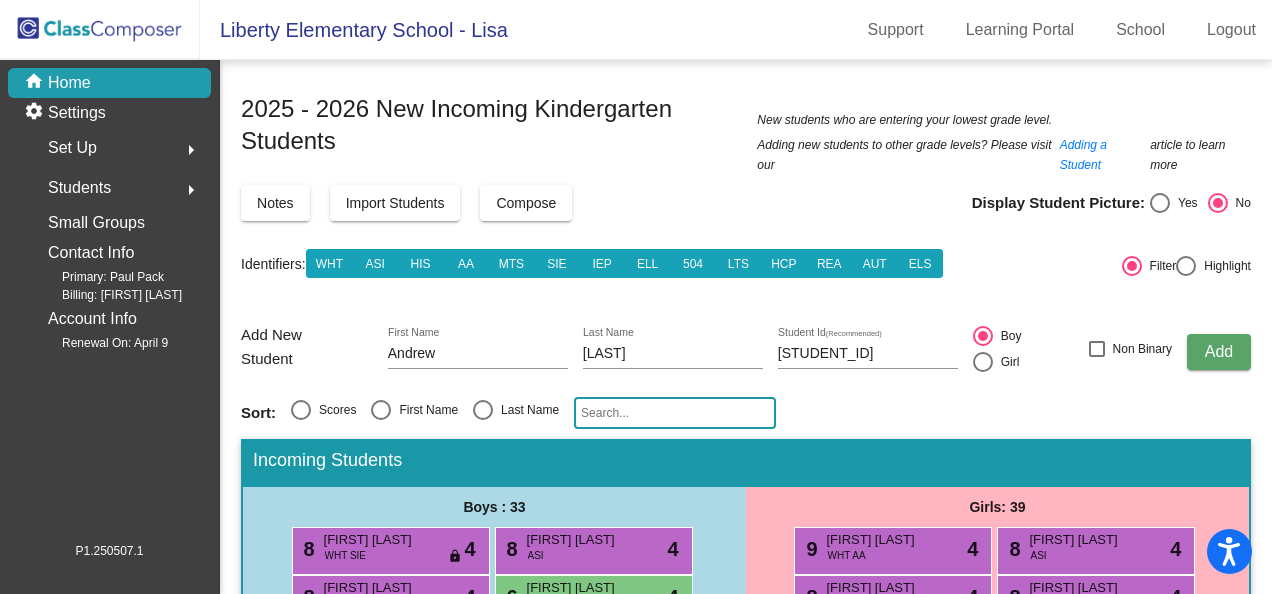 type 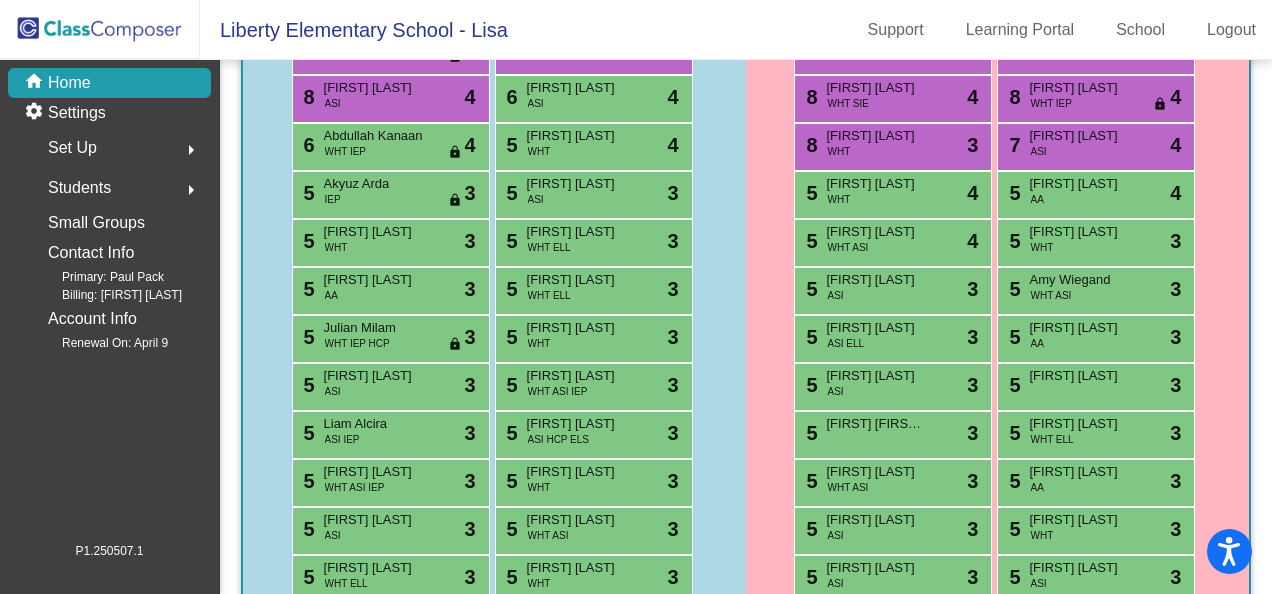 scroll, scrollTop: 600, scrollLeft: 0, axis: vertical 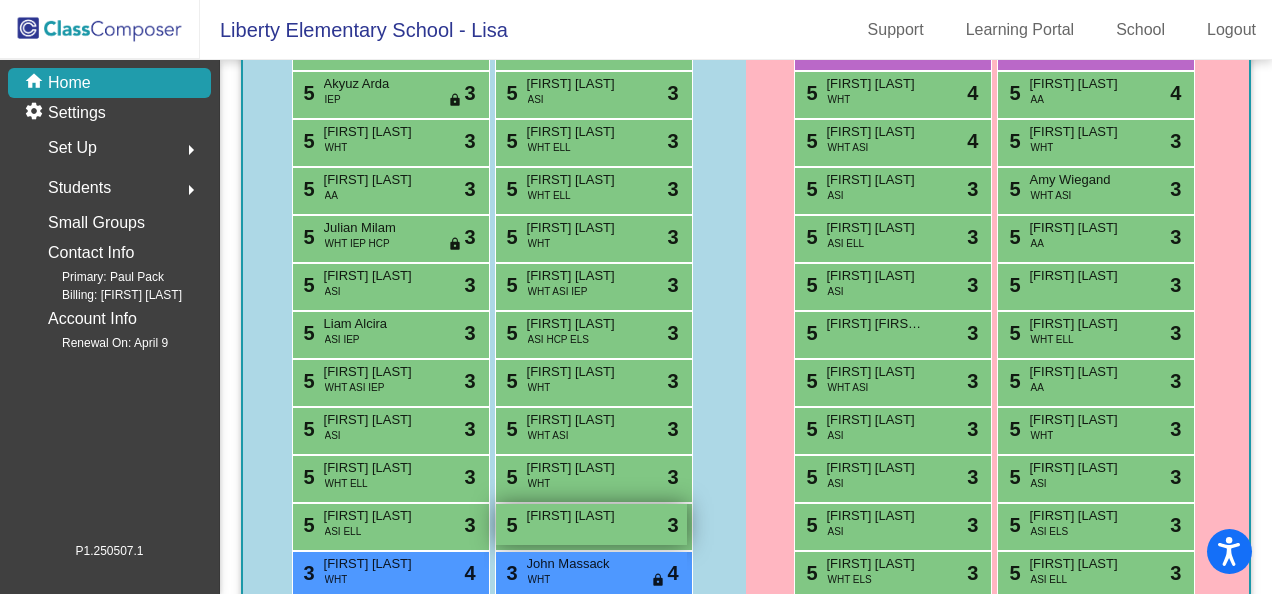 click on "5 [FIRST] [LAST] lock do_not_disturb_alt 3" at bounding box center [591, 524] 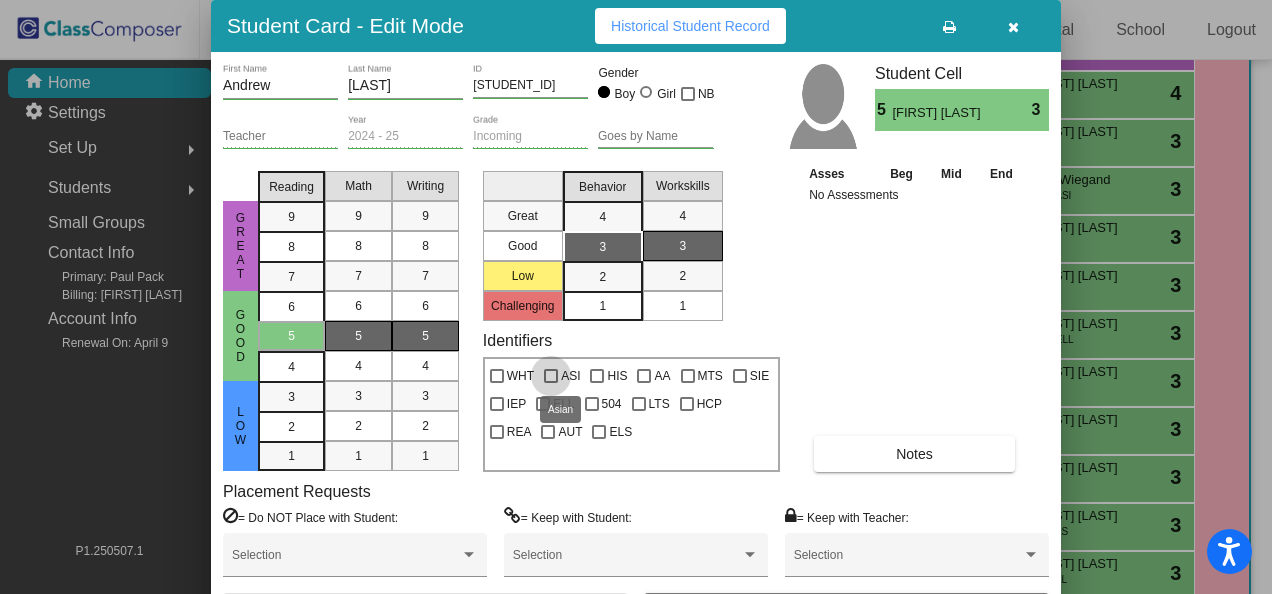 click at bounding box center (551, 376) 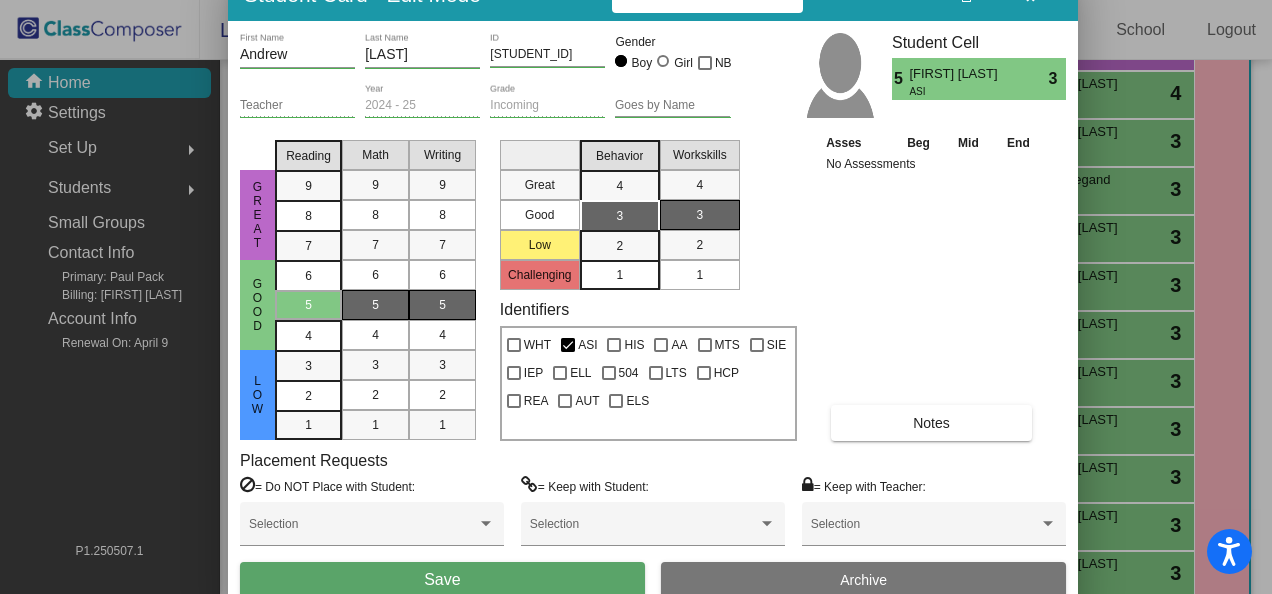 drag, startPoint x: 816, startPoint y: 12, endPoint x: 902, endPoint y: -74, distance: 121.62237 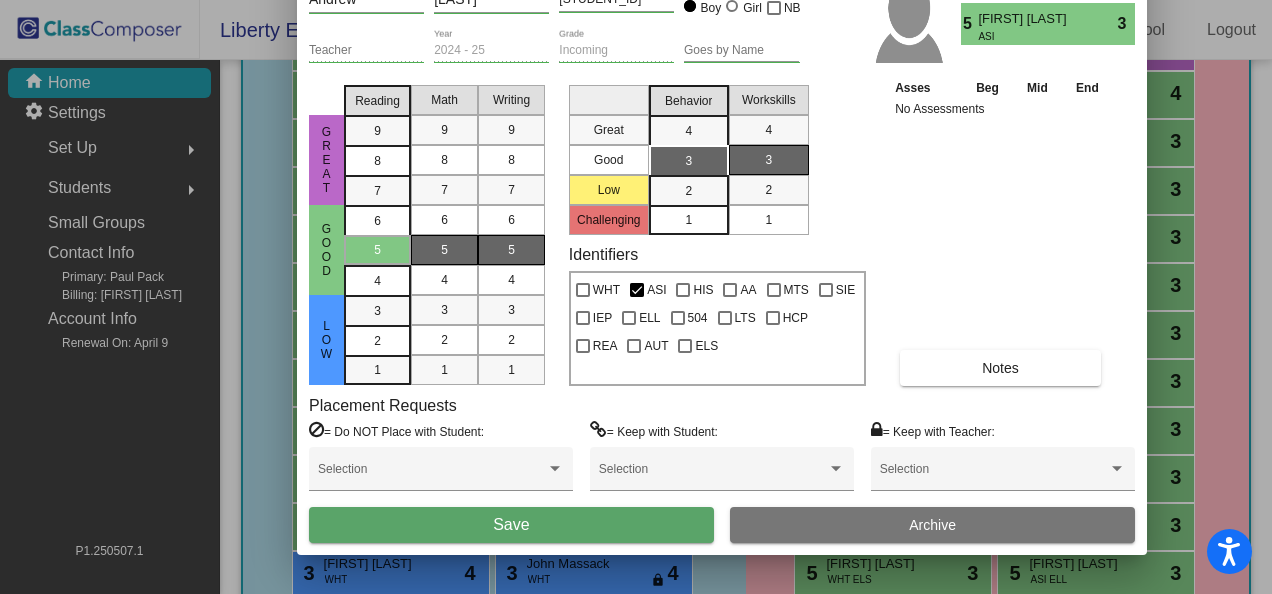 click on "Save" at bounding box center [511, 524] 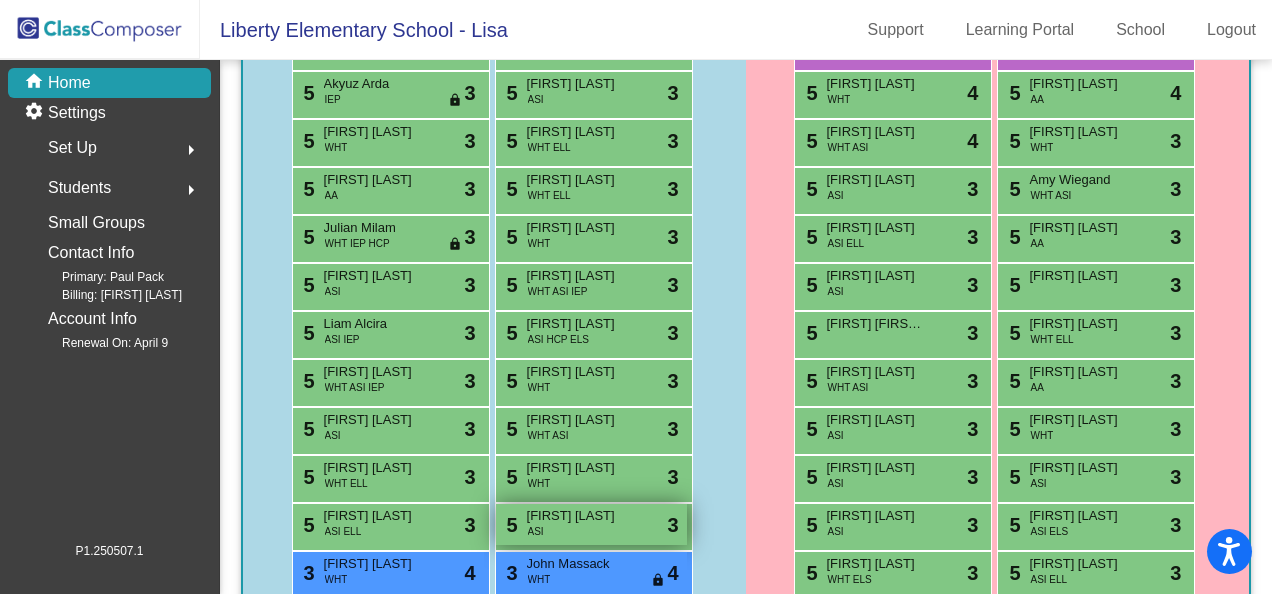 click on "ASI" at bounding box center (536, 531) 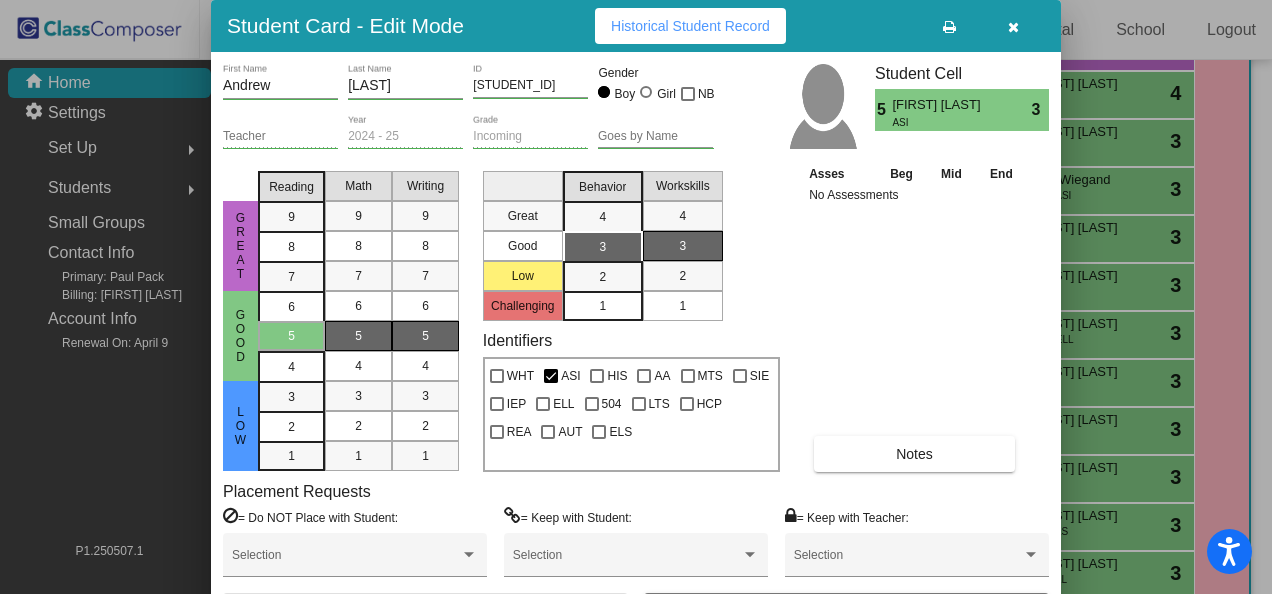 click on "Notes" at bounding box center [914, 454] 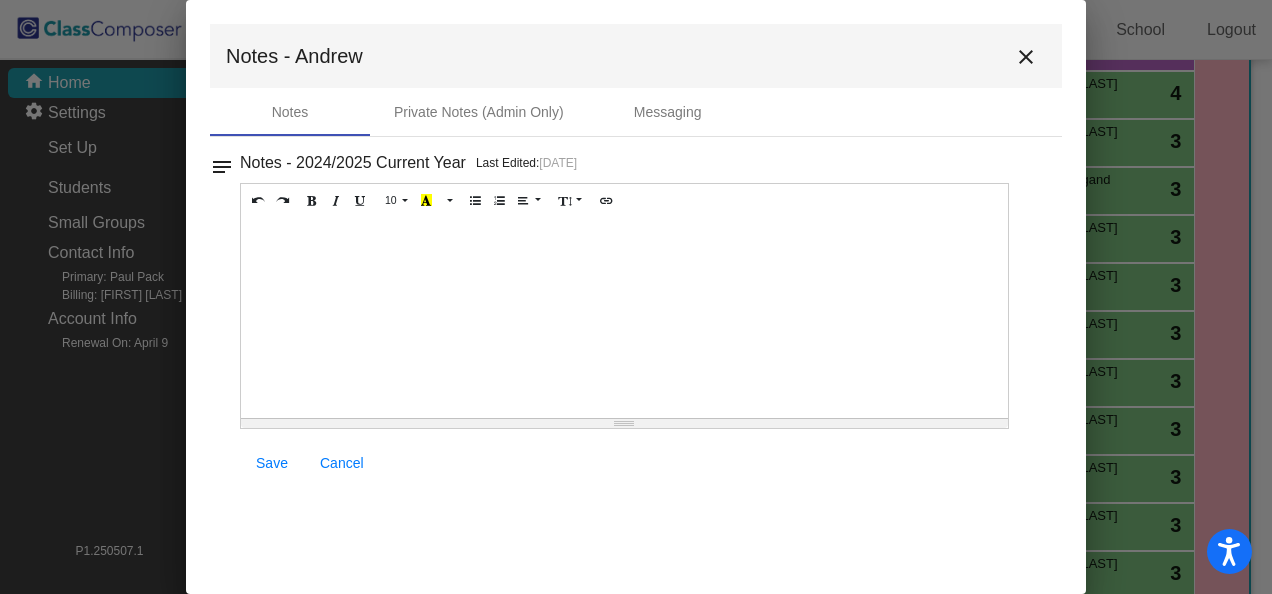 click at bounding box center (624, 318) 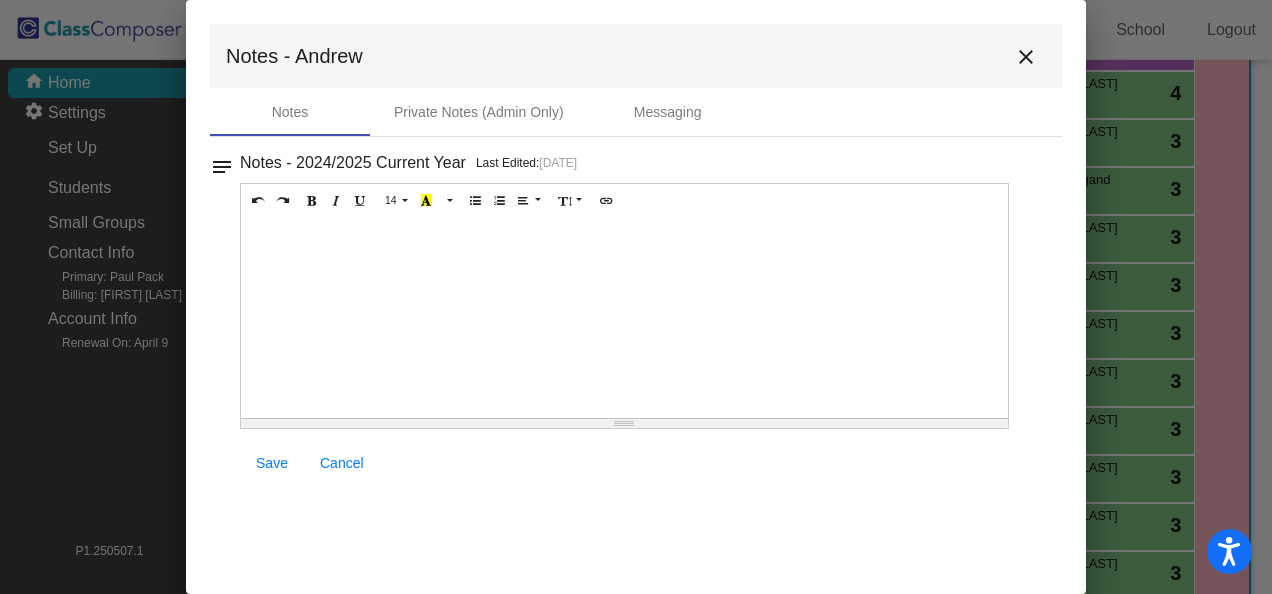 type 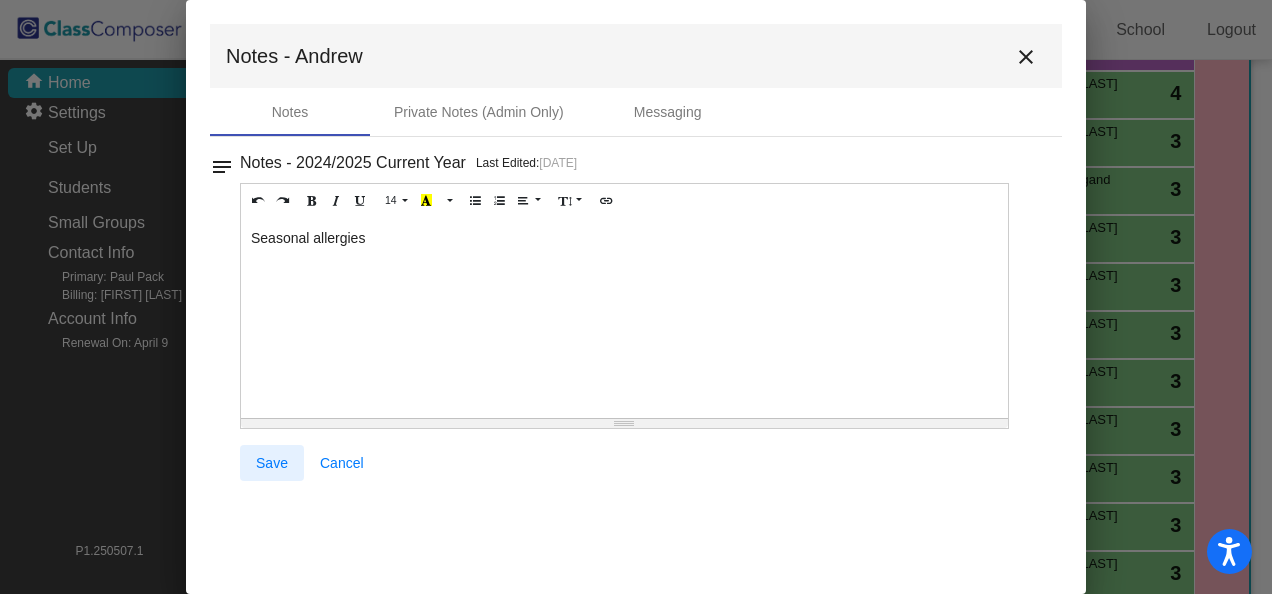 click on "Save" at bounding box center [272, 463] 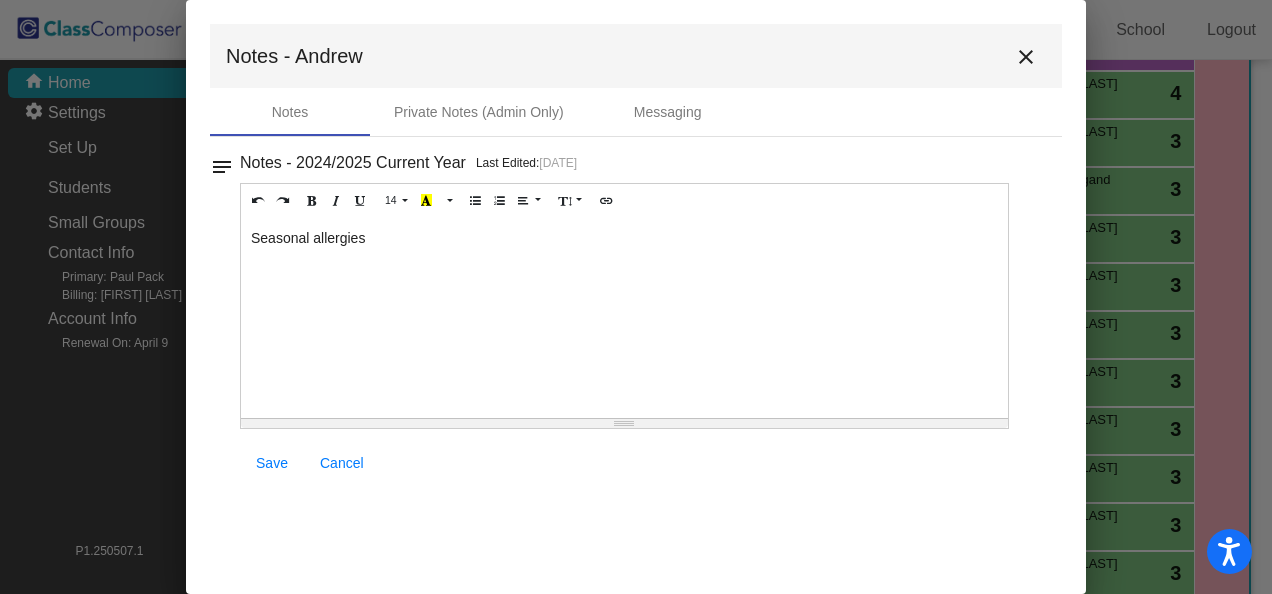 click on "Save" at bounding box center (272, 463) 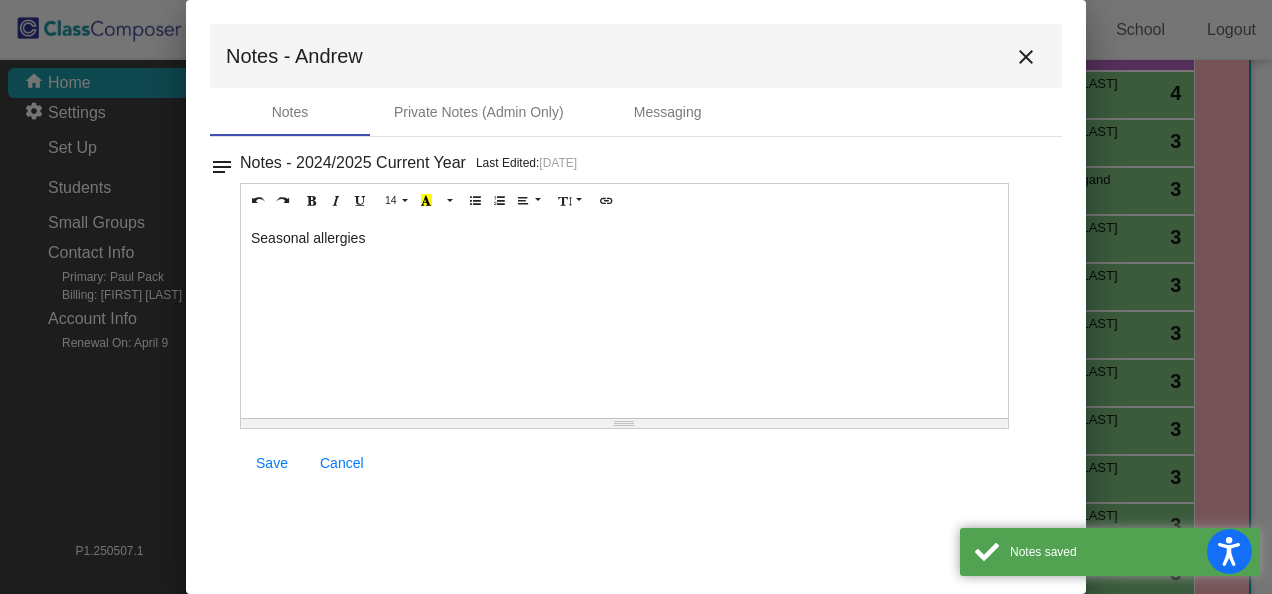 click on "close" at bounding box center [1026, 57] 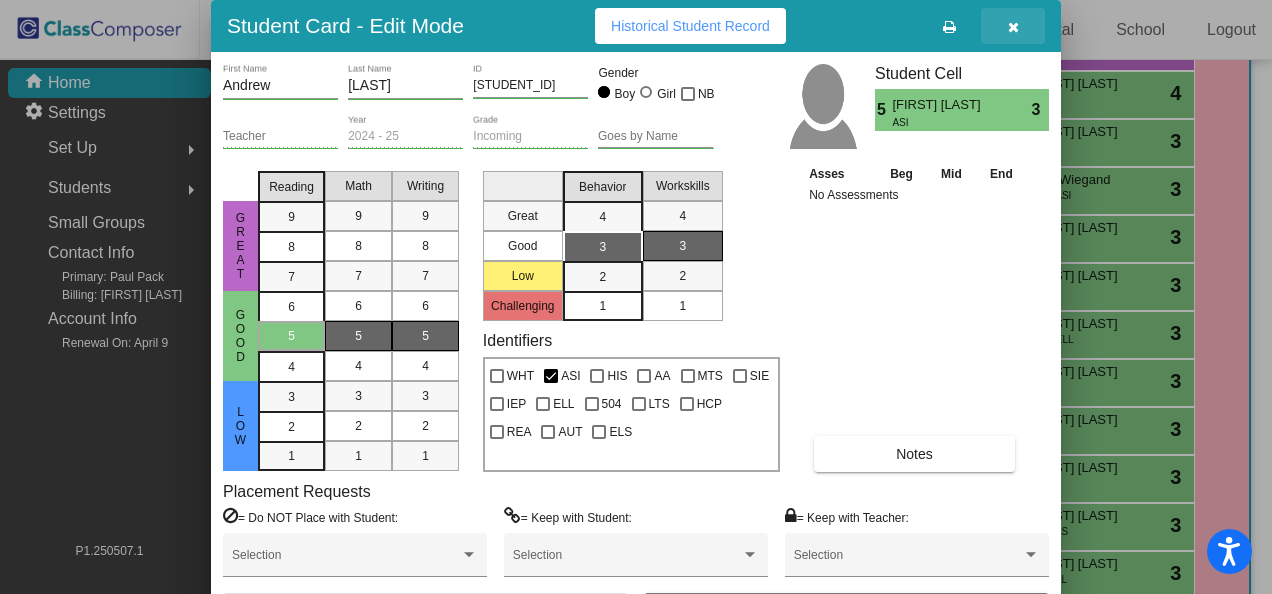 click at bounding box center [1013, 27] 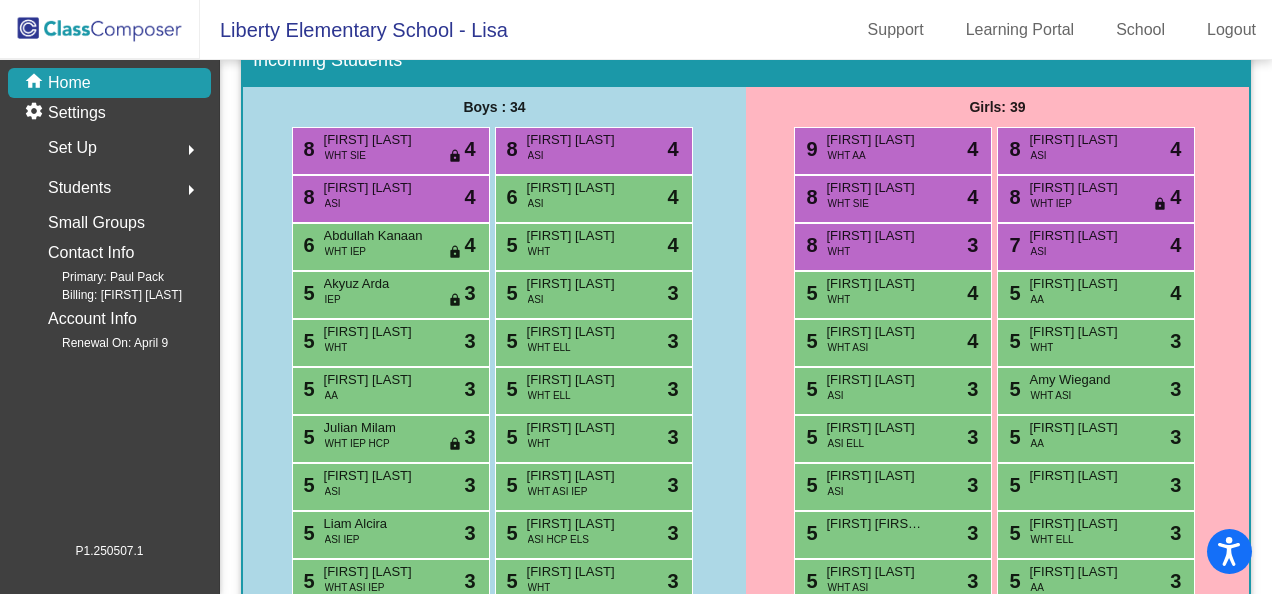 scroll, scrollTop: 200, scrollLeft: 0, axis: vertical 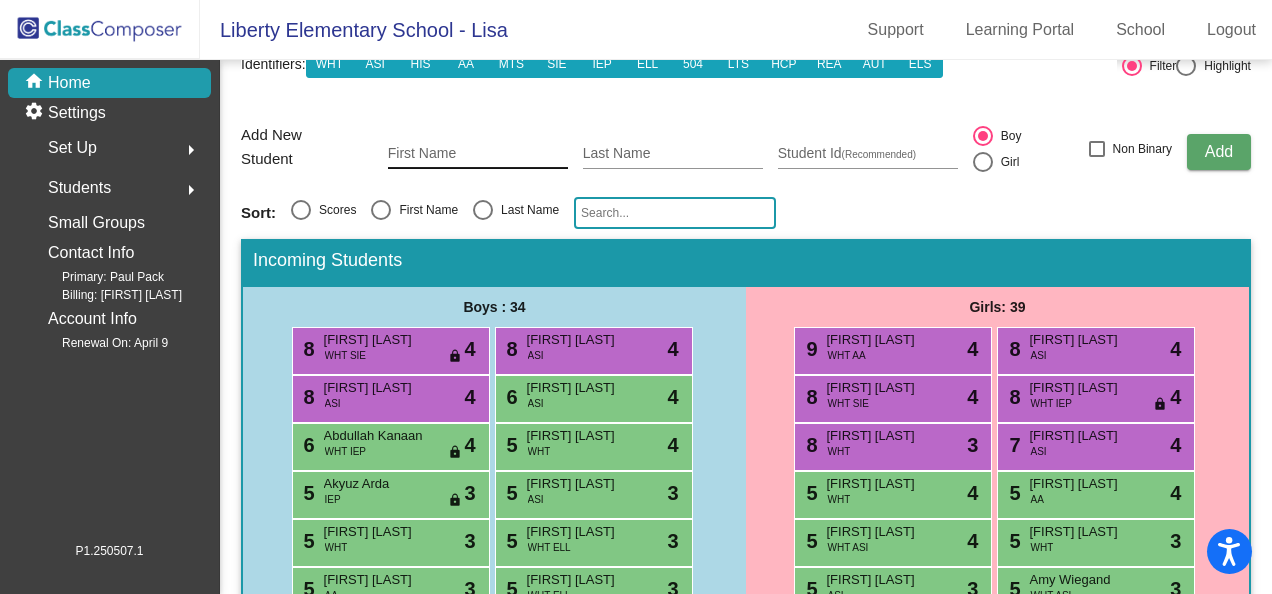 click on "First Name" at bounding box center [478, 154] 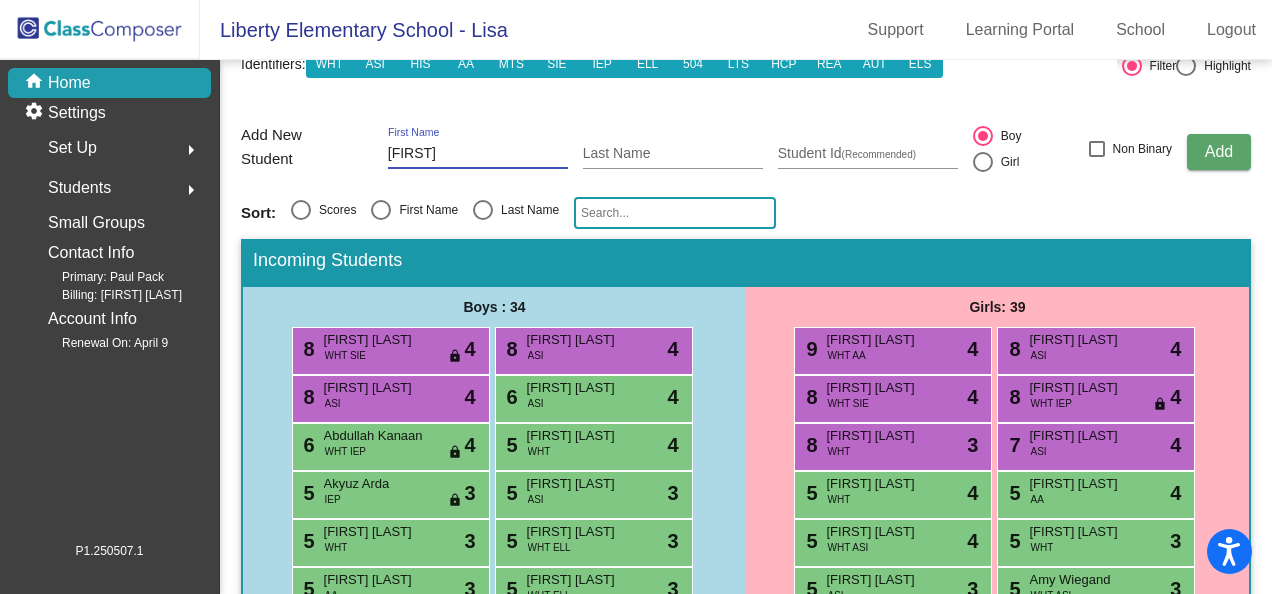 type on "[FIRST]" 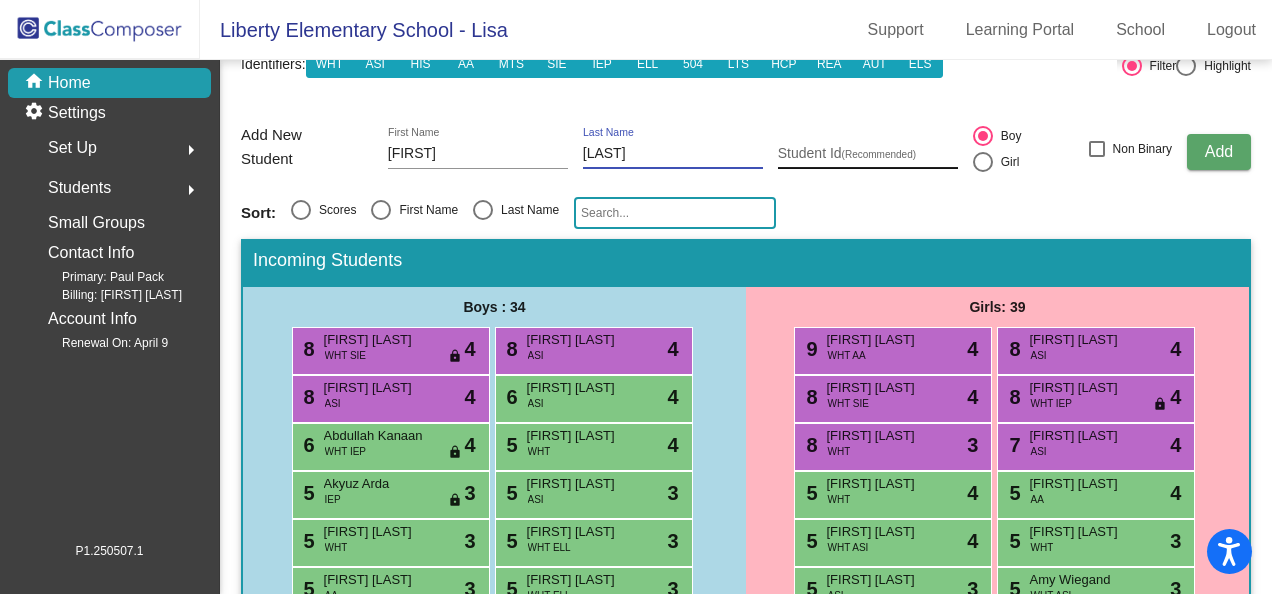 type on "[LAST]" 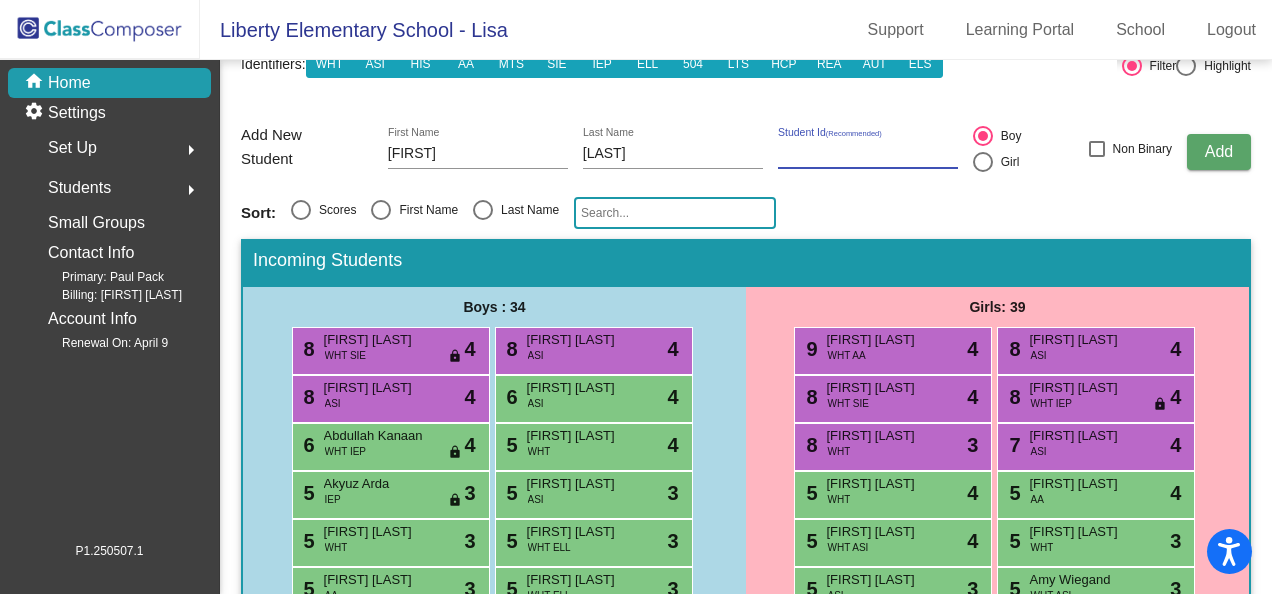 click on "Student Id  (Recommended)" at bounding box center (868, 154) 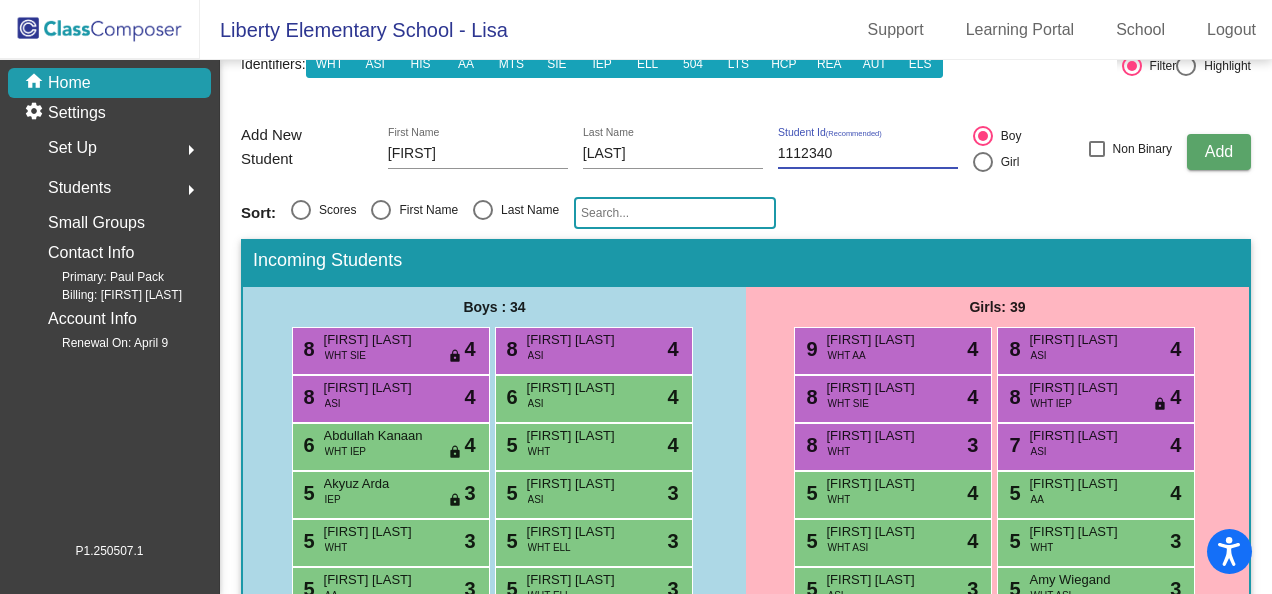 type on "1112340" 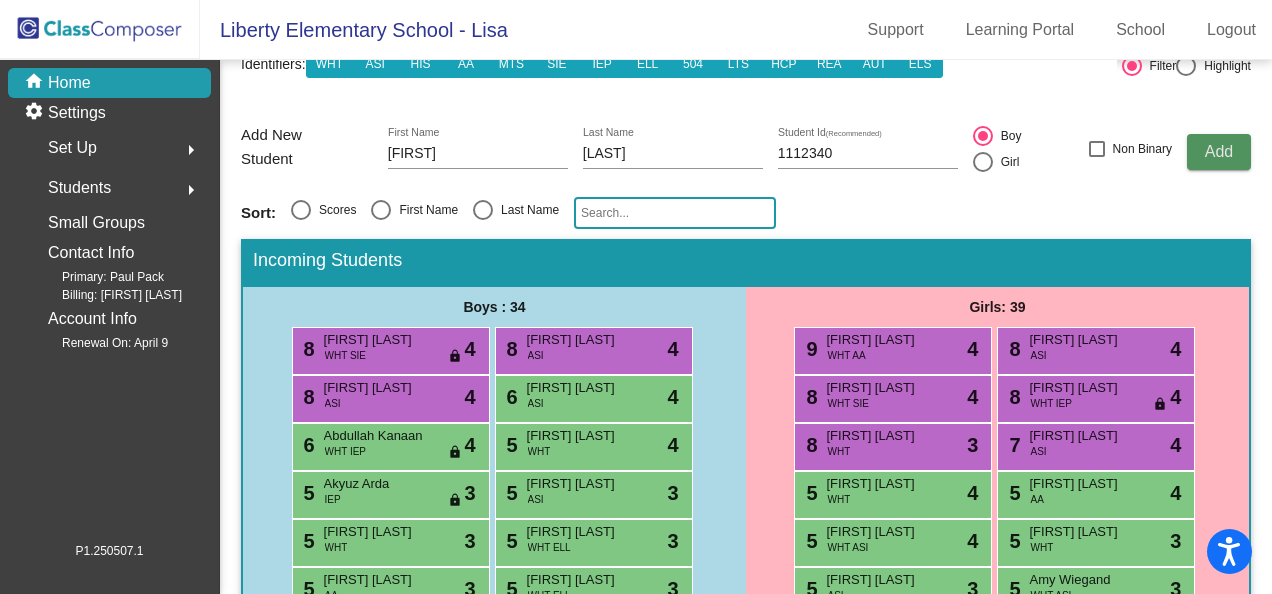 type 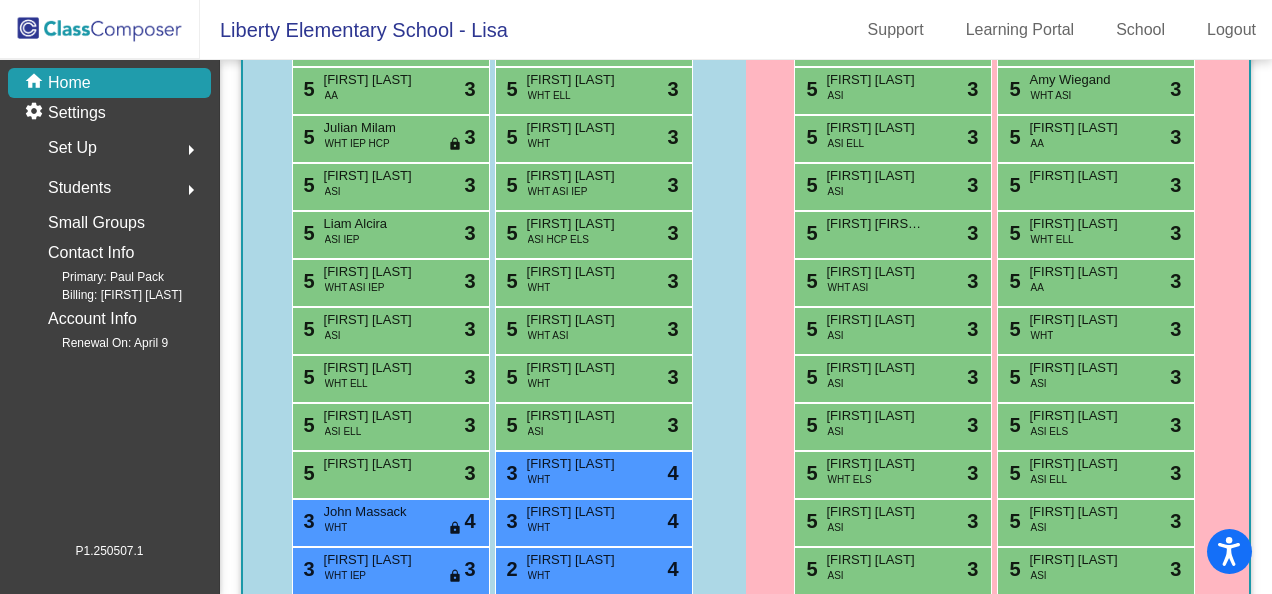 scroll, scrollTop: 900, scrollLeft: 0, axis: vertical 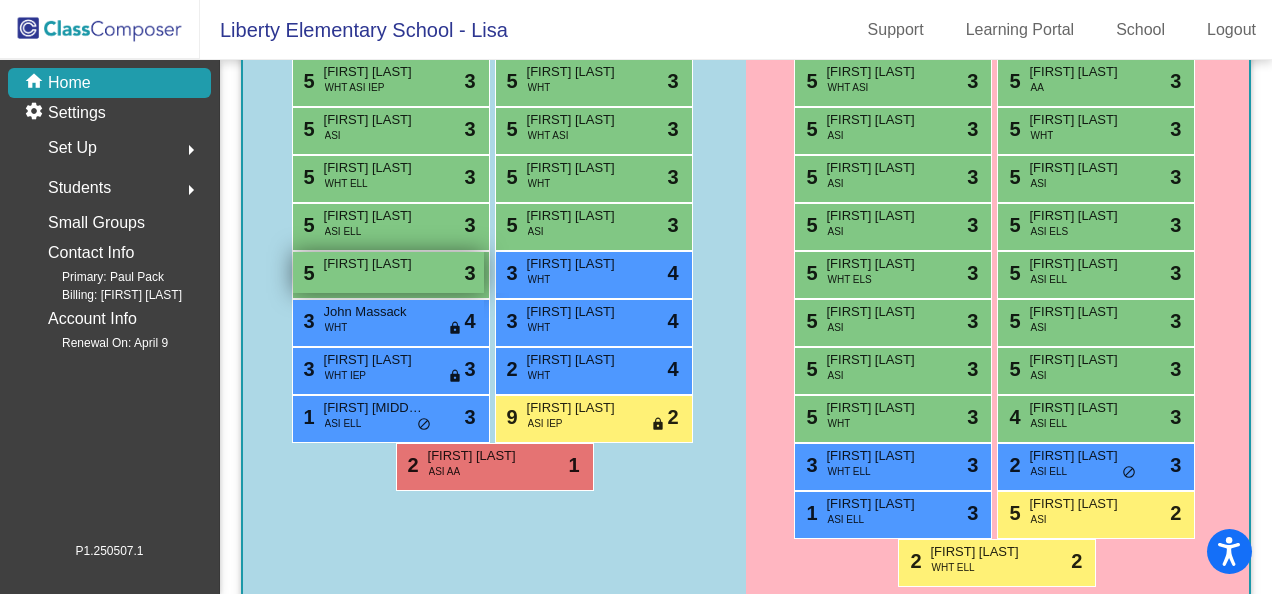 click on "[FIRST] [LAST]" at bounding box center [374, 264] 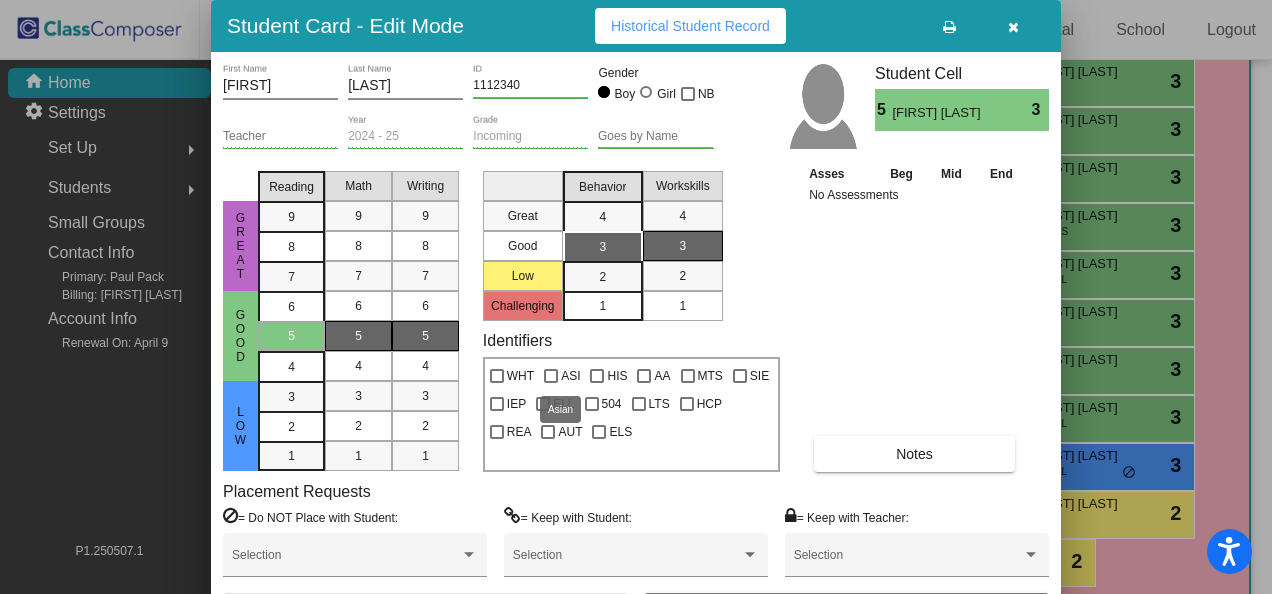 click at bounding box center (551, 376) 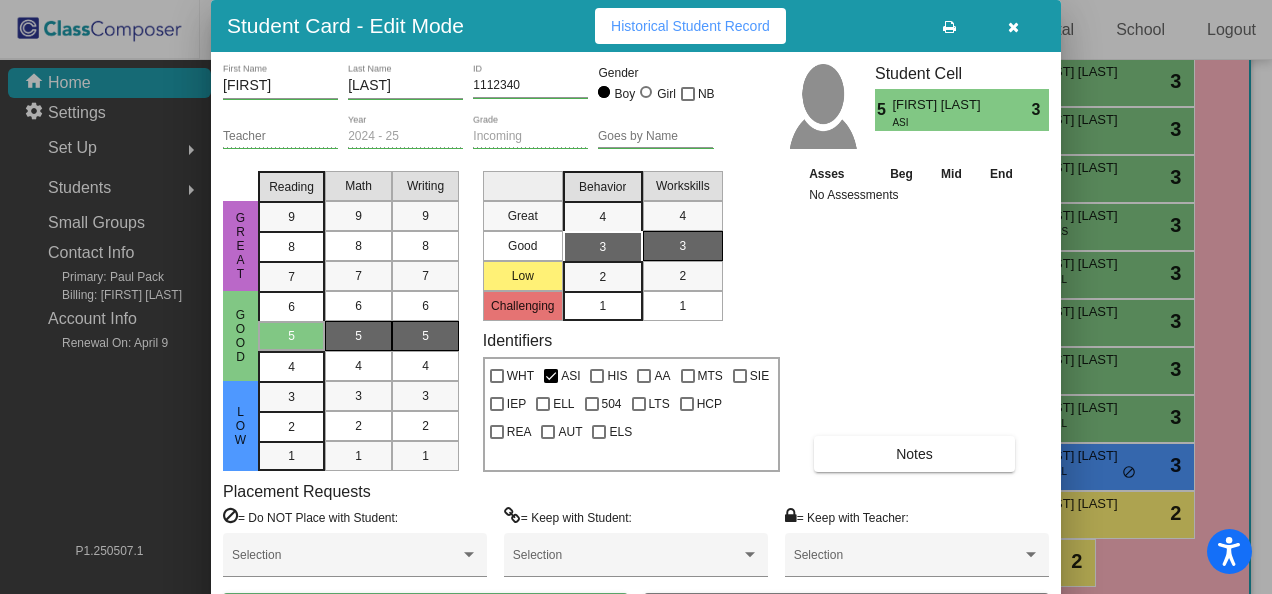 drag, startPoint x: 818, startPoint y: 36, endPoint x: 866, endPoint y: -70, distance: 116.3615 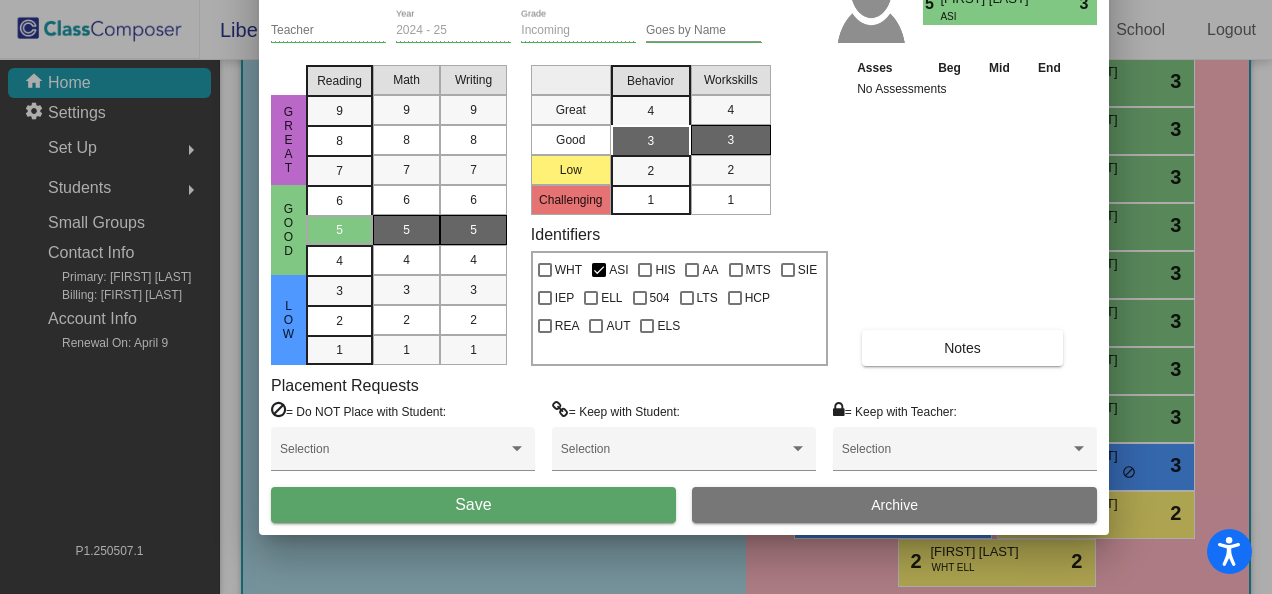 click on "Save" at bounding box center [473, 504] 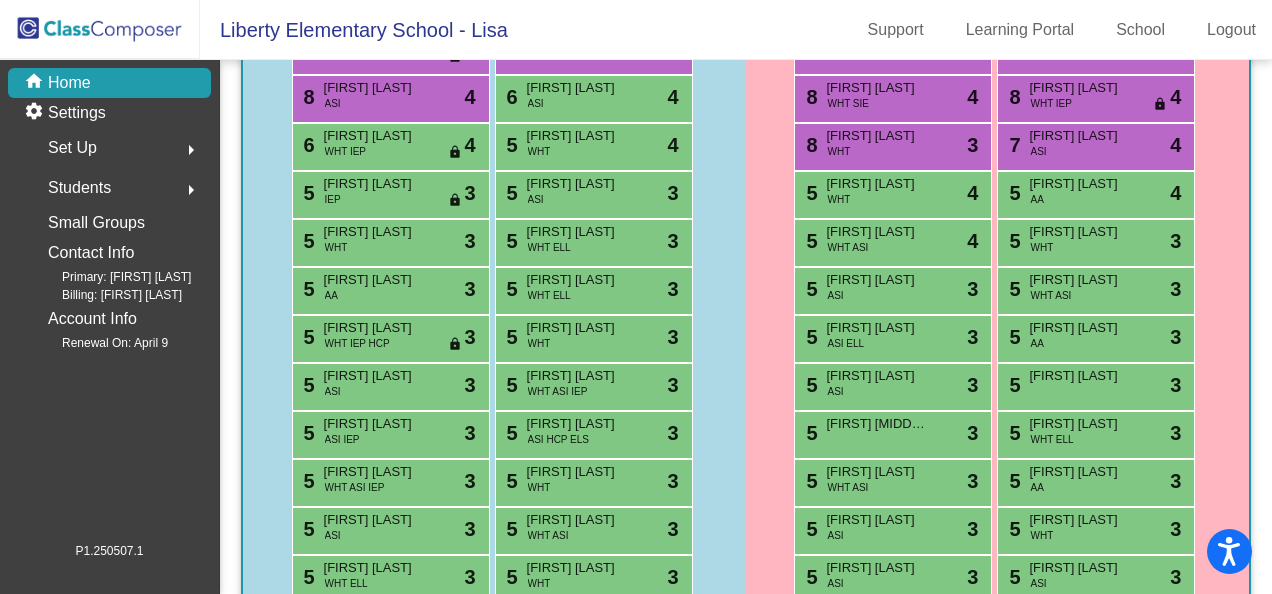 scroll, scrollTop: 0, scrollLeft: 0, axis: both 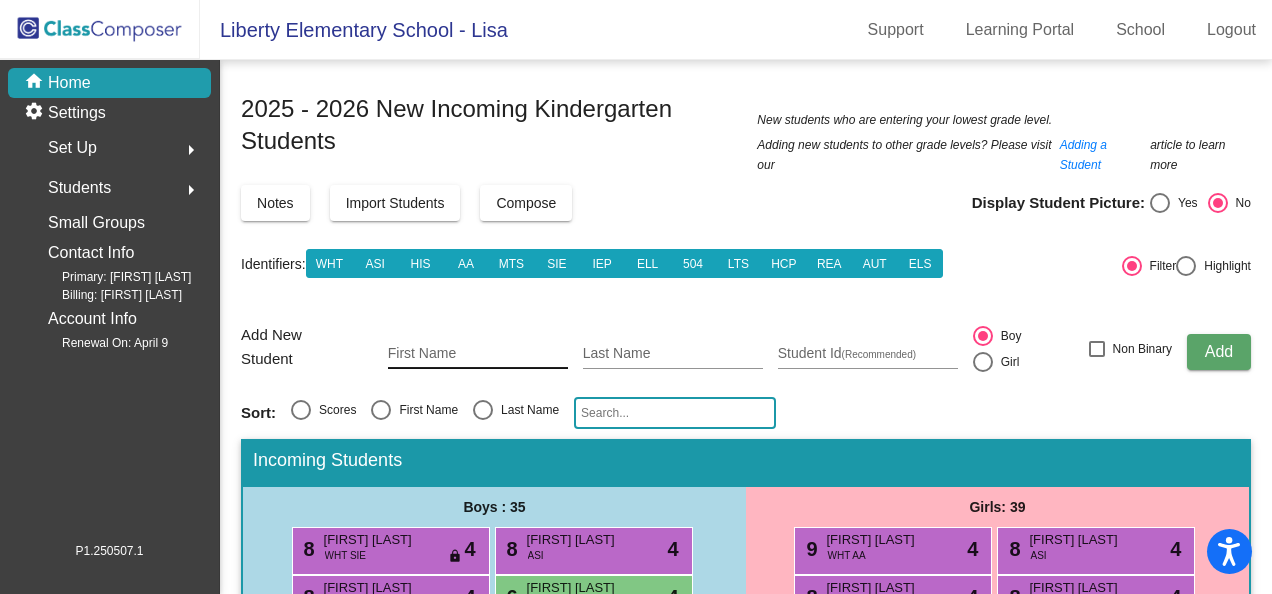 click on "First Name" at bounding box center [478, 354] 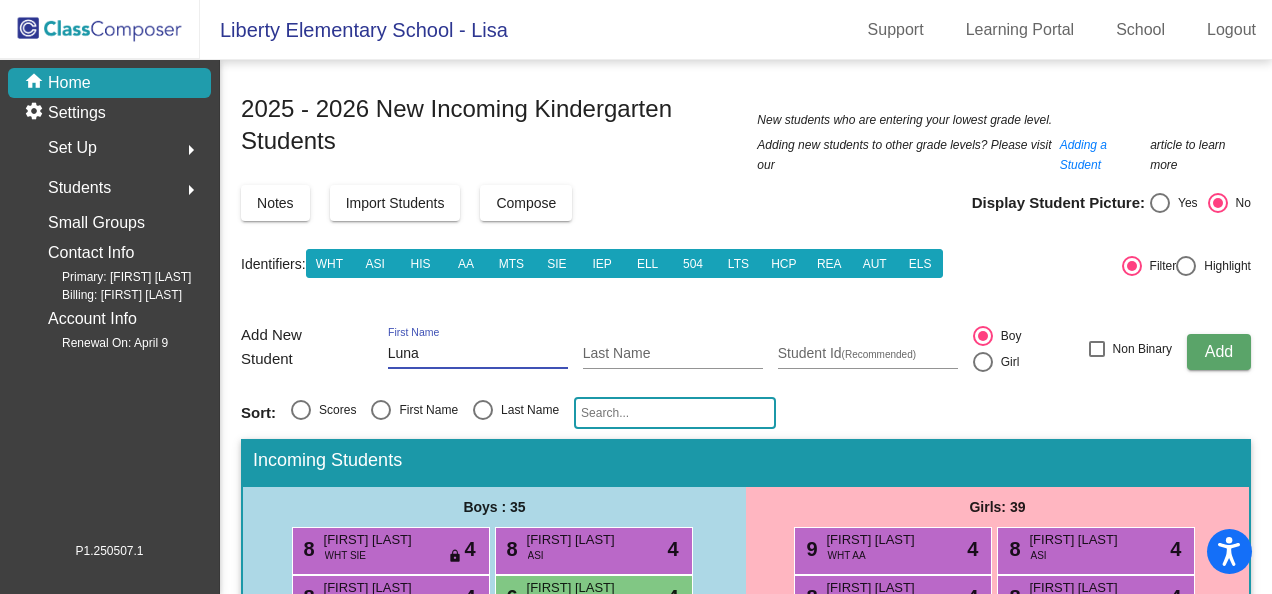type on "Luna" 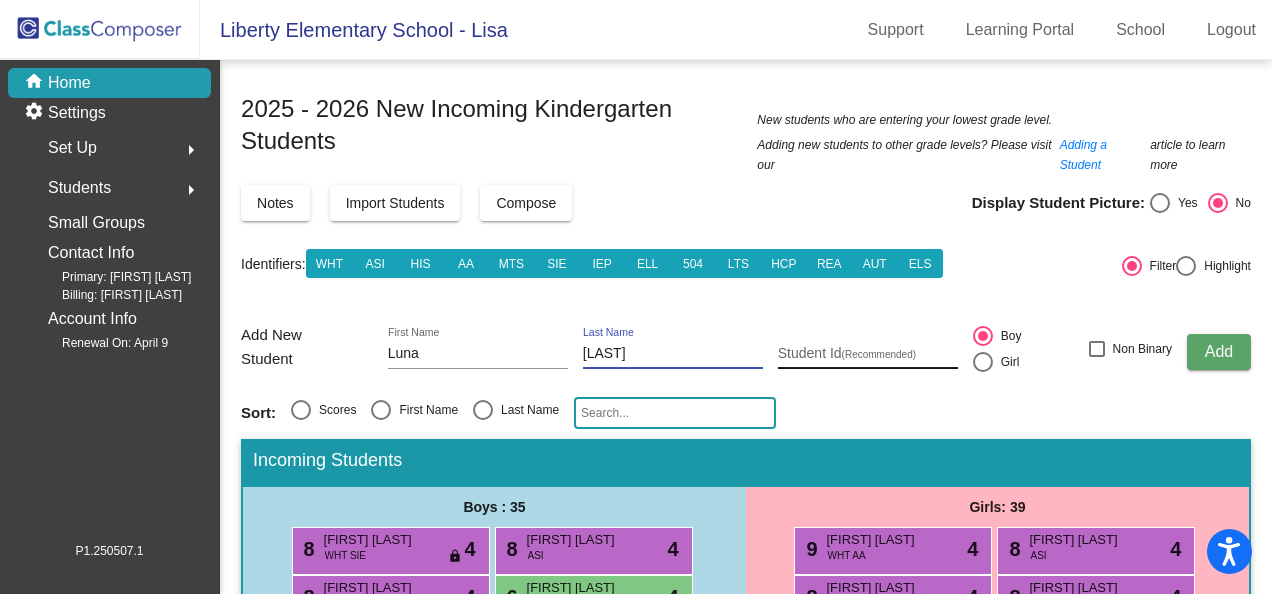 type on "[LAST]" 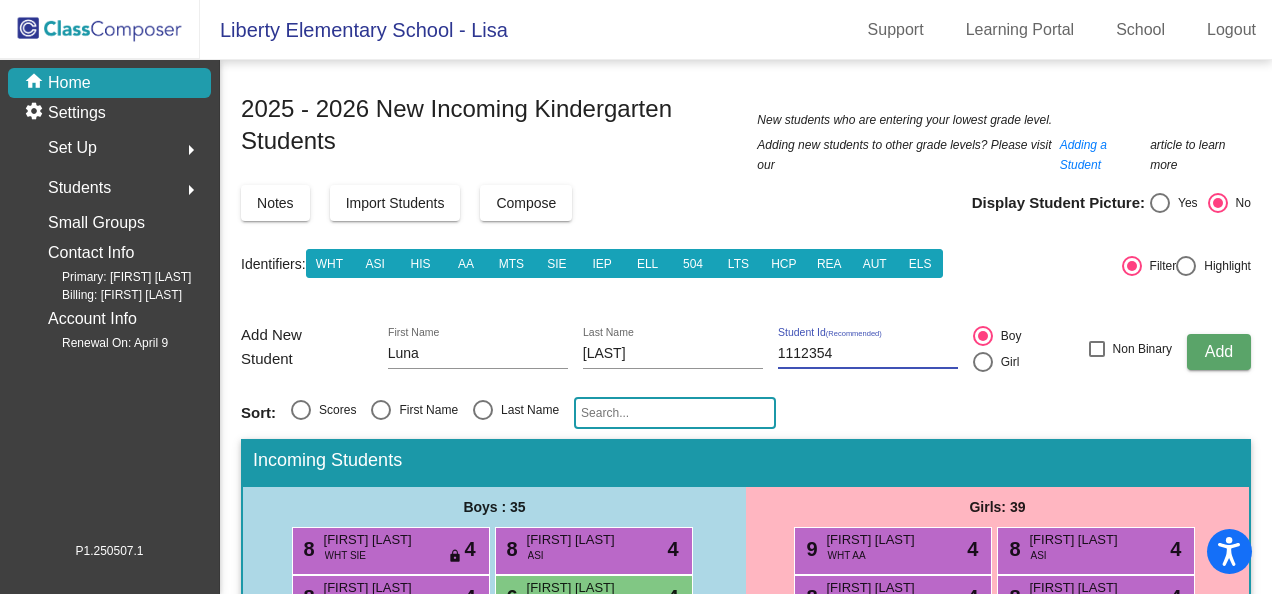 type on "1112354" 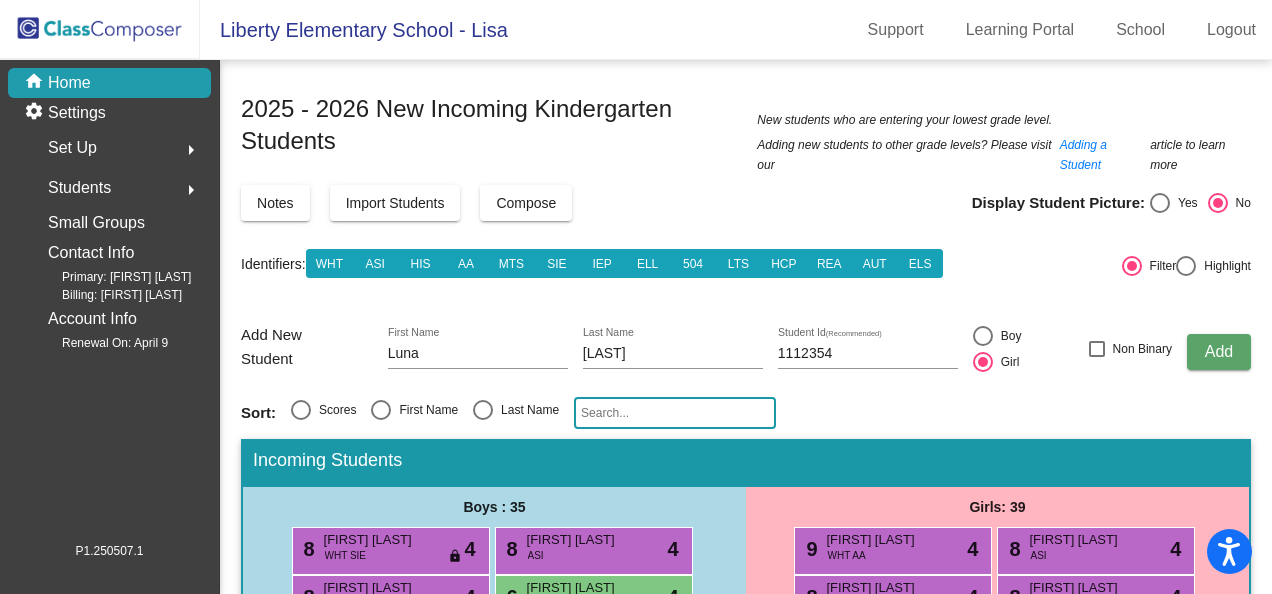 click on "Add" 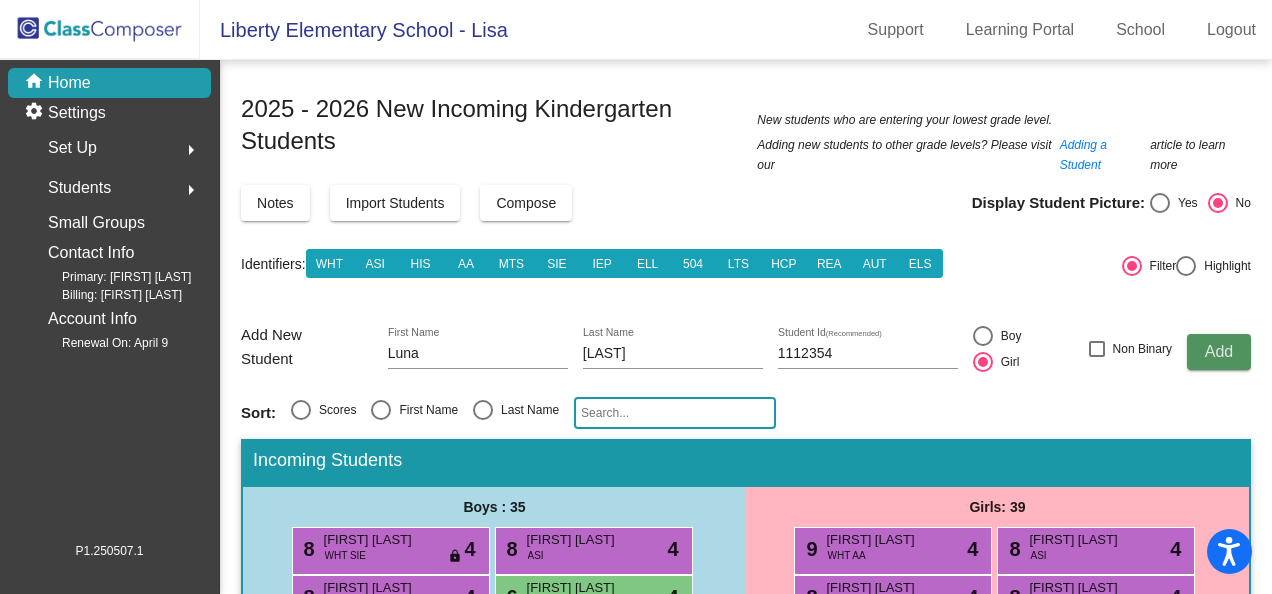 type 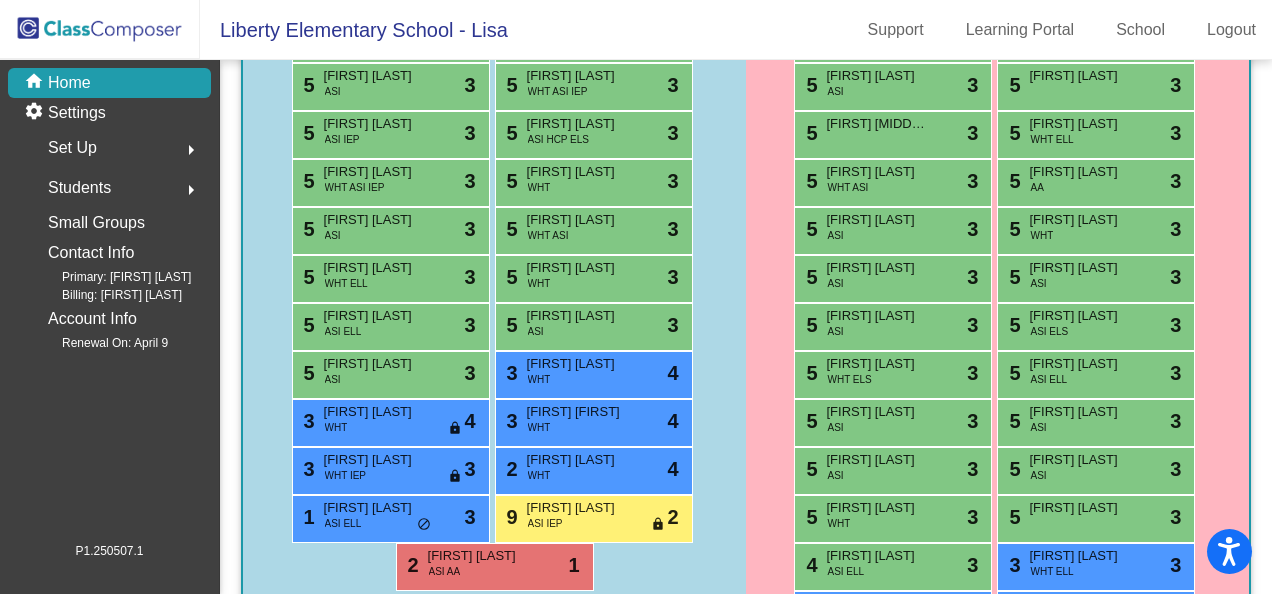 scroll, scrollTop: 900, scrollLeft: 0, axis: vertical 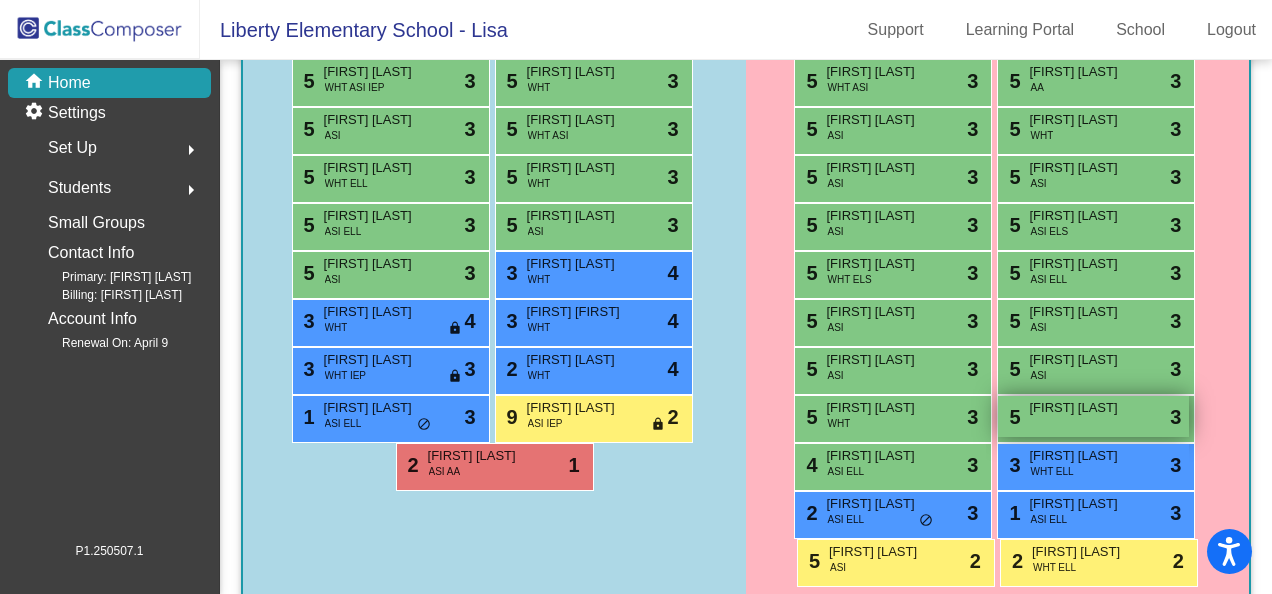 click on "[FIRST] [LAST]" at bounding box center (1079, 408) 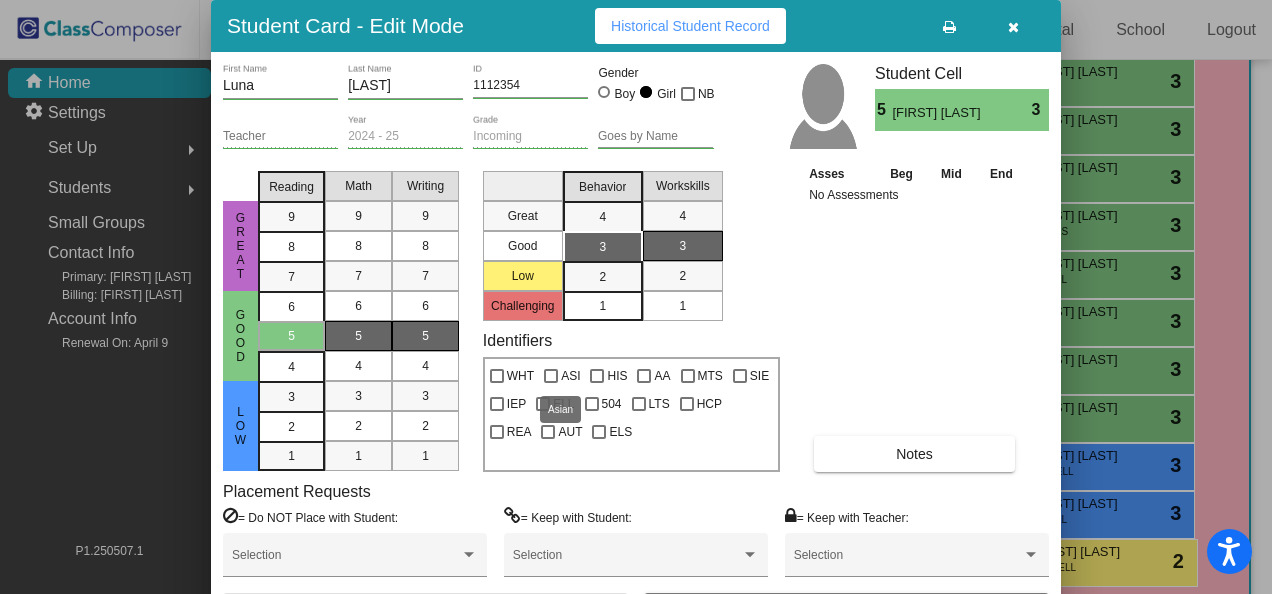 click at bounding box center (551, 376) 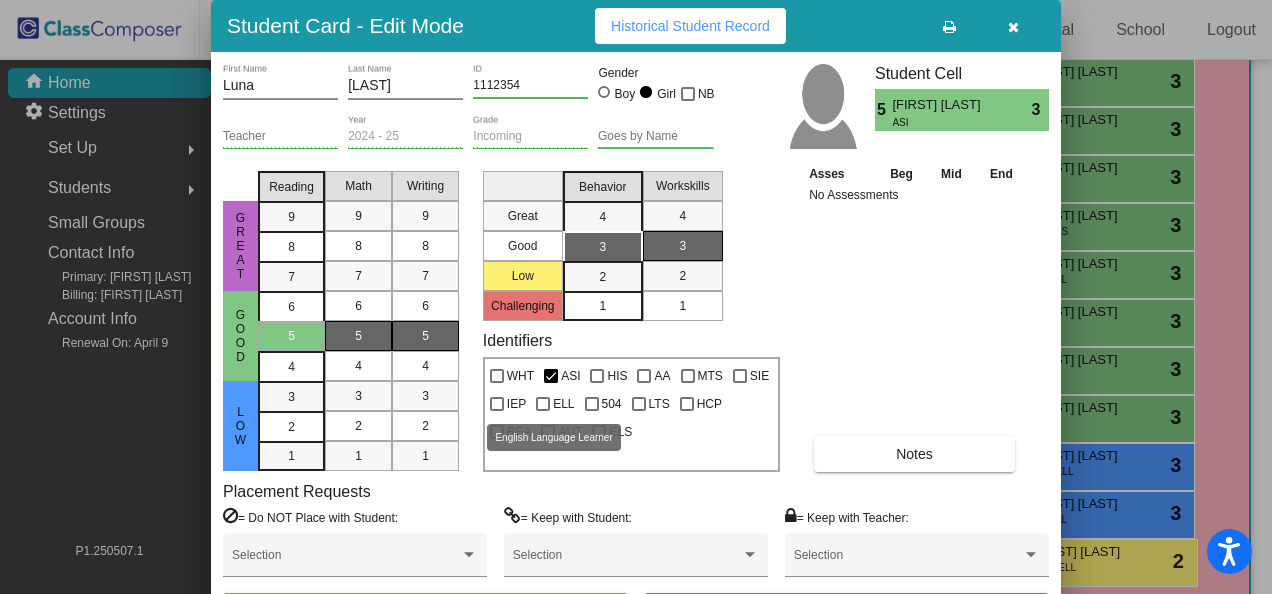 click at bounding box center (543, 404) 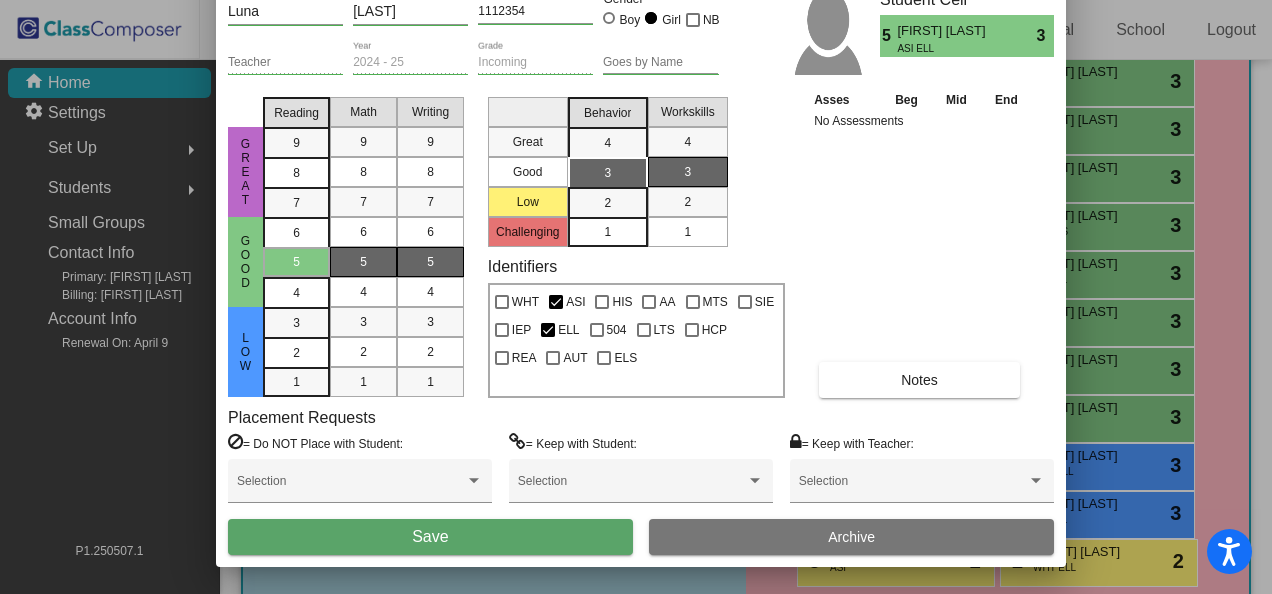 drag, startPoint x: 847, startPoint y: 32, endPoint x: 852, endPoint y: -44, distance: 76.1643 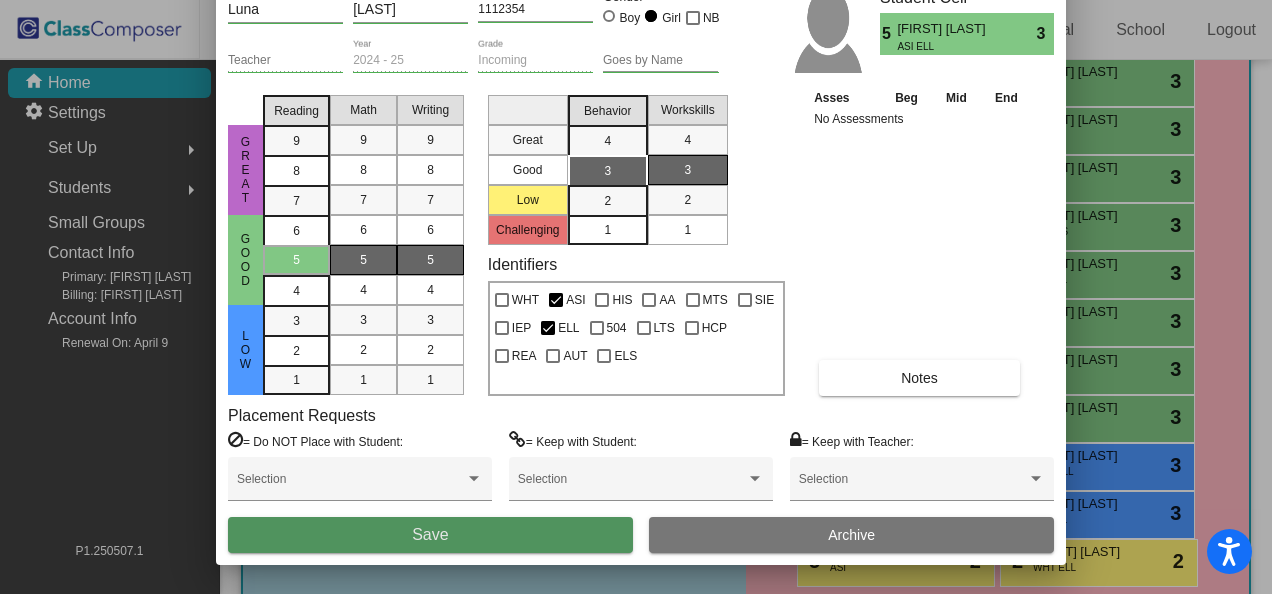 click on "Save" at bounding box center (430, 534) 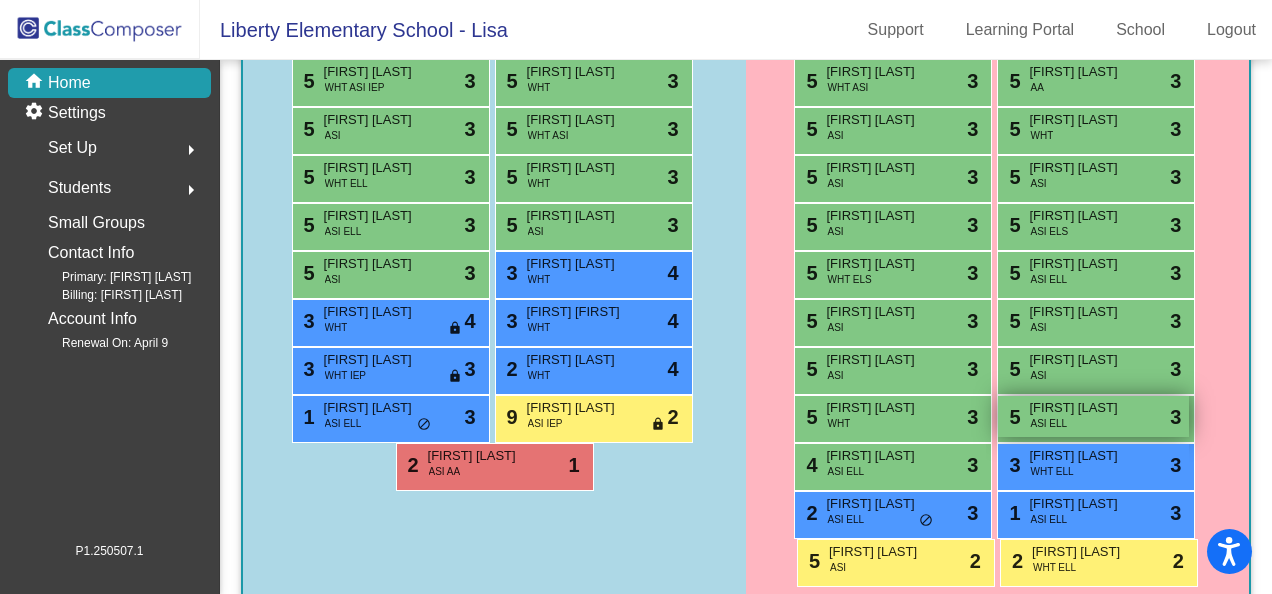 click on "ASI ELL" at bounding box center (1048, 423) 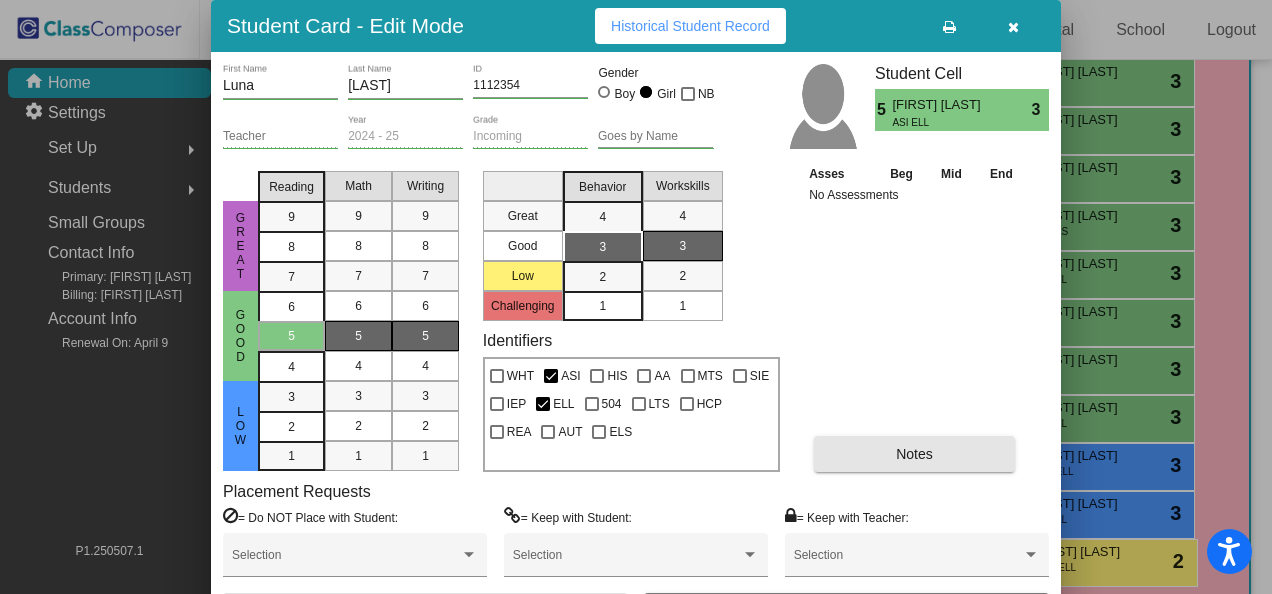 click on "Notes" at bounding box center (914, 454) 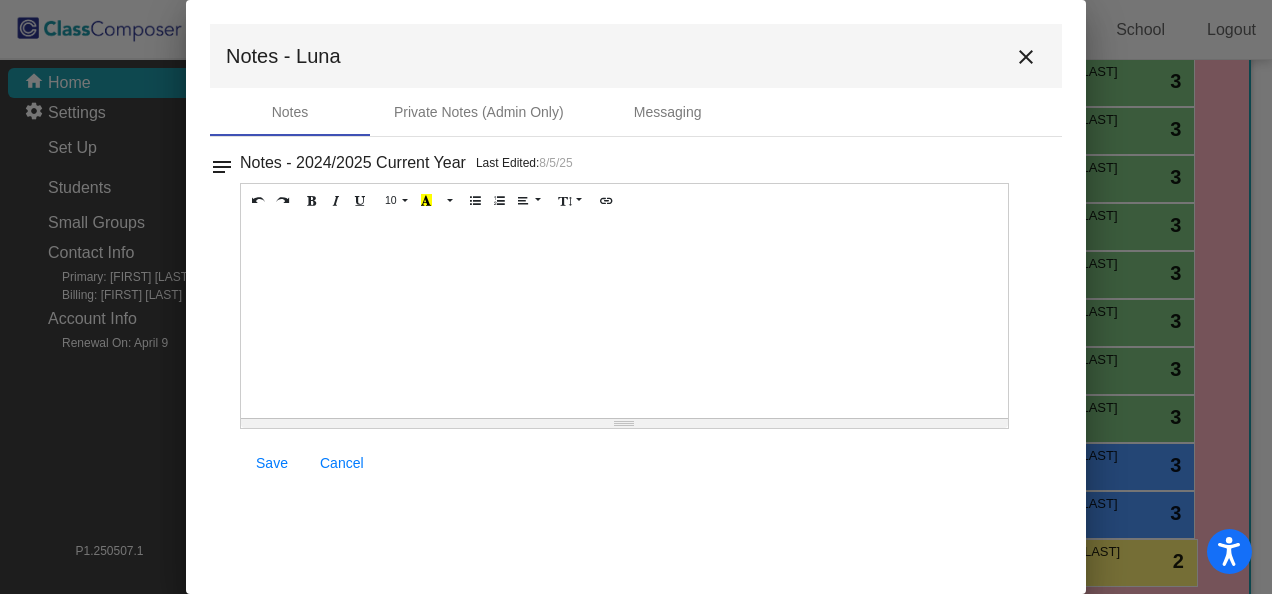 click at bounding box center [624, 318] 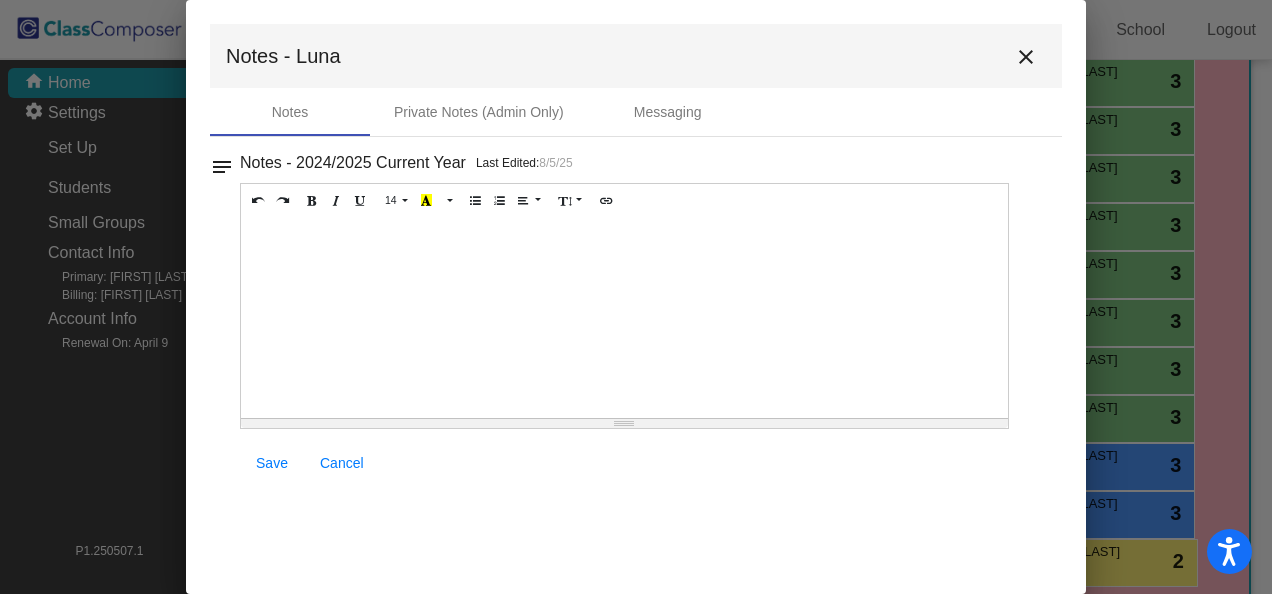 type 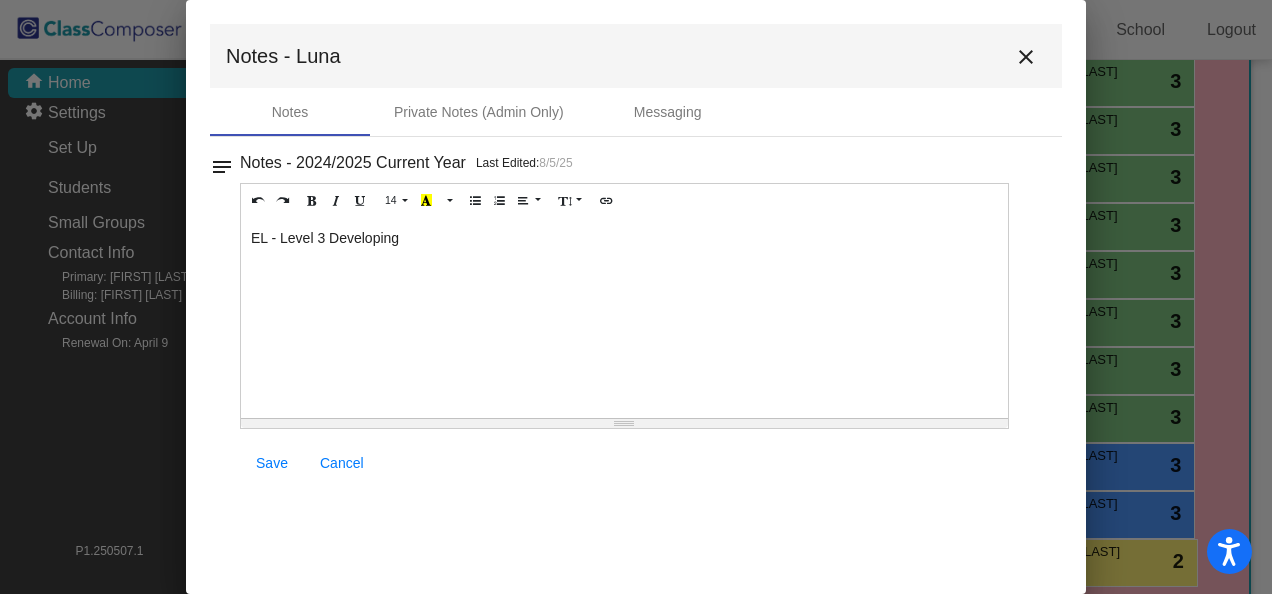 click on "Save" at bounding box center (272, 463) 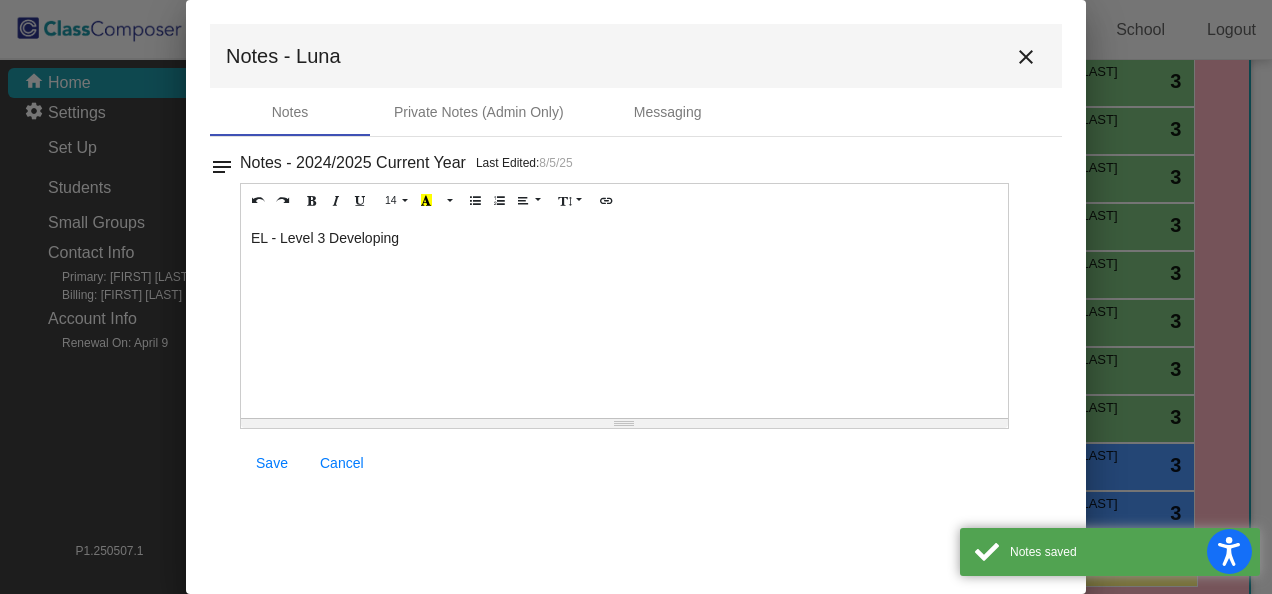 click on "close" at bounding box center [1026, 57] 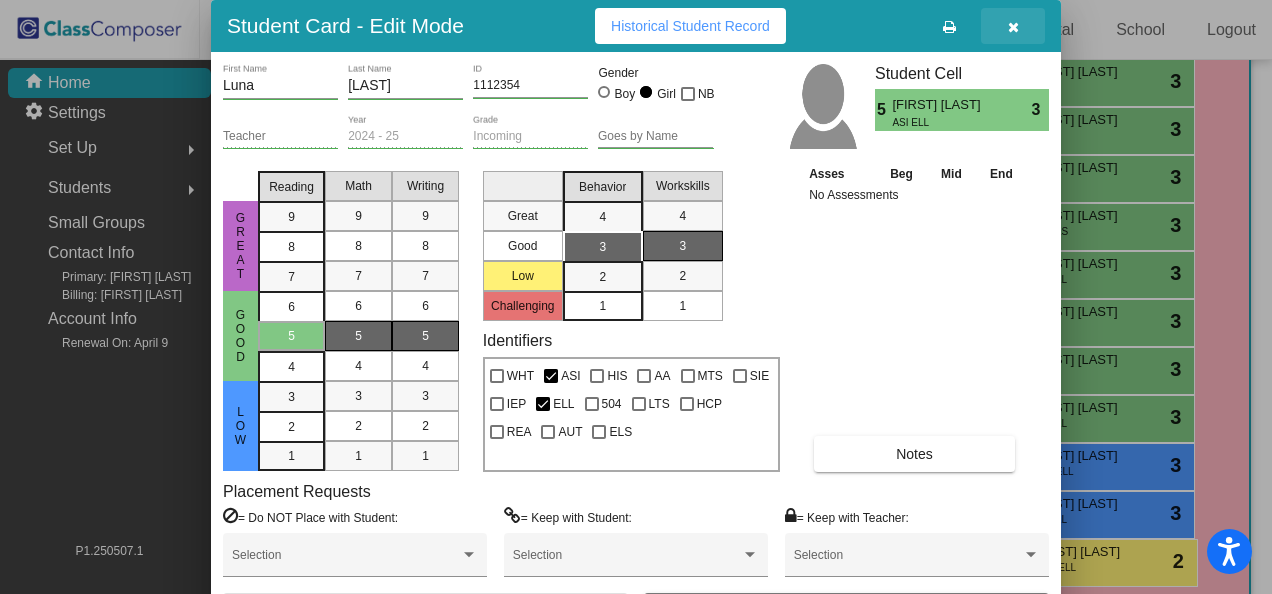 click at bounding box center (1013, 27) 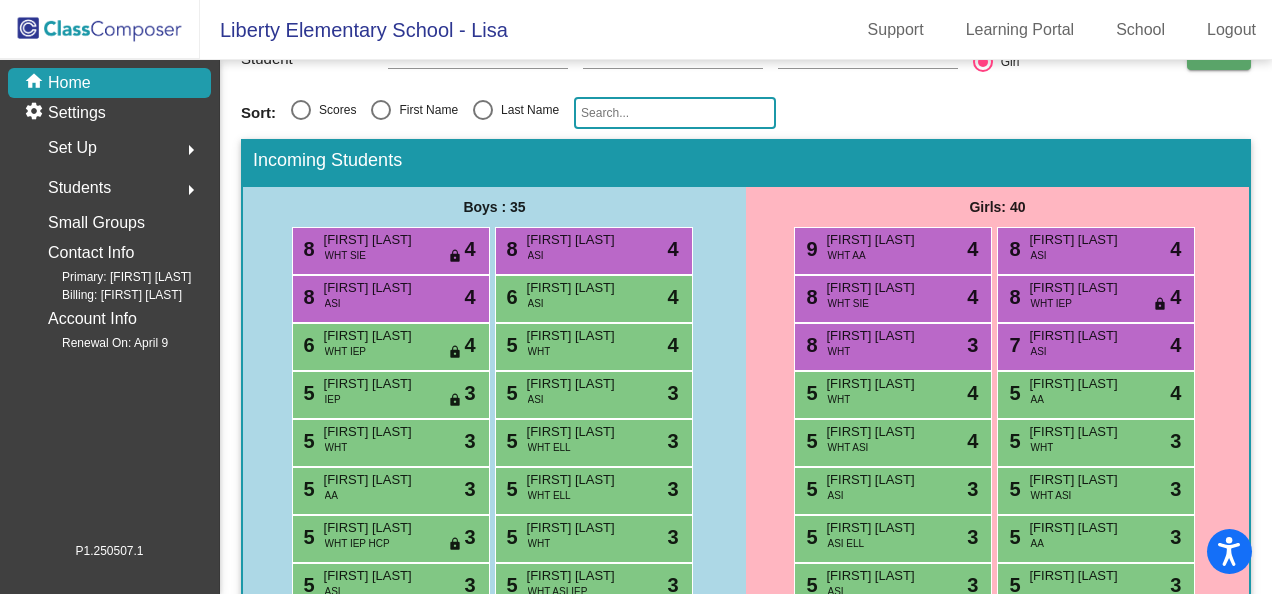 scroll, scrollTop: 0, scrollLeft: 0, axis: both 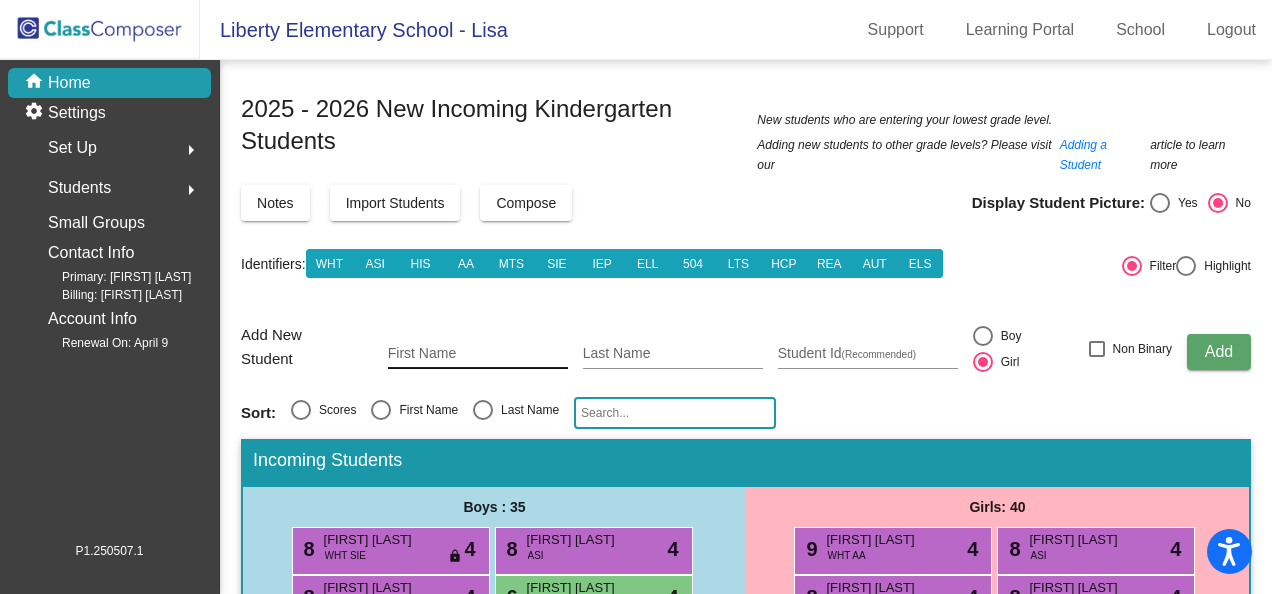 click on "First Name" at bounding box center [478, 354] 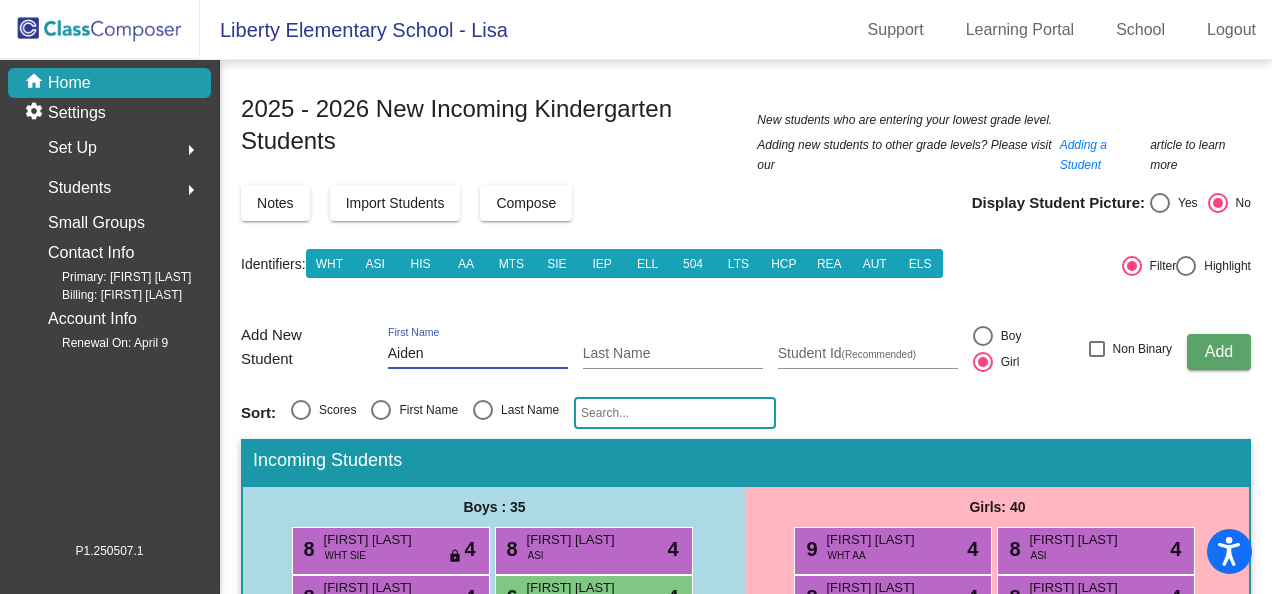 type on "Aiden" 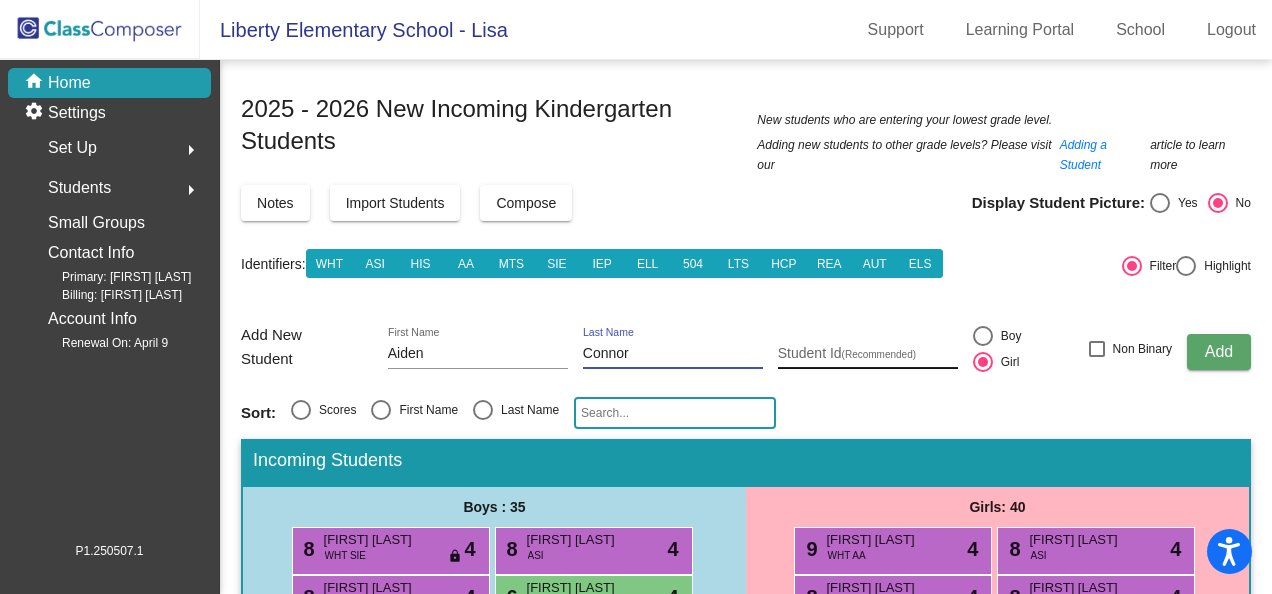 type on "Connor" 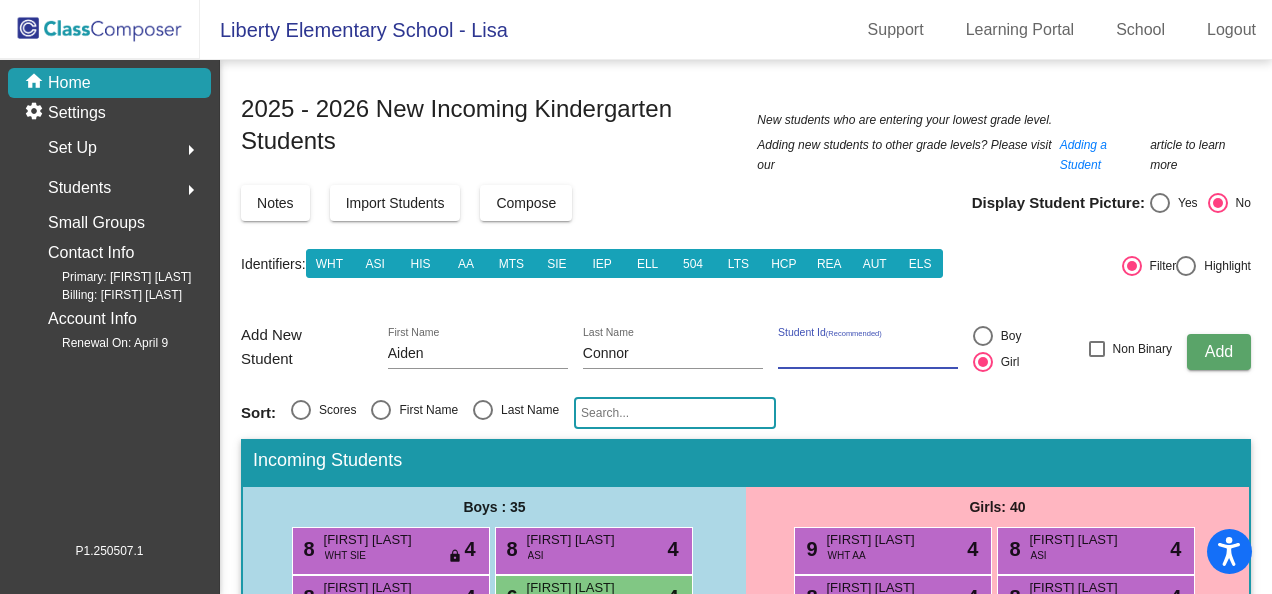 click on "Student Id  (Recommended)" at bounding box center [868, 354] 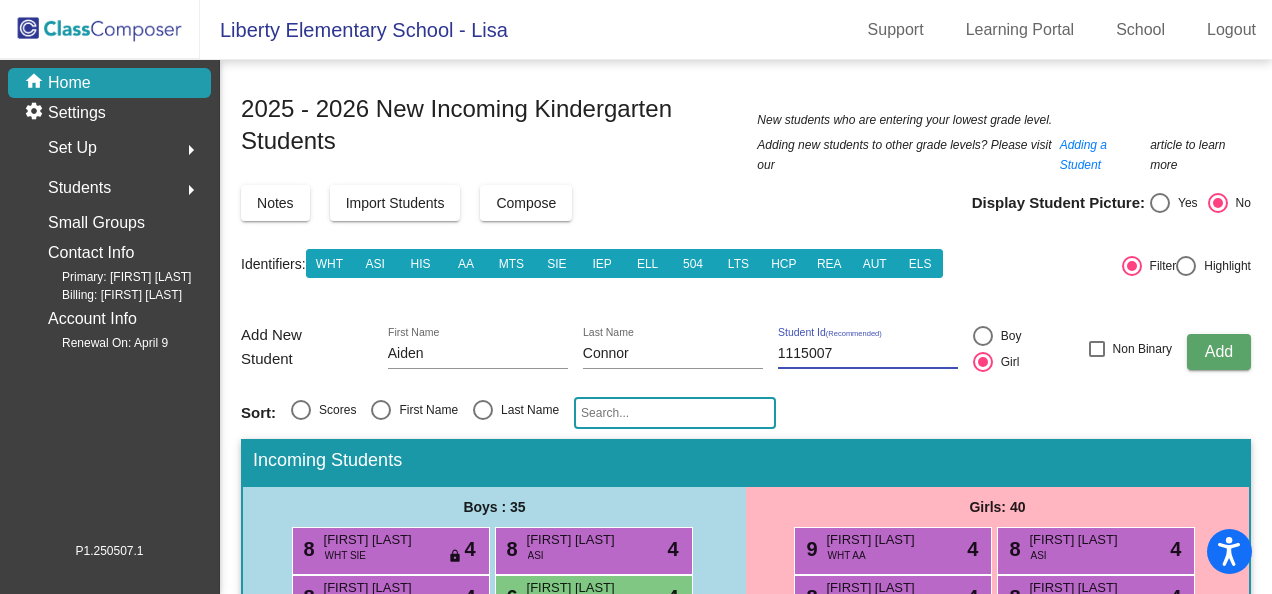 type on "1115007" 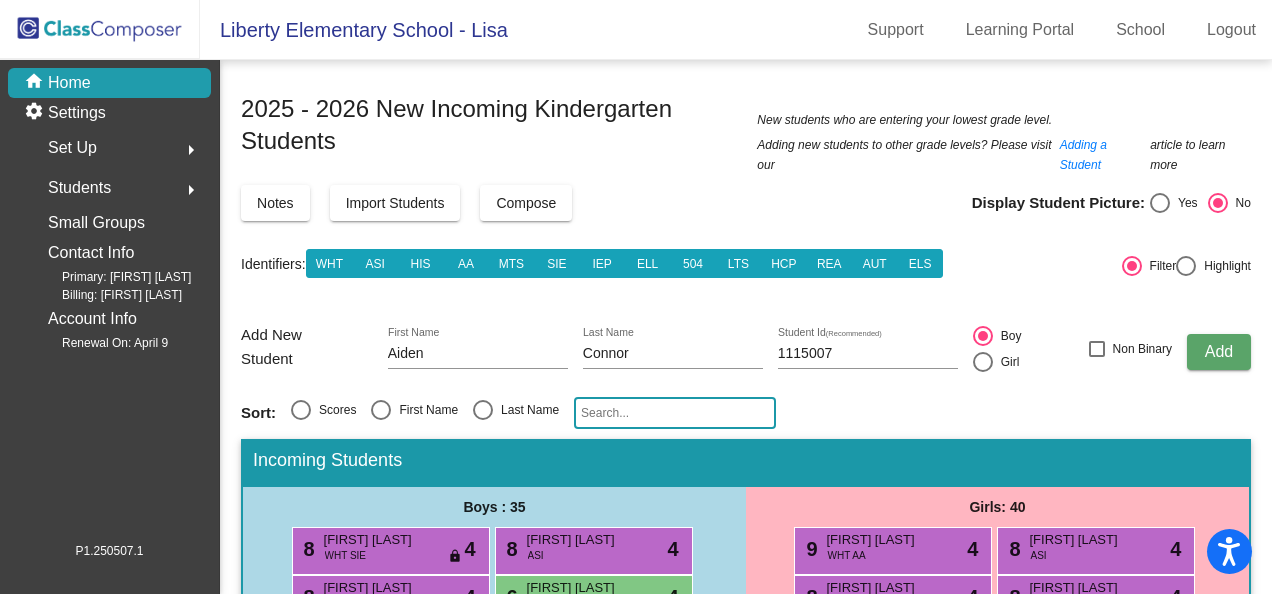 click on "Add" 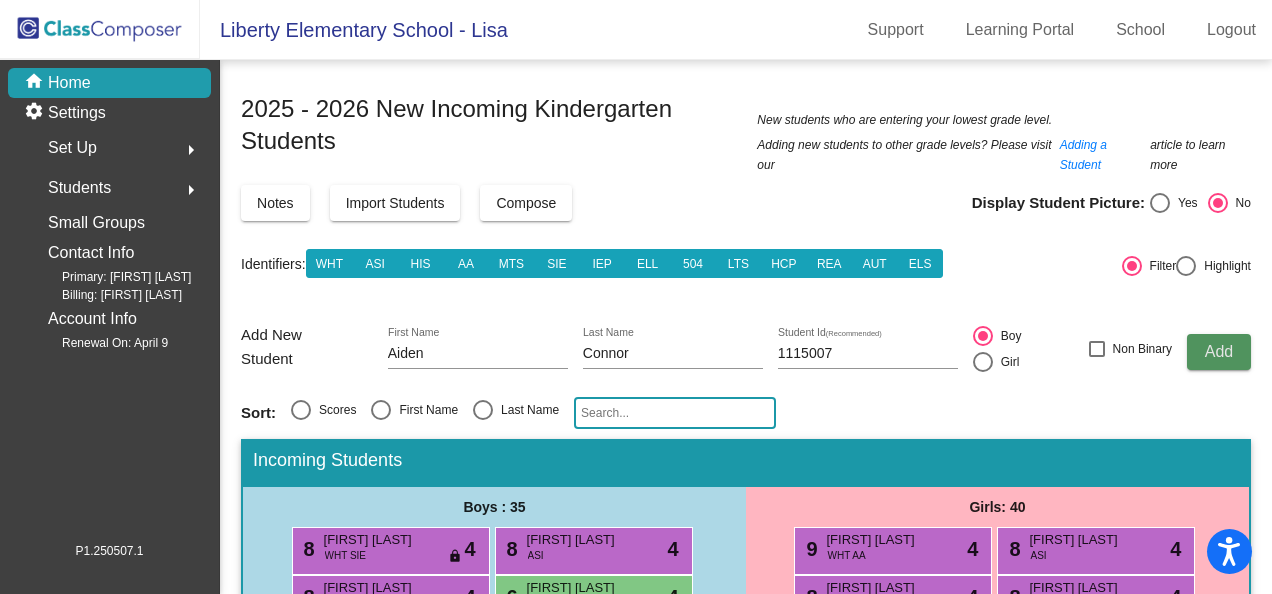 type 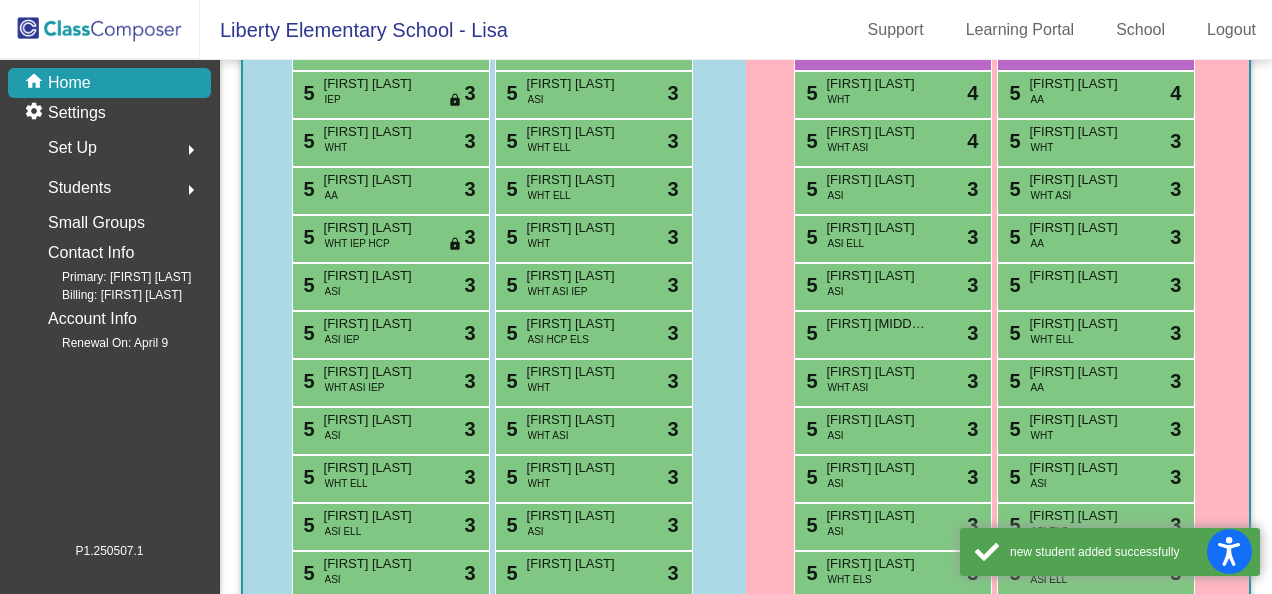 scroll, scrollTop: 700, scrollLeft: 0, axis: vertical 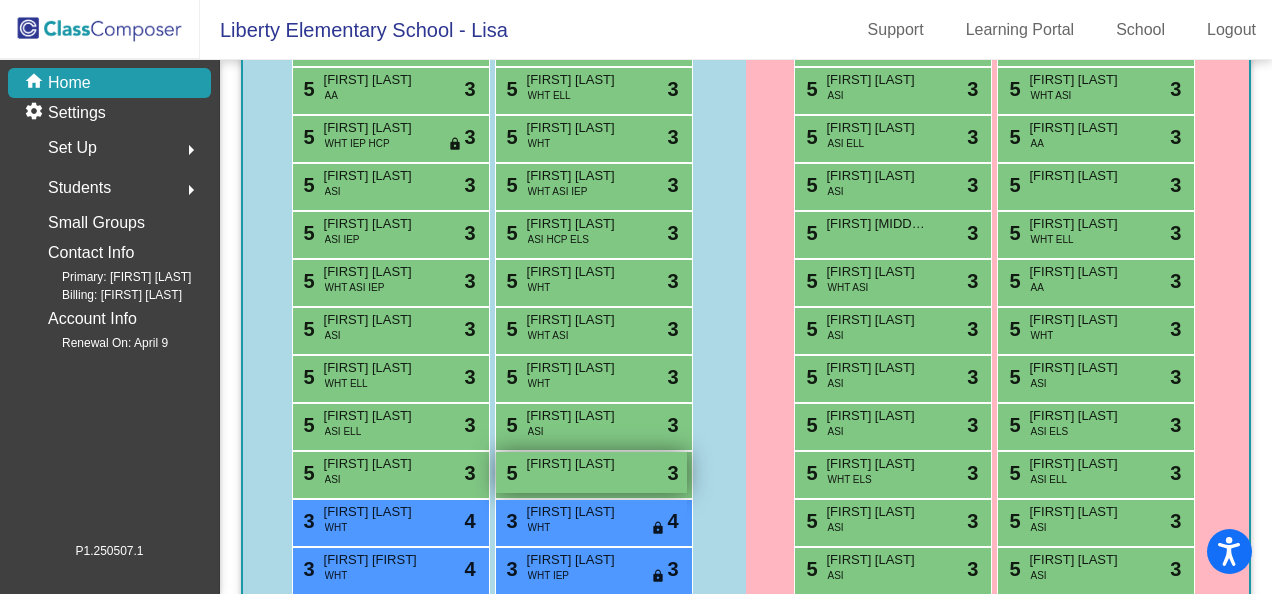 click on "[FIRST] [LAST]" at bounding box center [577, 464] 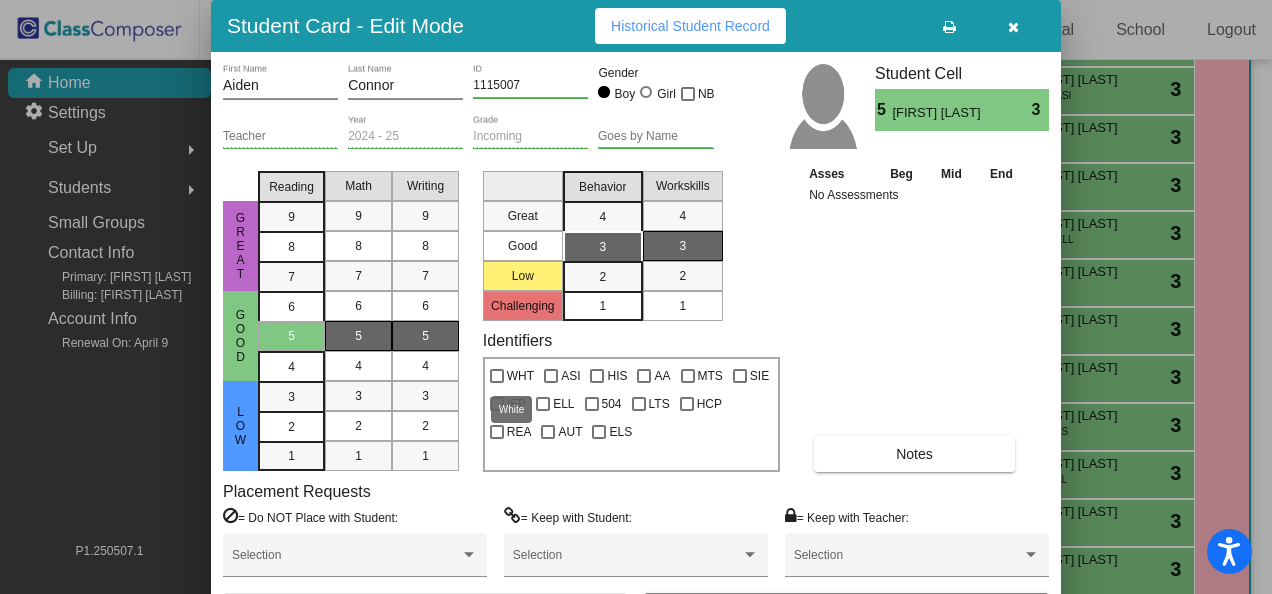 click at bounding box center (497, 376) 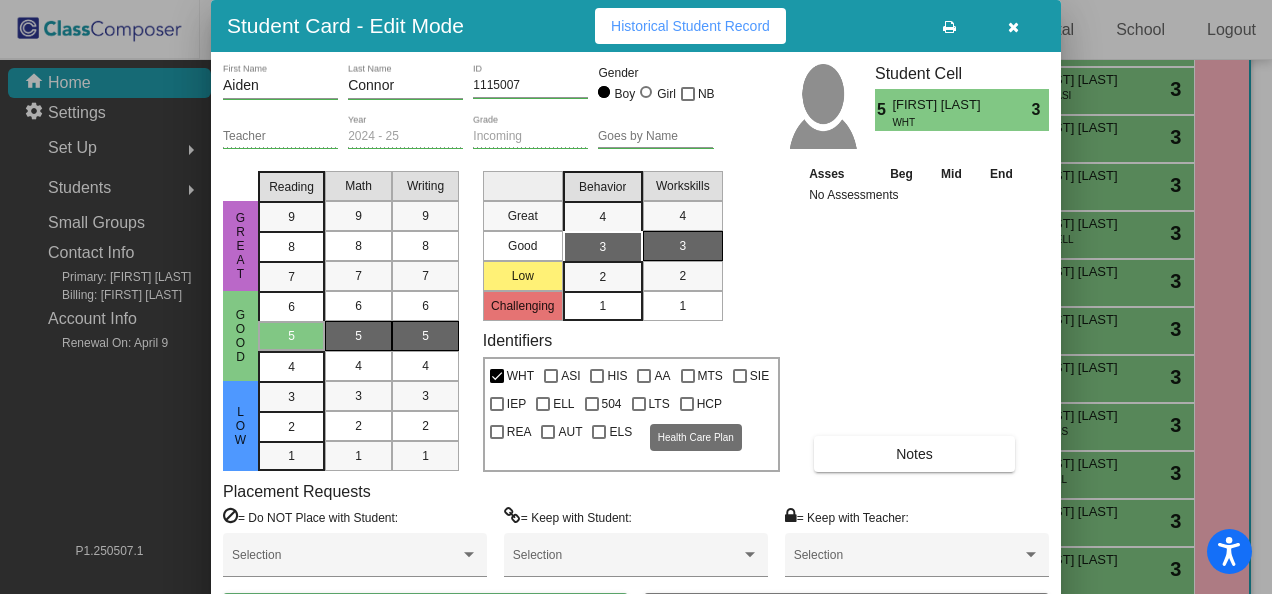 click at bounding box center [687, 404] 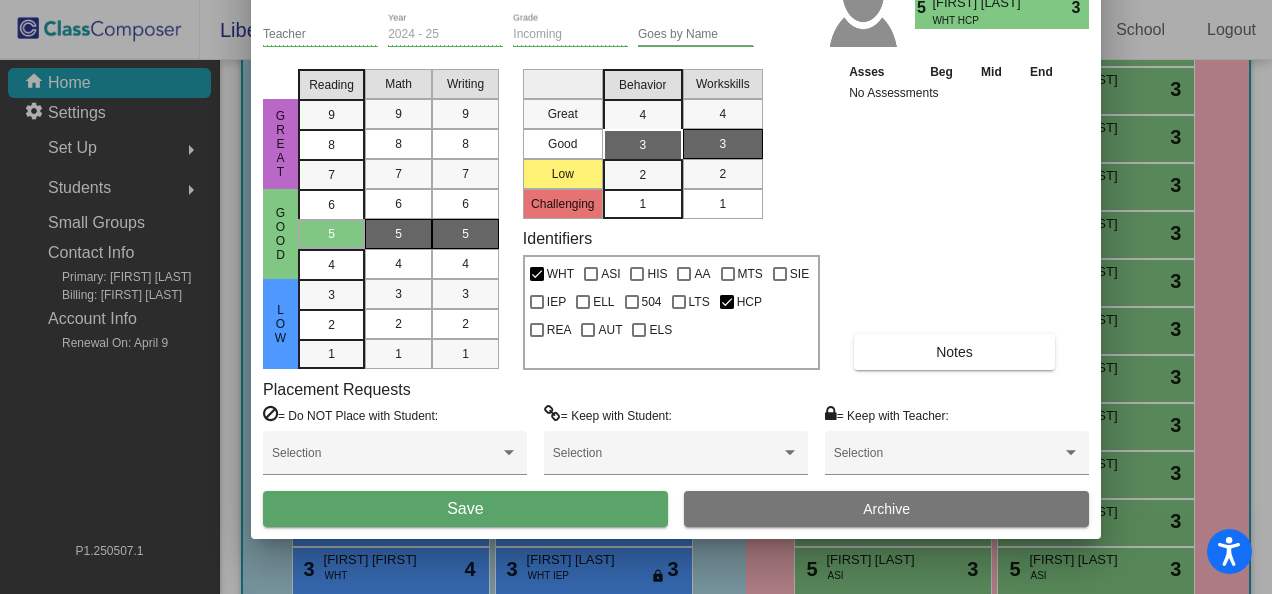 drag, startPoint x: 846, startPoint y: 28, endPoint x: 886, endPoint y: -74, distance: 109.56277 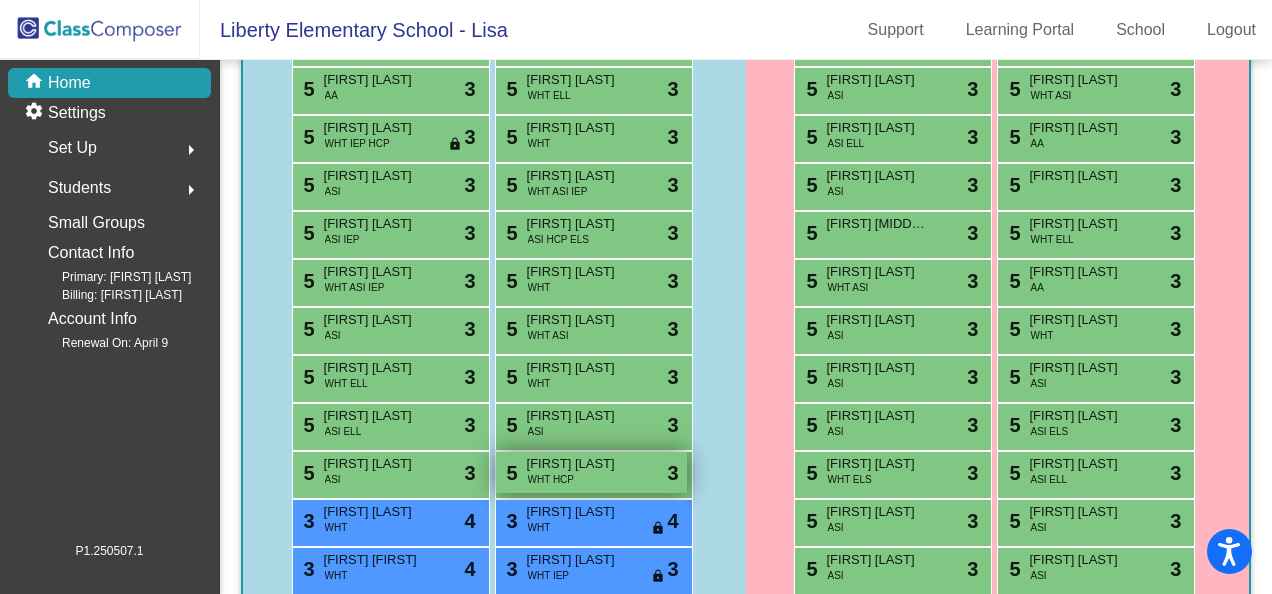 click on "[FIRST] [LAST]" at bounding box center (577, 464) 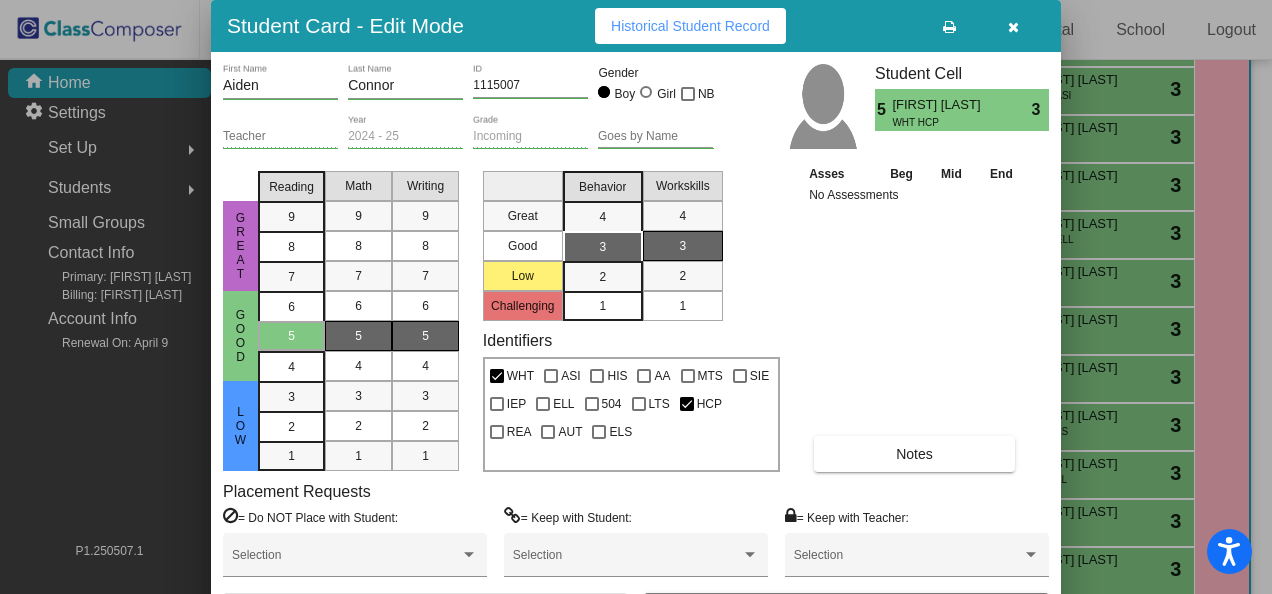click on "Notes" at bounding box center [914, 454] 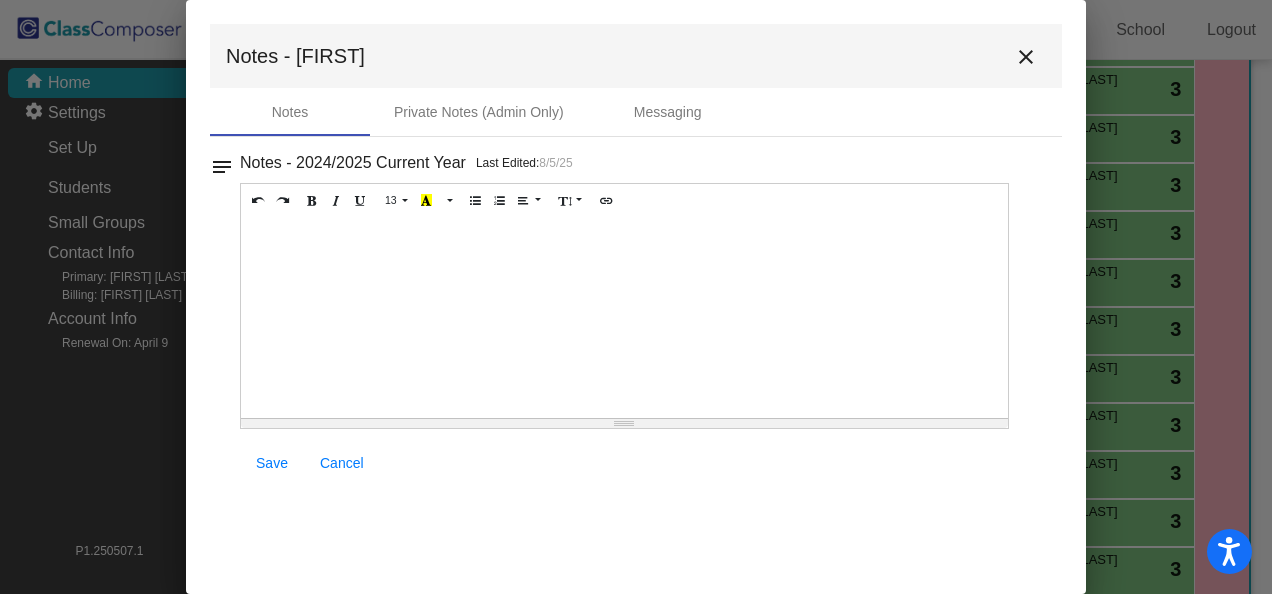 click at bounding box center (624, 318) 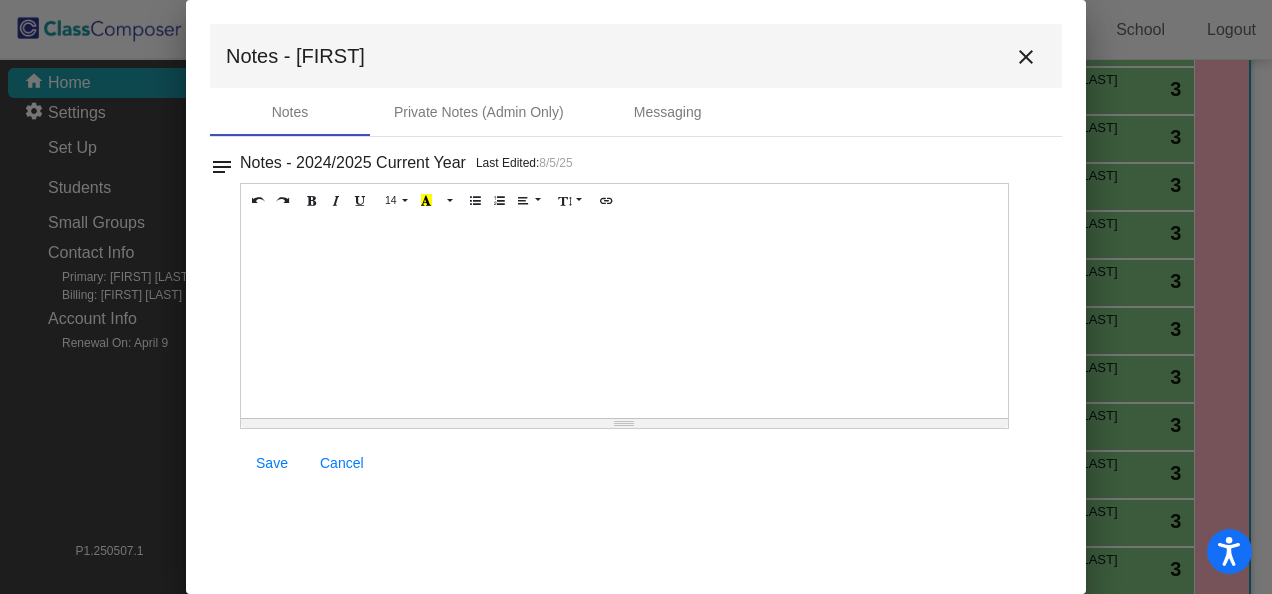 type 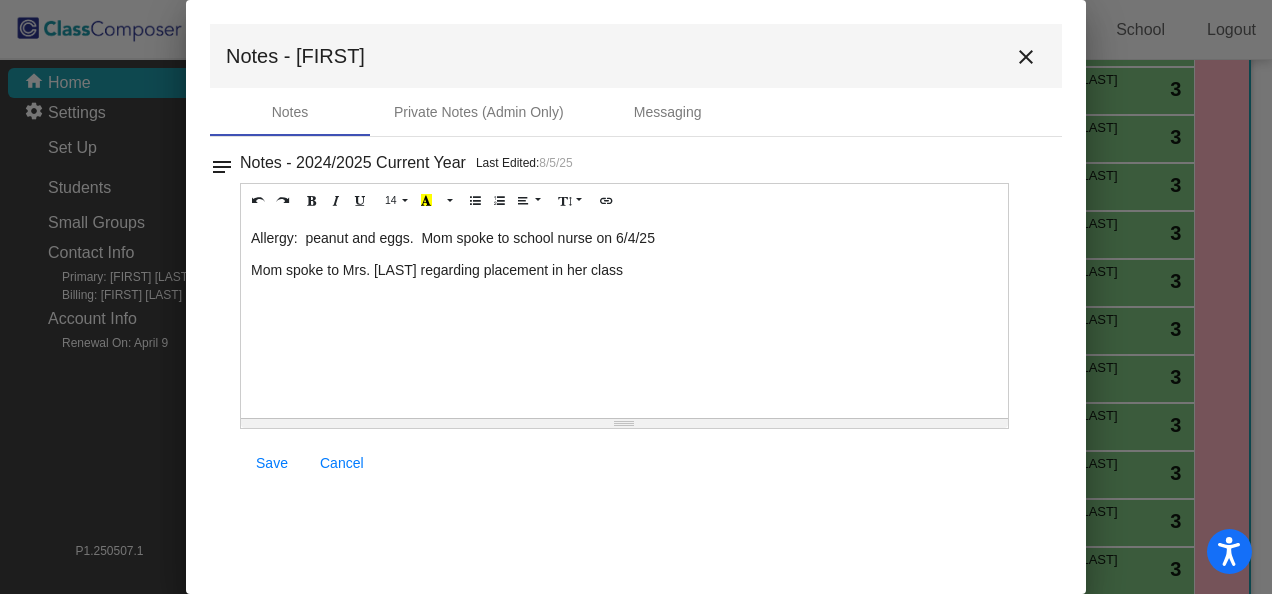 click on "Save" at bounding box center (272, 463) 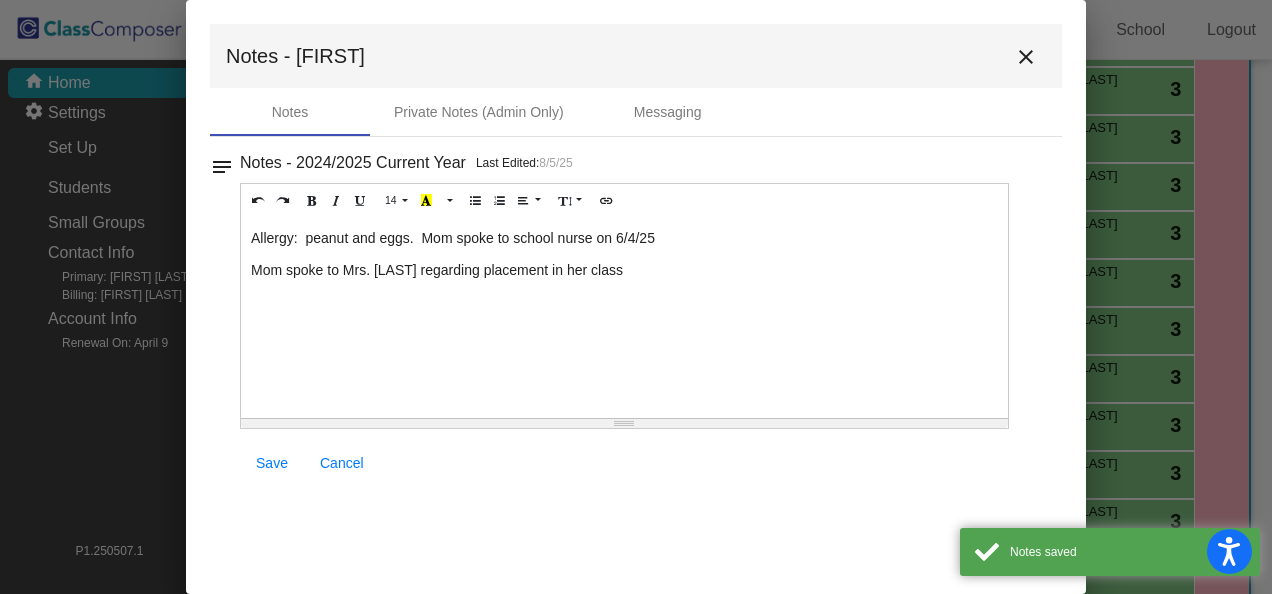 click on "close" at bounding box center [1026, 57] 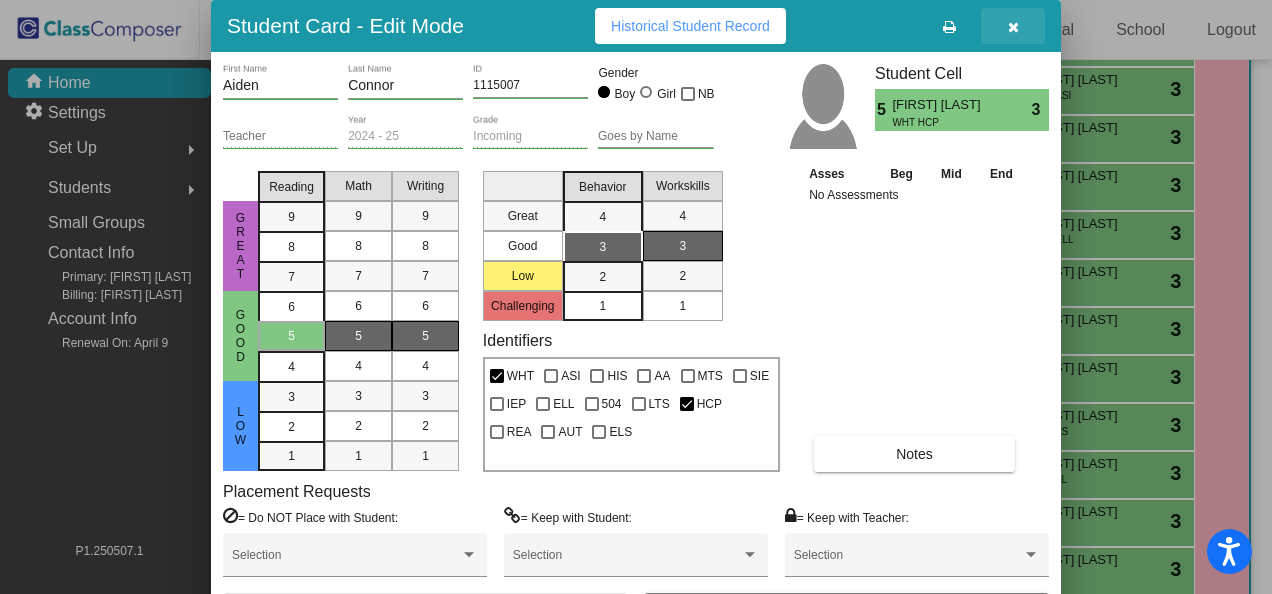 click at bounding box center [1013, 26] 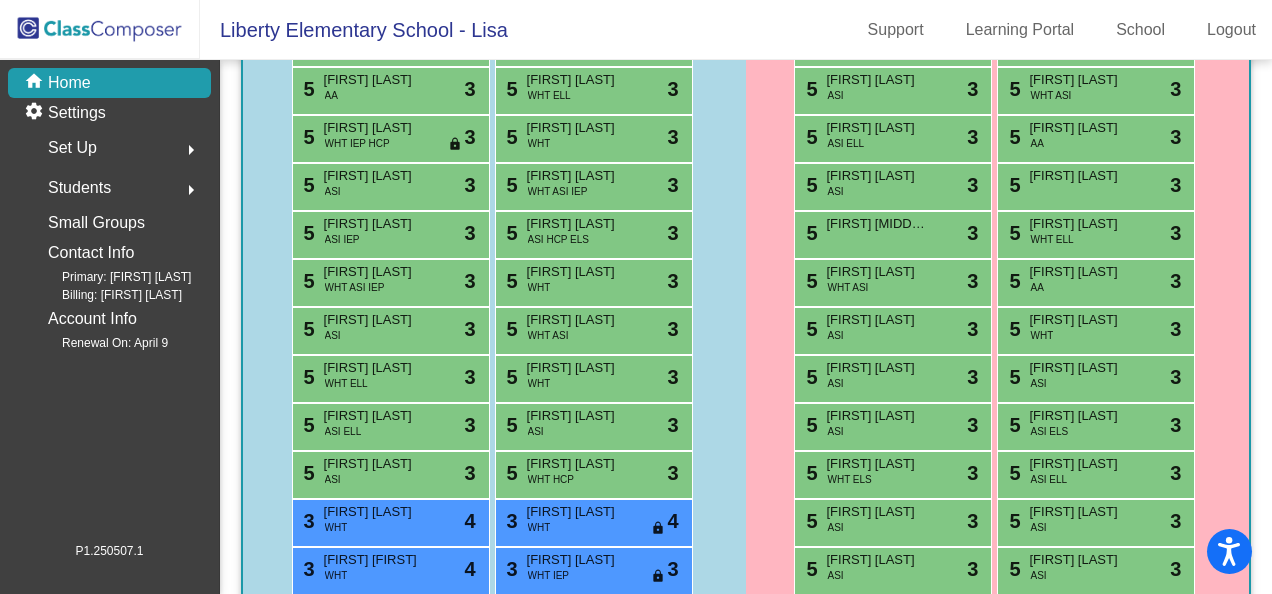scroll, scrollTop: 200, scrollLeft: 0, axis: vertical 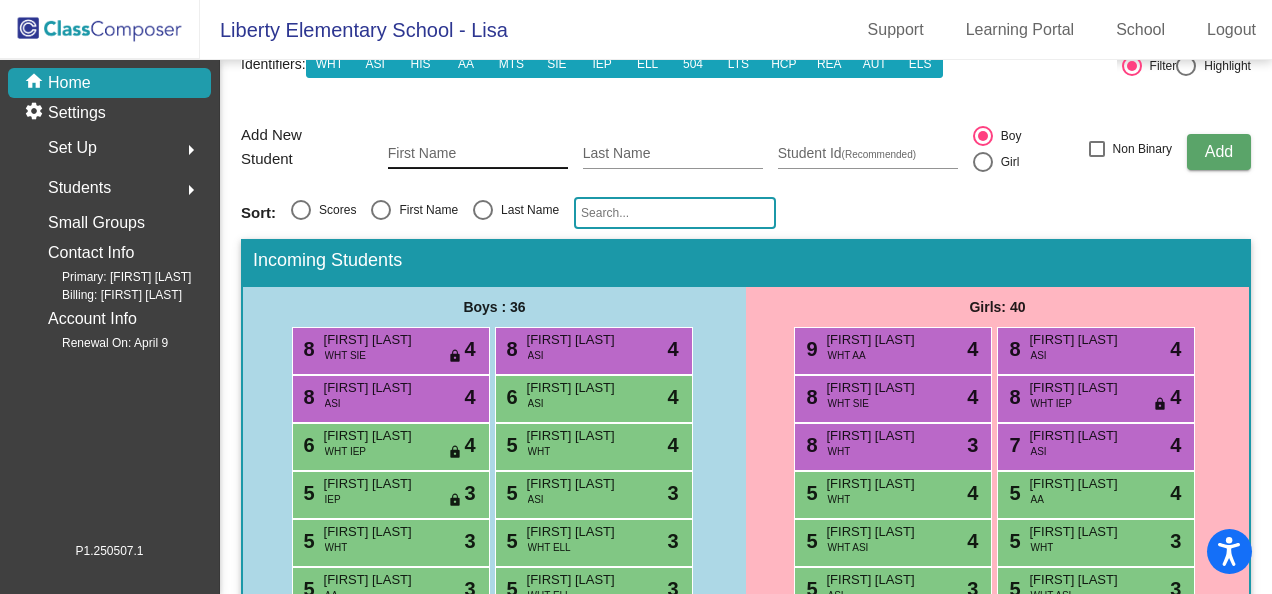 click on "First Name" at bounding box center [478, 154] 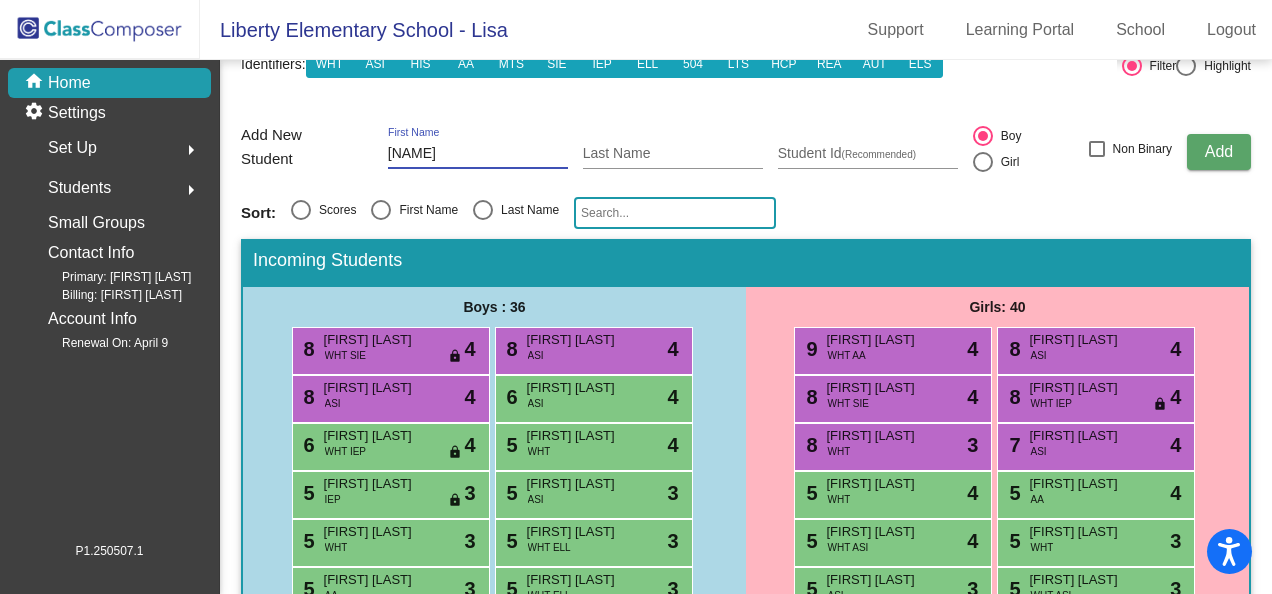 type on "[NAME]" 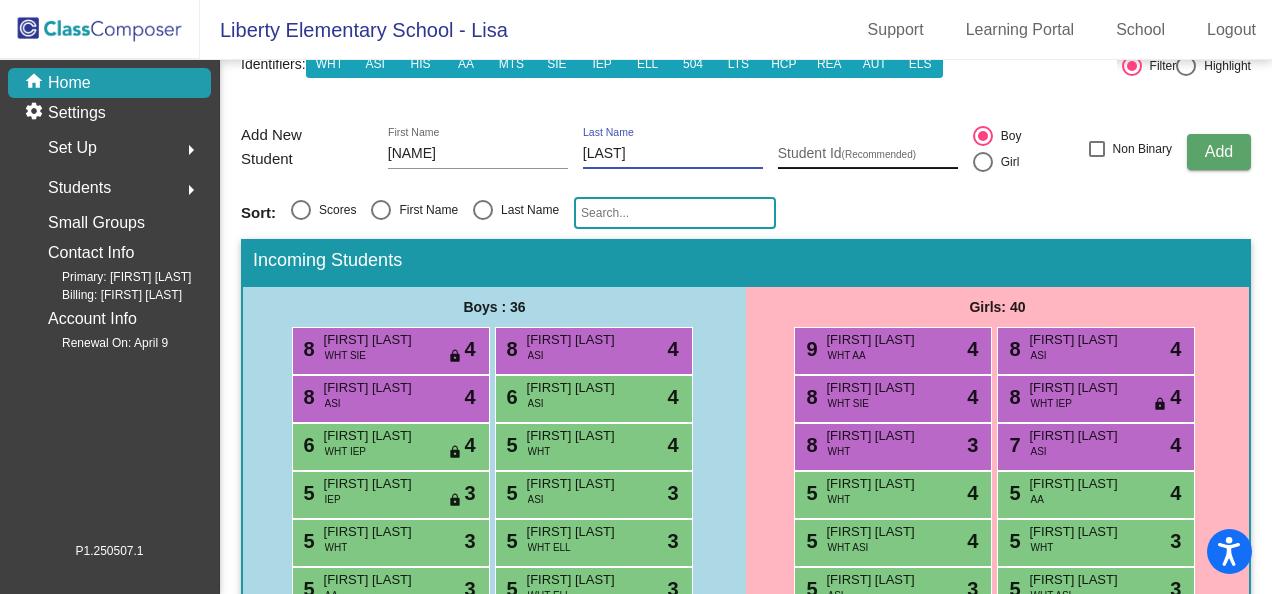 type on "[LAST]" 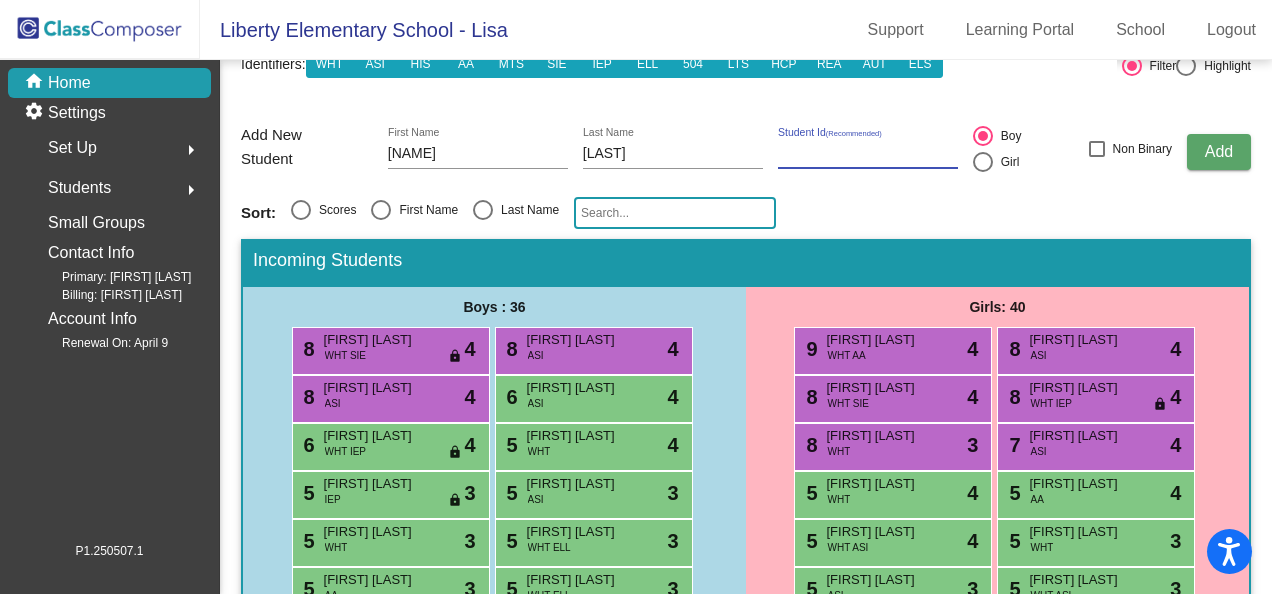 click on "Student Id  (Recommended)" at bounding box center [868, 154] 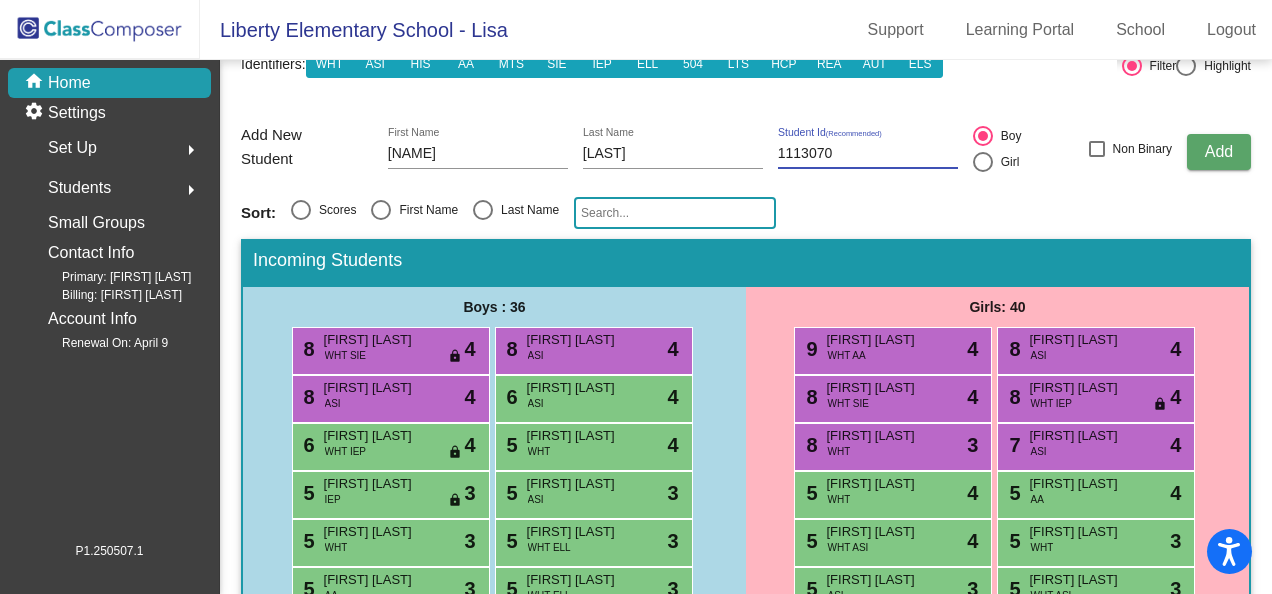 type on "1113070" 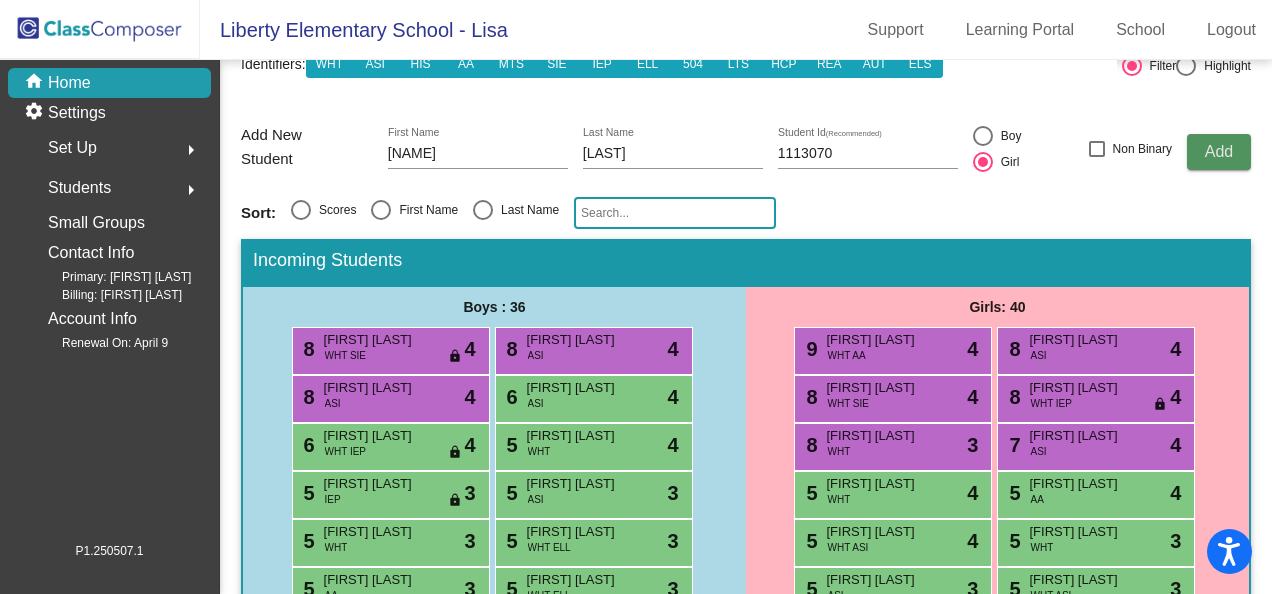 click on "Add" 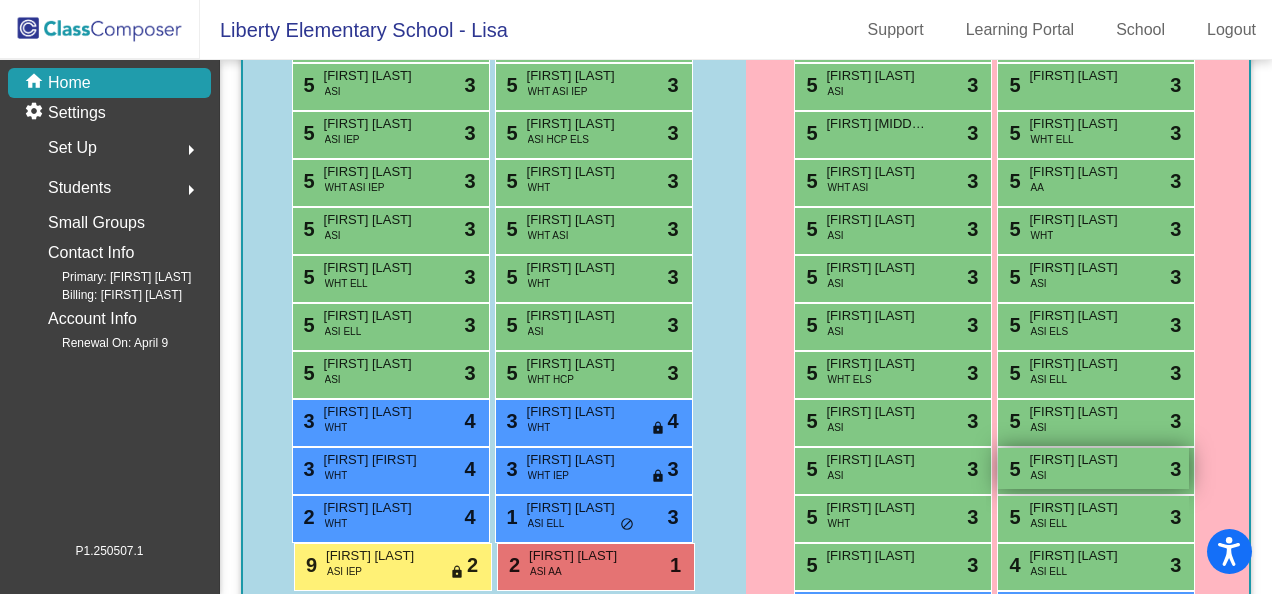 scroll, scrollTop: 900, scrollLeft: 0, axis: vertical 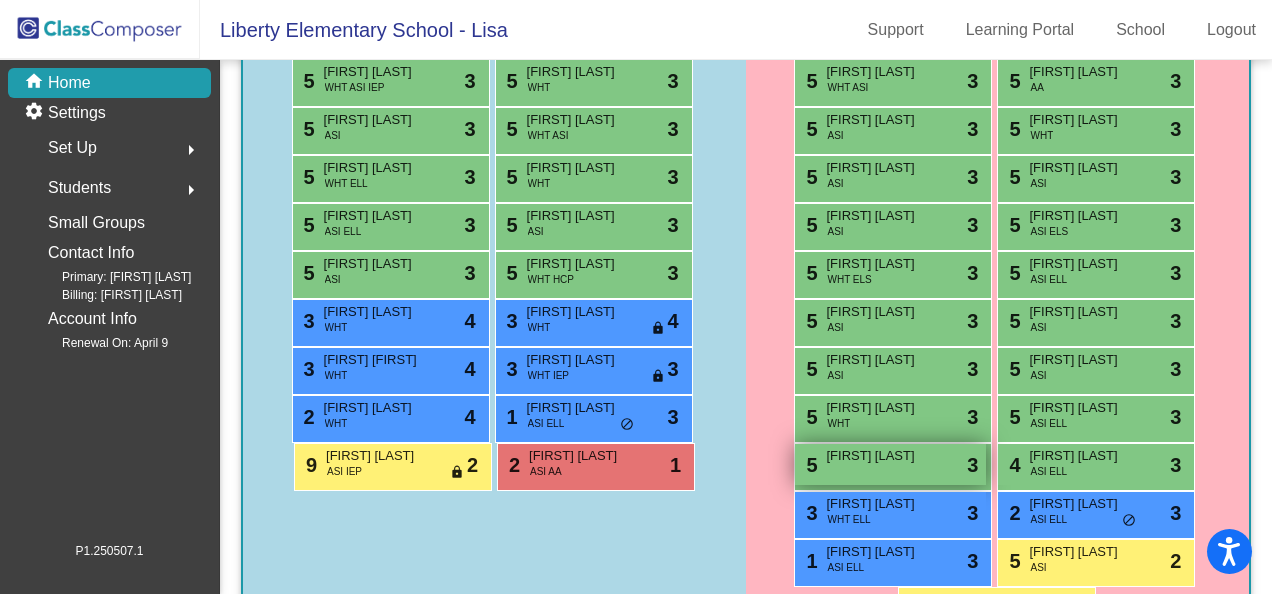 click on "[FIRST] [LAST]" at bounding box center (876, 456) 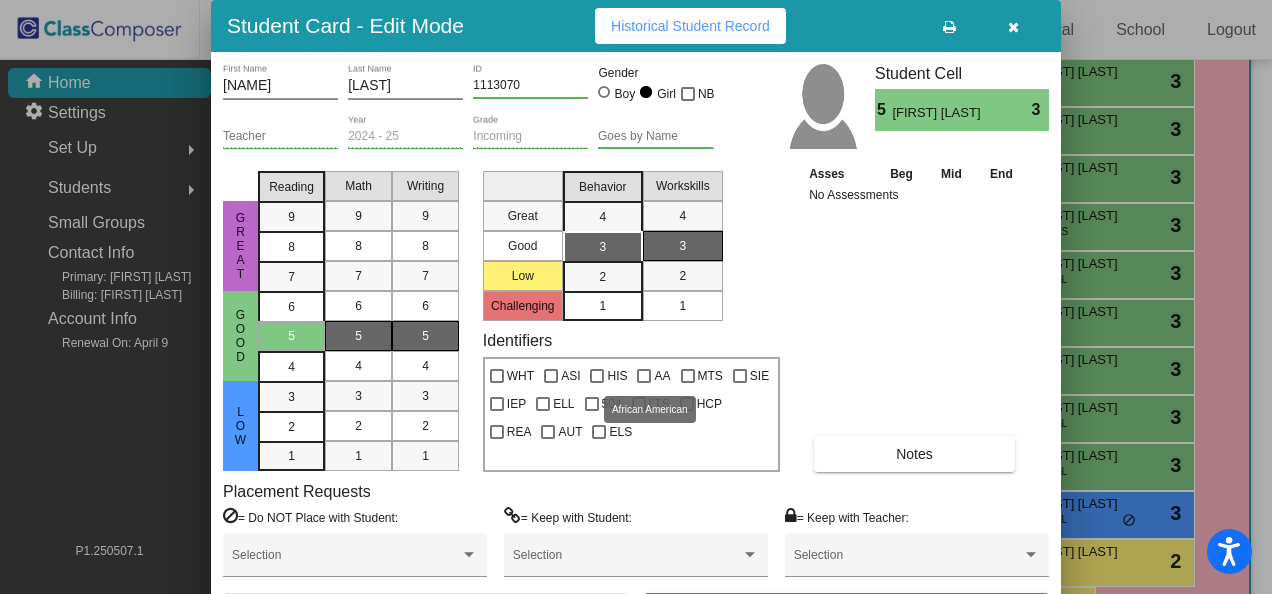 click at bounding box center (644, 376) 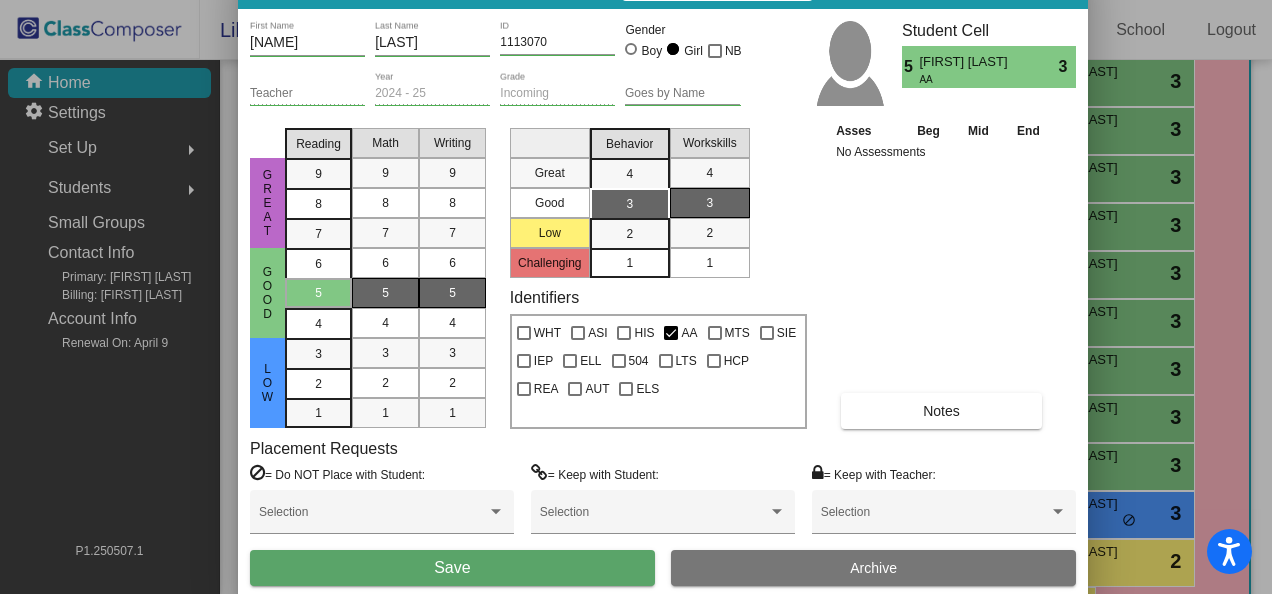 drag, startPoint x: 814, startPoint y: 21, endPoint x: 848, endPoint y: -28, distance: 59.64059 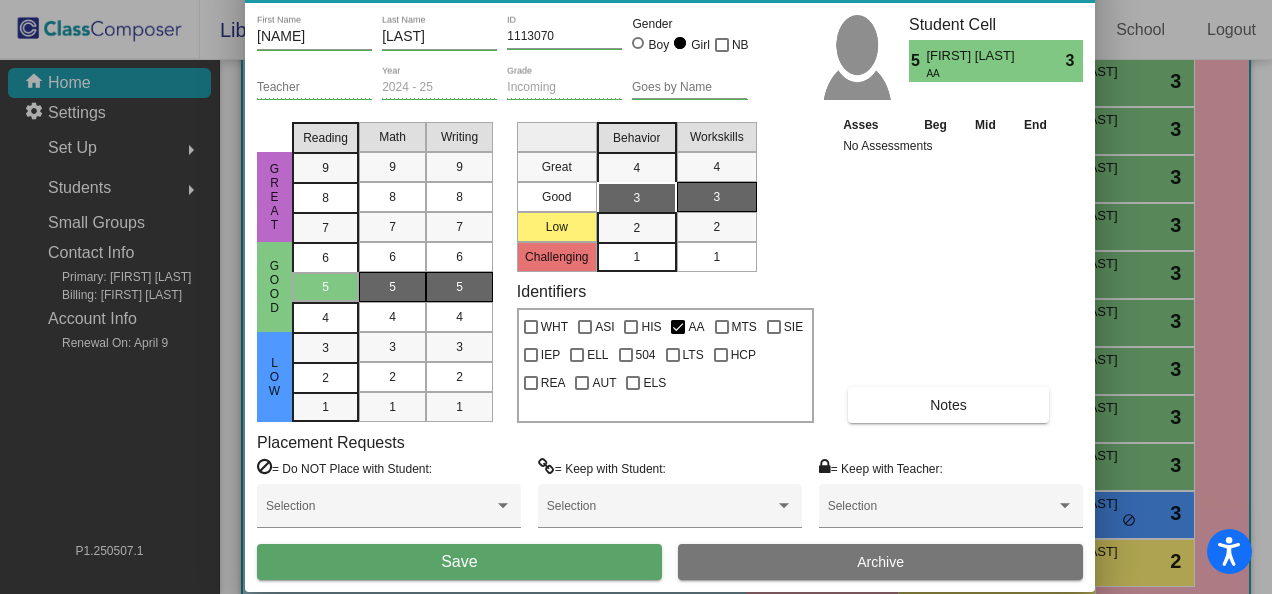 click on "Save" at bounding box center (459, 561) 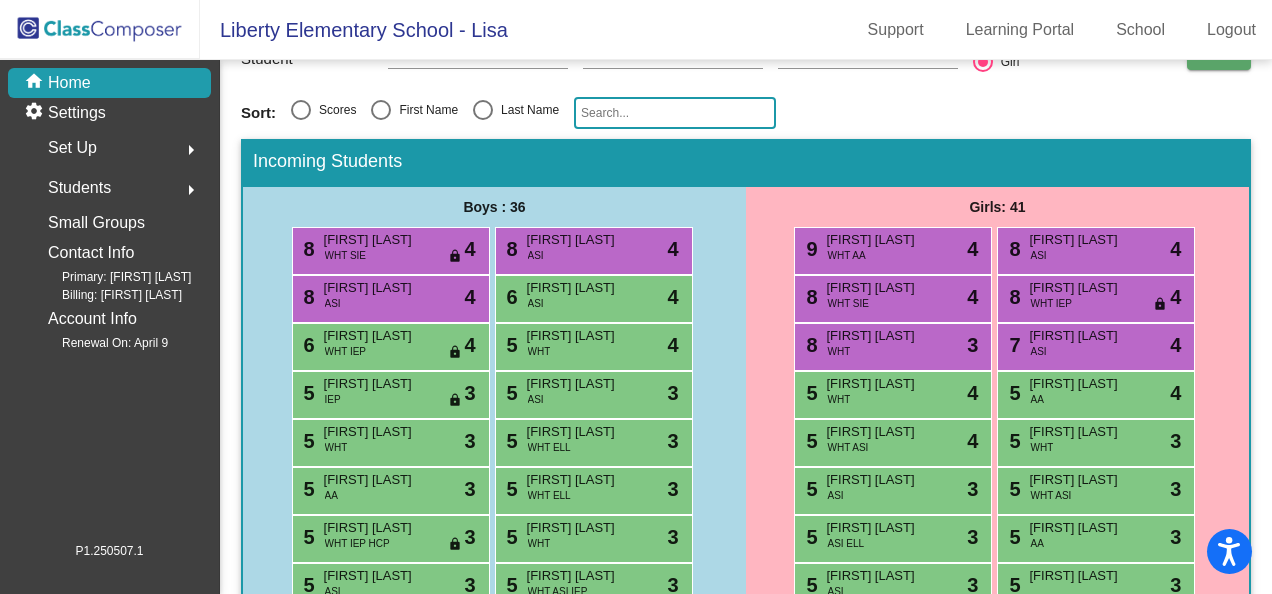scroll, scrollTop: 0, scrollLeft: 0, axis: both 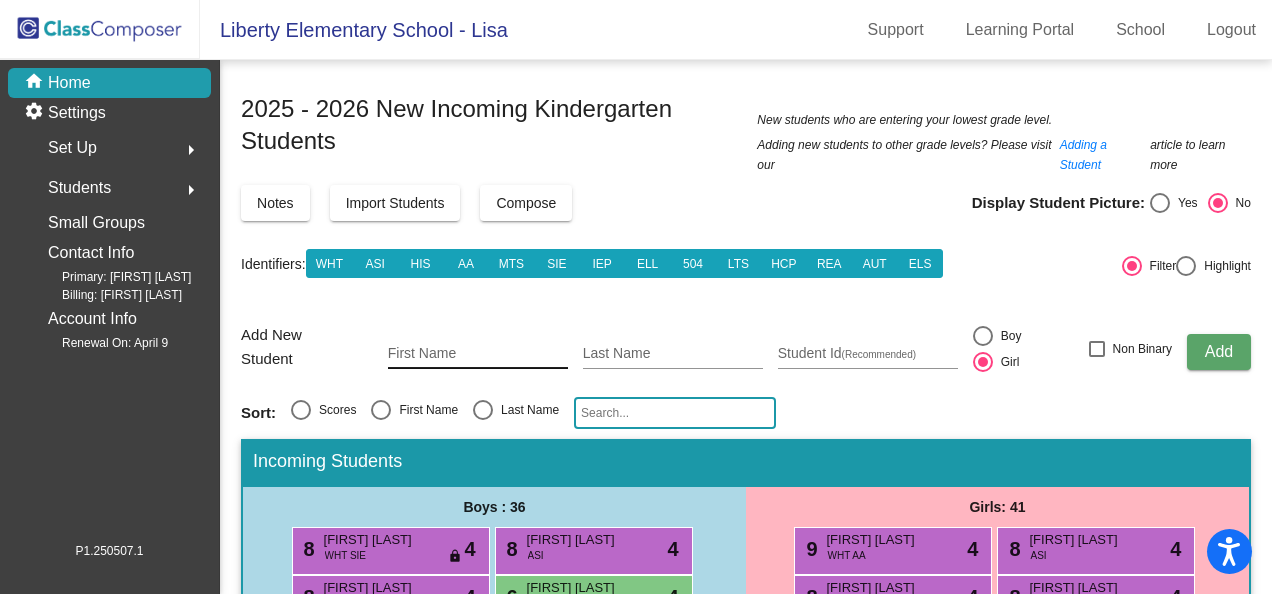click on "First Name" at bounding box center [478, 354] 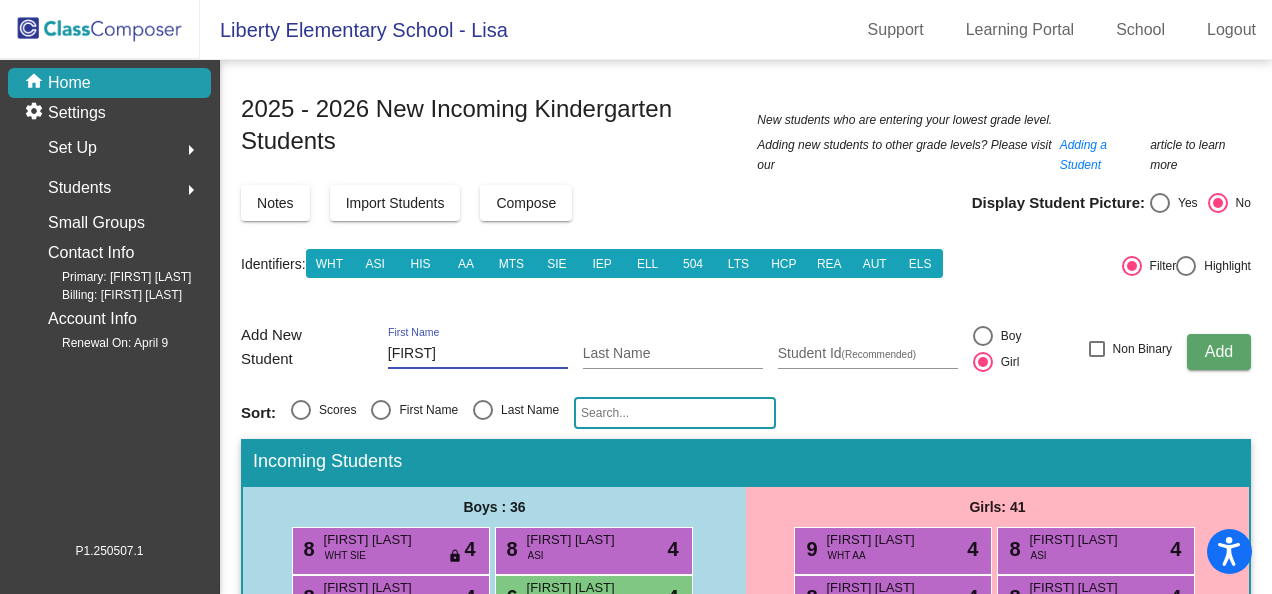 type on "[FIRST]" 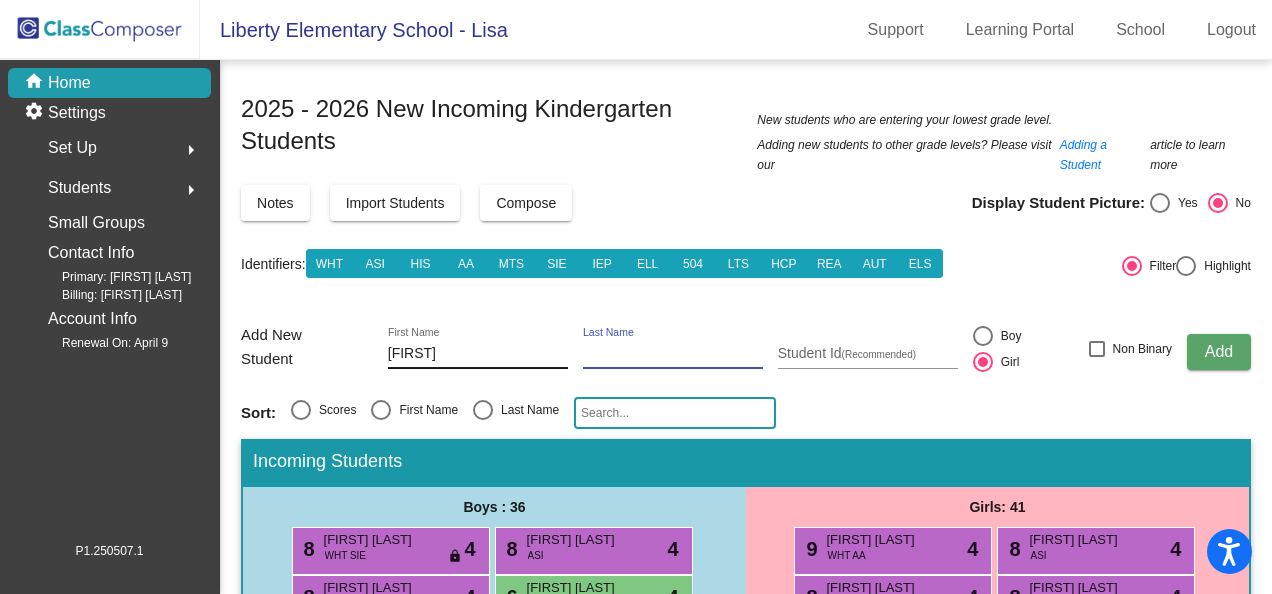 type on "P" 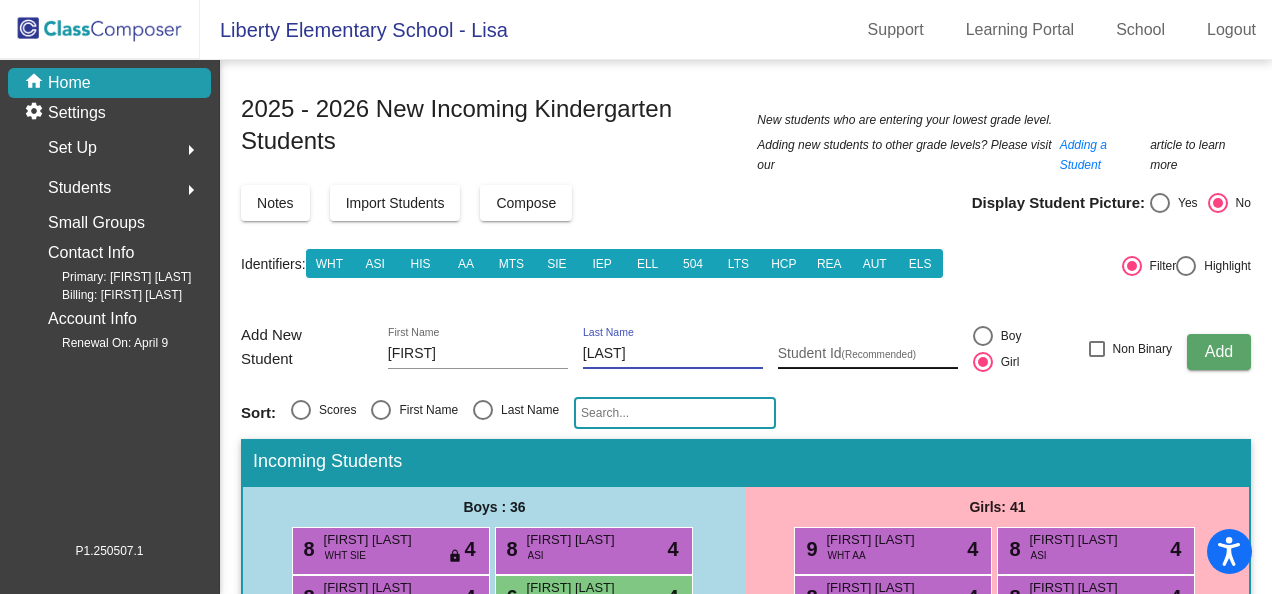 type on "[LAST]" 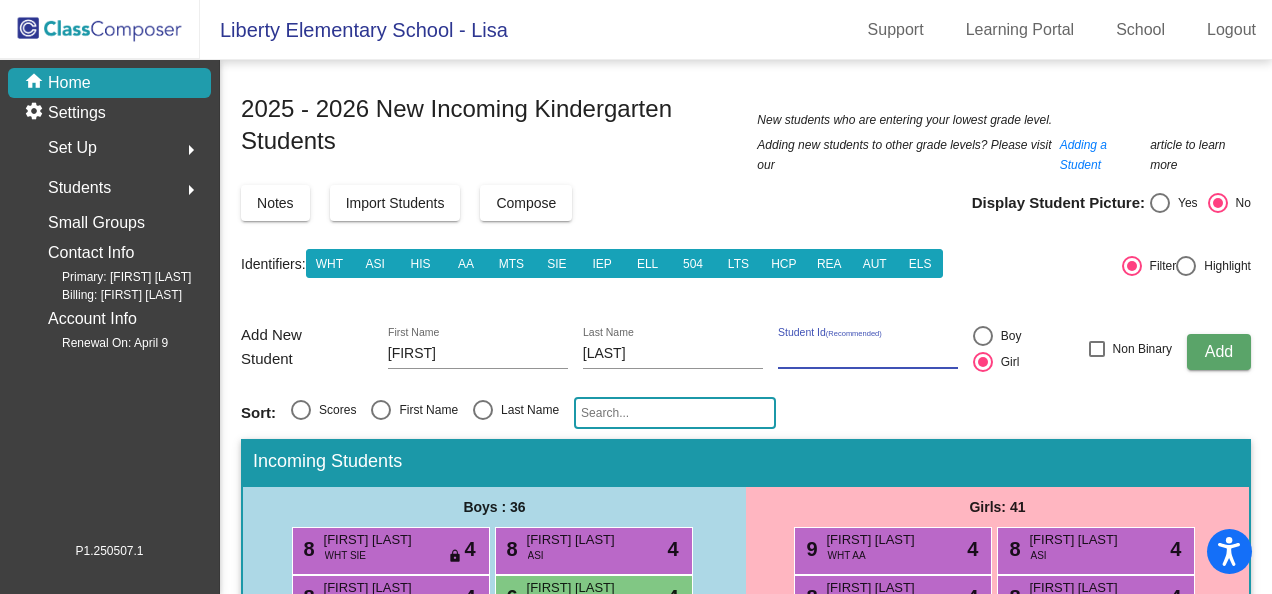 click on "Student Id  (Recommended)" at bounding box center (868, 354) 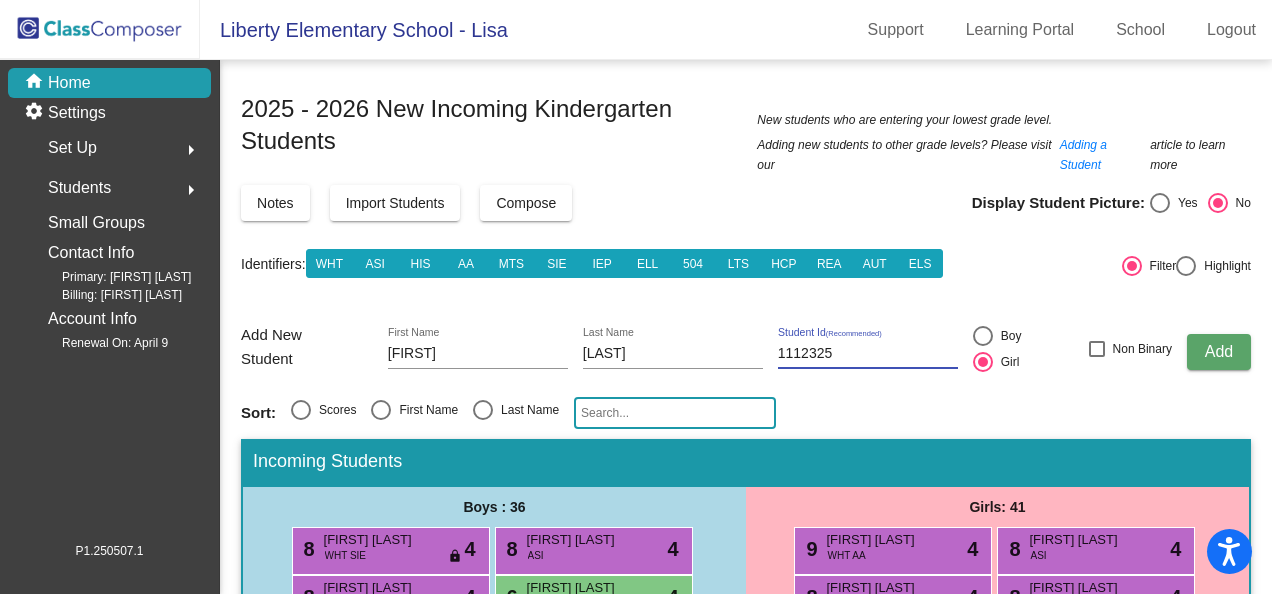 type on "1112325" 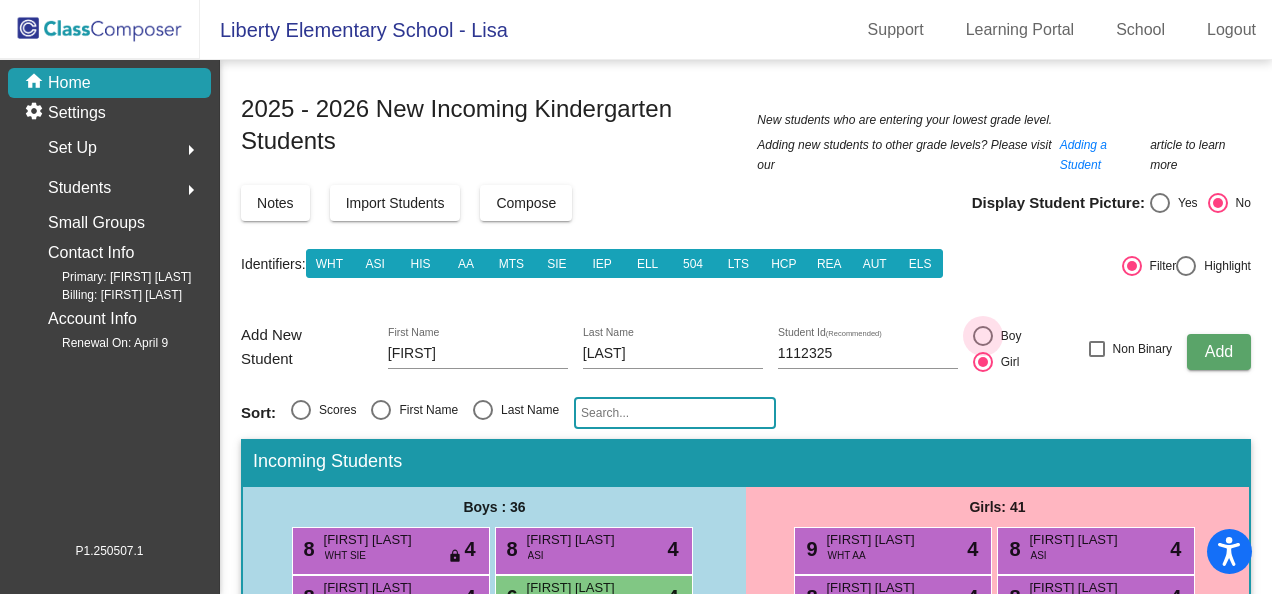 click at bounding box center (983, 336) 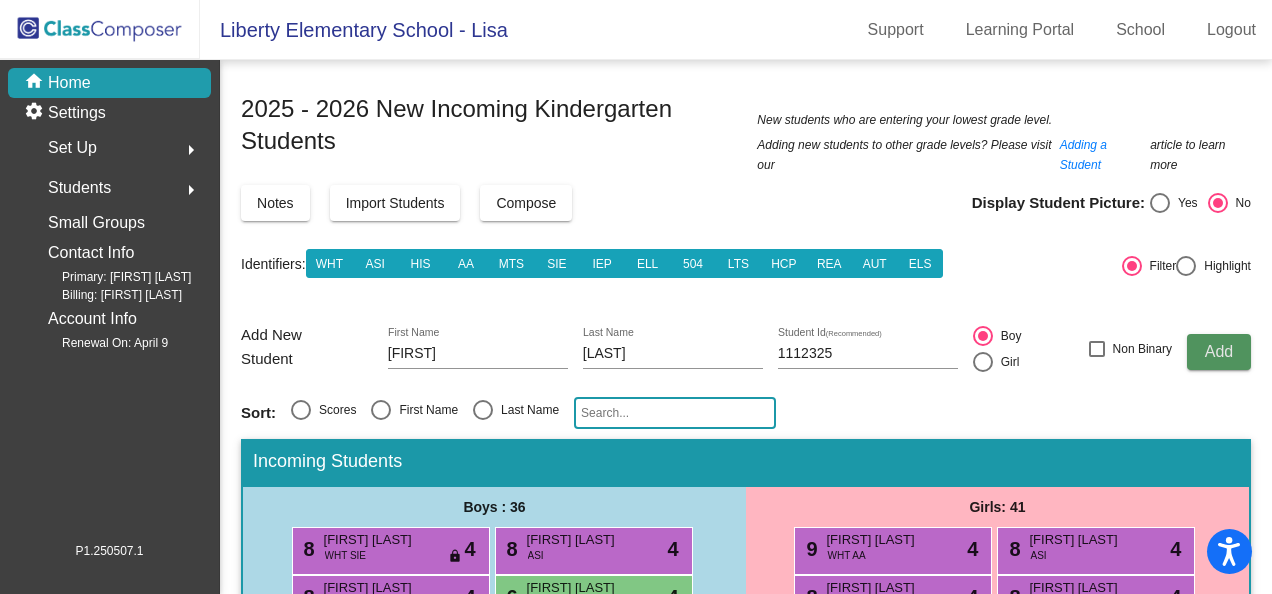click on "Add" 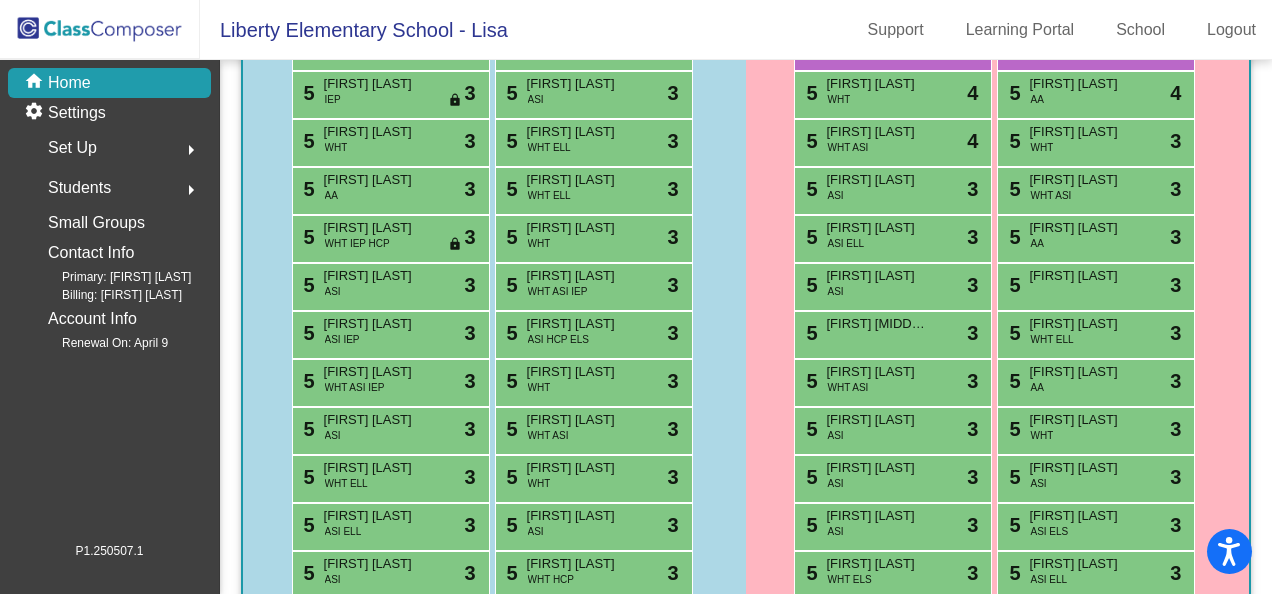 scroll, scrollTop: 975, scrollLeft: 0, axis: vertical 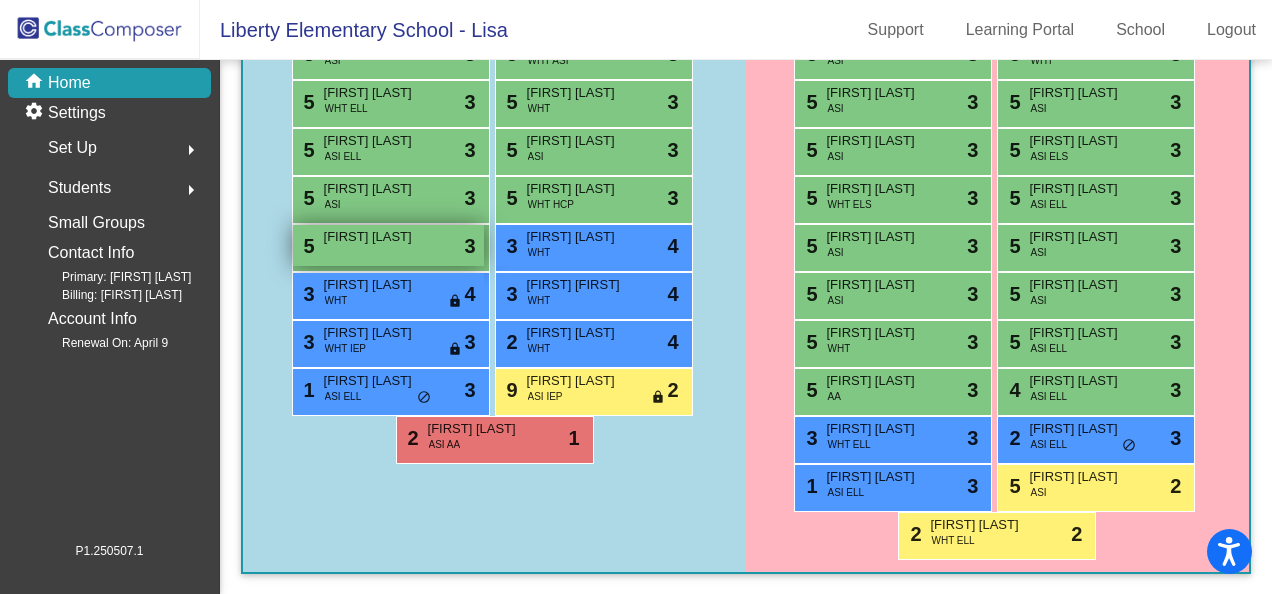 click on "[FIRST] [LAST]" at bounding box center (374, 237) 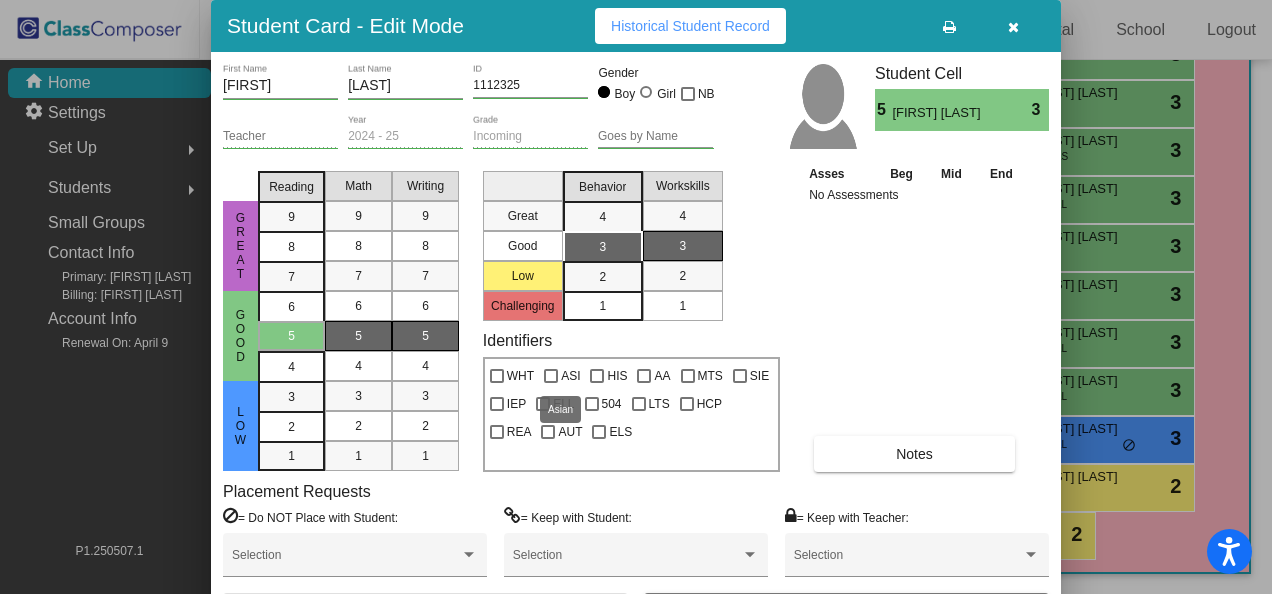 click at bounding box center [551, 376] 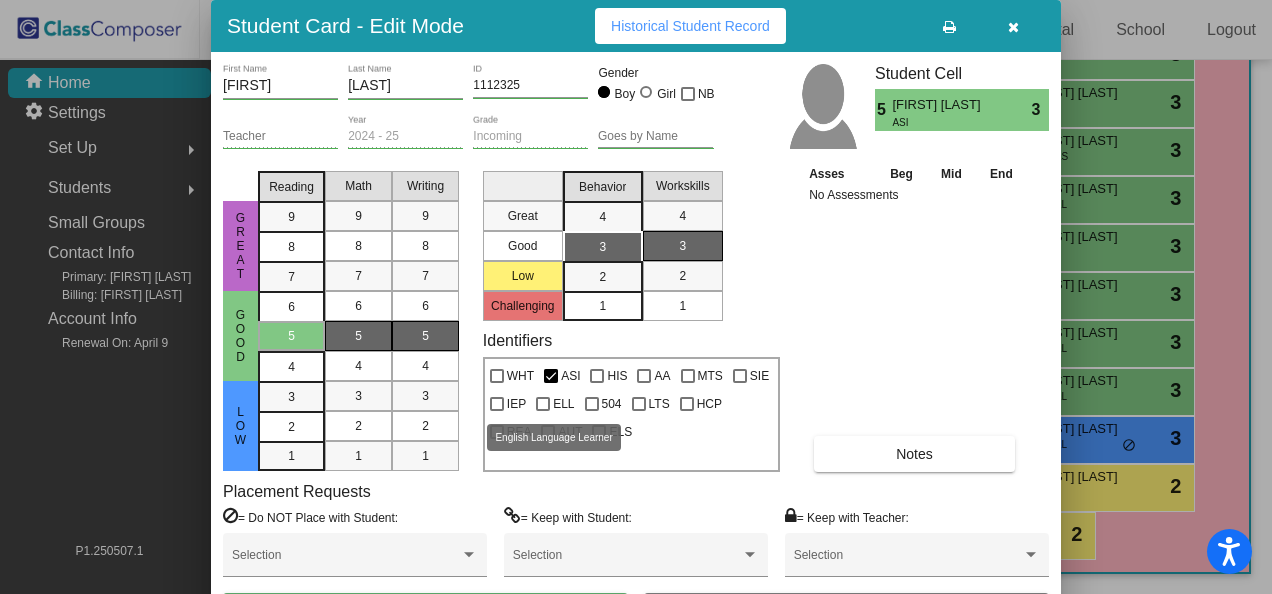 click at bounding box center (543, 404) 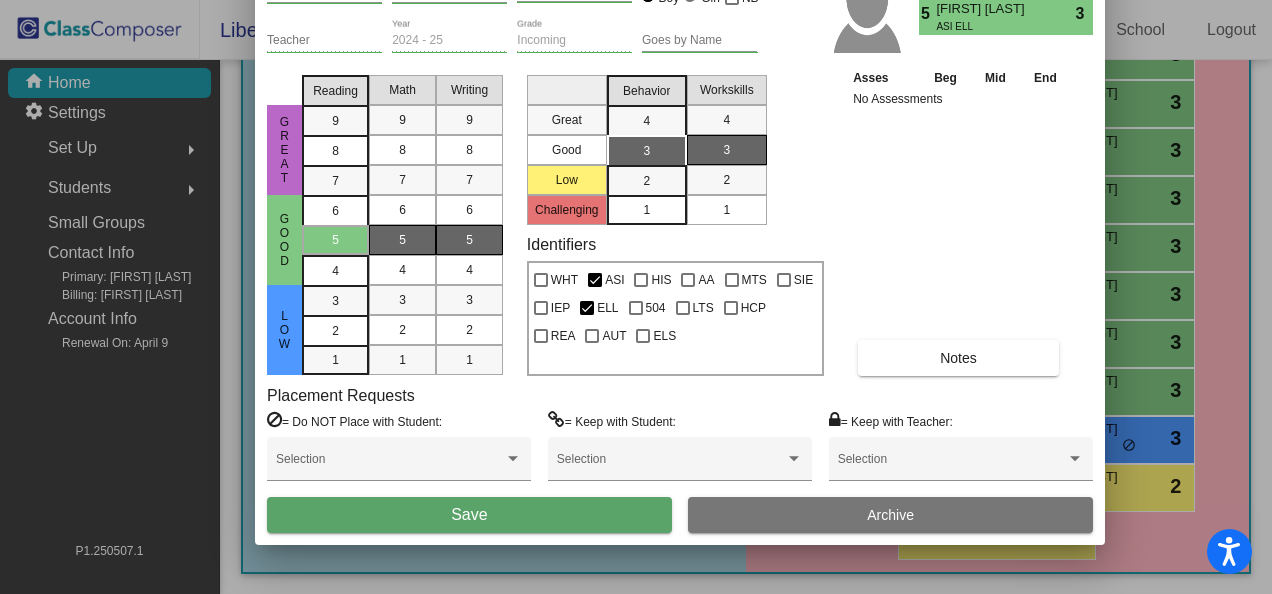 drag, startPoint x: 808, startPoint y: 34, endPoint x: 852, endPoint y: -62, distance: 105.60303 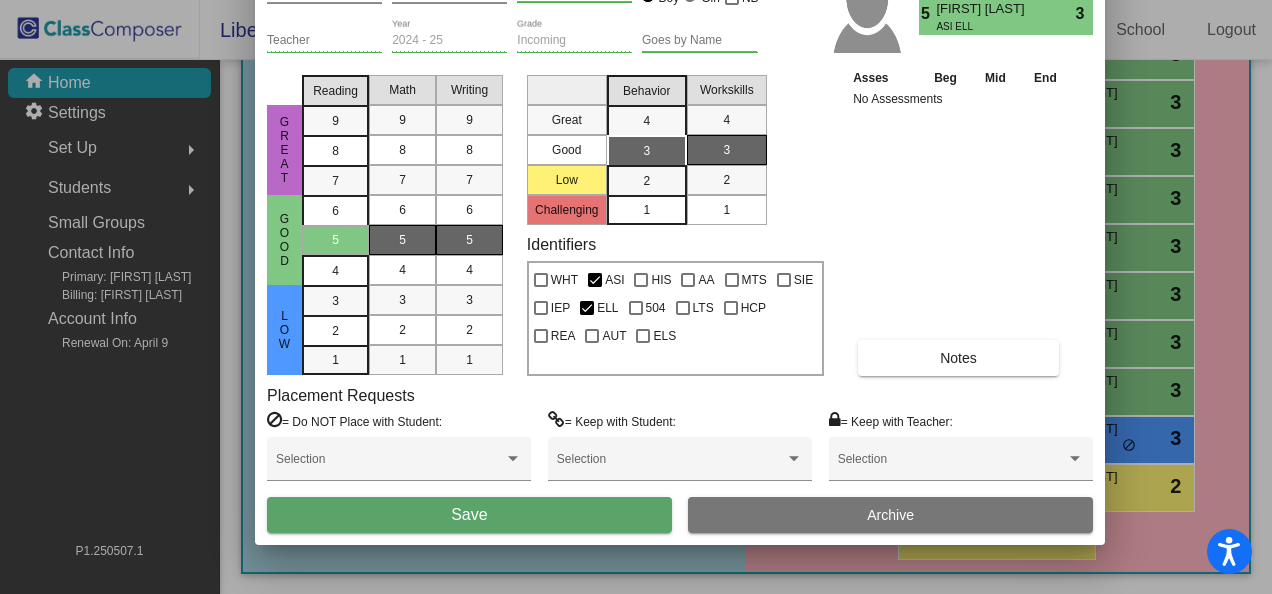 click on "Save" at bounding box center [469, 514] 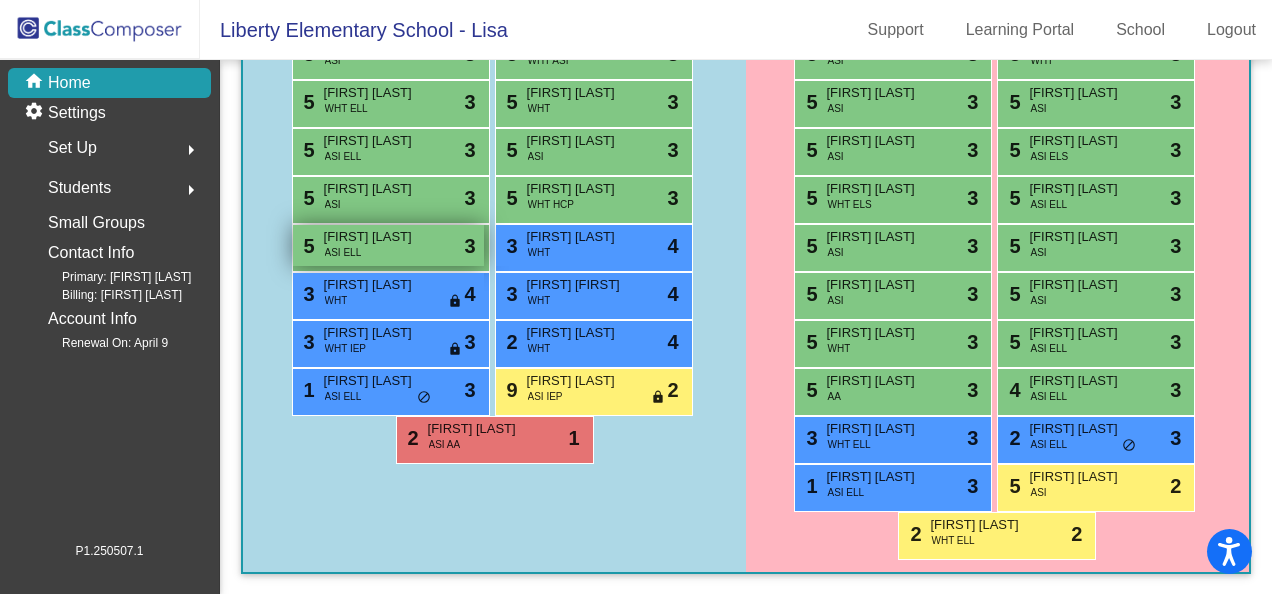 click on "5 [FIRST] [LAST] ASI ELL lock do_not_disturb_alt 3" at bounding box center [388, 245] 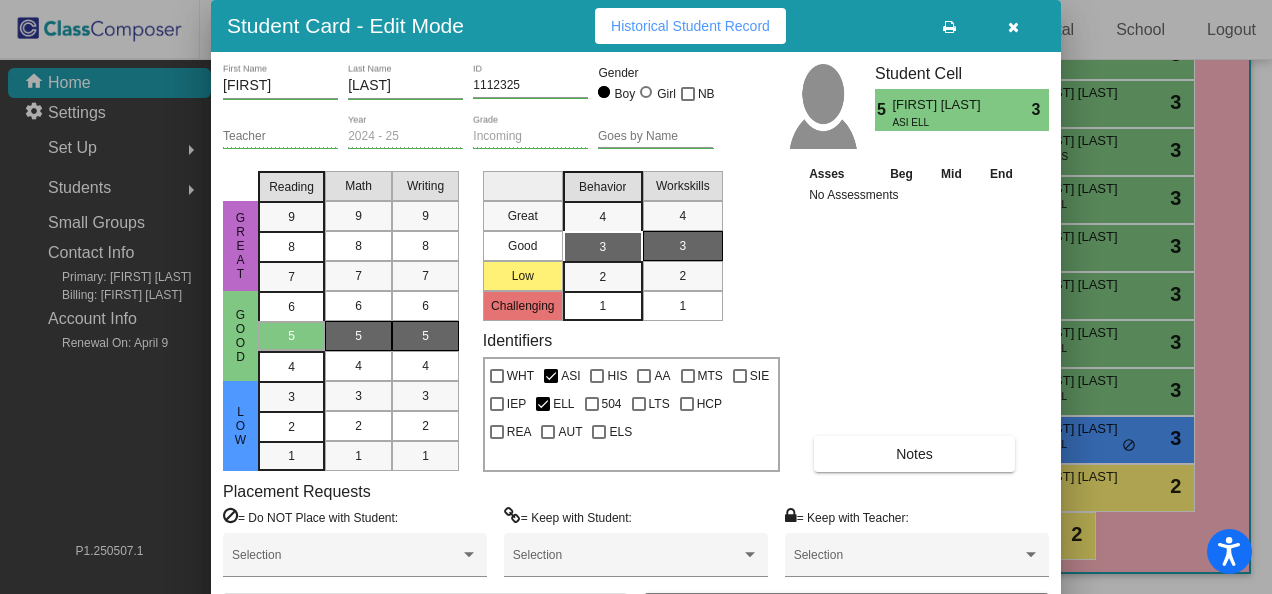click on "Notes" at bounding box center [914, 454] 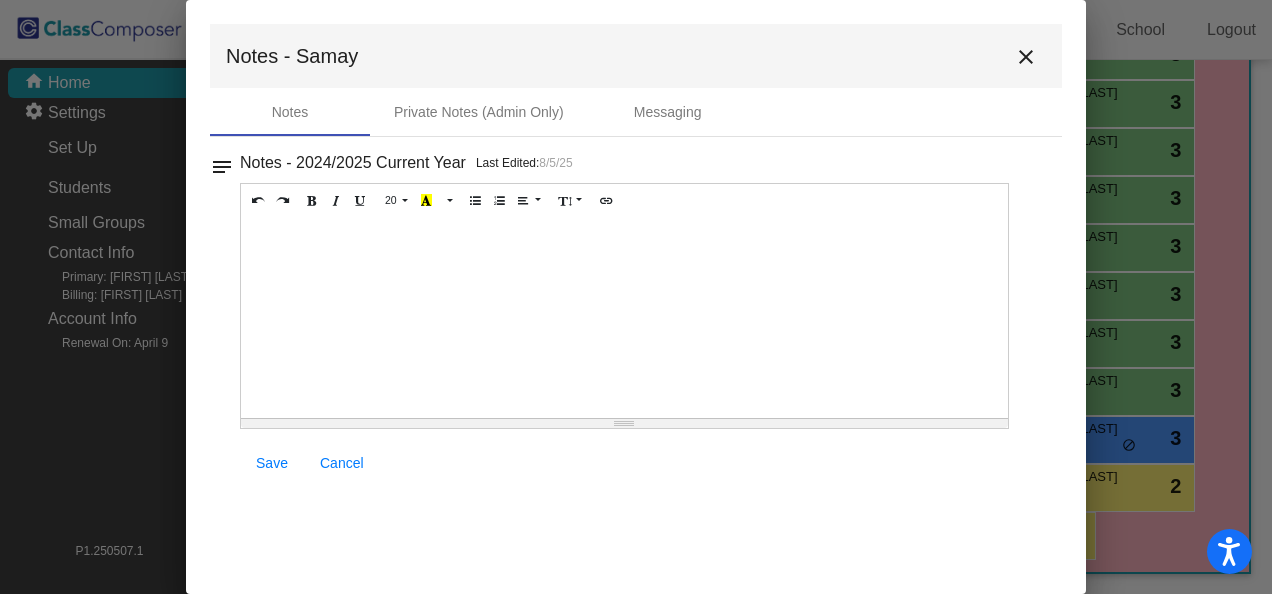 click at bounding box center [624, 318] 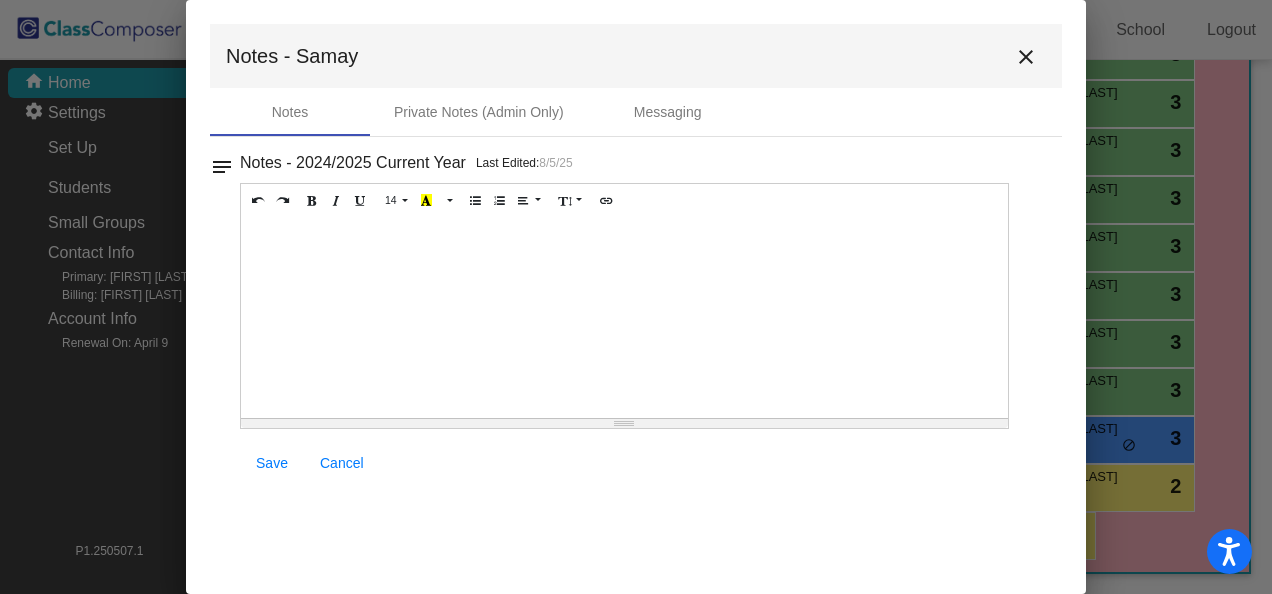type 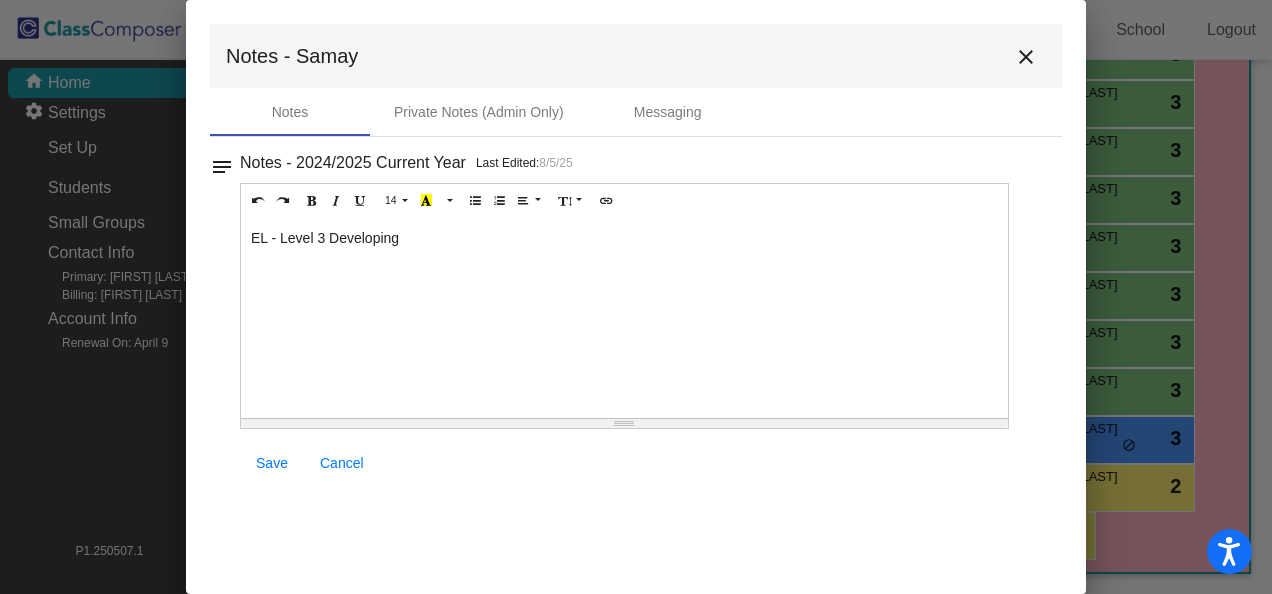 click on "Save" at bounding box center [272, 463] 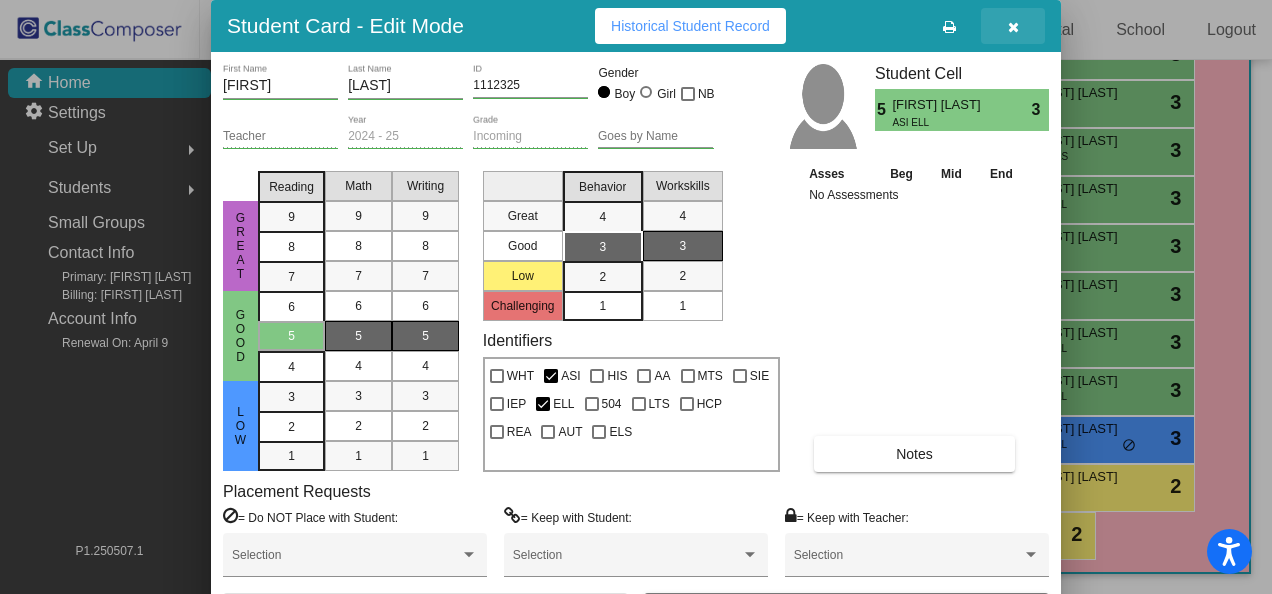 click at bounding box center (1013, 27) 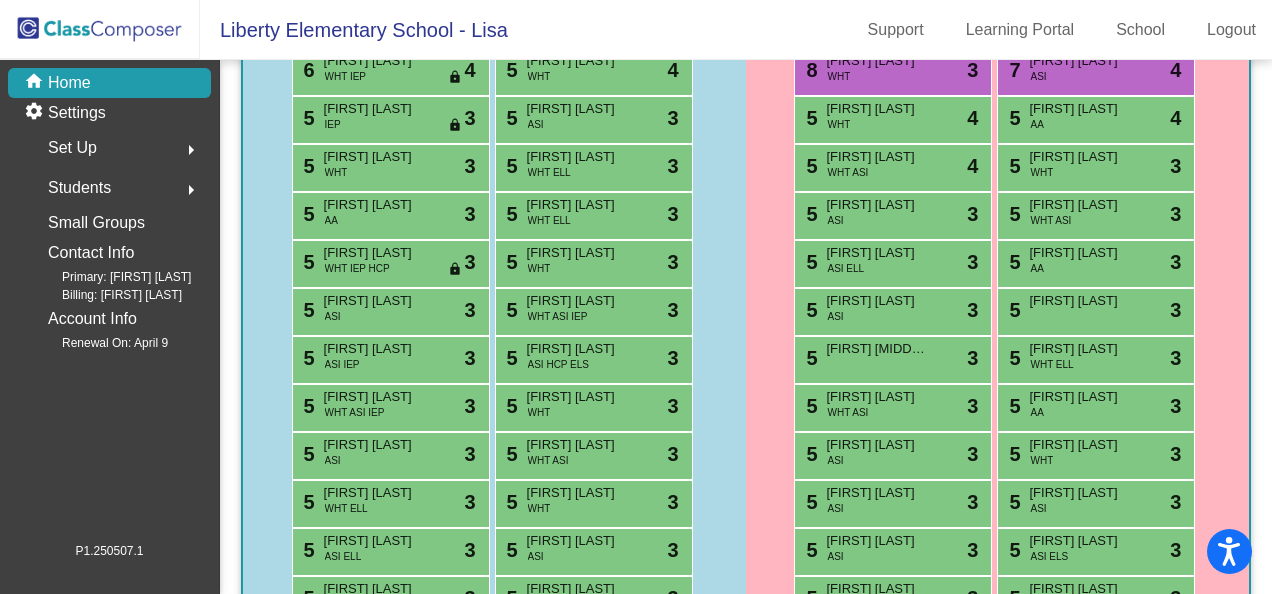 scroll, scrollTop: 175, scrollLeft: 0, axis: vertical 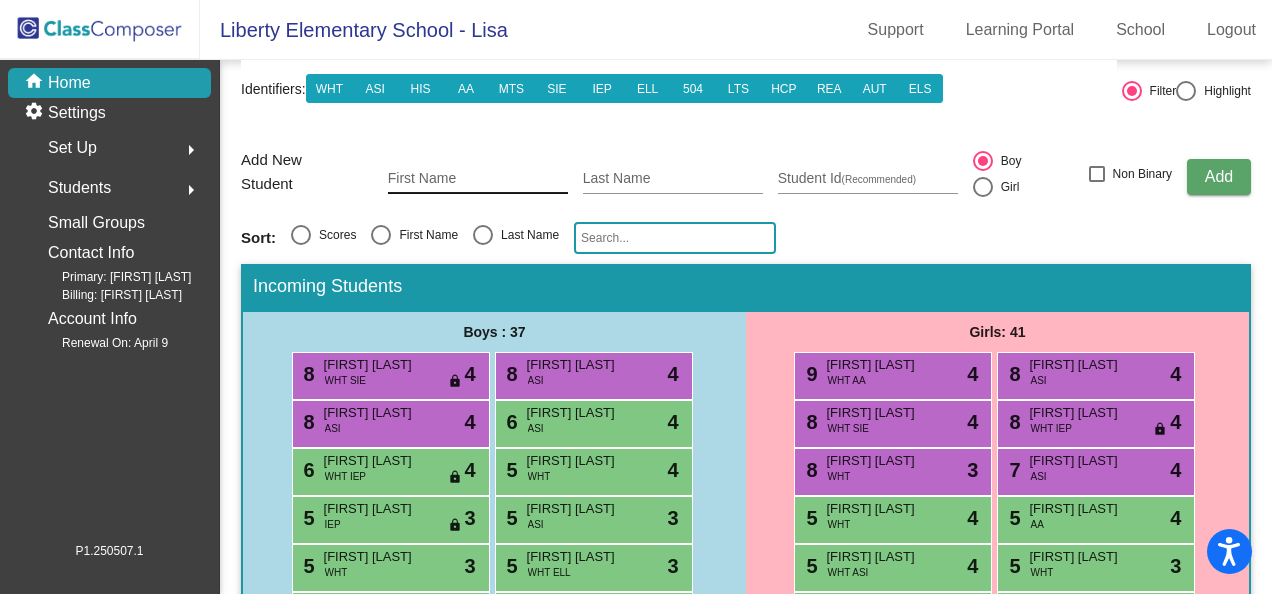 click on "First Name" at bounding box center (478, 179) 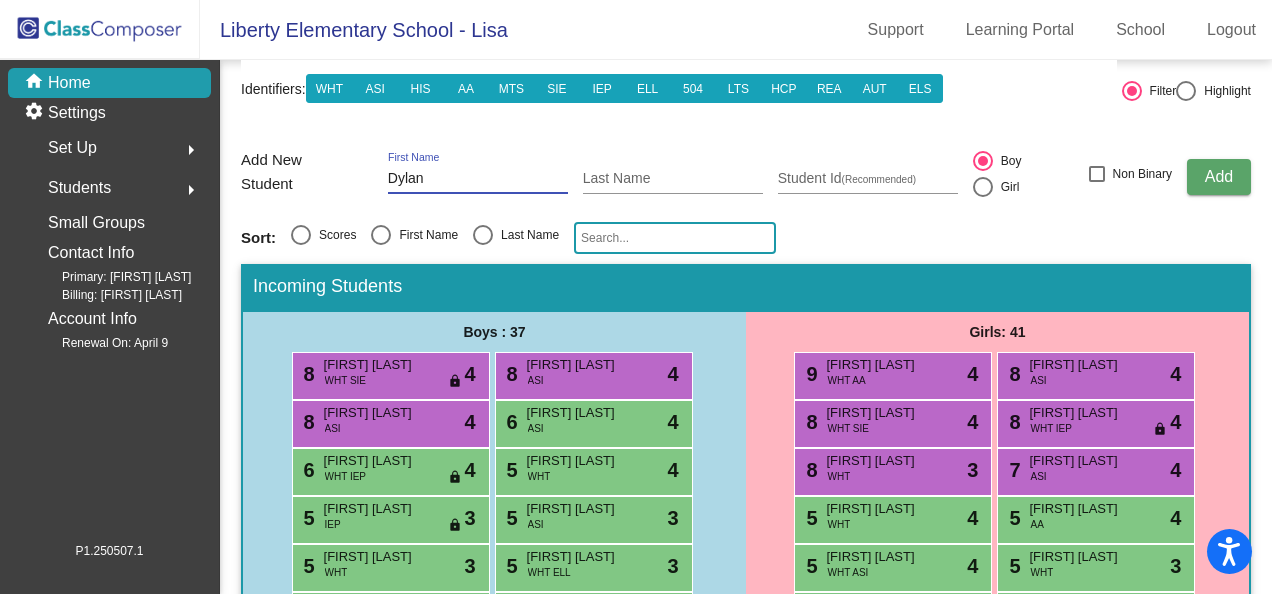 type on "Dylan" 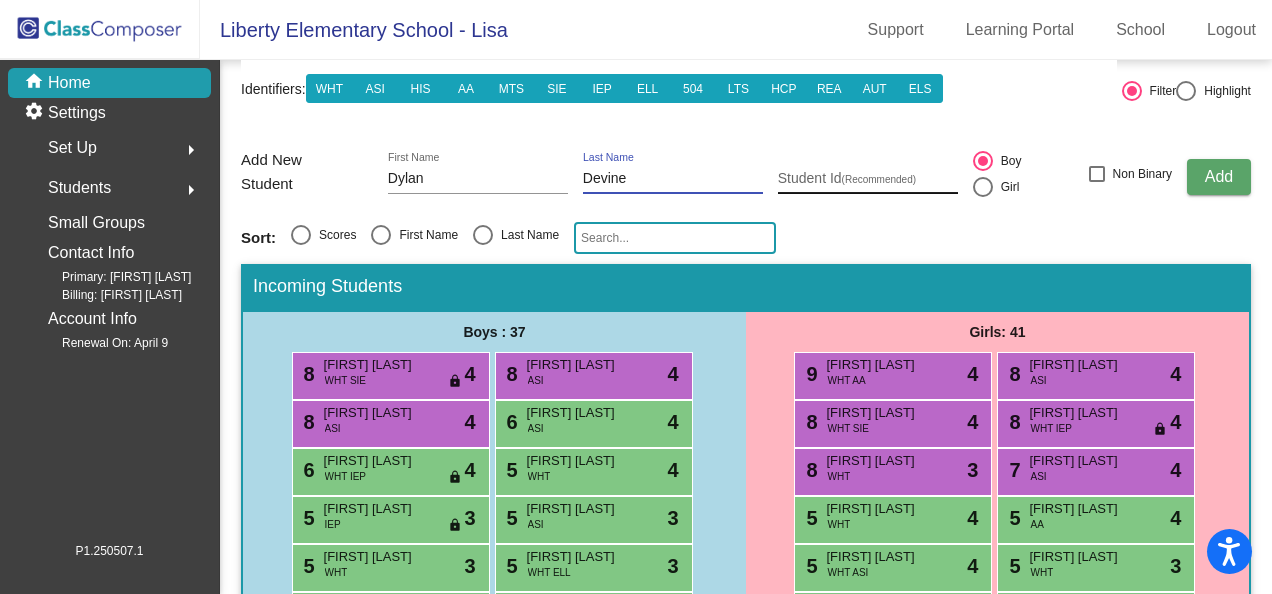 type on "Devine" 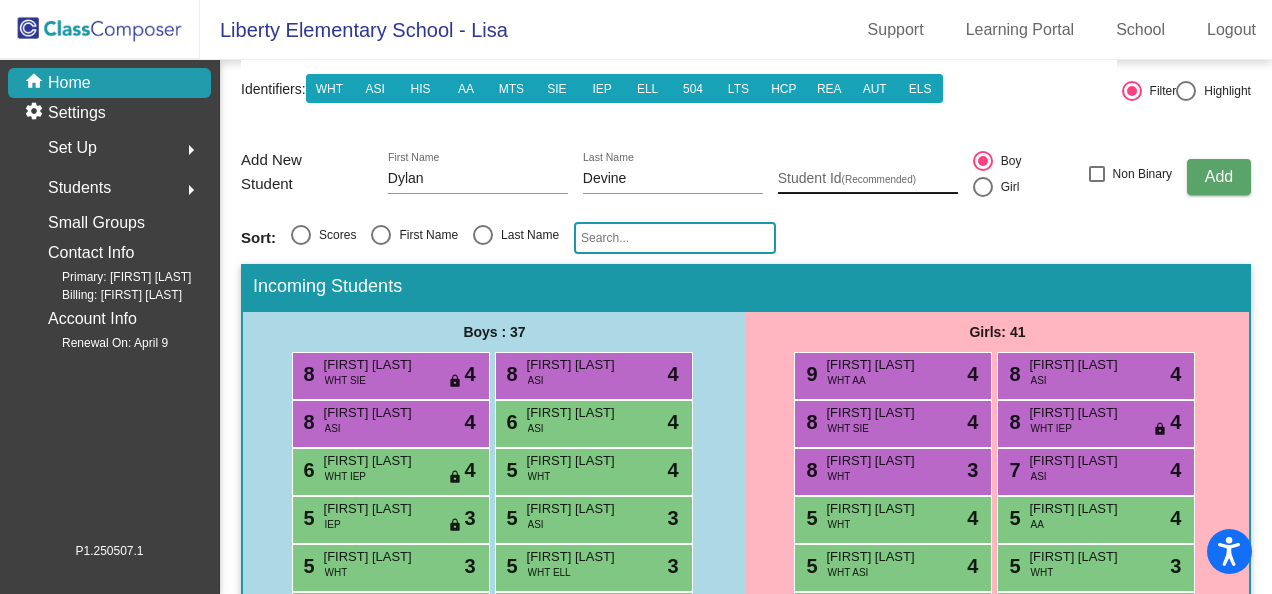 click on "Student Id  (Recommended)" 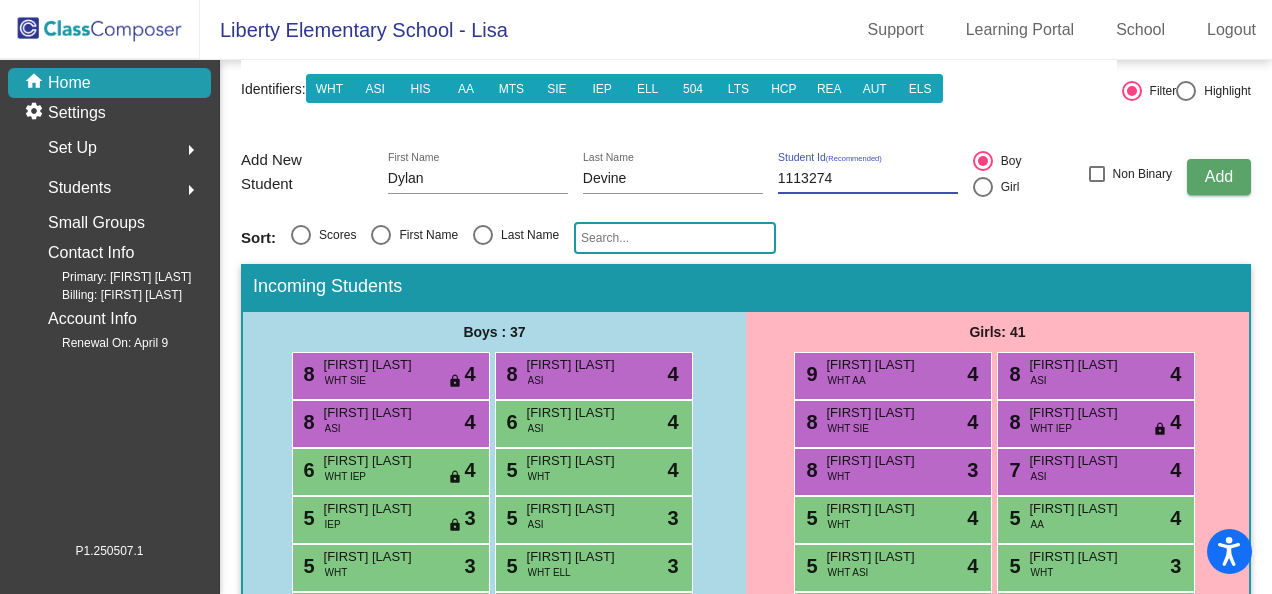 type on "1113274" 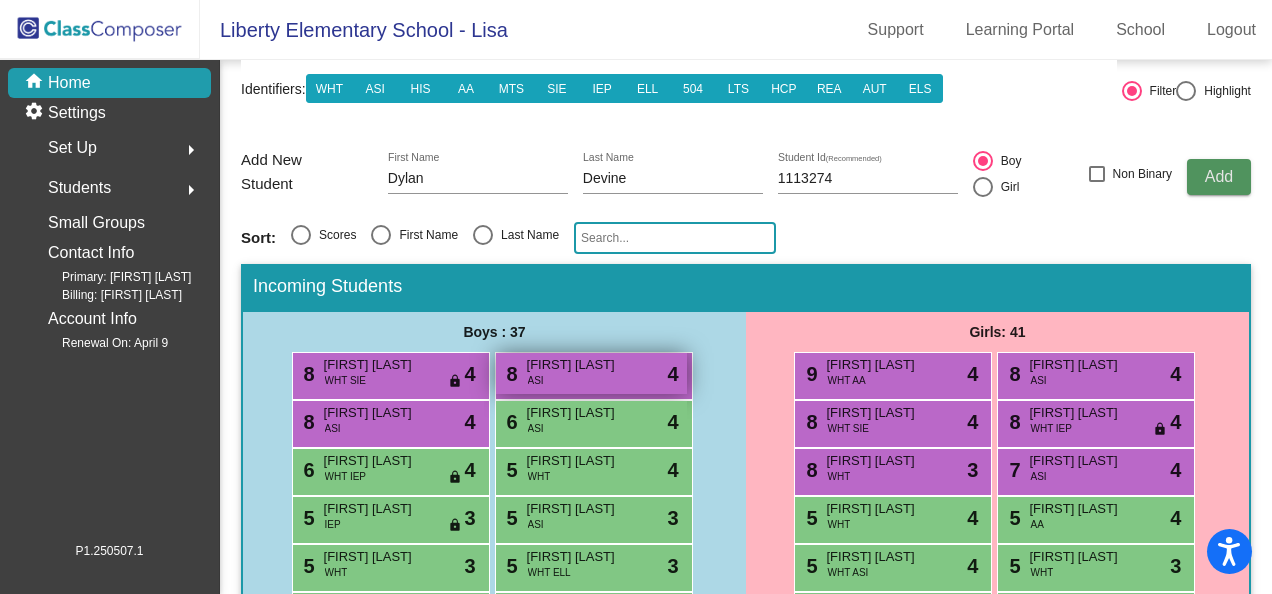 type 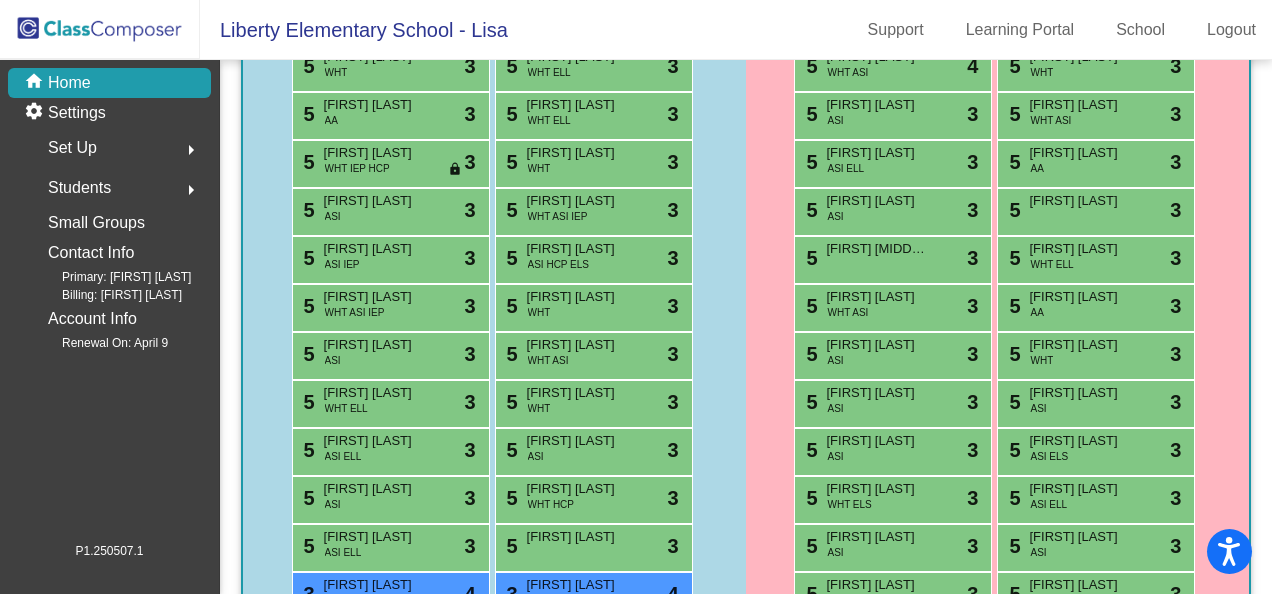 scroll, scrollTop: 875, scrollLeft: 0, axis: vertical 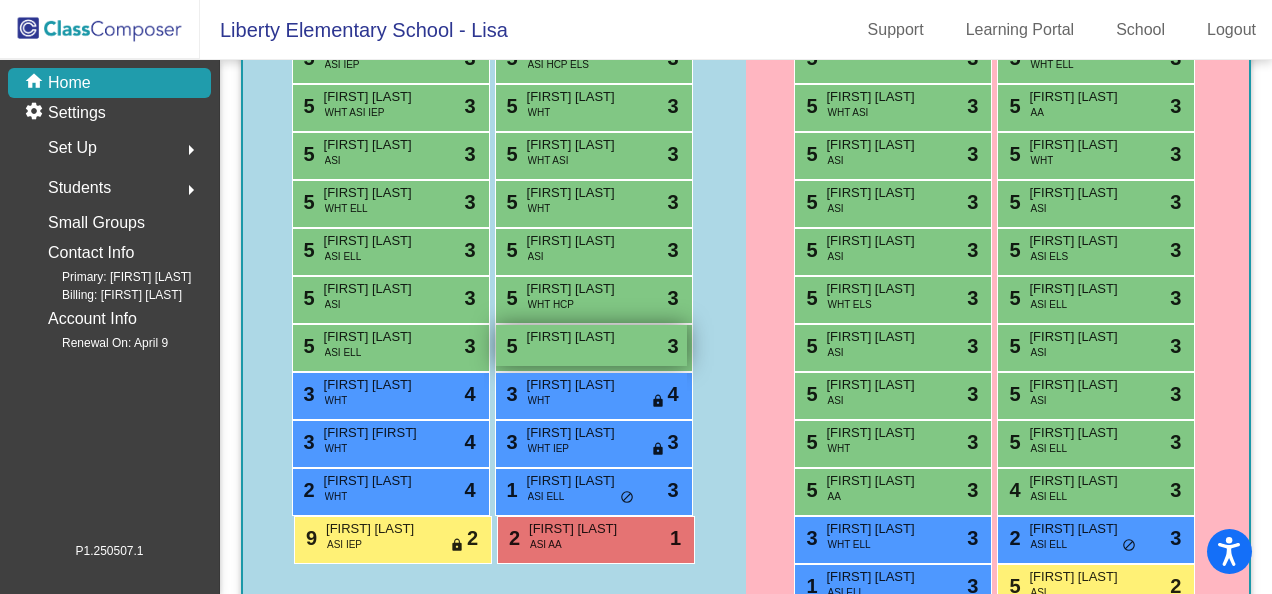 click on "5 [FIRST] [LAST] lock do_not_disturb_alt 3" at bounding box center (591, 345) 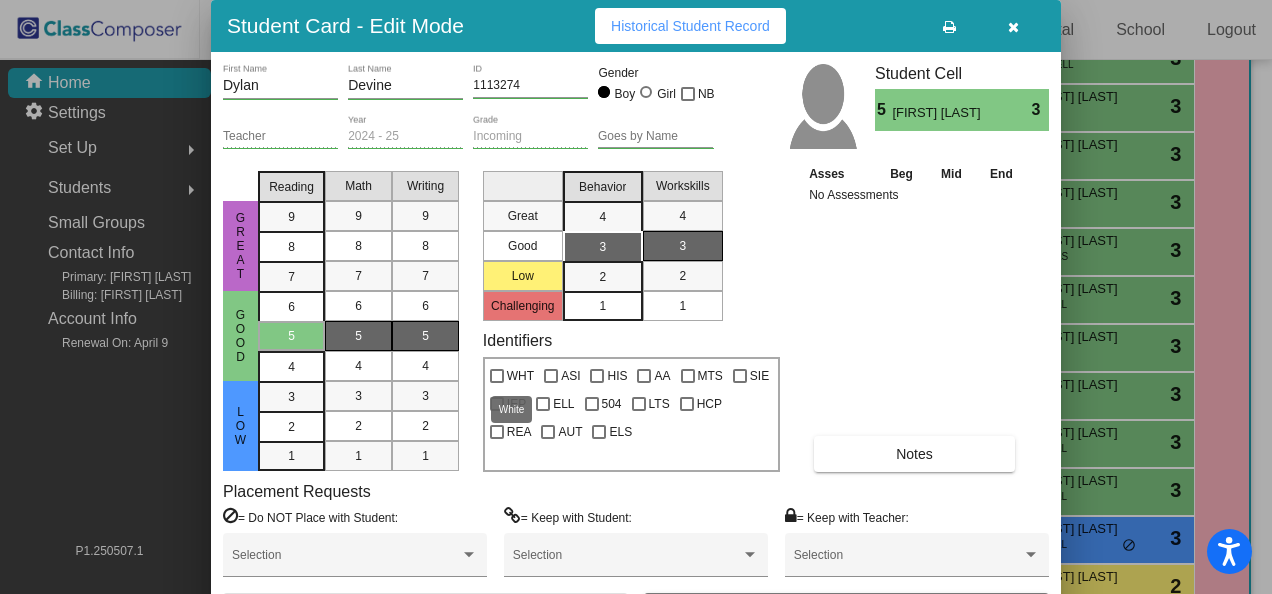 click at bounding box center [497, 376] 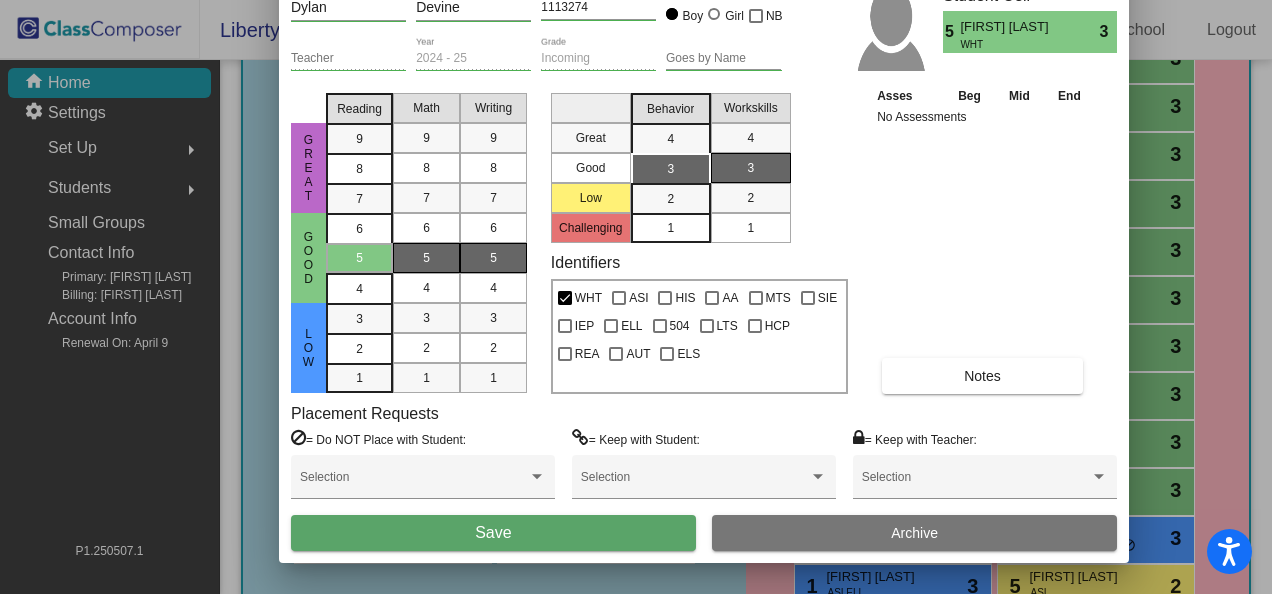 drag, startPoint x: 800, startPoint y: 28, endPoint x: 868, endPoint y: -50, distance: 103.47947 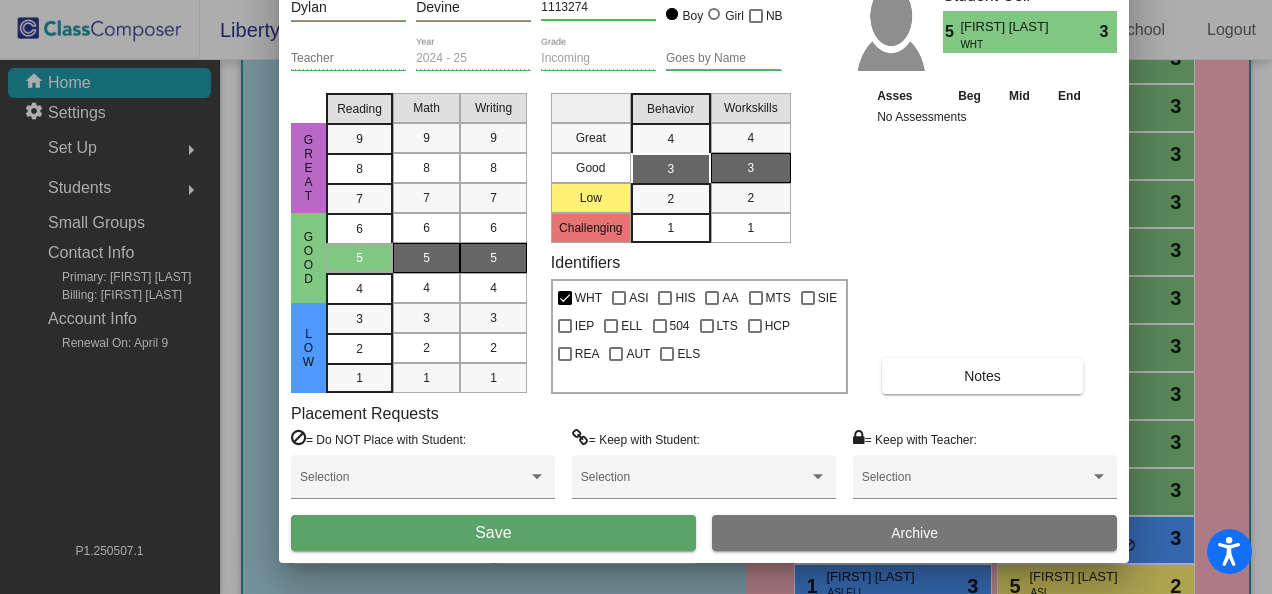 click on "Save" at bounding box center [493, 533] 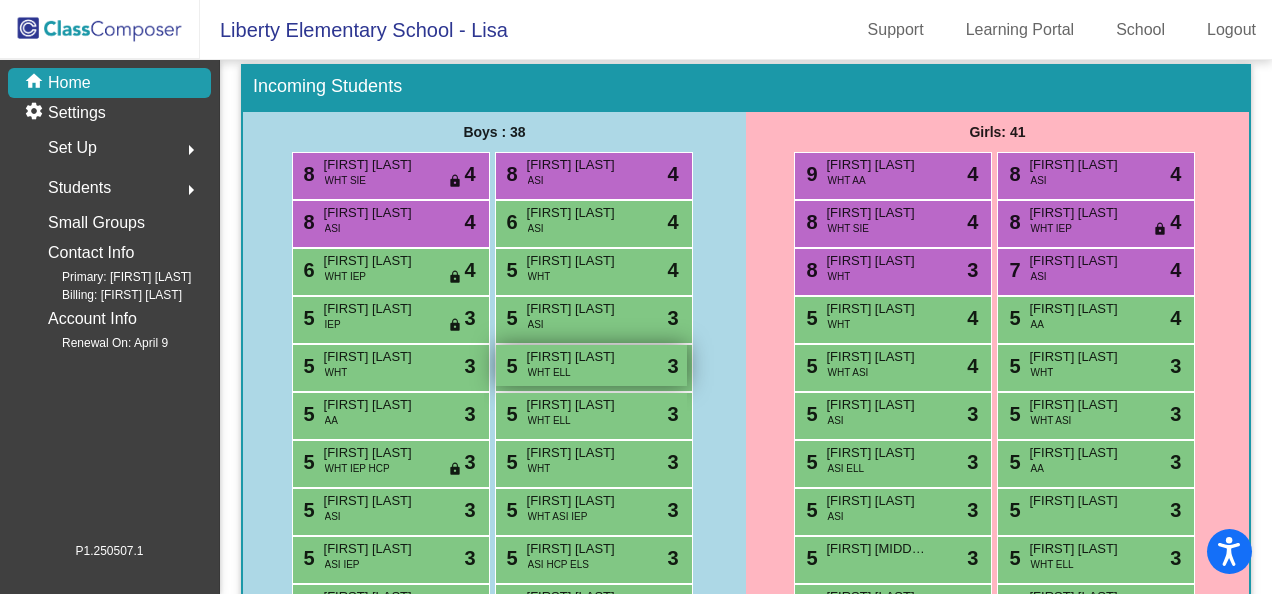 scroll, scrollTop: 0, scrollLeft: 0, axis: both 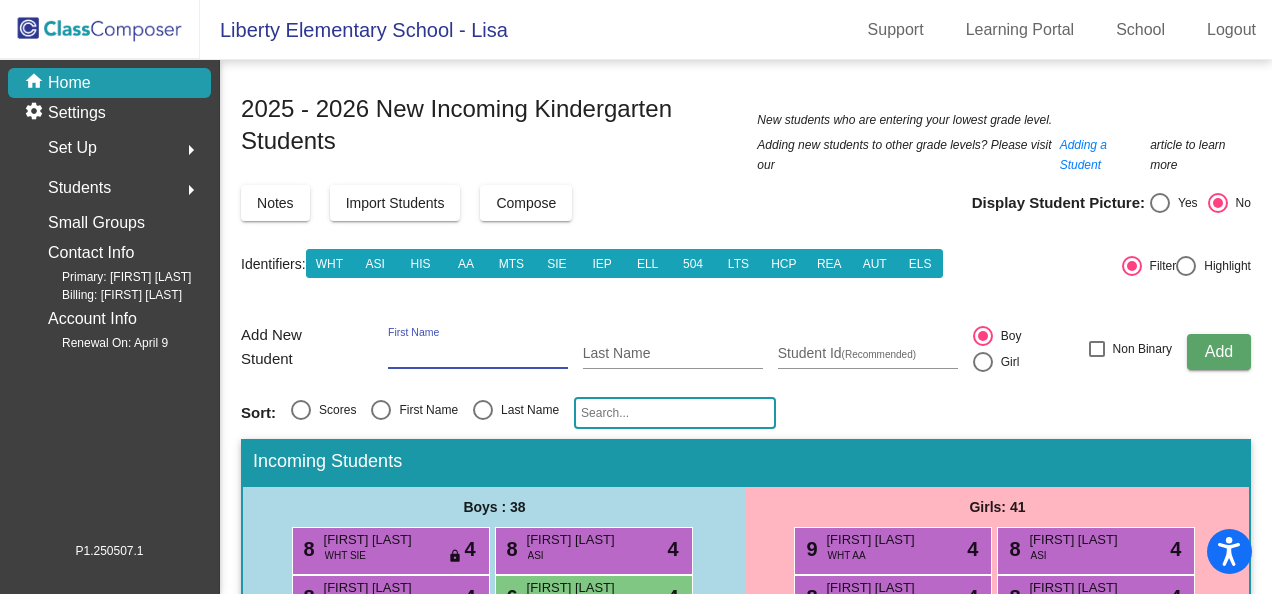 click on "First Name" at bounding box center [478, 354] 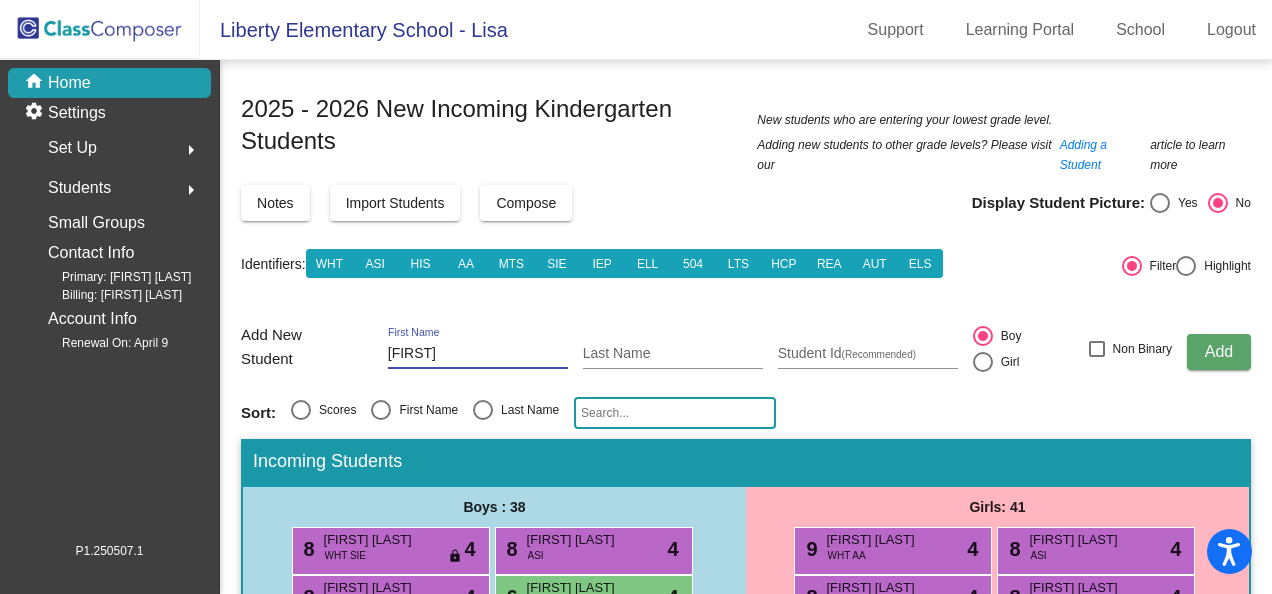 type on "[FIRST]" 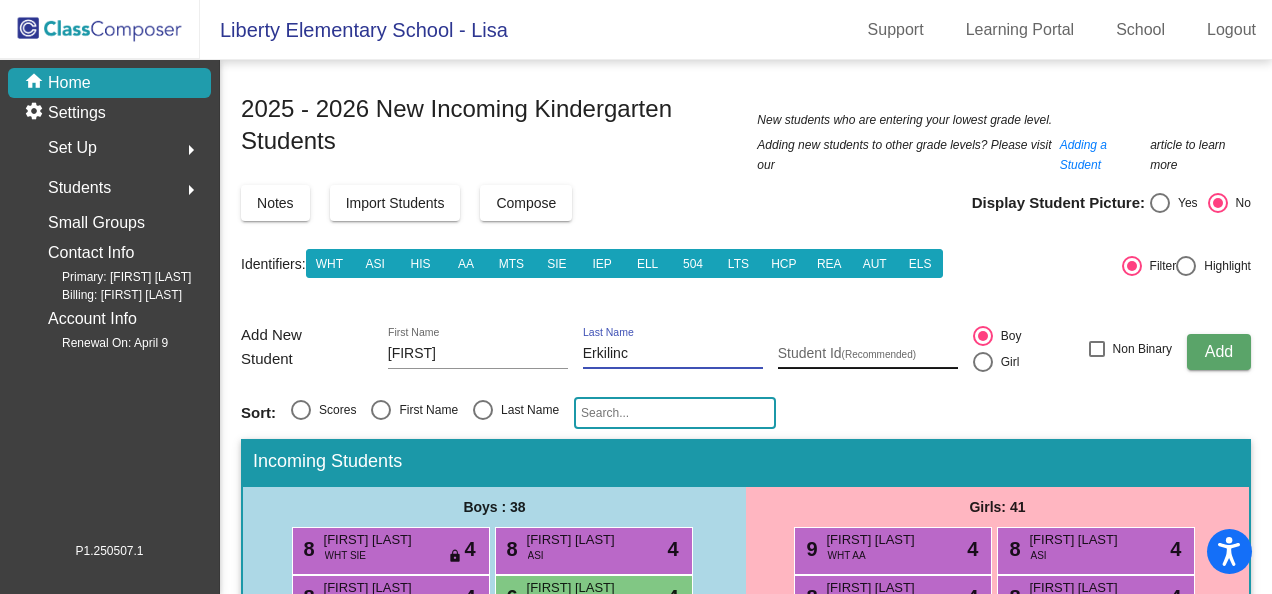 type on "Erkilinc" 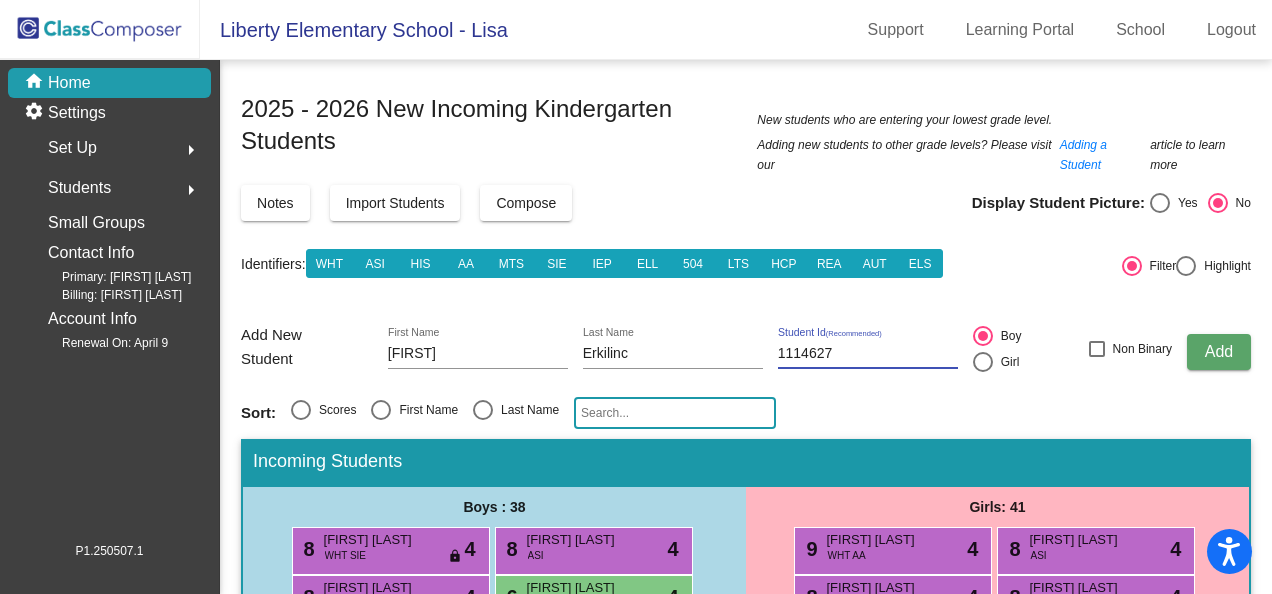 type on "1114627" 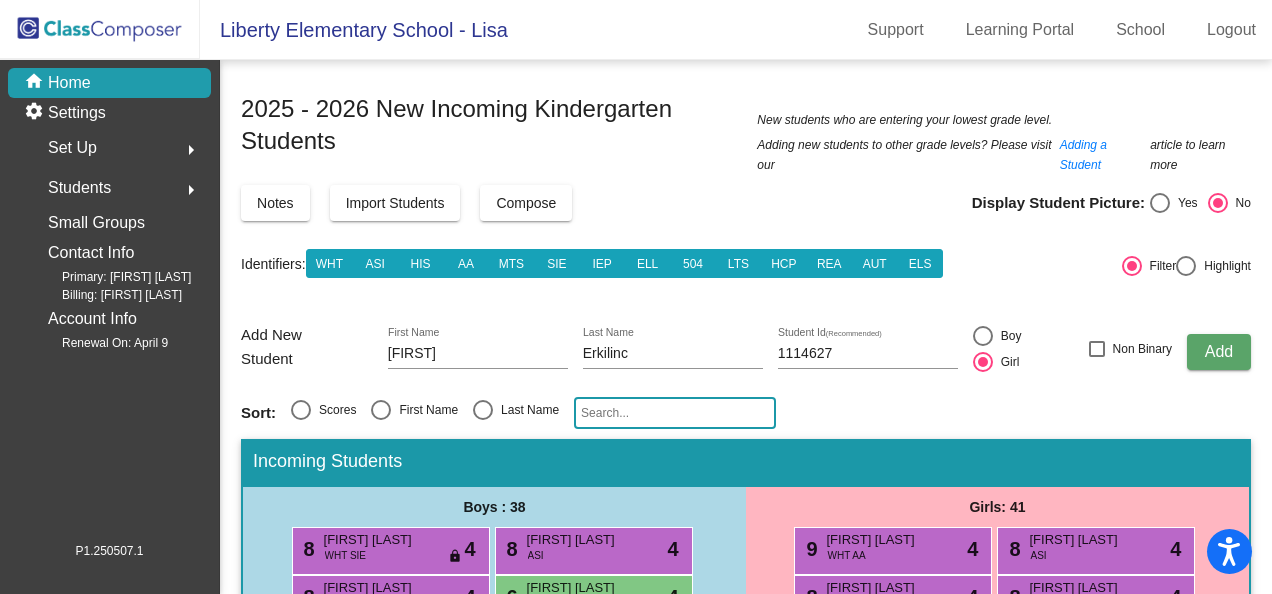 click on "Add" 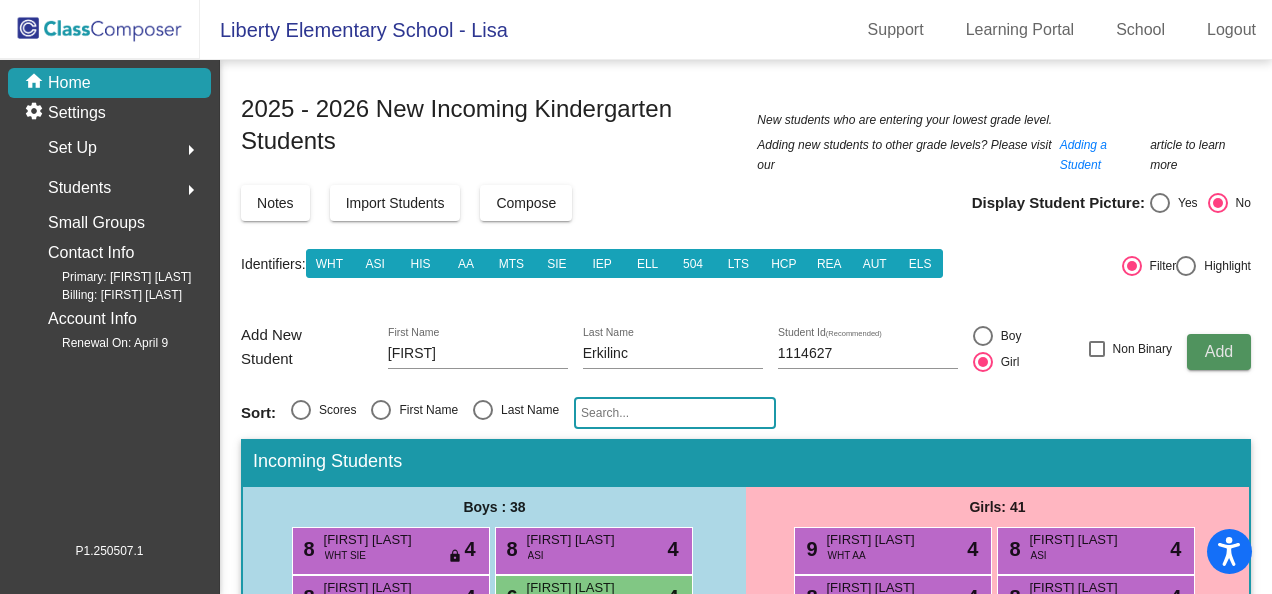 type 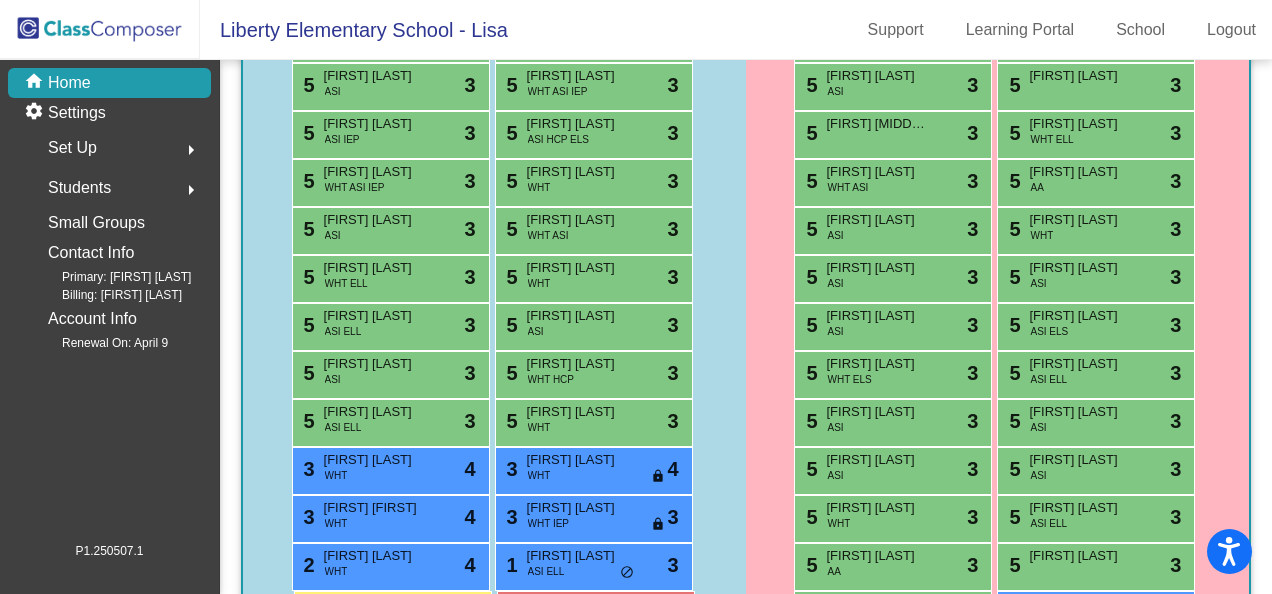 scroll, scrollTop: 900, scrollLeft: 0, axis: vertical 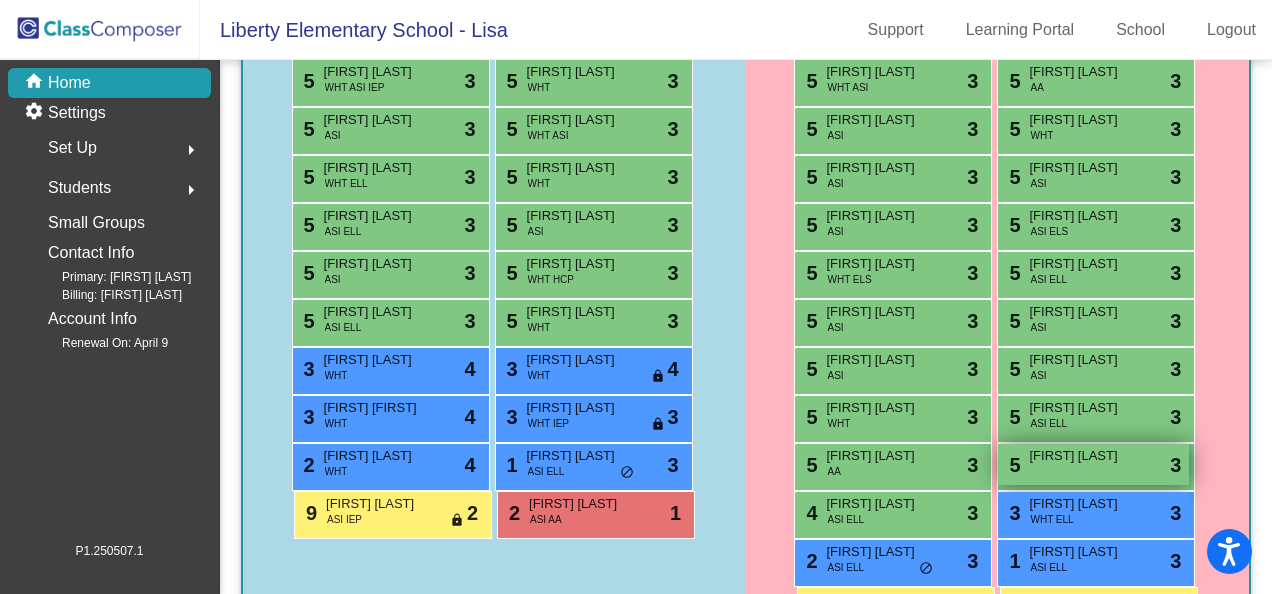 click on "5 Mary Erkilinc lock do_not_disturb_alt 3" at bounding box center (1093, 464) 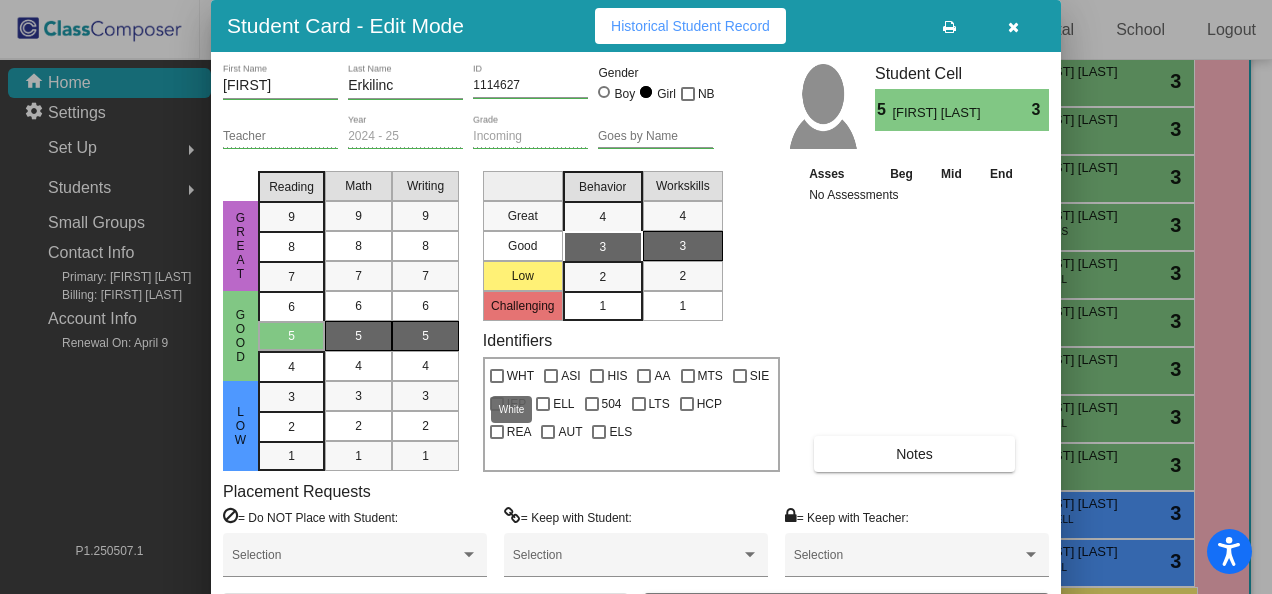 click at bounding box center [497, 376] 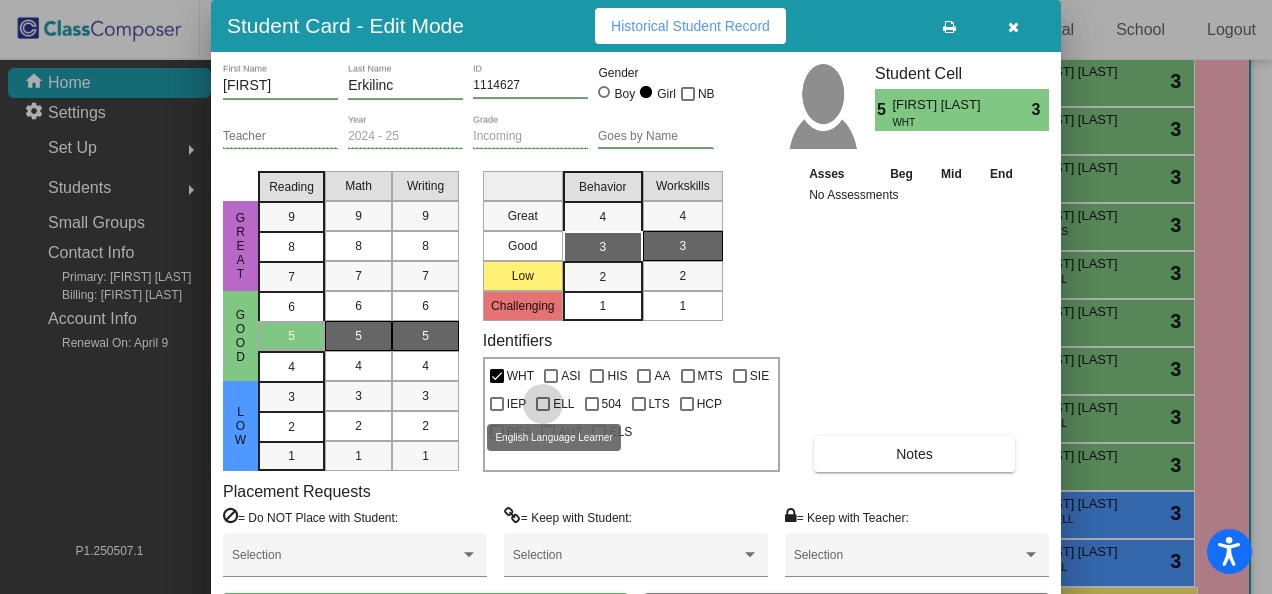 click at bounding box center [543, 404] 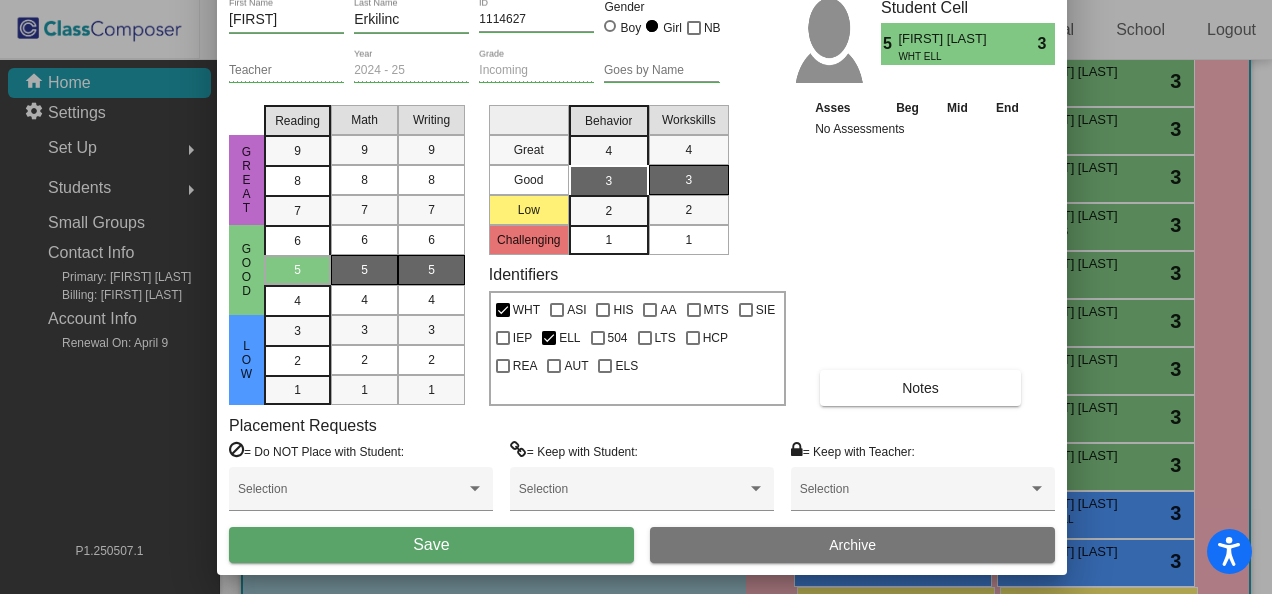 drag, startPoint x: 832, startPoint y: 32, endPoint x: 838, endPoint y: -58, distance: 90.199776 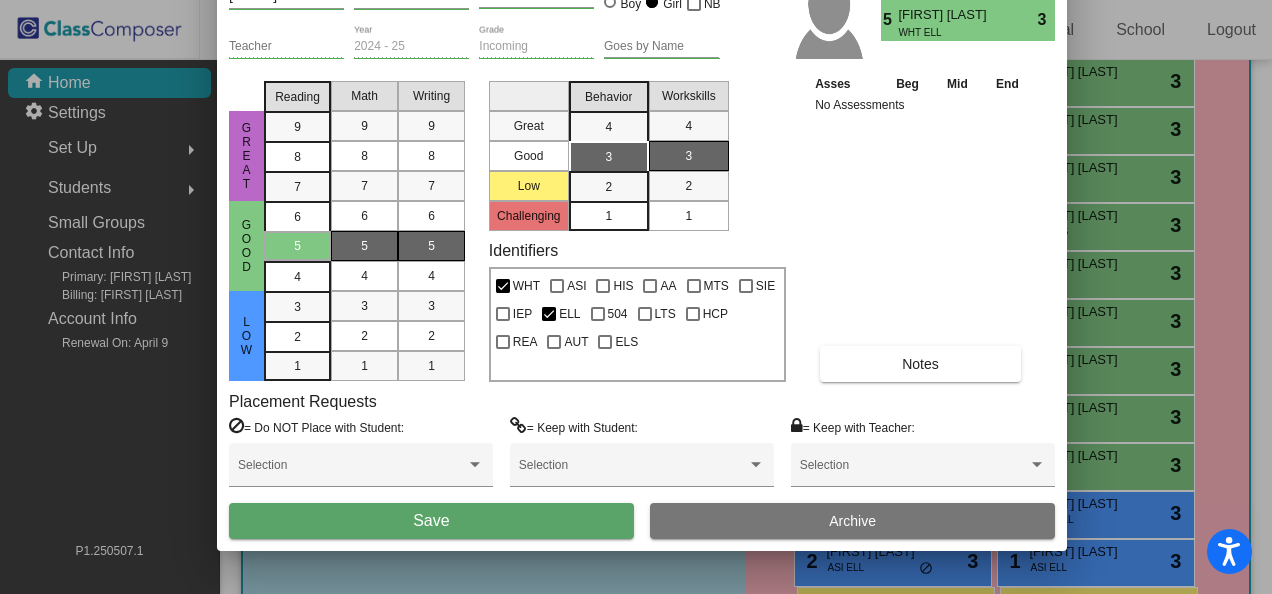 click on "Save" at bounding box center (431, 520) 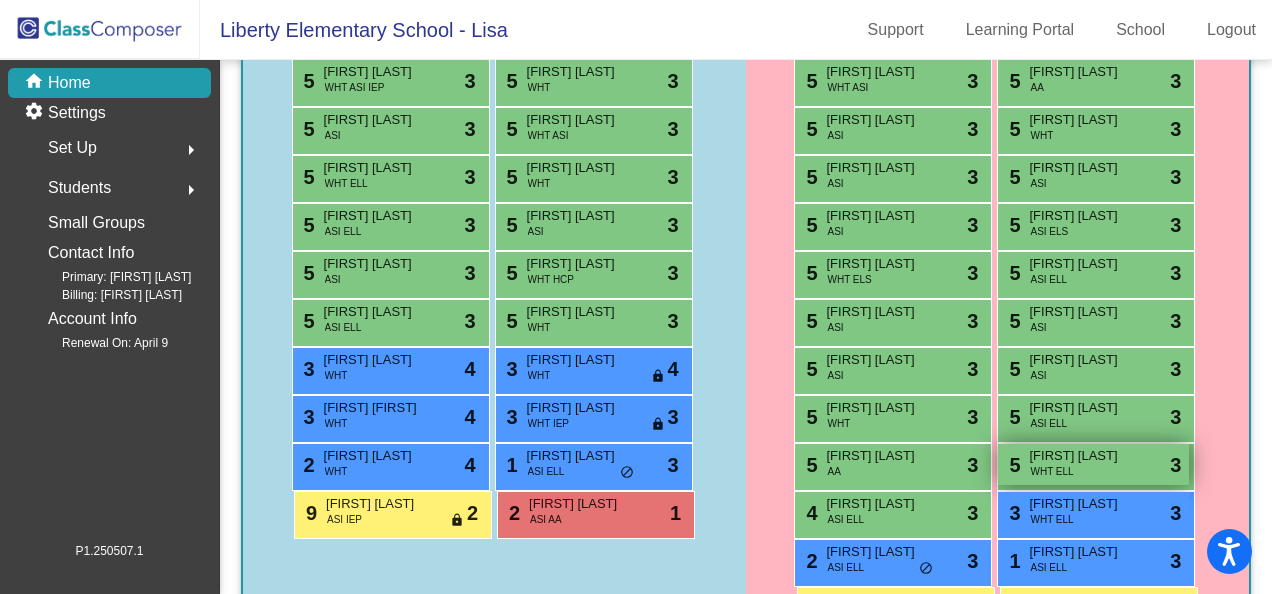 click on "[FIRST] [LAST]" at bounding box center [1079, 456] 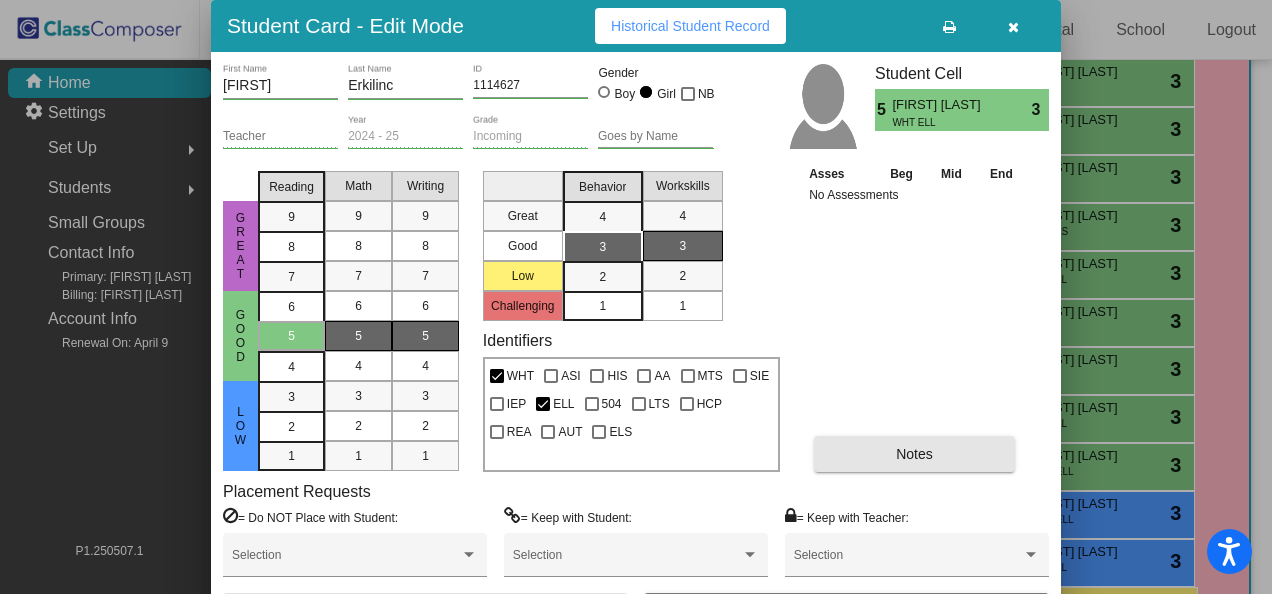 click on "Notes" at bounding box center (914, 454) 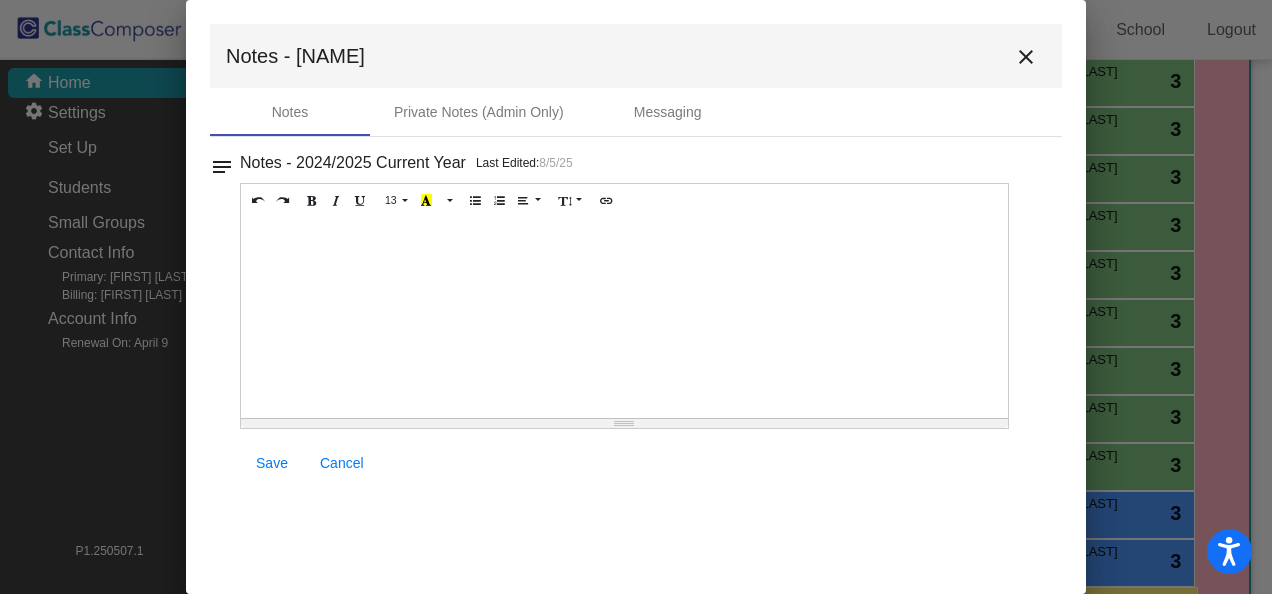 click at bounding box center [624, 318] 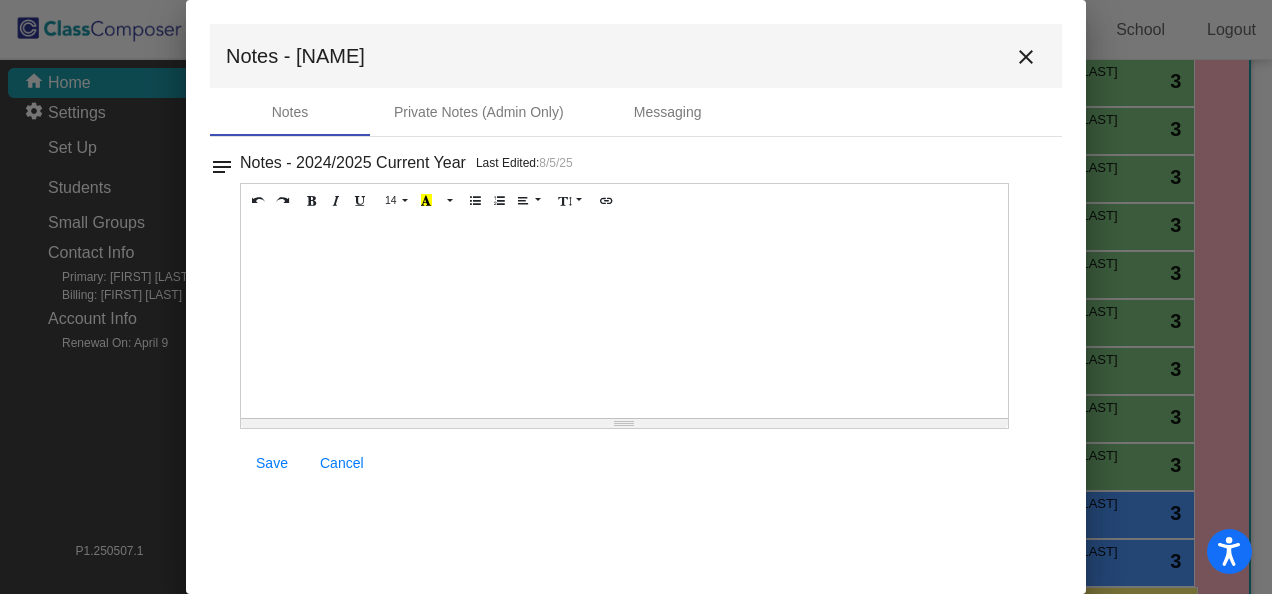 type 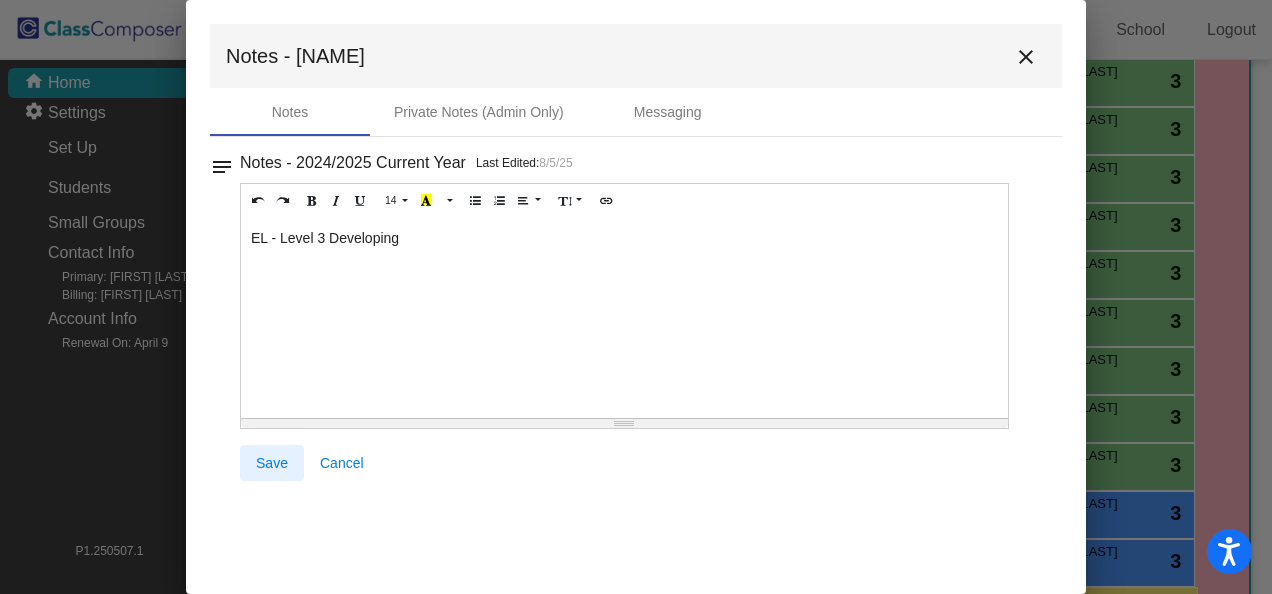 click on "Save" at bounding box center (272, 463) 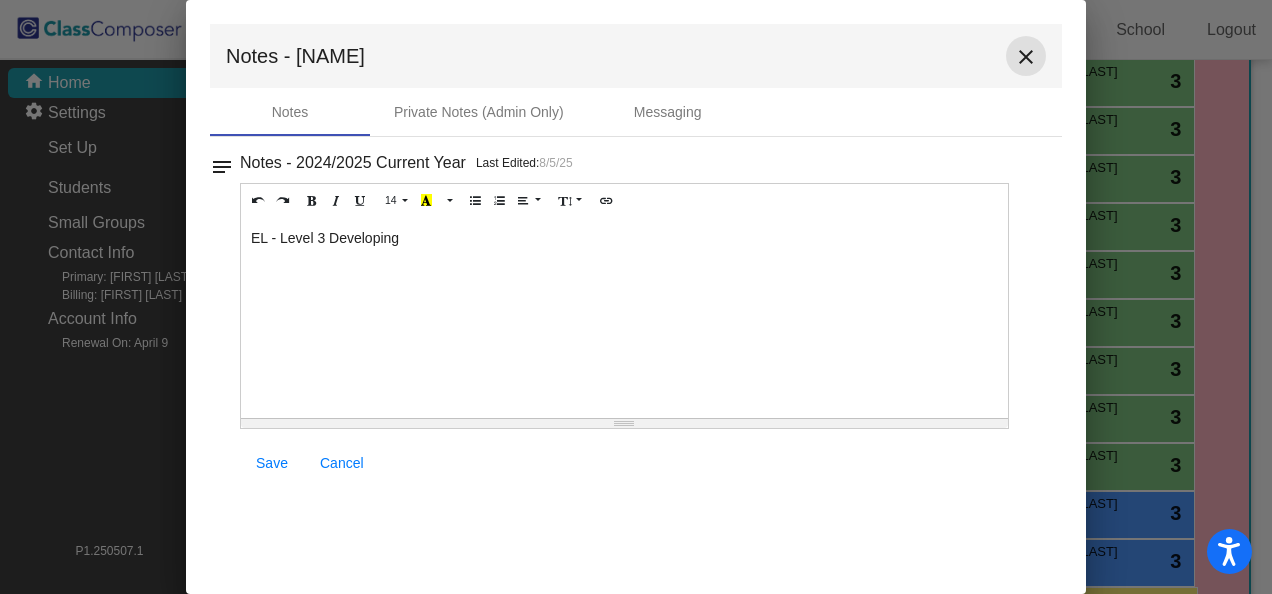 click on "close" at bounding box center (1026, 57) 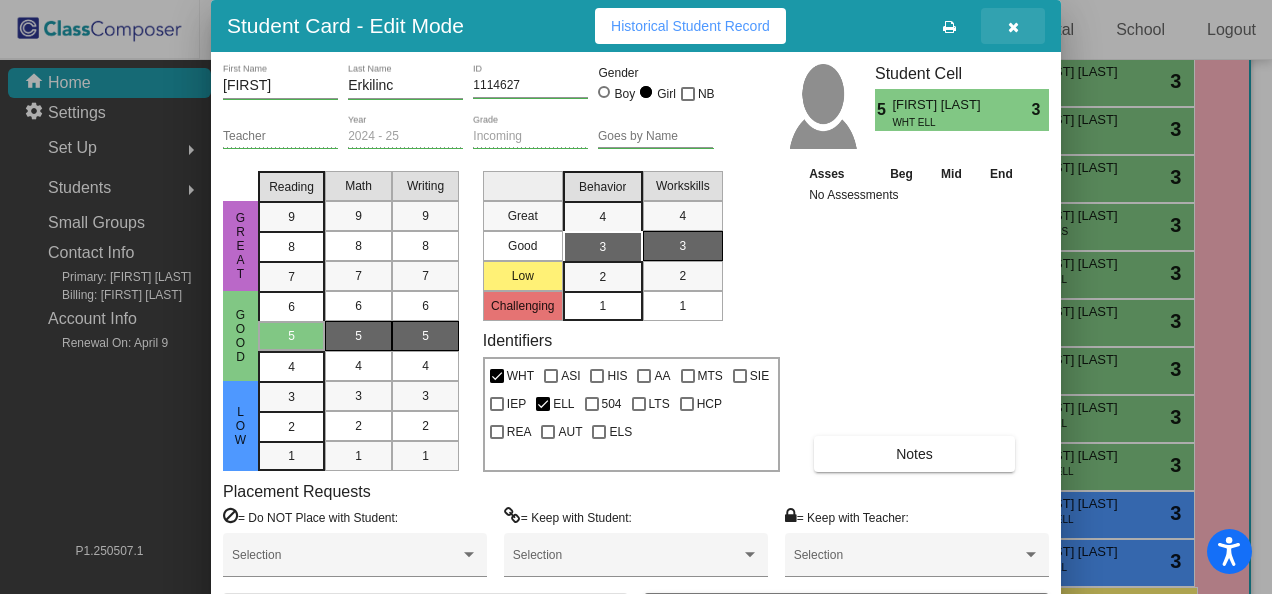 click at bounding box center (1013, 27) 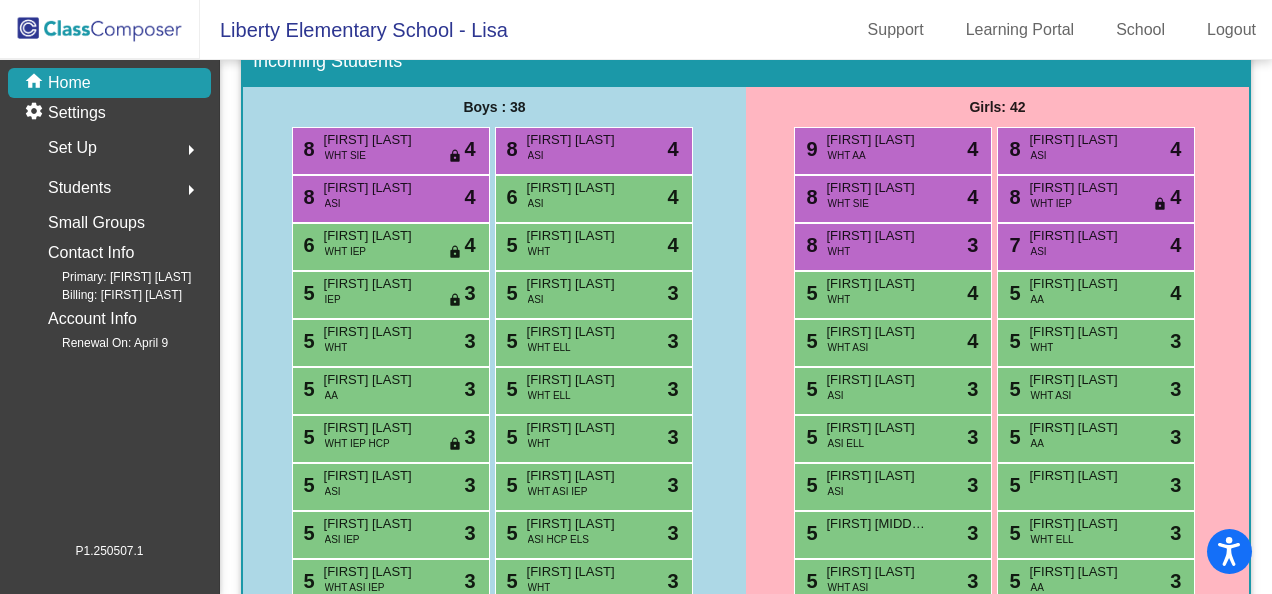 scroll, scrollTop: 0, scrollLeft: 0, axis: both 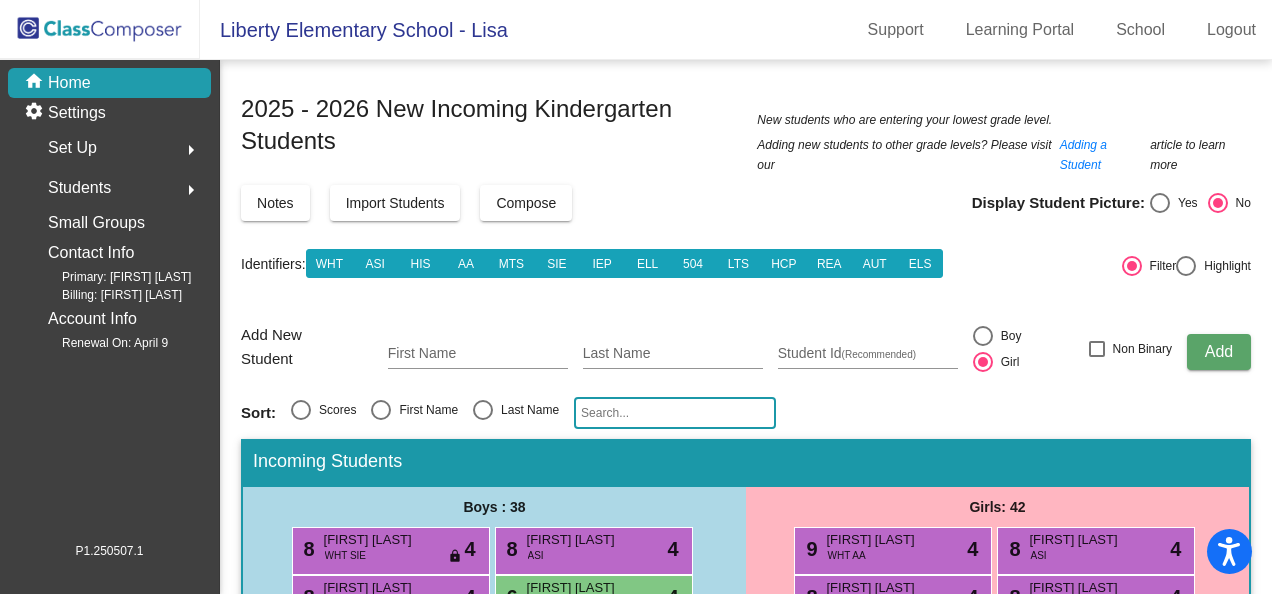 click 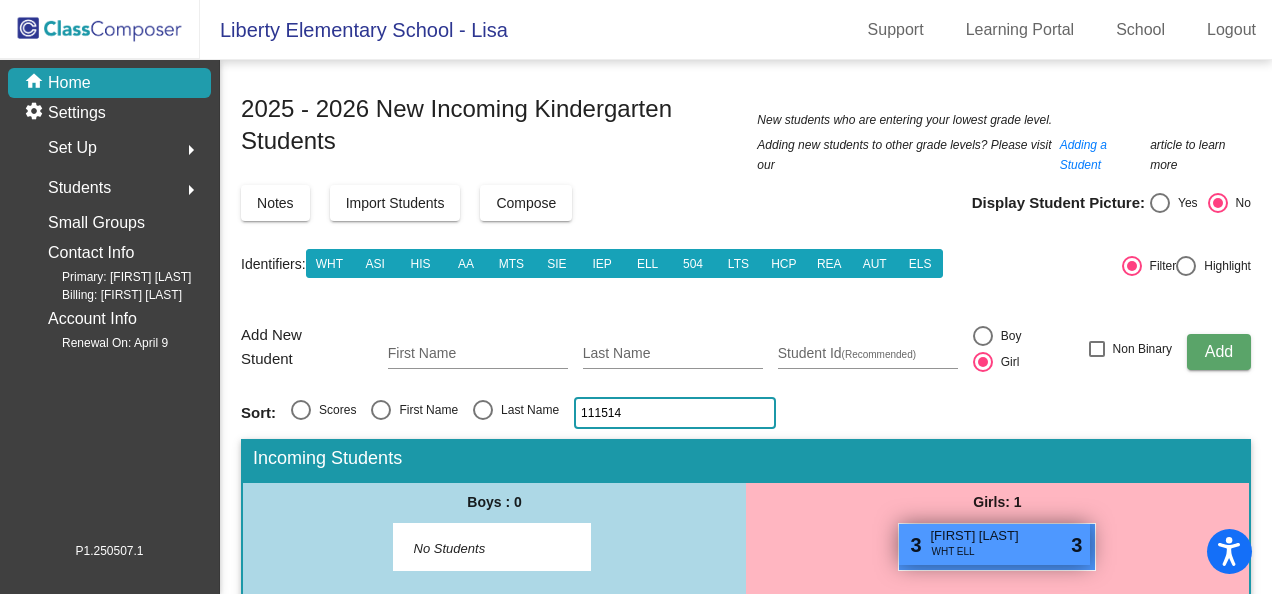 type on "111514" 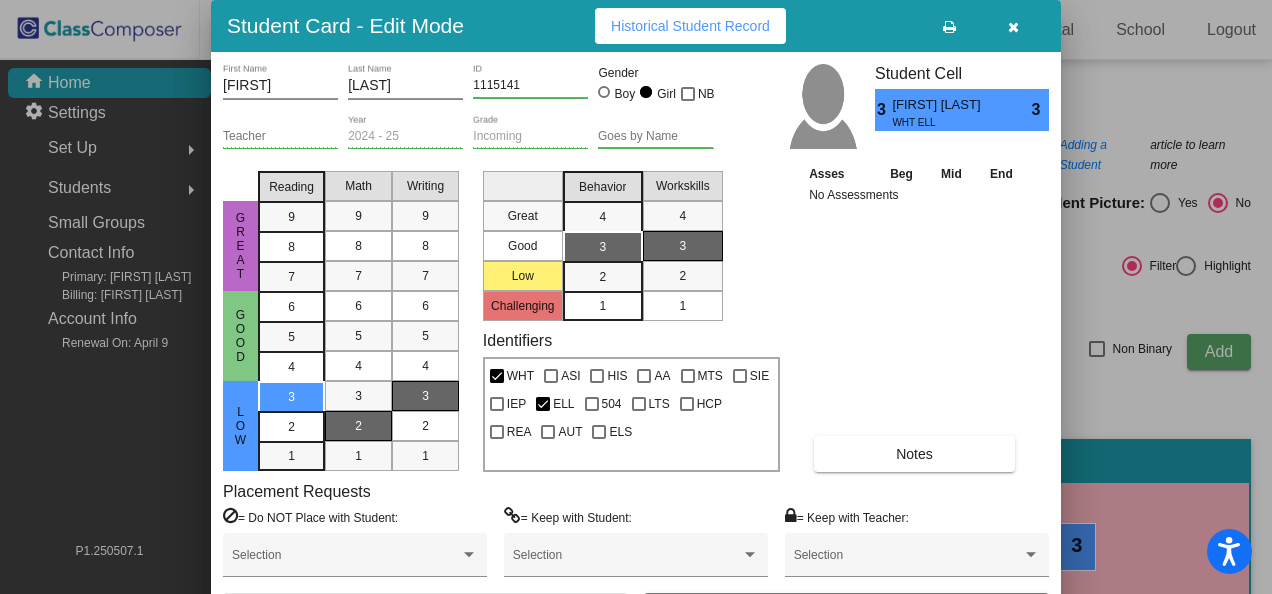 click on "Notes" at bounding box center (914, 454) 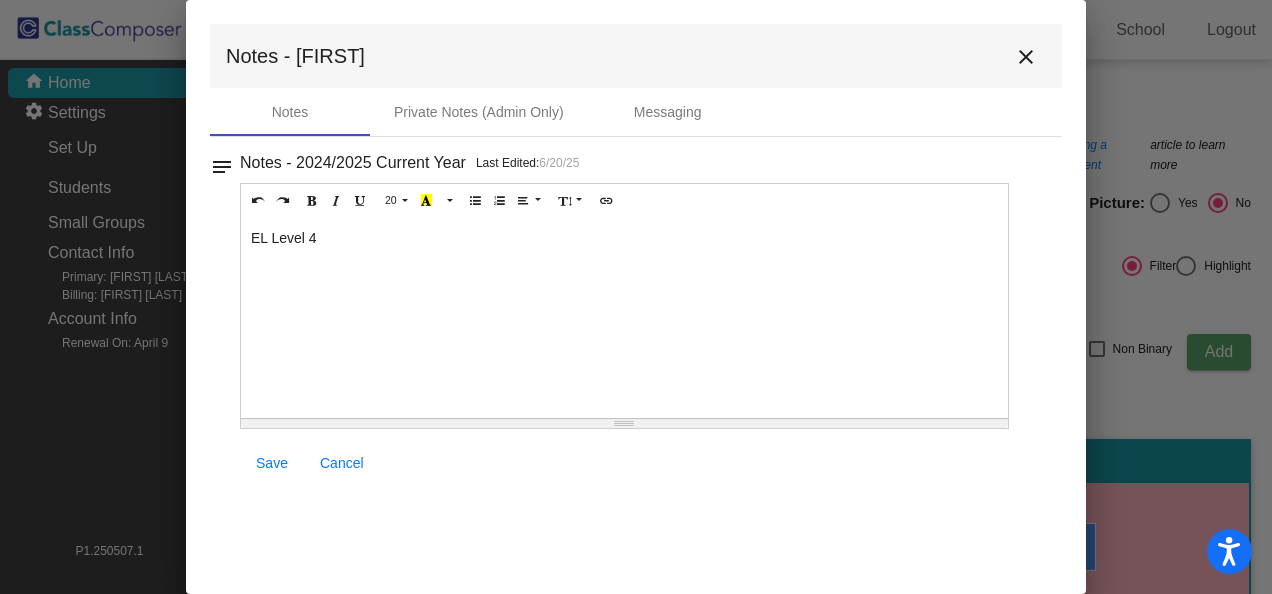 click on "close" at bounding box center (1026, 57) 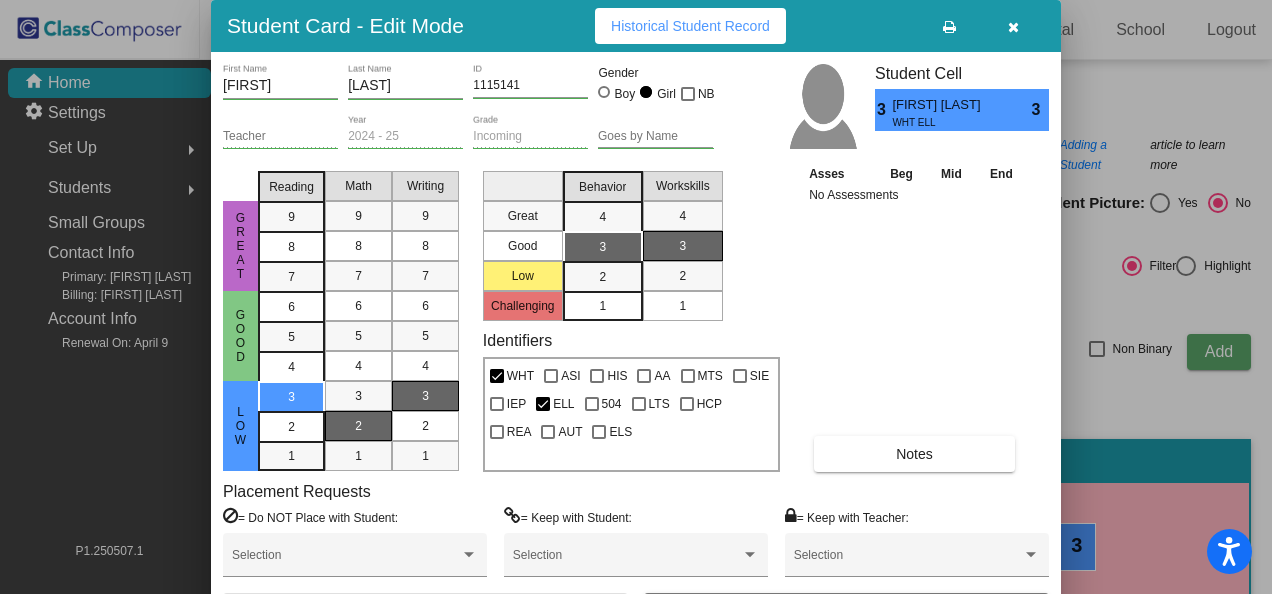 click at bounding box center (1013, 27) 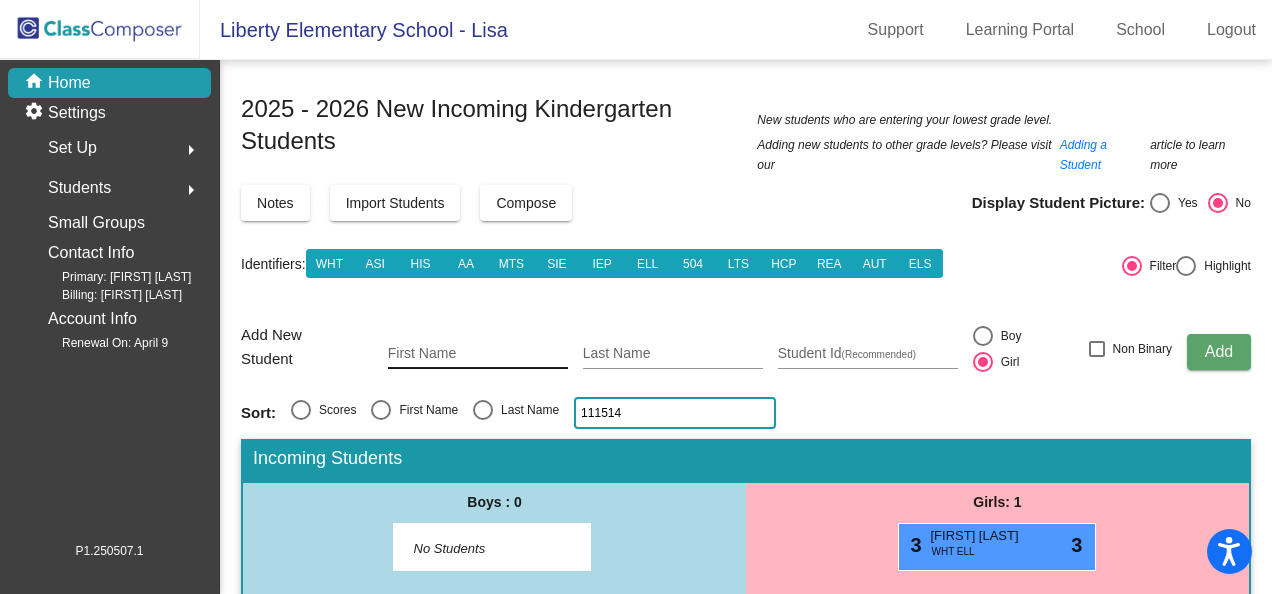 click on "First Name" at bounding box center (478, 354) 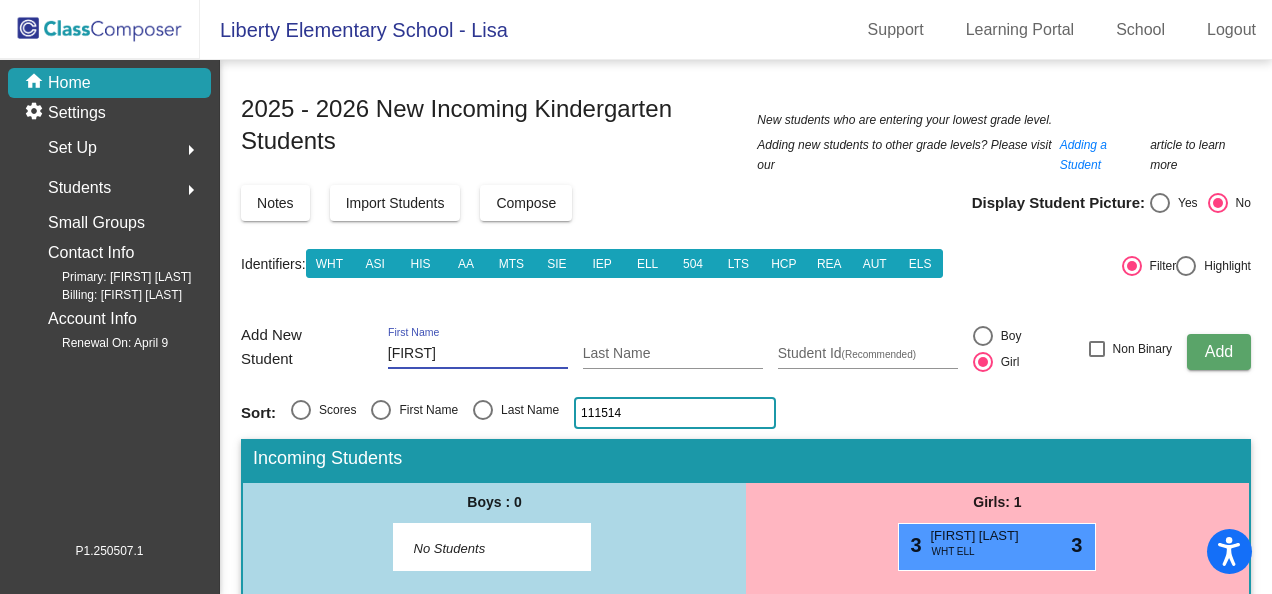 type on "[FIRST]" 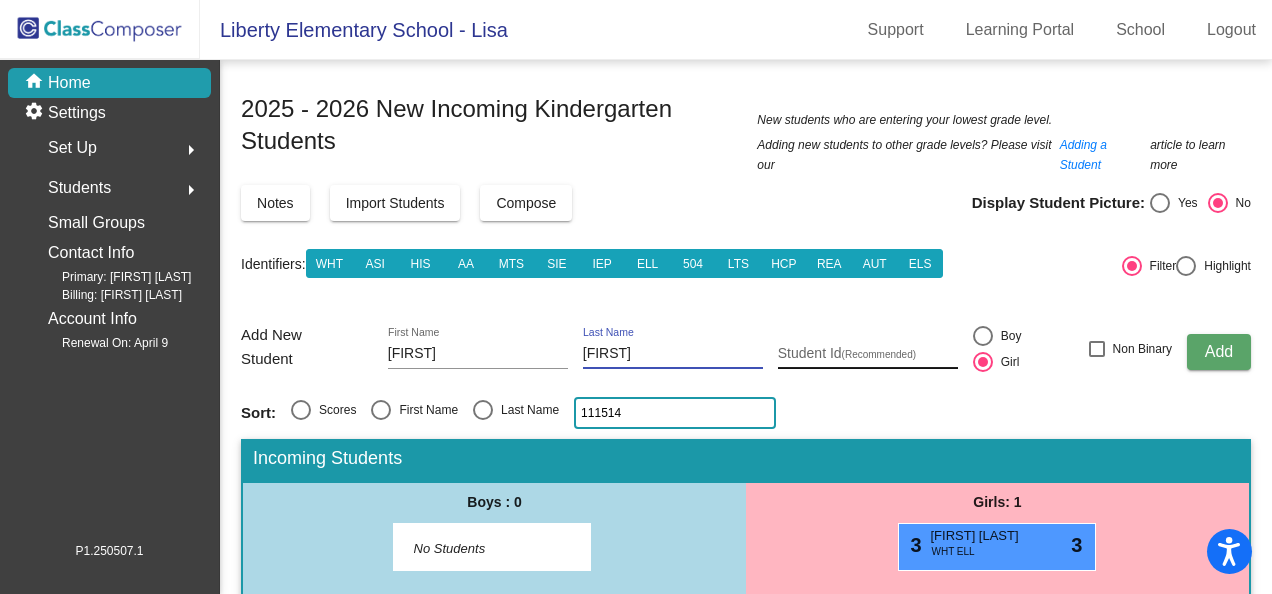 type on "[FIRST]" 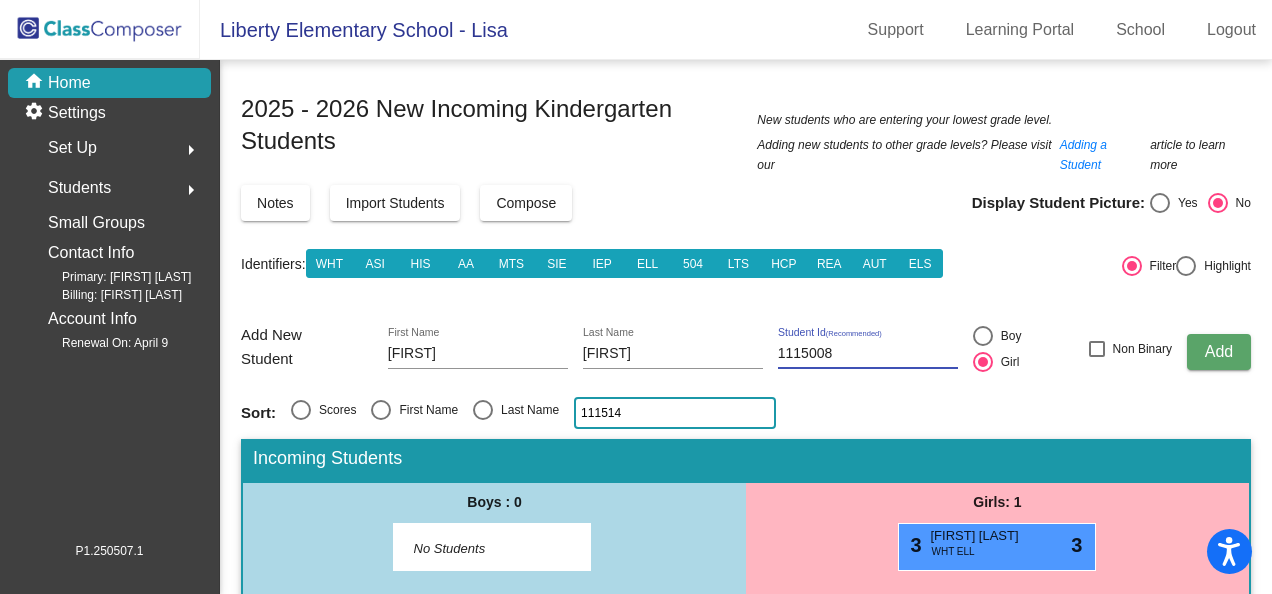 type on "1115008" 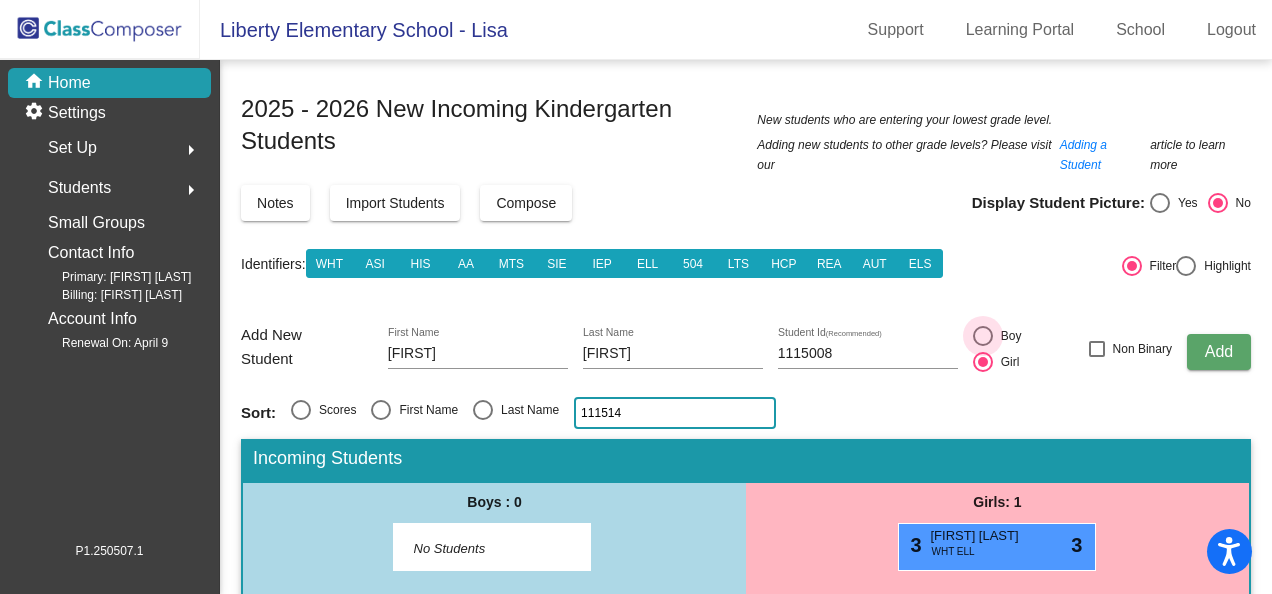click at bounding box center [983, 336] 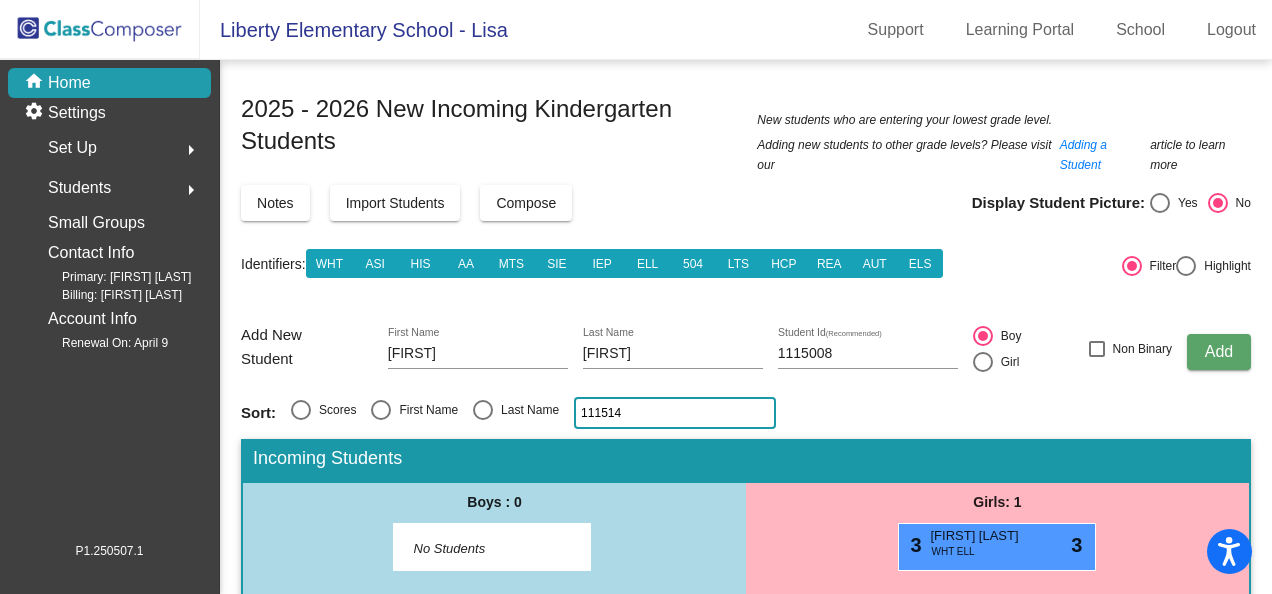 click on "Add" 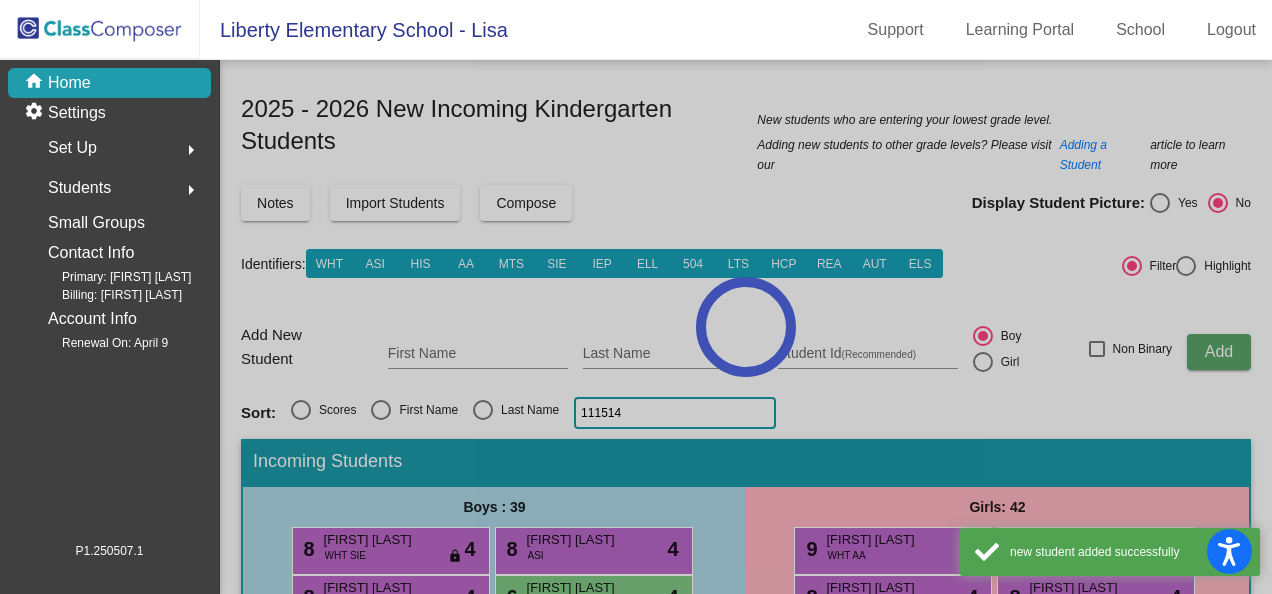 click 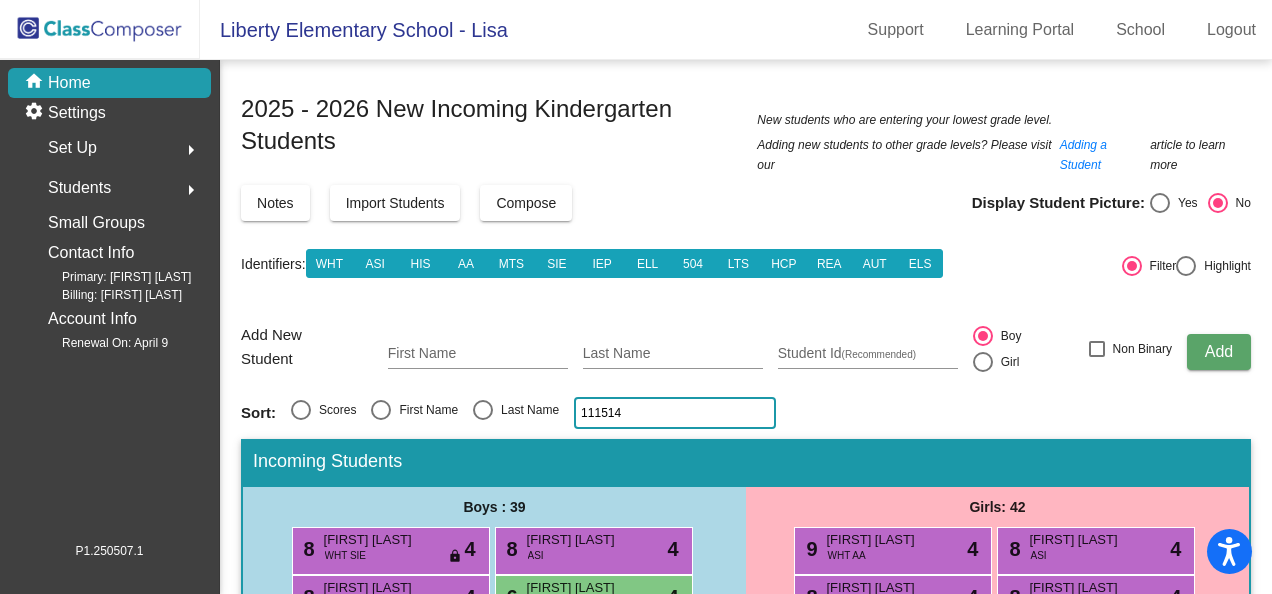click on "111514" 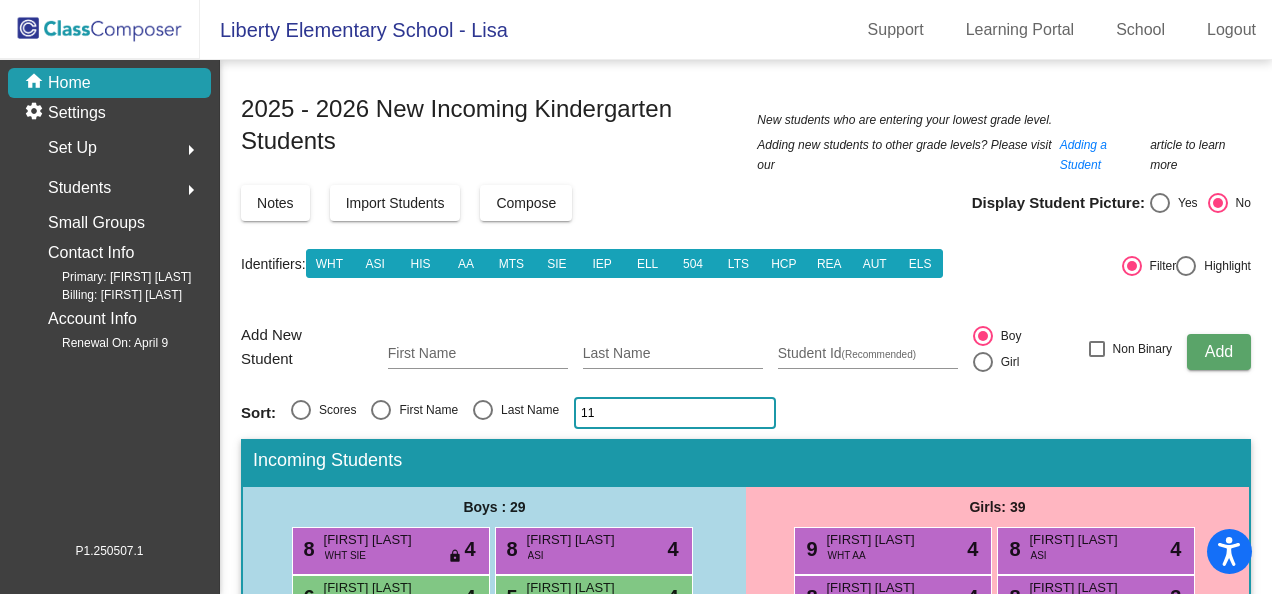 type on "1" 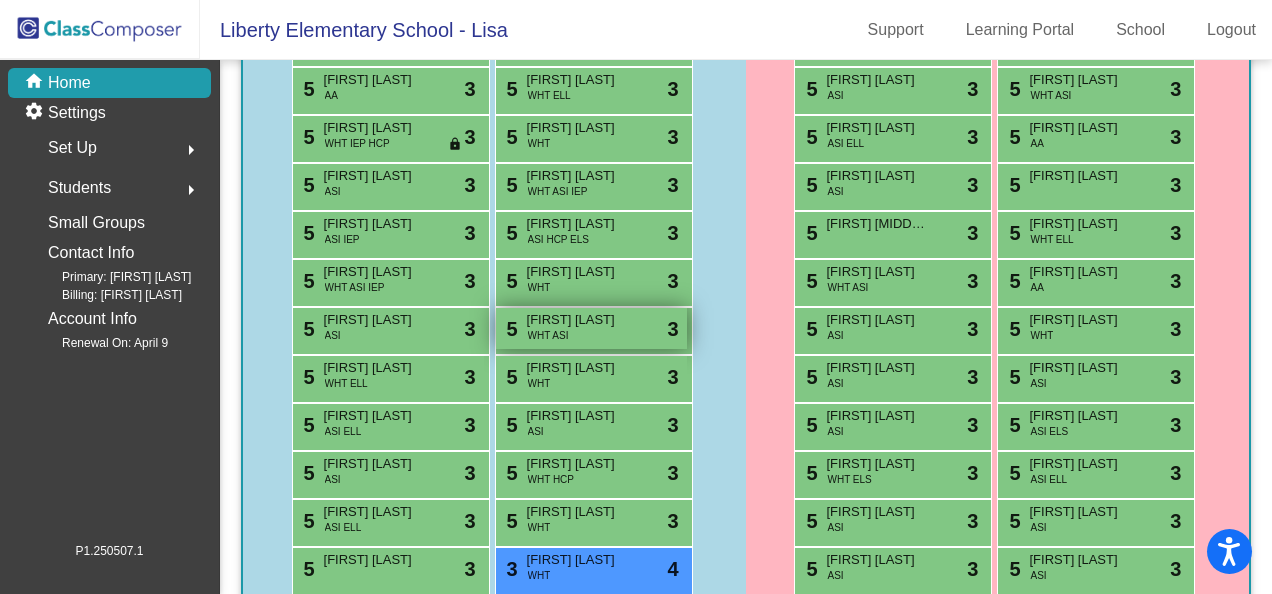scroll, scrollTop: 800, scrollLeft: 0, axis: vertical 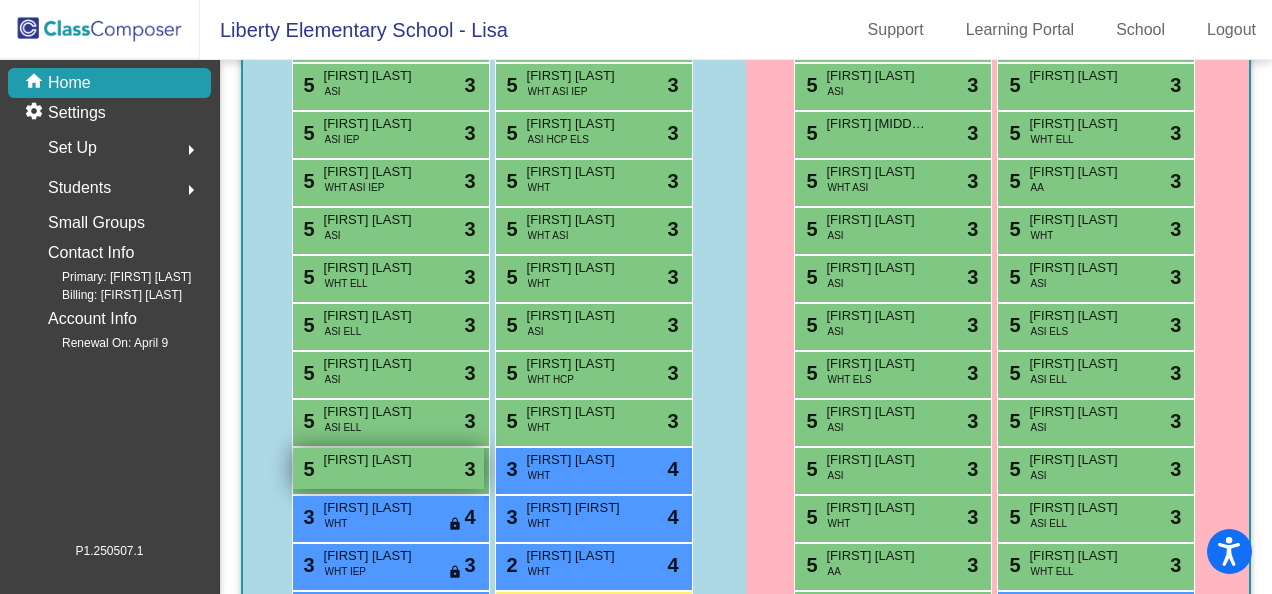 type 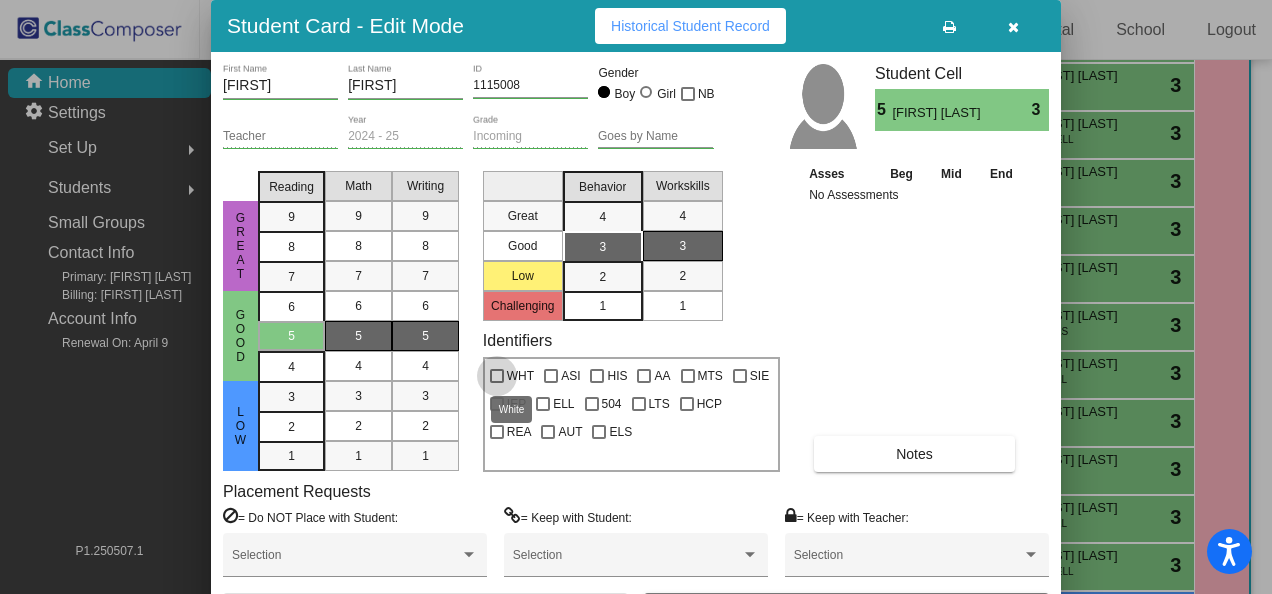 click at bounding box center (497, 376) 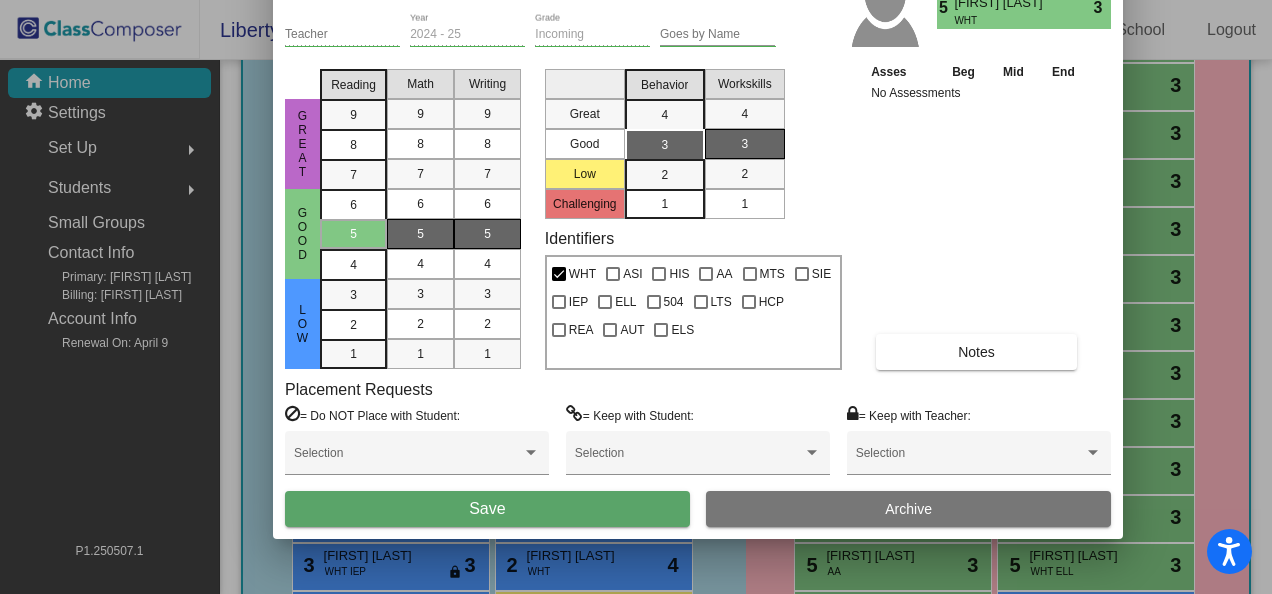 drag, startPoint x: 848, startPoint y: 34, endPoint x: 910, endPoint y: -68, distance: 119.36499 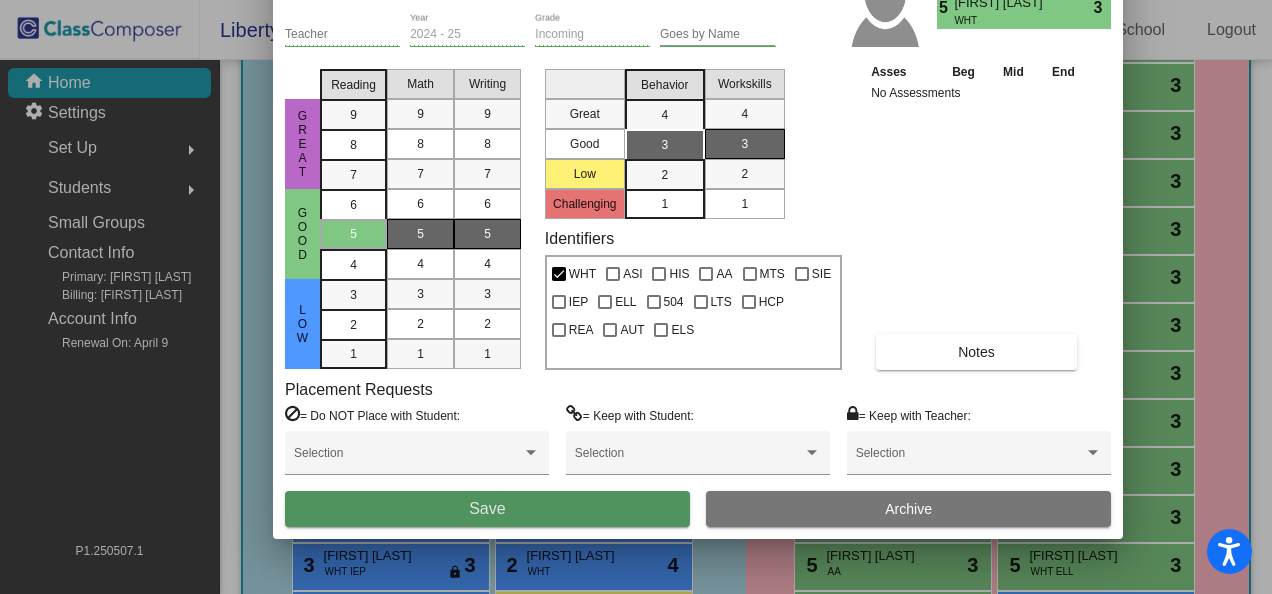 click on "Save" at bounding box center [487, 508] 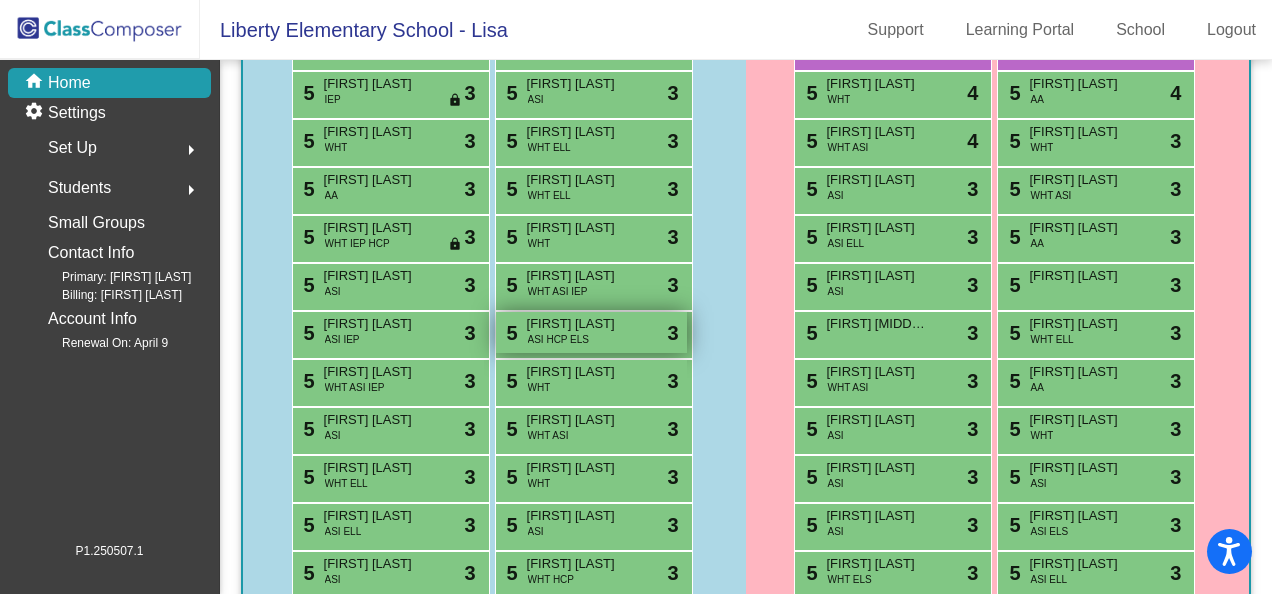 scroll, scrollTop: 200, scrollLeft: 0, axis: vertical 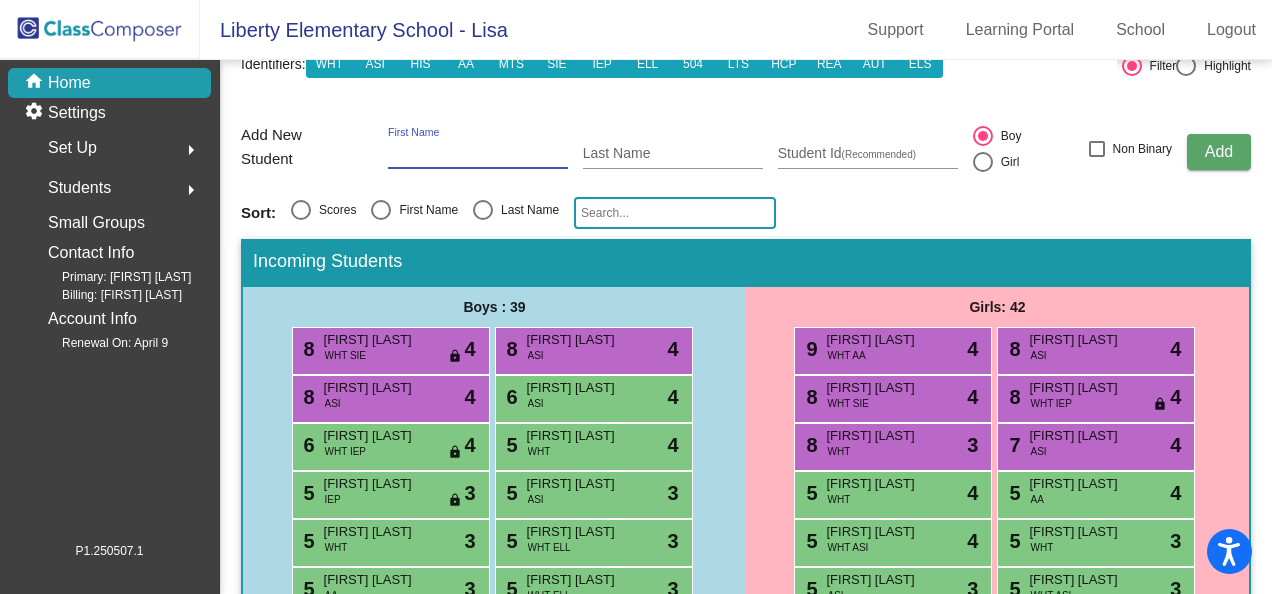 click on "First Name" at bounding box center (478, 154) 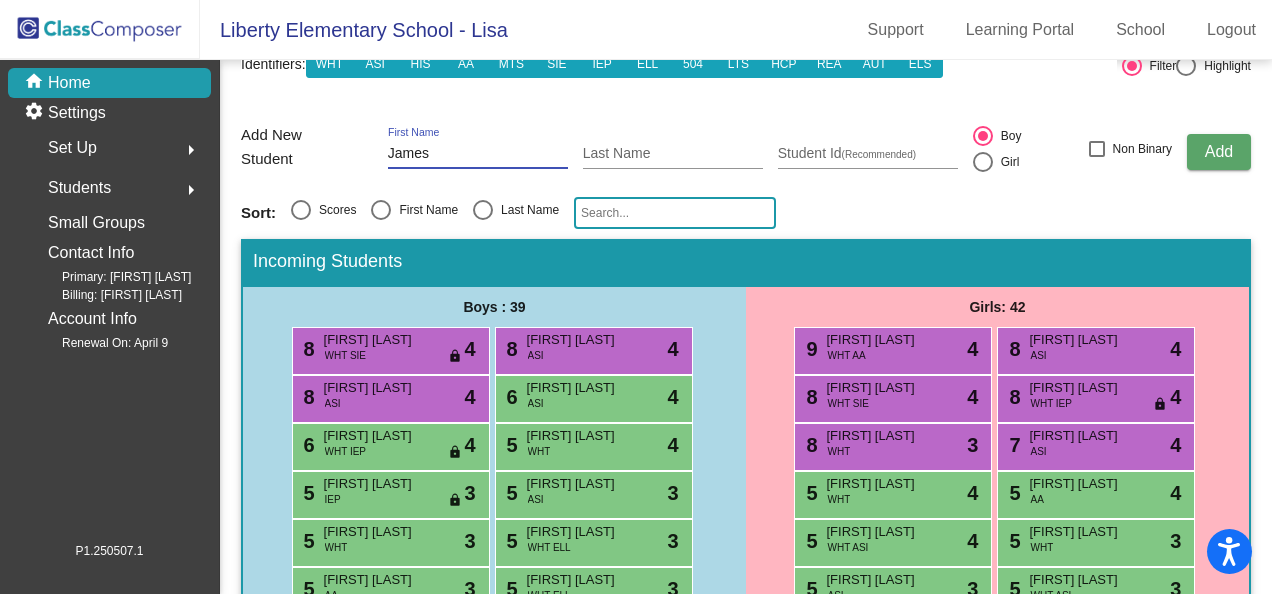 type on "James" 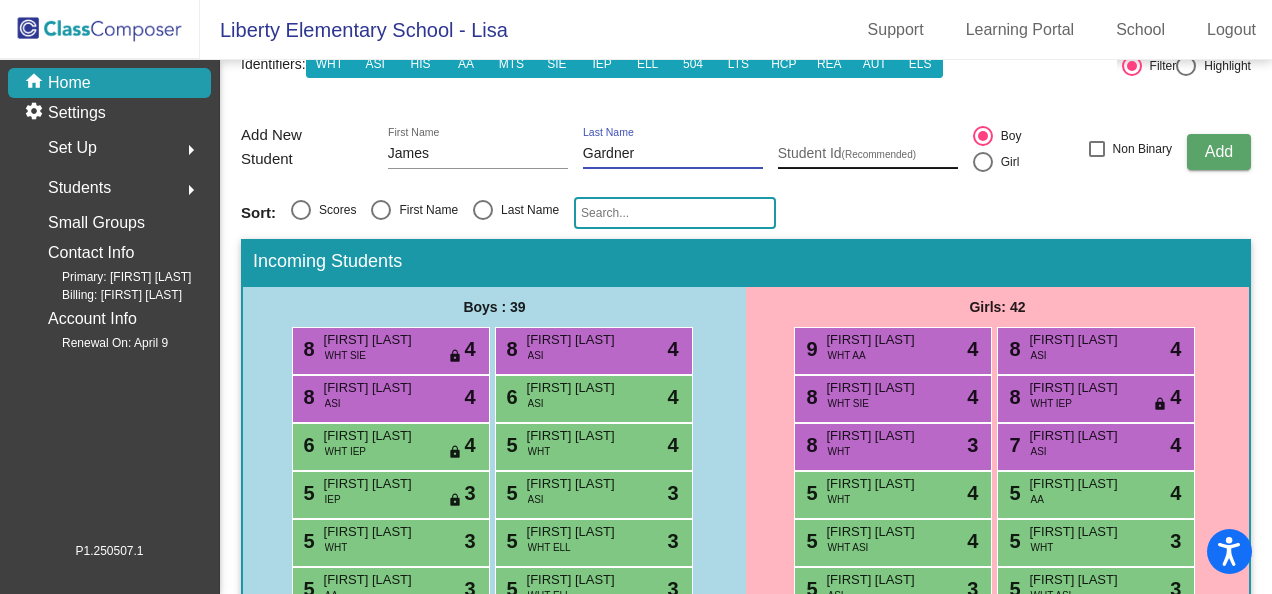 type on "Gardner" 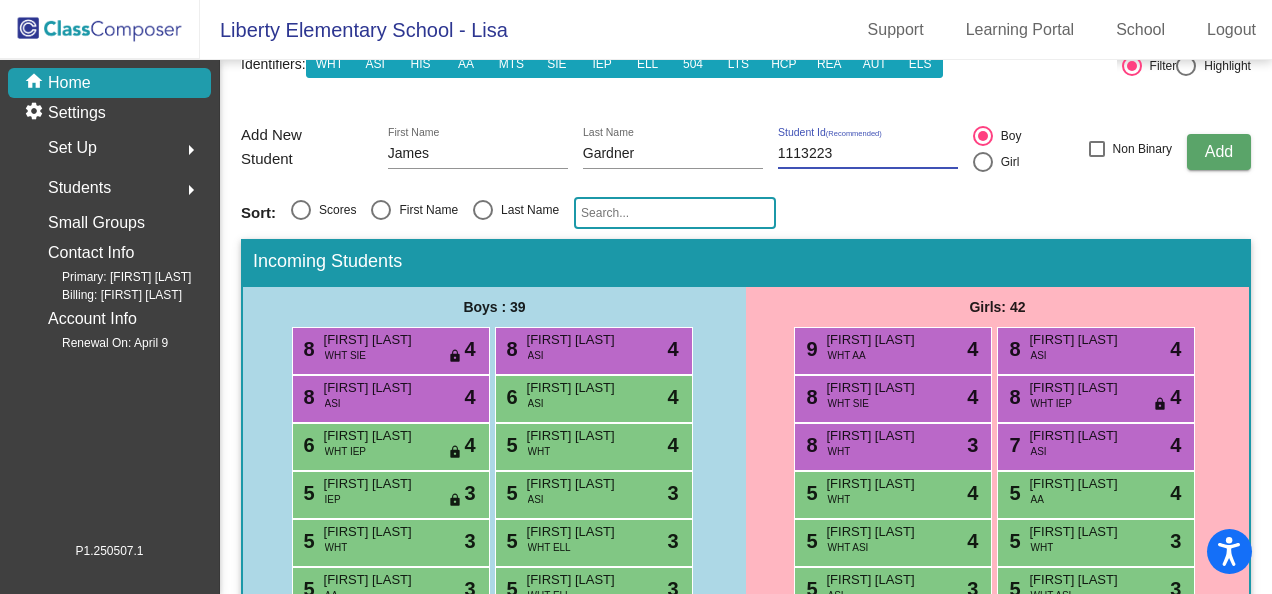 type on "1113223" 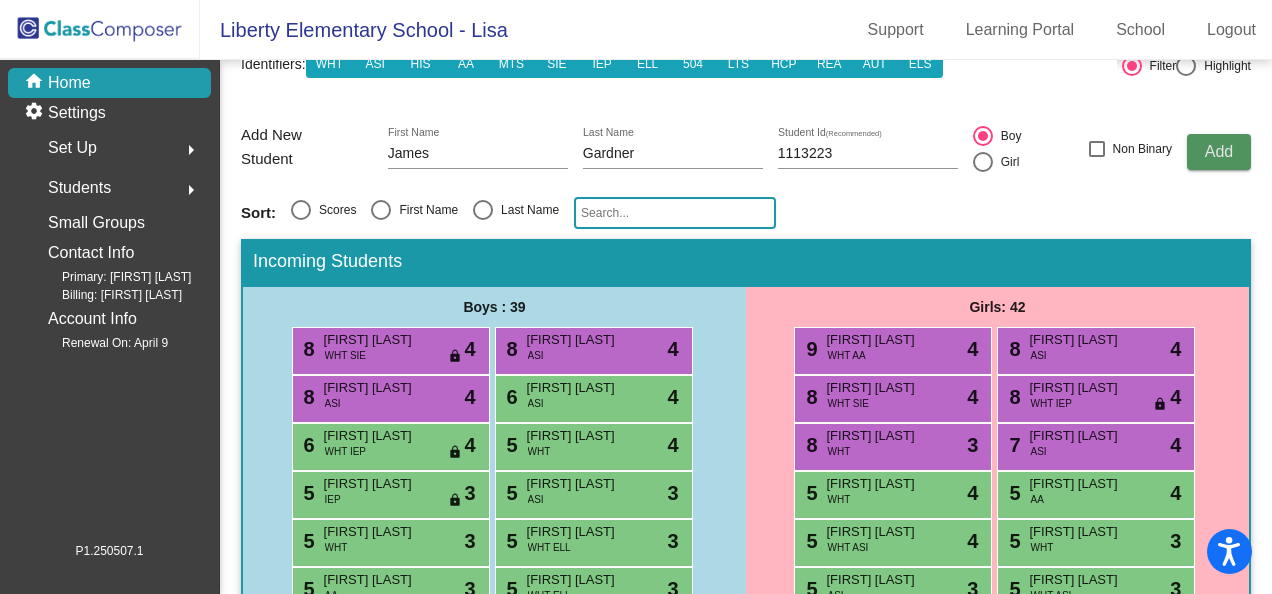 click on "Add" 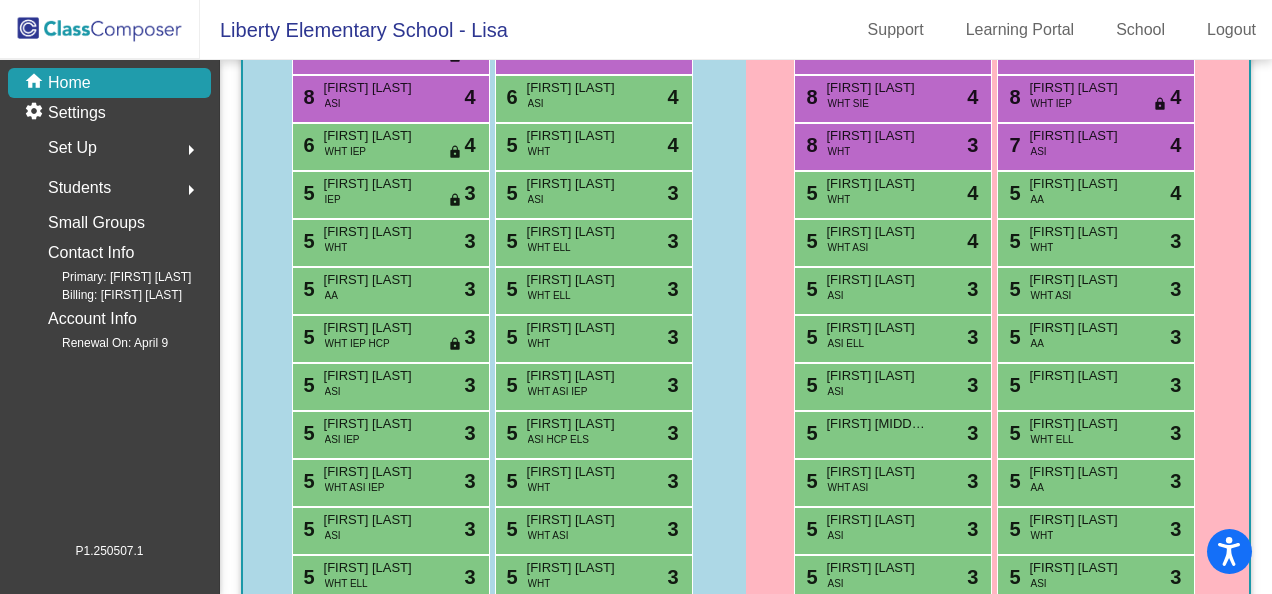 scroll, scrollTop: 800, scrollLeft: 0, axis: vertical 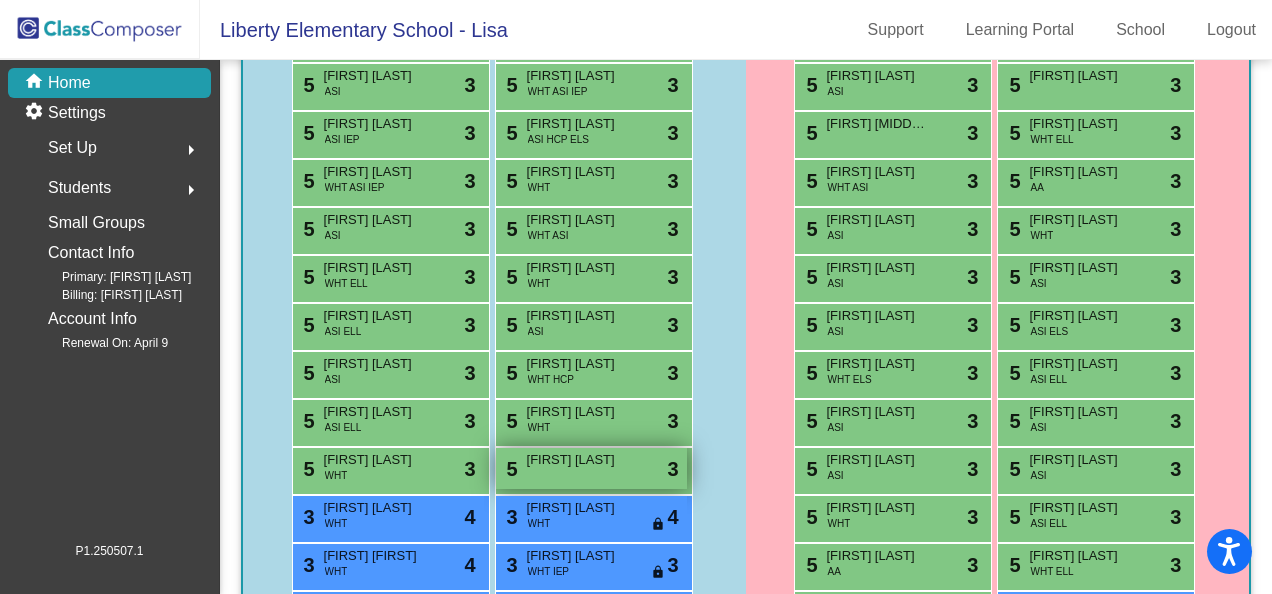 click on "5 [FIRST] [LAST] lock do_not_disturb_alt 3" at bounding box center [591, 468] 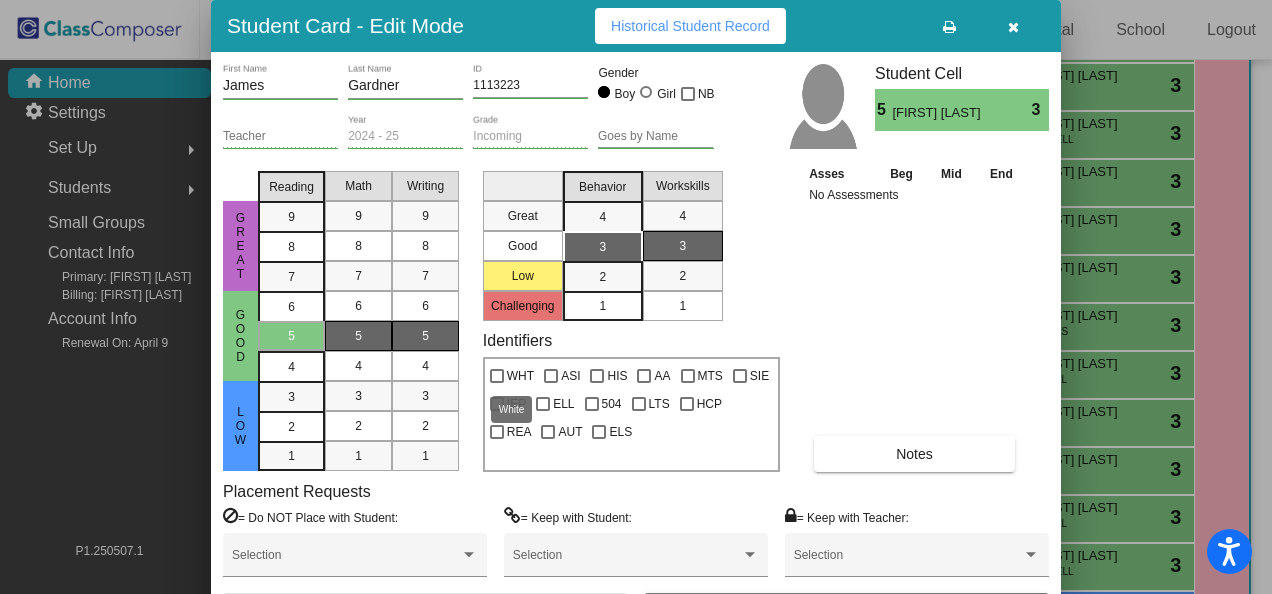 click at bounding box center [497, 376] 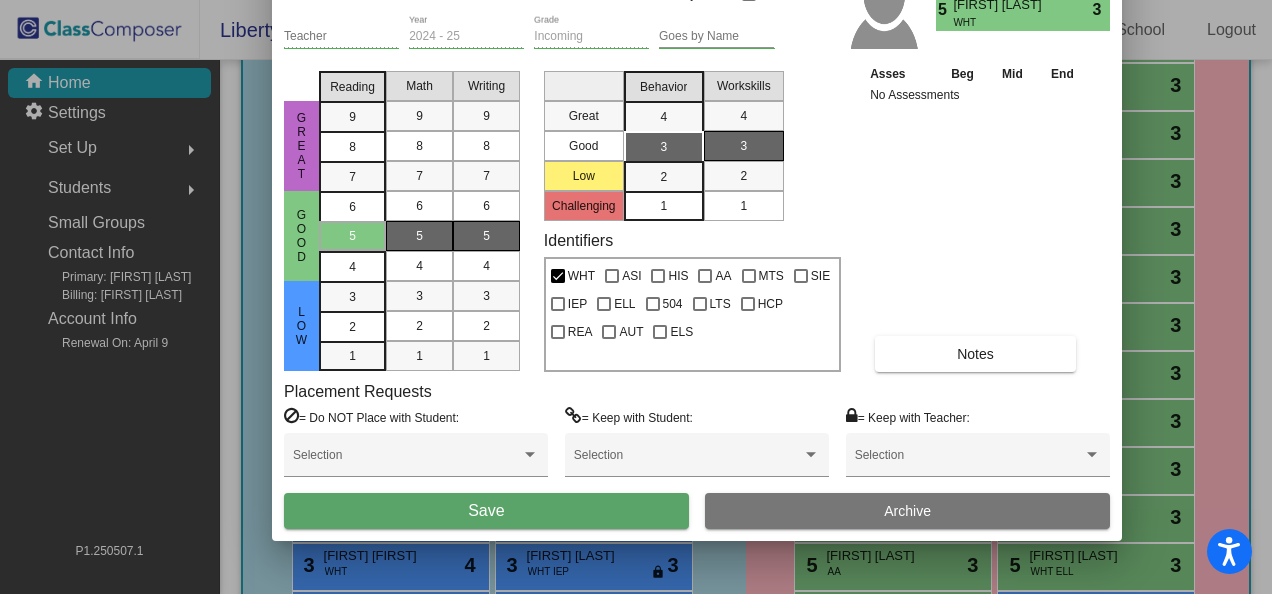 drag, startPoint x: 809, startPoint y: 26, endPoint x: 870, endPoint y: -74, distance: 117.13667 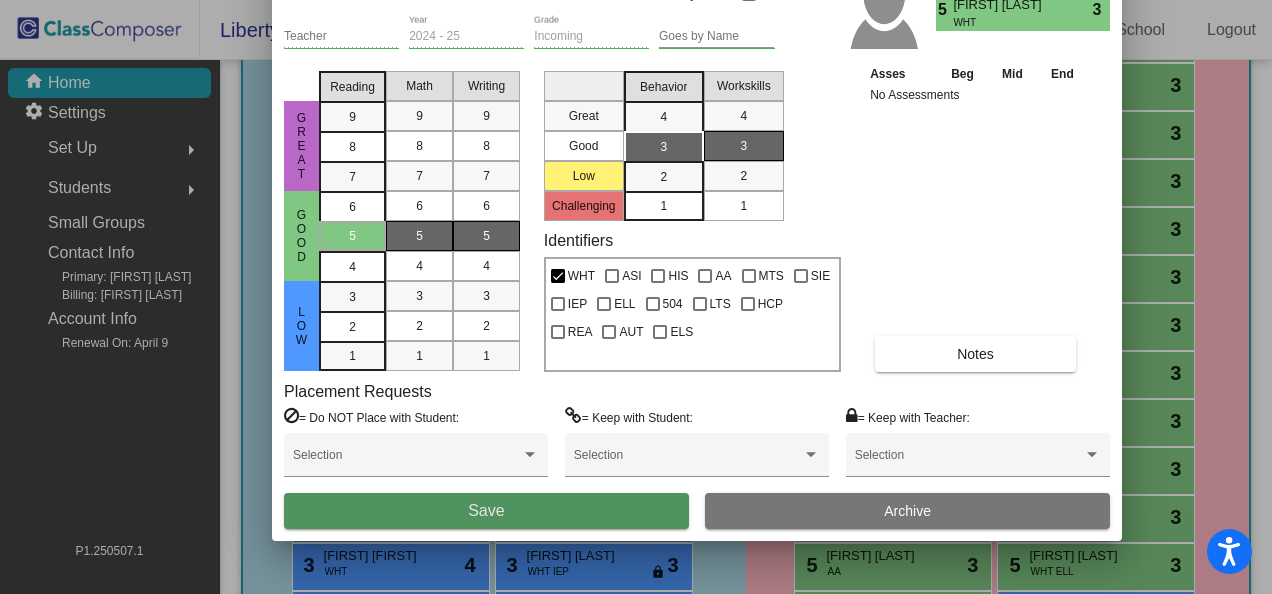 click on "Save" at bounding box center [486, 510] 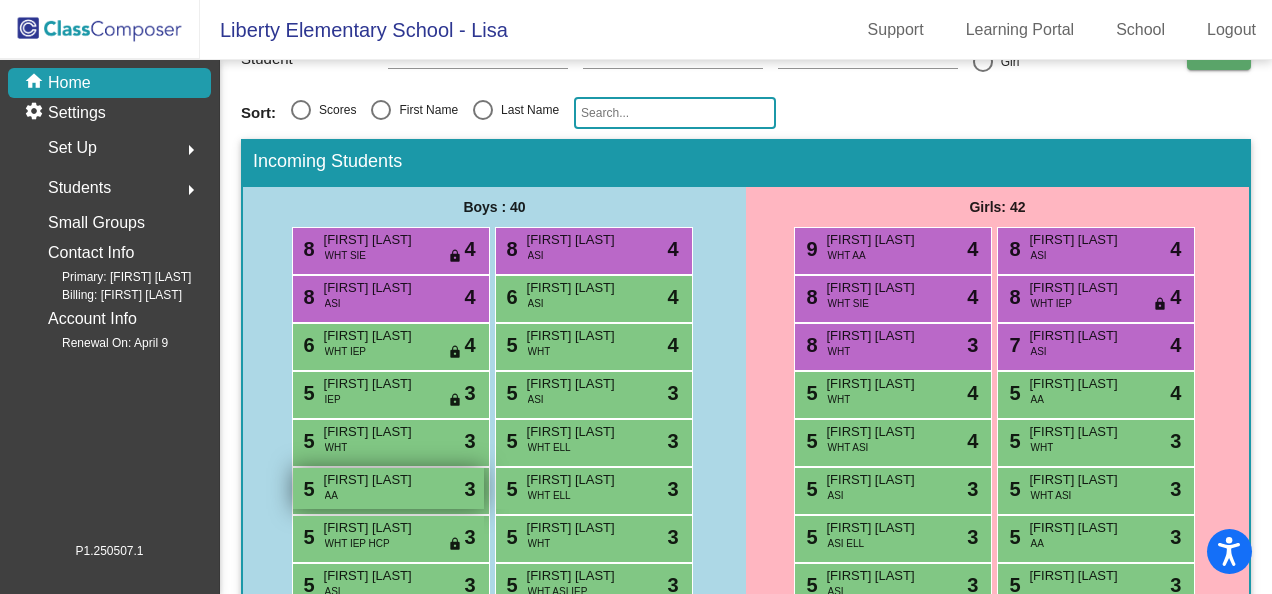 scroll, scrollTop: 0, scrollLeft: 0, axis: both 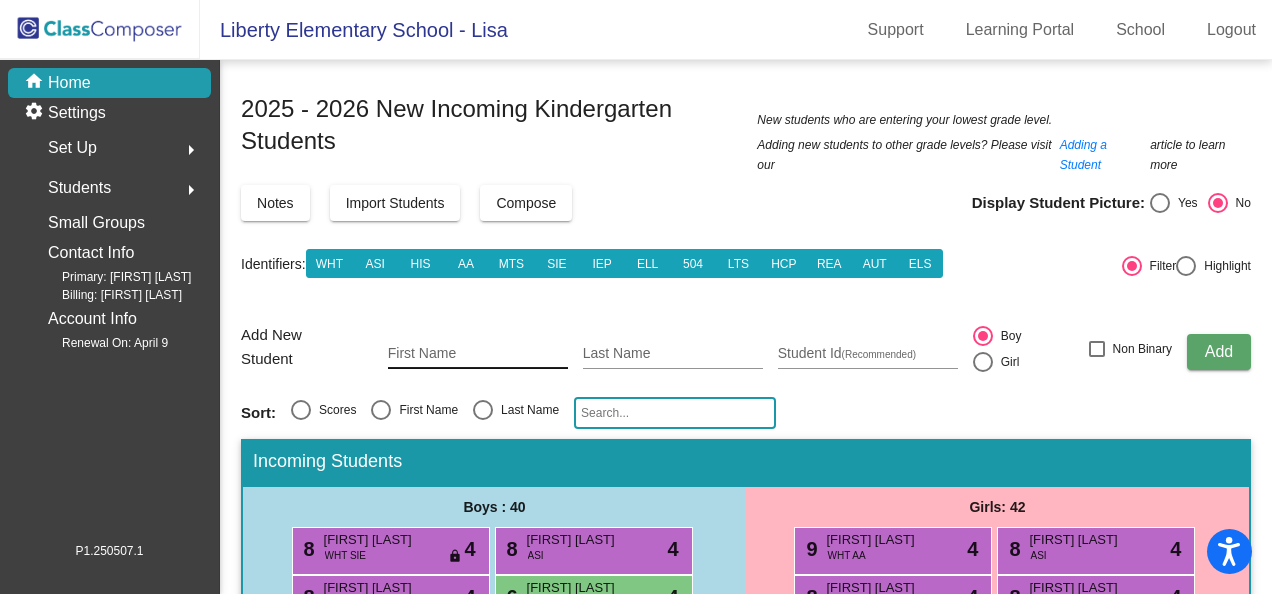 click on "First Name" at bounding box center [478, 354] 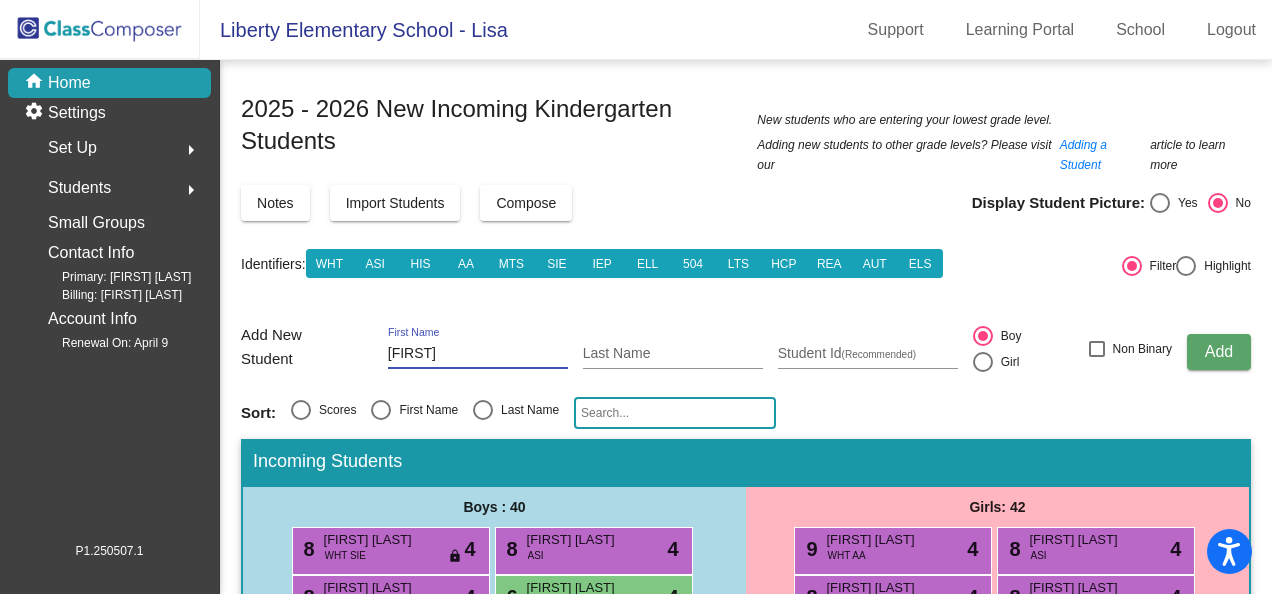 type on "[FIRST]" 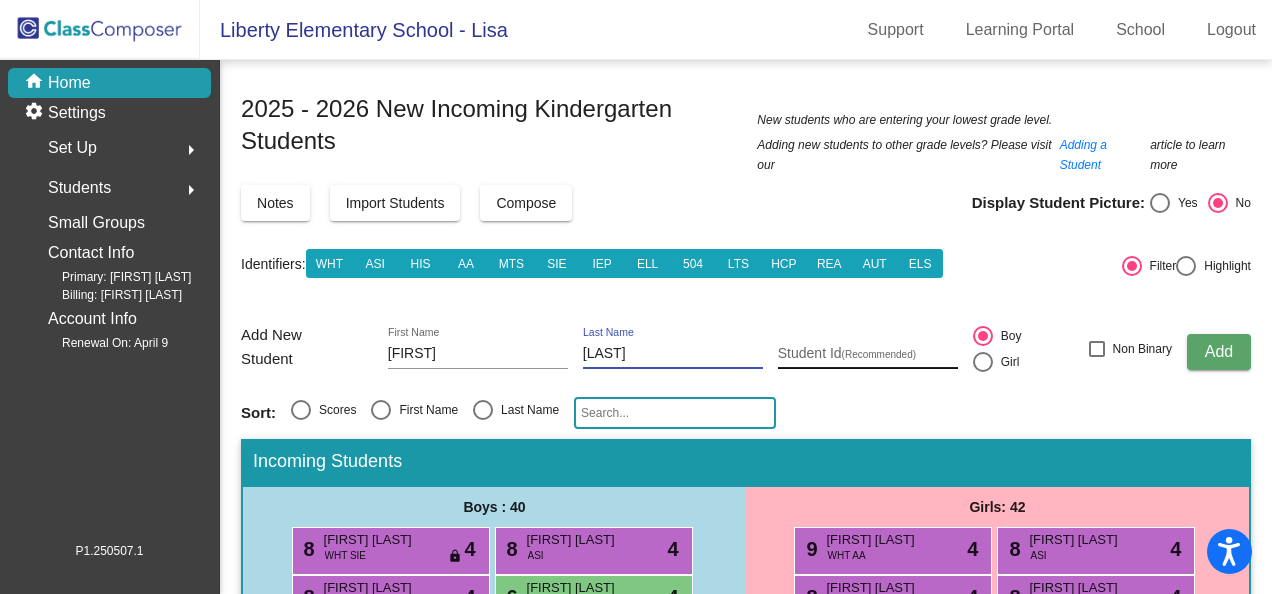 type on "[LAST]" 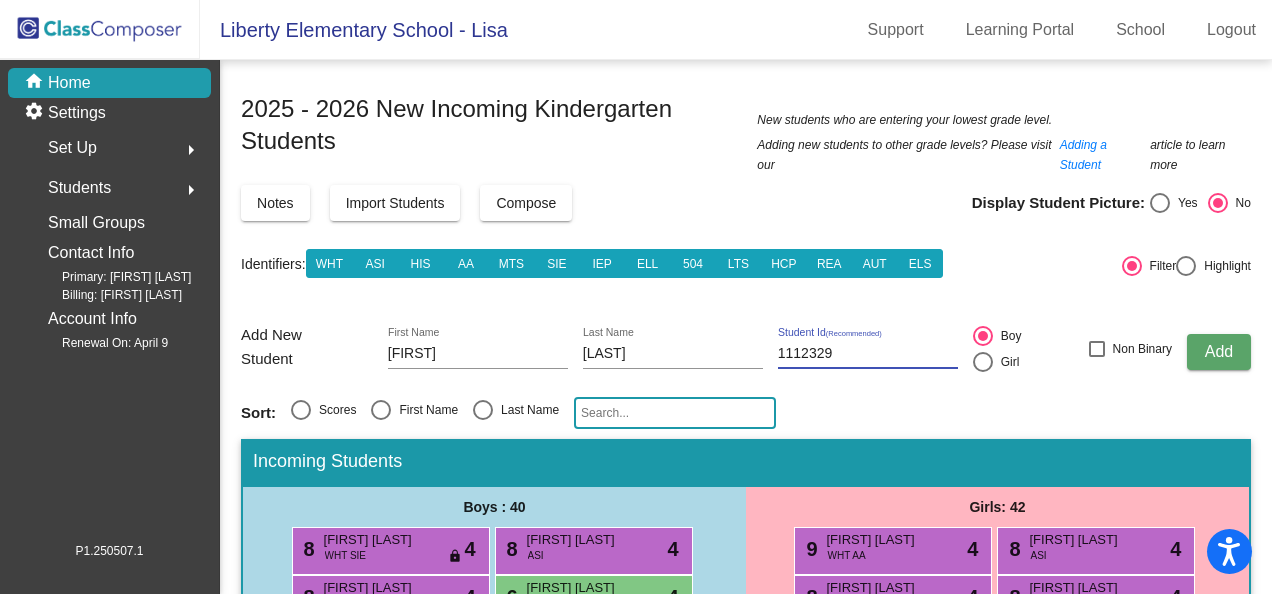 type on "1112329" 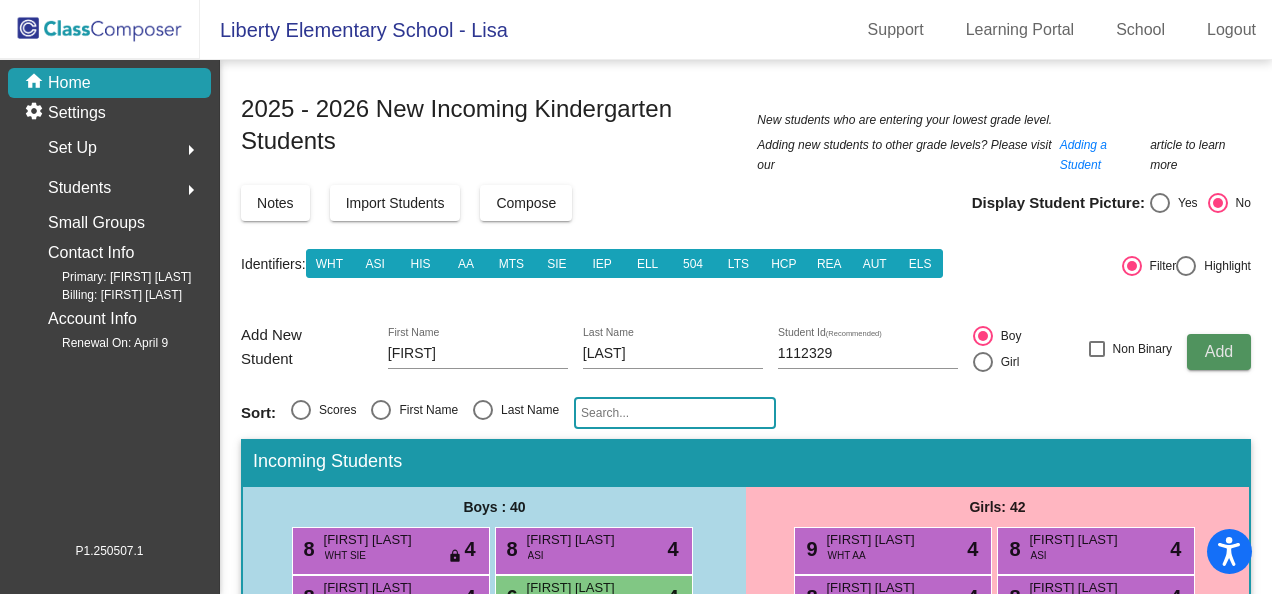 type 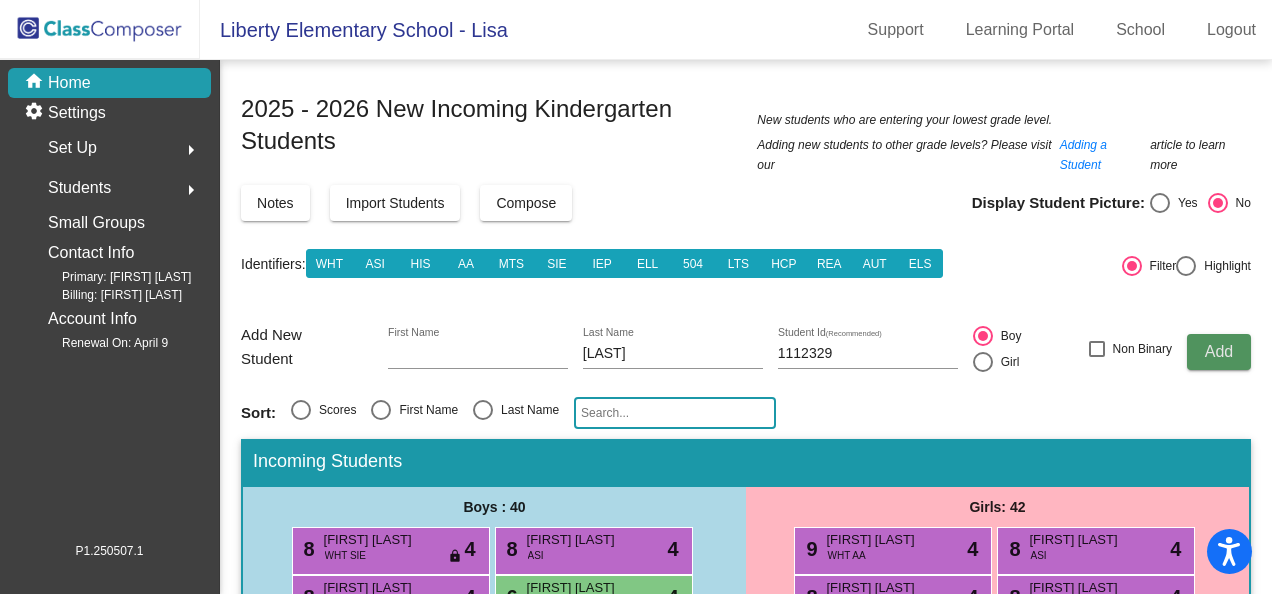 type 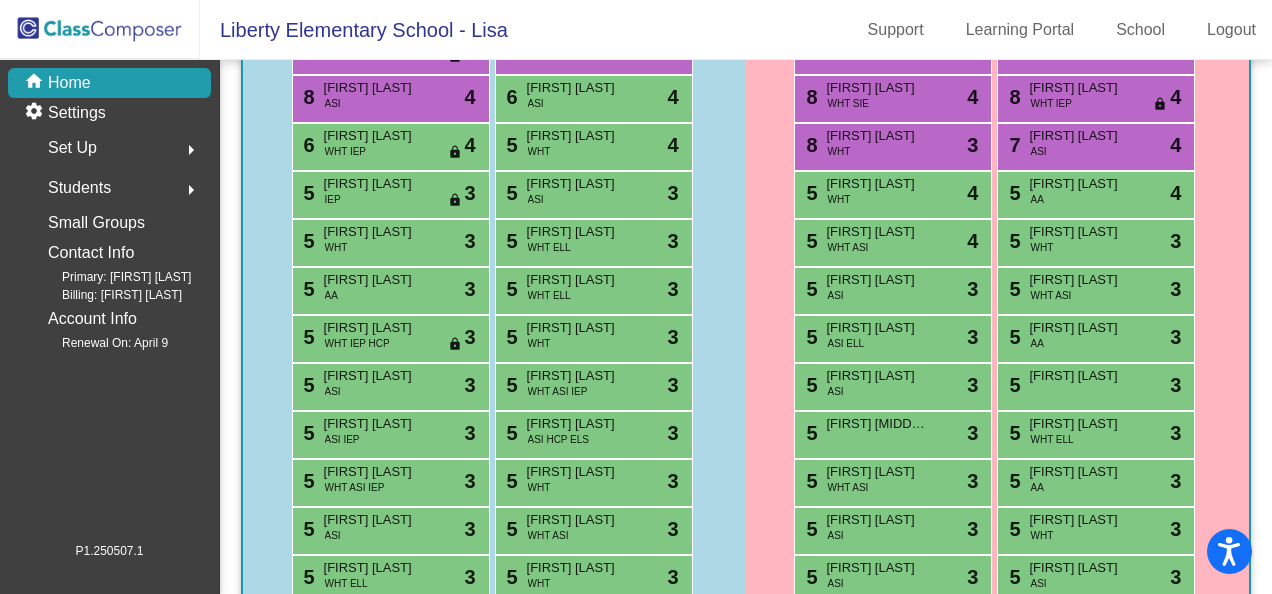 scroll, scrollTop: 900, scrollLeft: 0, axis: vertical 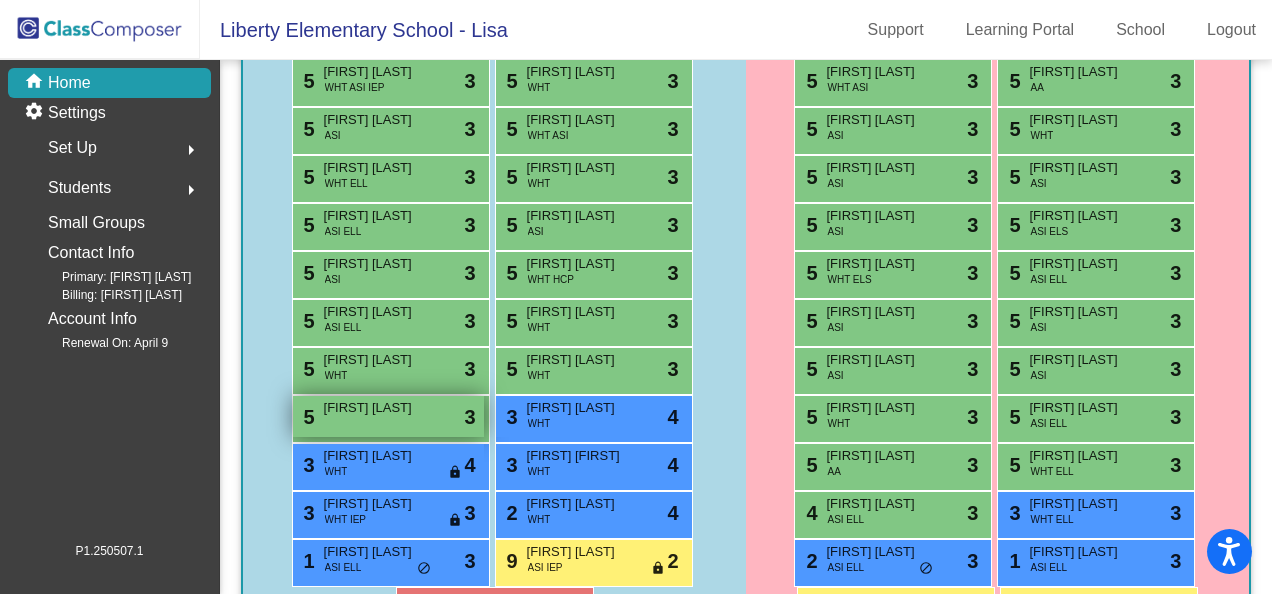 click on "[NUMBER] [NAME] lock do_not_disturb_alt [NUMBER]" at bounding box center (388, 416) 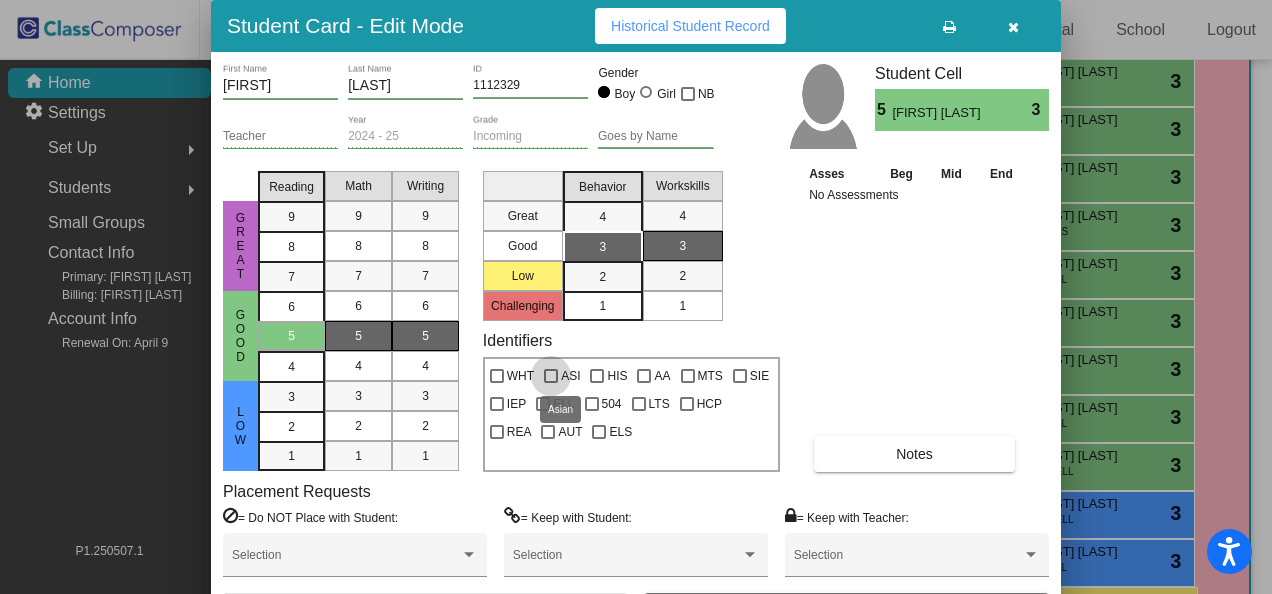 click at bounding box center [551, 376] 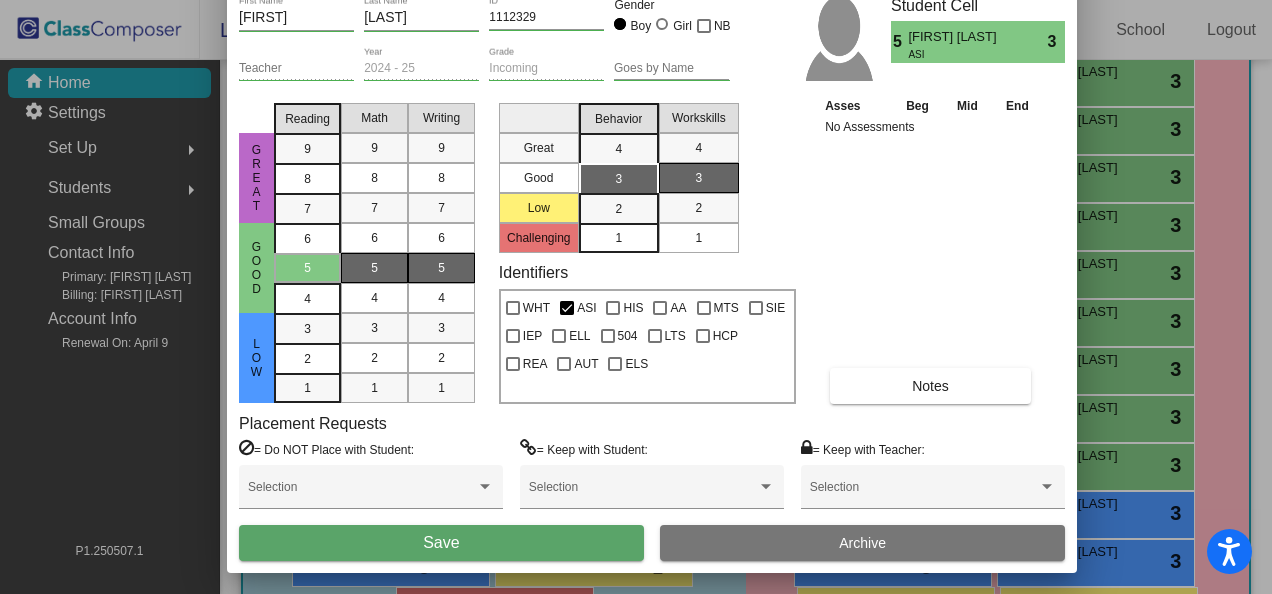 drag, startPoint x: 810, startPoint y: 40, endPoint x: 836, endPoint y: -50, distance: 93.680305 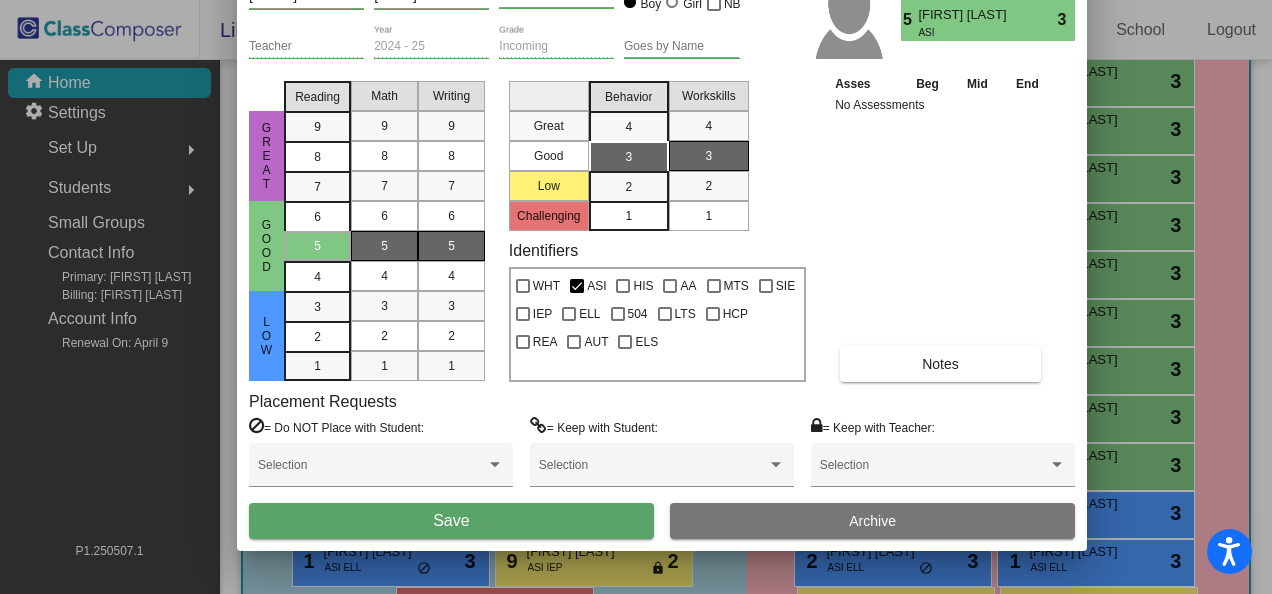 click on "Save" at bounding box center [451, 520] 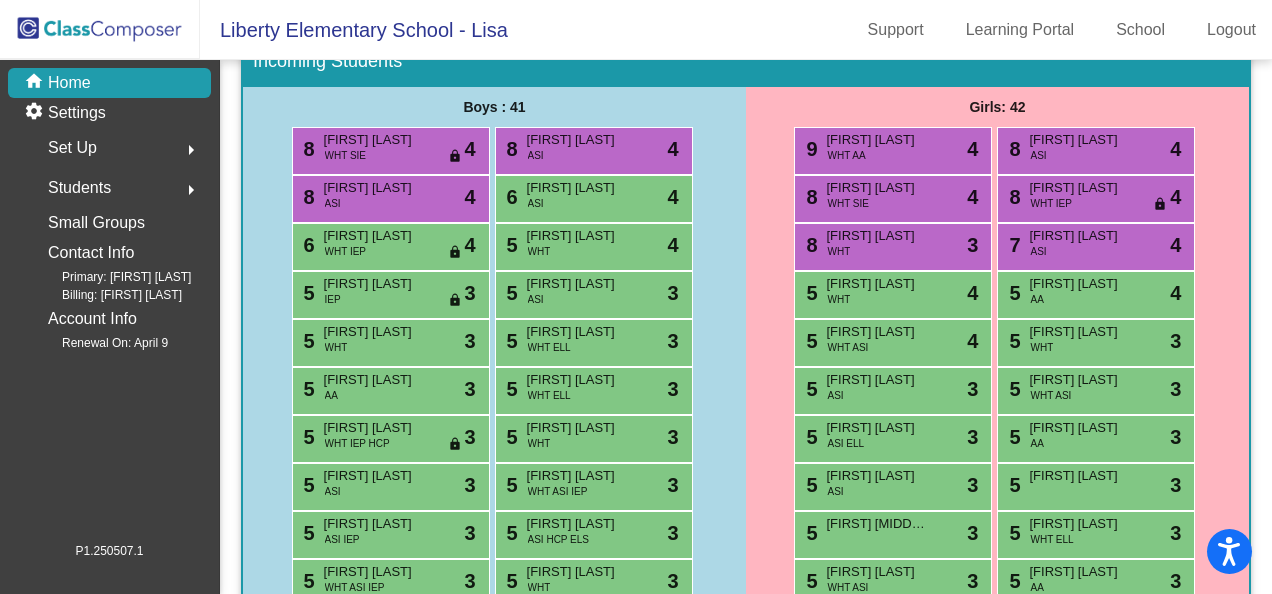 scroll, scrollTop: 0, scrollLeft: 0, axis: both 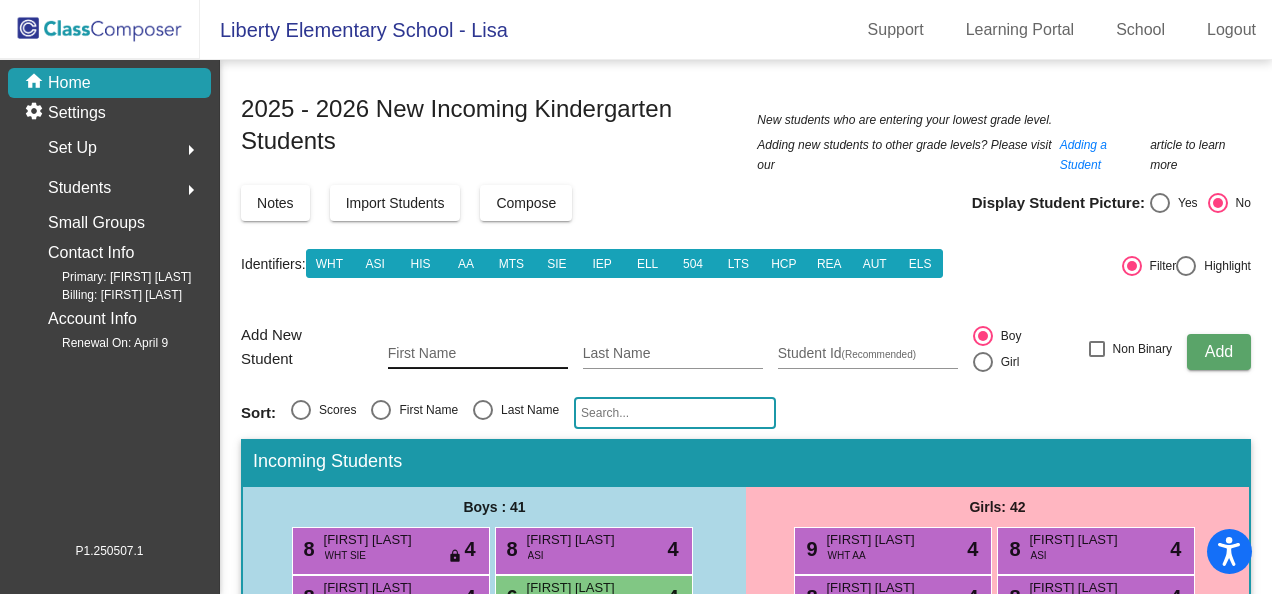 click on "First Name" at bounding box center (478, 354) 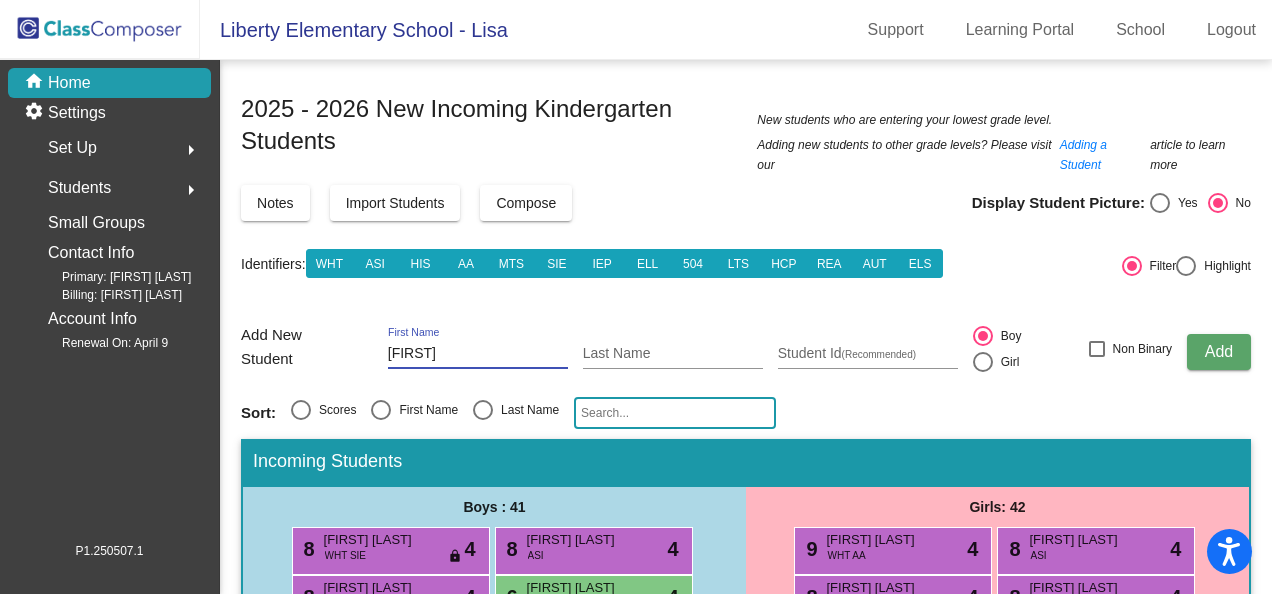 type on "[FIRST]" 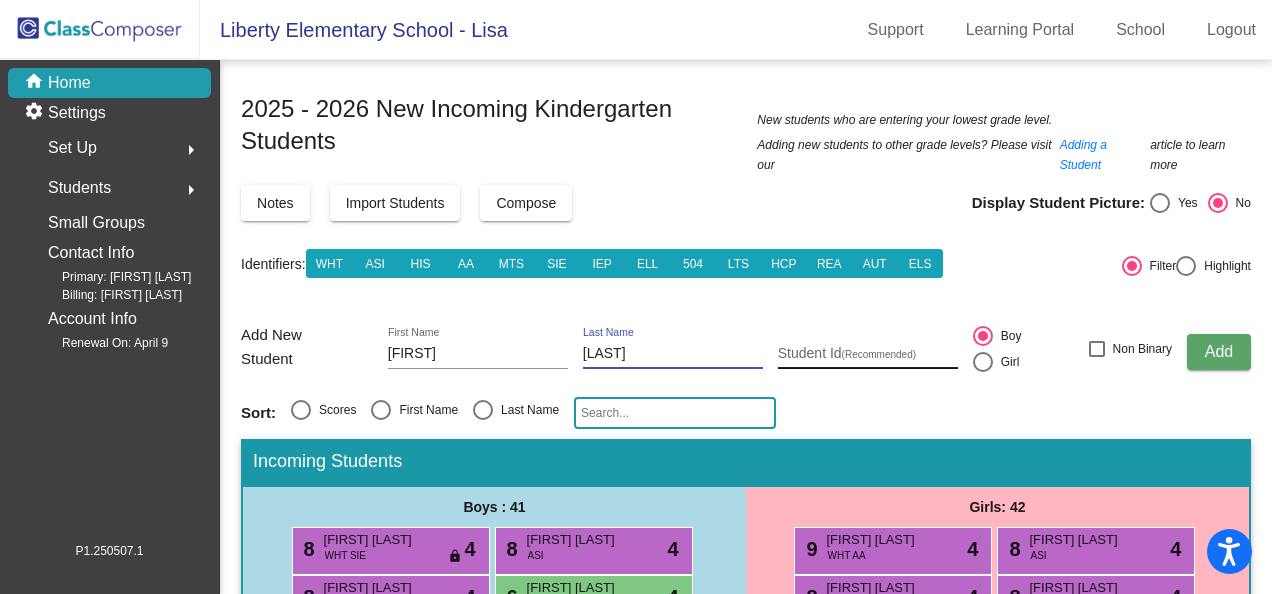 type on "[LAST]" 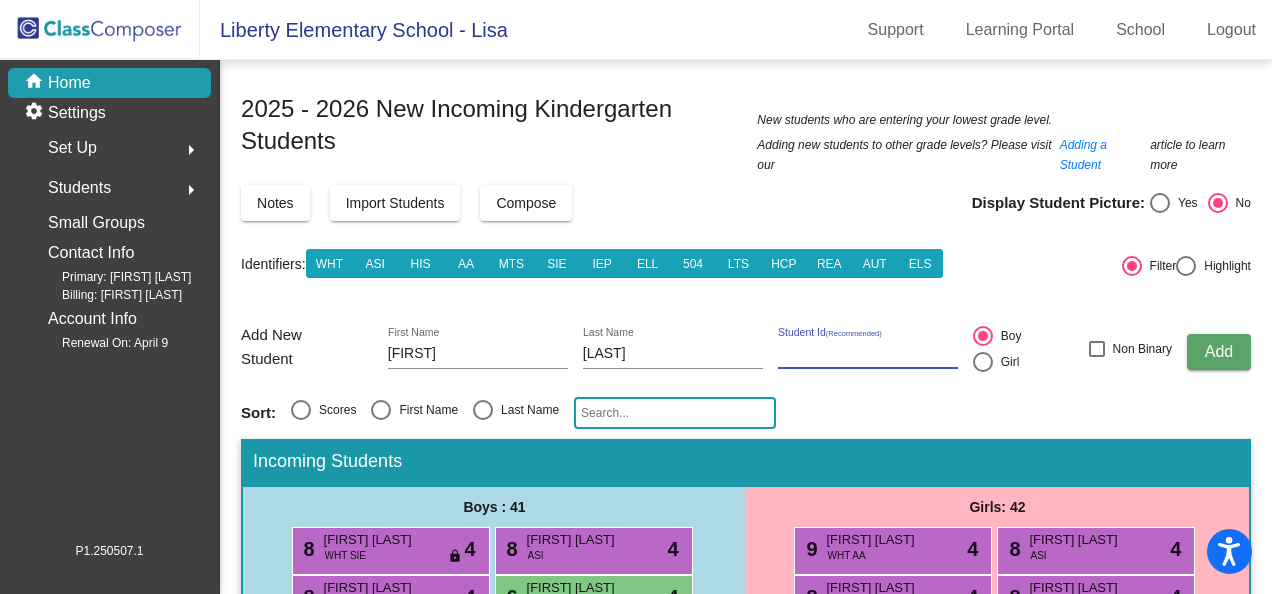click on "Student Id  (Recommended)" at bounding box center [868, 354] 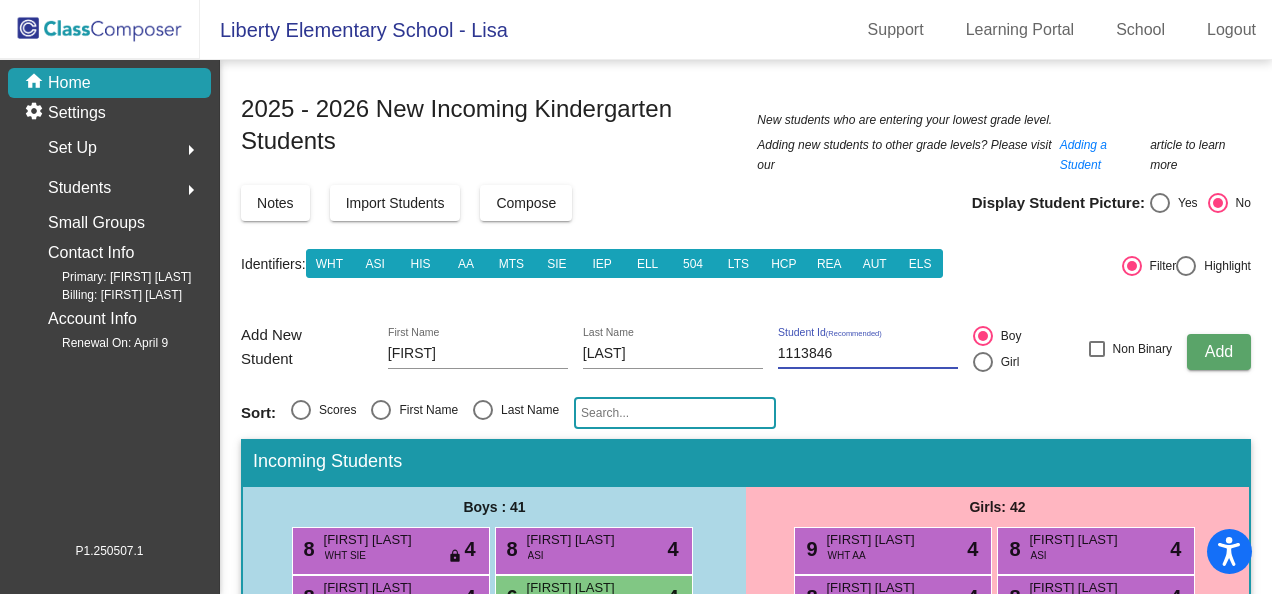 type on "1113846" 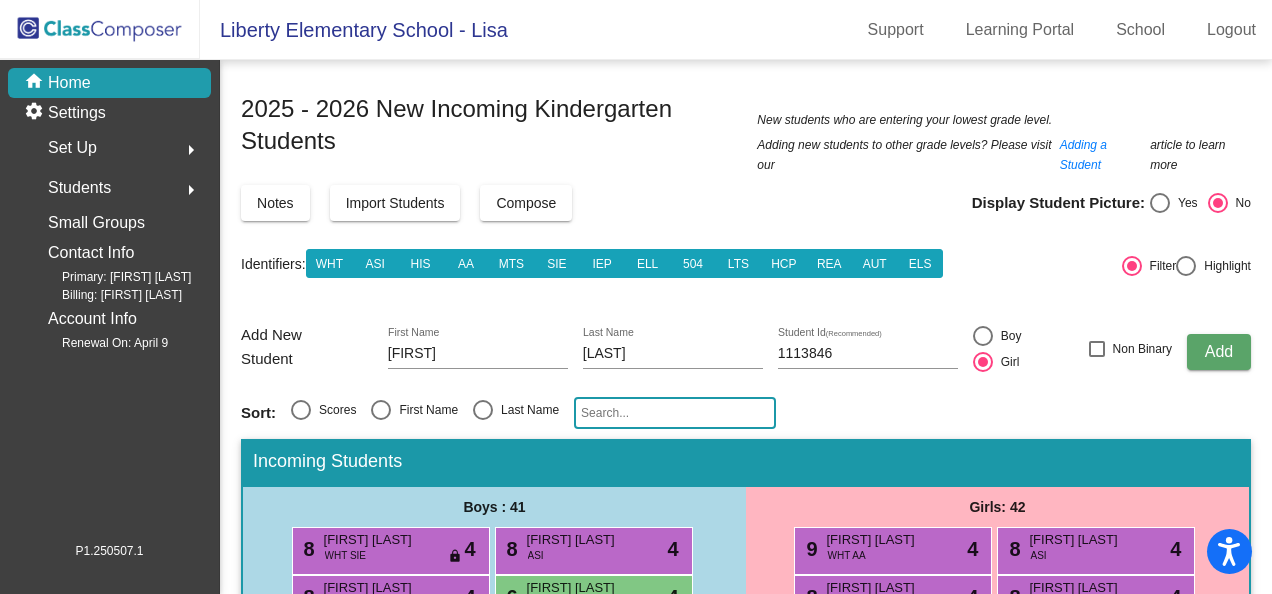 click on "Add" 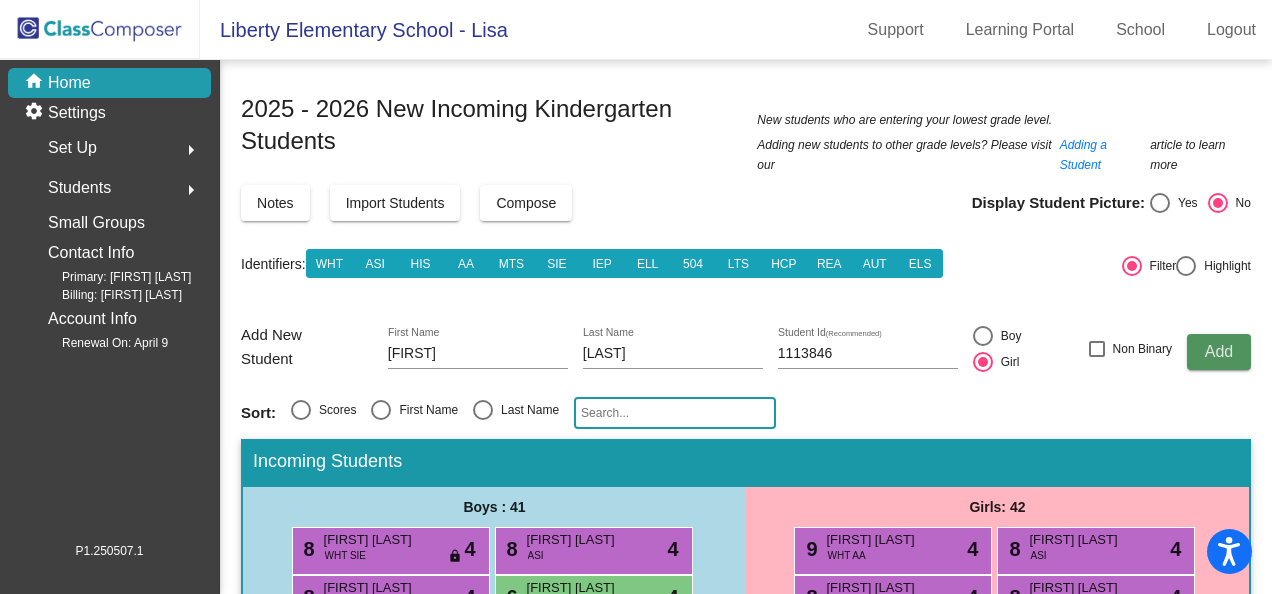 type 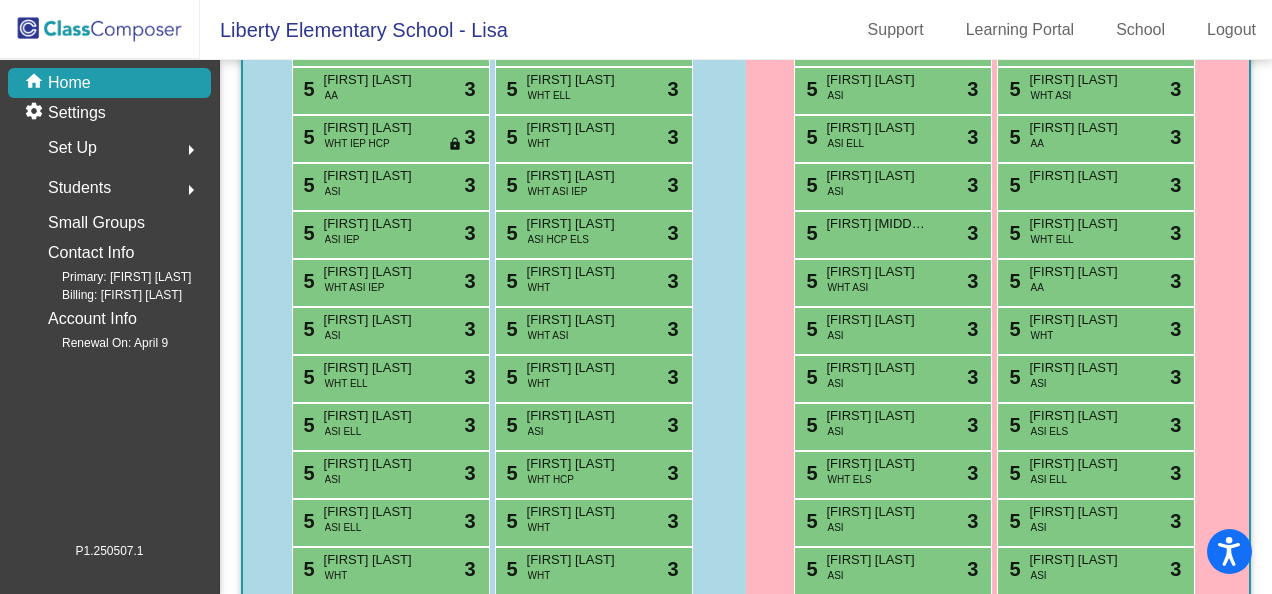scroll, scrollTop: 900, scrollLeft: 0, axis: vertical 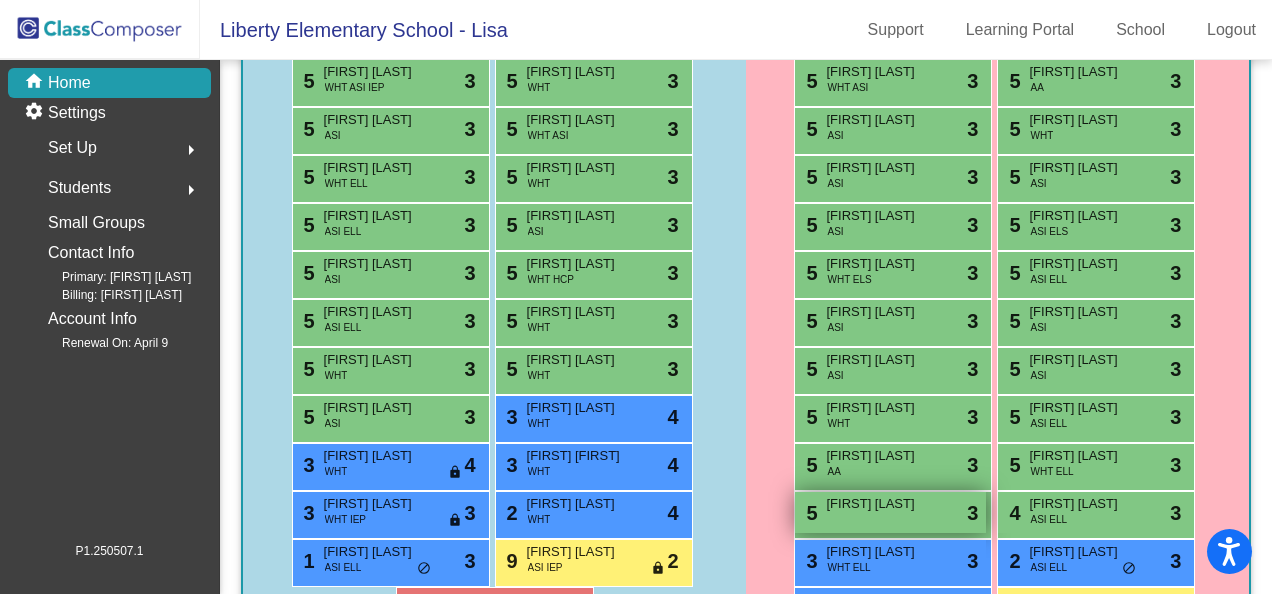 click on "[FIRST] [LAST]" at bounding box center [876, 504] 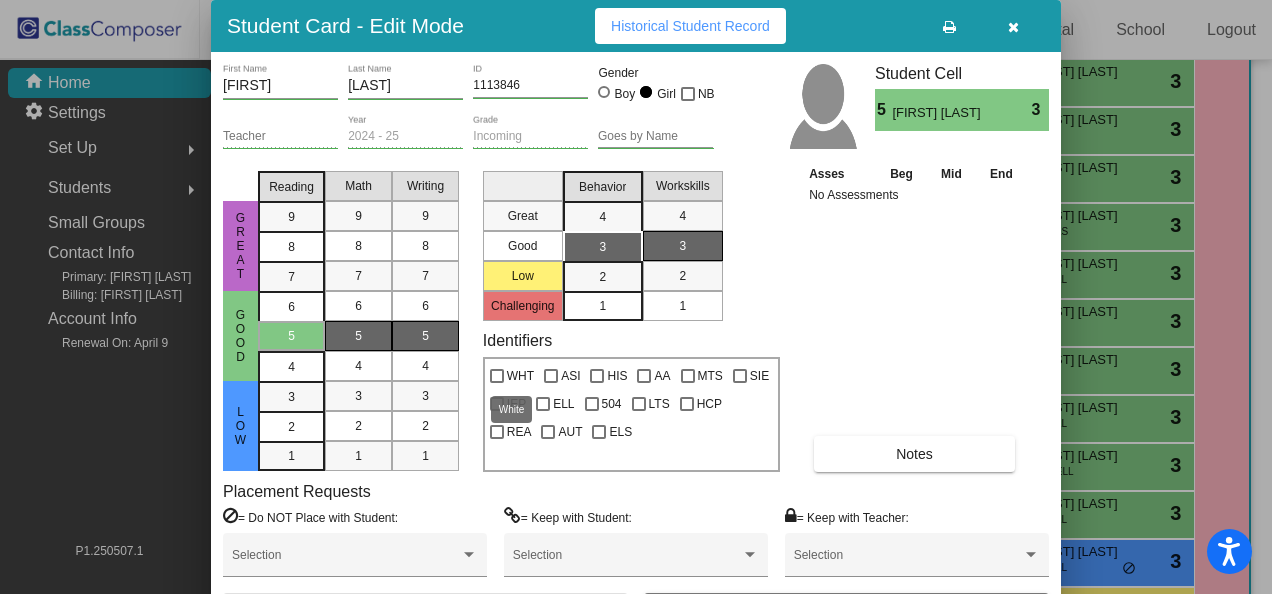 click at bounding box center [497, 376] 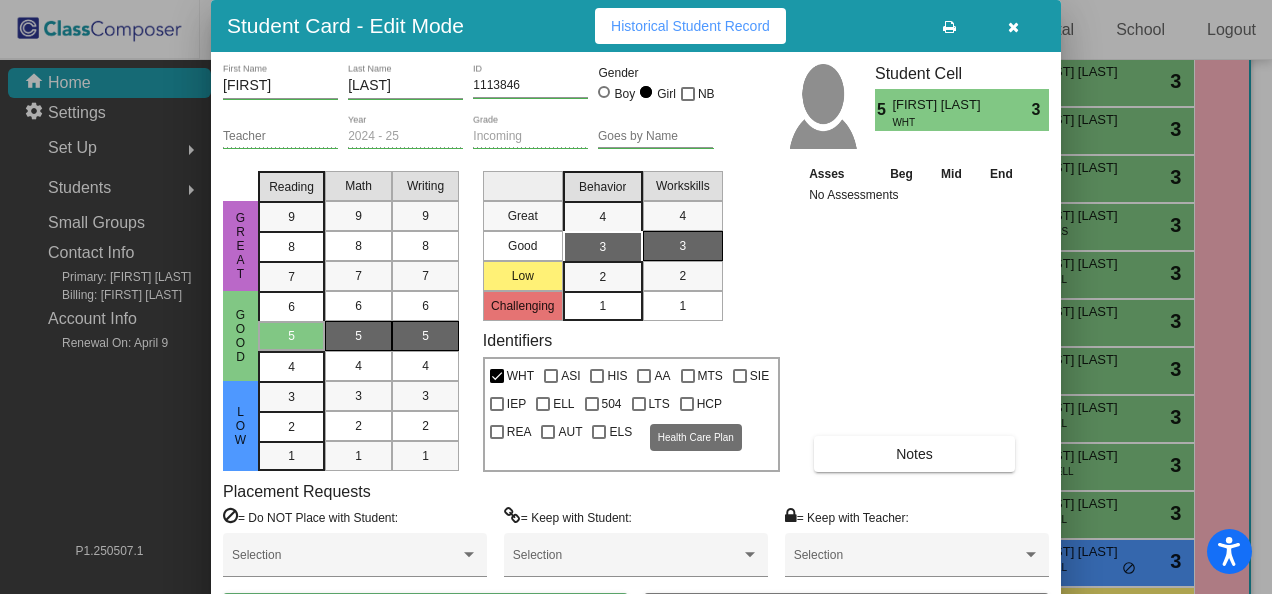 click at bounding box center (687, 404) 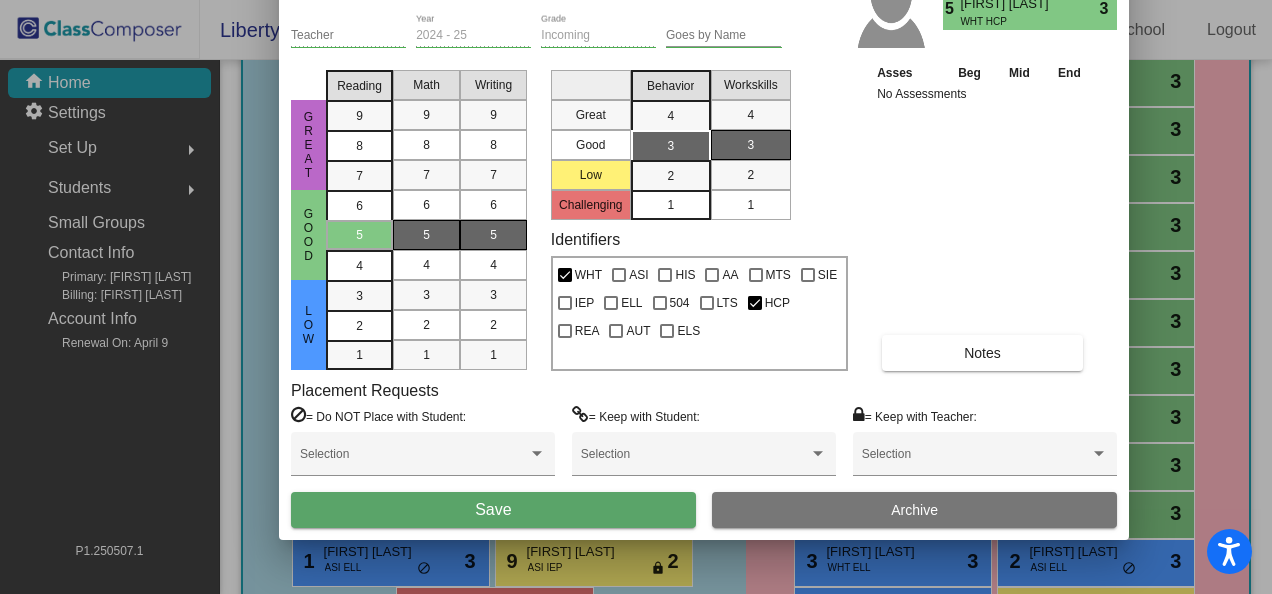 drag, startPoint x: 829, startPoint y: 27, endPoint x: 904, endPoint y: -74, distance: 125.80143 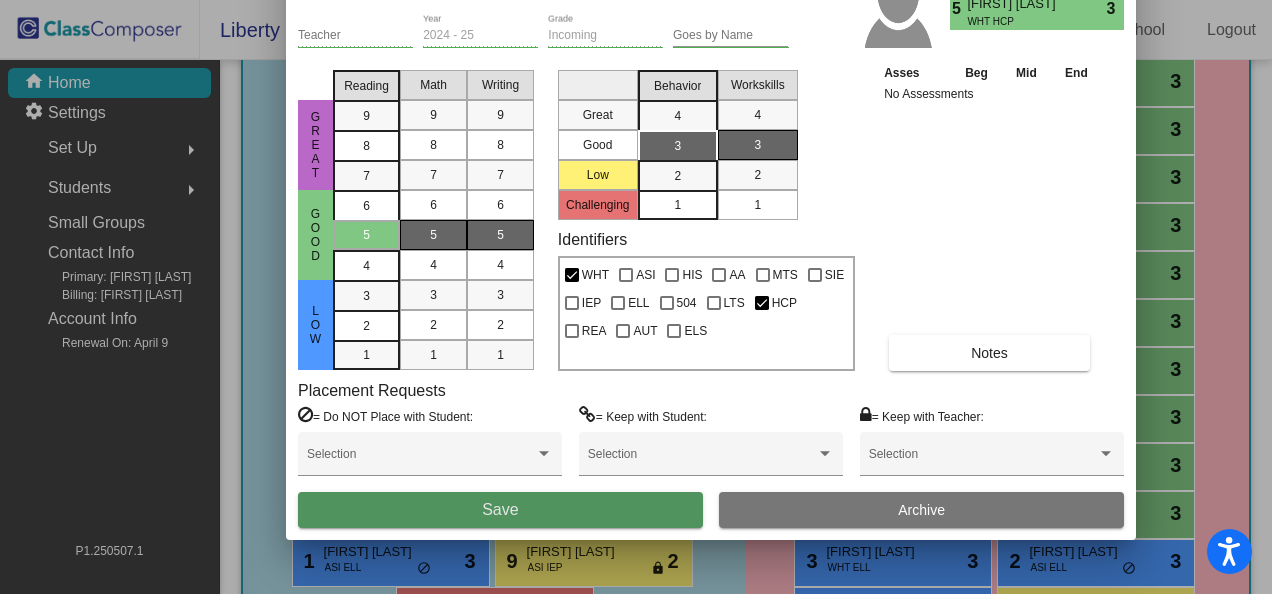 click on "Save" at bounding box center (500, 509) 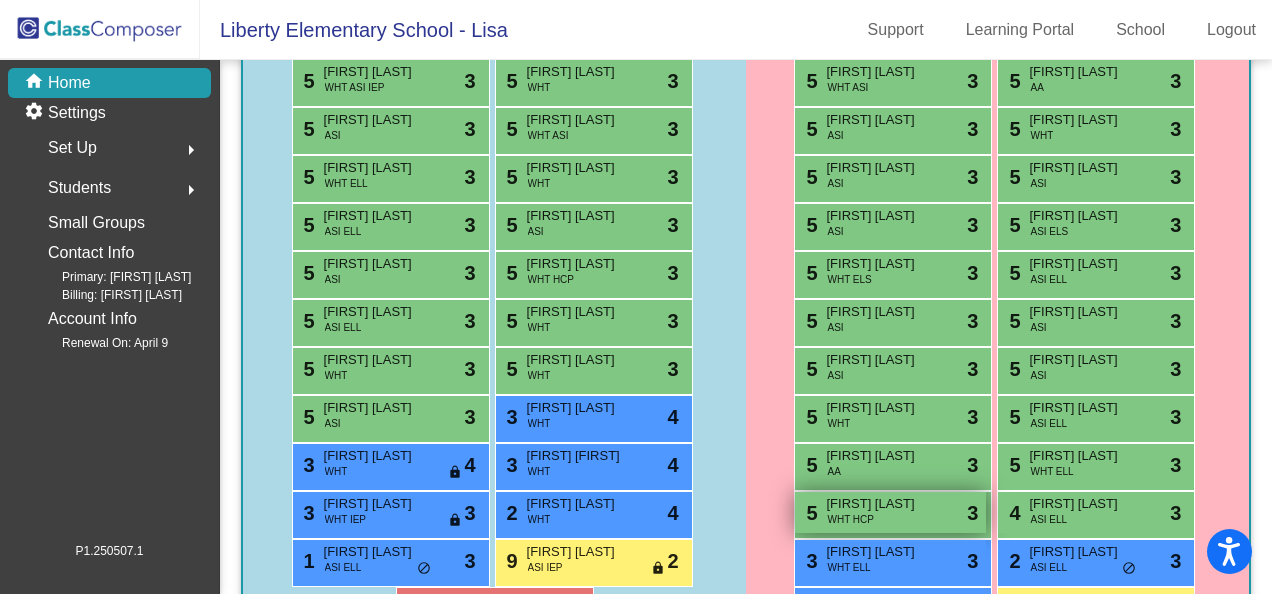 click on "[FIRST] [LAST]" at bounding box center [876, 504] 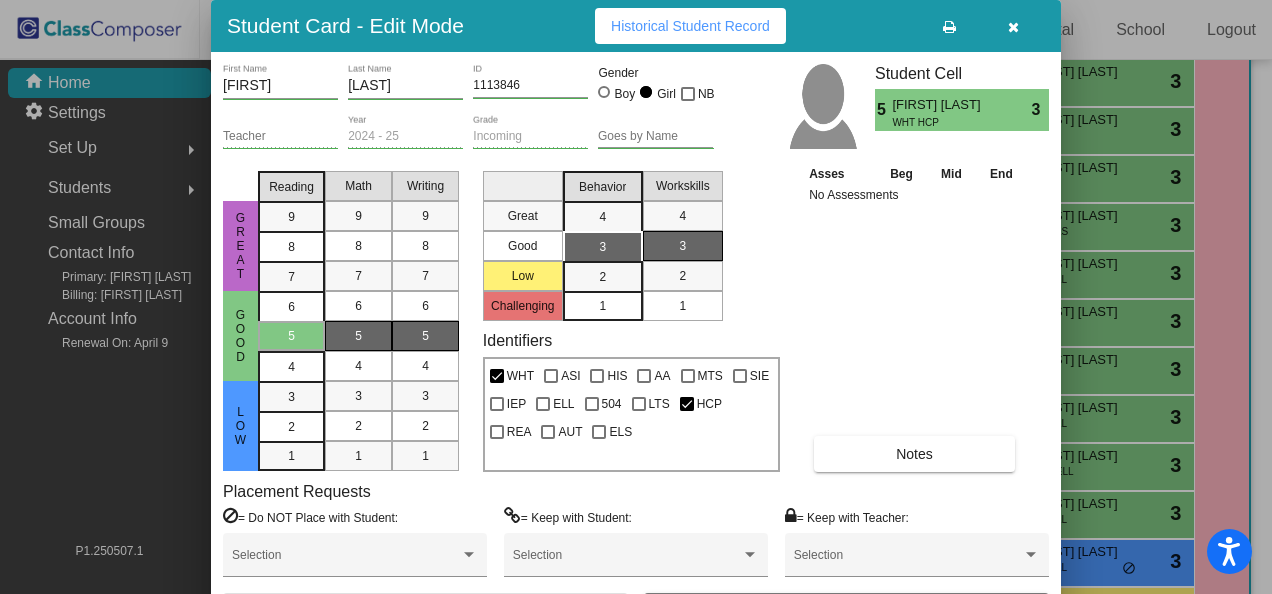 click on "Notes" at bounding box center [914, 454] 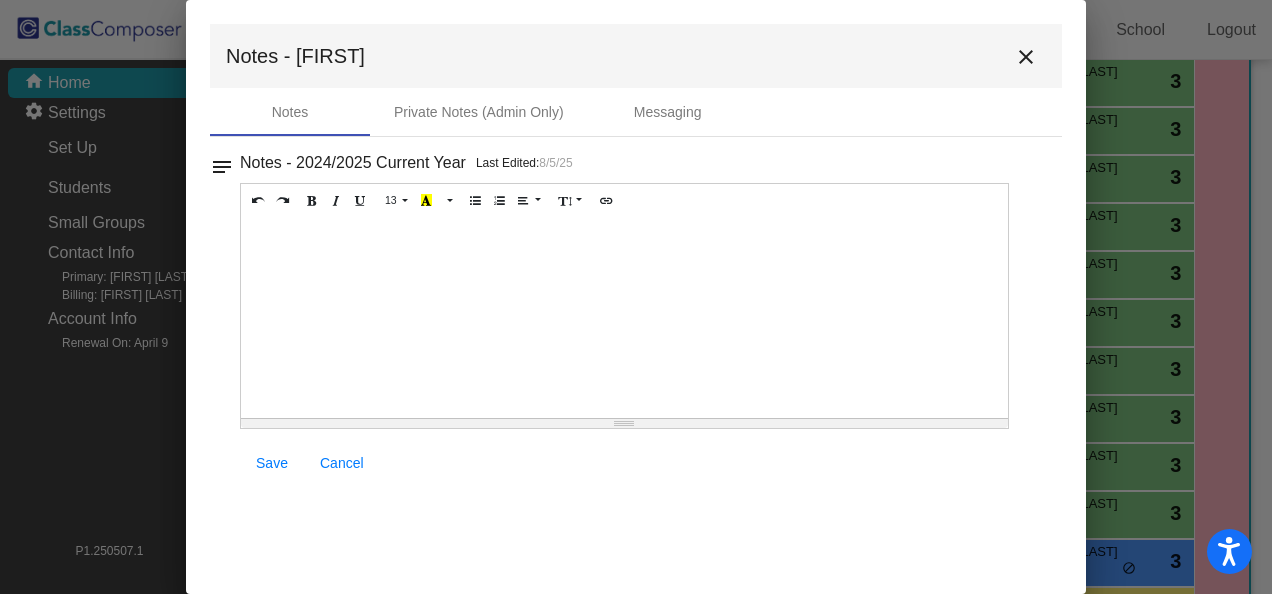 click at bounding box center (624, 318) 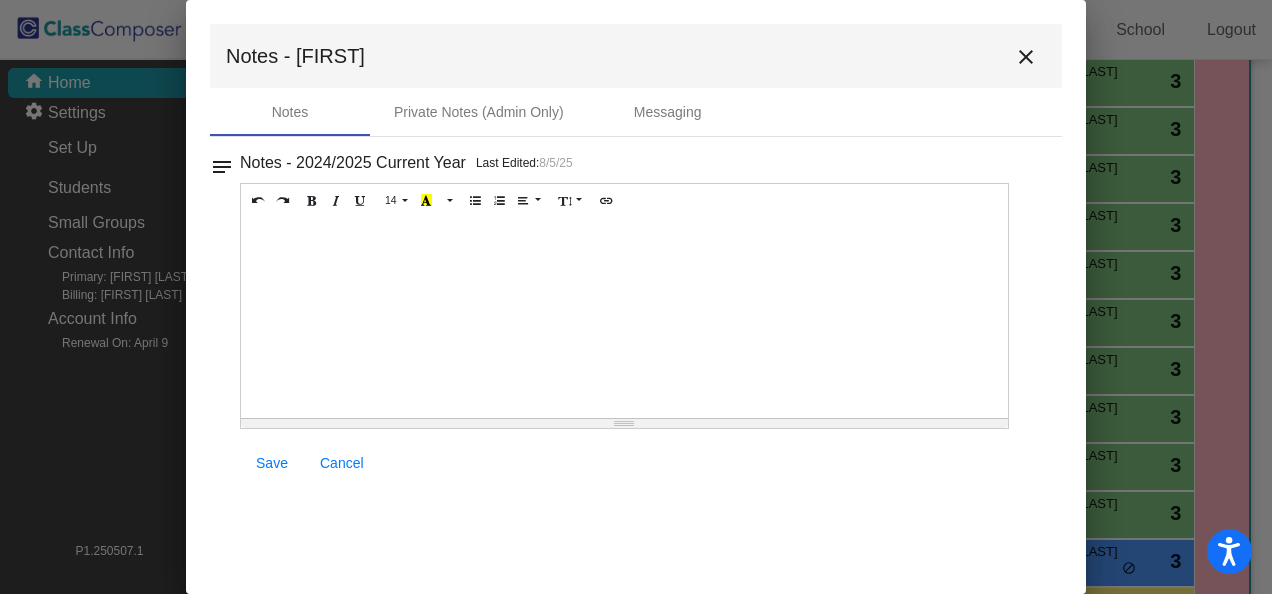 type 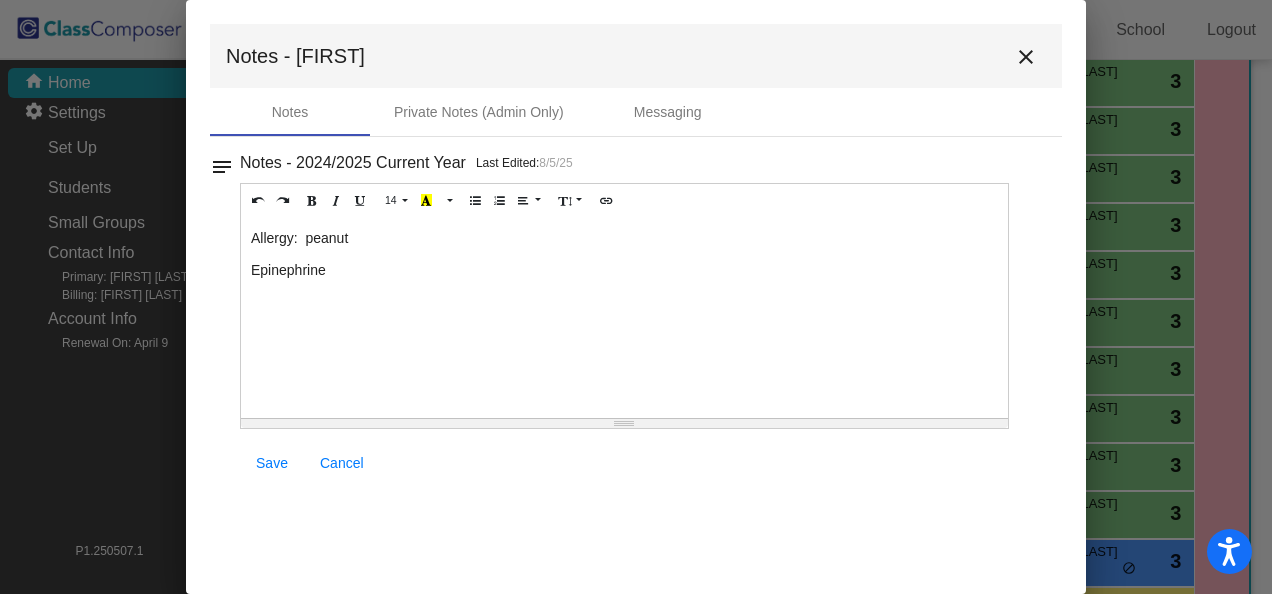 click on "Save" at bounding box center (272, 463) 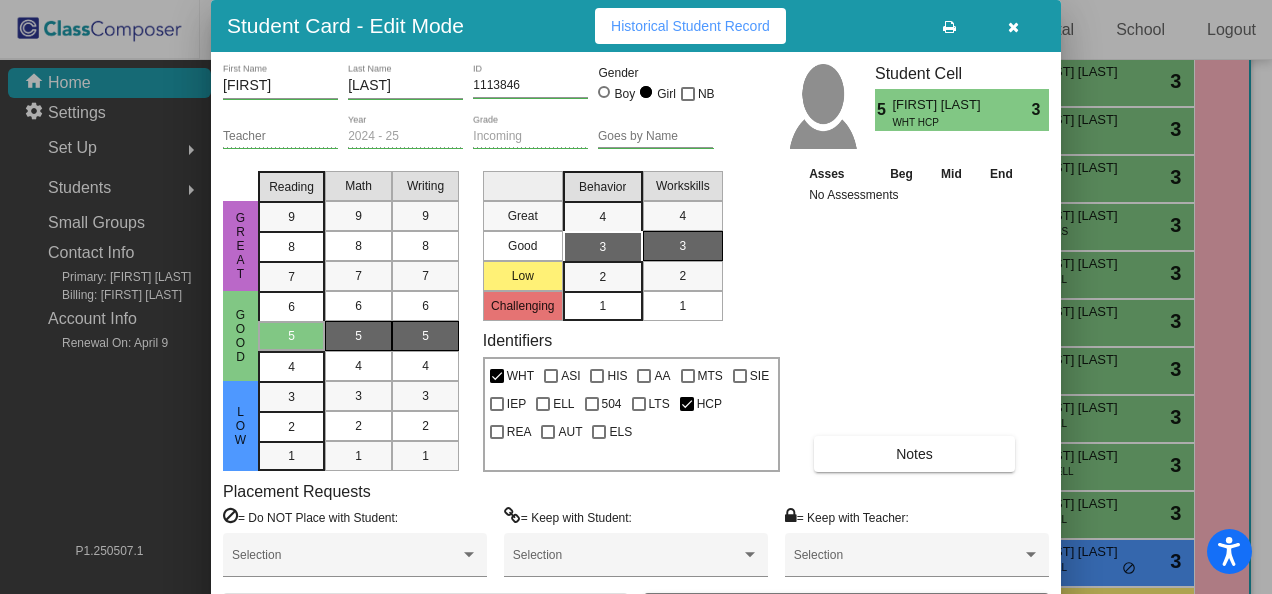 click at bounding box center (1013, 27) 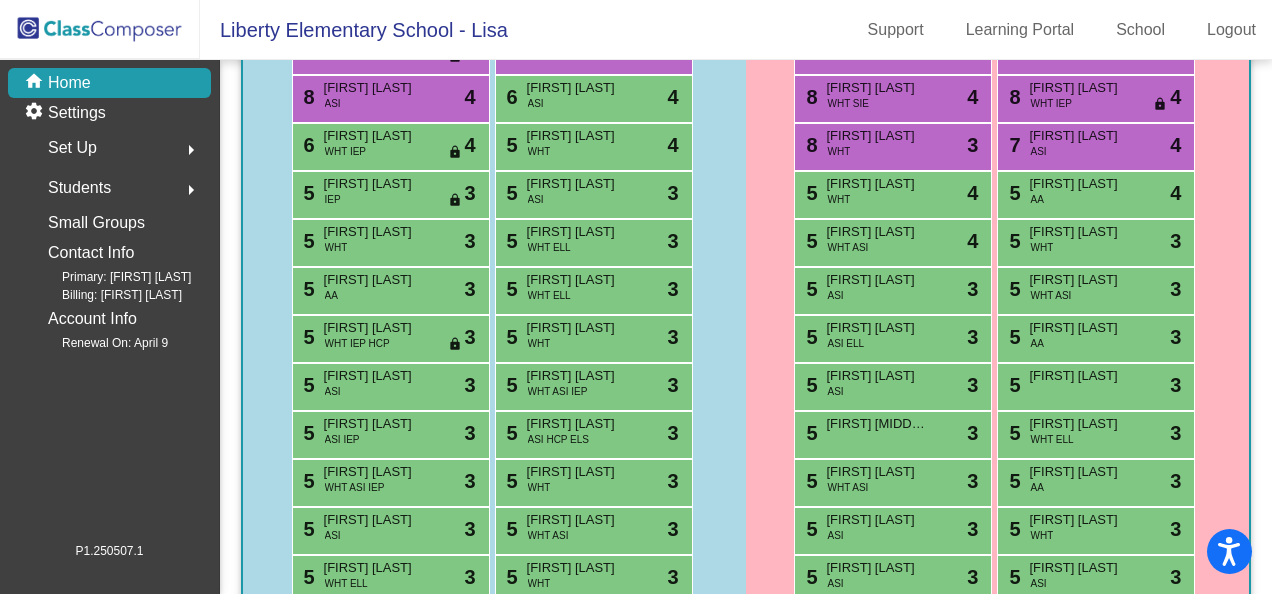 scroll, scrollTop: 0, scrollLeft: 0, axis: both 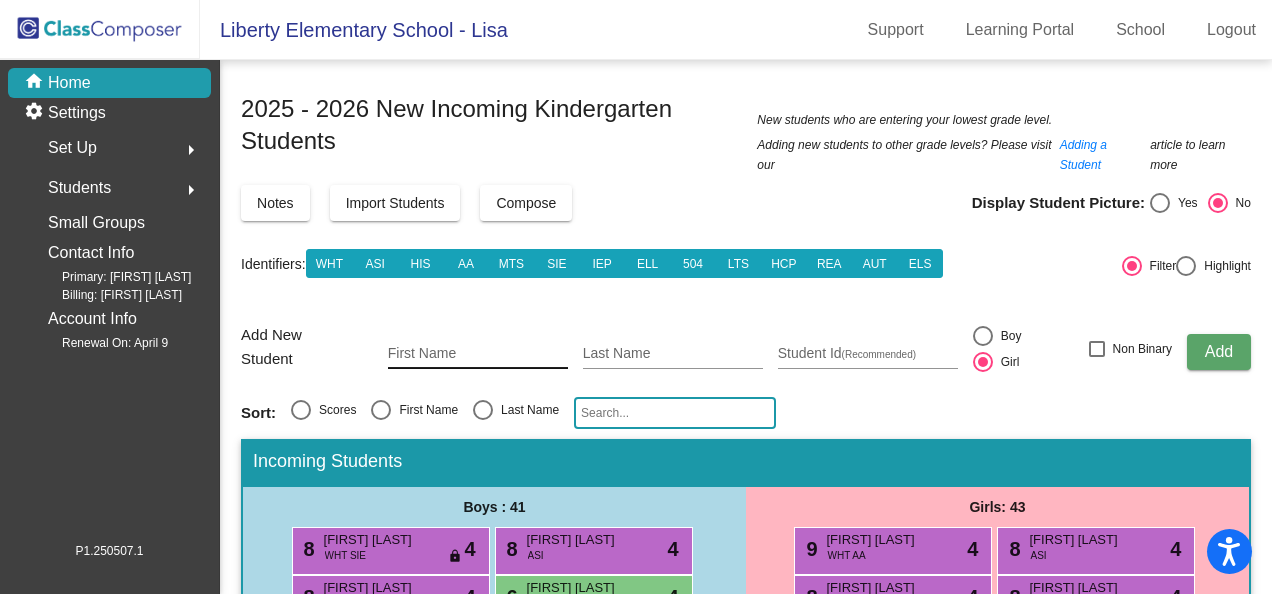 click on "First Name" at bounding box center (478, 354) 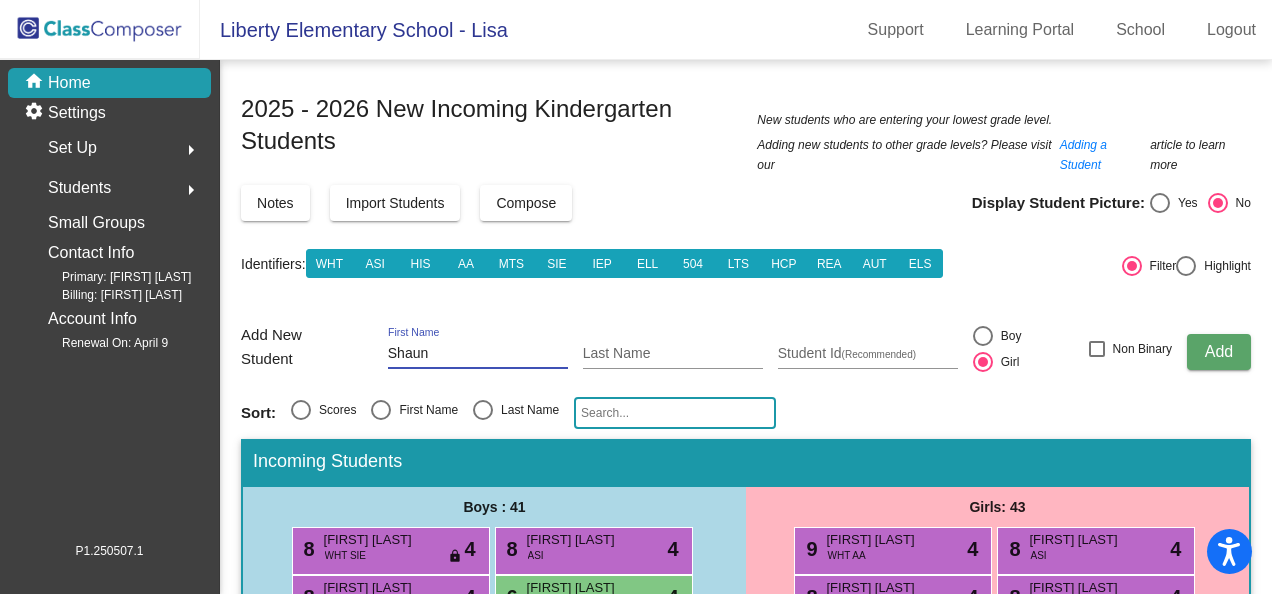 type on "Shaun" 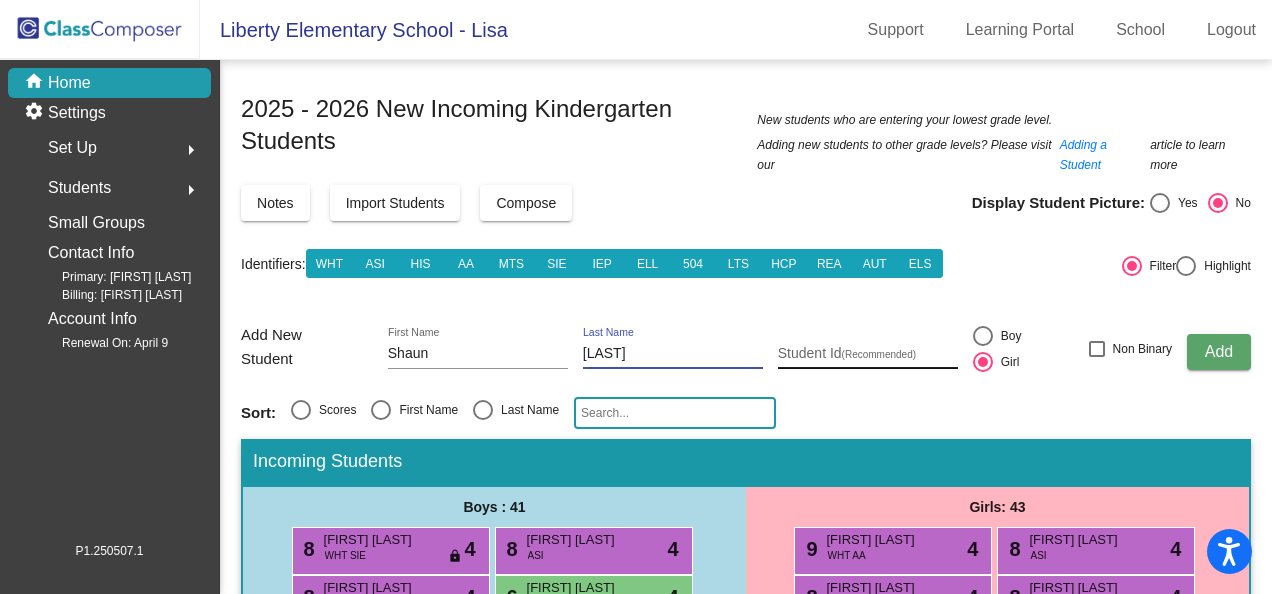 type on "[LAST]" 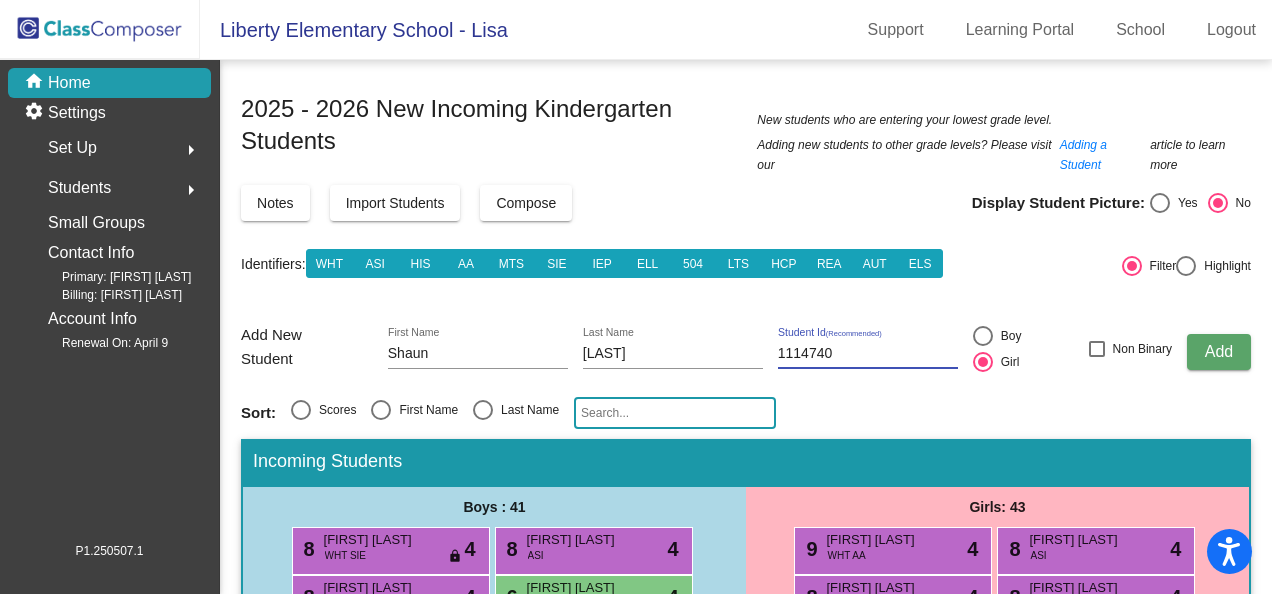 type on "1114740" 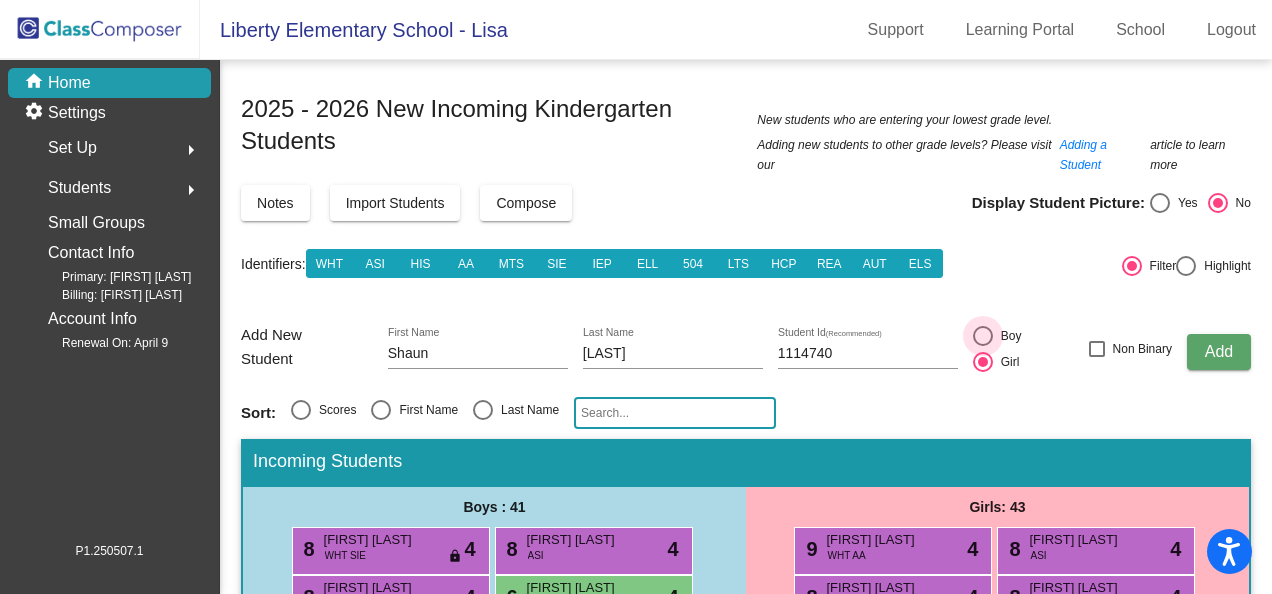 click at bounding box center (983, 336) 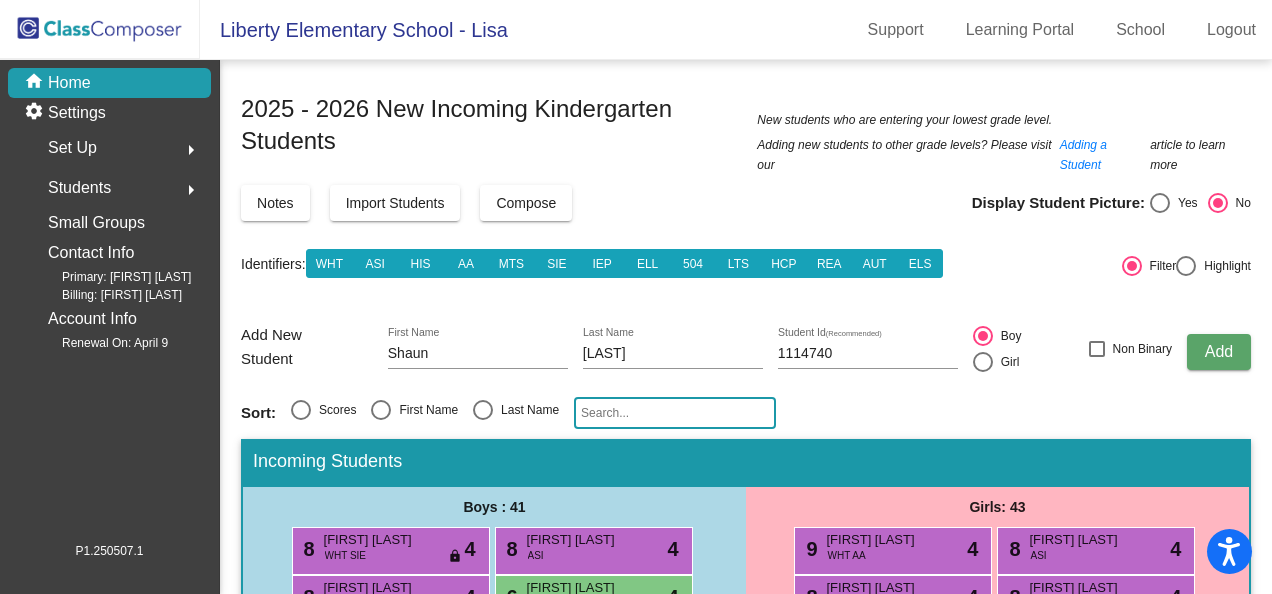 click on "Add" 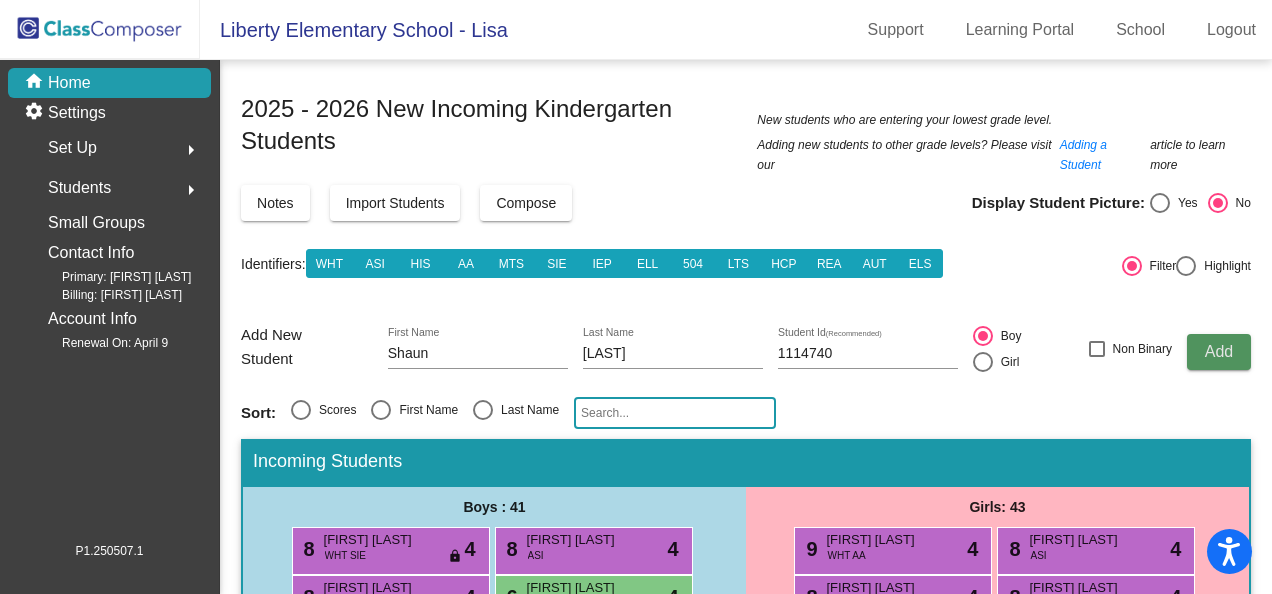 type 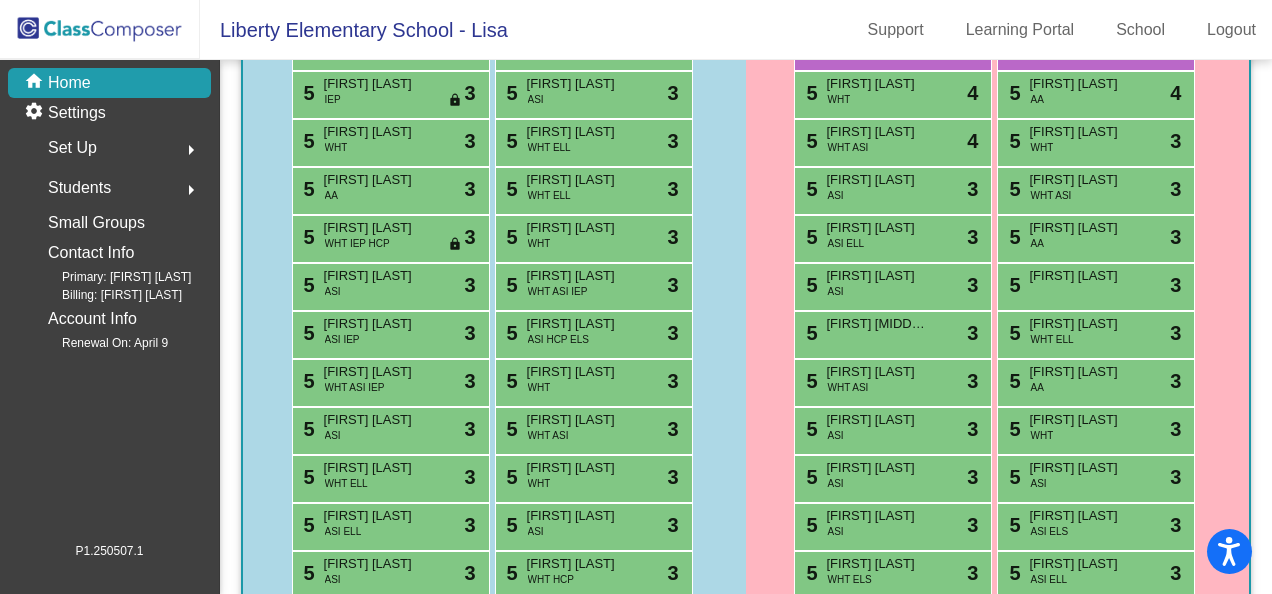 scroll, scrollTop: 800, scrollLeft: 0, axis: vertical 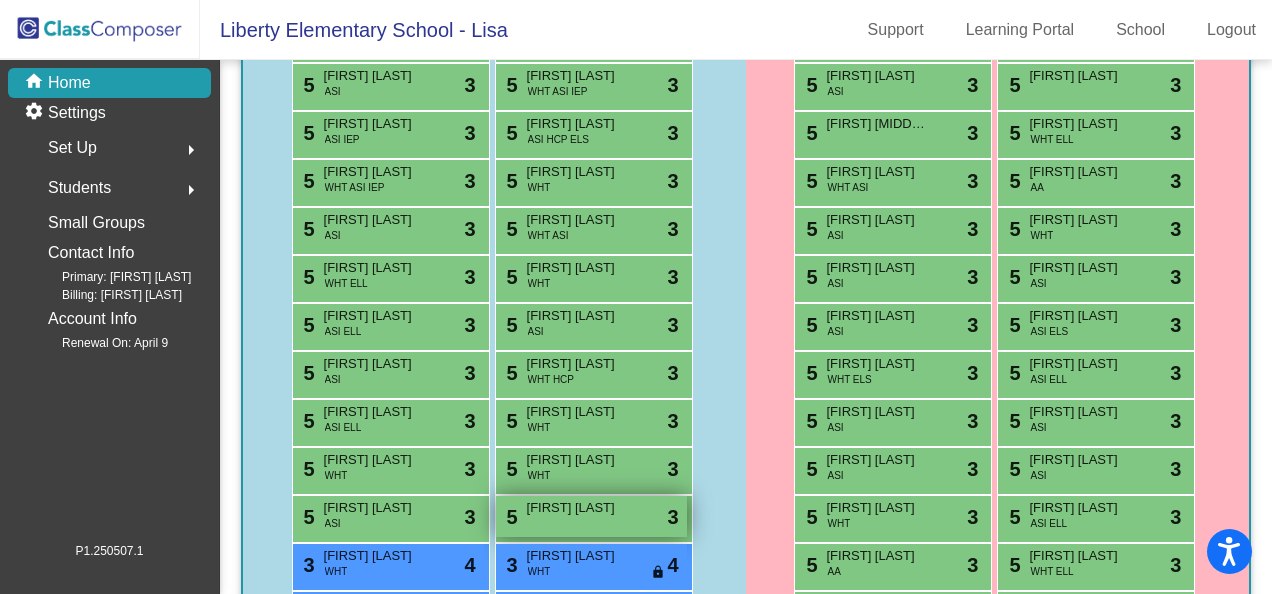 click on "[FIRST] [LAST]" at bounding box center [577, 508] 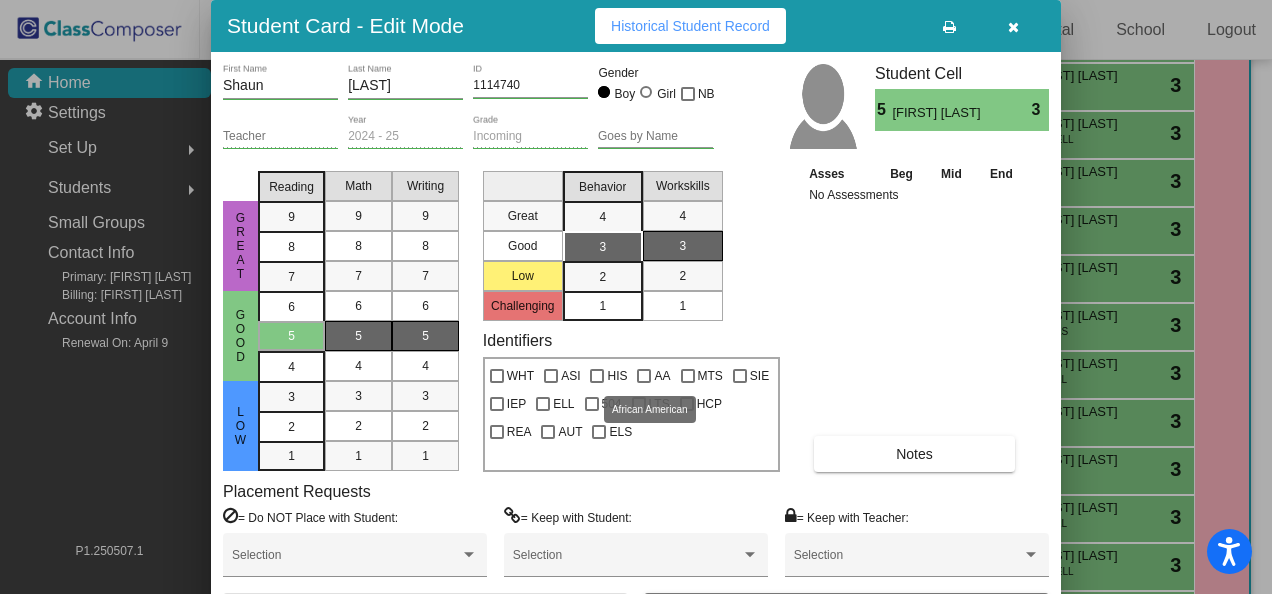 click at bounding box center [644, 376] 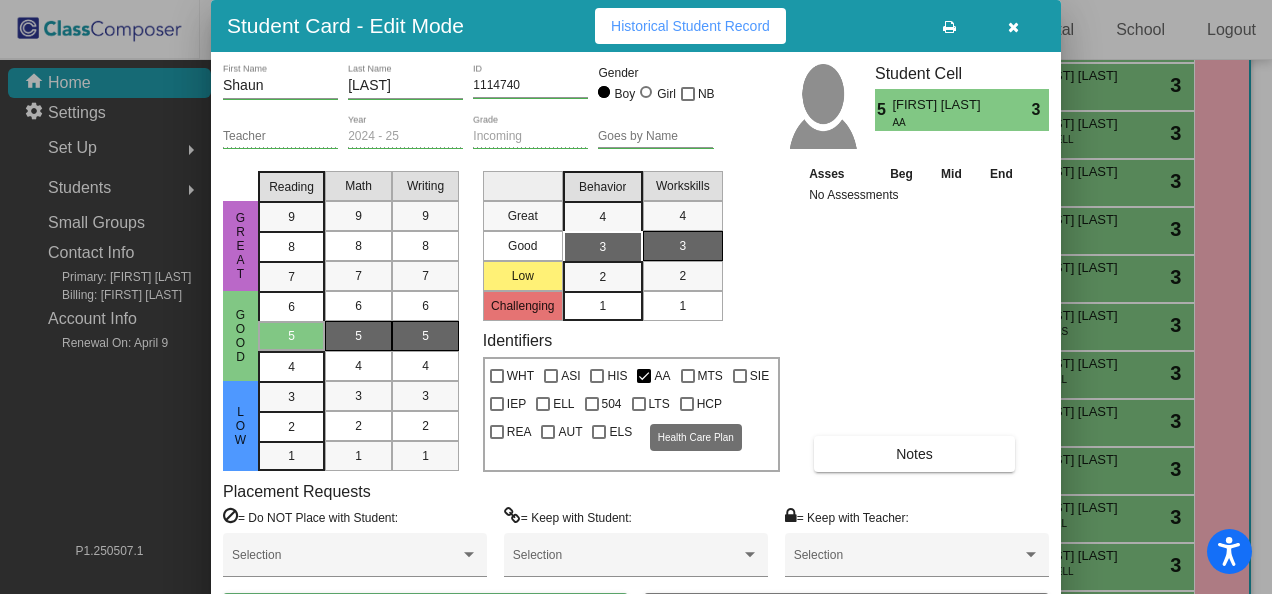 click at bounding box center [687, 404] 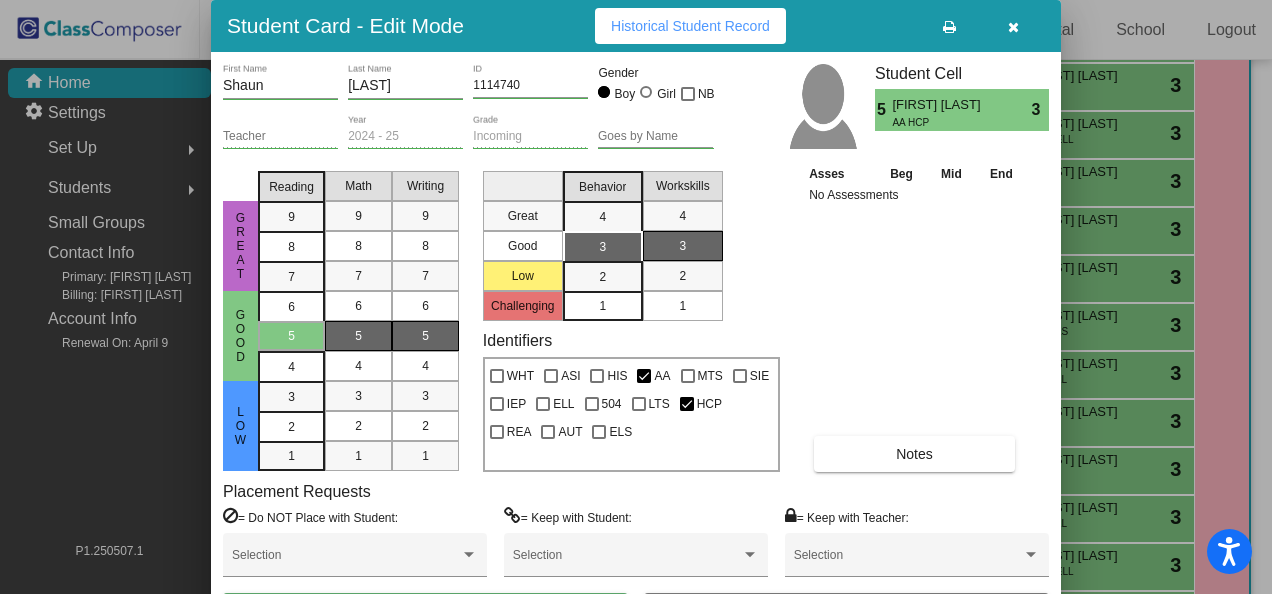 click at bounding box center [687, 404] 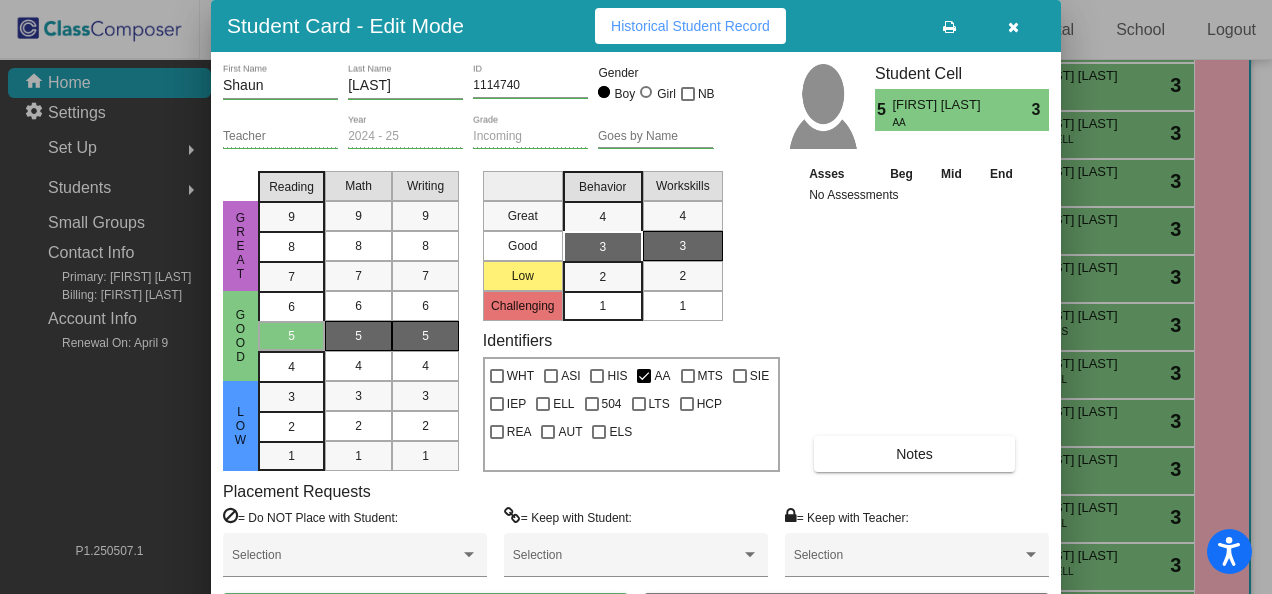 drag, startPoint x: 816, startPoint y: 30, endPoint x: 846, endPoint y: -71, distance: 105.36128 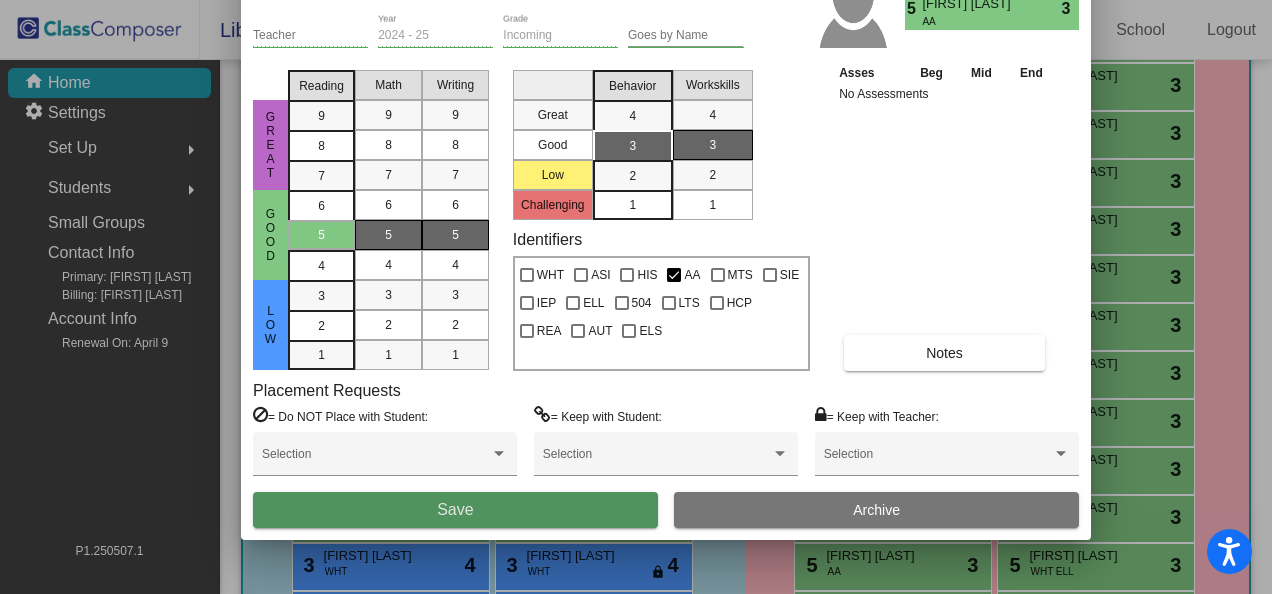 click on "Save" at bounding box center (455, 509) 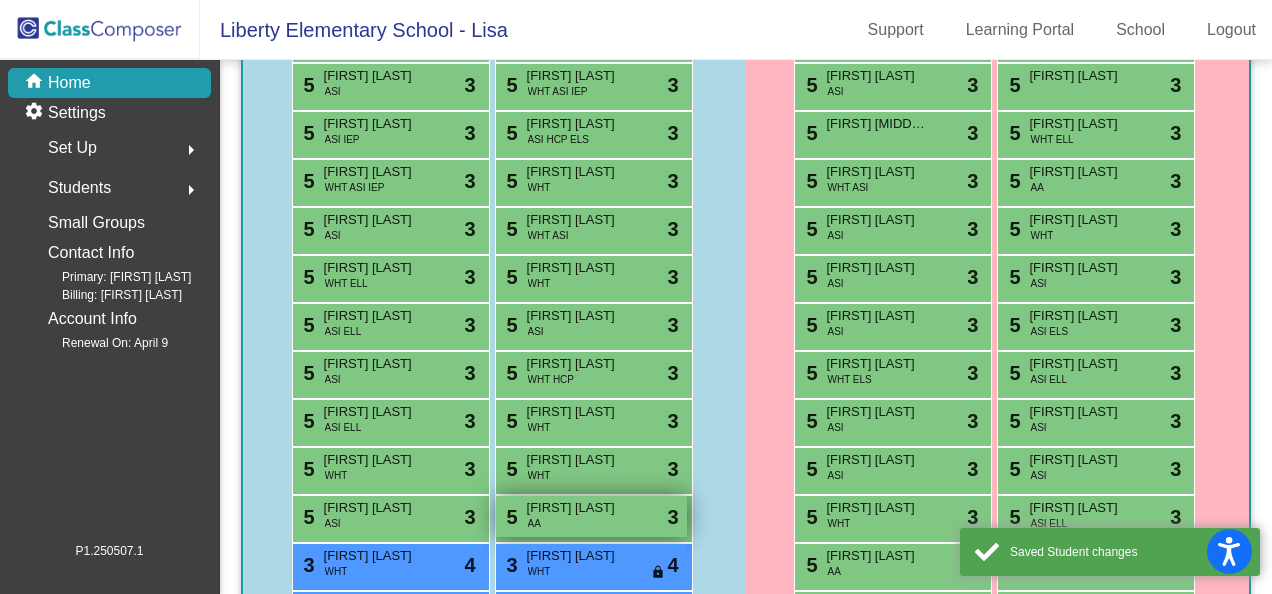click on "[FIRST] [LAST]" at bounding box center (577, 508) 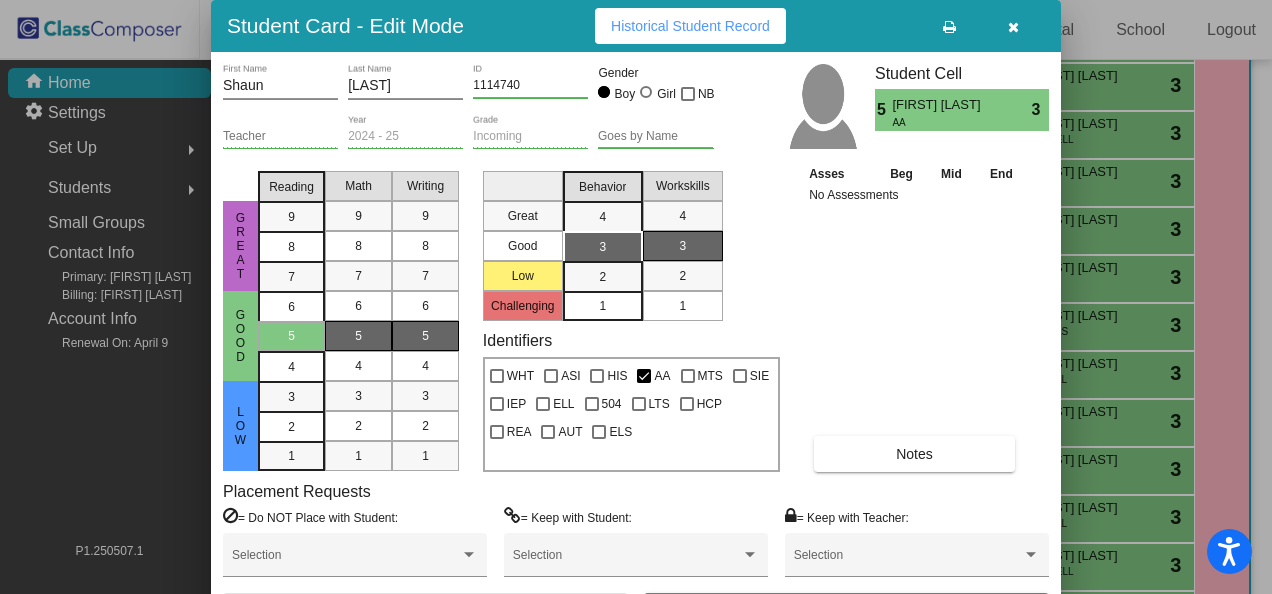 click on "Notes" at bounding box center (914, 454) 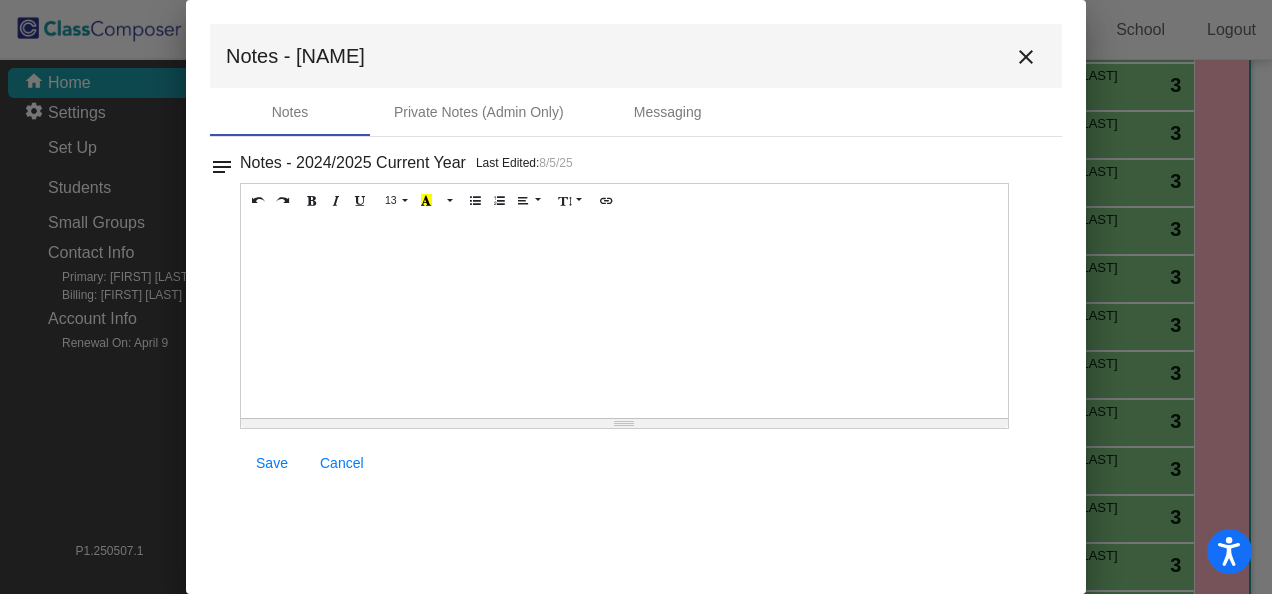 click at bounding box center [624, 318] 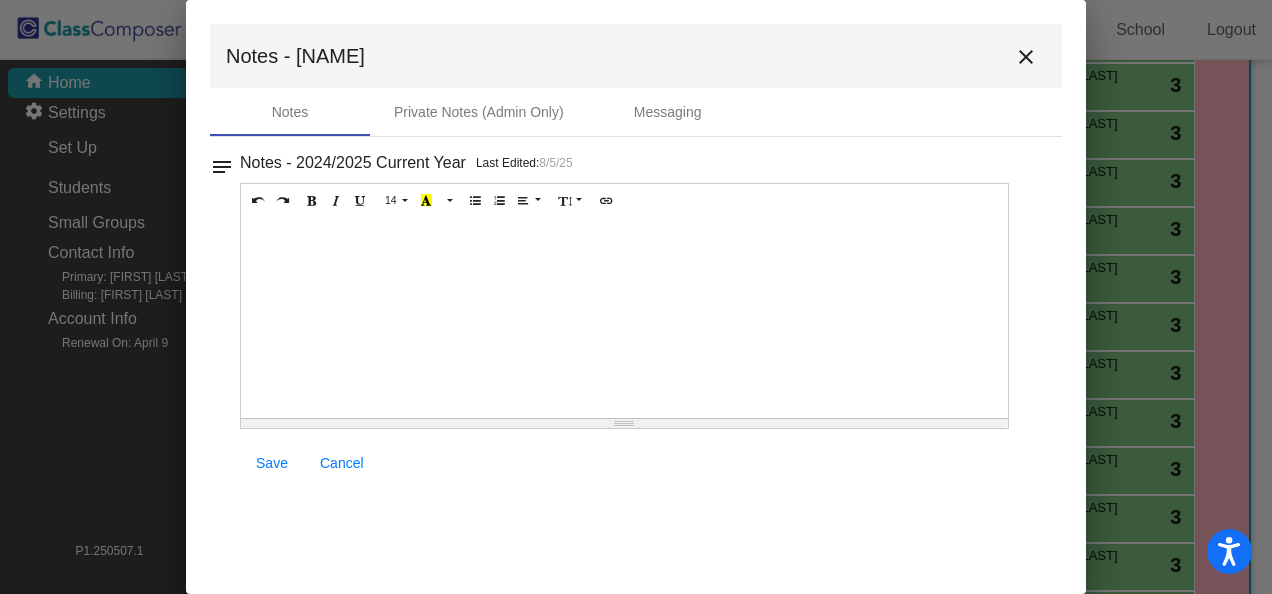 type 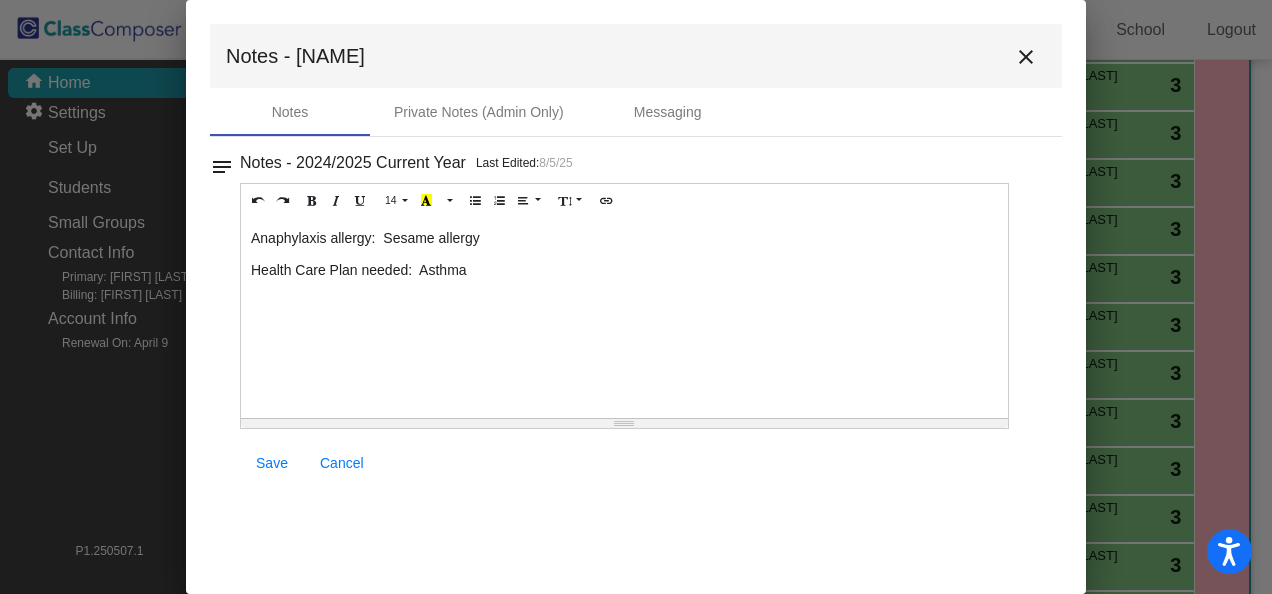 click on "Save" at bounding box center [272, 463] 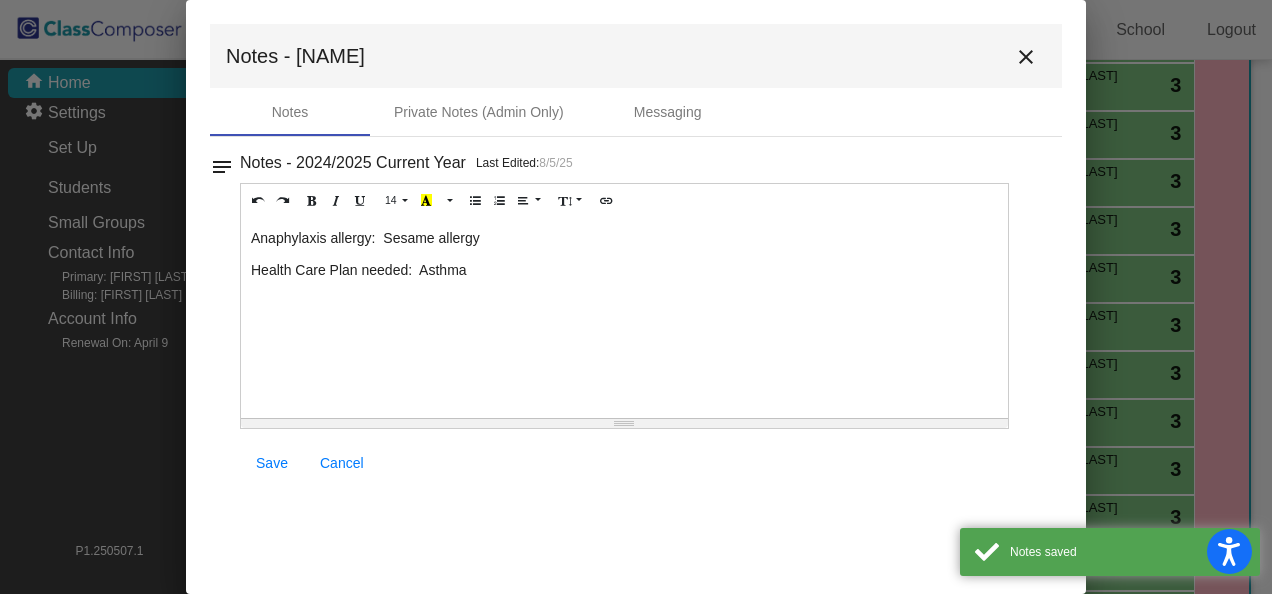 click on "close" at bounding box center (1026, 57) 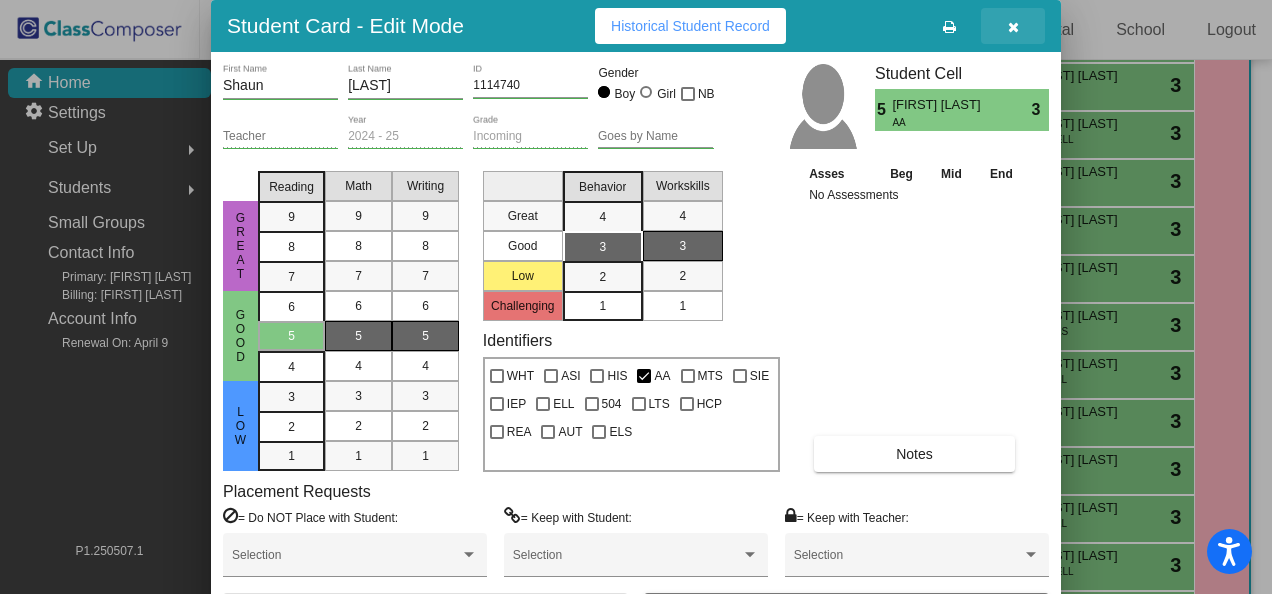 click at bounding box center [1013, 27] 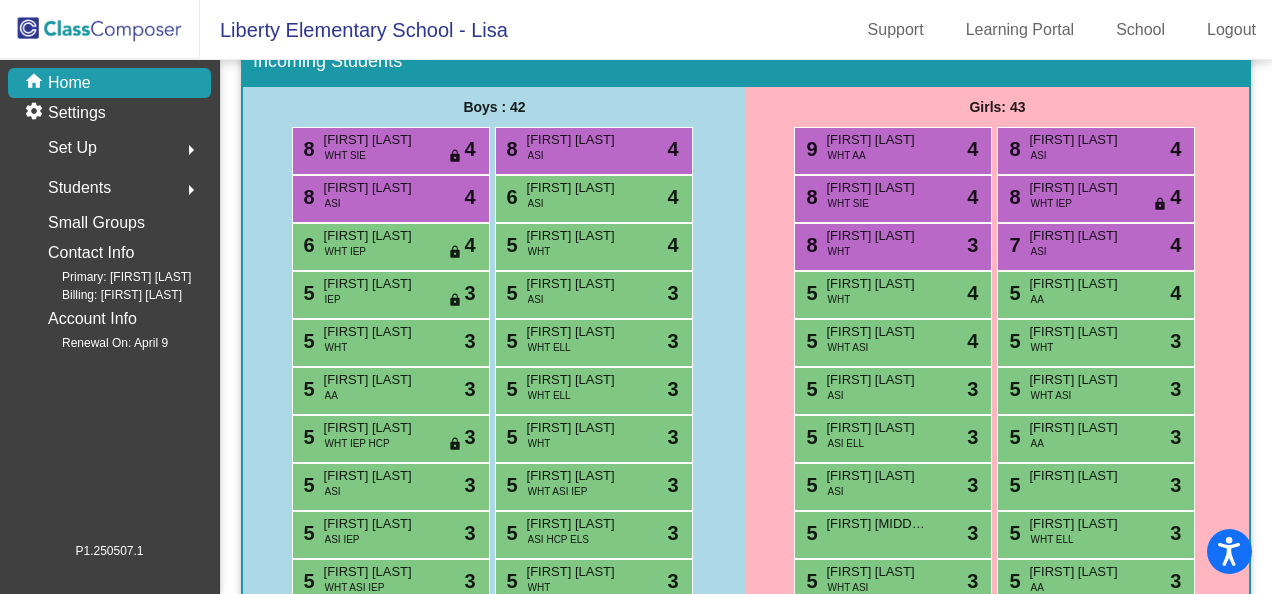 scroll, scrollTop: 0, scrollLeft: 0, axis: both 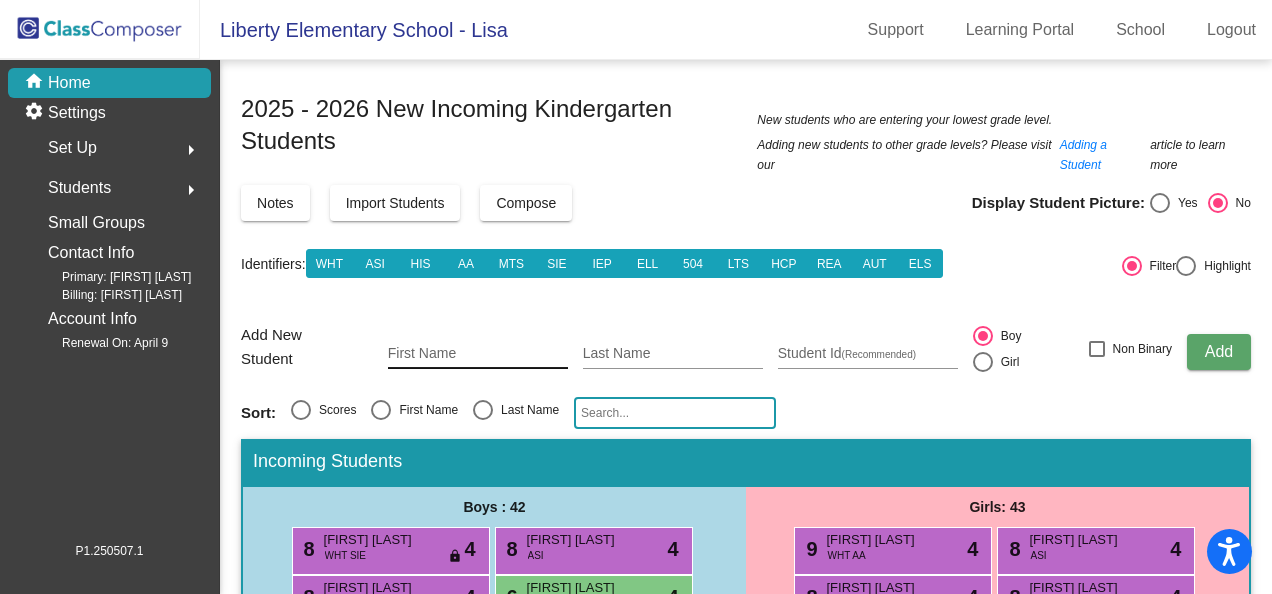click on "First Name" 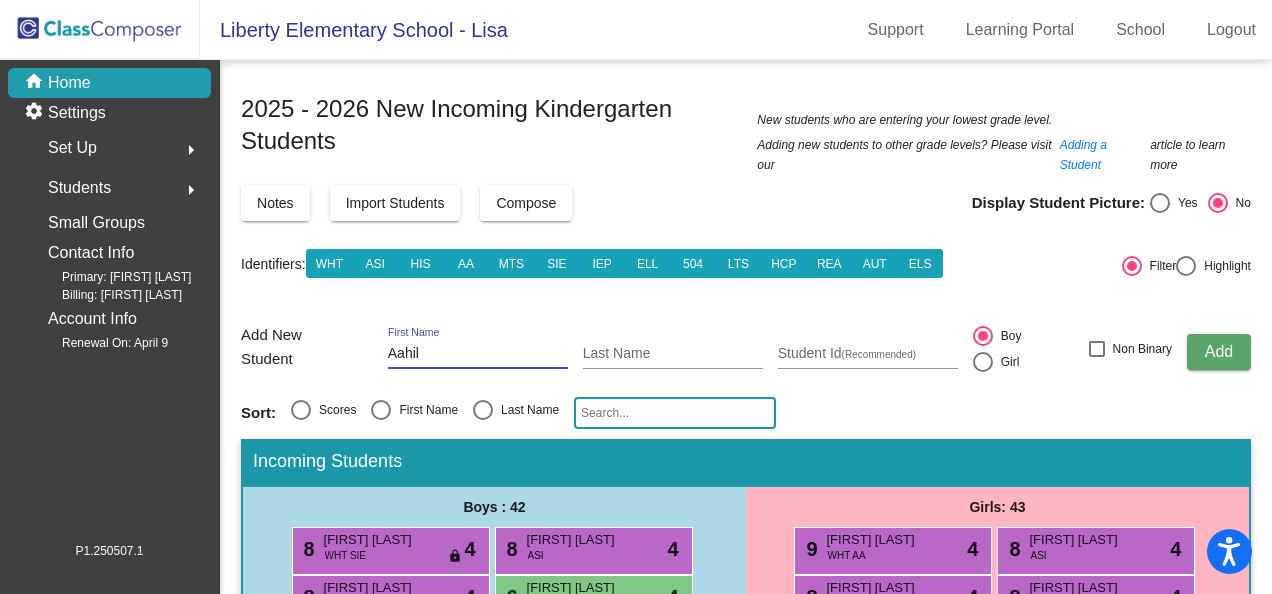 type on "Aahil" 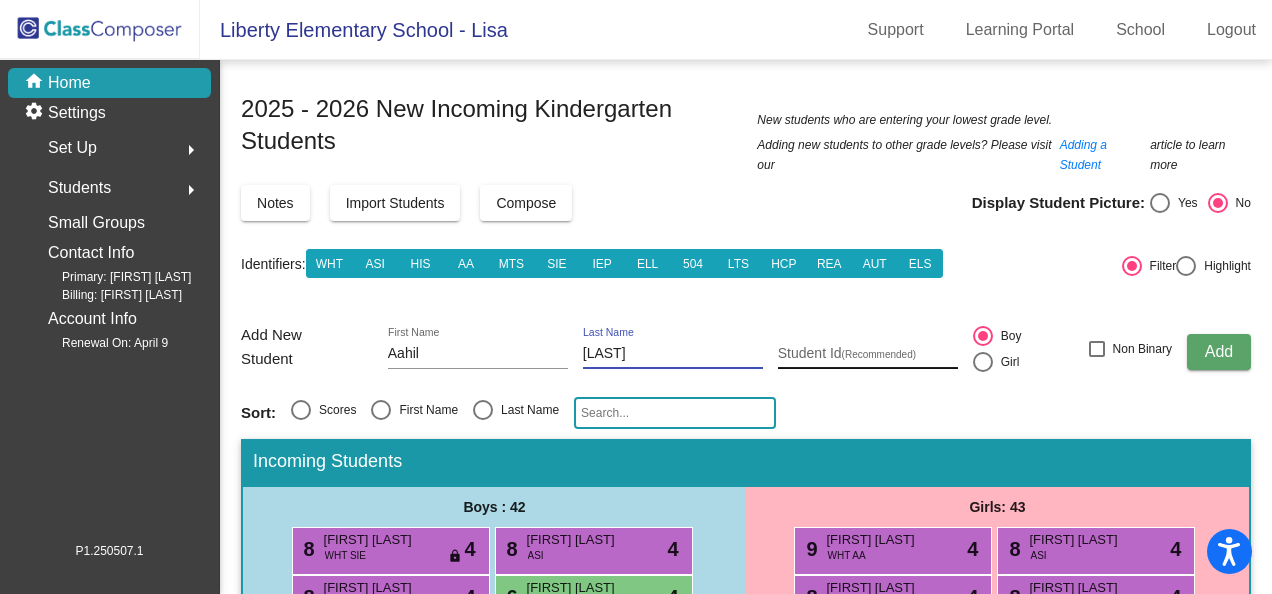 type on "[LAST]" 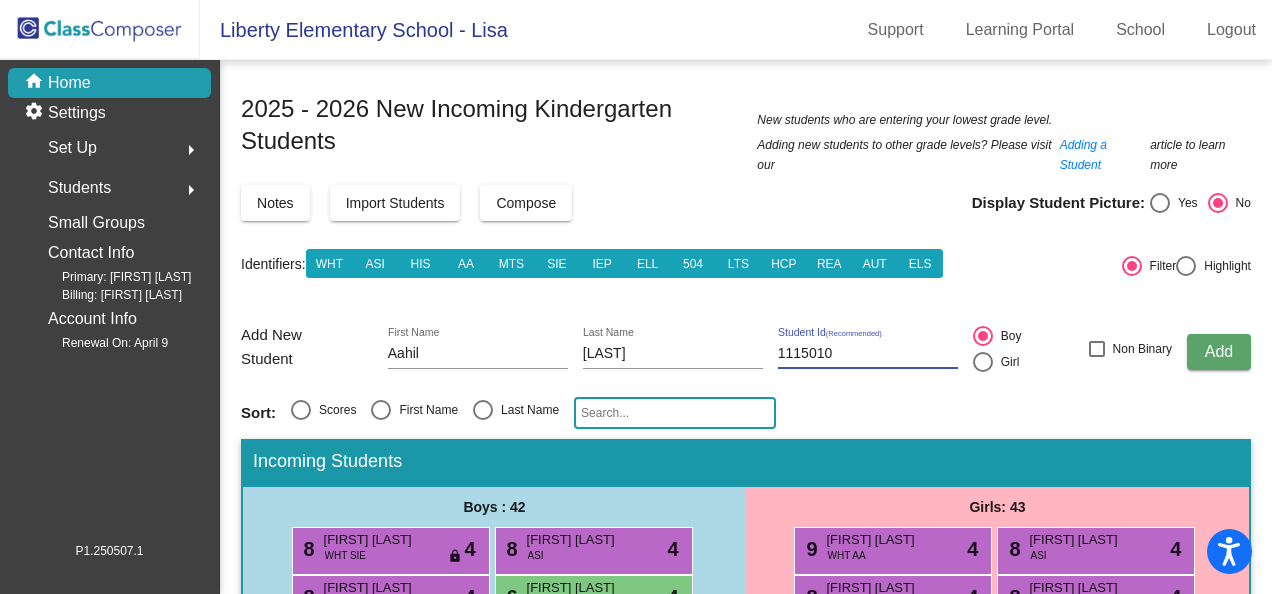 type on "1115010" 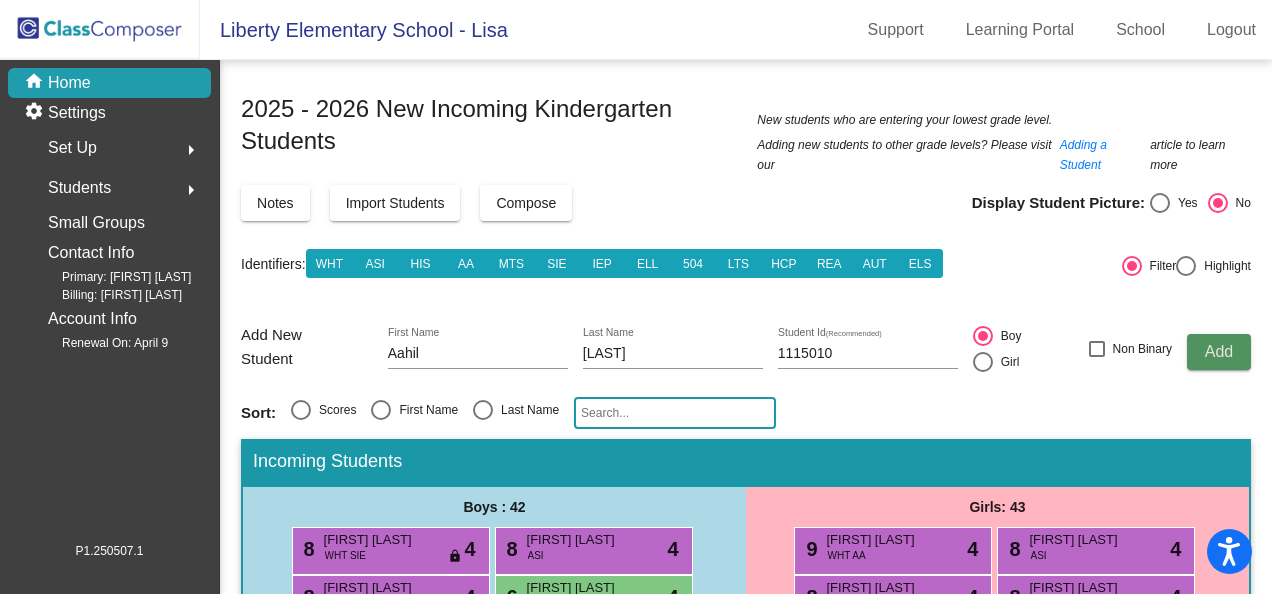 type 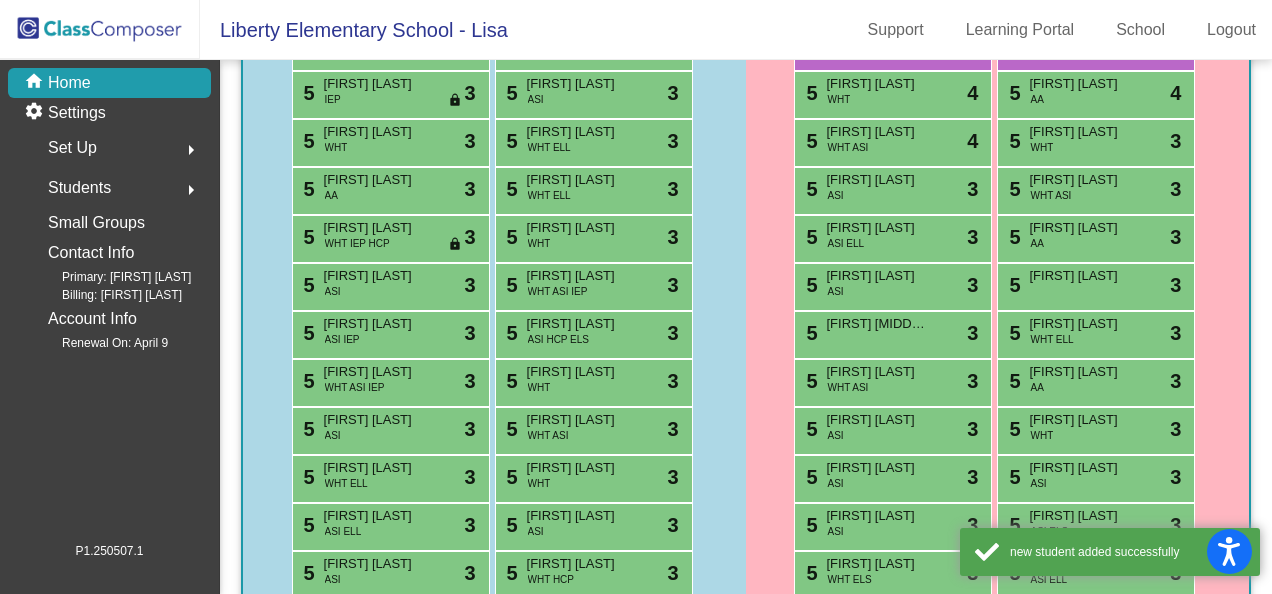 scroll, scrollTop: 800, scrollLeft: 0, axis: vertical 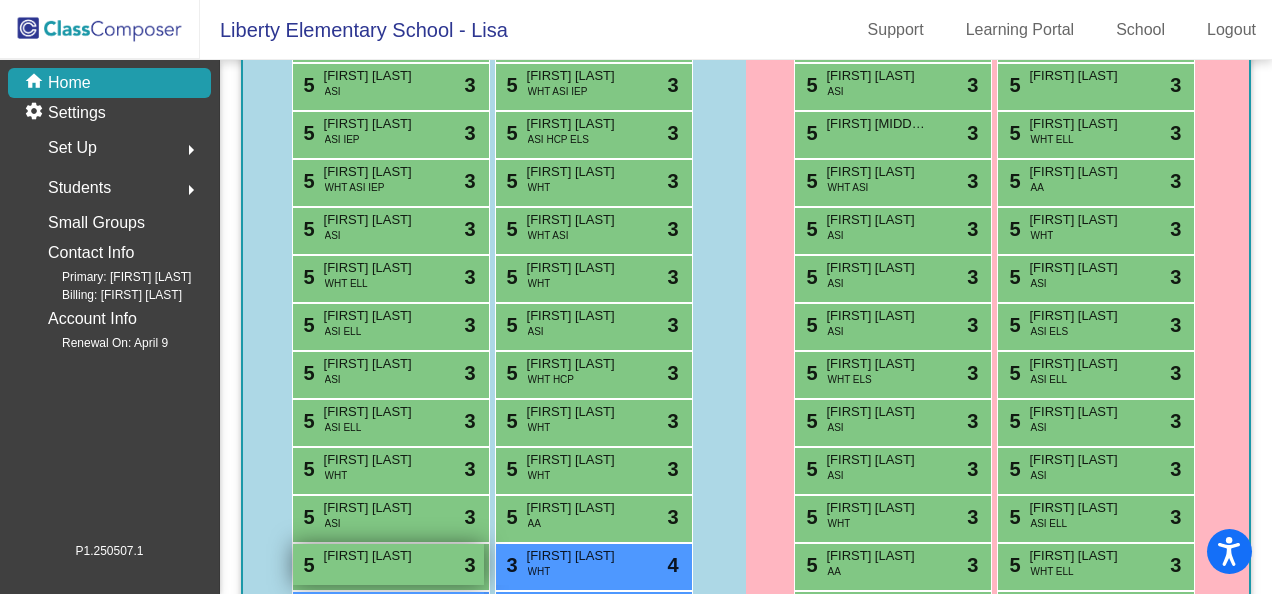 click on "5 Aahil Haleem lock do_not_disturb_alt 3" at bounding box center (388, 564) 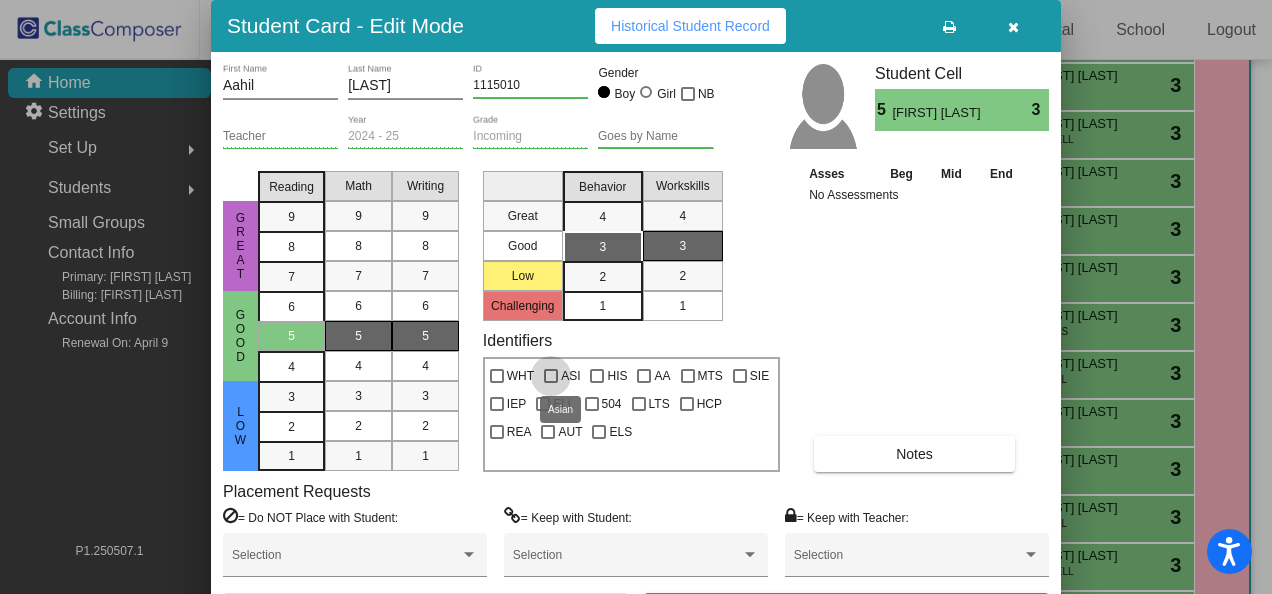 click at bounding box center (551, 376) 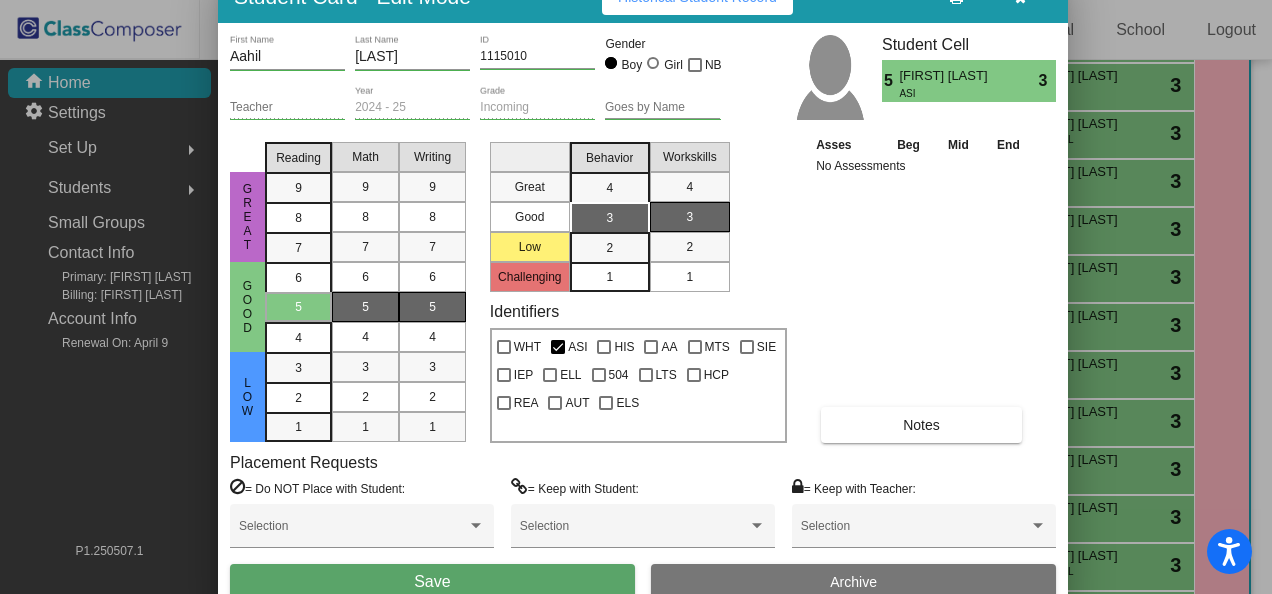 drag, startPoint x: 842, startPoint y: 13, endPoint x: 875, endPoint y: -74, distance: 93.04838 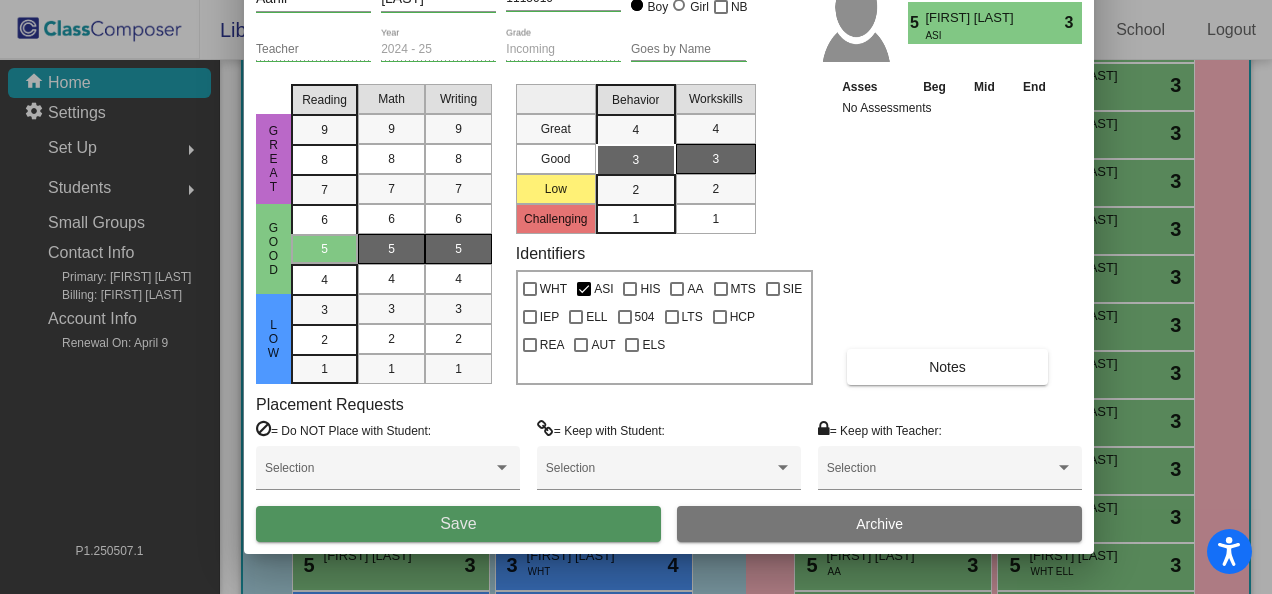 click on "Save" at bounding box center (458, 523) 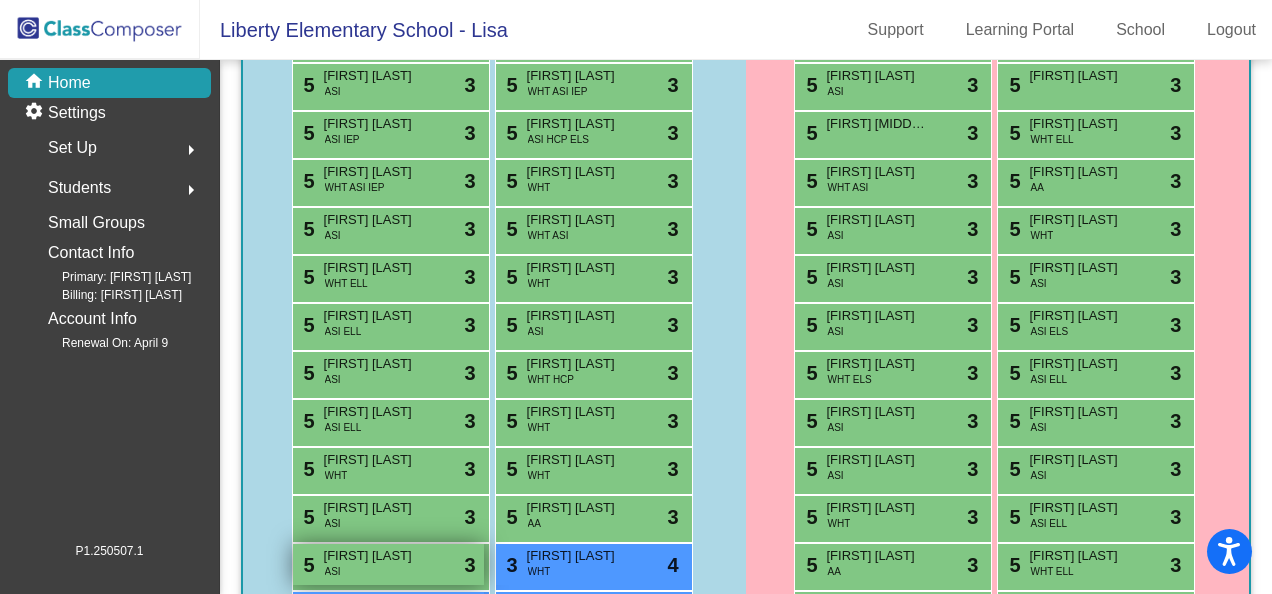 click on "[FIRST] [LAST]" at bounding box center [374, 556] 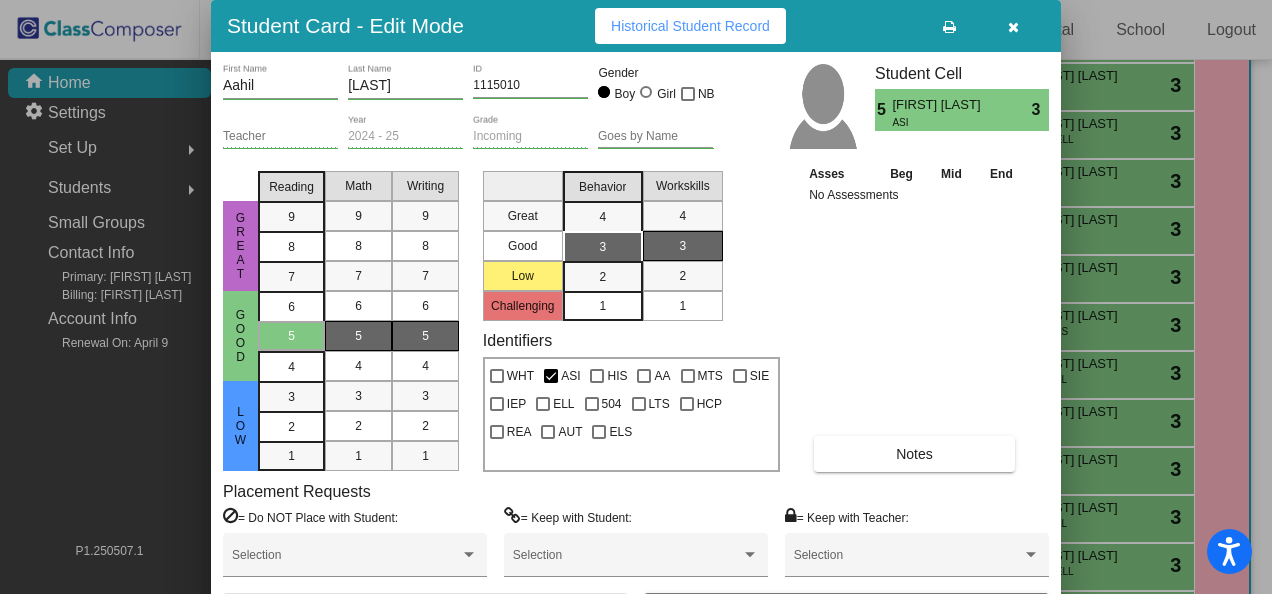 click on "Notes" at bounding box center [914, 454] 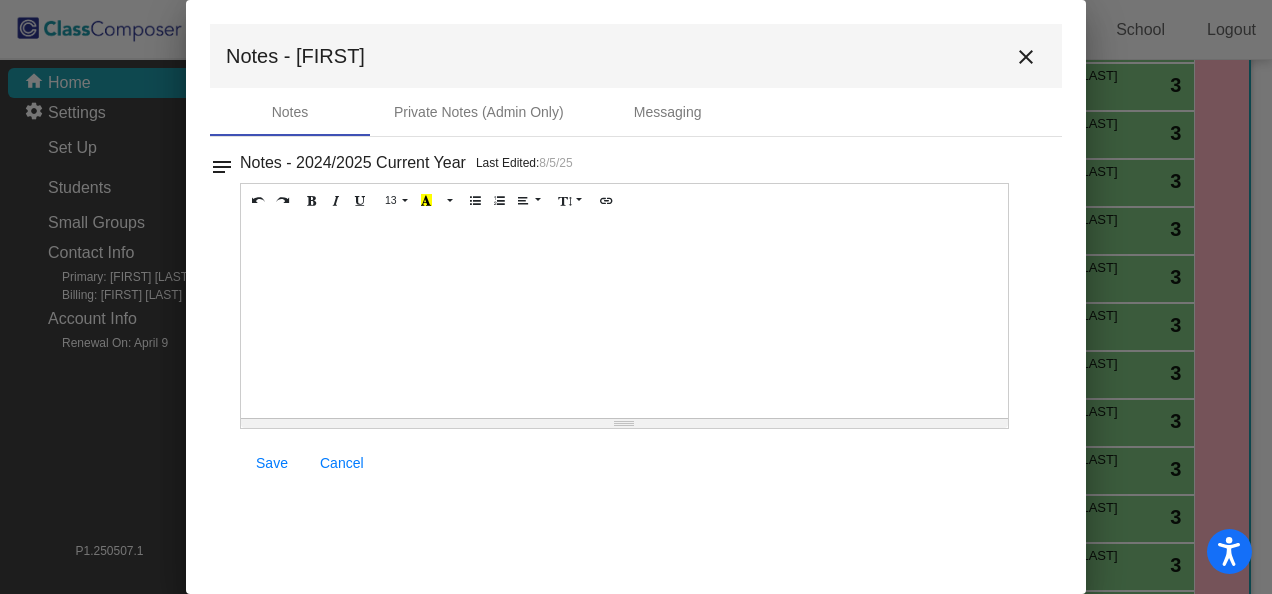 click at bounding box center [624, 318] 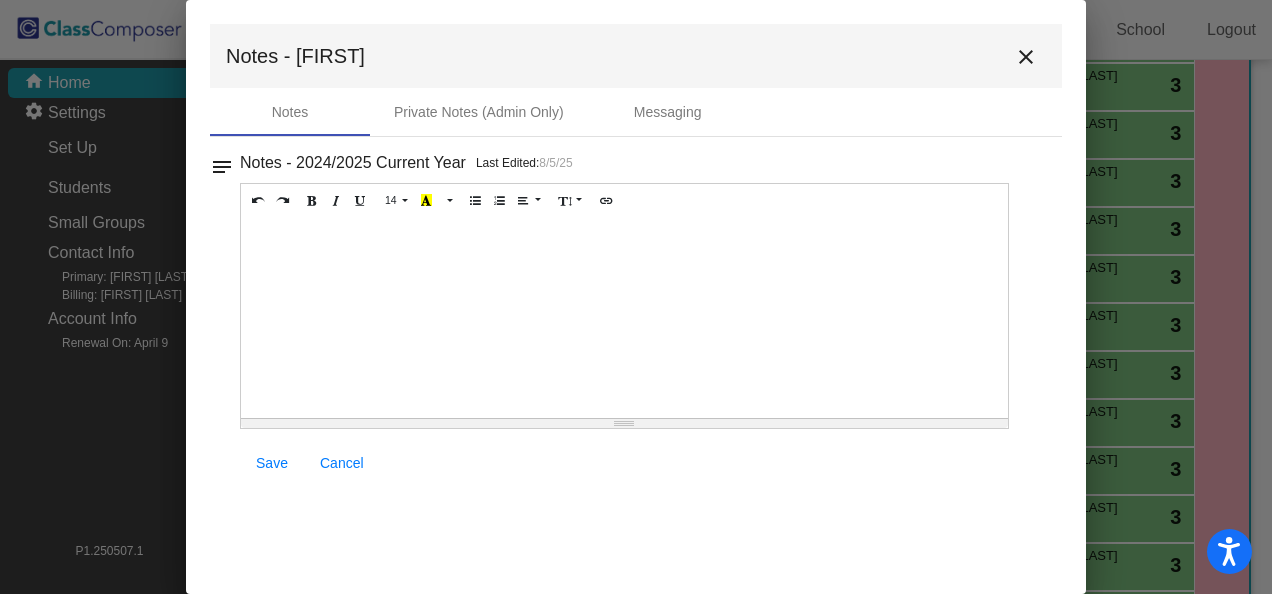type 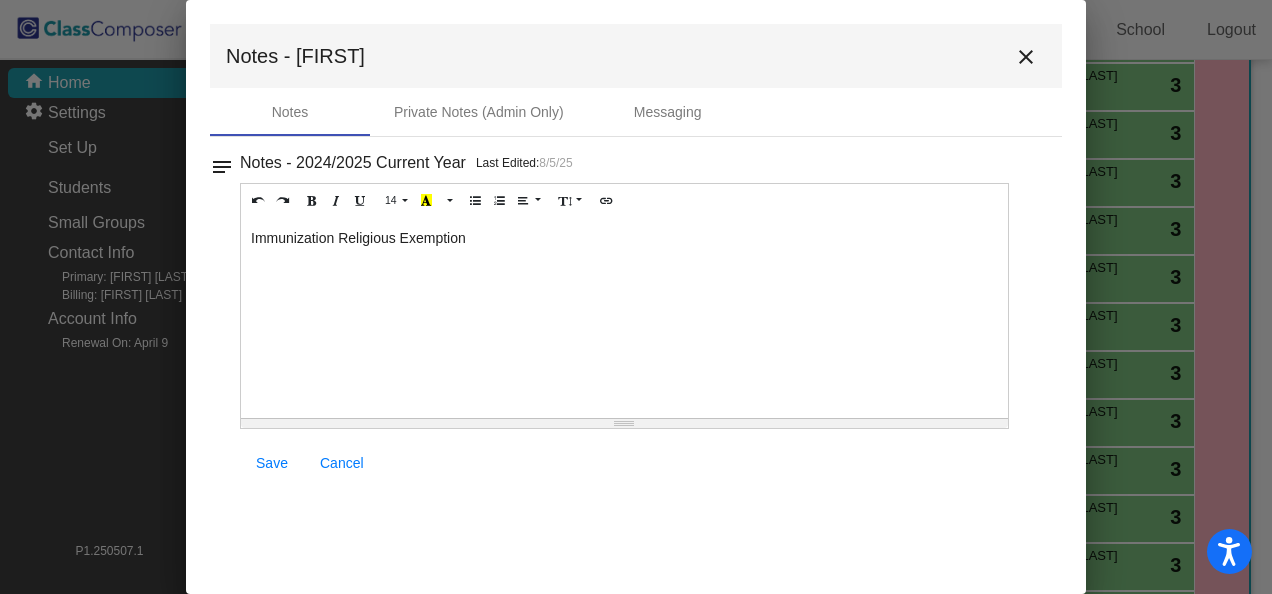 click on "Save" at bounding box center [272, 463] 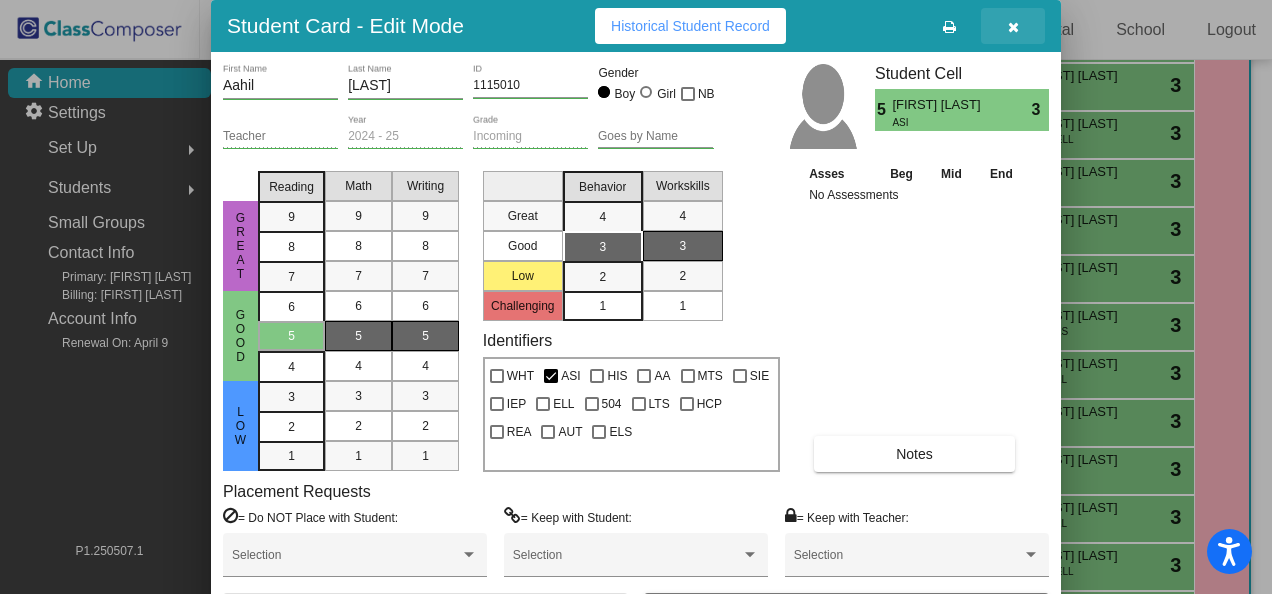 click at bounding box center [1013, 27] 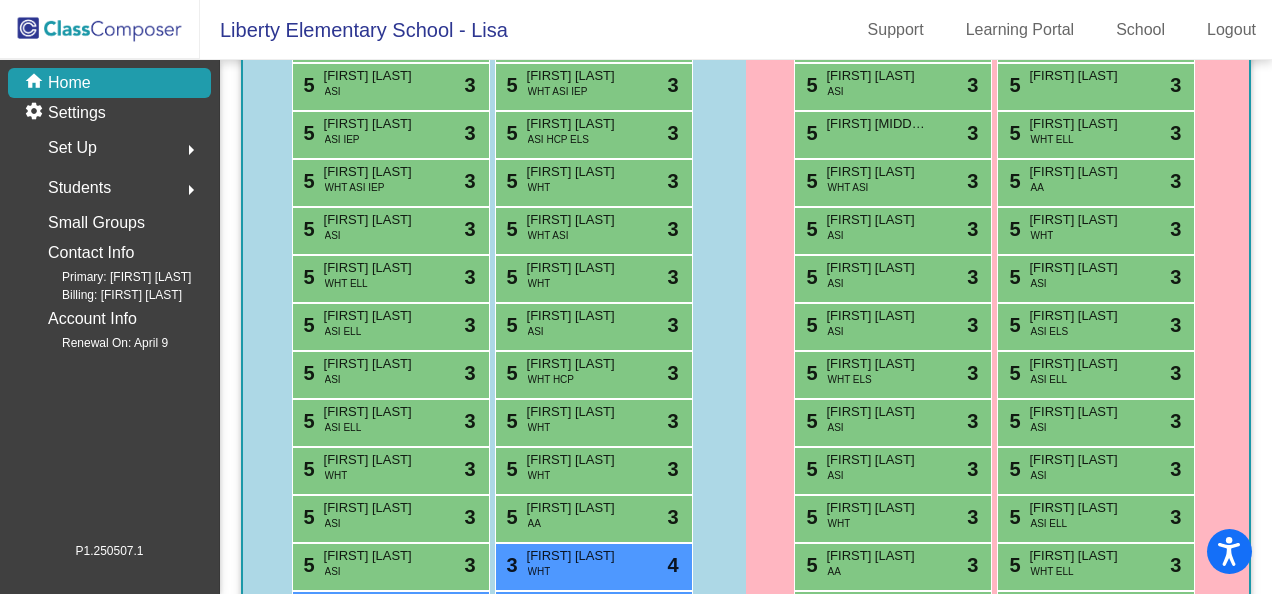 scroll, scrollTop: 200, scrollLeft: 0, axis: vertical 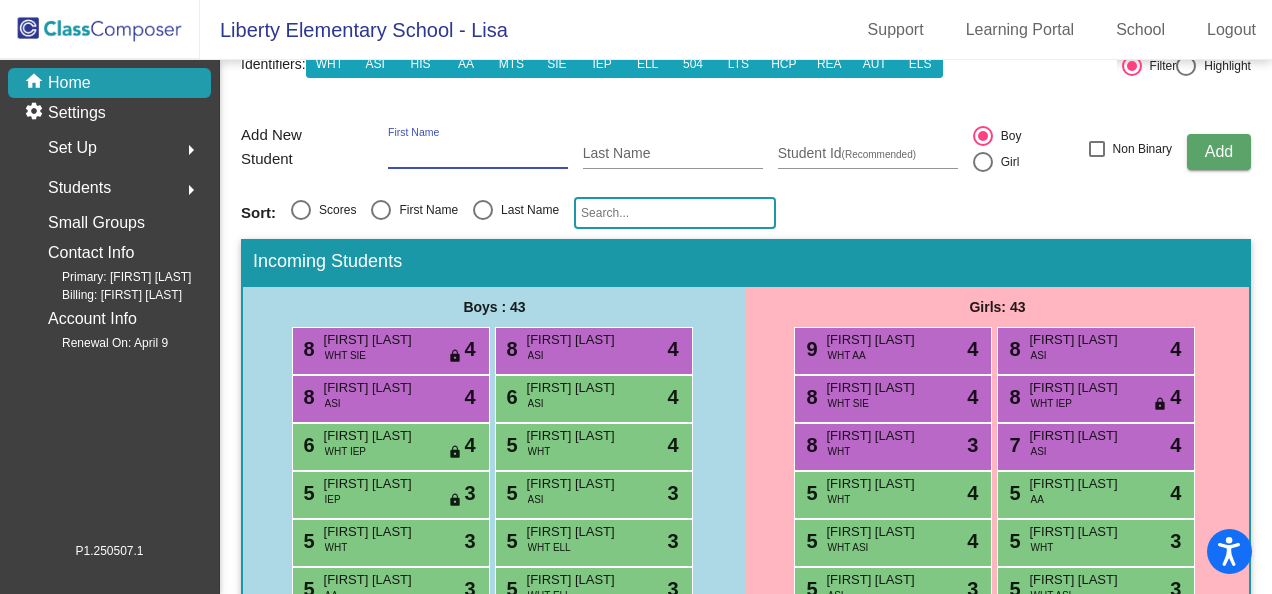 click on "First Name" at bounding box center (478, 154) 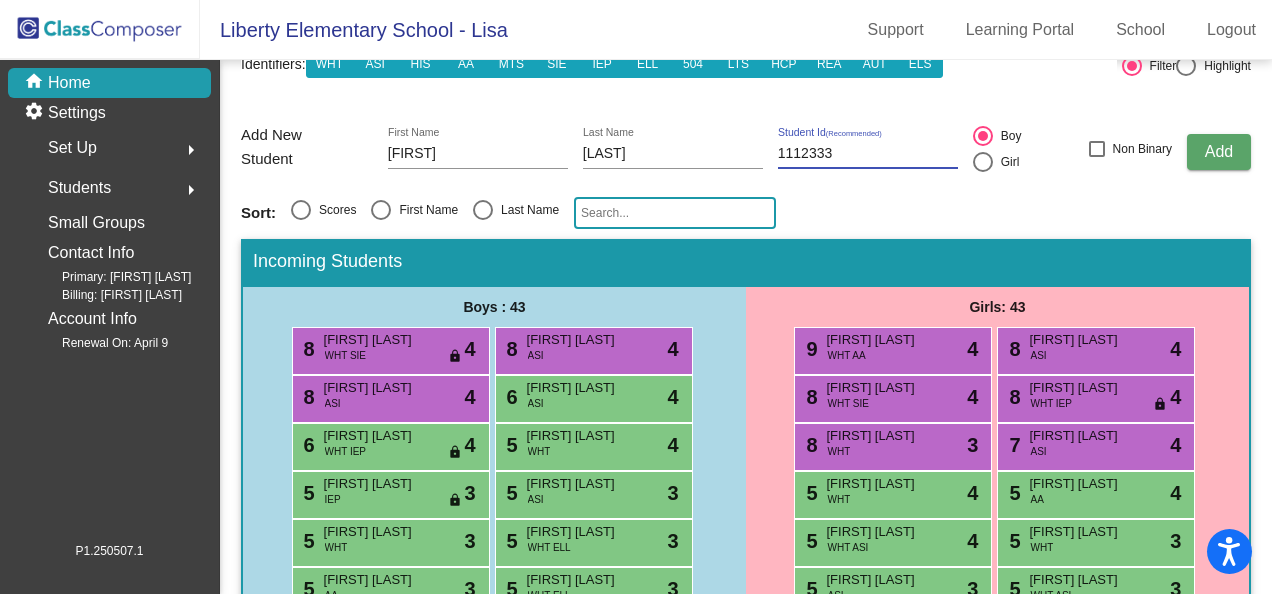 click at bounding box center (983, 162) 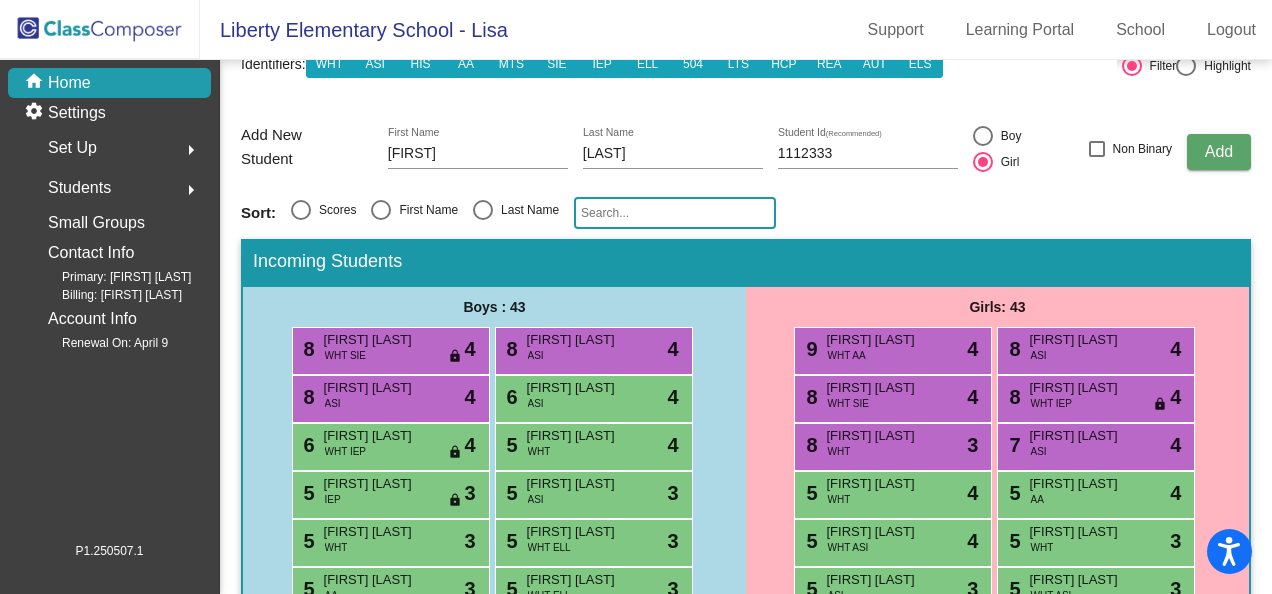 click on "Add" 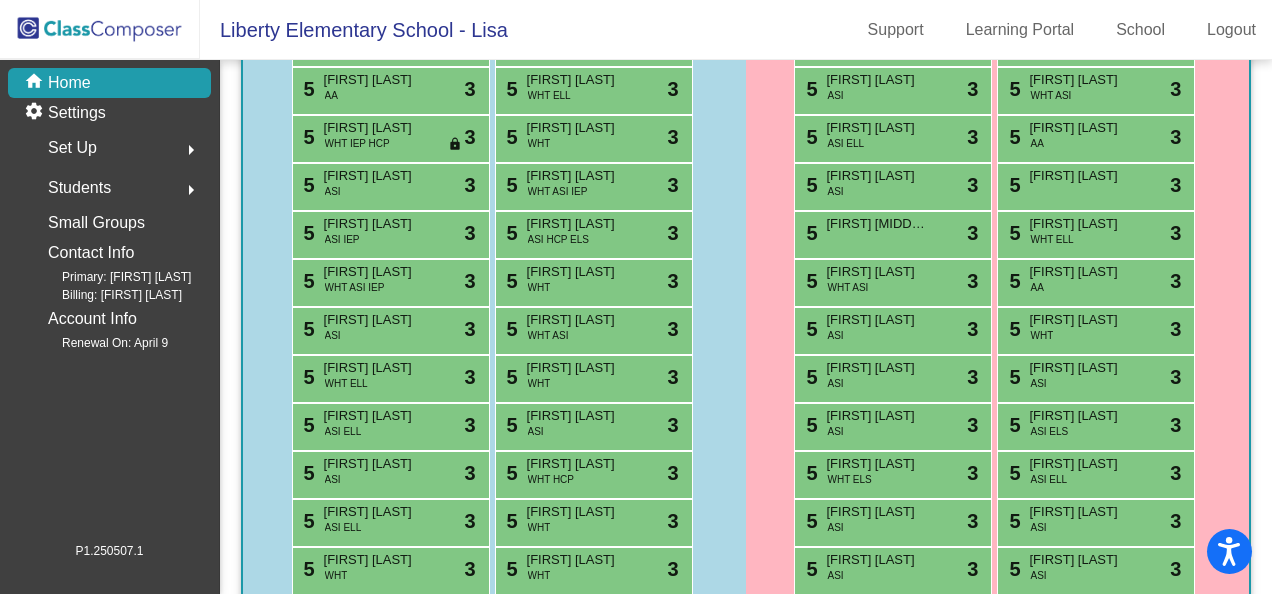 scroll, scrollTop: 900, scrollLeft: 0, axis: vertical 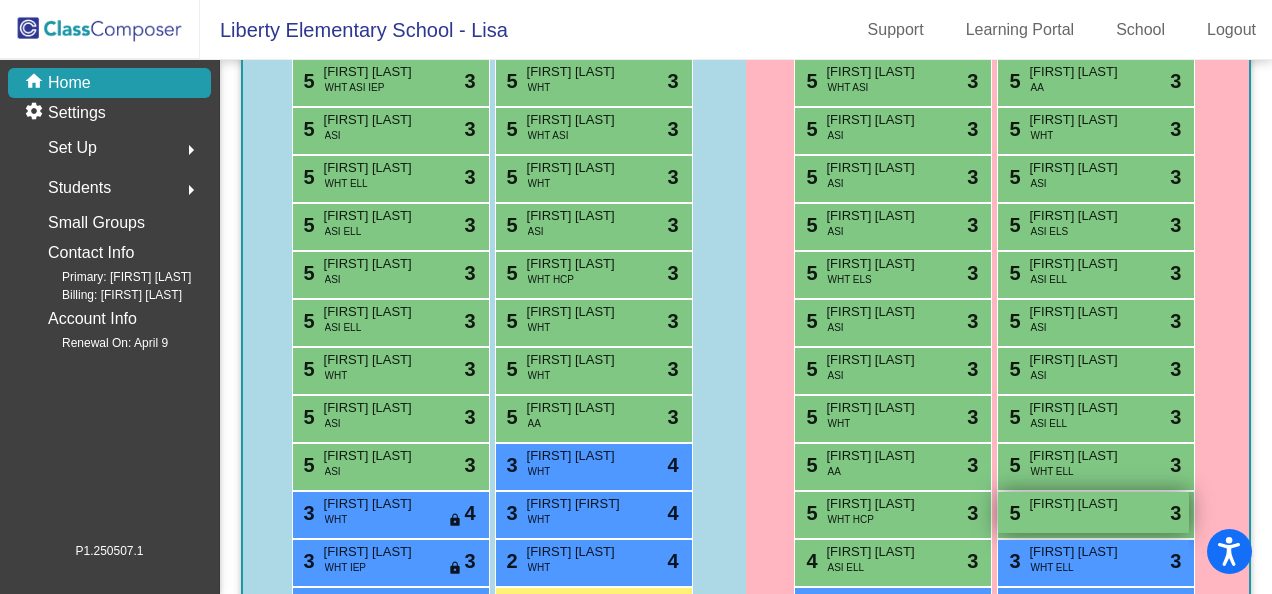 click on "5 [FIRST] [LAST] lock do_not_disturb_alt 3" at bounding box center (1093, 512) 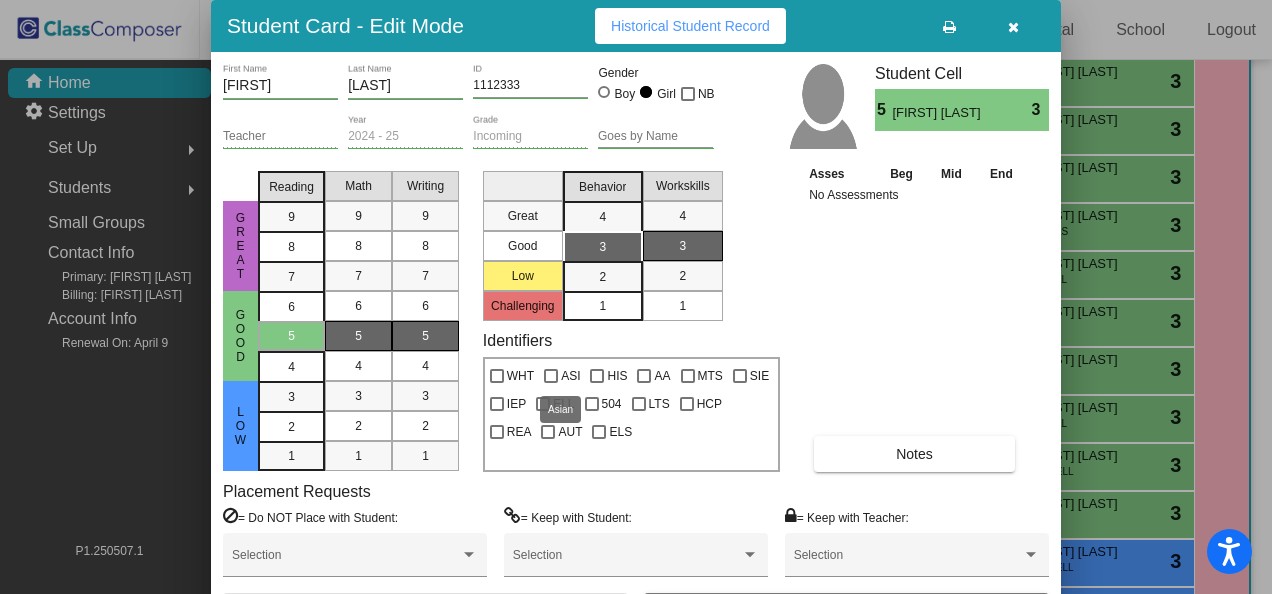 click at bounding box center (551, 376) 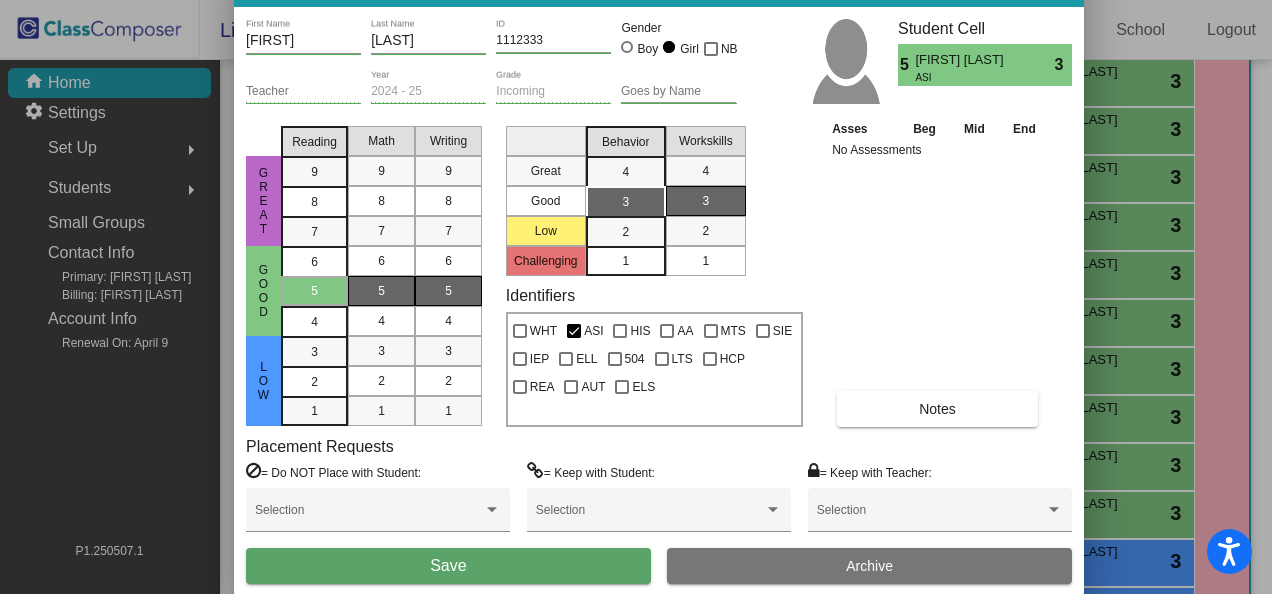 drag, startPoint x: 823, startPoint y: 17, endPoint x: 852, endPoint y: -38, distance: 62.177166 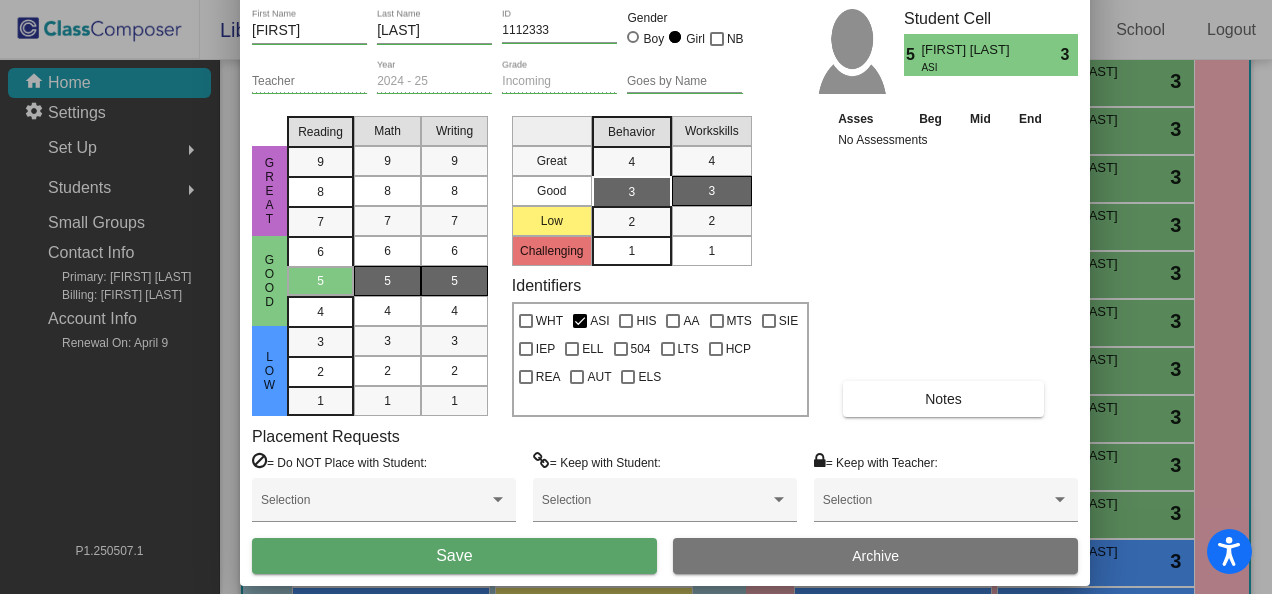 click on "Save" at bounding box center [454, 555] 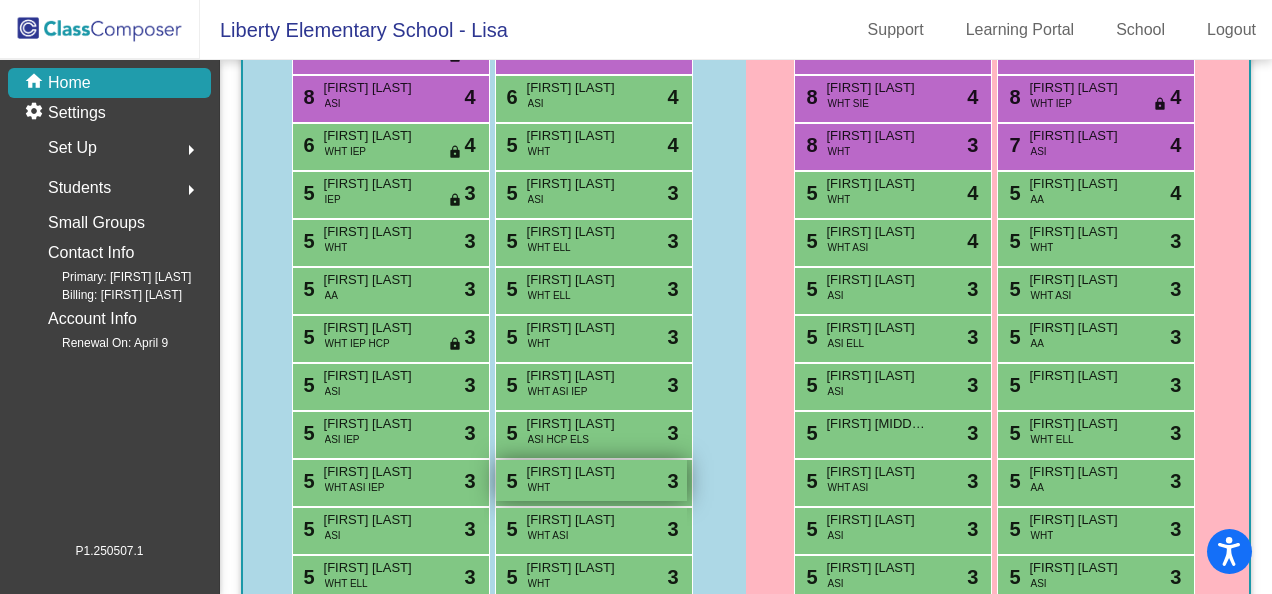 scroll, scrollTop: 0, scrollLeft: 0, axis: both 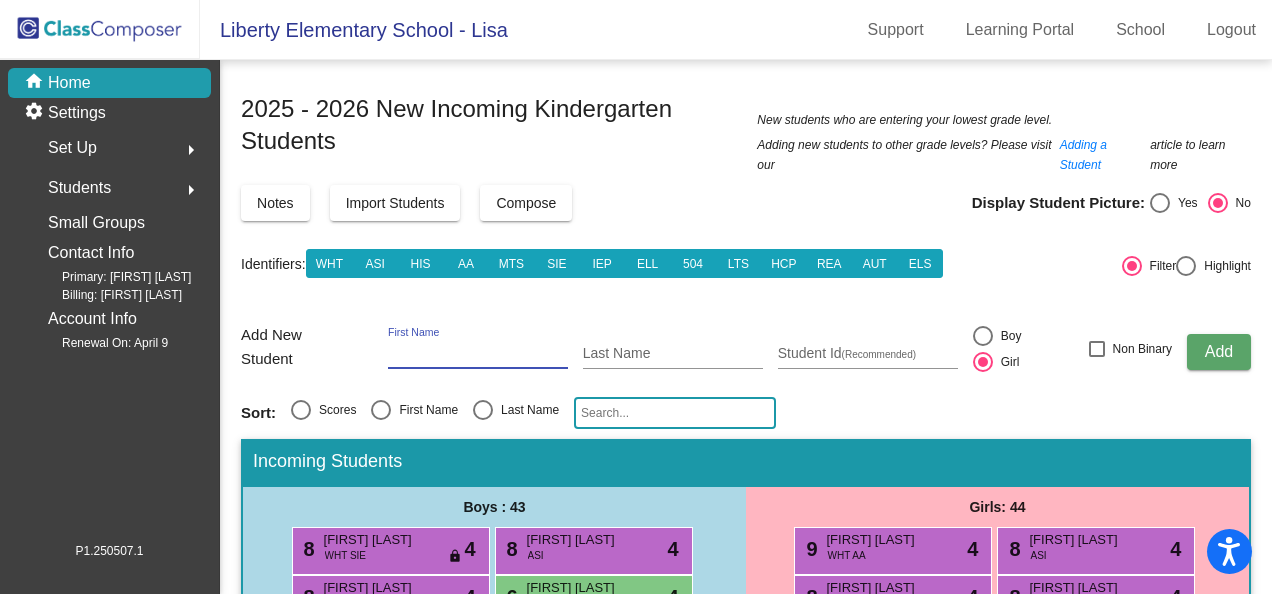 click on "First Name" at bounding box center [478, 354] 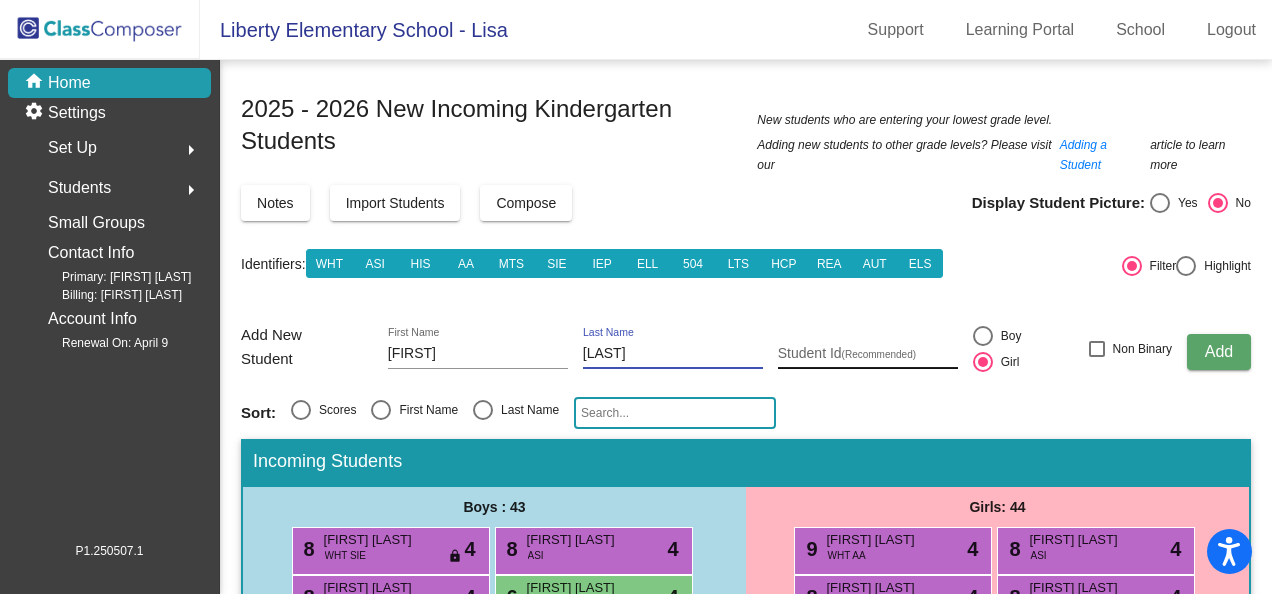 click on "Student Id  (Recommended)" at bounding box center [868, 354] 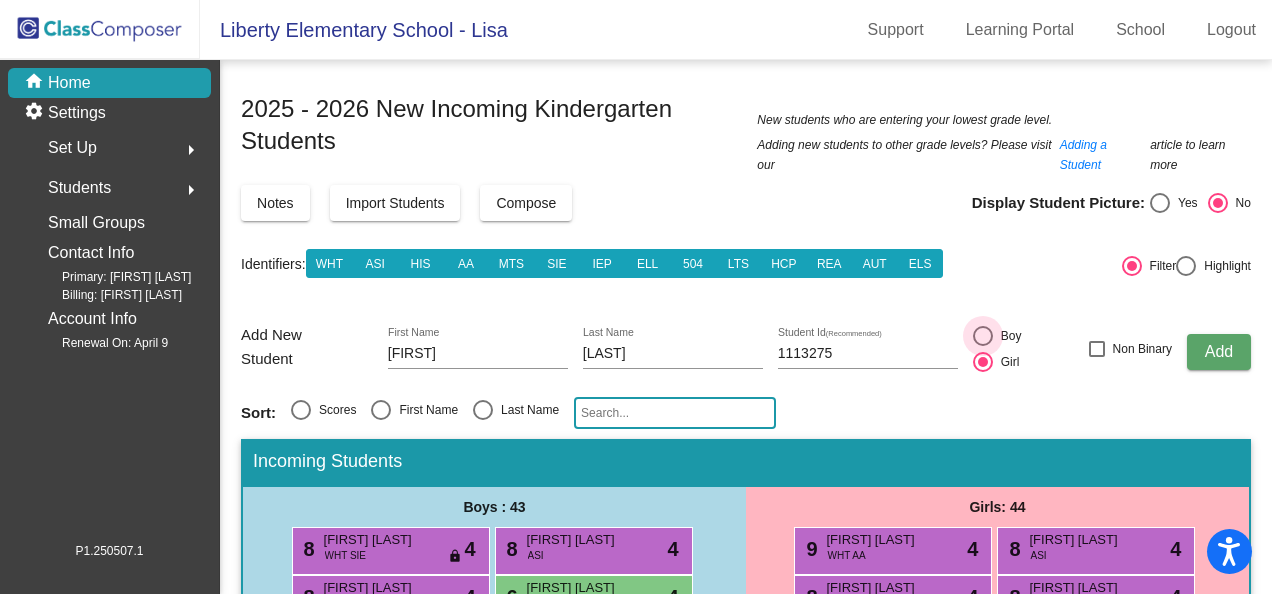 click at bounding box center [983, 336] 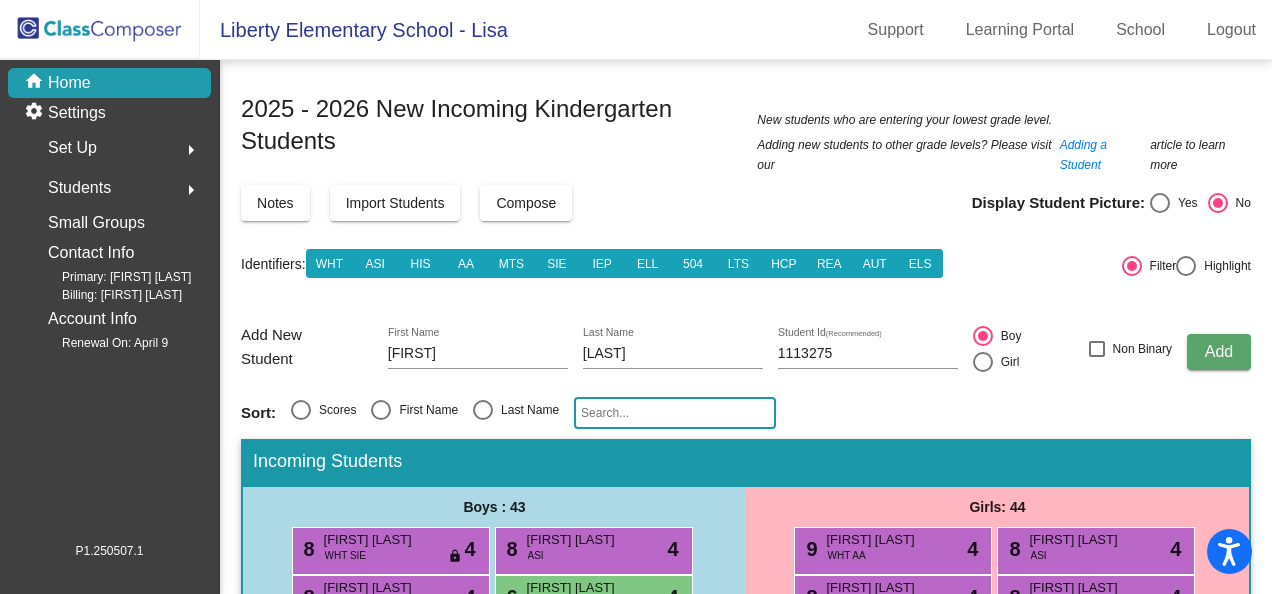 click on "Add" 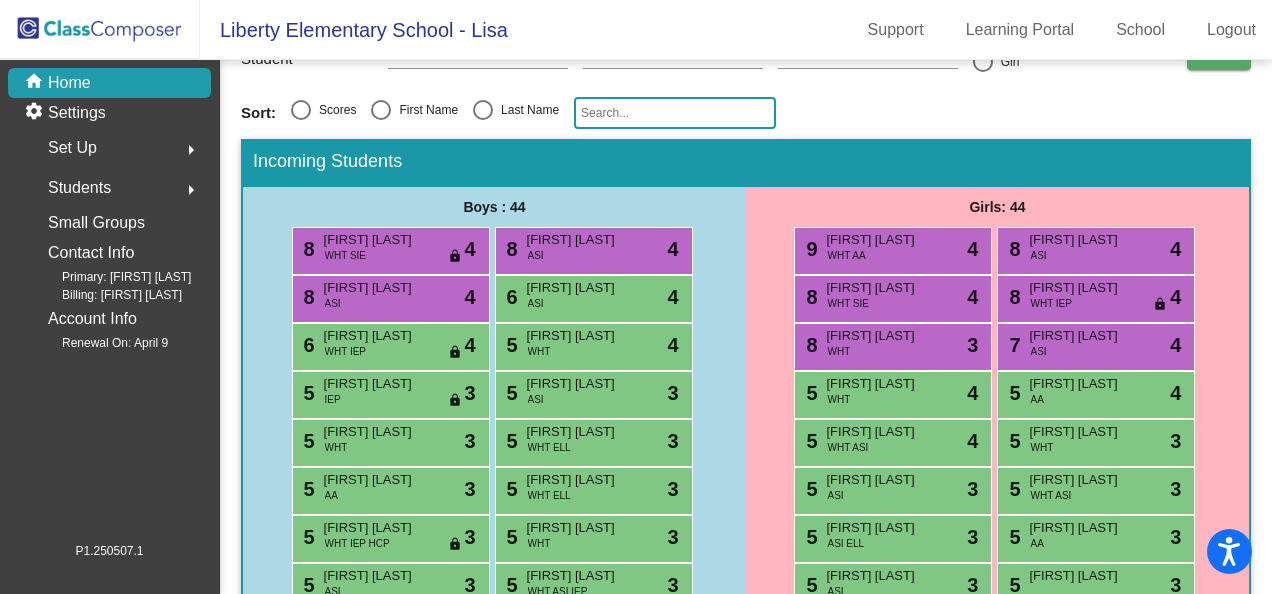 scroll, scrollTop: 800, scrollLeft: 0, axis: vertical 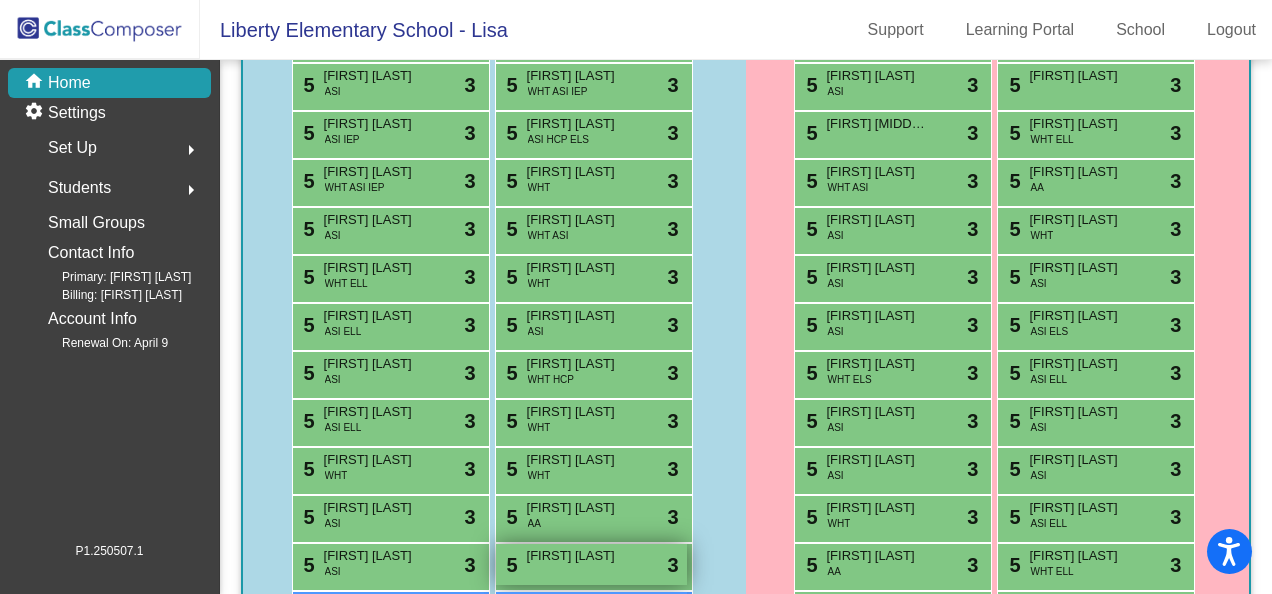 click on "[FIRST] [LAST]" at bounding box center [577, 556] 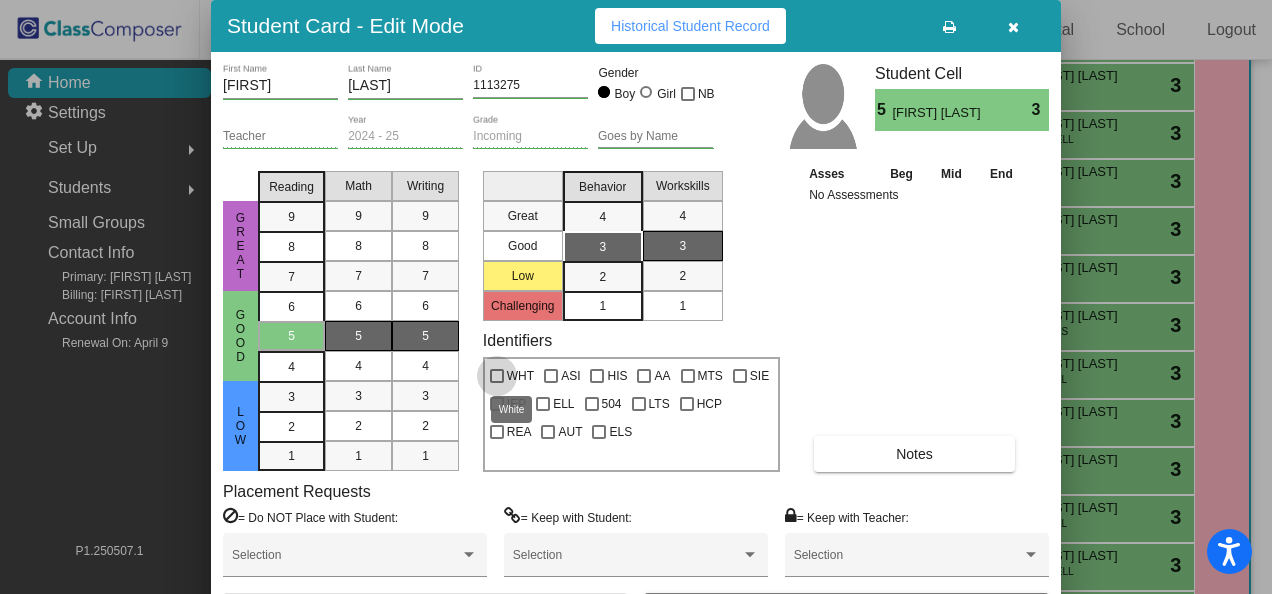 click at bounding box center (497, 376) 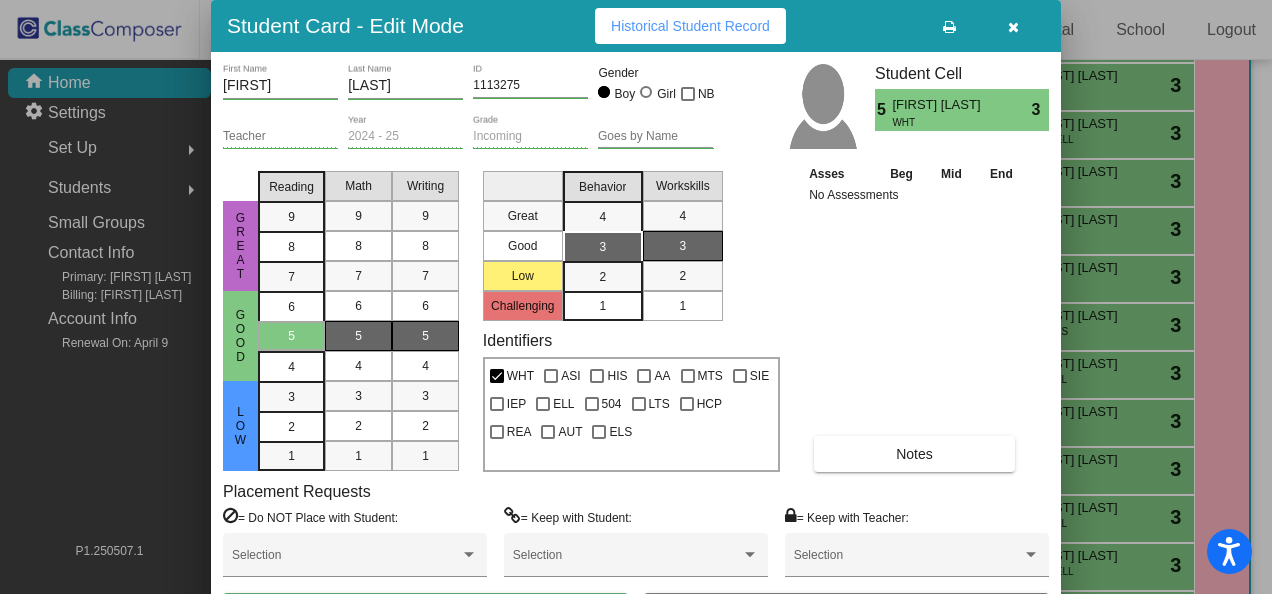 drag, startPoint x: 800, startPoint y: 30, endPoint x: 842, endPoint y: -71, distance: 109.38464 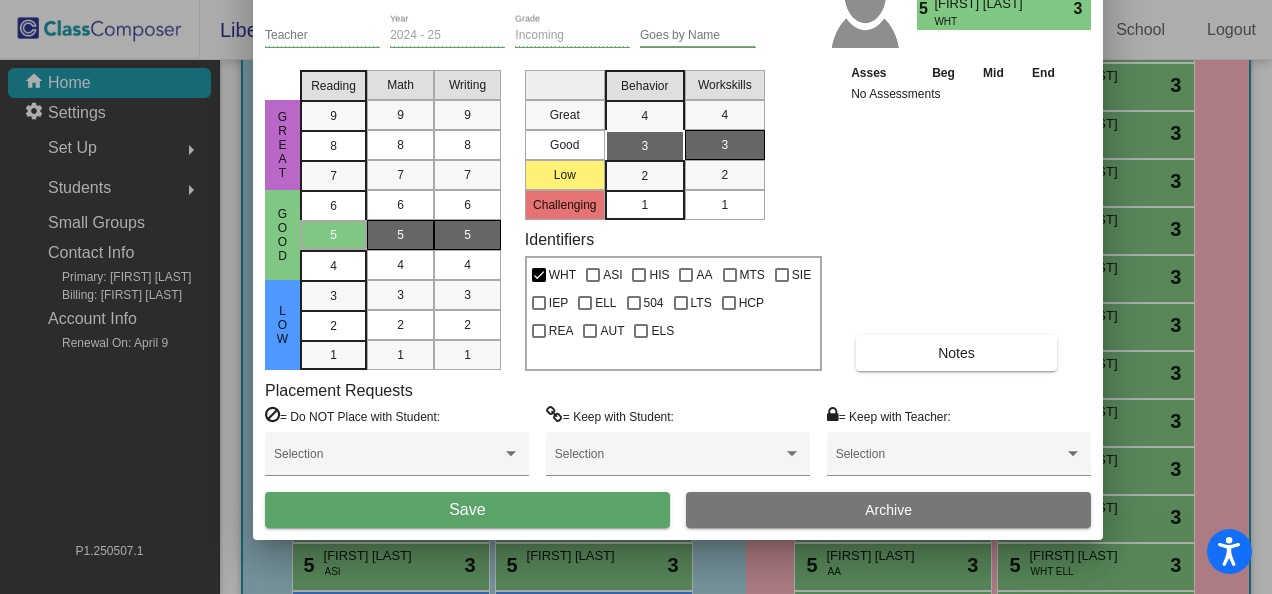 click on "Save" at bounding box center (467, 509) 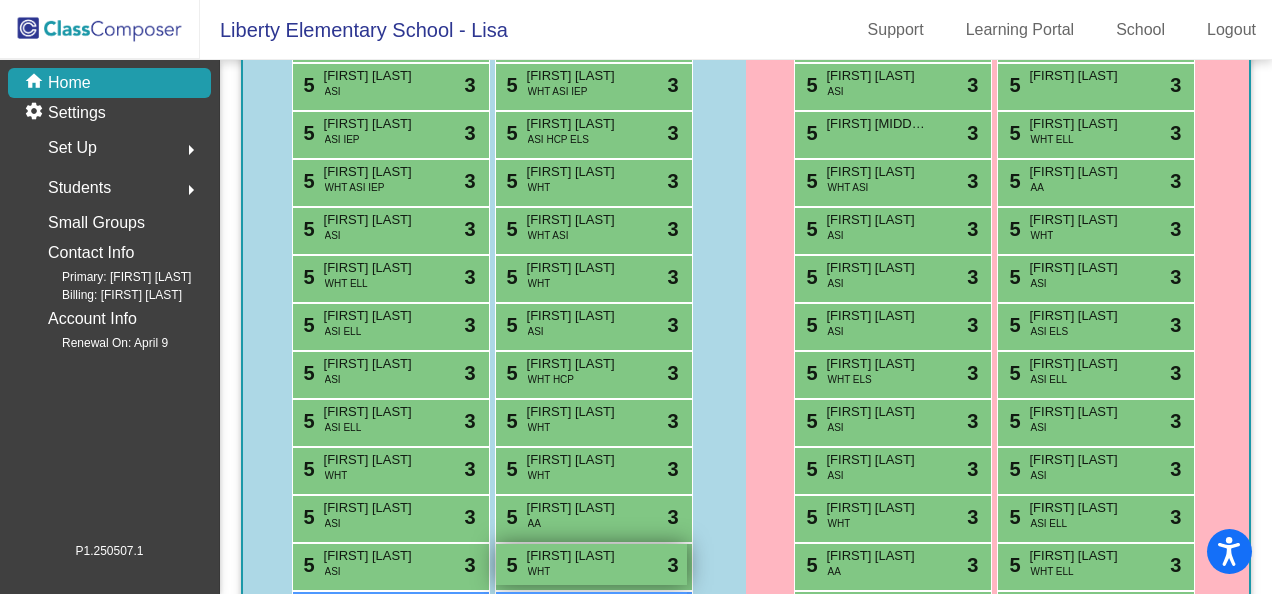 click on "[FIRST] [LAST]" at bounding box center [577, 556] 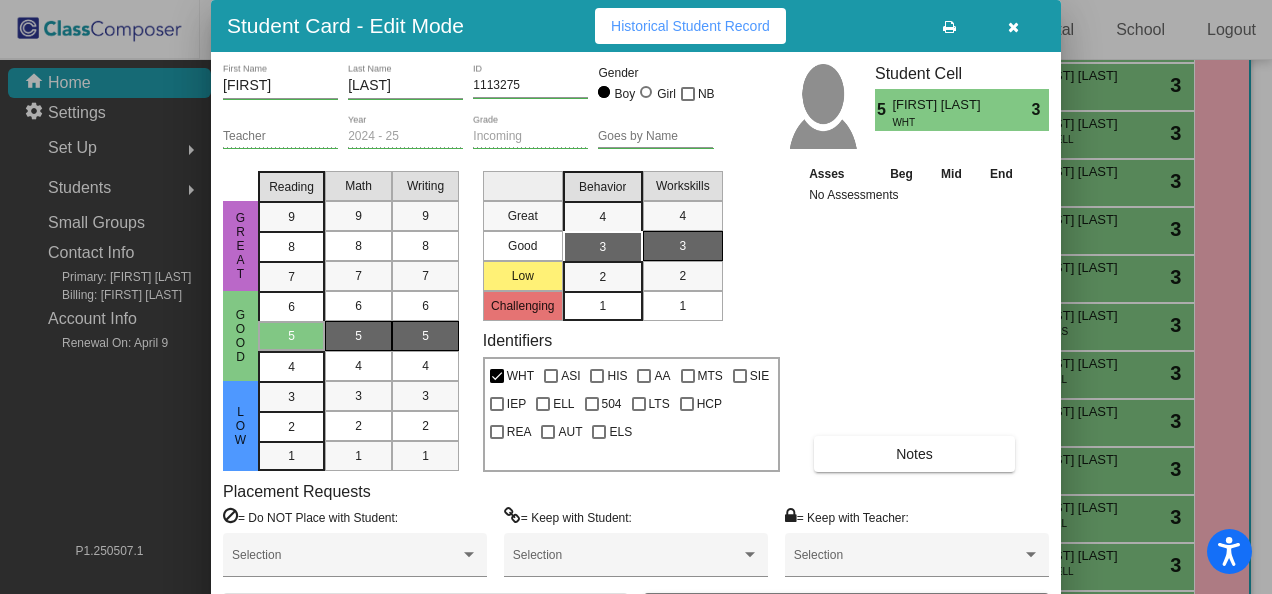 click on "Notes" at bounding box center (914, 454) 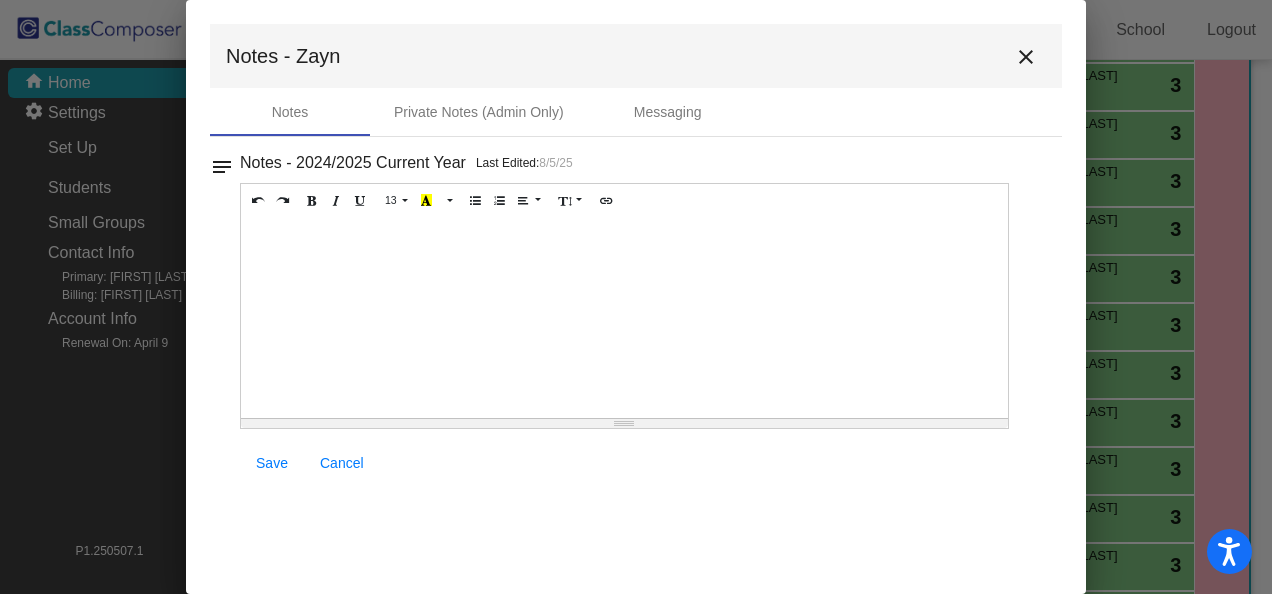 click at bounding box center [624, 318] 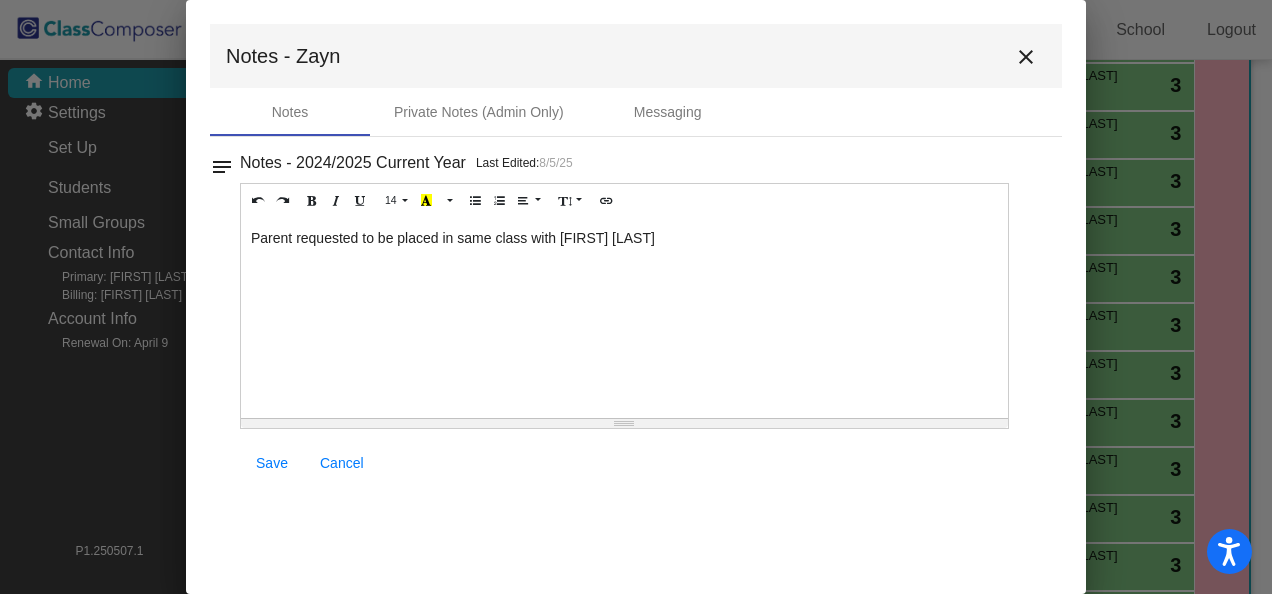 click on "Save" at bounding box center [272, 463] 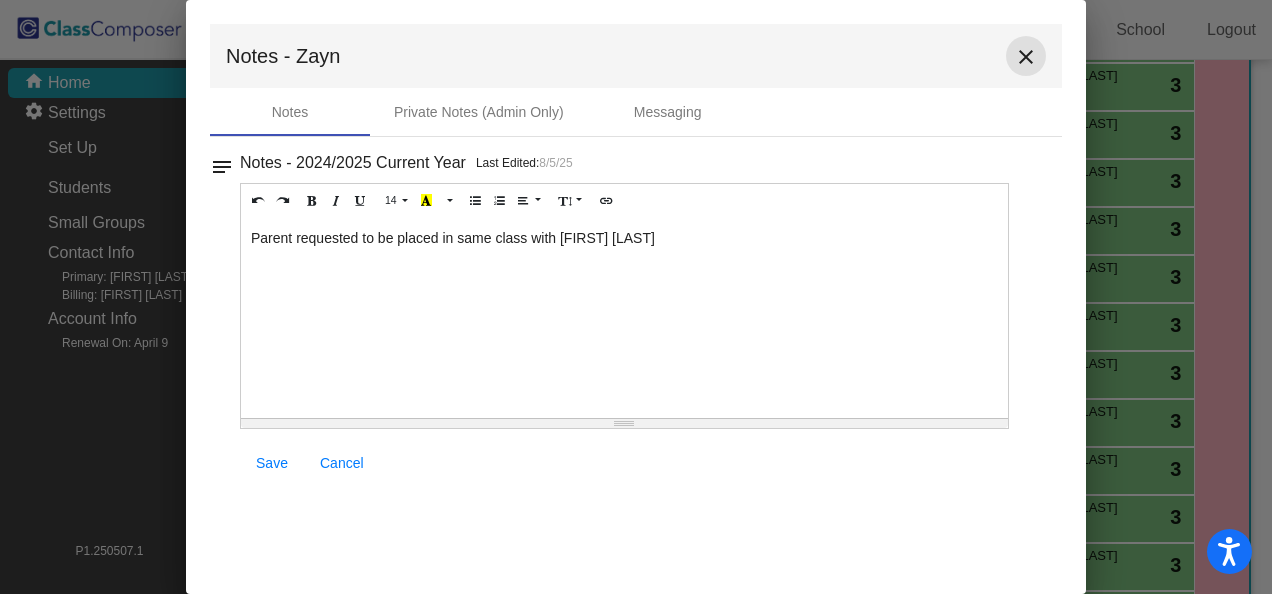 click on "close" at bounding box center [1026, 57] 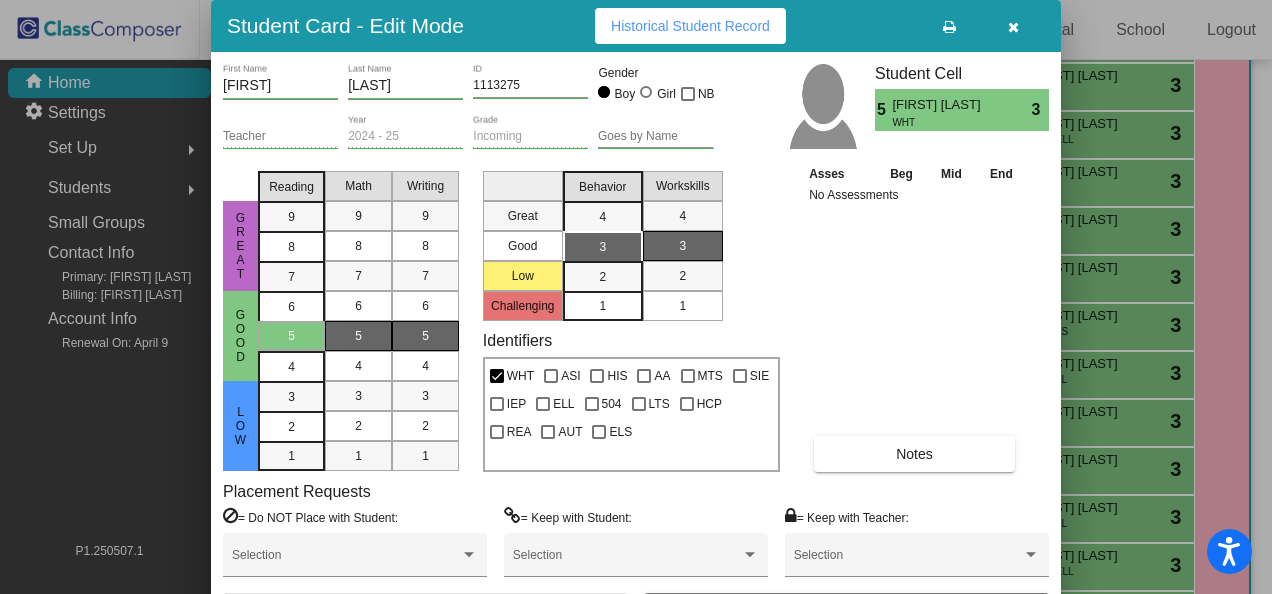 click at bounding box center [1013, 27] 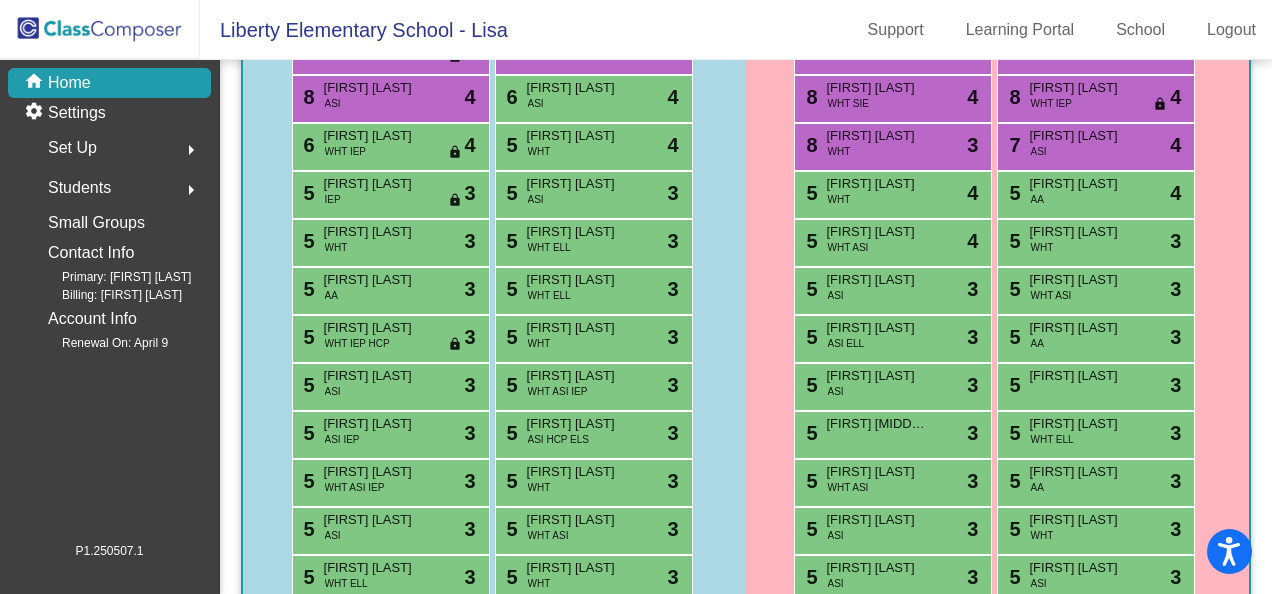 scroll, scrollTop: 0, scrollLeft: 0, axis: both 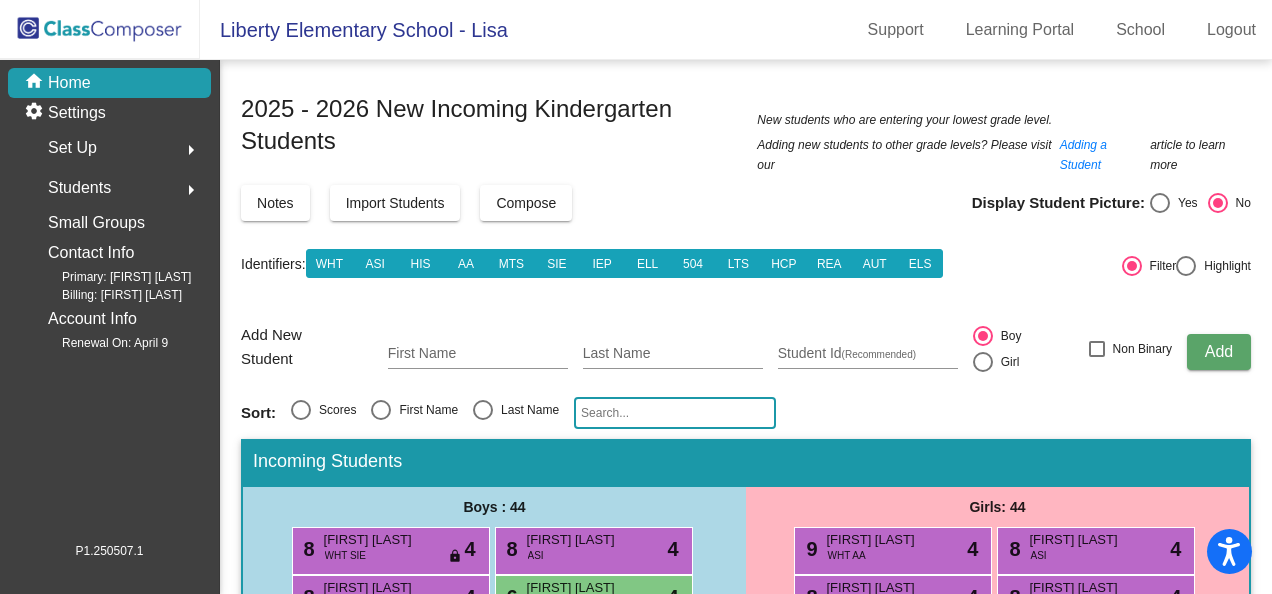 click 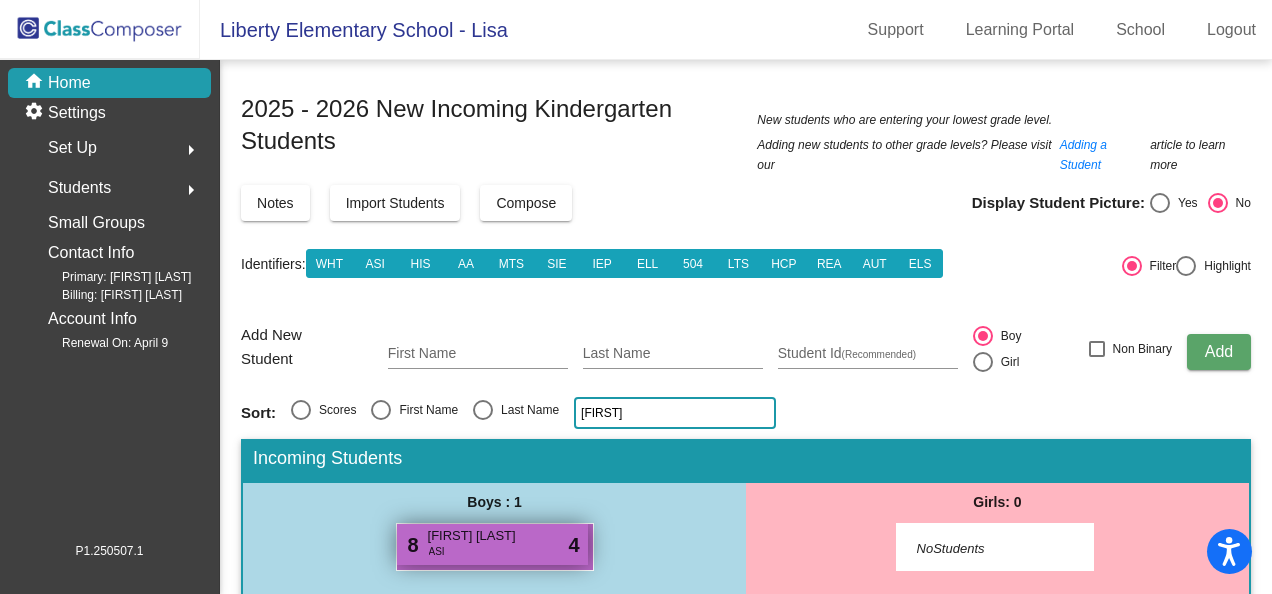 click on "8 [FIRST] [LAST] ASI lock do_not_disturb_alt 4" at bounding box center (492, 544) 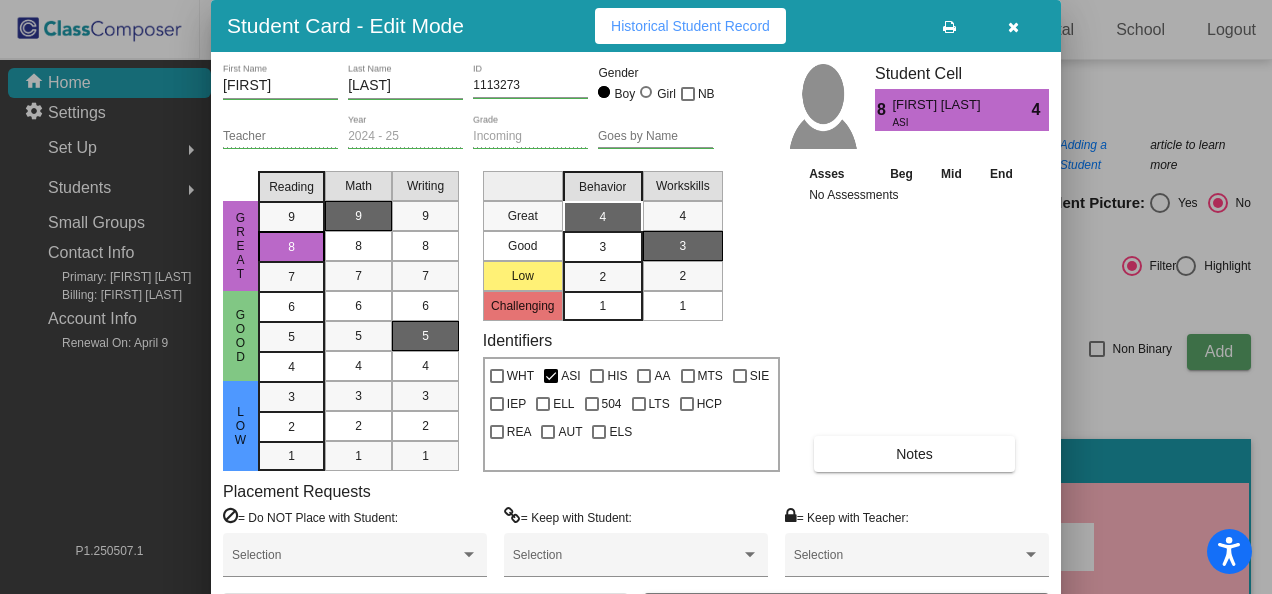 click on "Notes" at bounding box center (914, 454) 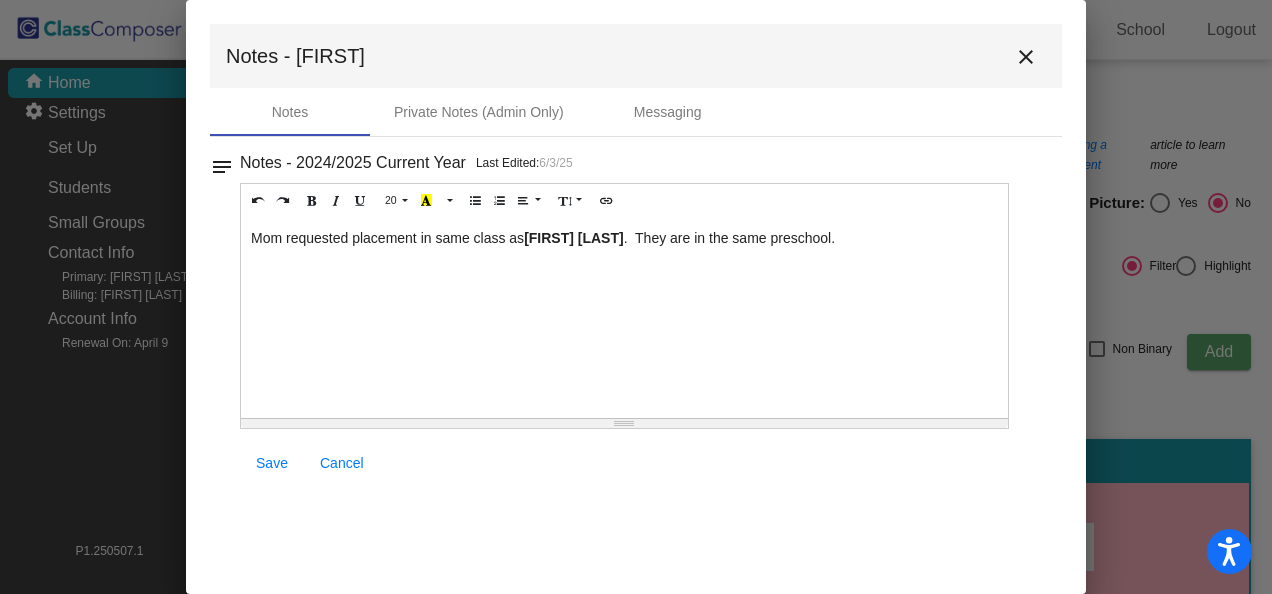 click on "close" at bounding box center (1026, 57) 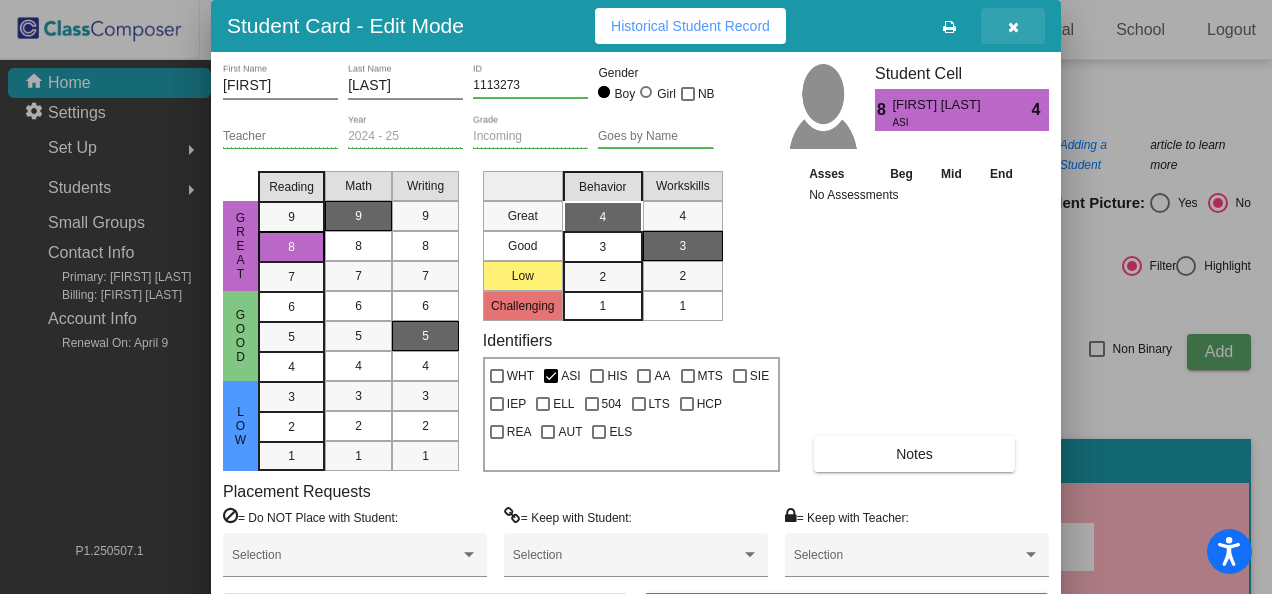 click at bounding box center [1013, 27] 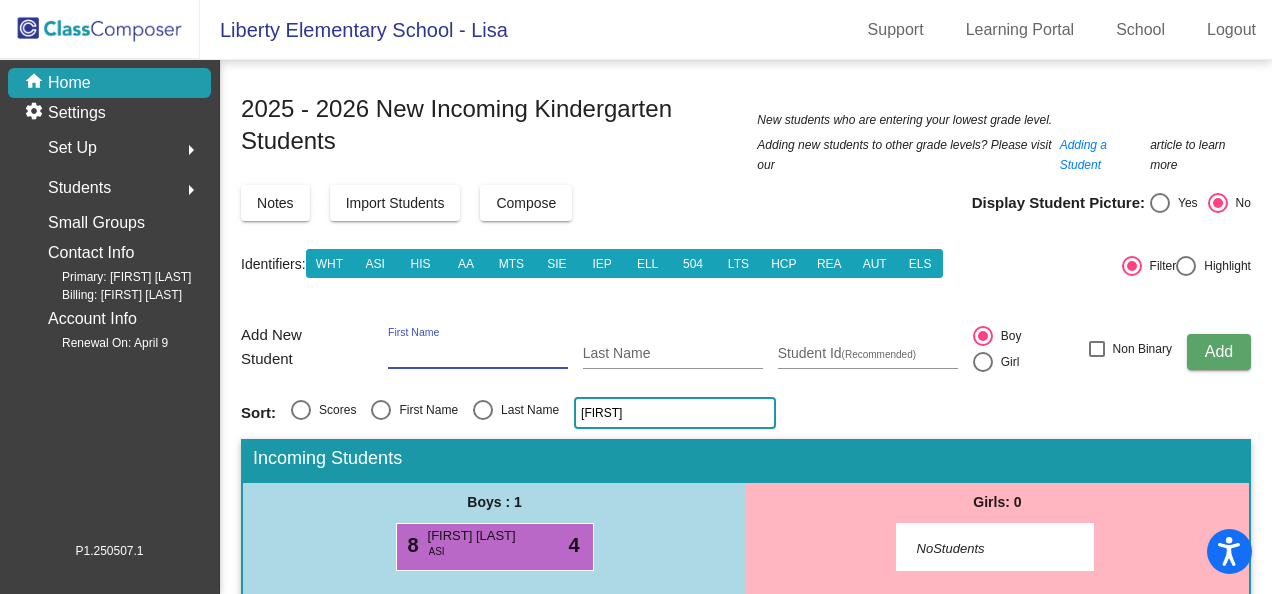 click on "First Name" at bounding box center [478, 354] 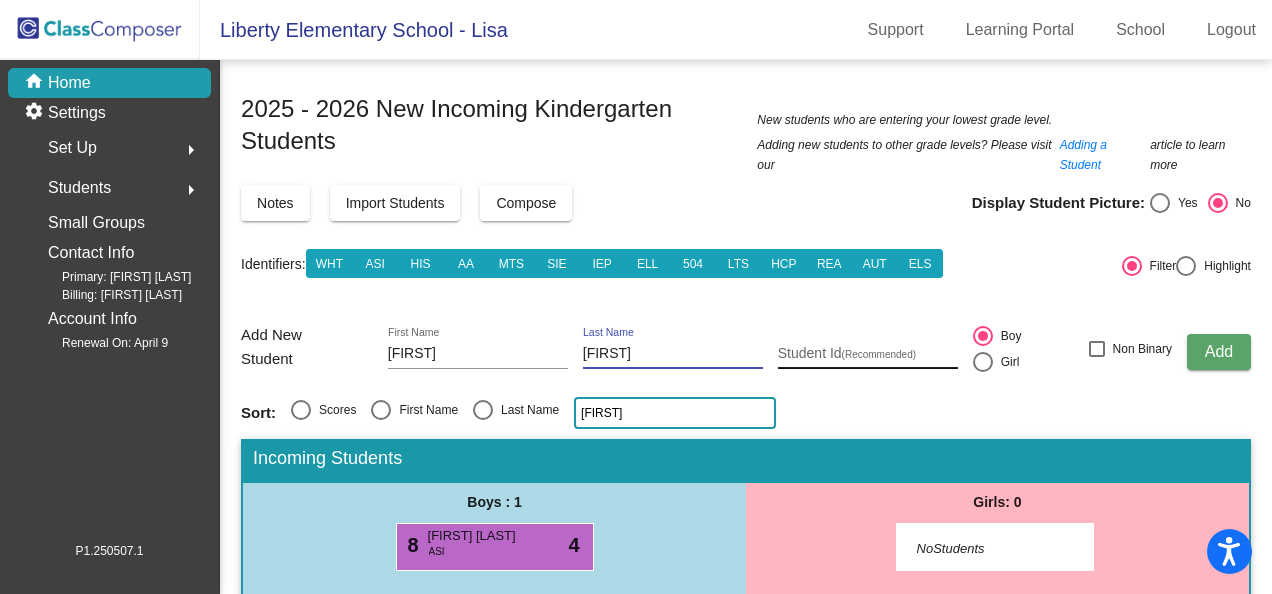 click on "Student Id  (Recommended)" at bounding box center (868, 354) 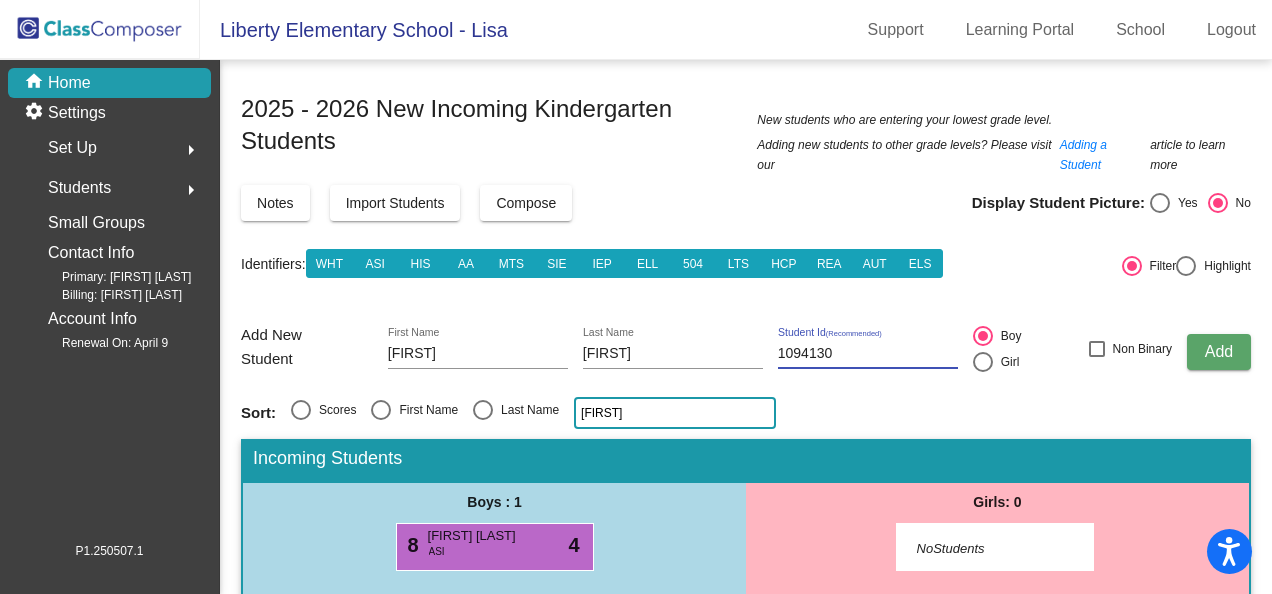 click on "Add" 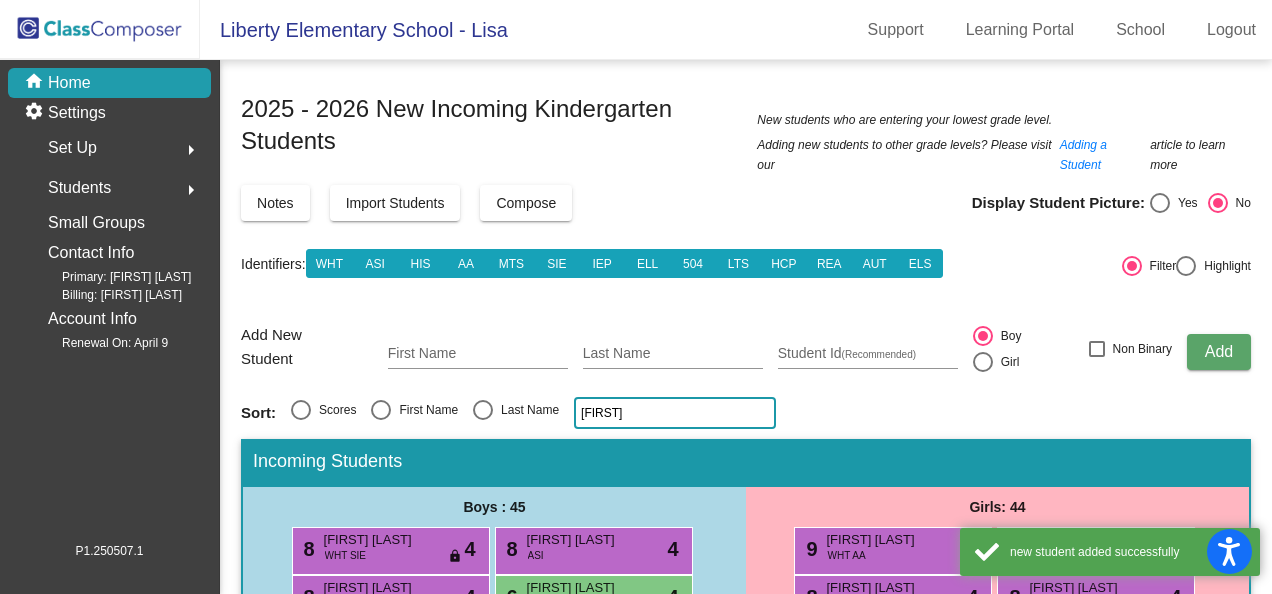 click on "[FIRST]" 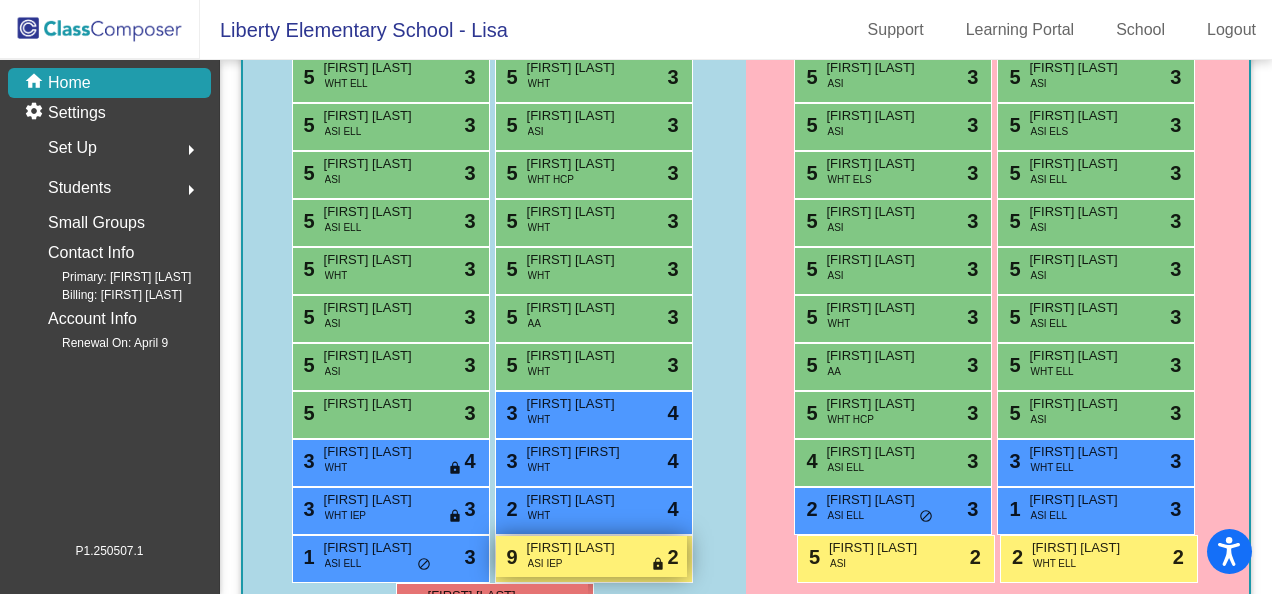 scroll, scrollTop: 1071, scrollLeft: 0, axis: vertical 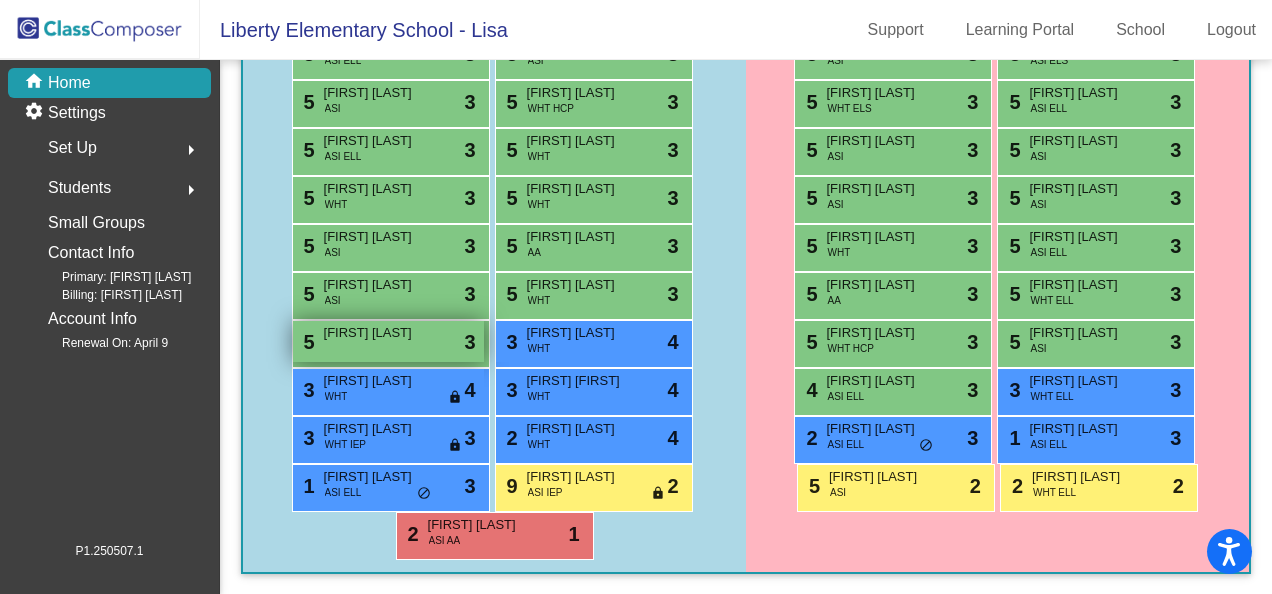 click on "5 Miray Iltebir lock do_not_disturb_alt 3" at bounding box center [388, 341] 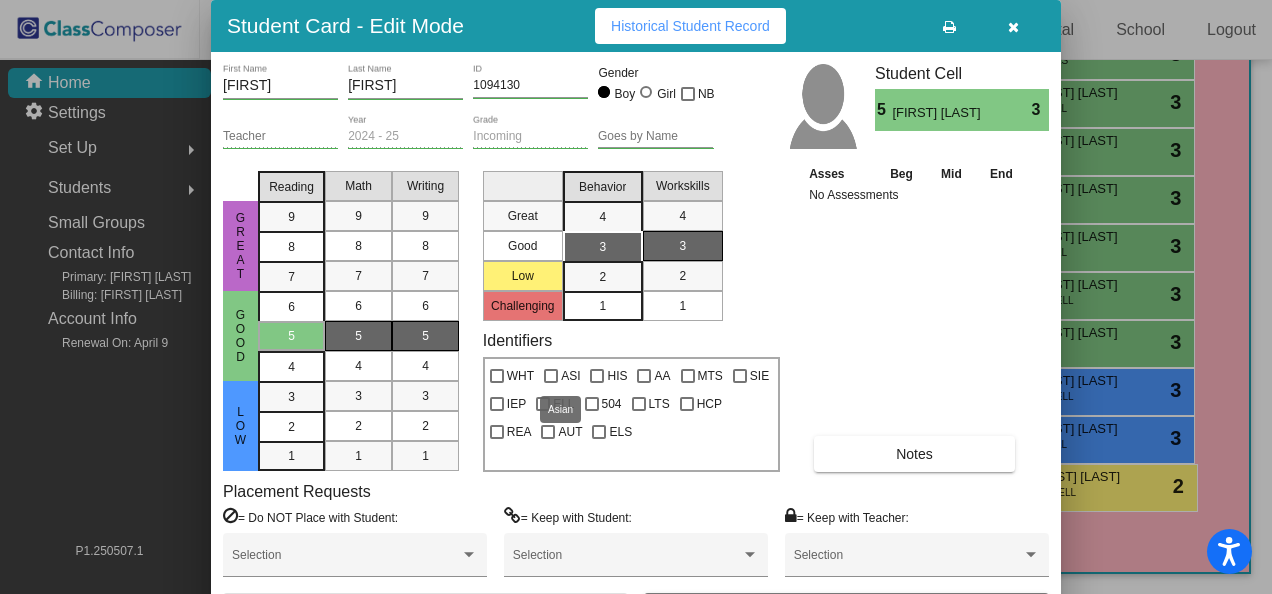 click at bounding box center (551, 376) 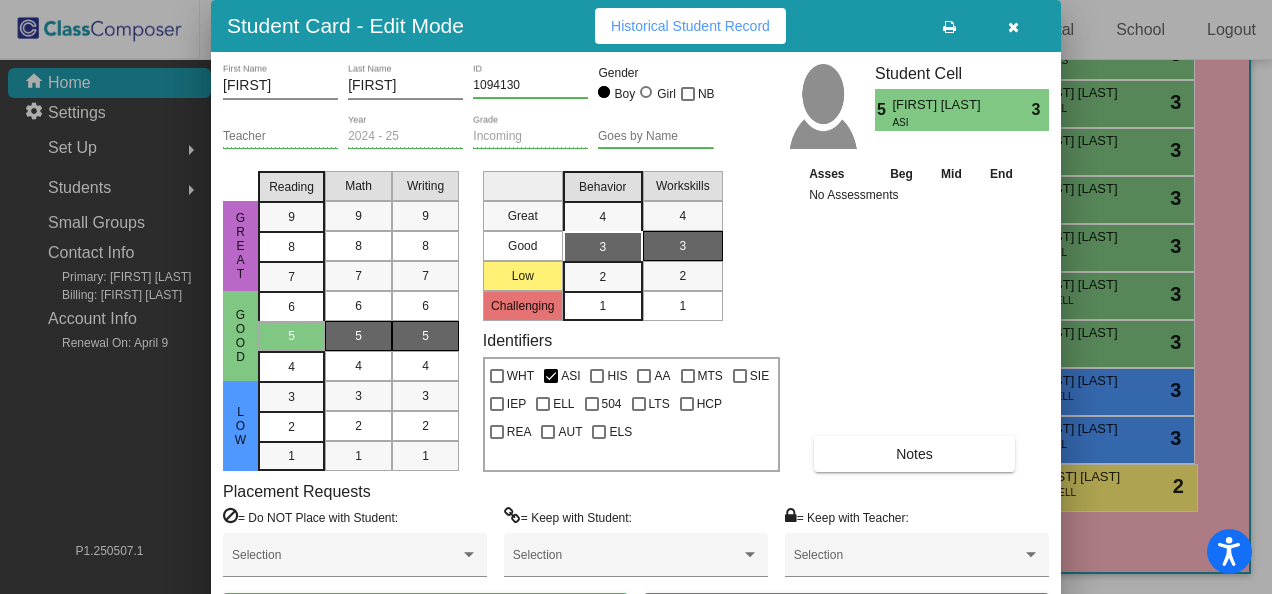 drag, startPoint x: 820, startPoint y: 27, endPoint x: 866, endPoint y: -74, distance: 110.98198 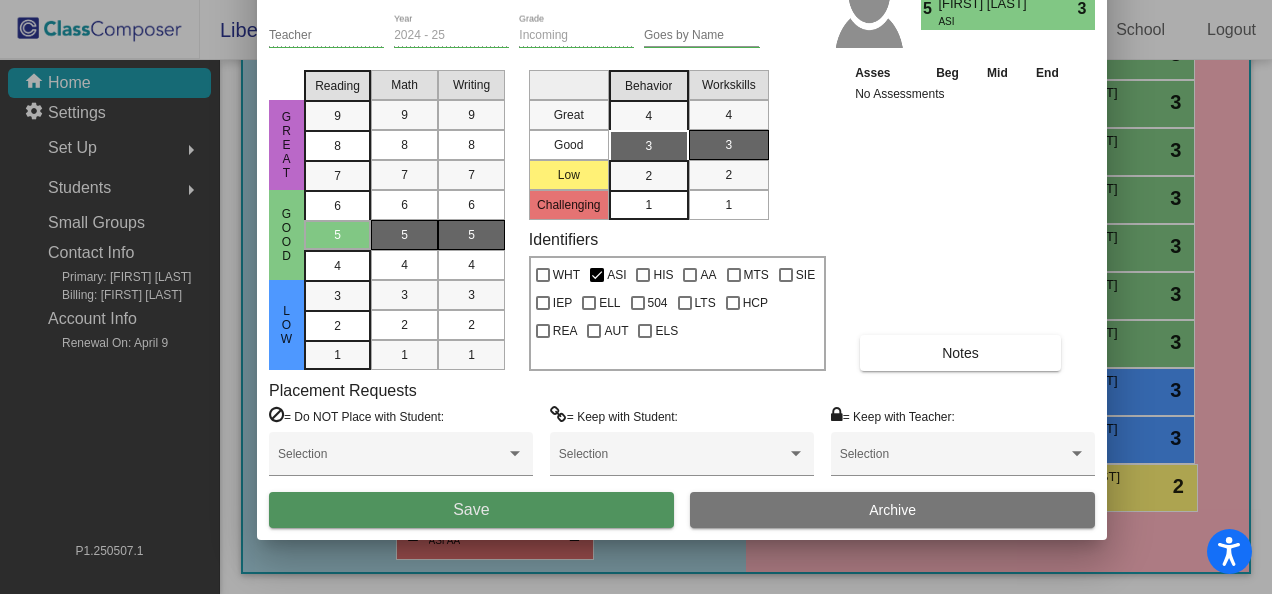 click on "Save" at bounding box center (471, 509) 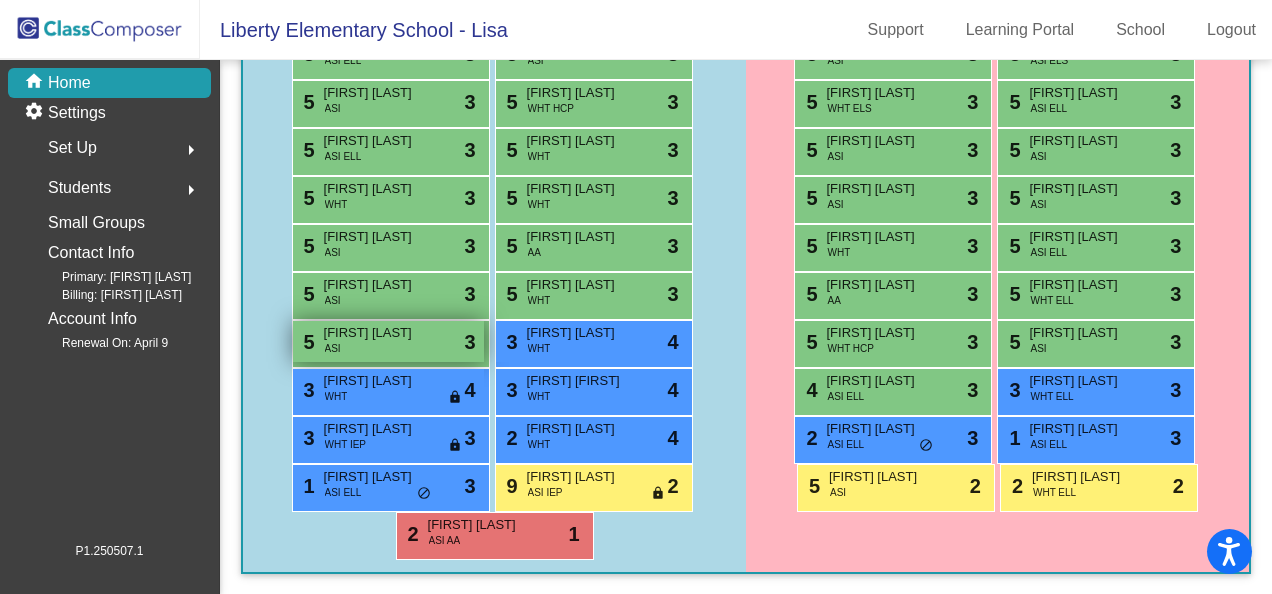 click on "[FIRST] [LAST]" at bounding box center [374, 333] 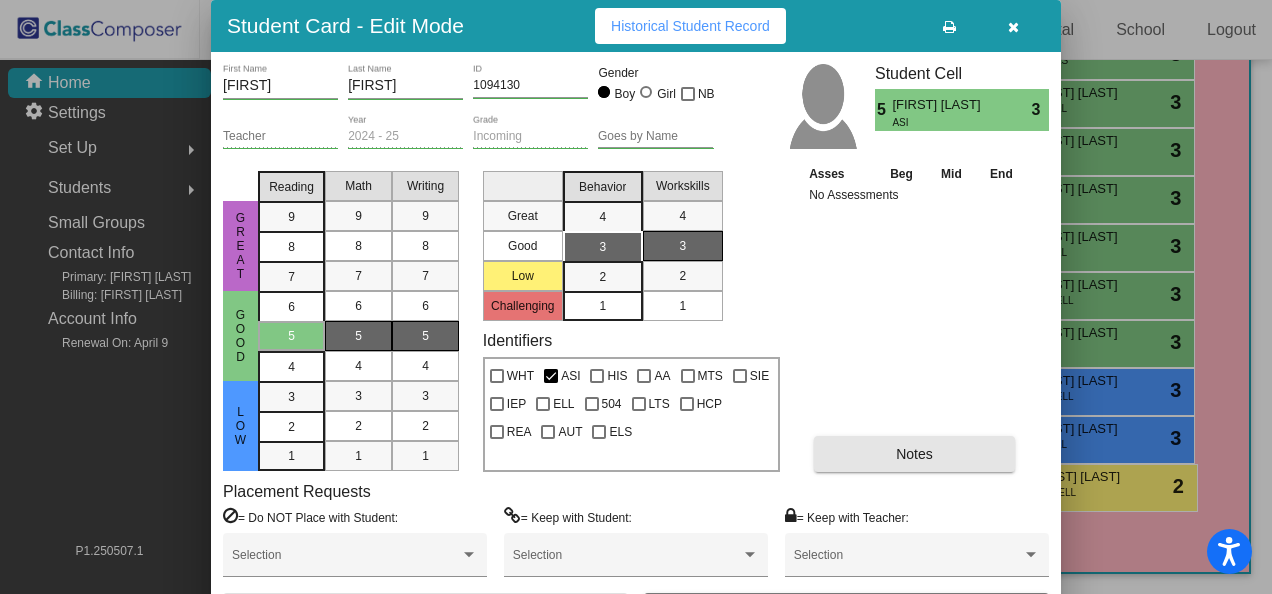 click on "Notes" at bounding box center (914, 454) 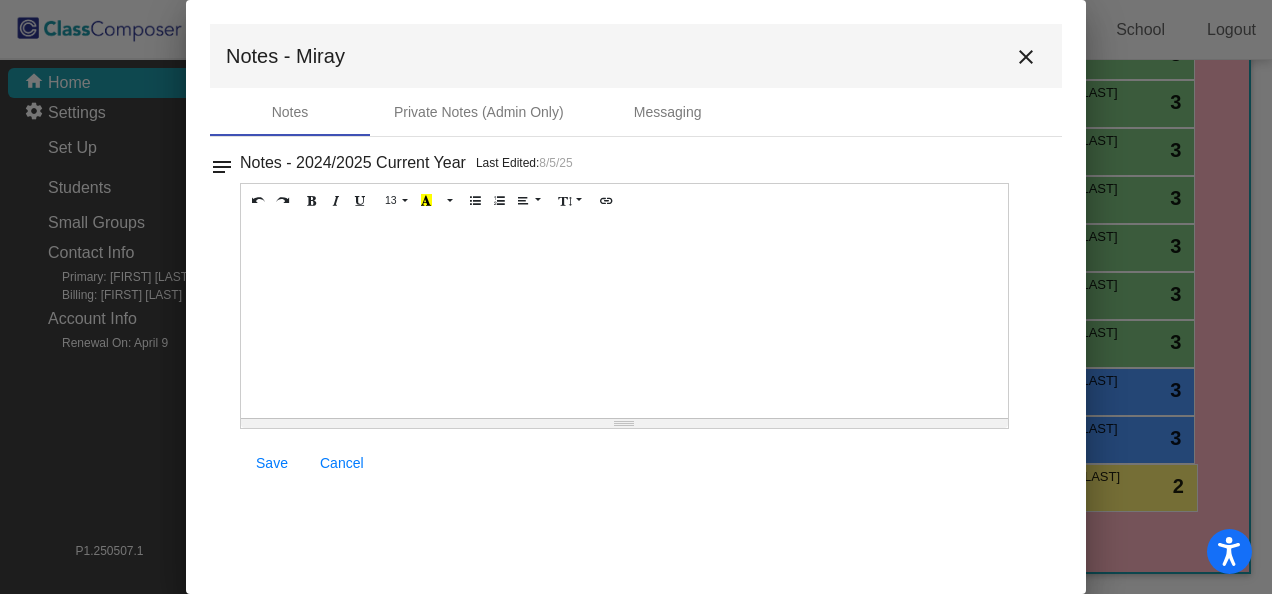 click at bounding box center (624, 318) 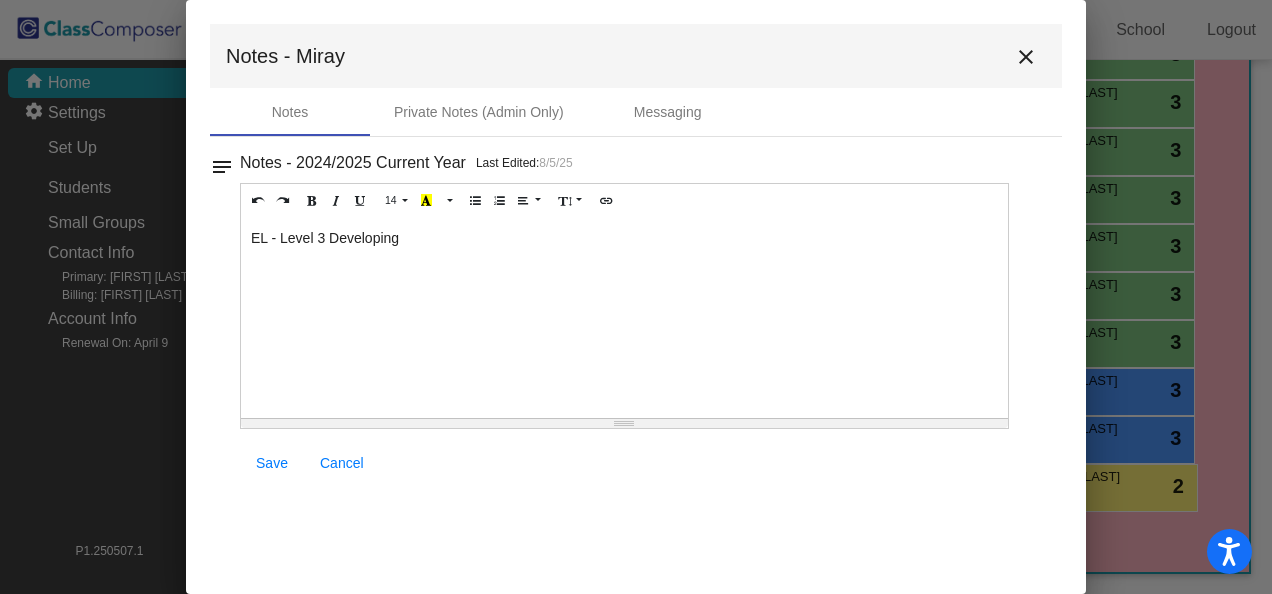 click on "Save" at bounding box center (272, 463) 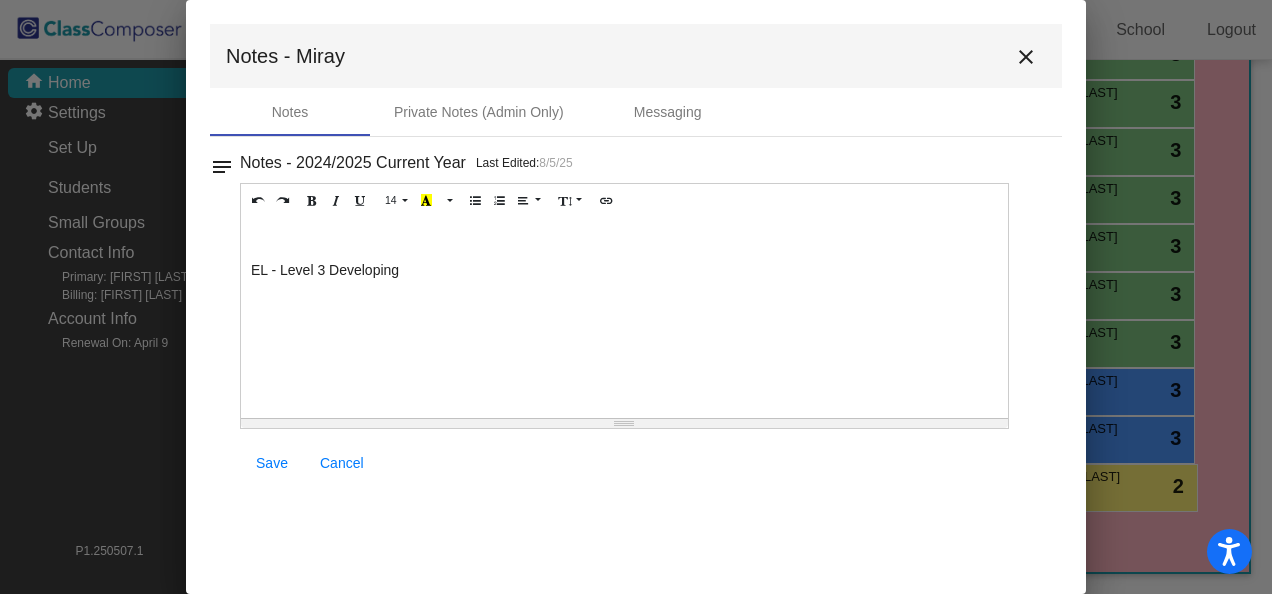 click at bounding box center (624, 238) 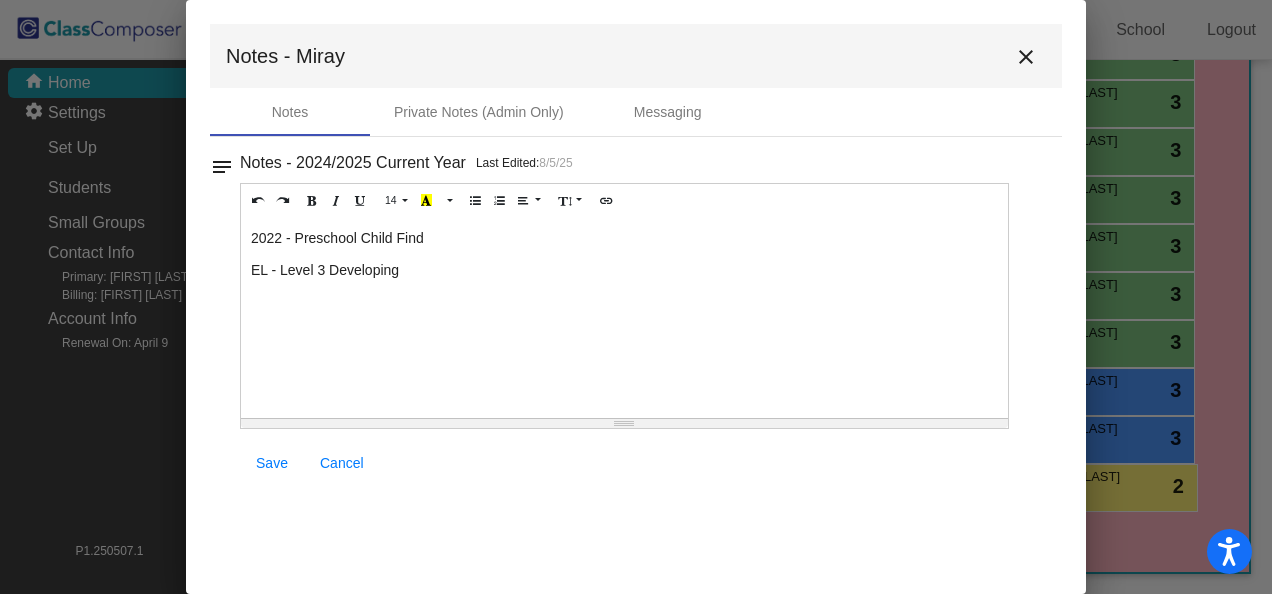 click on "Save" at bounding box center [272, 463] 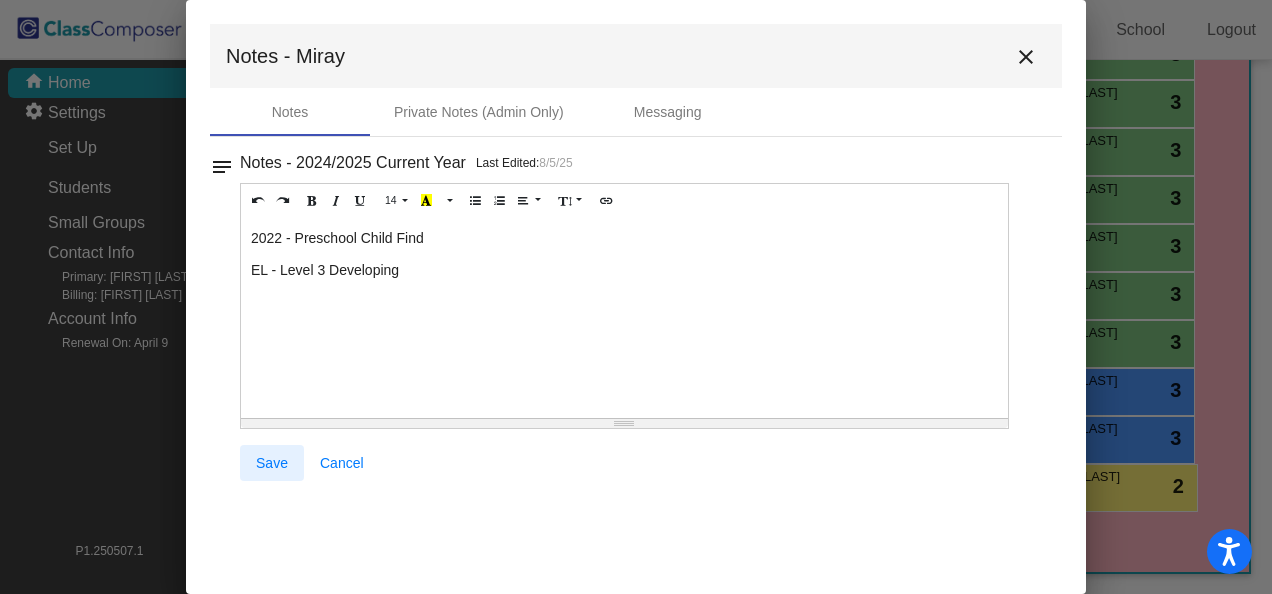 click on "Save" at bounding box center [272, 463] 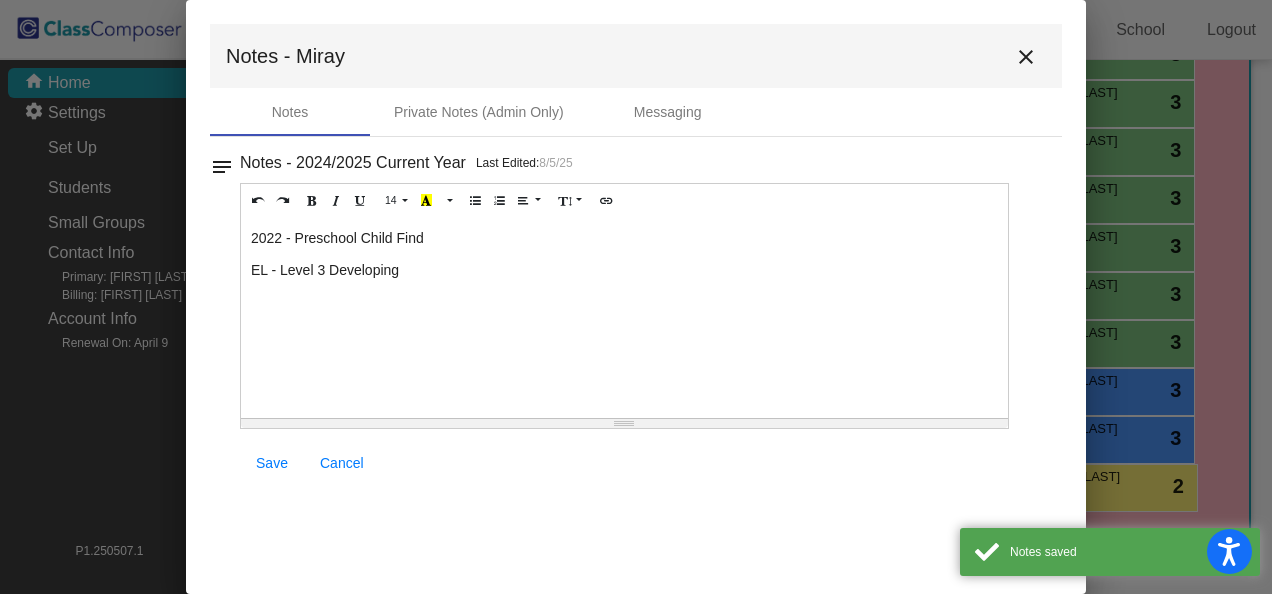 click on "close" at bounding box center [1026, 57] 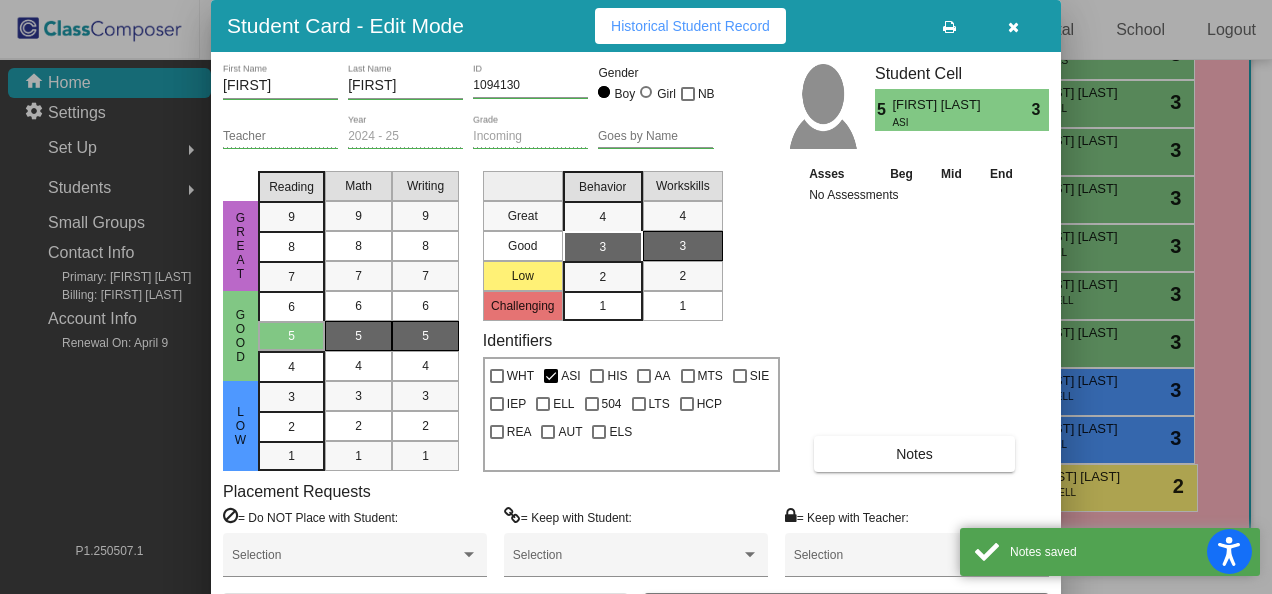 click at bounding box center [1013, 27] 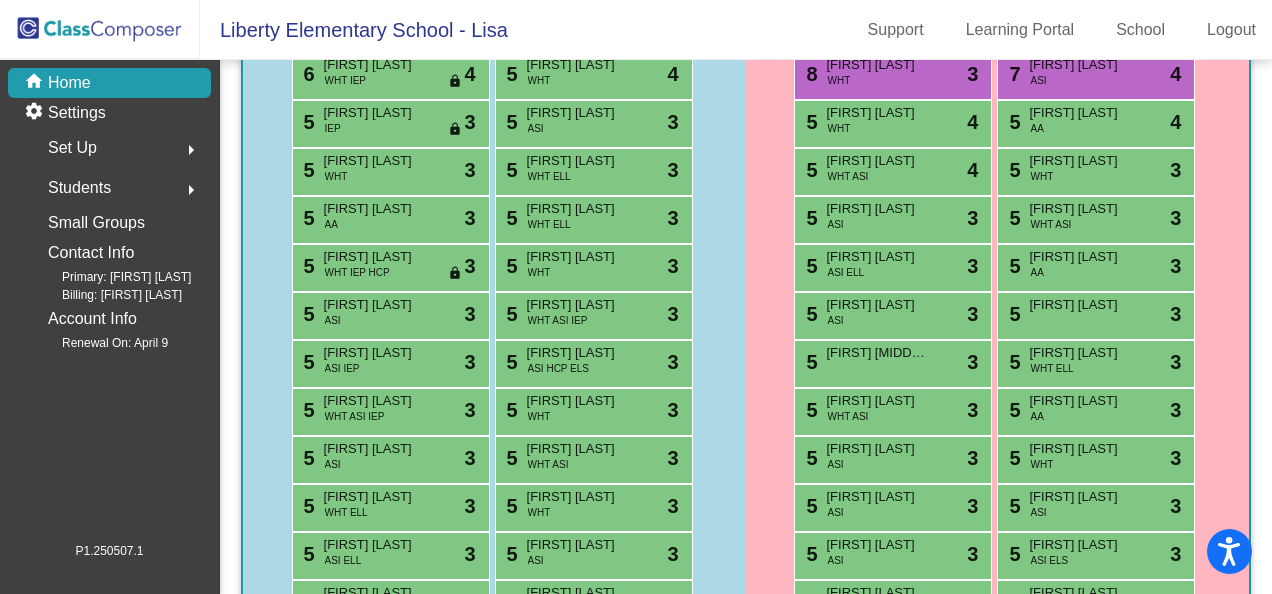 scroll, scrollTop: 71, scrollLeft: 0, axis: vertical 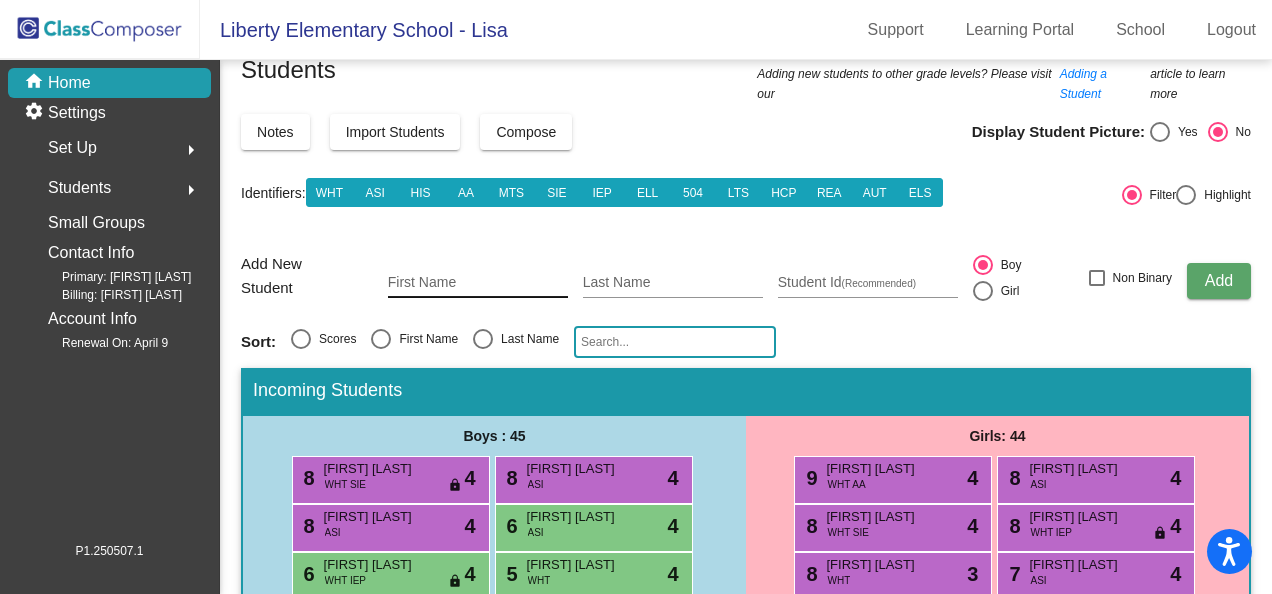 click on "First Name" at bounding box center (478, 283) 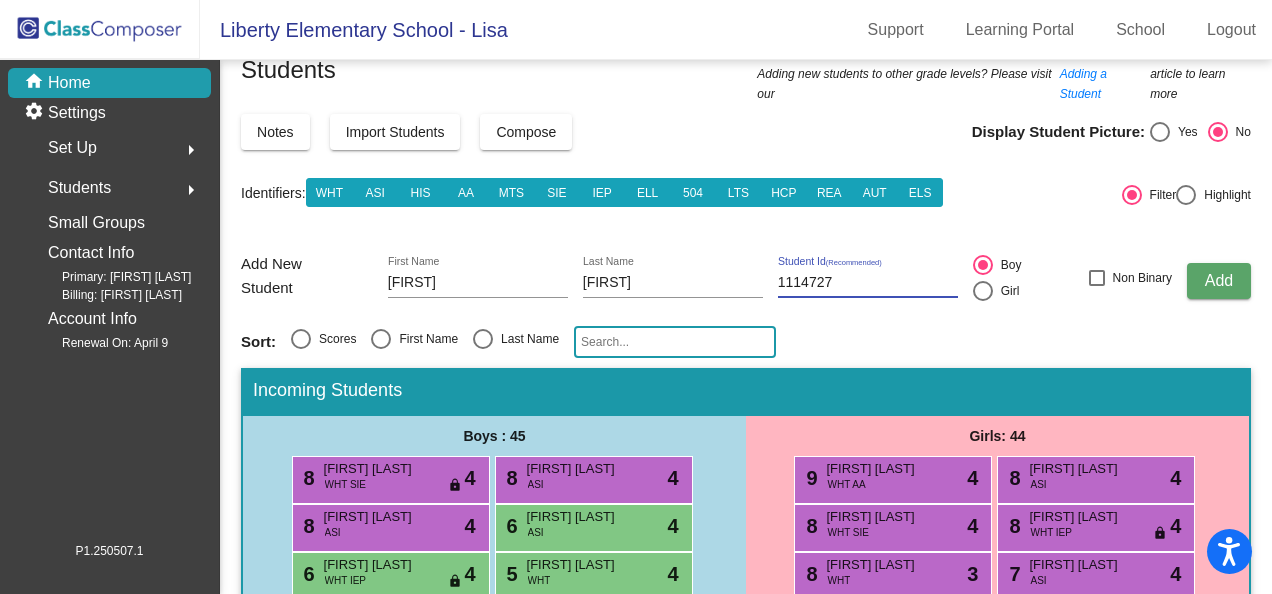 click on "Add" 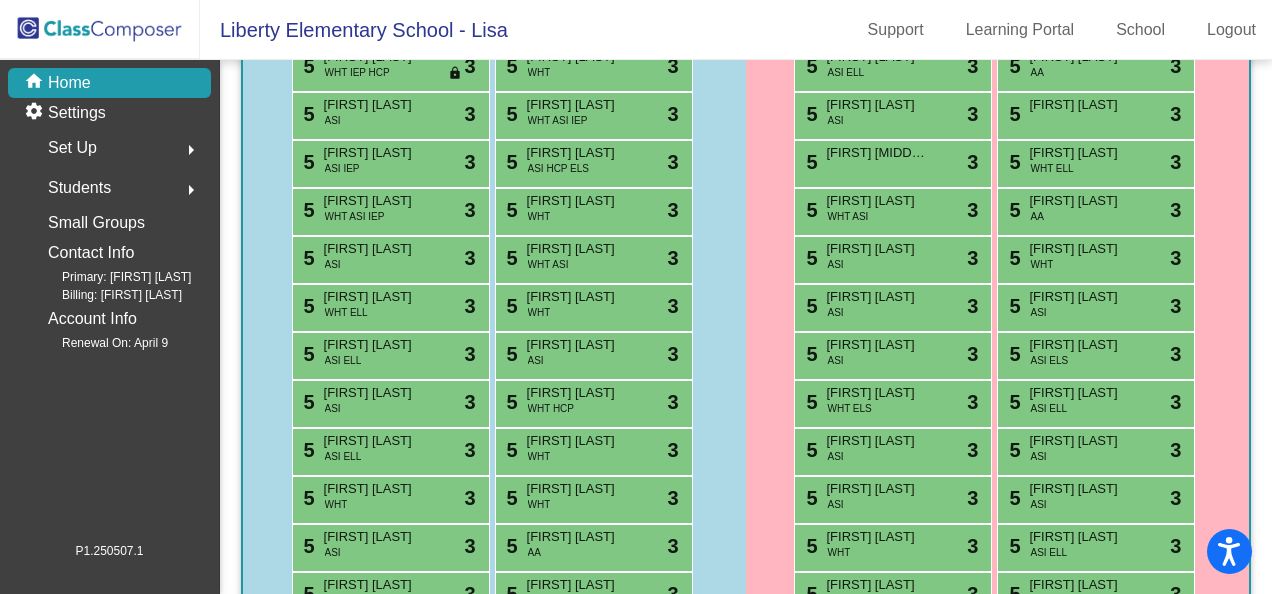 scroll, scrollTop: 1071, scrollLeft: 0, axis: vertical 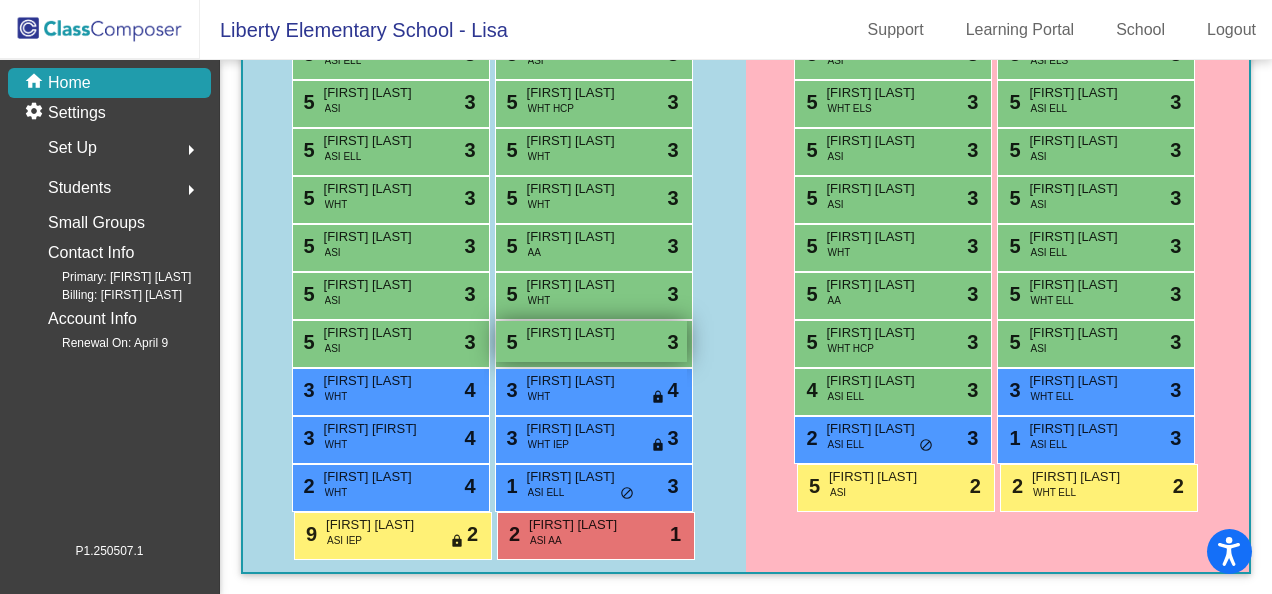 click on "[FIRST] [LAST]" at bounding box center [577, 333] 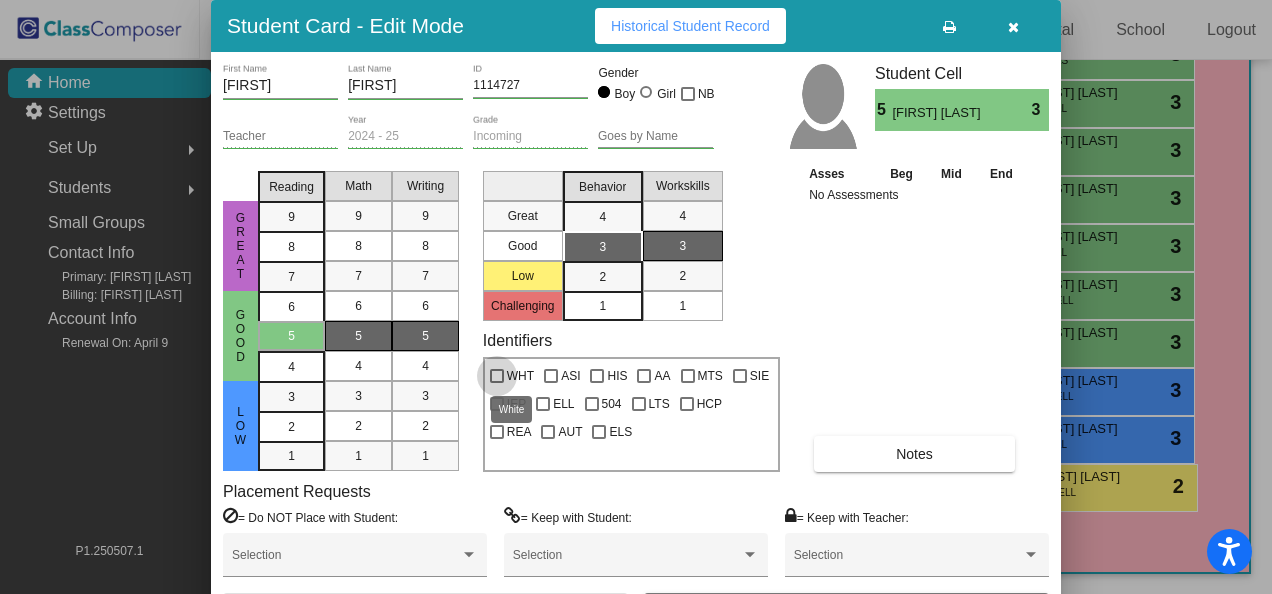 click at bounding box center (497, 376) 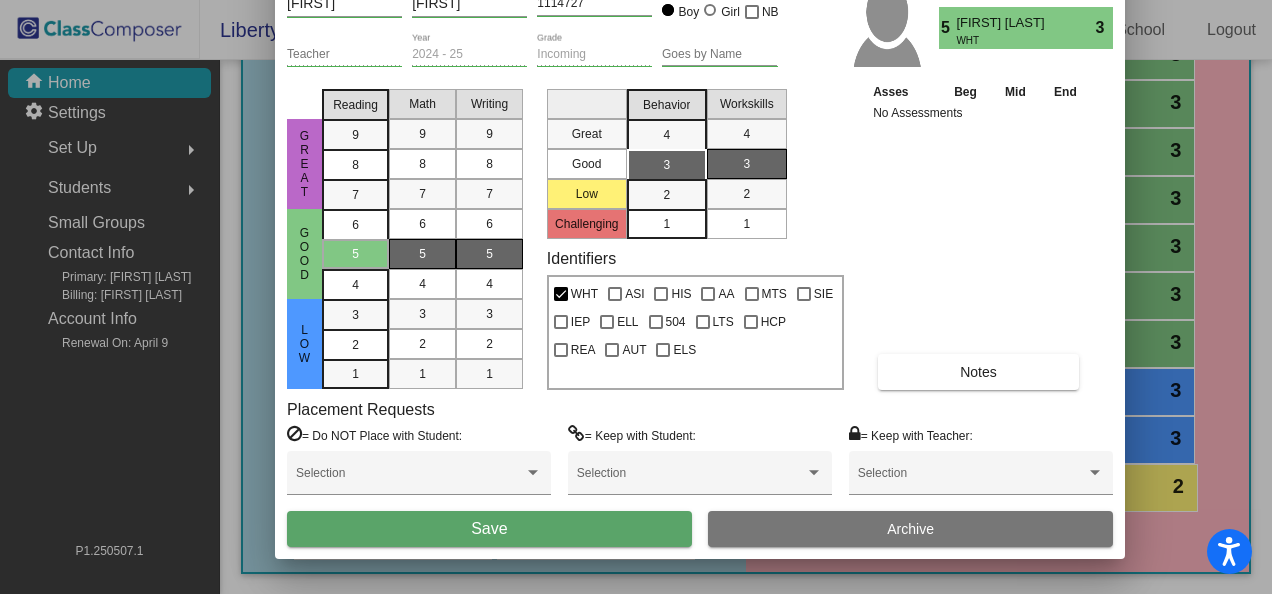 drag, startPoint x: 830, startPoint y: 24, endPoint x: 903, endPoint y: -69, distance: 118.22859 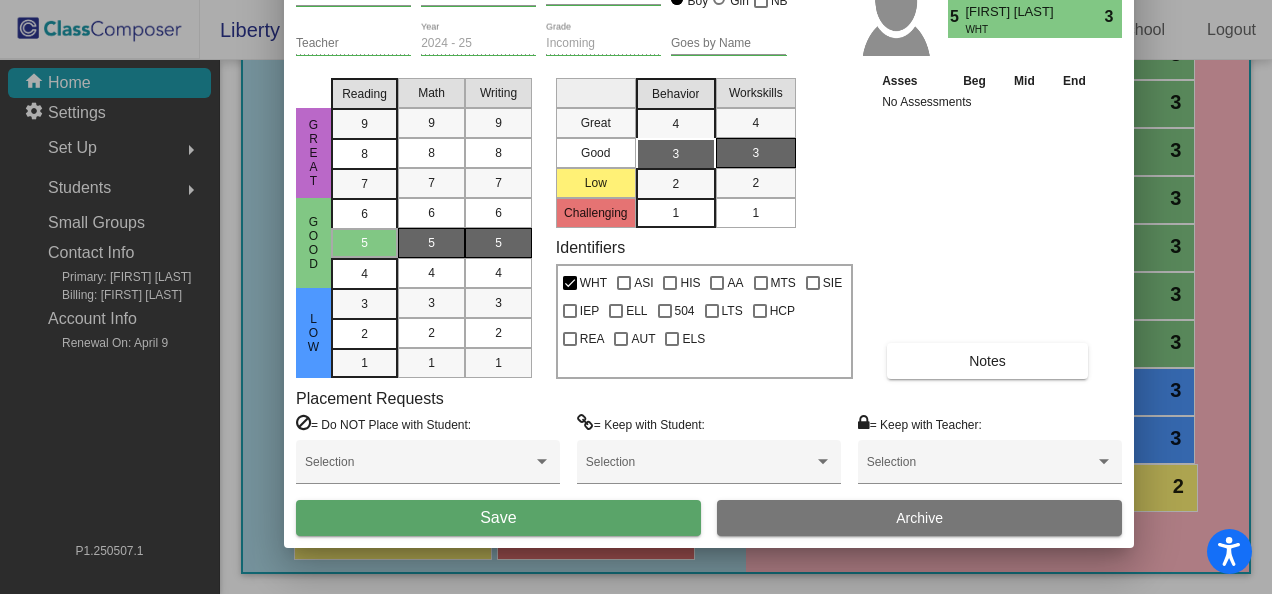 click on "Save" at bounding box center [498, 517] 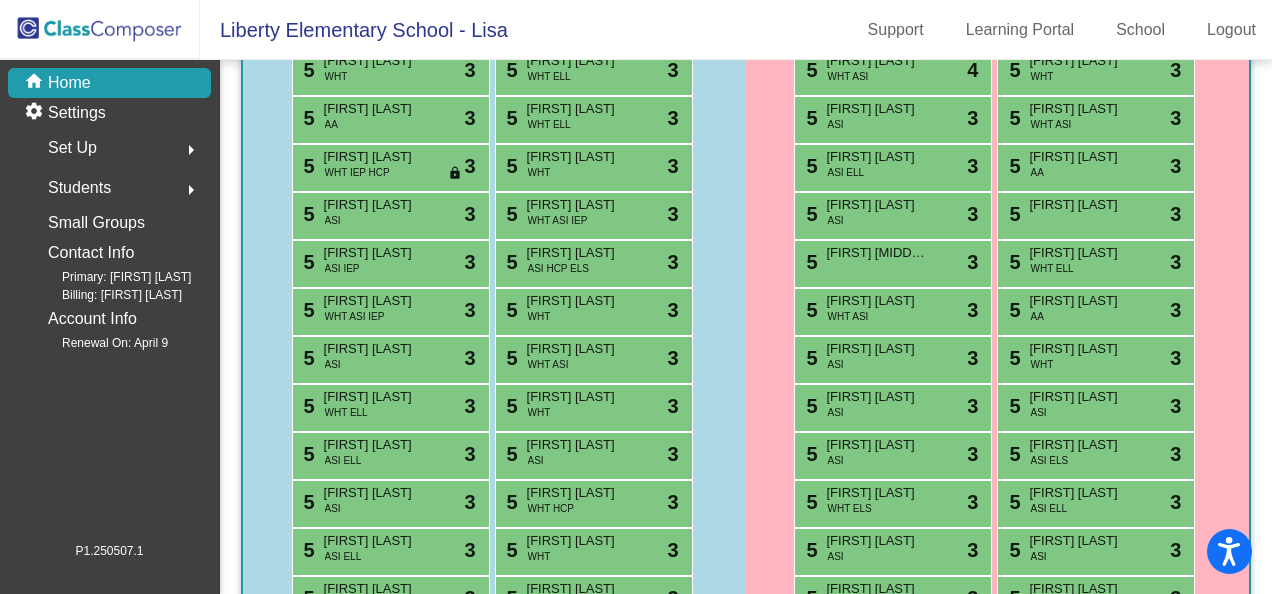 scroll, scrollTop: 71, scrollLeft: 0, axis: vertical 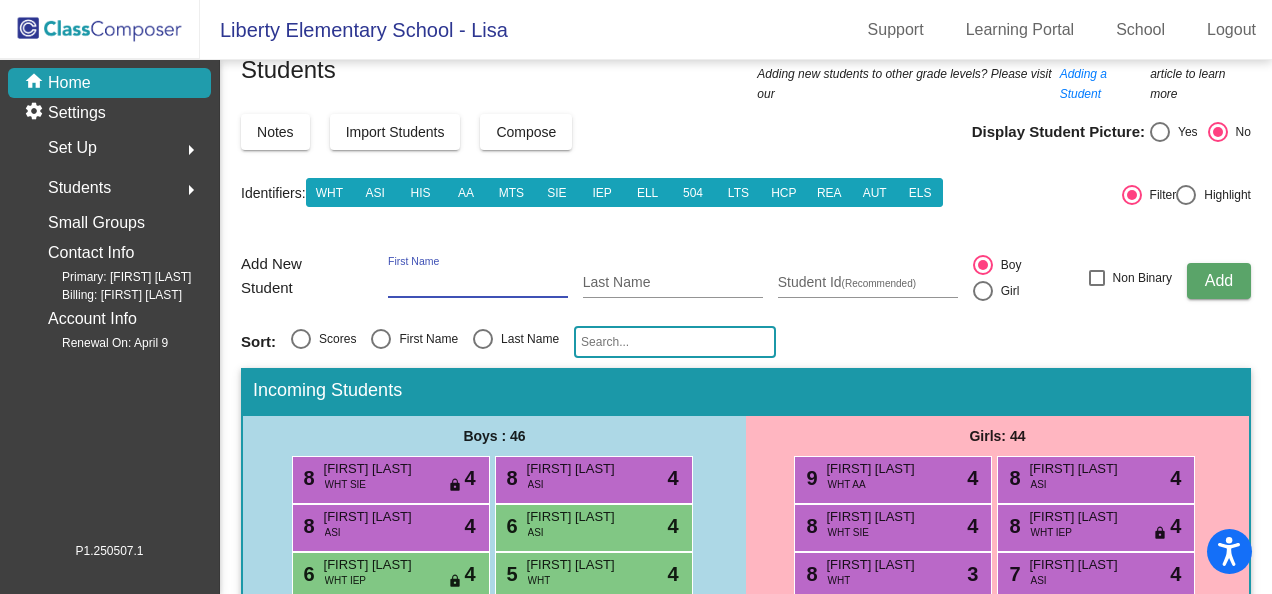 click on "First Name" at bounding box center (478, 283) 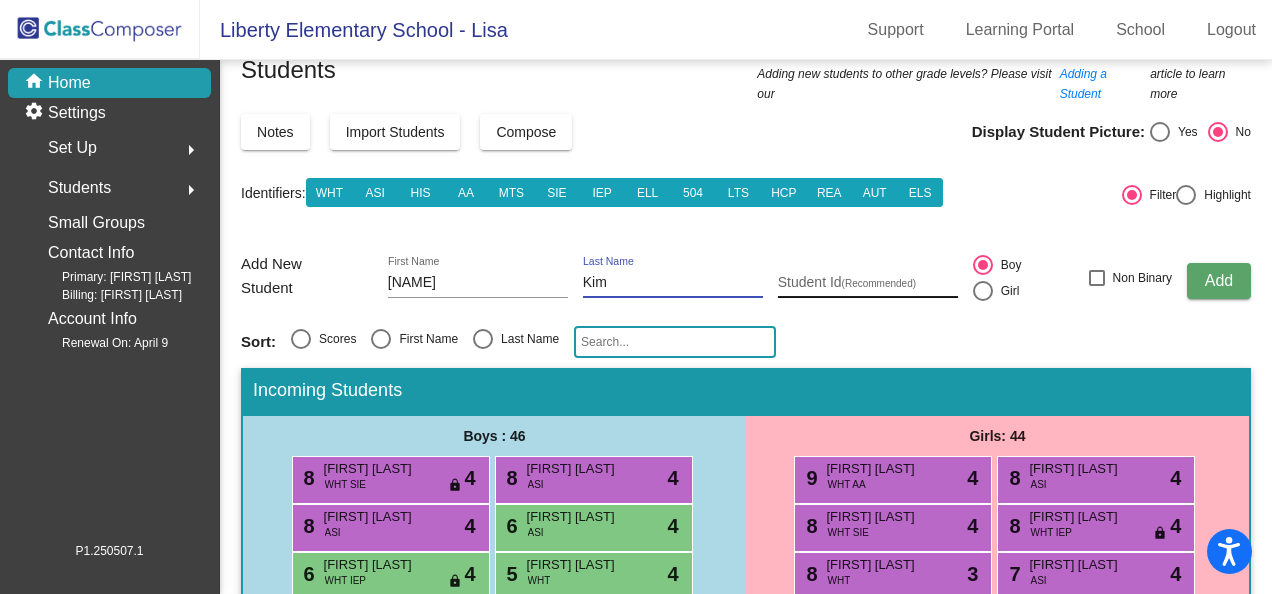 click on "Student Id  (Recommended)" at bounding box center (868, 283) 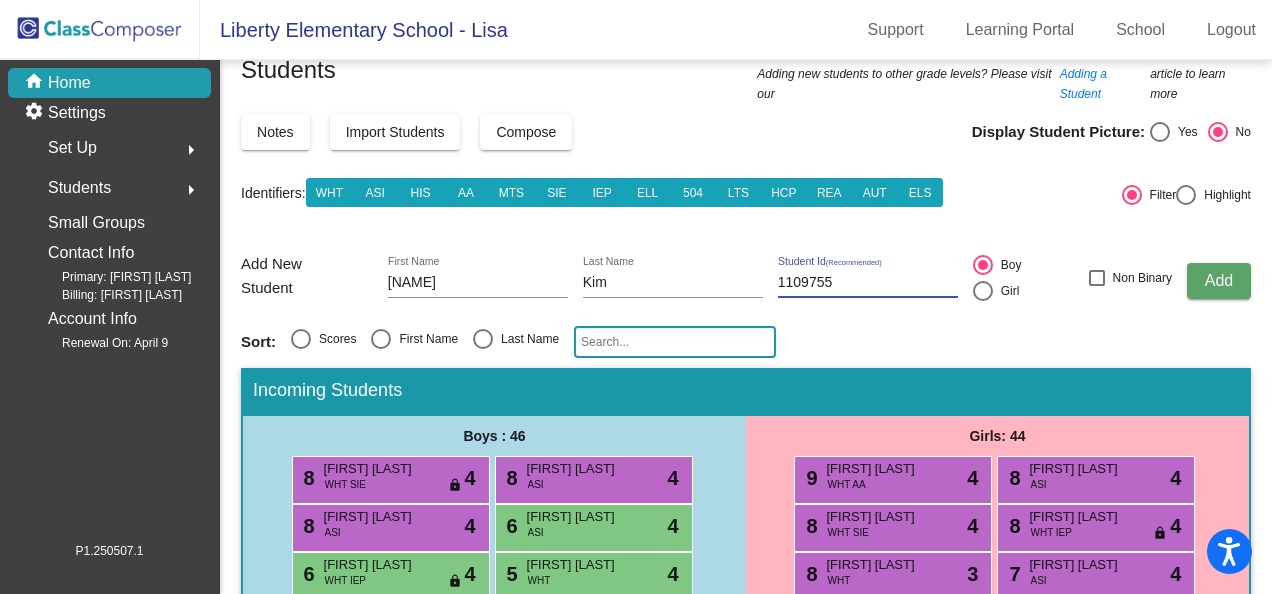 click on "Add" 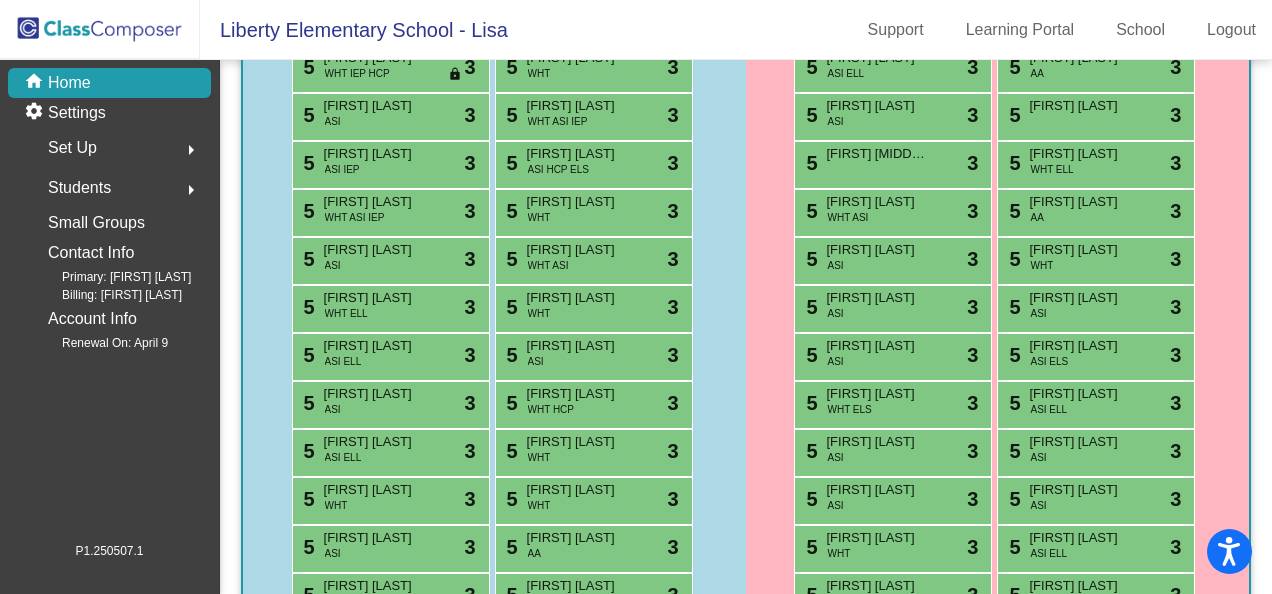scroll, scrollTop: 971, scrollLeft: 0, axis: vertical 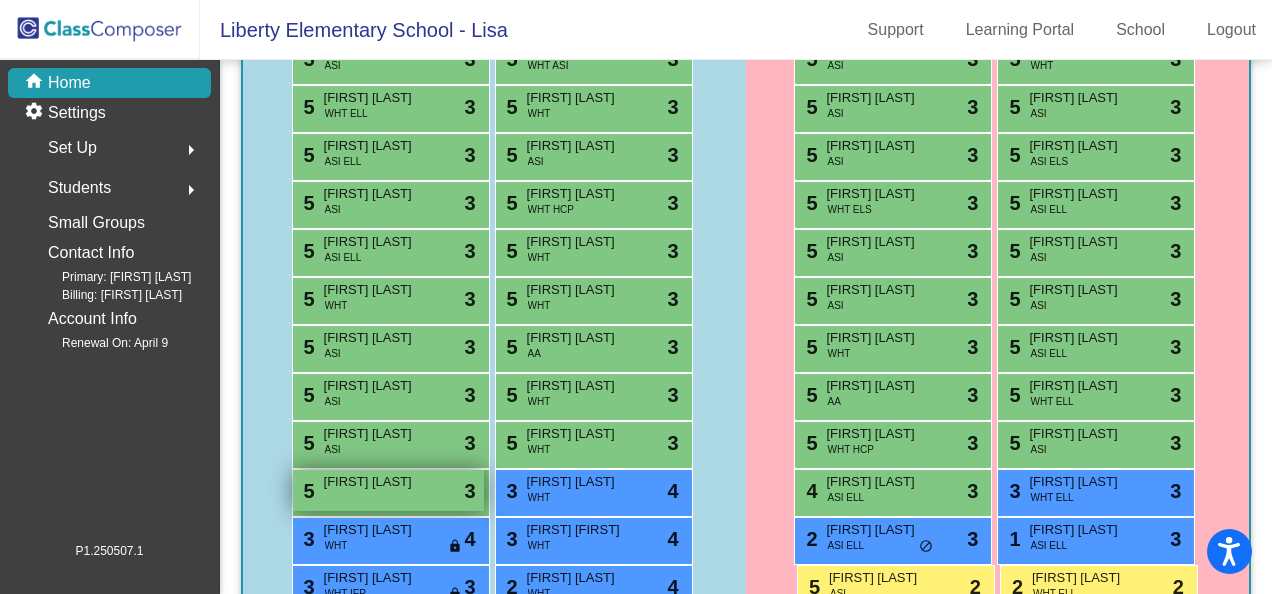 click on "[FIRST] [LAST]" at bounding box center (374, 482) 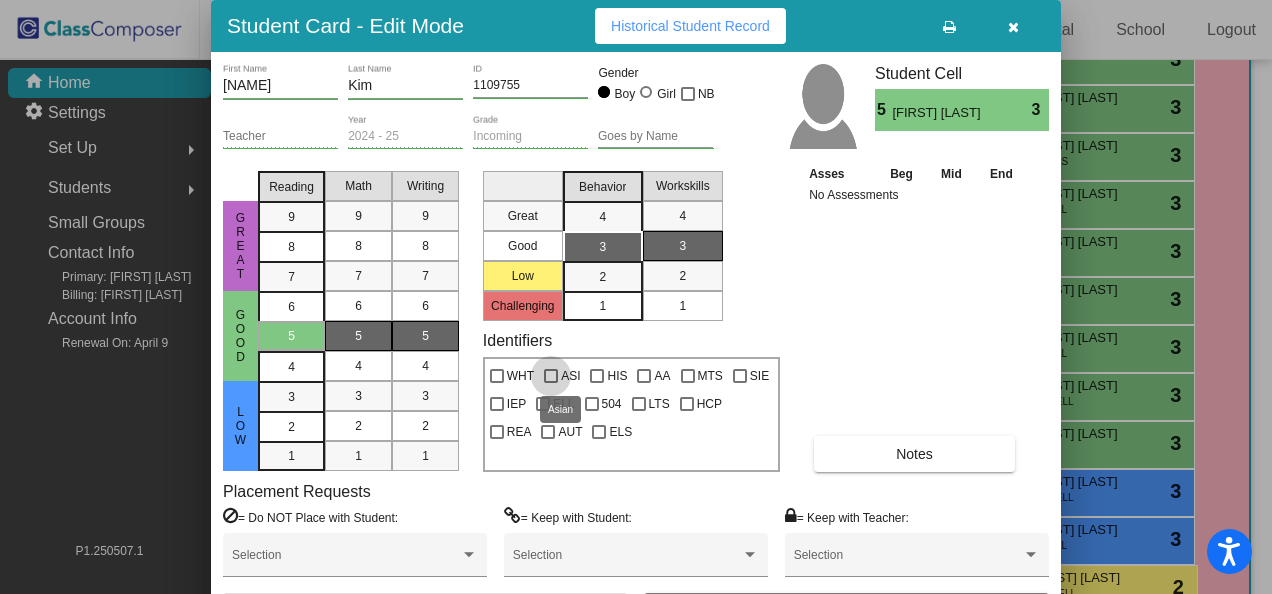 click at bounding box center [551, 376] 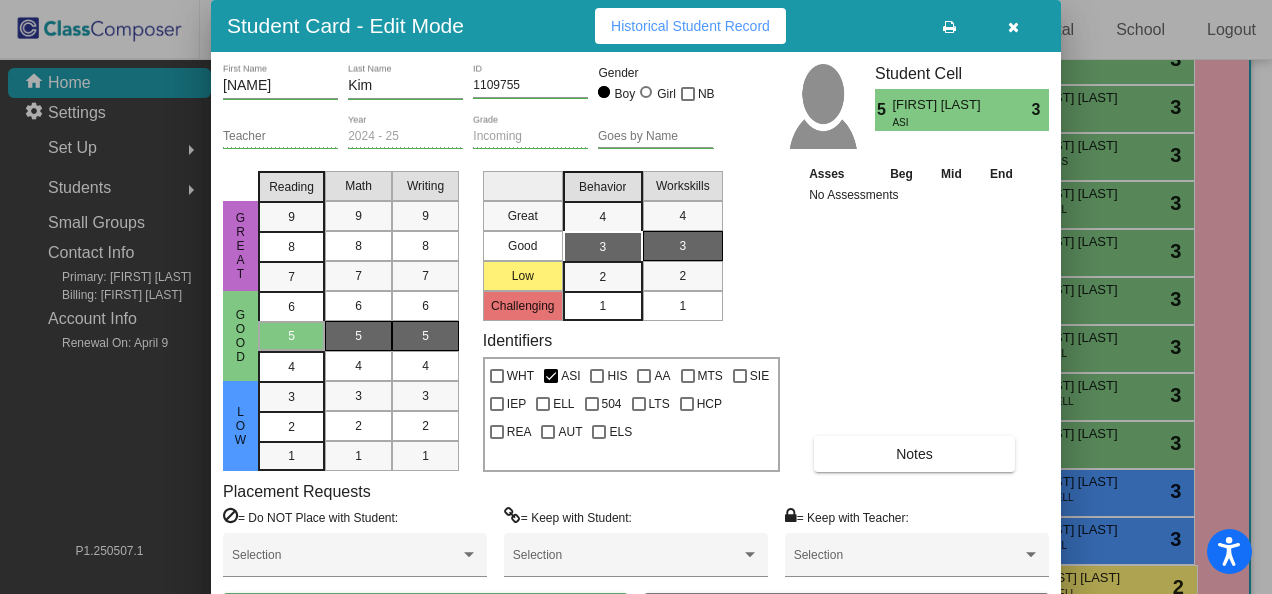 drag, startPoint x: 832, startPoint y: 40, endPoint x: 858, endPoint y: -29, distance: 73.736015 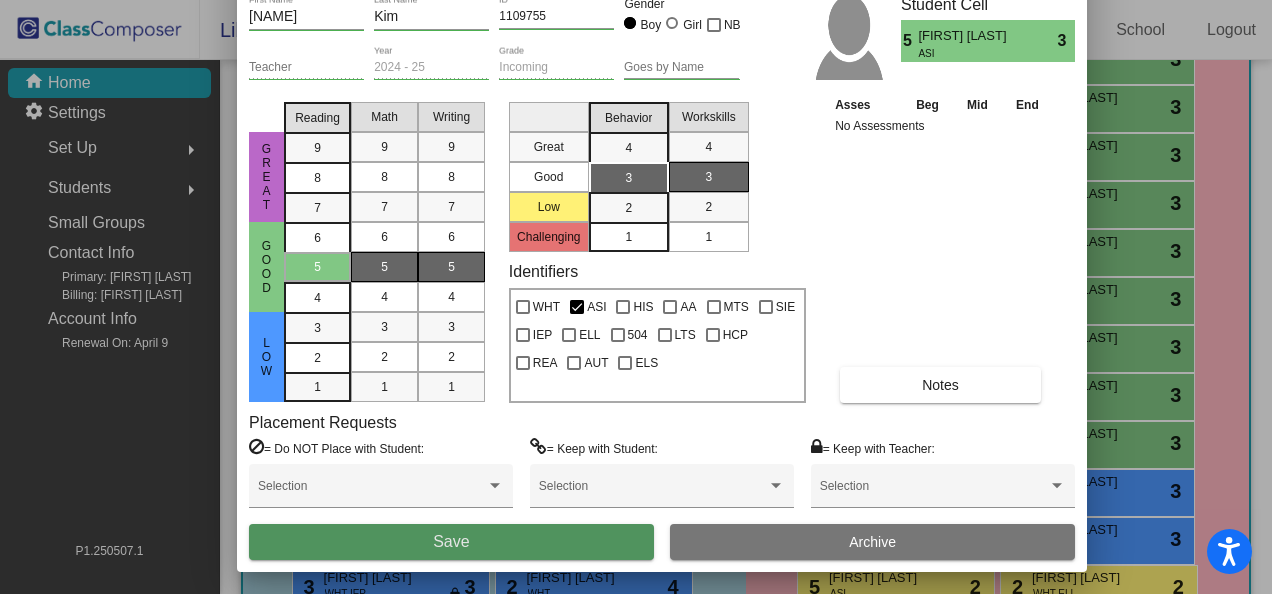 click on "Save" at bounding box center [451, 541] 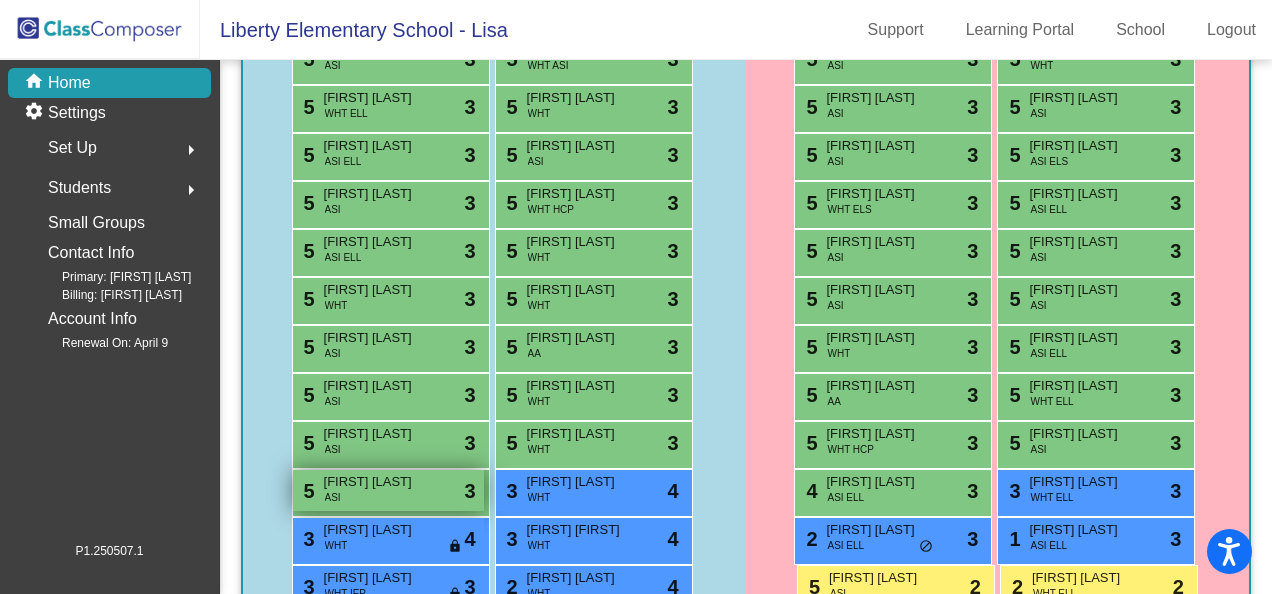 click on "5 [FIRST] [LAST] ASI lock do_not_disturb_alt 3" at bounding box center (388, 490) 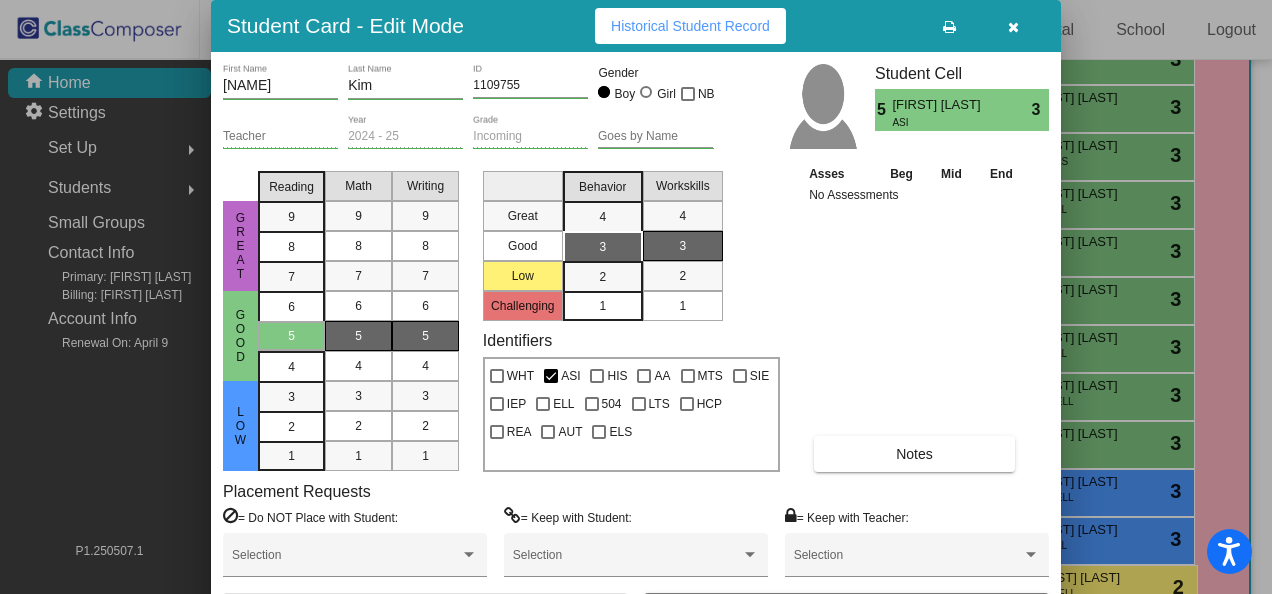 click on "Notes" at bounding box center [914, 454] 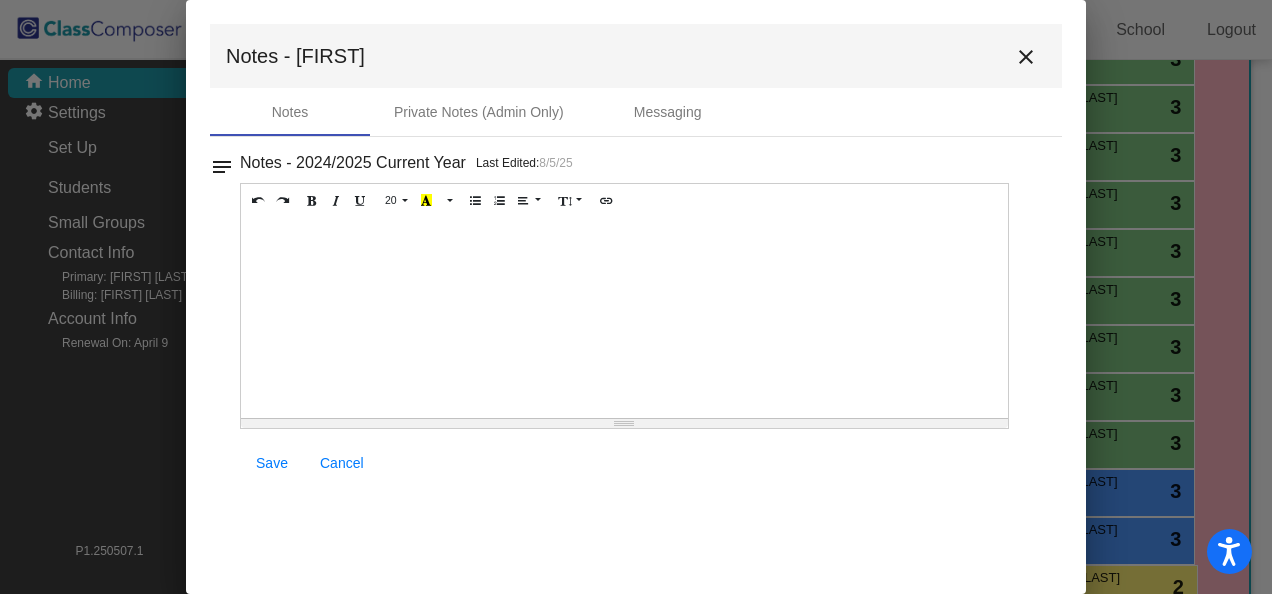 click at bounding box center (624, 318) 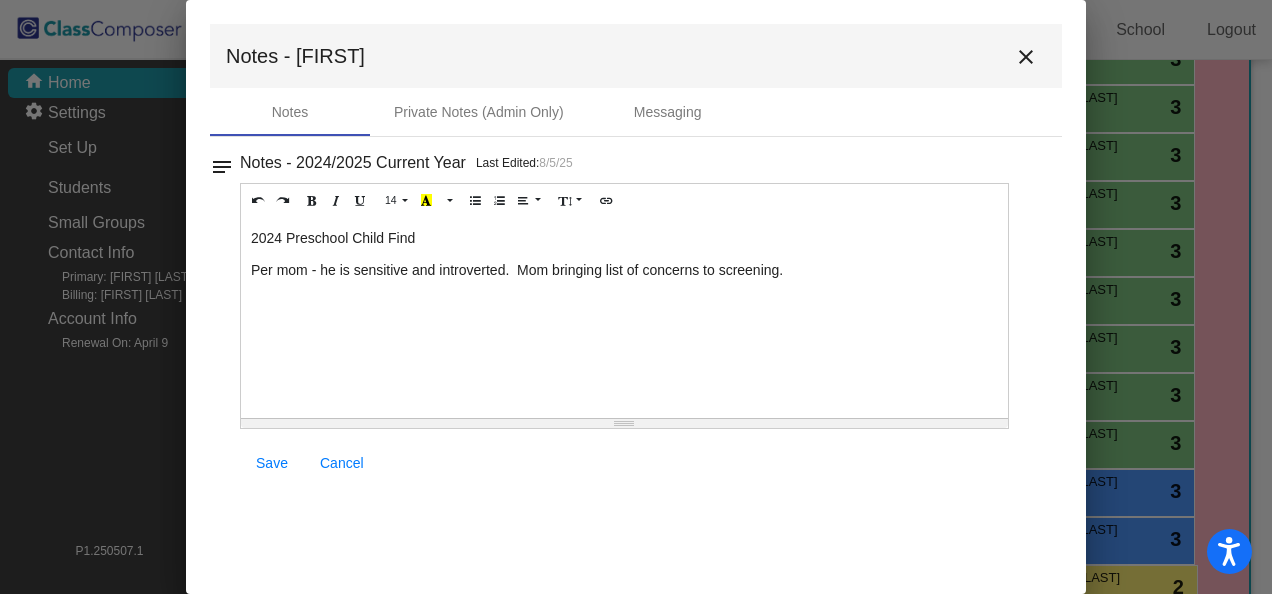 click on "Save" at bounding box center [272, 463] 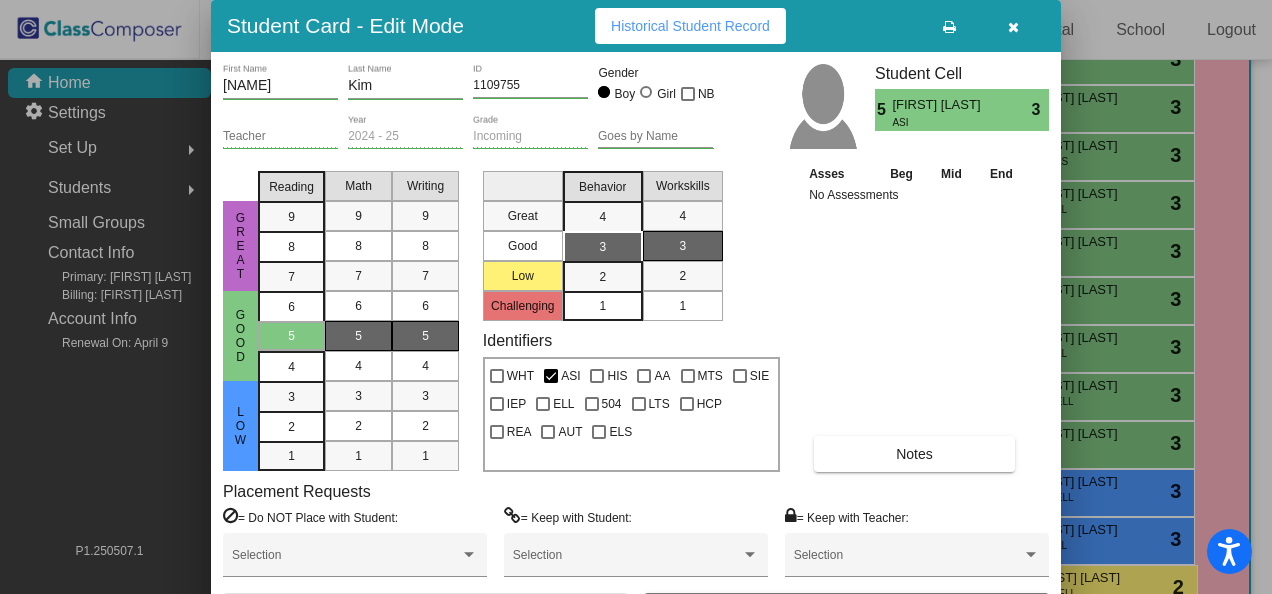 click at bounding box center (1013, 27) 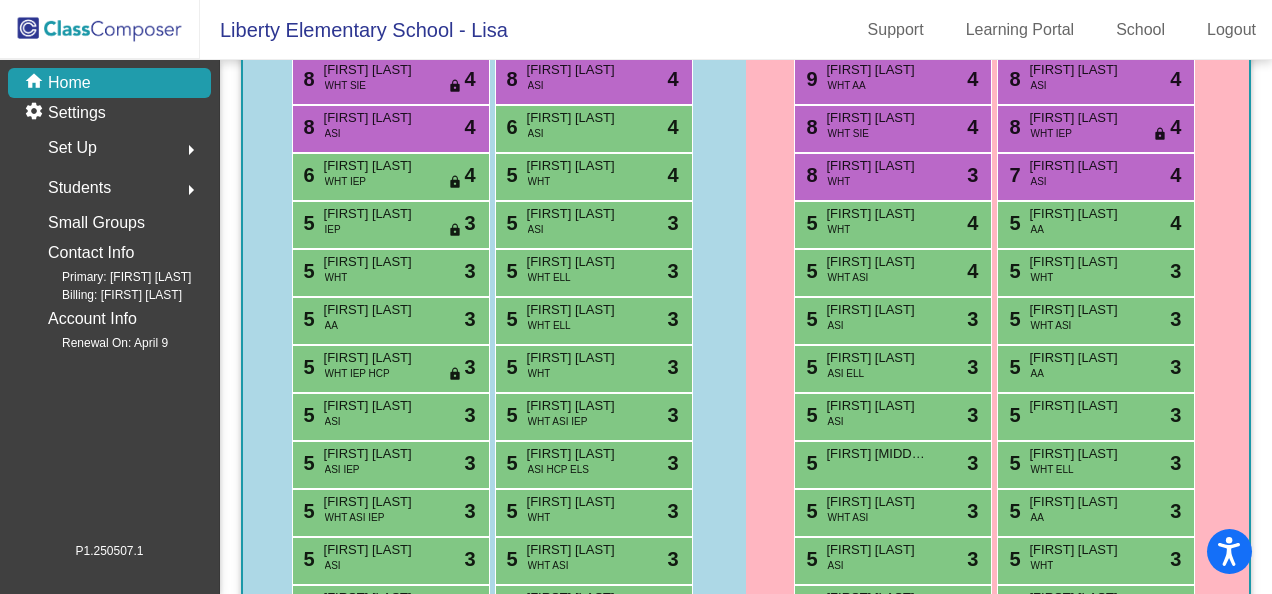 scroll, scrollTop: 0, scrollLeft: 0, axis: both 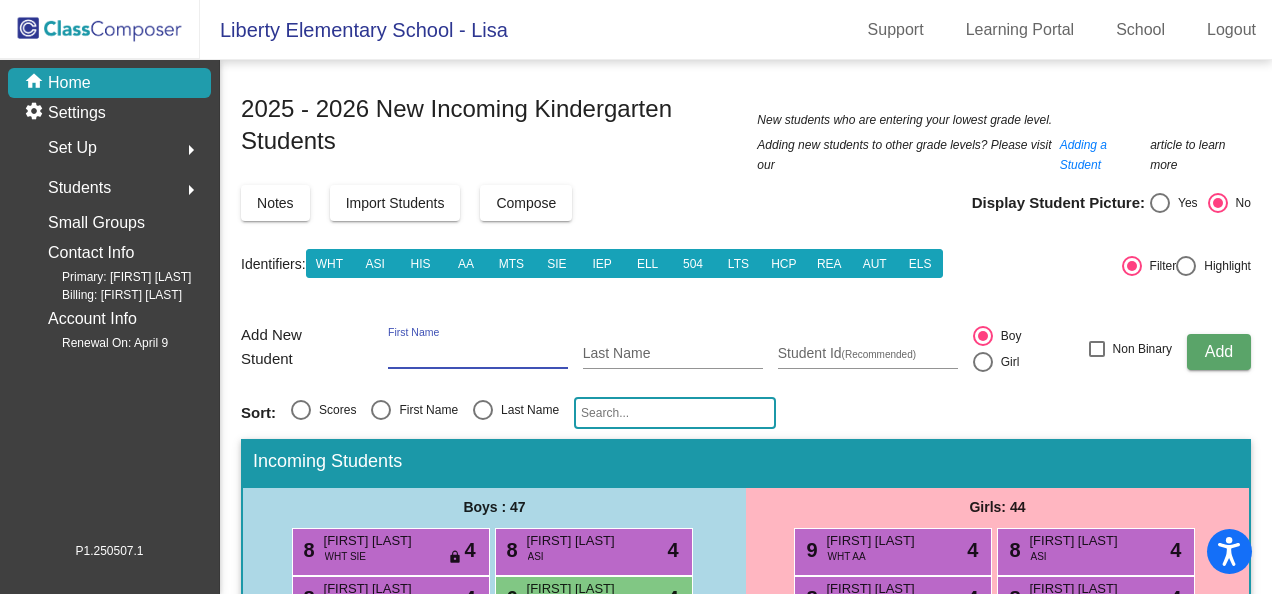 click on "First Name" at bounding box center [478, 354] 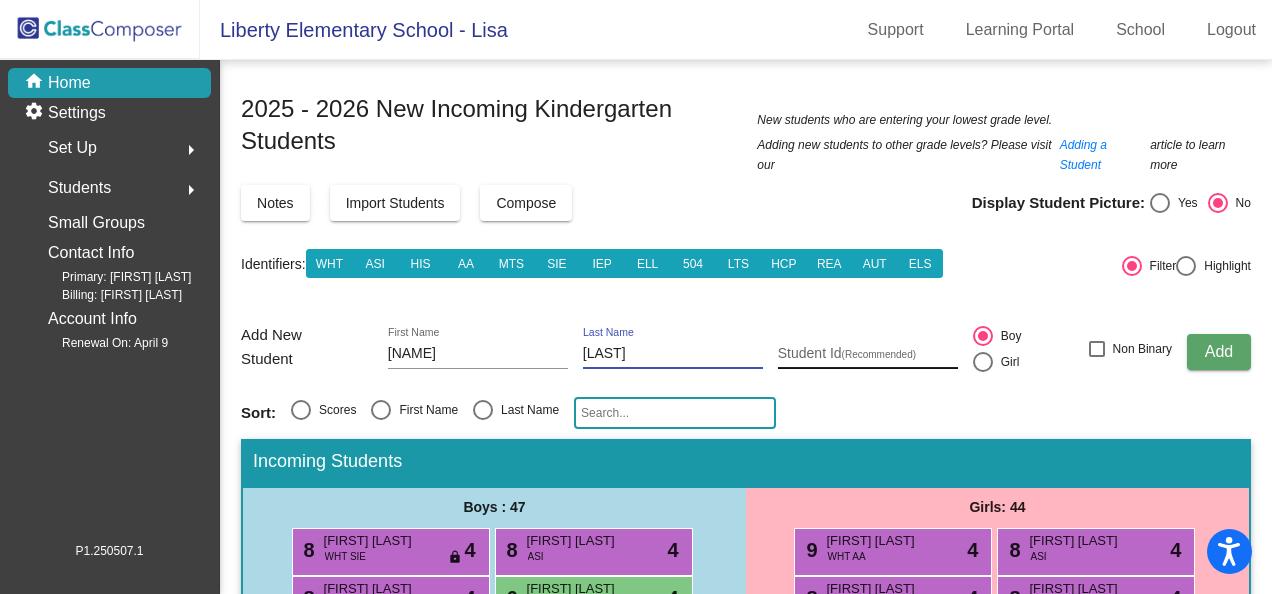 click on "Student Id  (Recommended)" at bounding box center (868, 354) 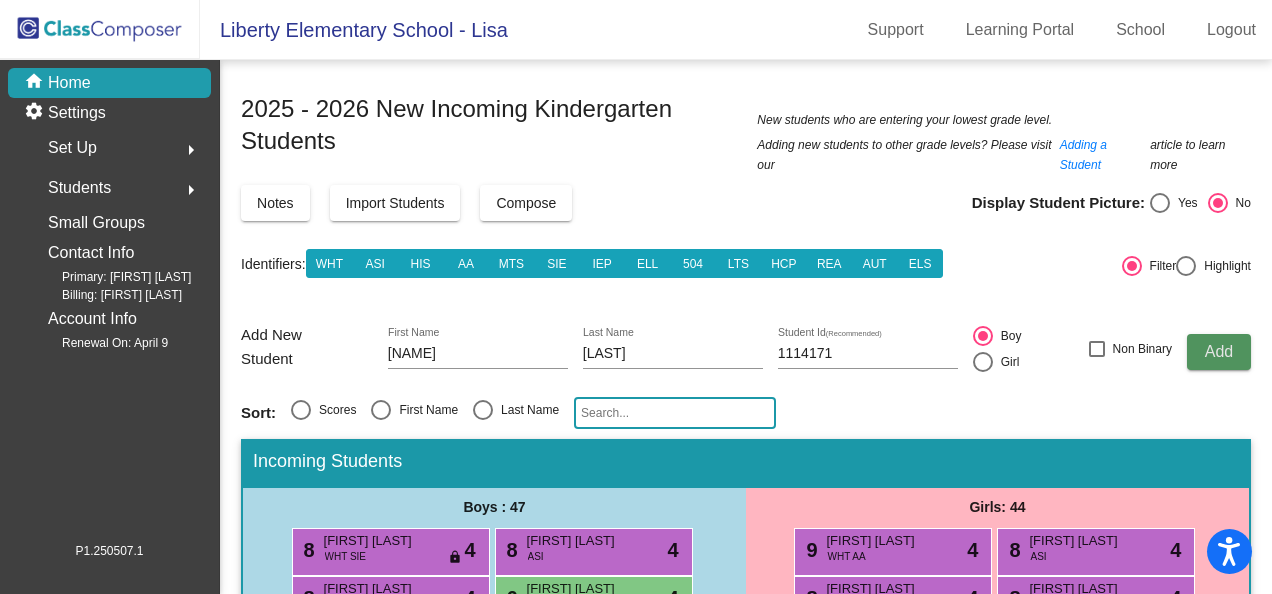 click on "Add" 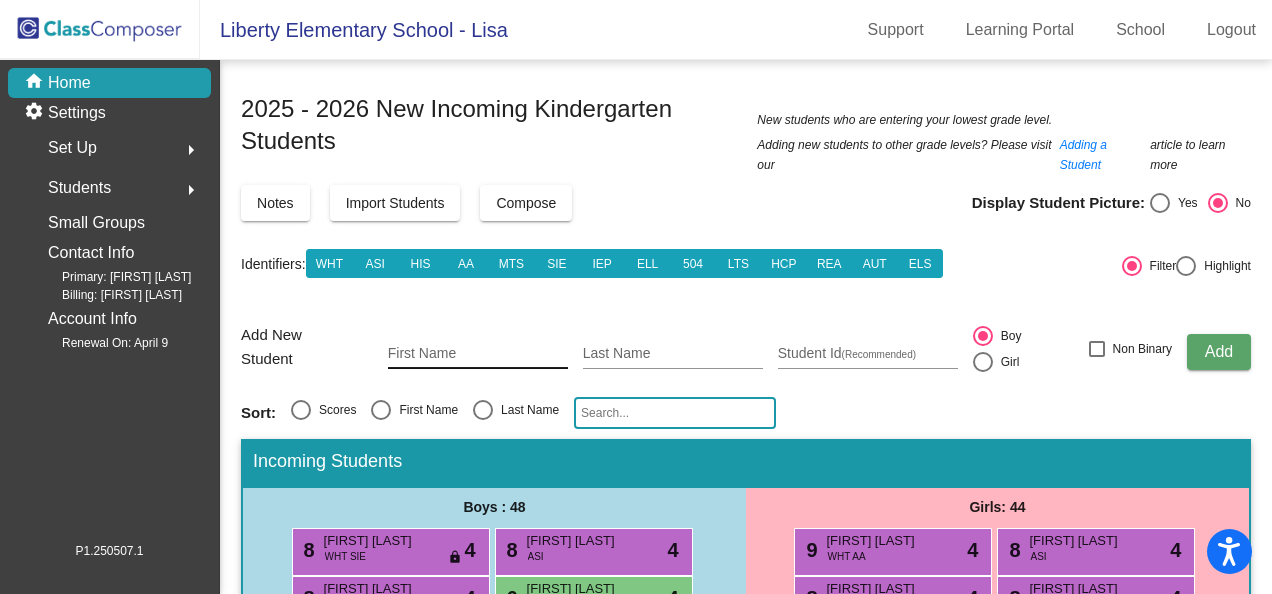 click on "First Name" 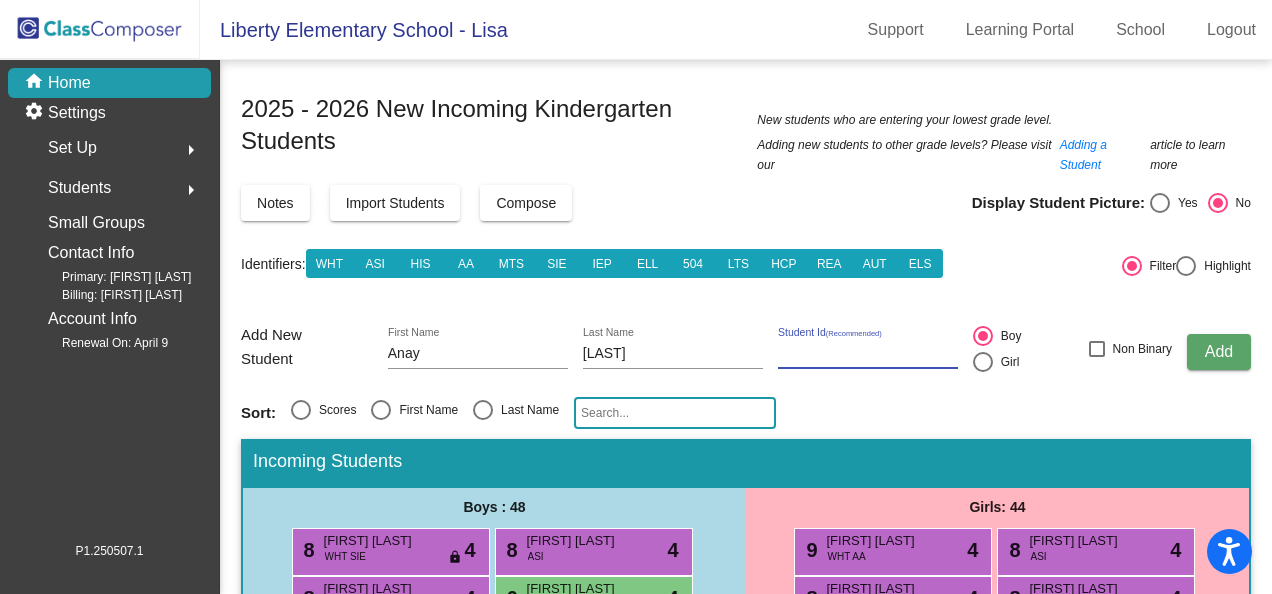 click on "Student Id  (Recommended)" at bounding box center (868, 354) 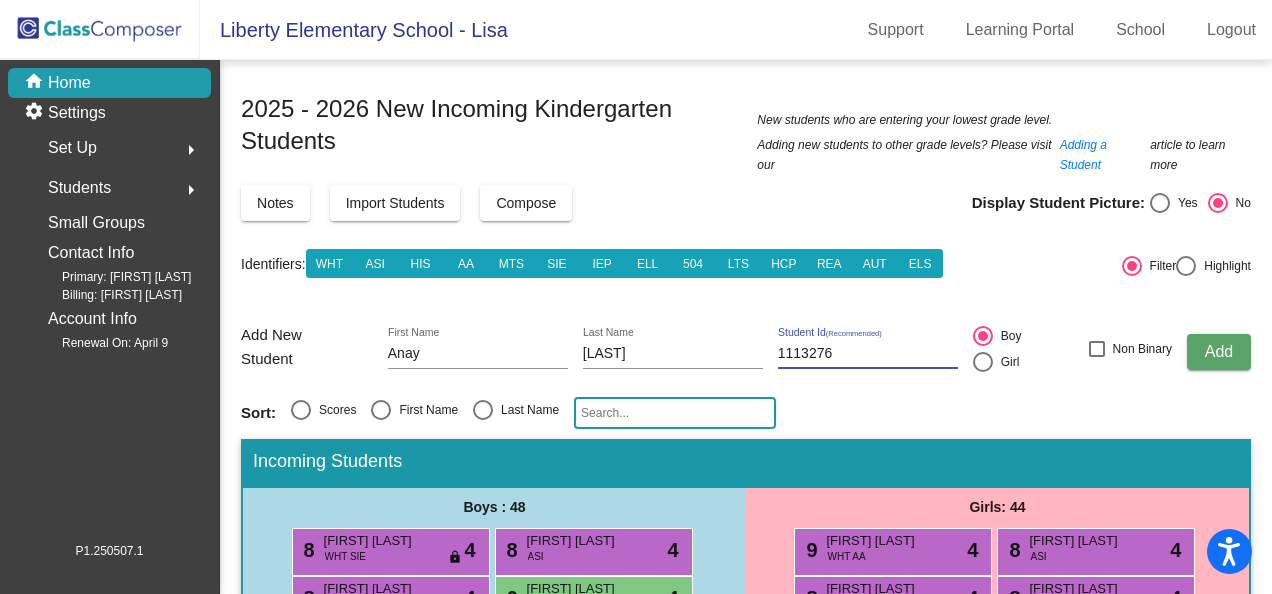 click on "Add" 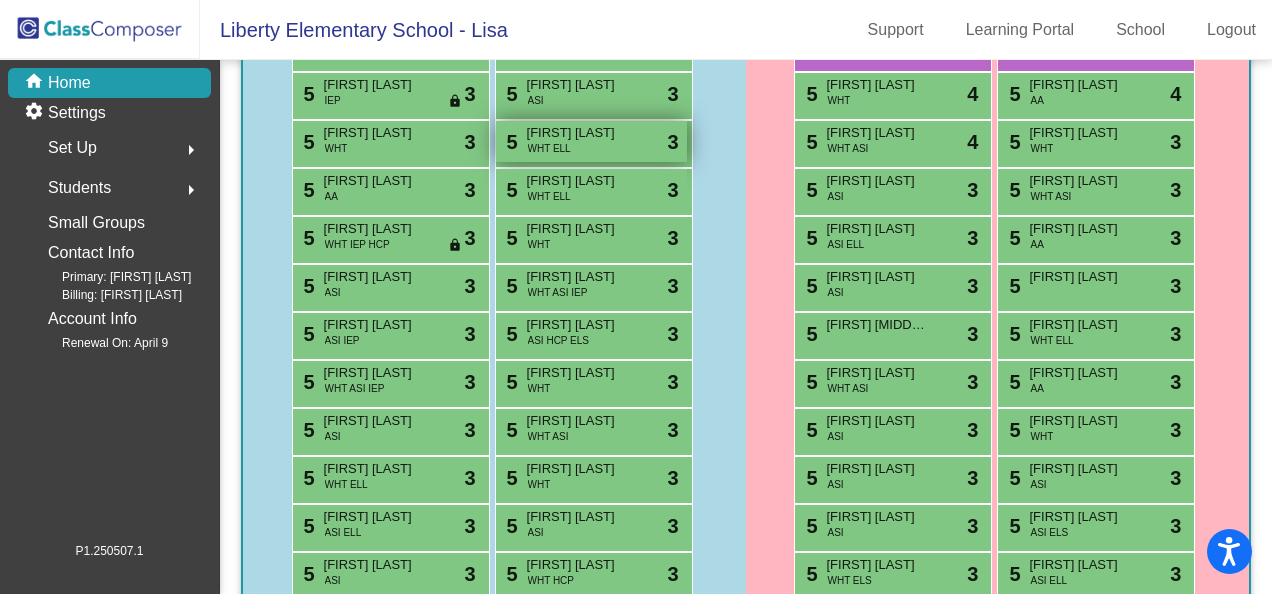 scroll, scrollTop: 1000, scrollLeft: 0, axis: vertical 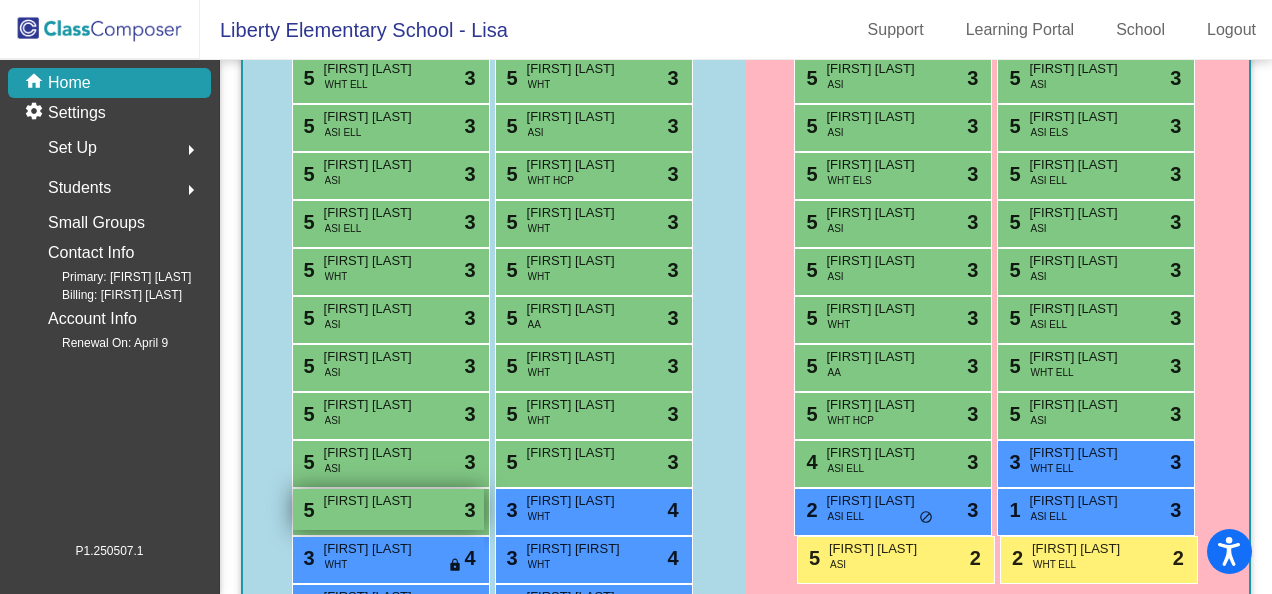 click on "[FIRST] [LAST]" at bounding box center [374, 501] 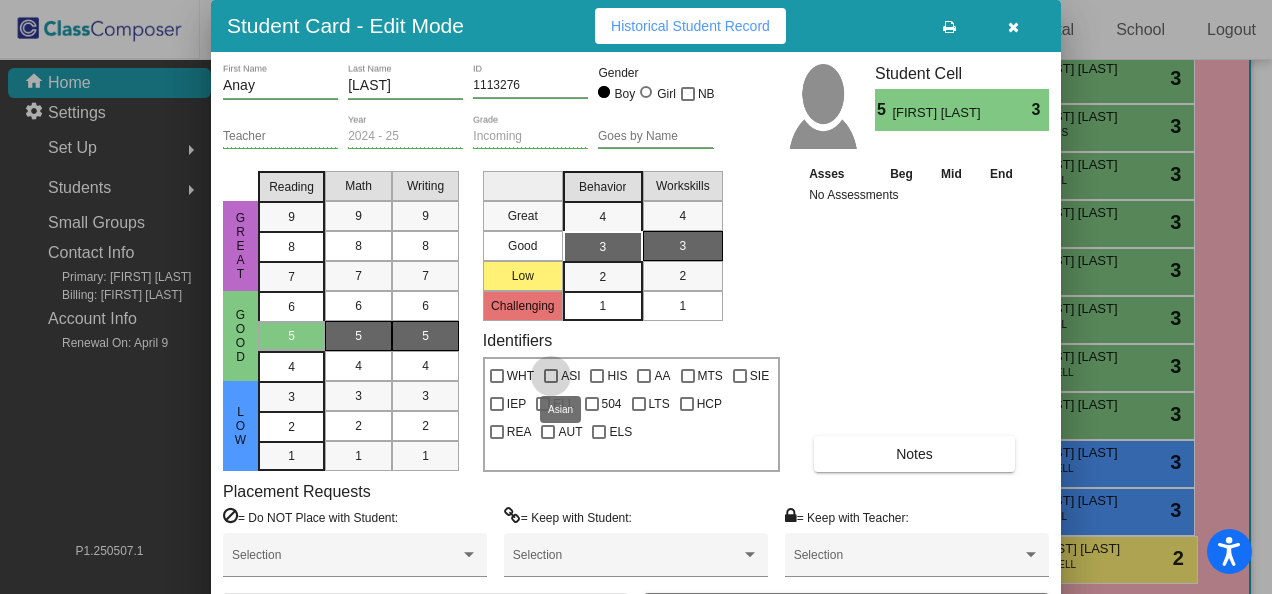 click at bounding box center (551, 376) 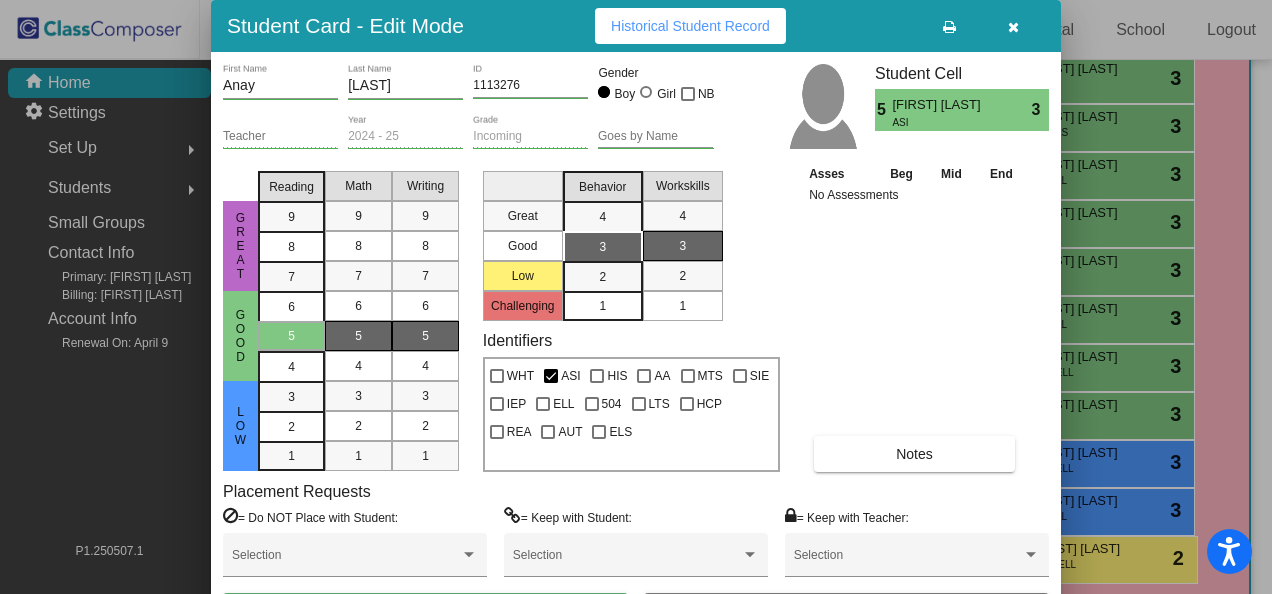 drag, startPoint x: 820, startPoint y: 20, endPoint x: 846, endPoint y: -74, distance: 97.52948 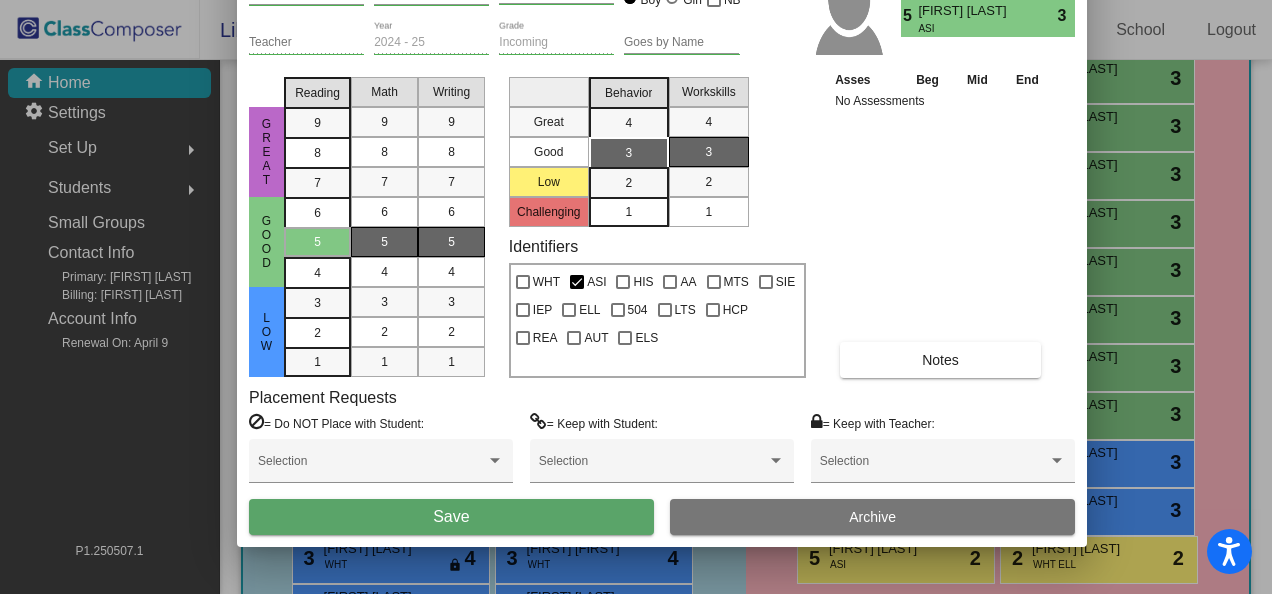 click on "Save" at bounding box center [451, 517] 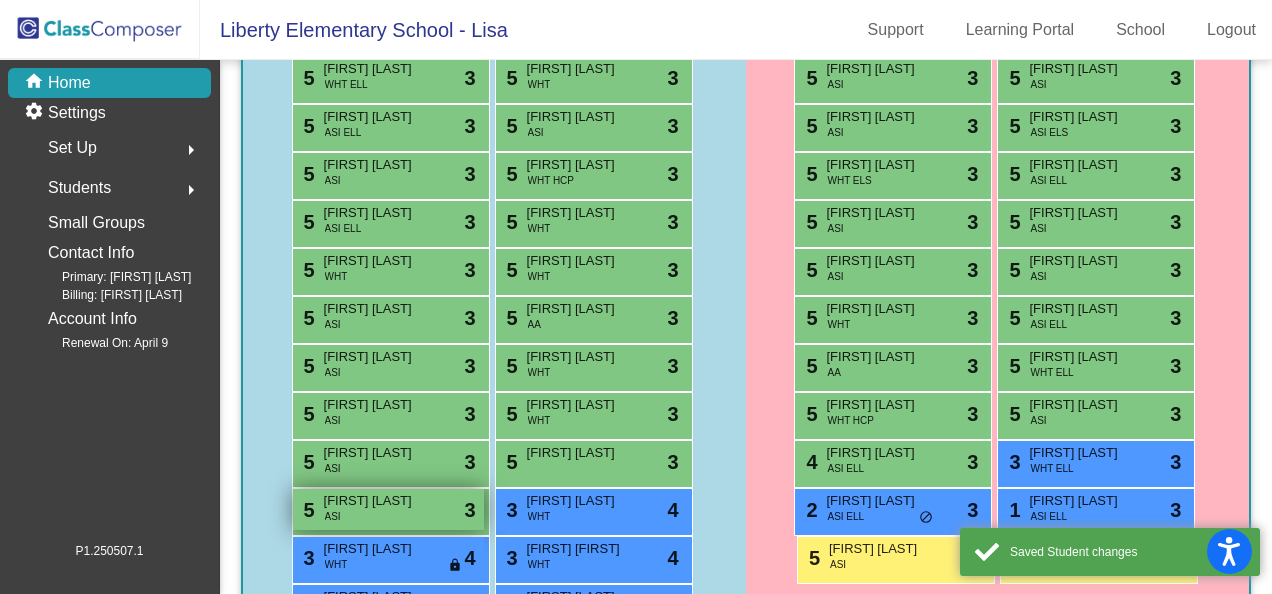 click on "5 Anay Kottur ASI lock do_not_disturb_alt 3" at bounding box center [388, 509] 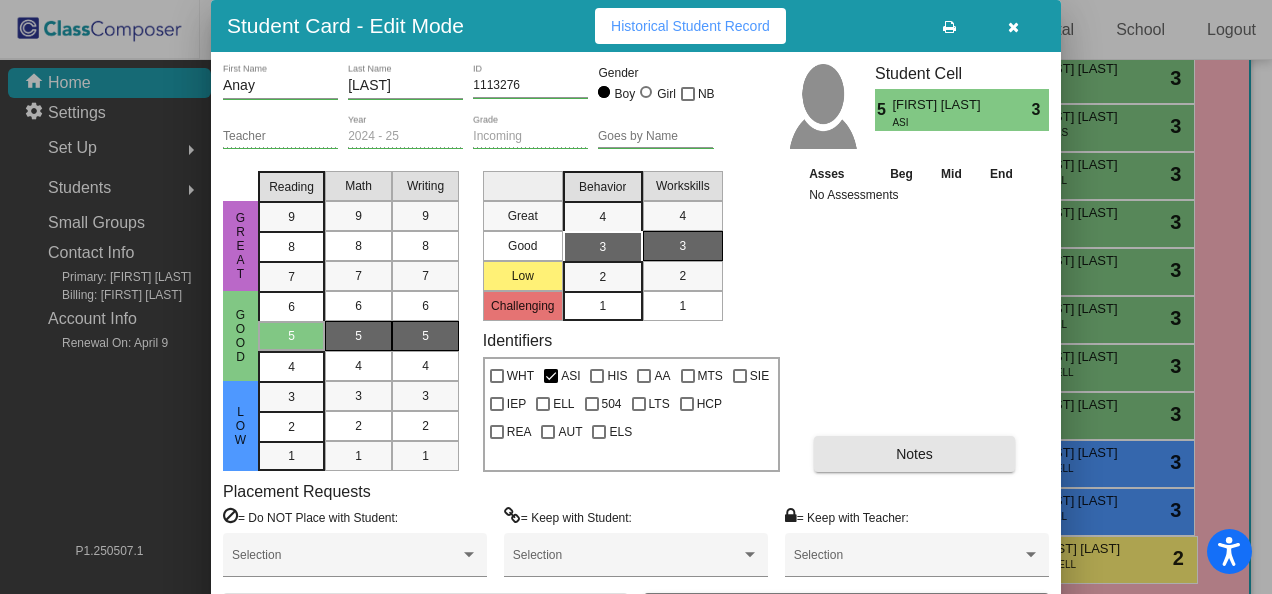 click on "Notes" at bounding box center (914, 454) 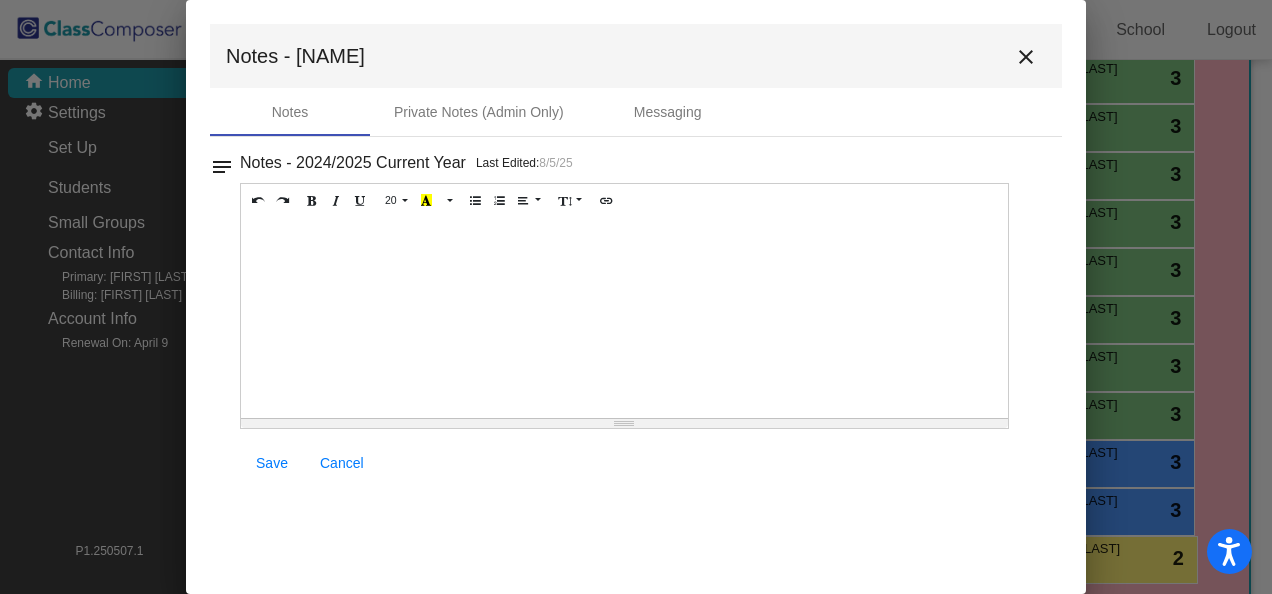 click at bounding box center (624, 318) 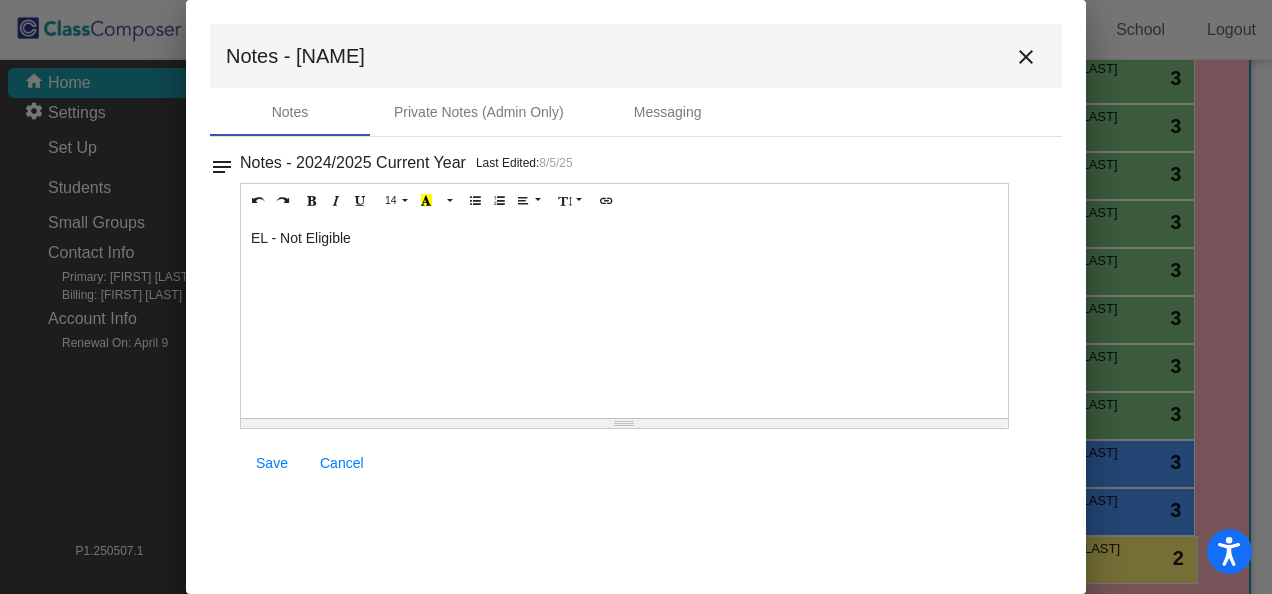 click on "Save" at bounding box center (272, 463) 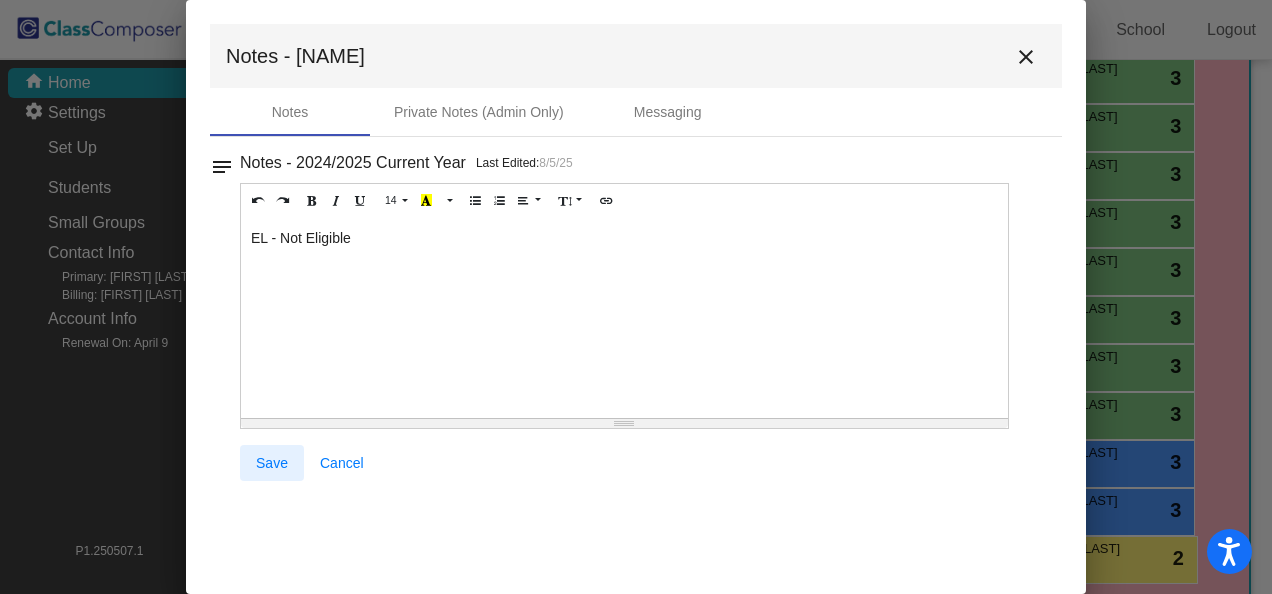 click on "Save" at bounding box center [272, 463] 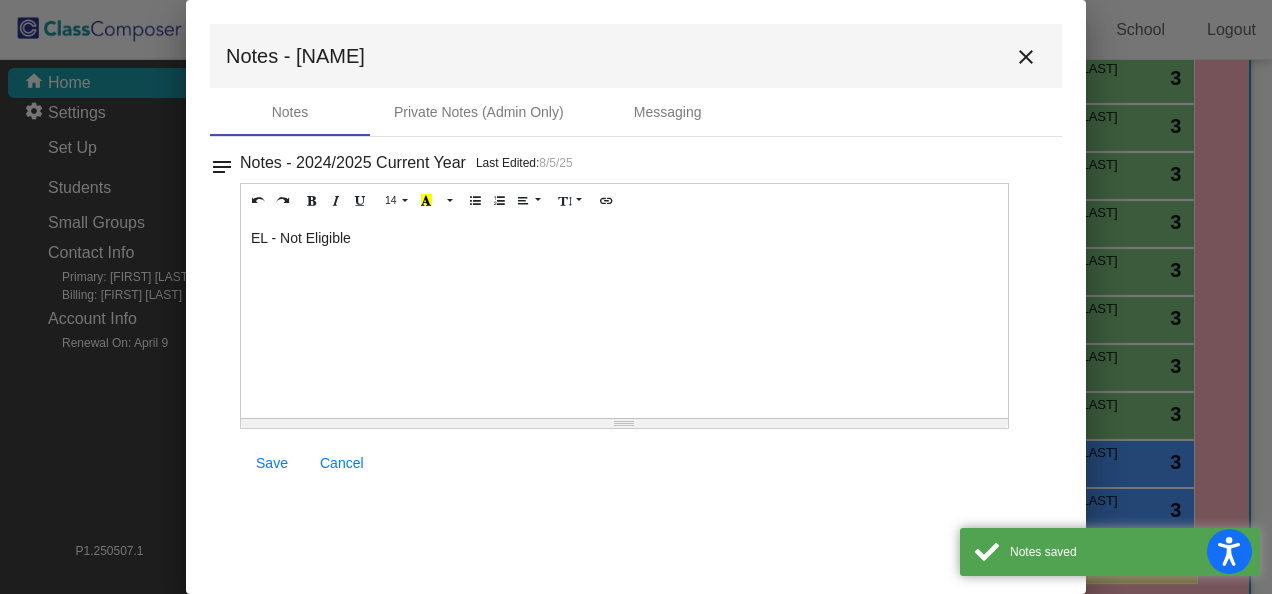 click on "close" at bounding box center [1026, 57] 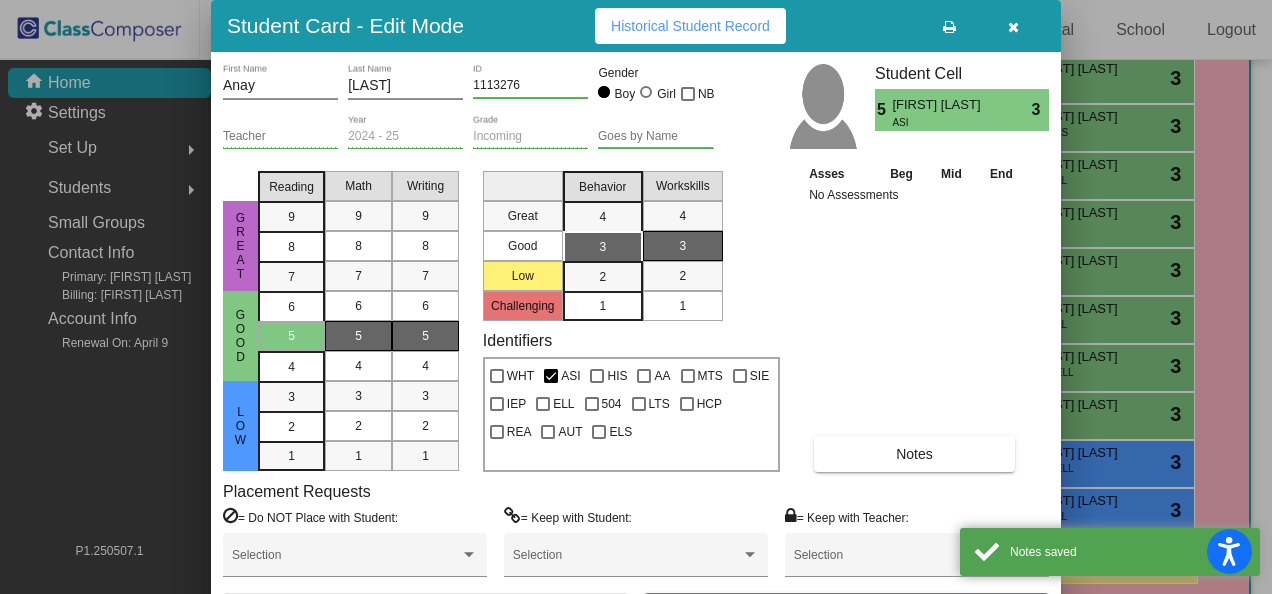 click at bounding box center (1013, 27) 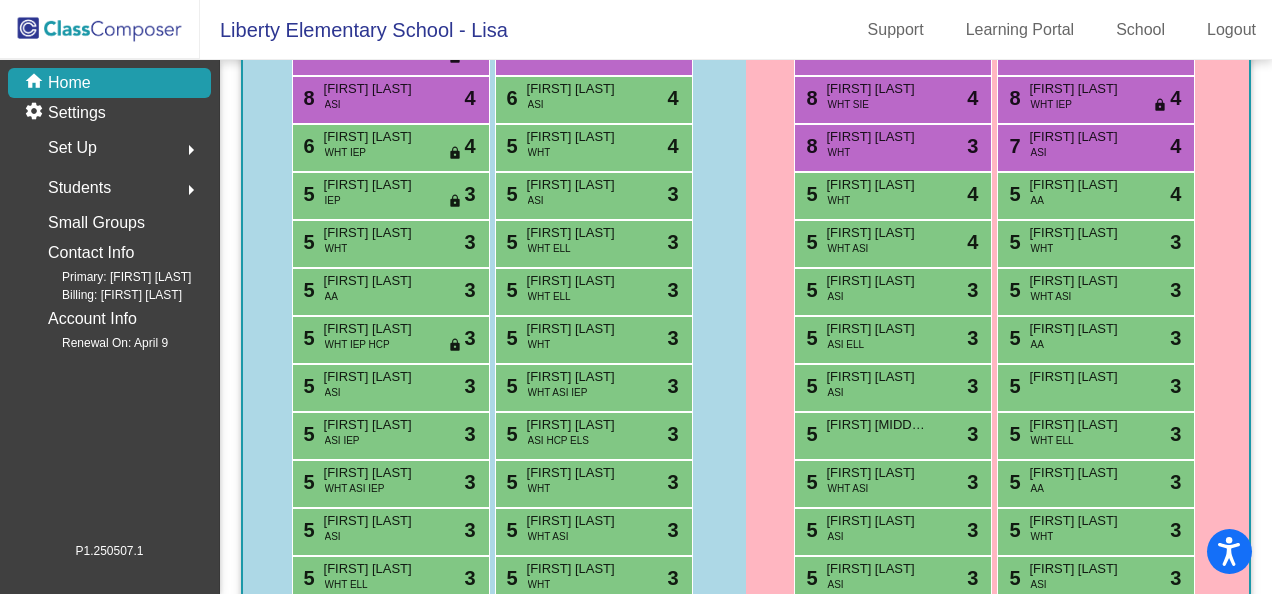 scroll, scrollTop: 0, scrollLeft: 0, axis: both 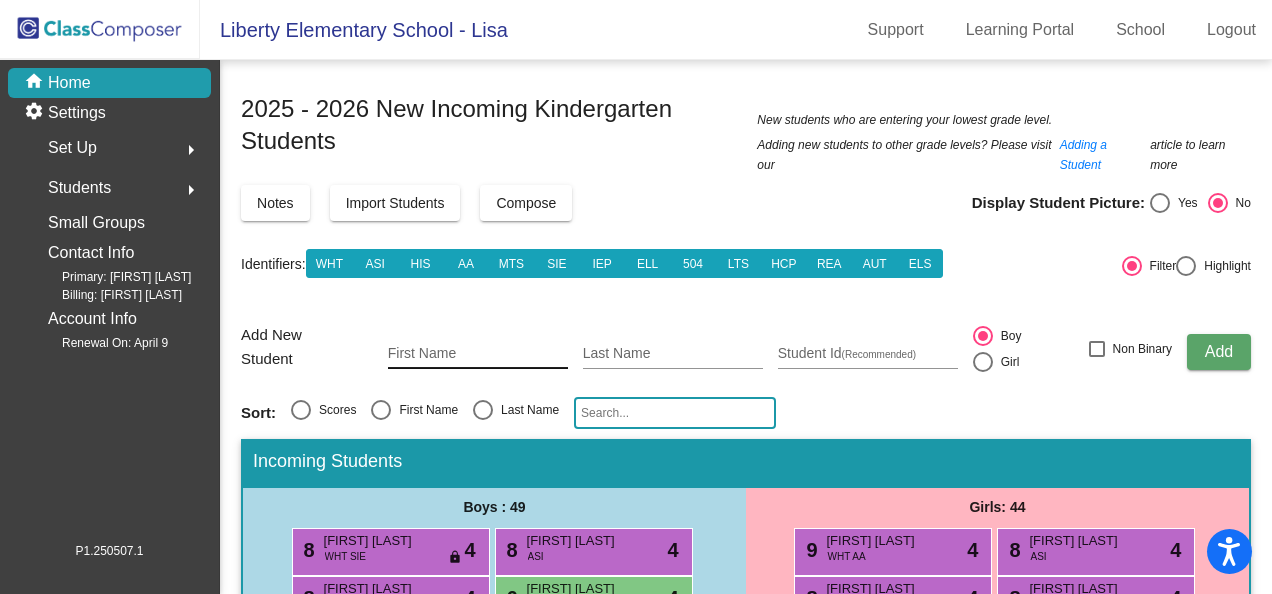 click on "First Name" at bounding box center (478, 354) 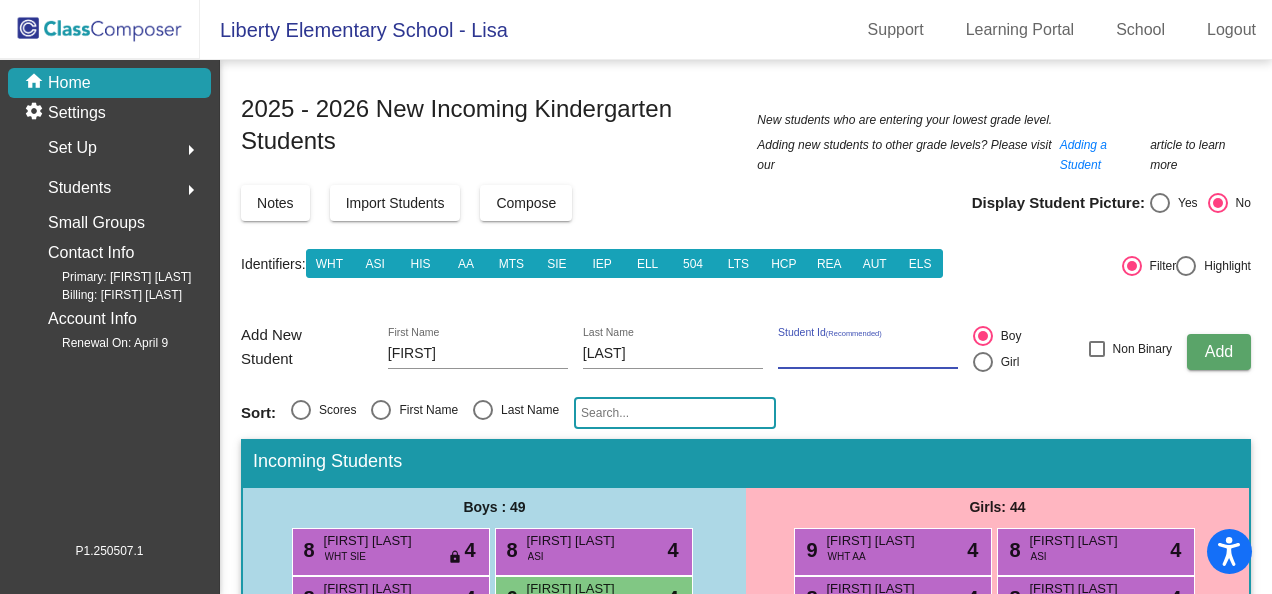 click on "Student Id  (Recommended)" at bounding box center (868, 354) 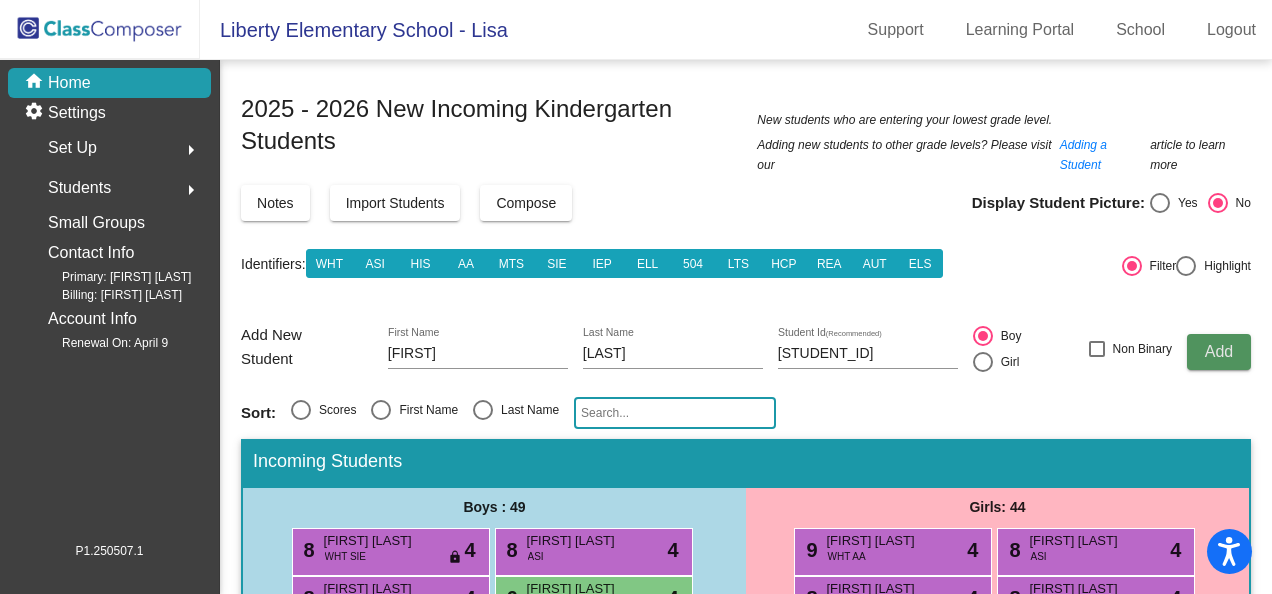 click on "Add" 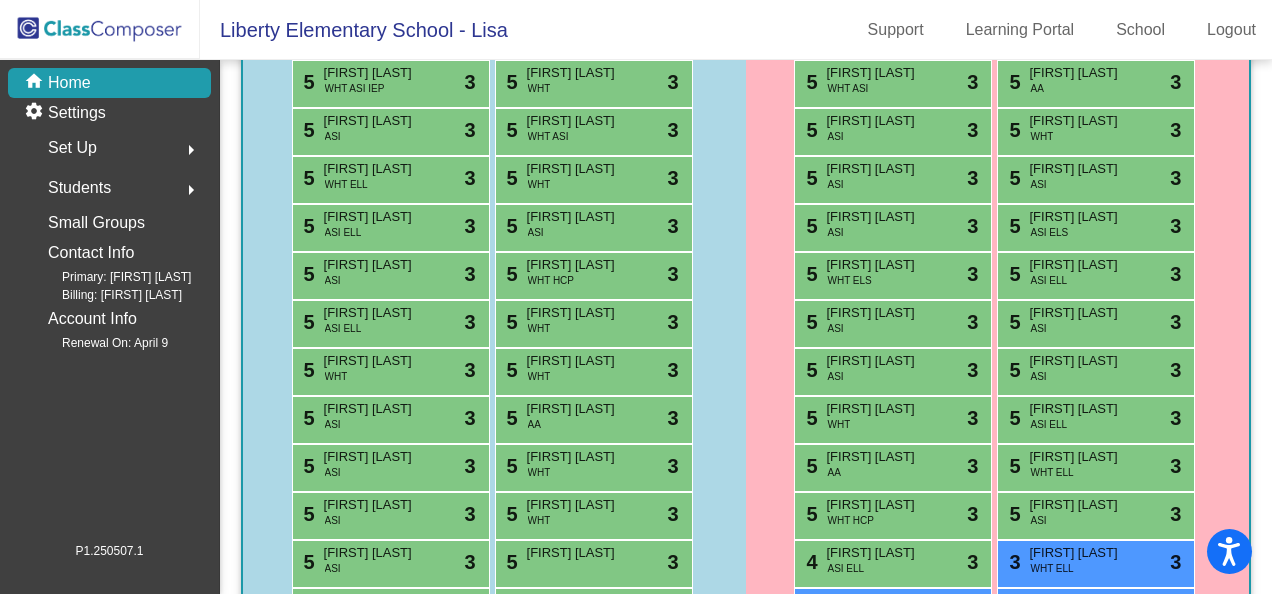 scroll, scrollTop: 1100, scrollLeft: 0, axis: vertical 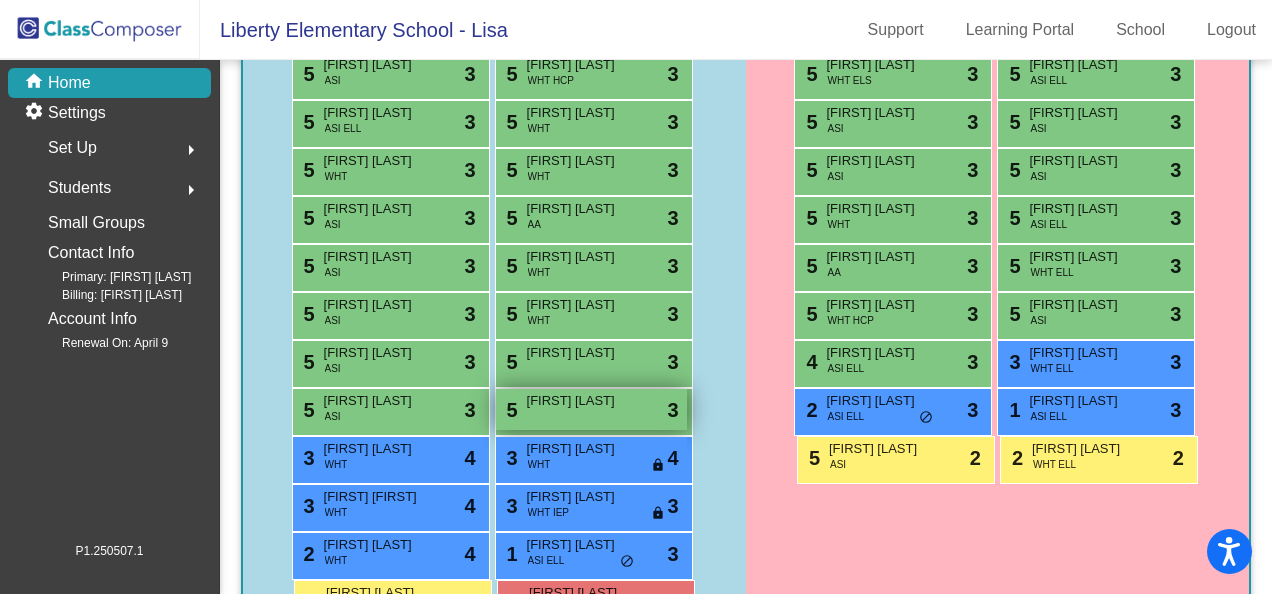 click on "5 [FIRST] [LAST] lock do_not_disturb_alt 3" at bounding box center [591, 409] 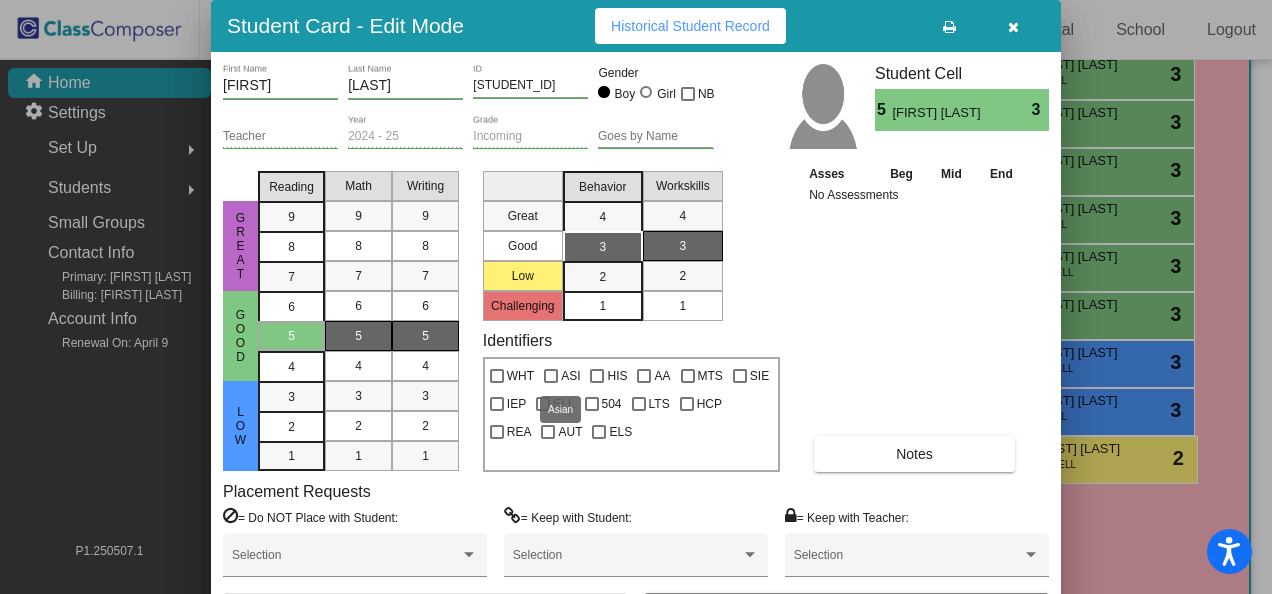 click at bounding box center (551, 376) 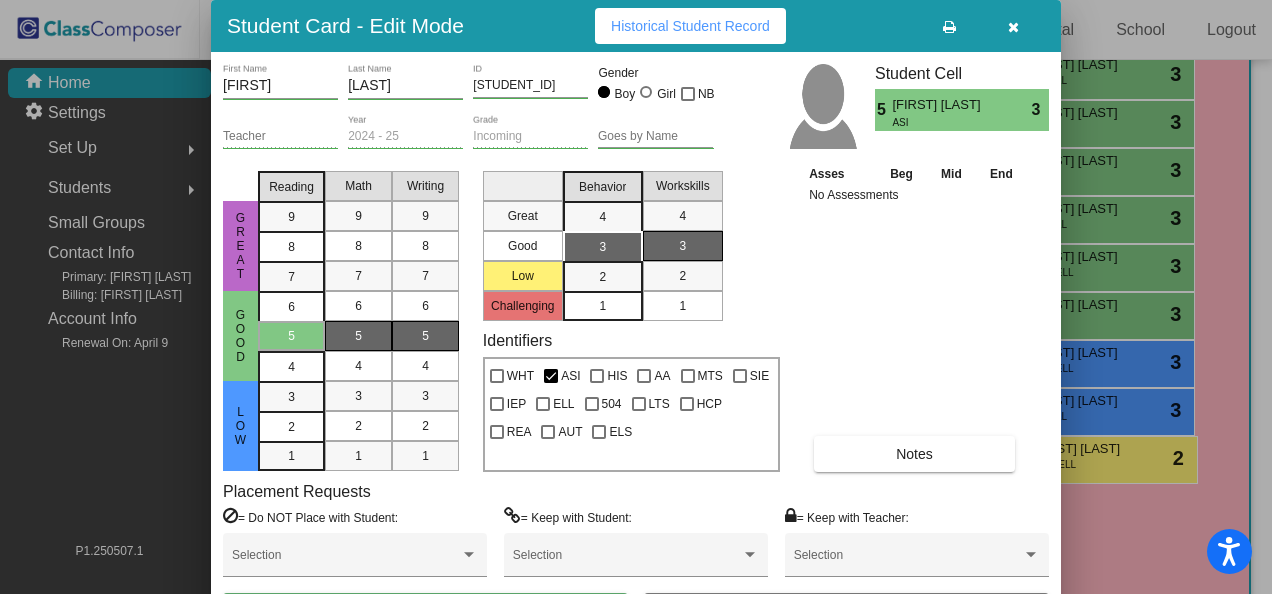 drag, startPoint x: 844, startPoint y: 22, endPoint x: 850, endPoint y: -32, distance: 54.33231 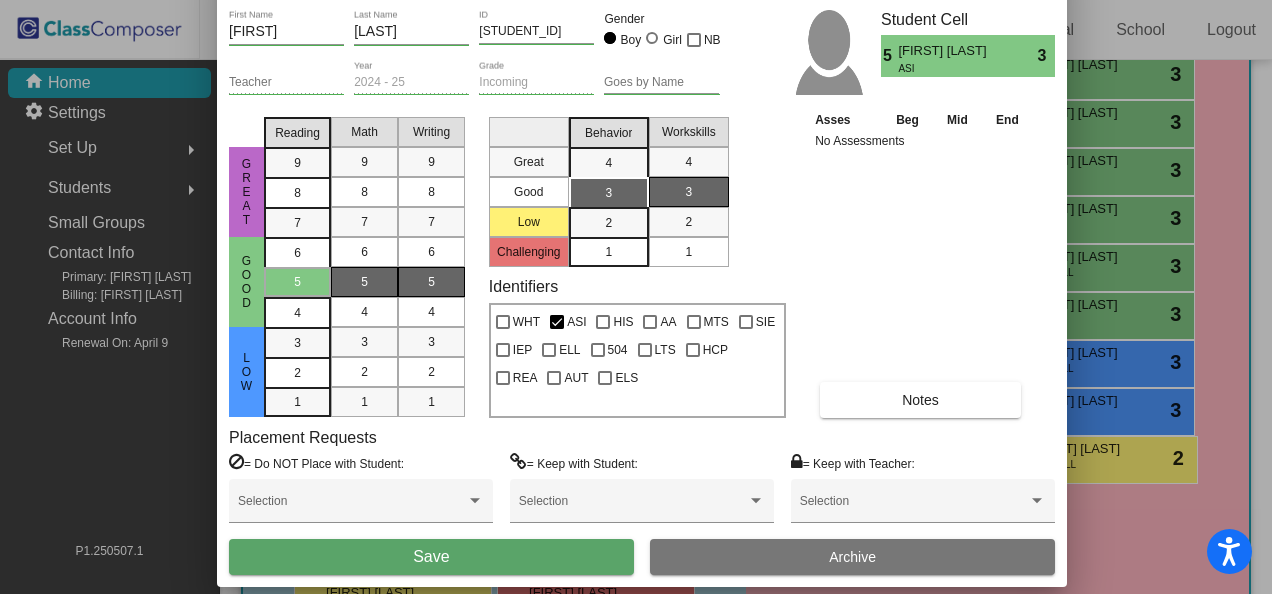 click on "Save" 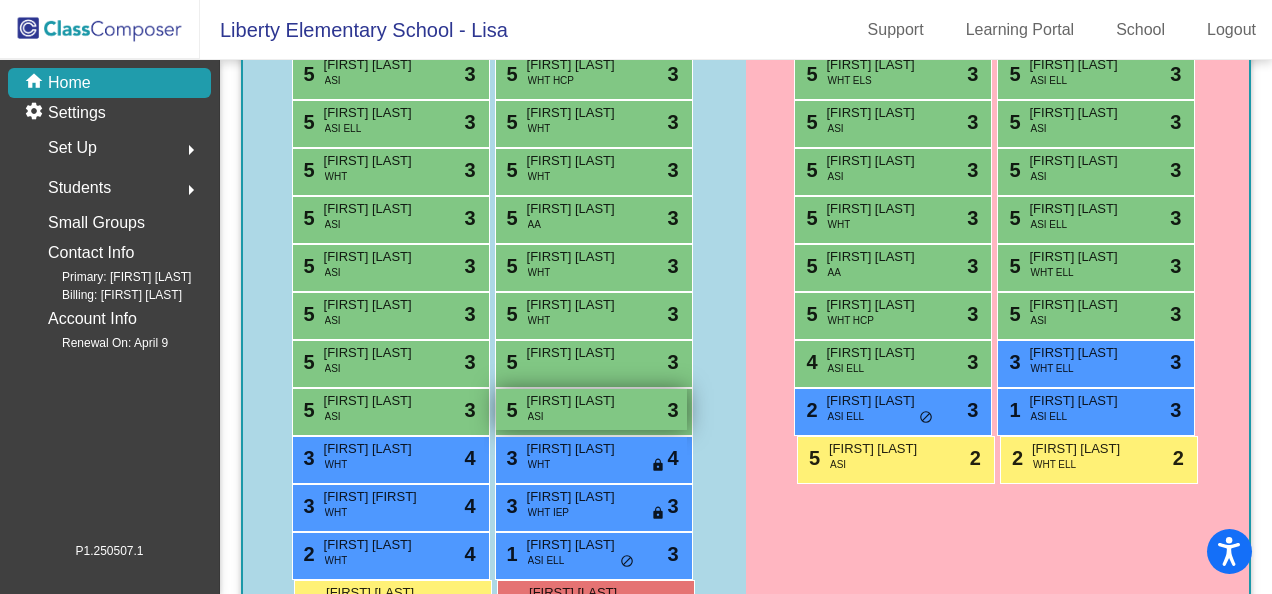 click on "[FIRST] [LAST]" at bounding box center [577, 401] 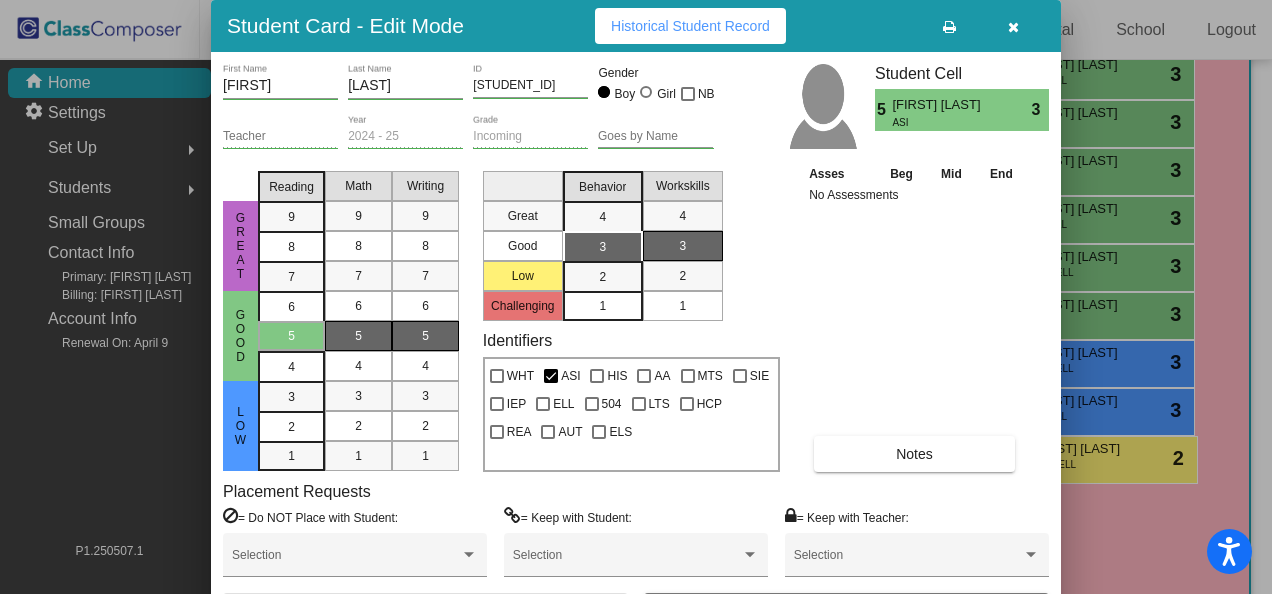 click on "Notes" at bounding box center (914, 454) 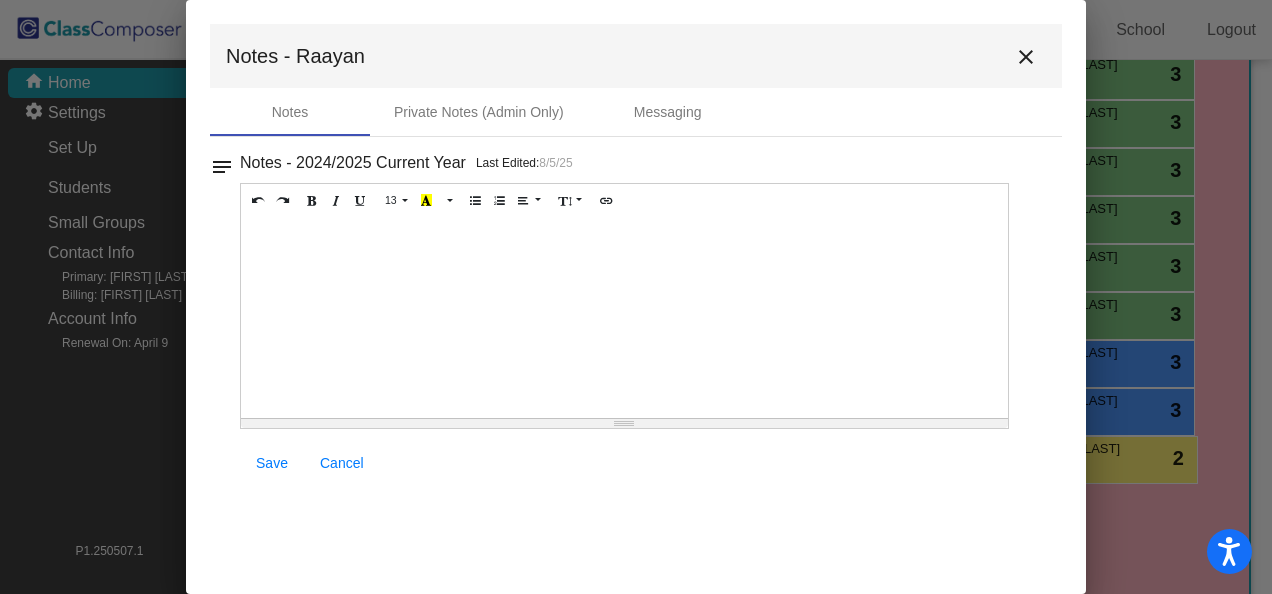 click at bounding box center [624, 318] 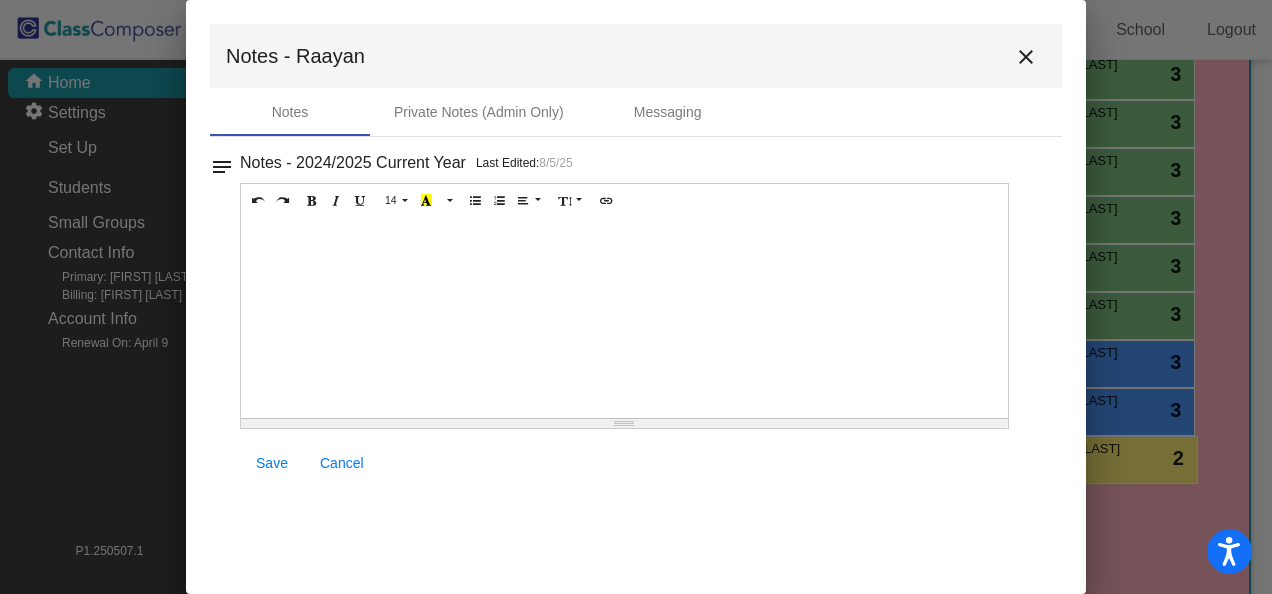 paste 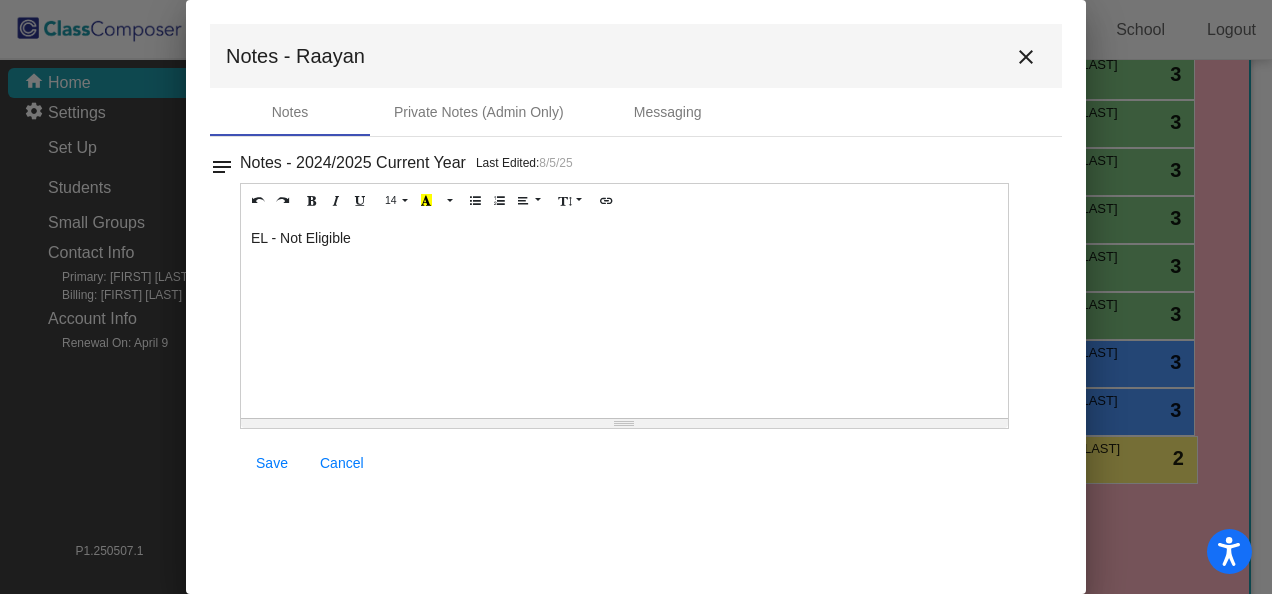 click on "Save" at bounding box center [272, 463] 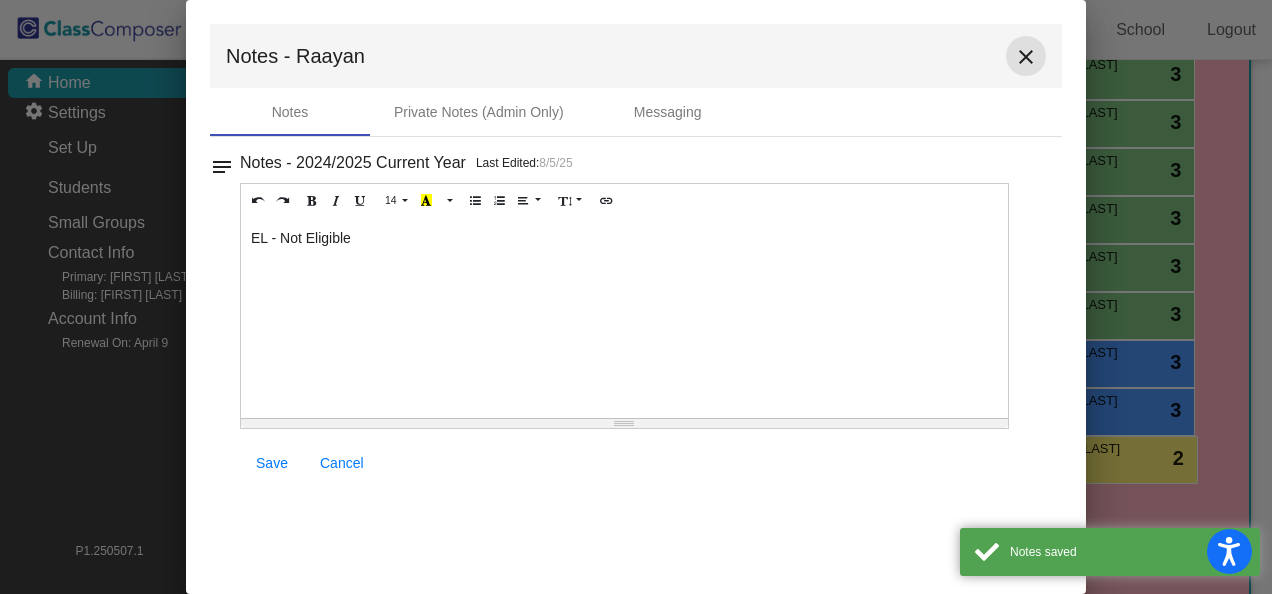 click on "close" at bounding box center [1026, 57] 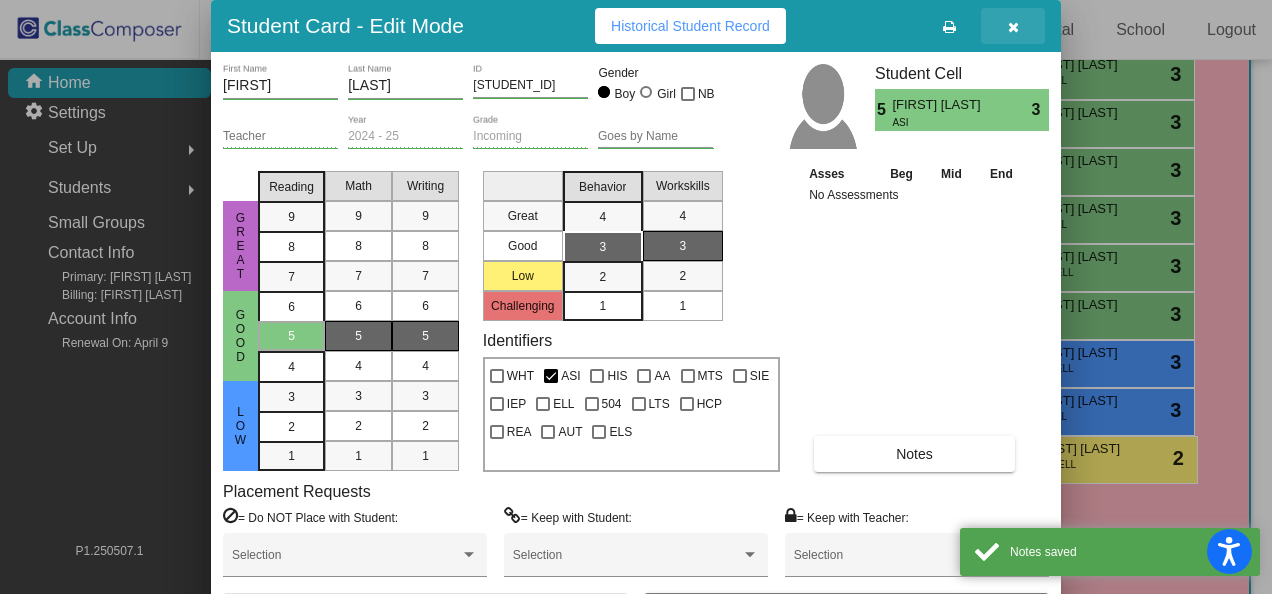 click at bounding box center [1013, 27] 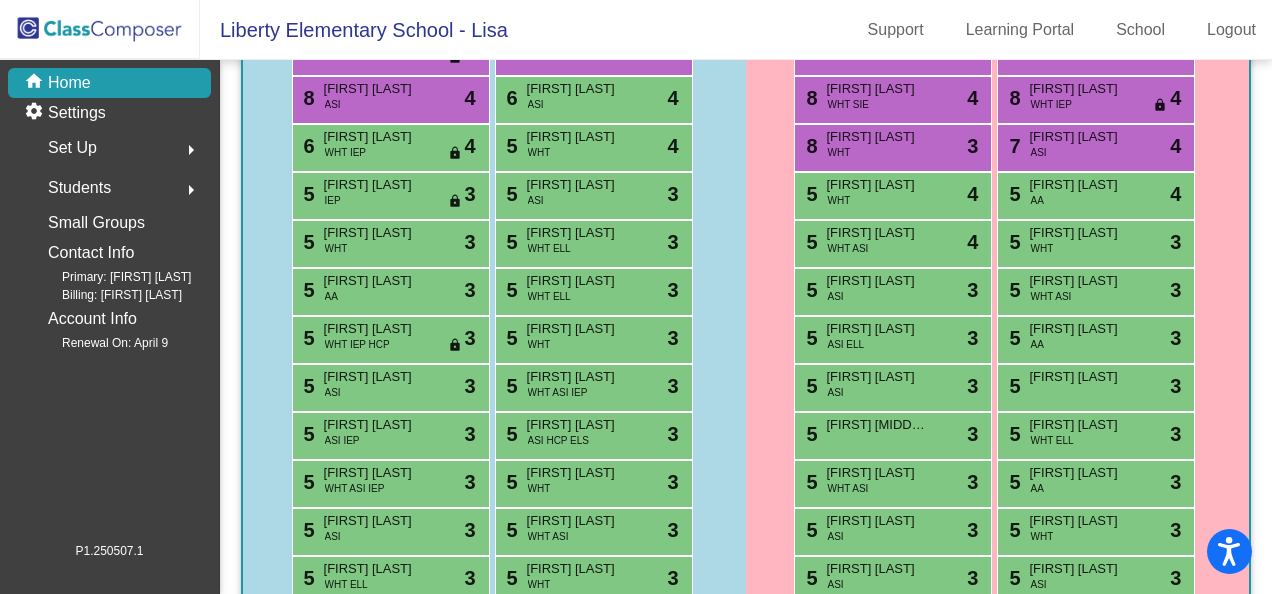 scroll, scrollTop: 0, scrollLeft: 0, axis: both 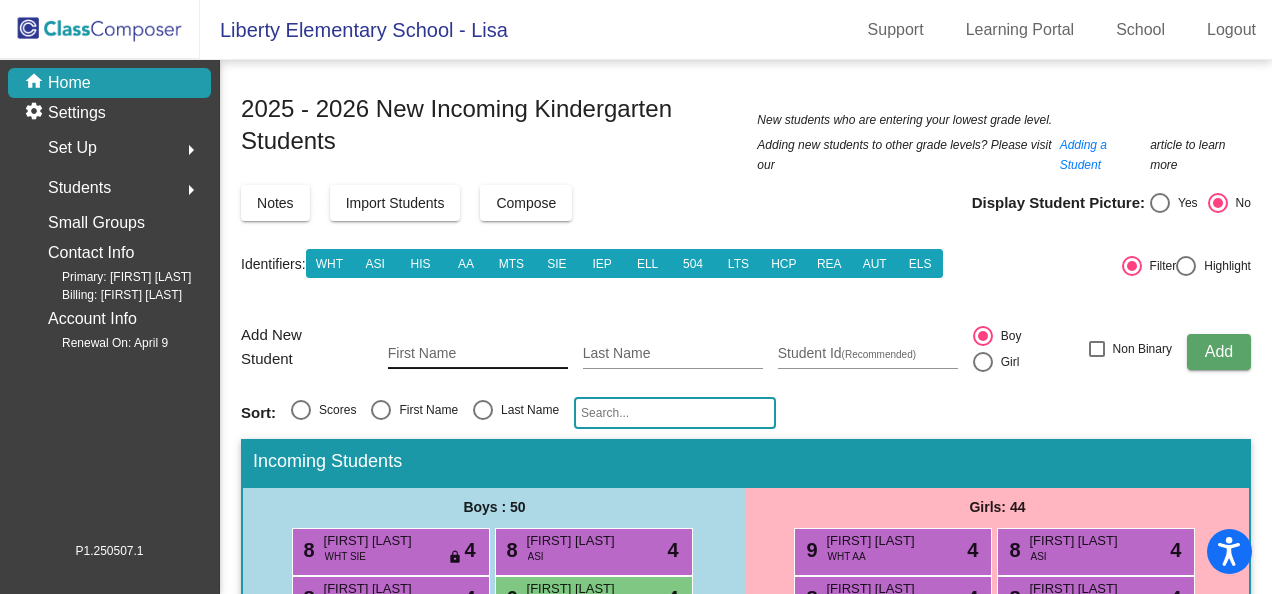 click on "First Name" at bounding box center [478, 354] 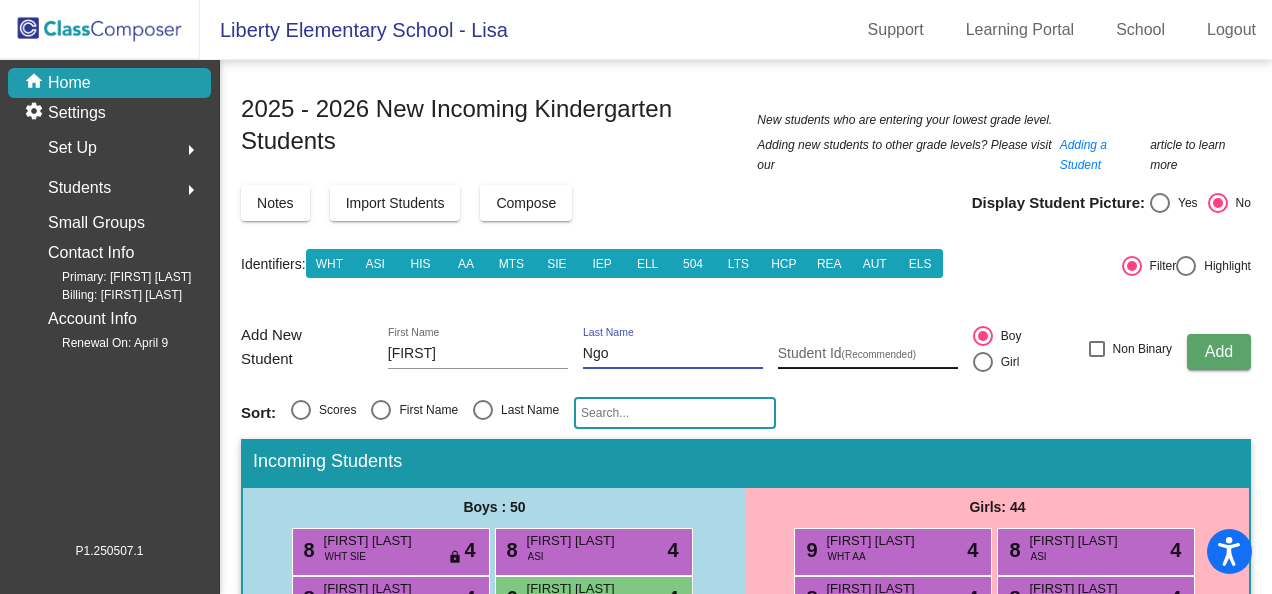 click on "Student Id  (Recommended)" at bounding box center [868, 354] 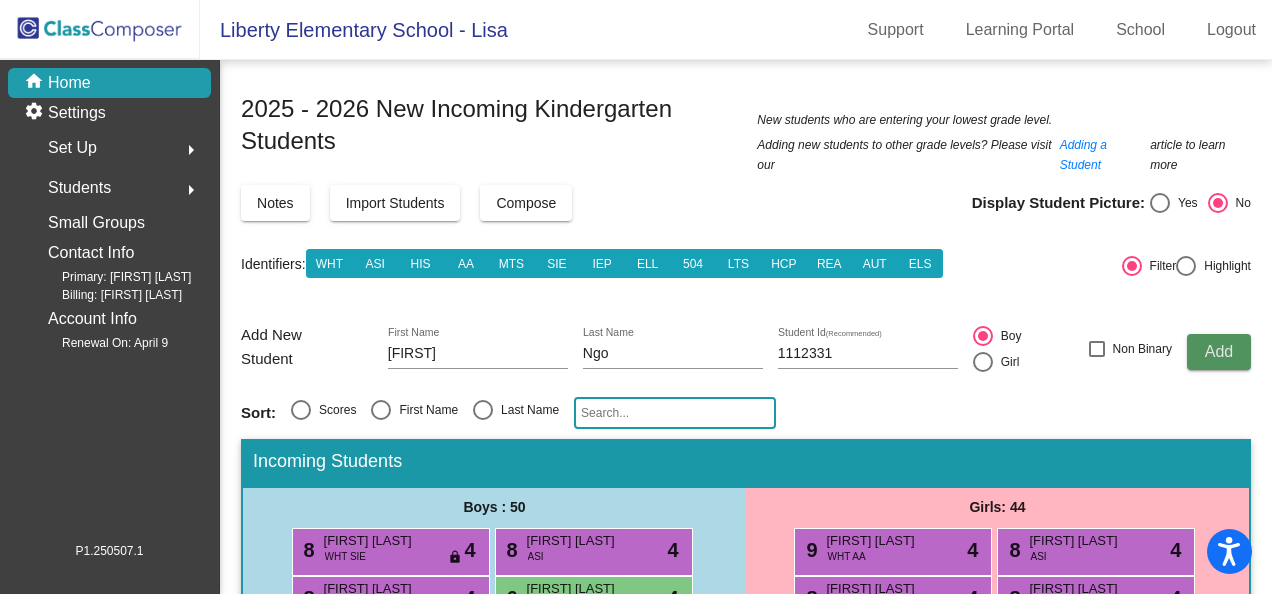 click on "Add" 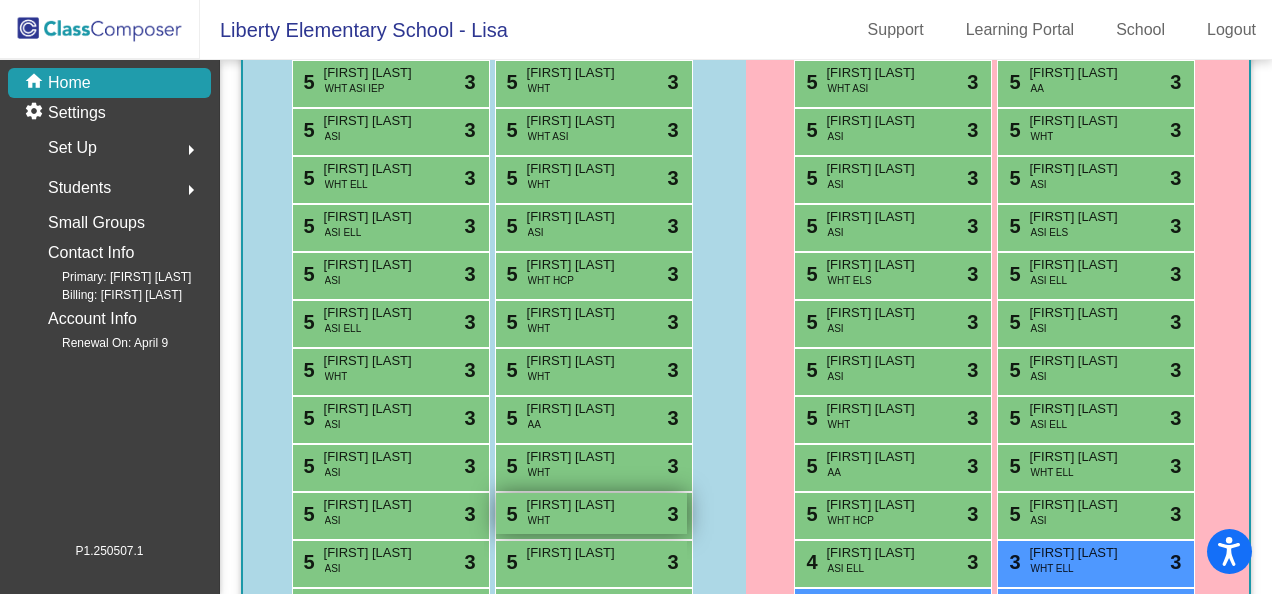 scroll, scrollTop: 1000, scrollLeft: 0, axis: vertical 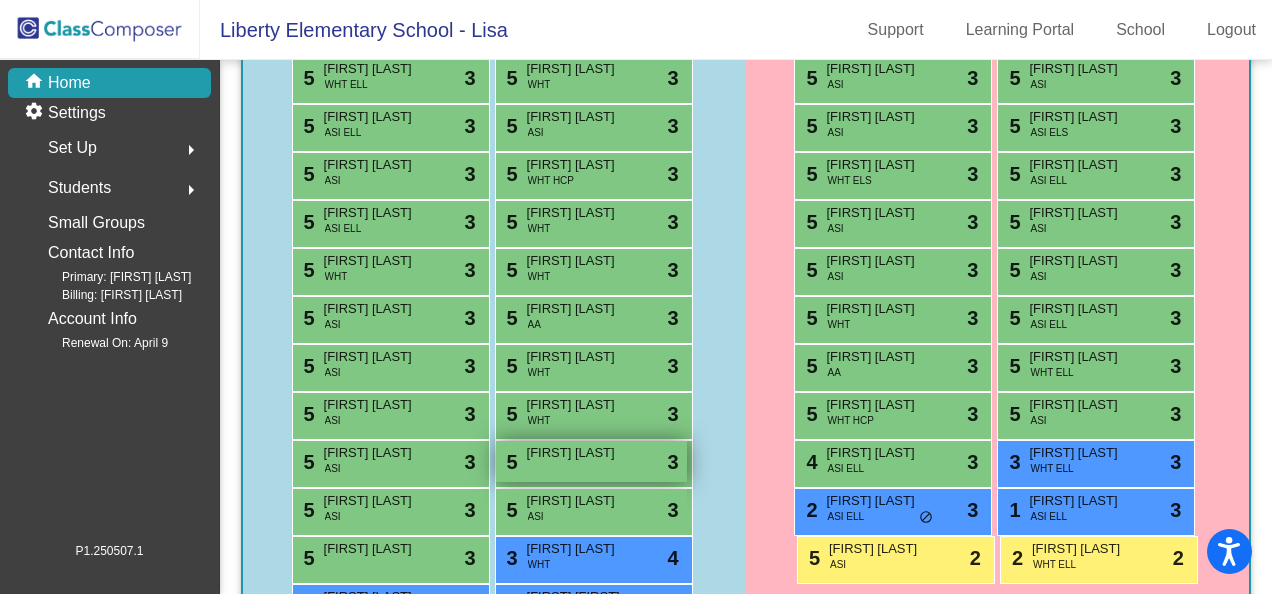 click on "[FIRST] [LAST]" at bounding box center [577, 453] 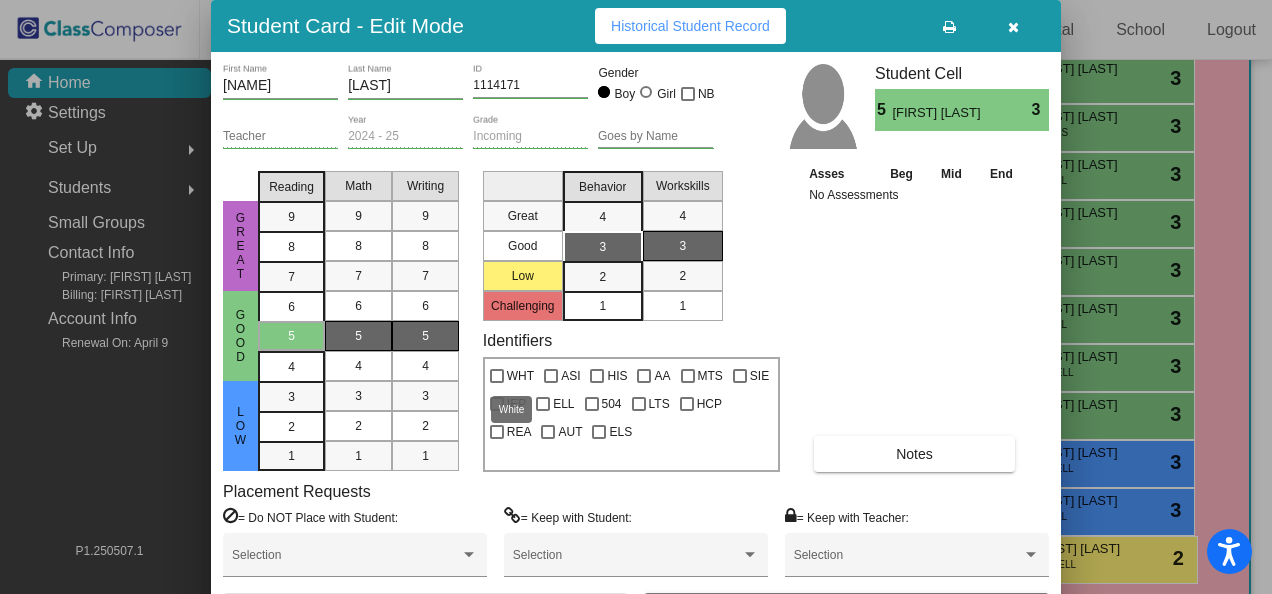 click at bounding box center (497, 376) 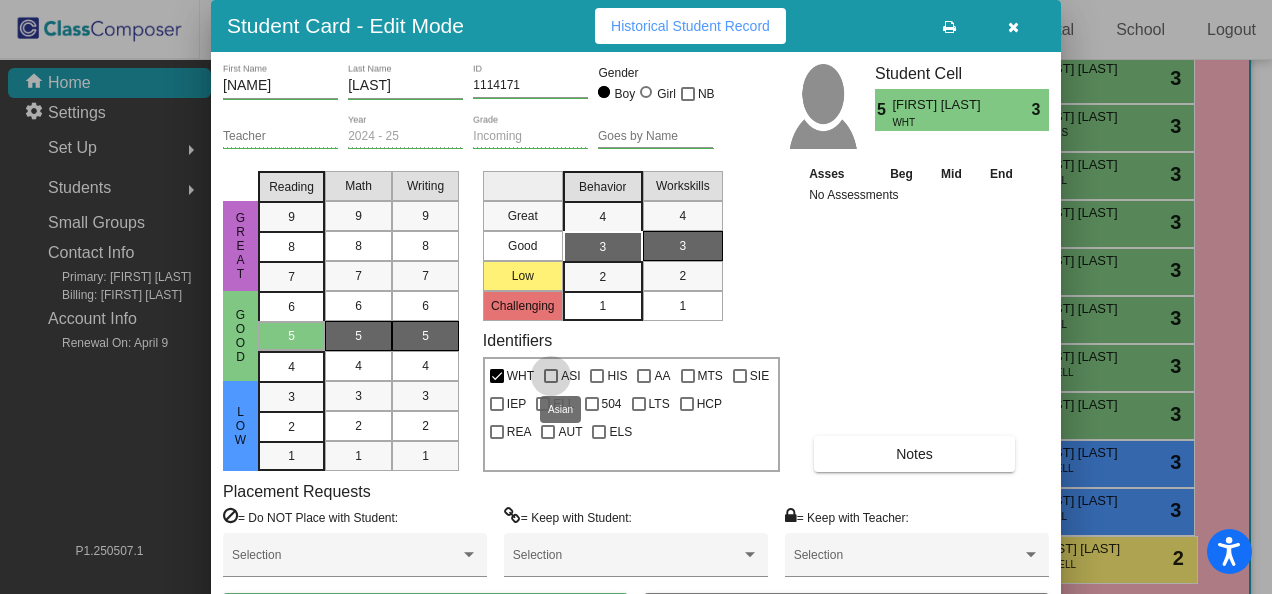 click at bounding box center (551, 376) 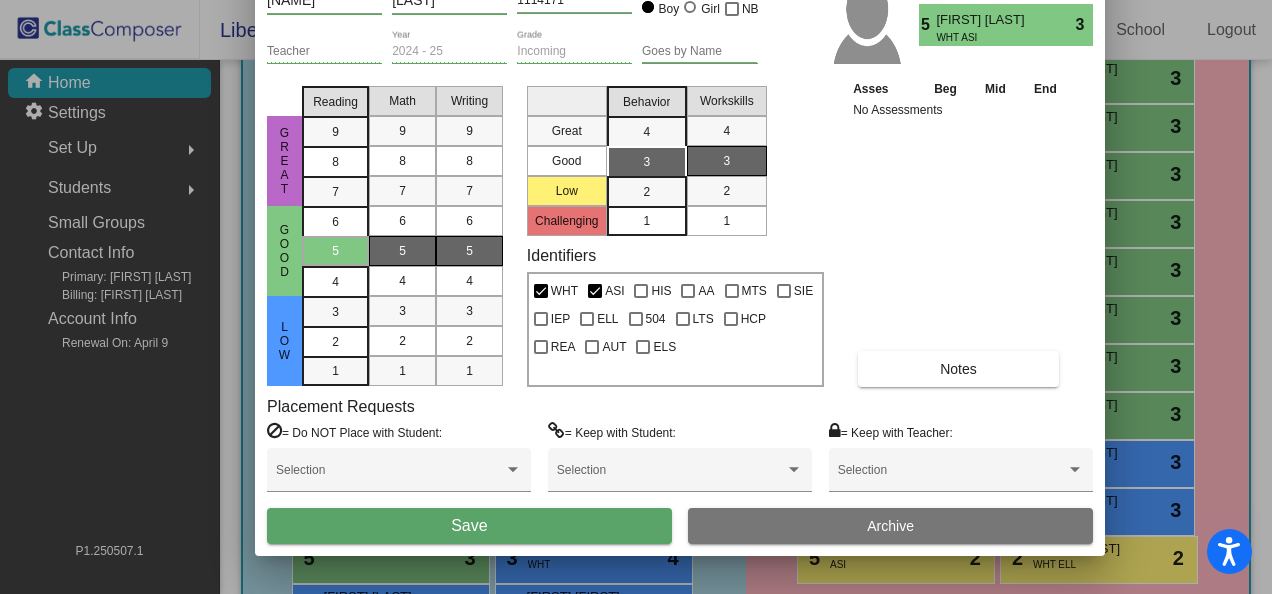 drag, startPoint x: 806, startPoint y: 19, endPoint x: 850, endPoint y: -66, distance: 95.71311 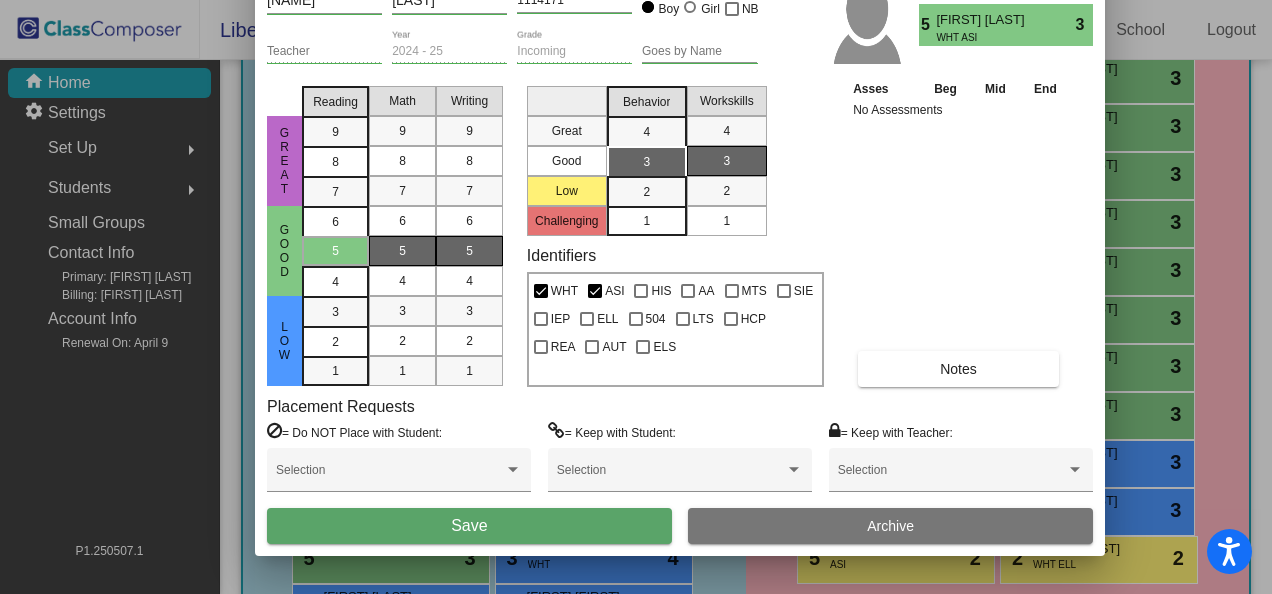 click on "Save" at bounding box center (469, 525) 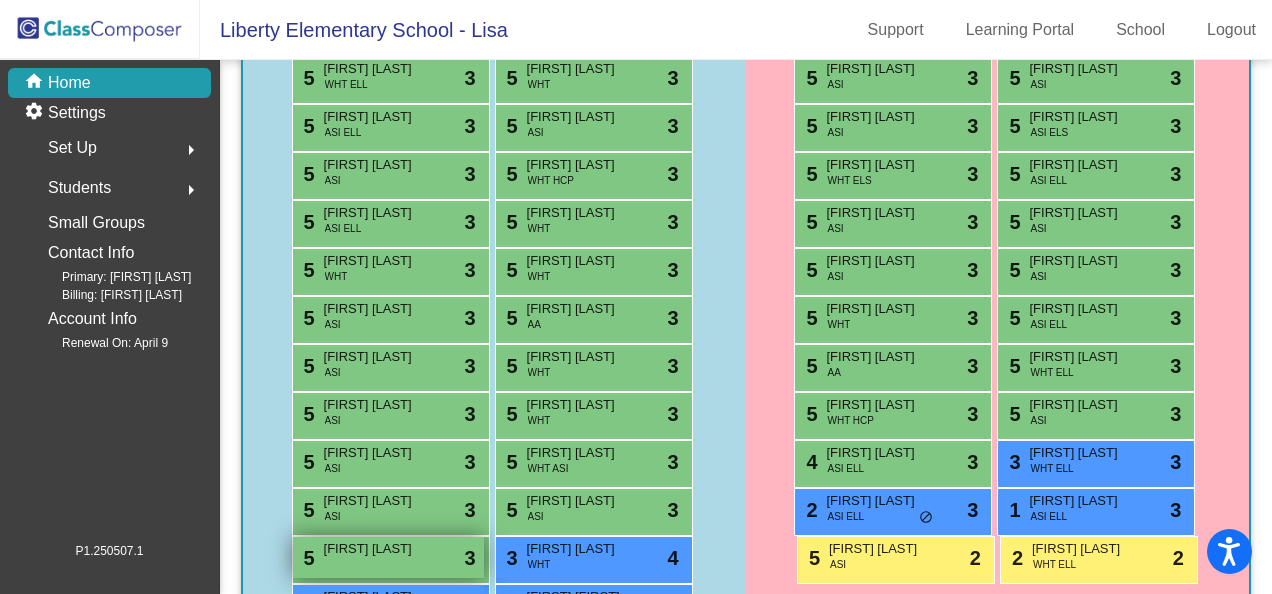 click on "5 [FIRST] [LAST] lock do_not_disturb_alt 3" at bounding box center [388, 557] 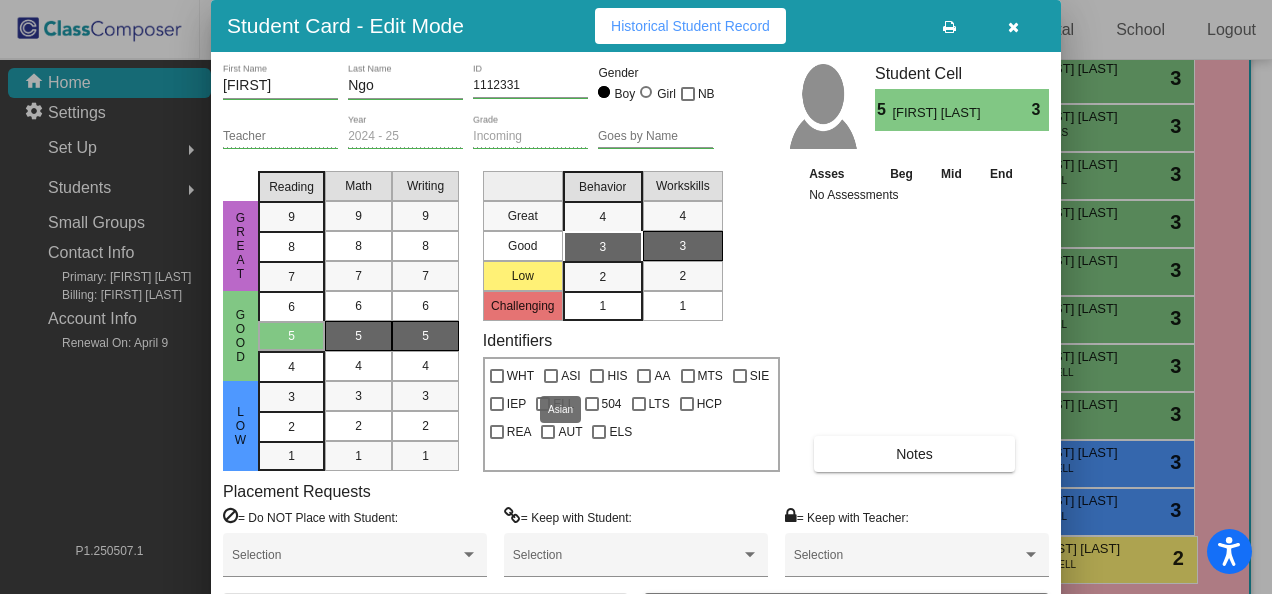 click at bounding box center (551, 376) 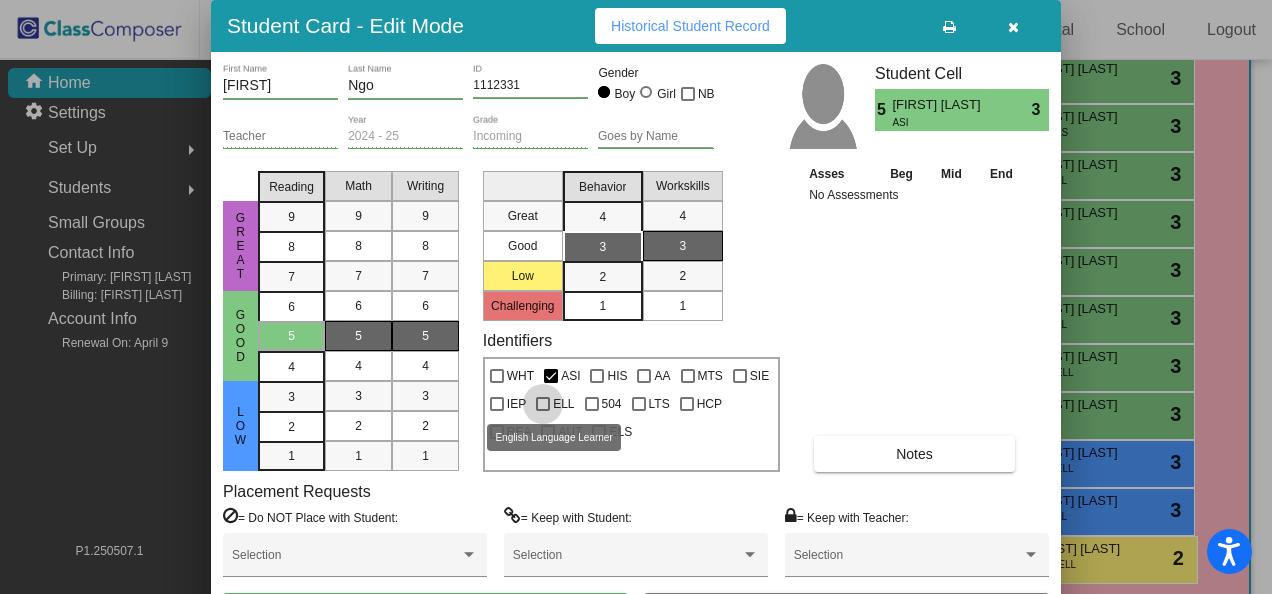 click at bounding box center [543, 404] 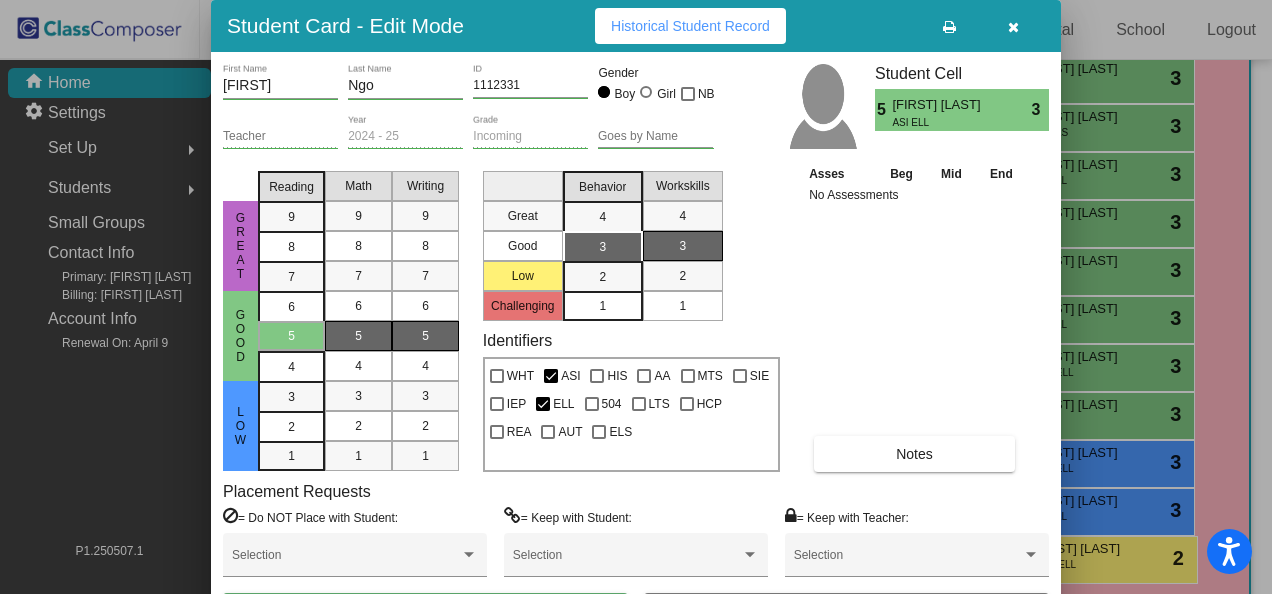drag, startPoint x: 816, startPoint y: 26, endPoint x: 870, endPoint y: -70, distance: 110.145355 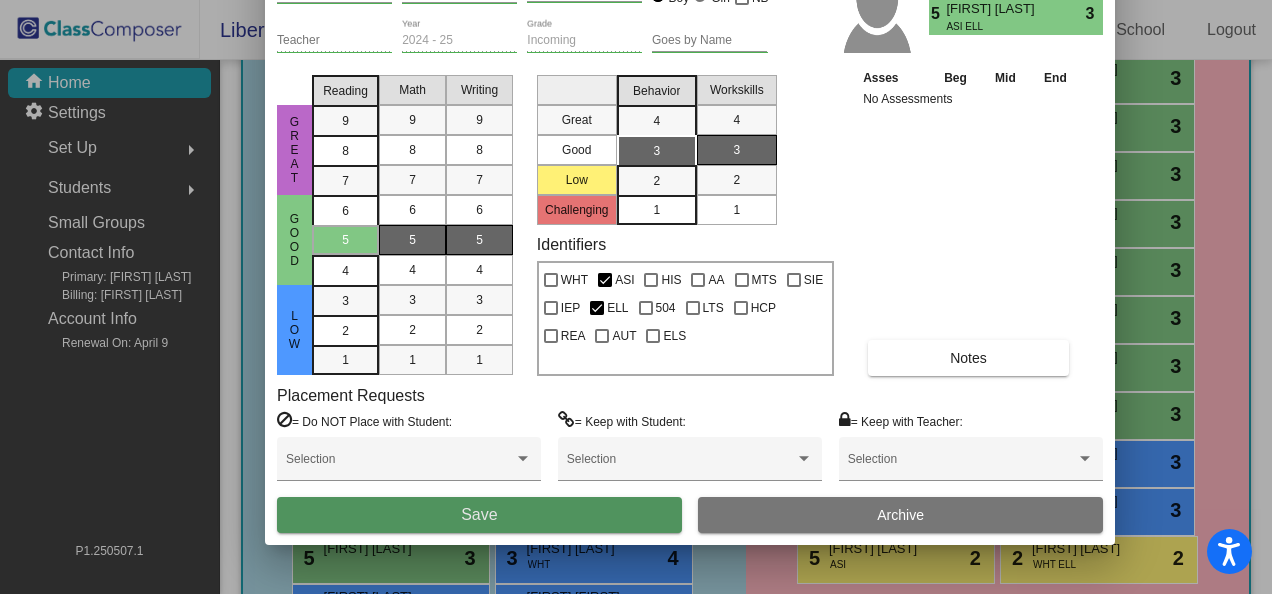 click on "Save" at bounding box center [479, 515] 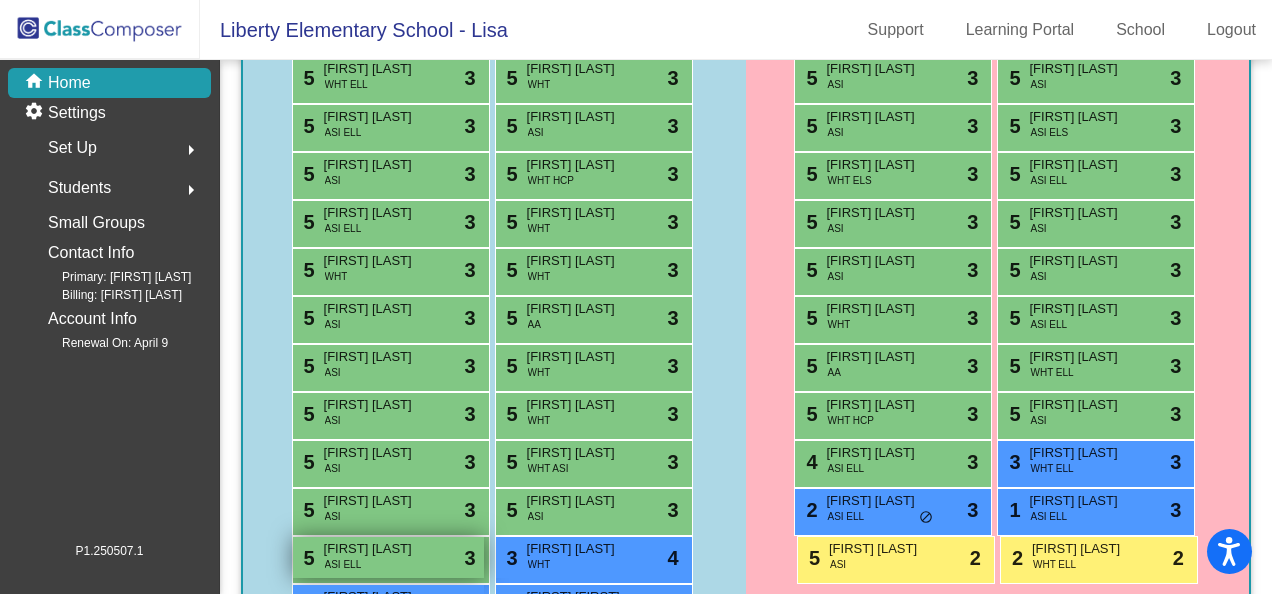 click on "[FIRST] [LAST]" at bounding box center (374, 549) 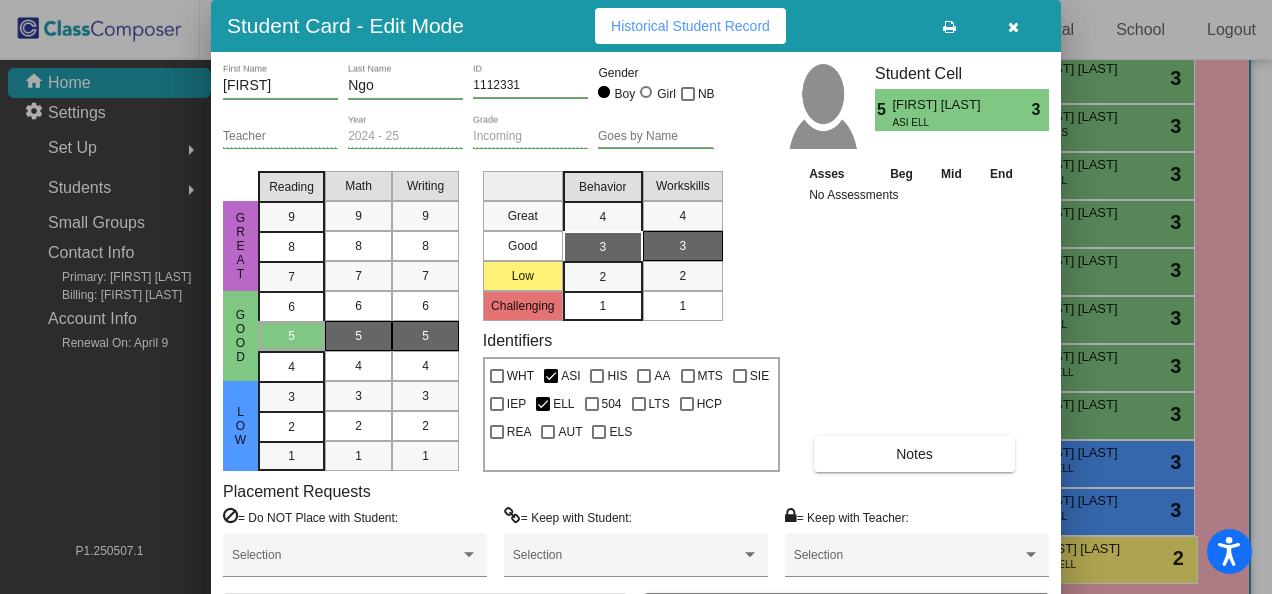 click on "Notes" at bounding box center [914, 454] 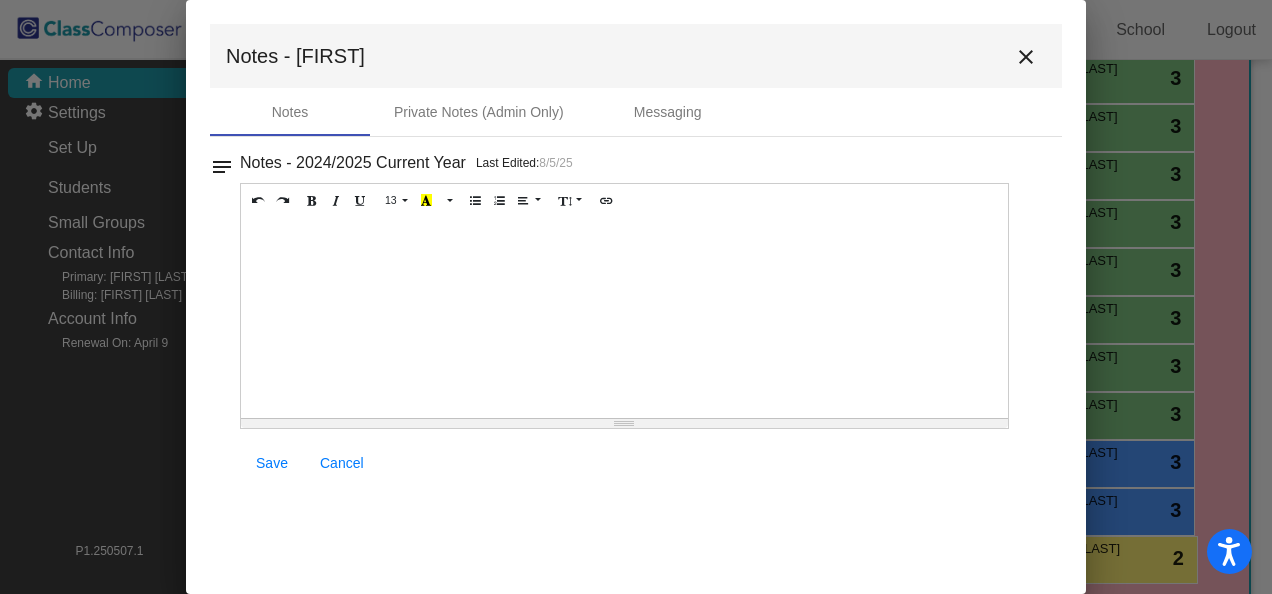click at bounding box center [624, 318] 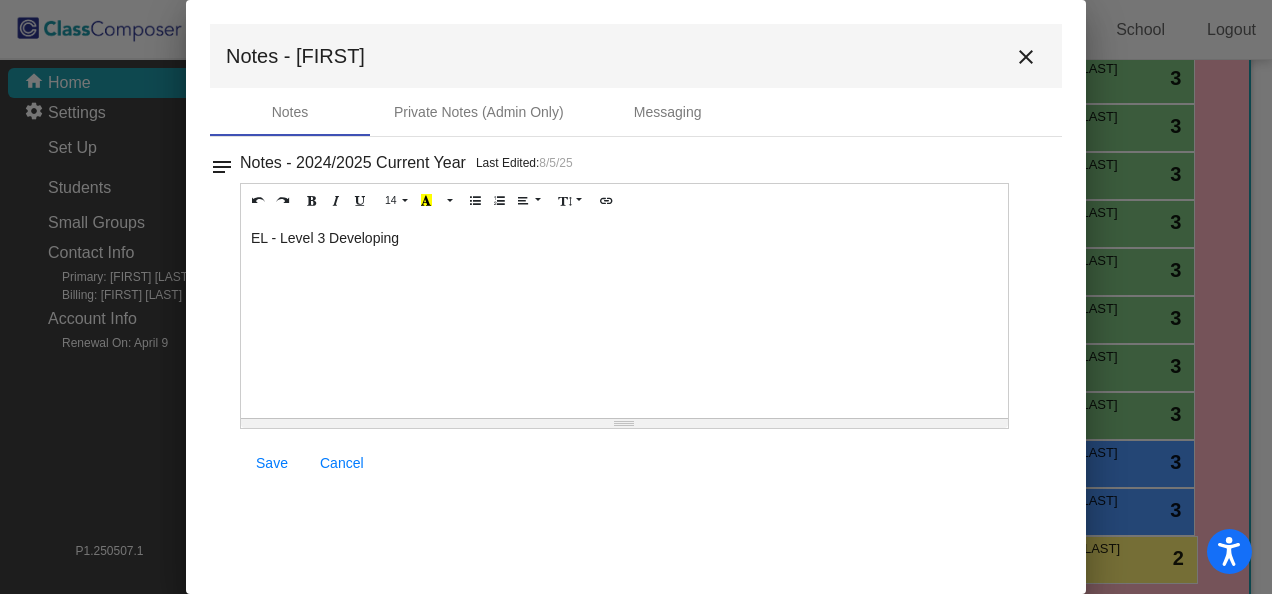 click on "Save" at bounding box center [272, 463] 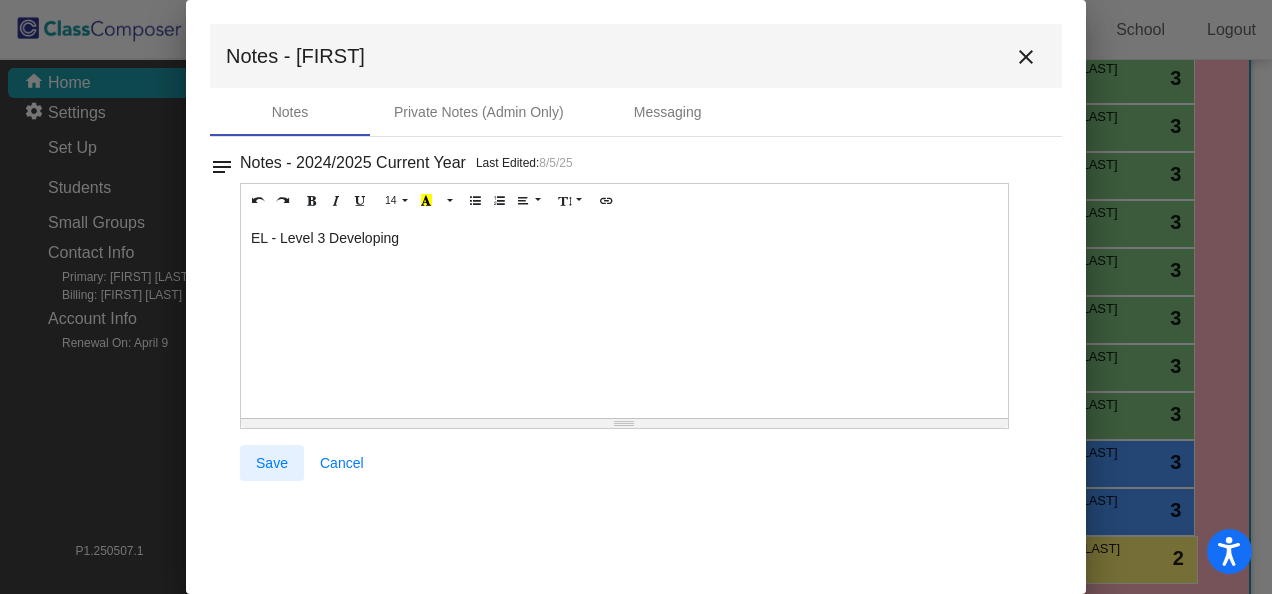 click on "Save" at bounding box center [272, 463] 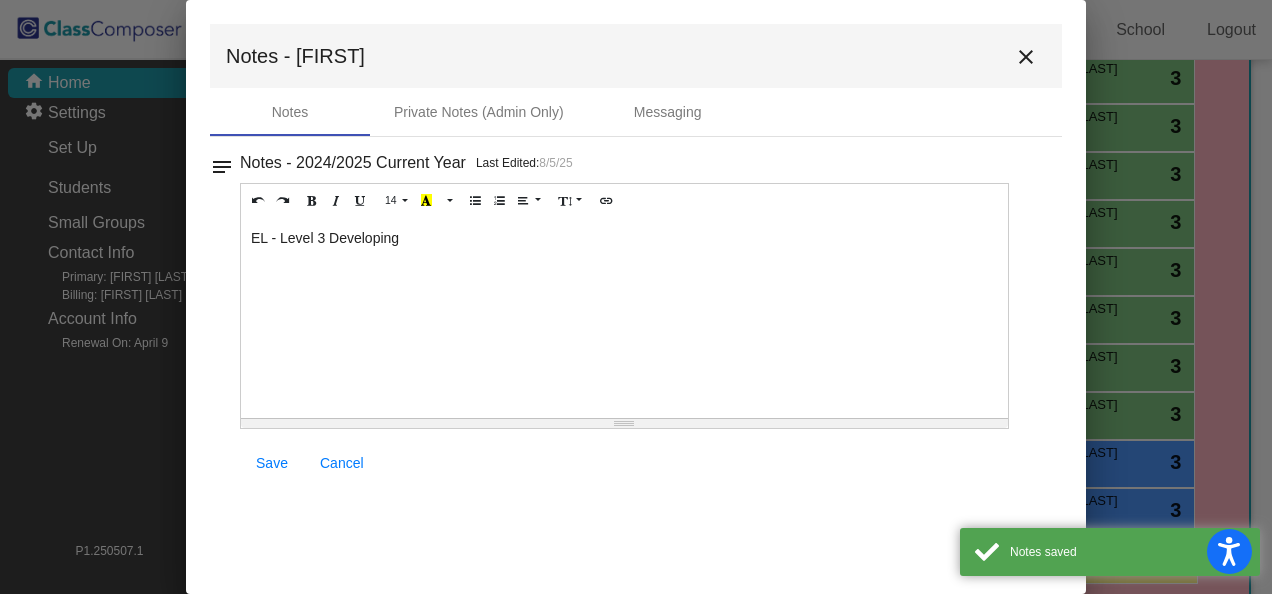 click on "close" at bounding box center (1026, 57) 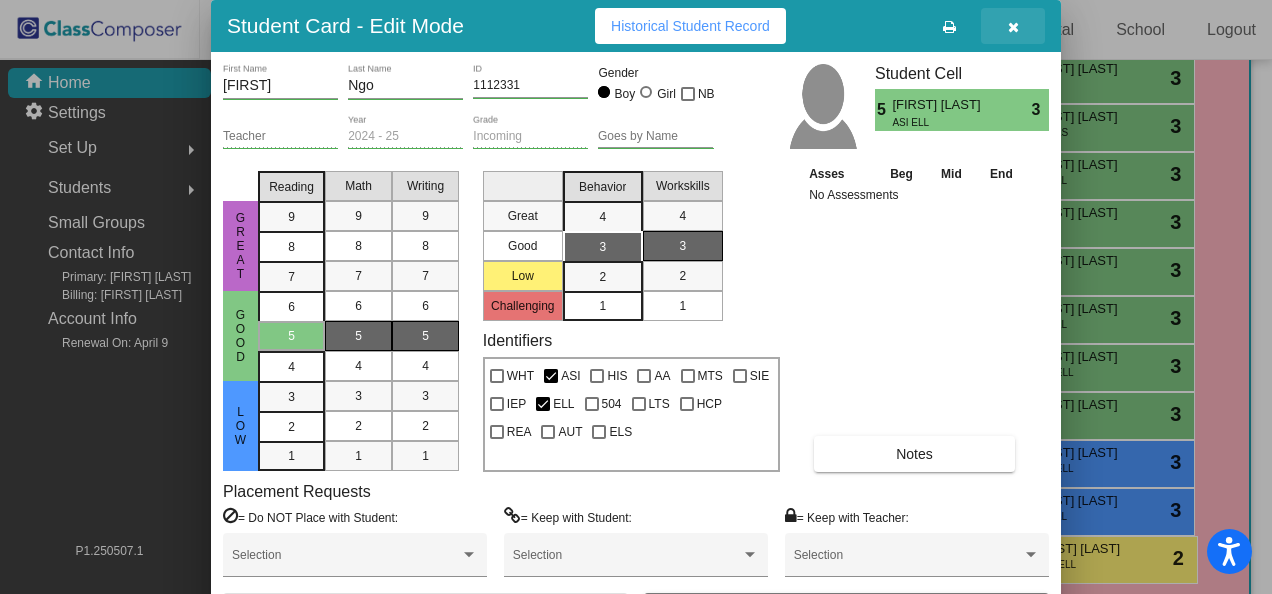 click at bounding box center (1013, 27) 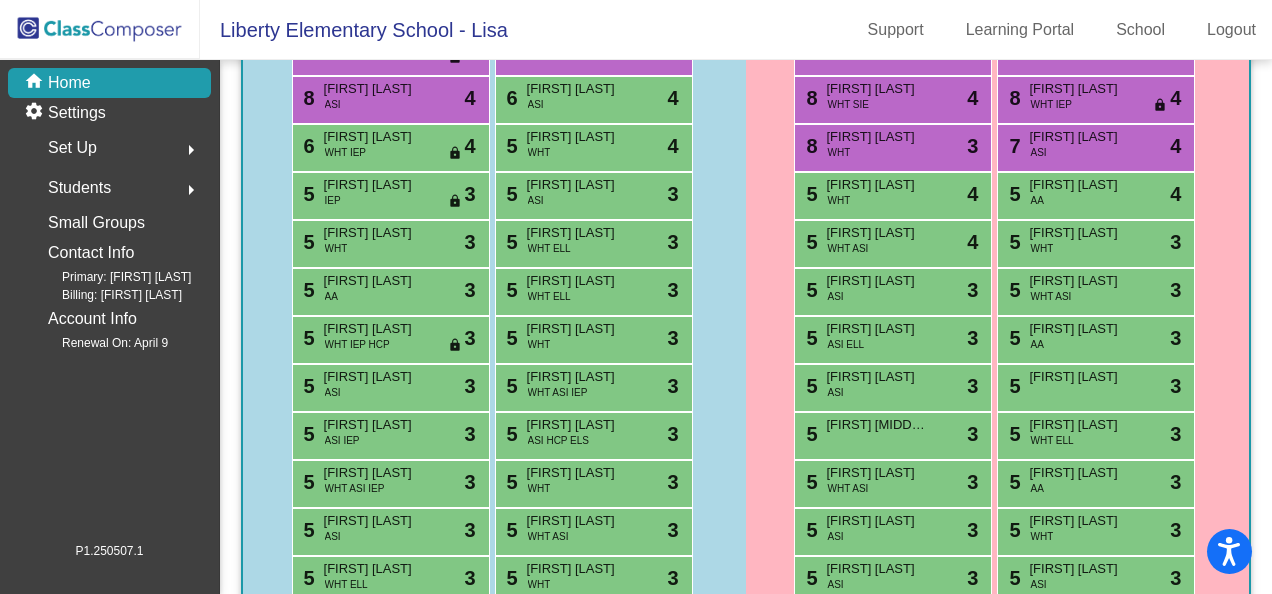 scroll, scrollTop: 0, scrollLeft: 0, axis: both 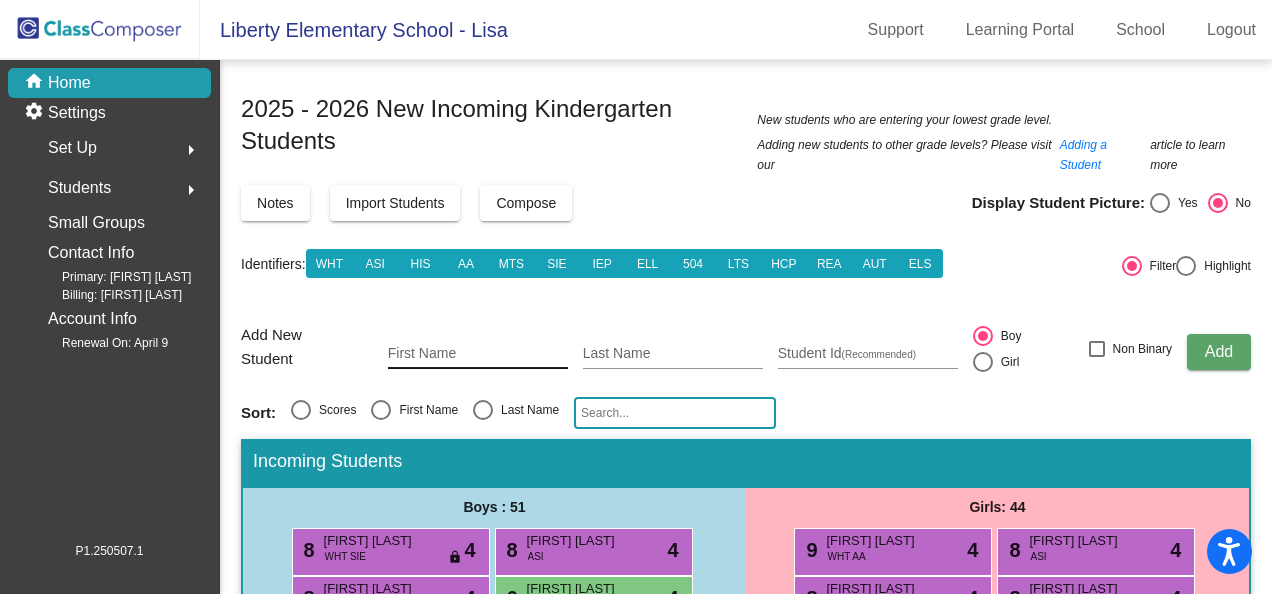 click on "First Name" at bounding box center (478, 354) 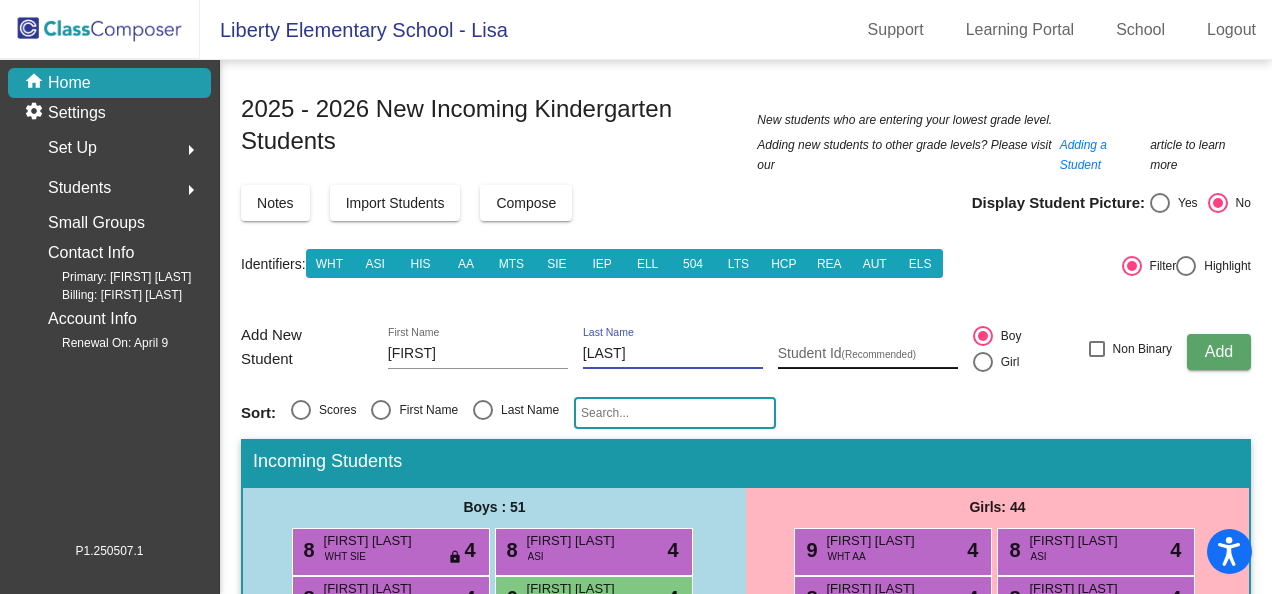 click on "Student Id  (Recommended)" at bounding box center (868, 354) 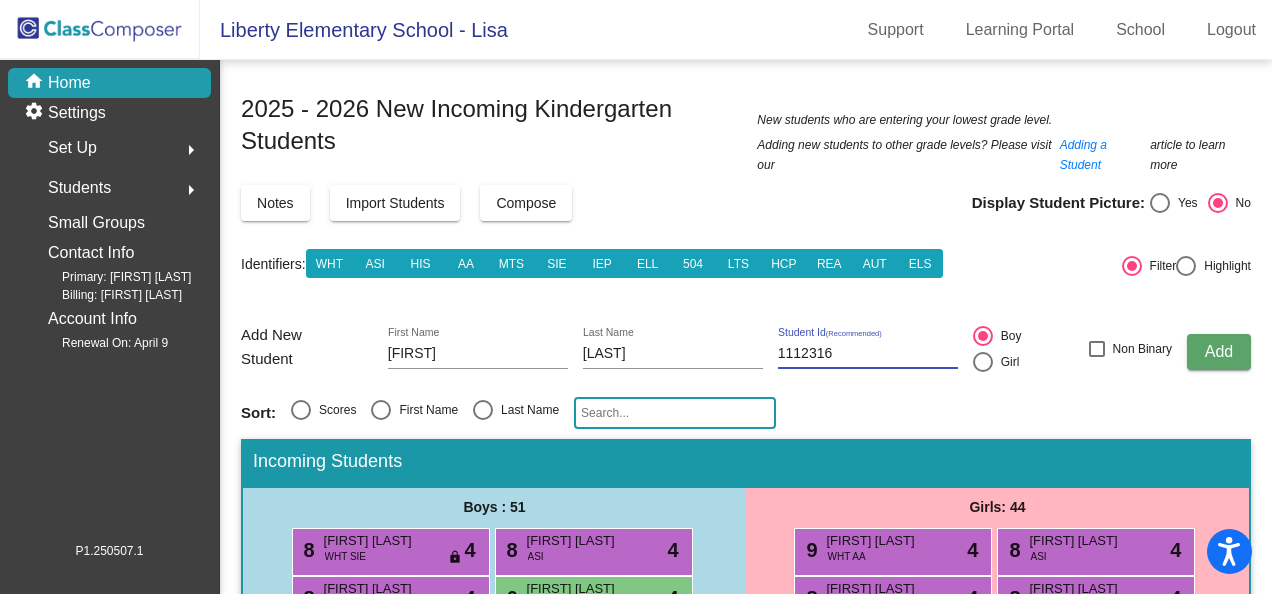 click on "Add" 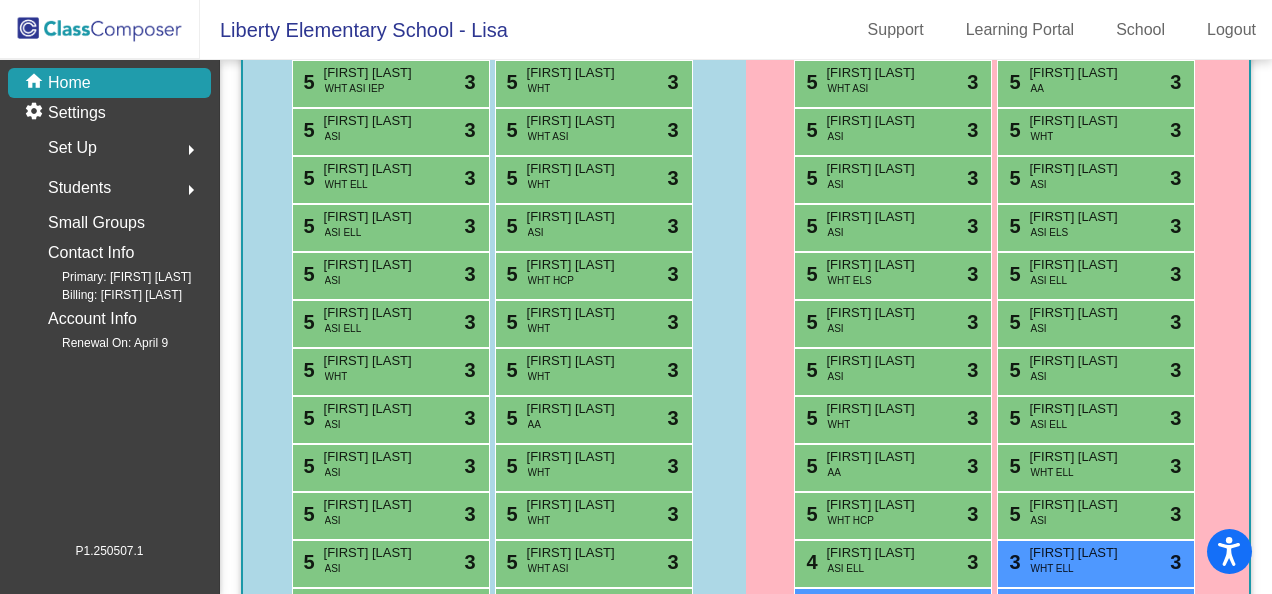 scroll, scrollTop: 1000, scrollLeft: 0, axis: vertical 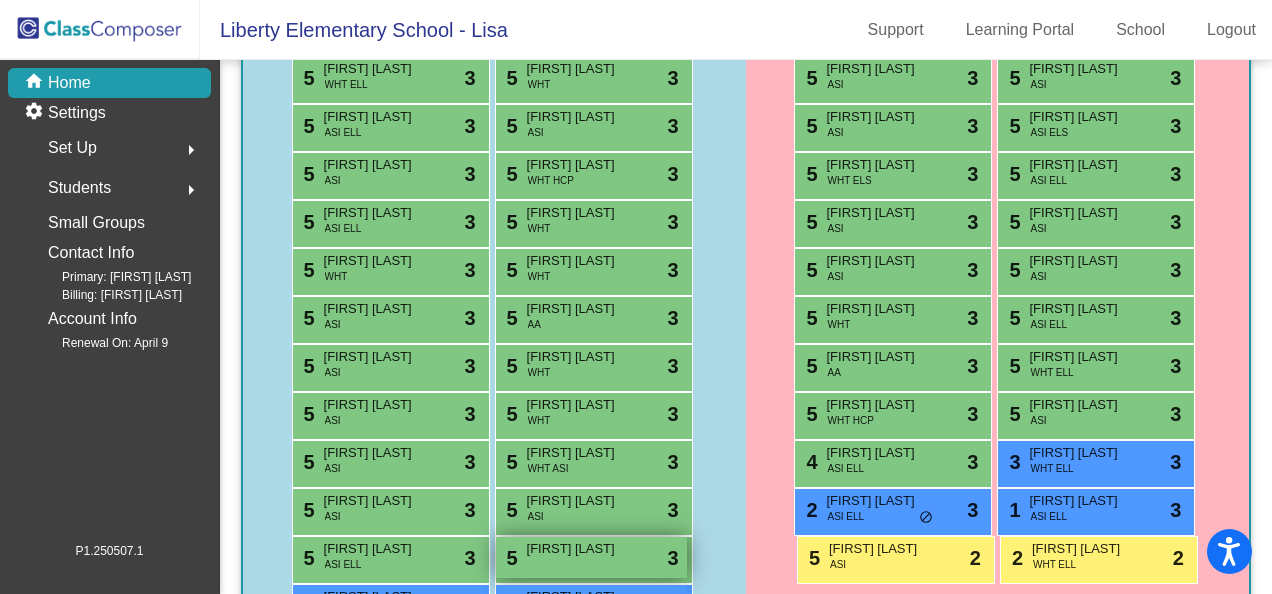 click on "[FIRST] [LAST]" at bounding box center (577, 549) 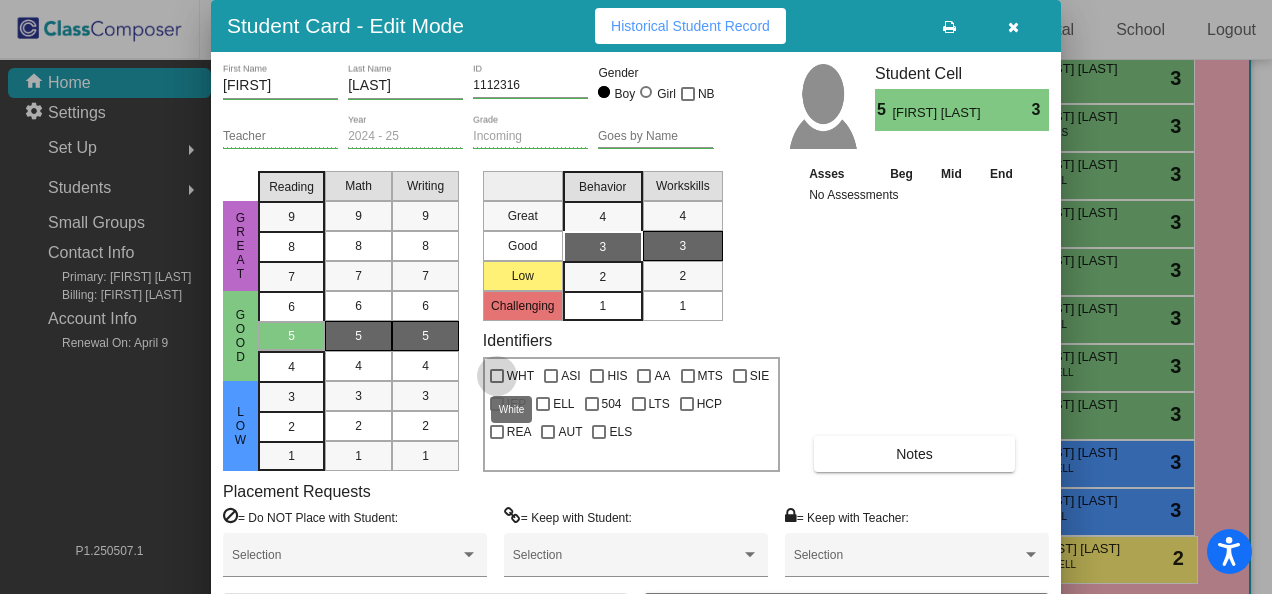 click at bounding box center (497, 376) 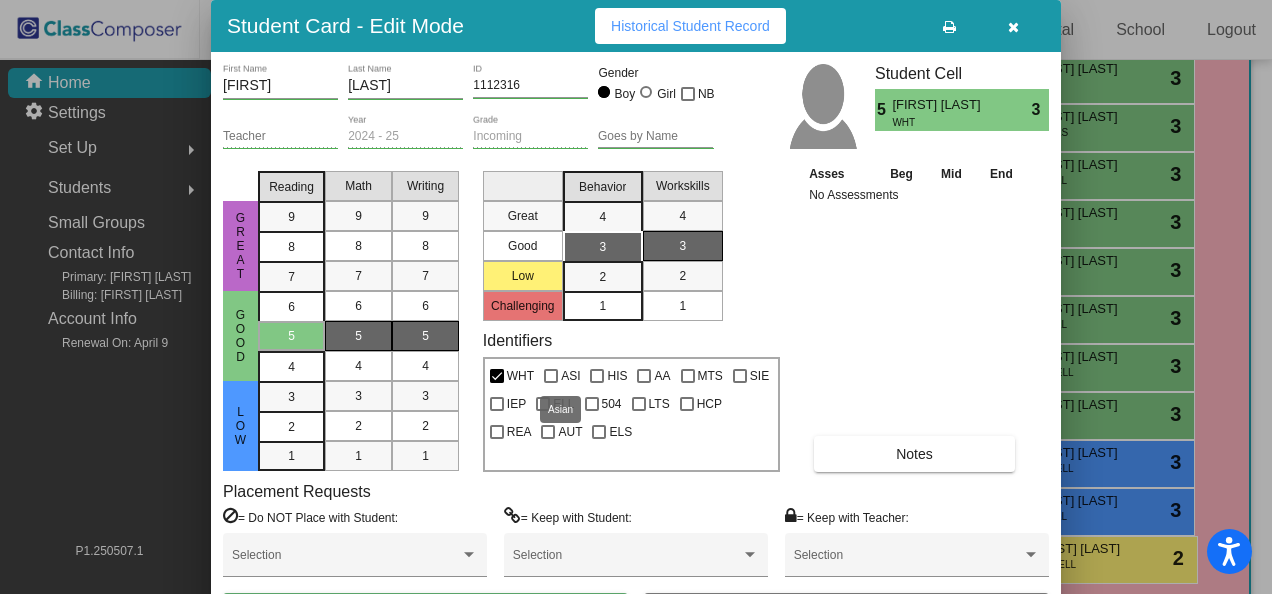 click at bounding box center [551, 376] 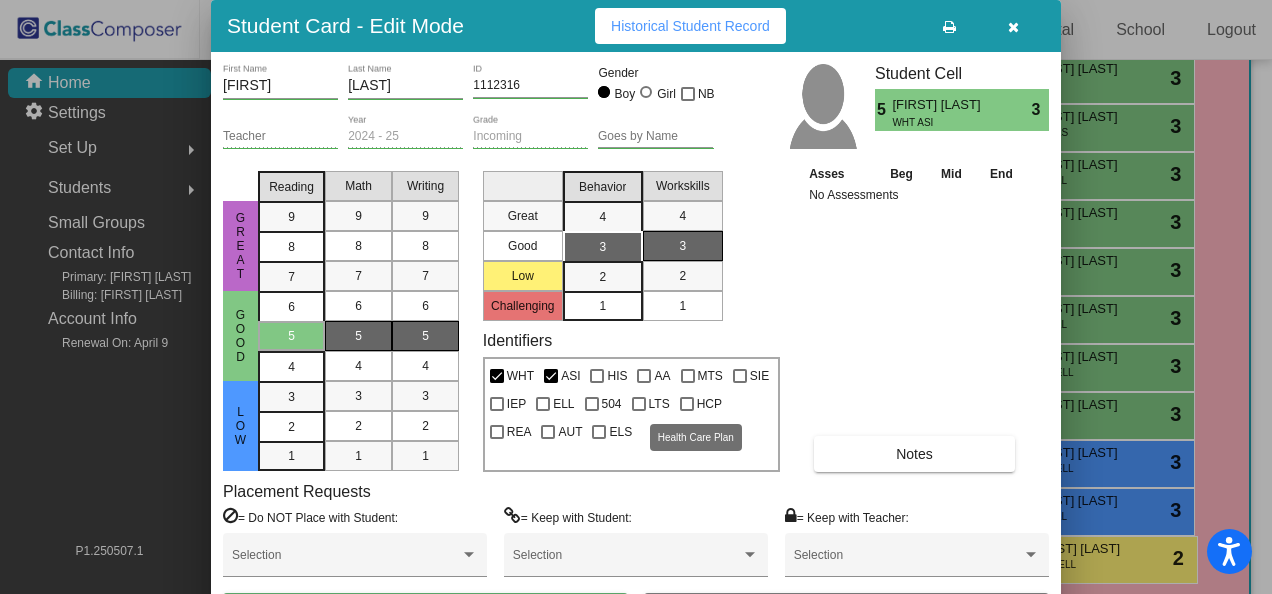 click at bounding box center (687, 404) 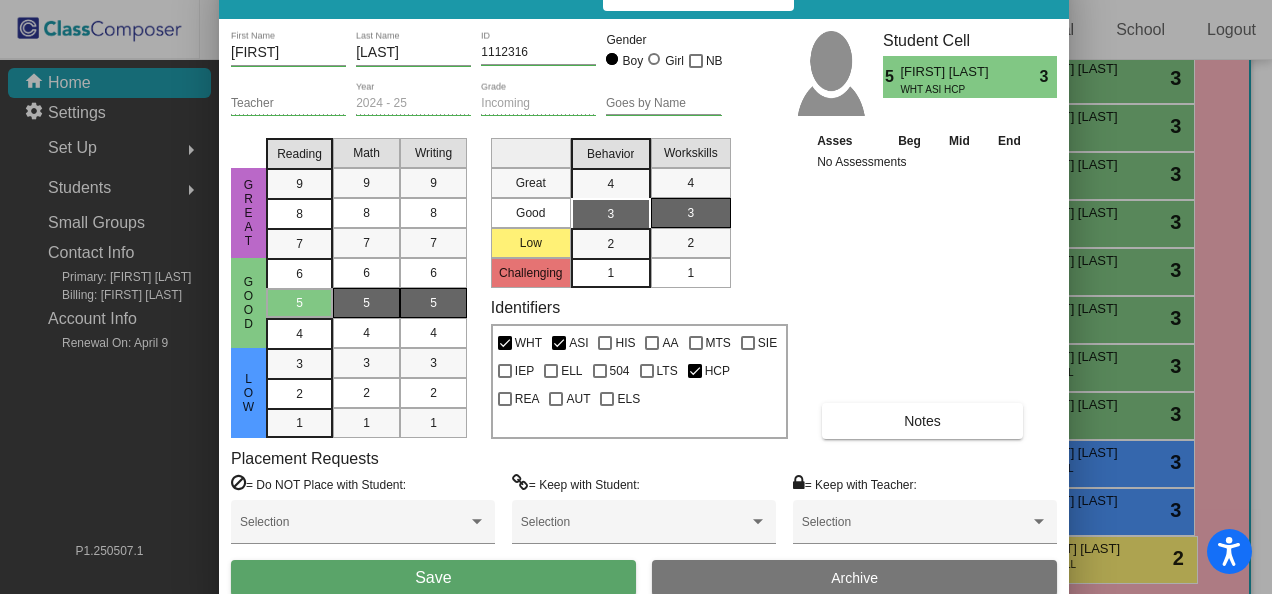 drag, startPoint x: 838, startPoint y: 33, endPoint x: 846, endPoint y: 0, distance: 33.955853 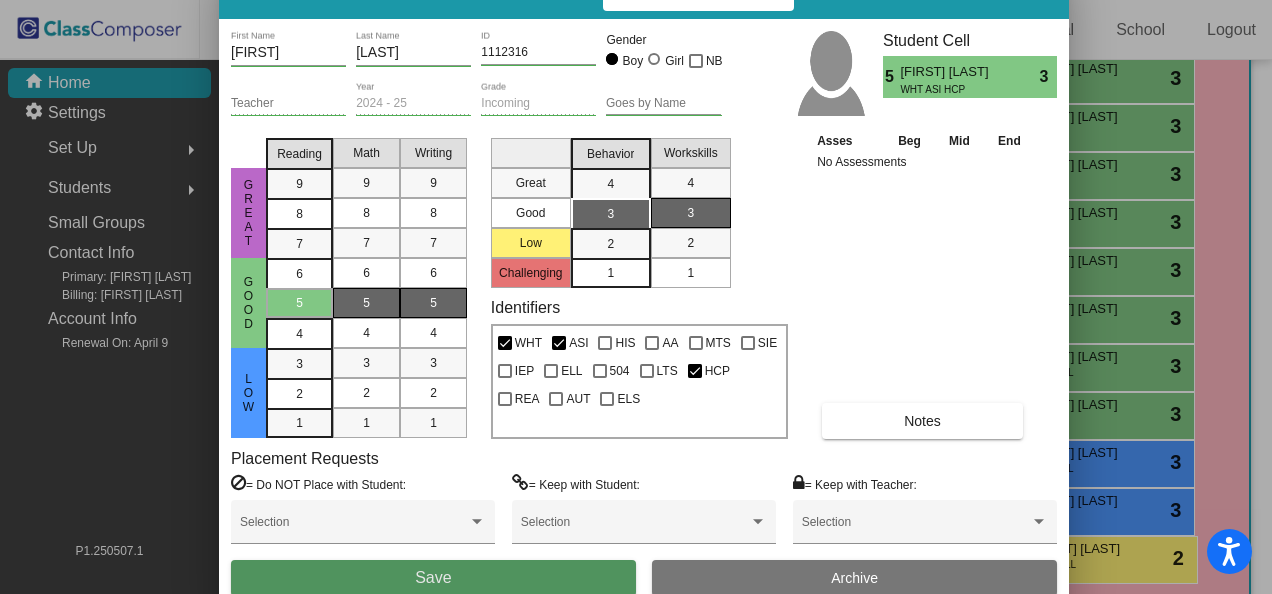 click on "Save" at bounding box center [433, 577] 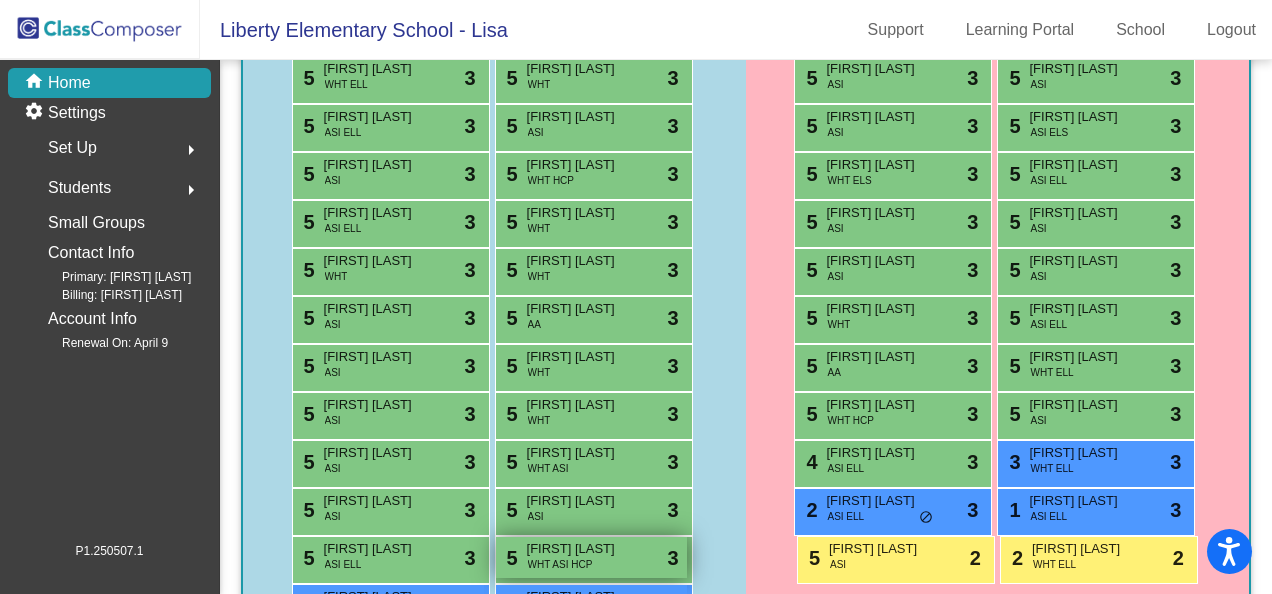 click on "[FIRST] [LAST]" at bounding box center (577, 549) 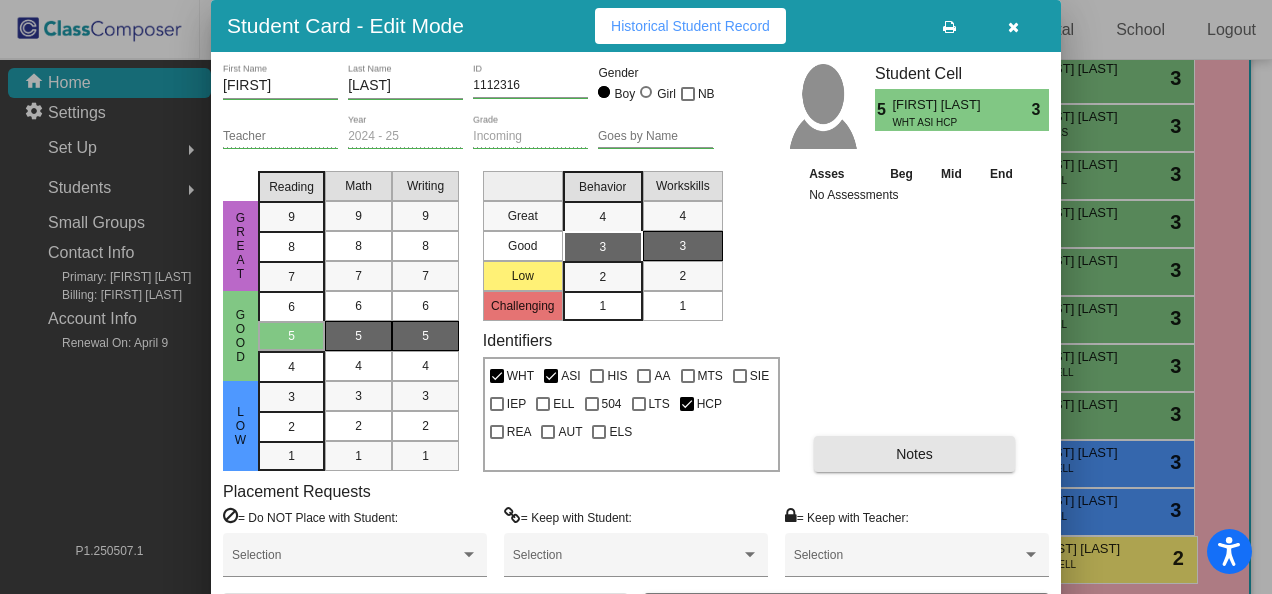 click on "Notes" at bounding box center [914, 454] 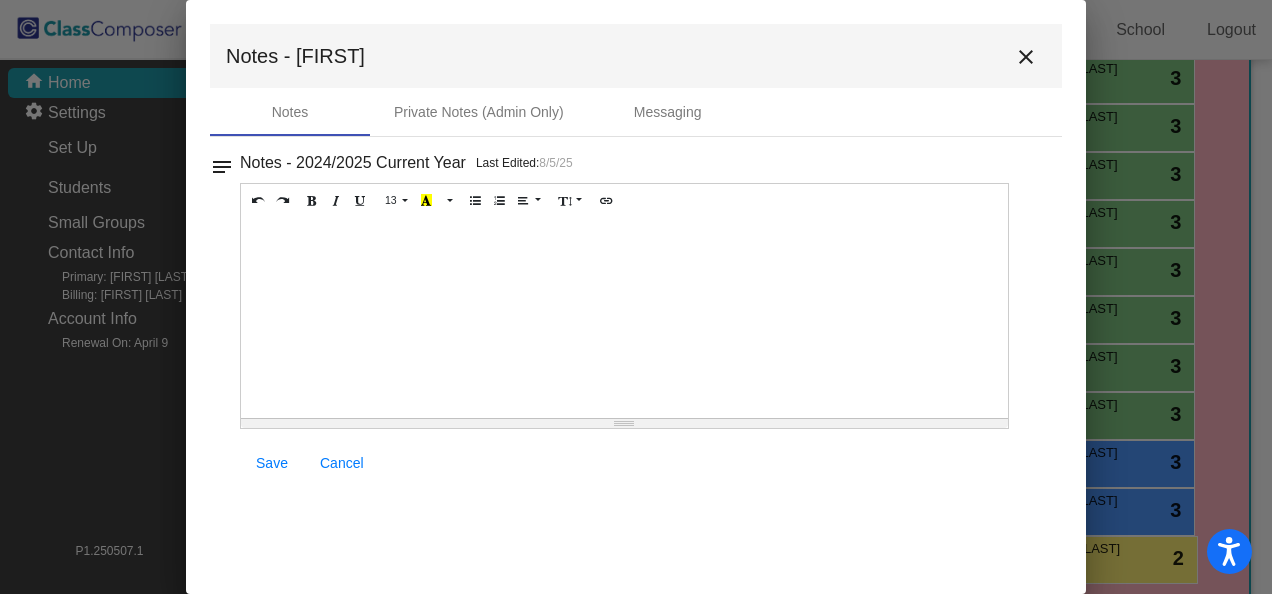 click at bounding box center [624, 318] 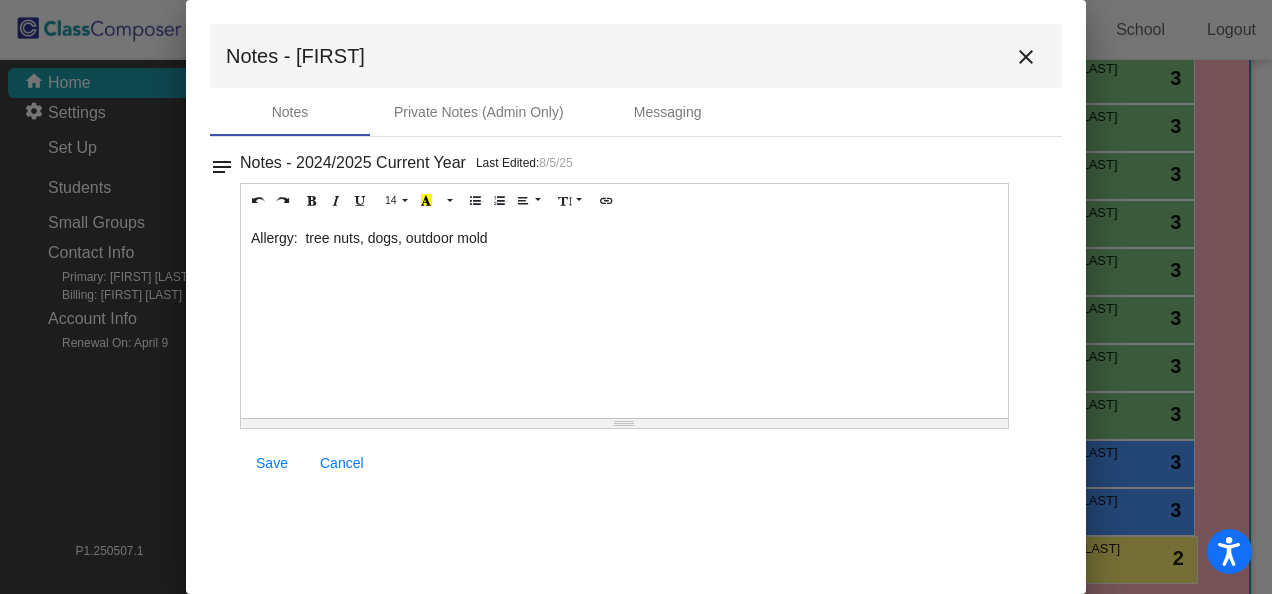click on "Save" at bounding box center [272, 463] 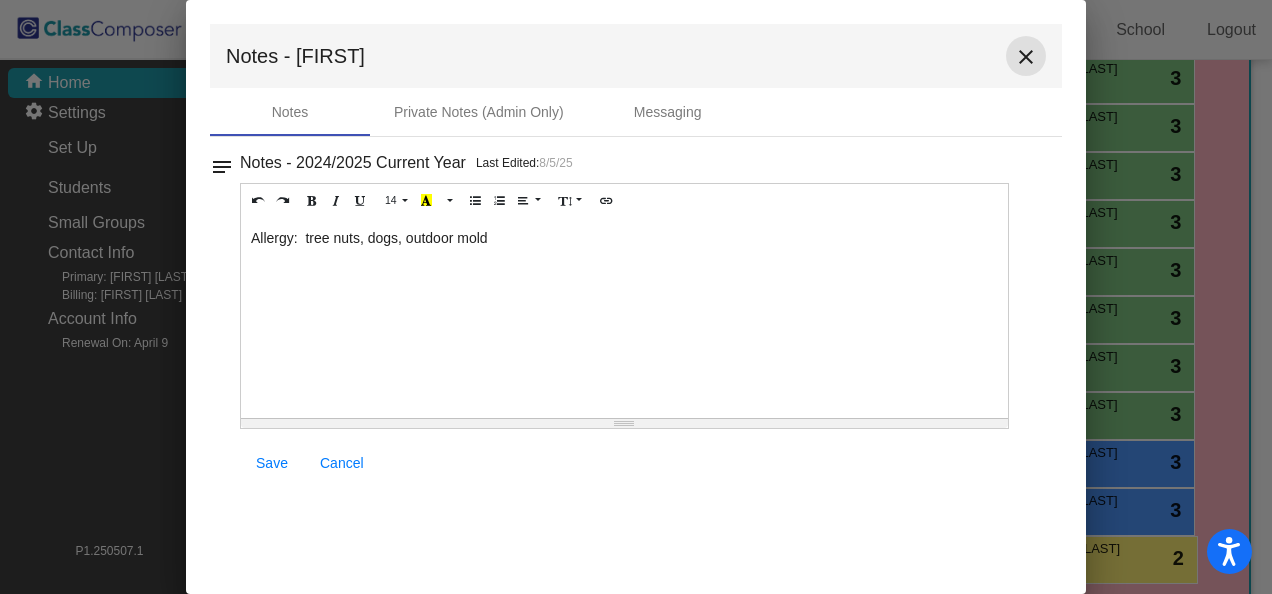 click on "close" at bounding box center [1026, 57] 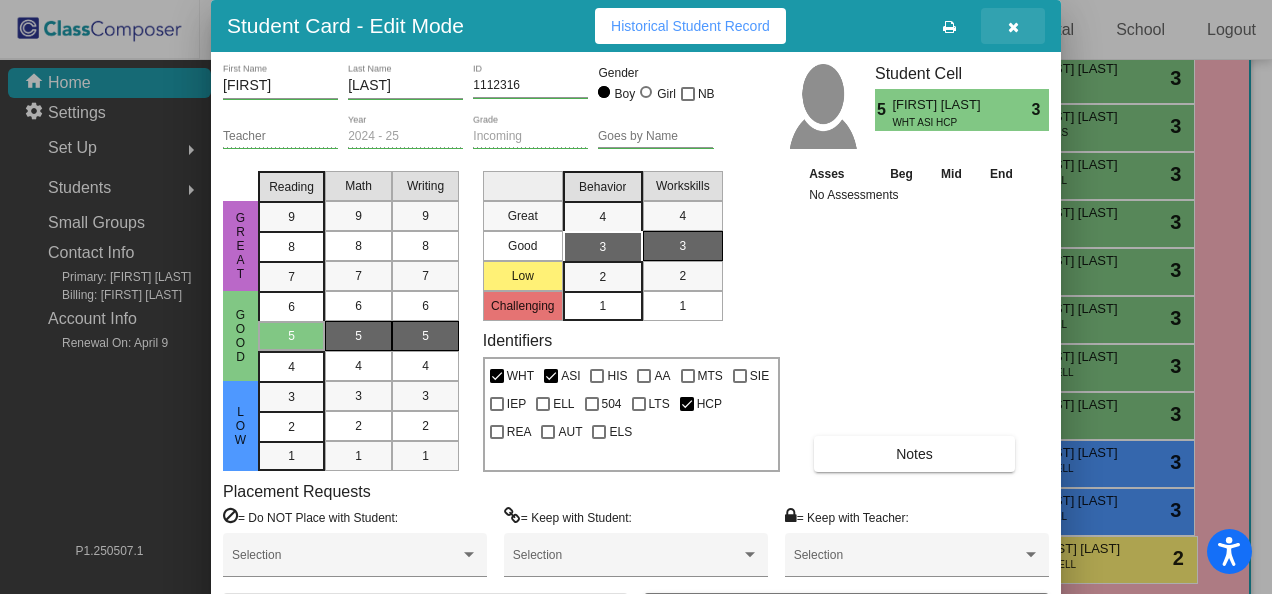 click at bounding box center [1013, 27] 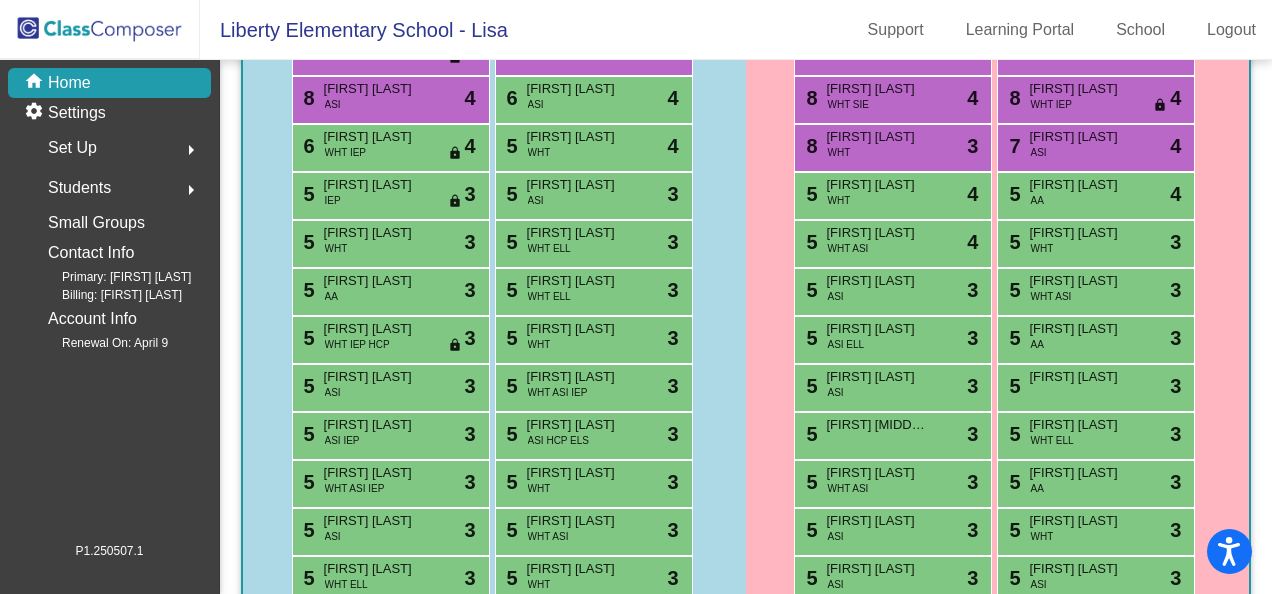 scroll, scrollTop: 0, scrollLeft: 0, axis: both 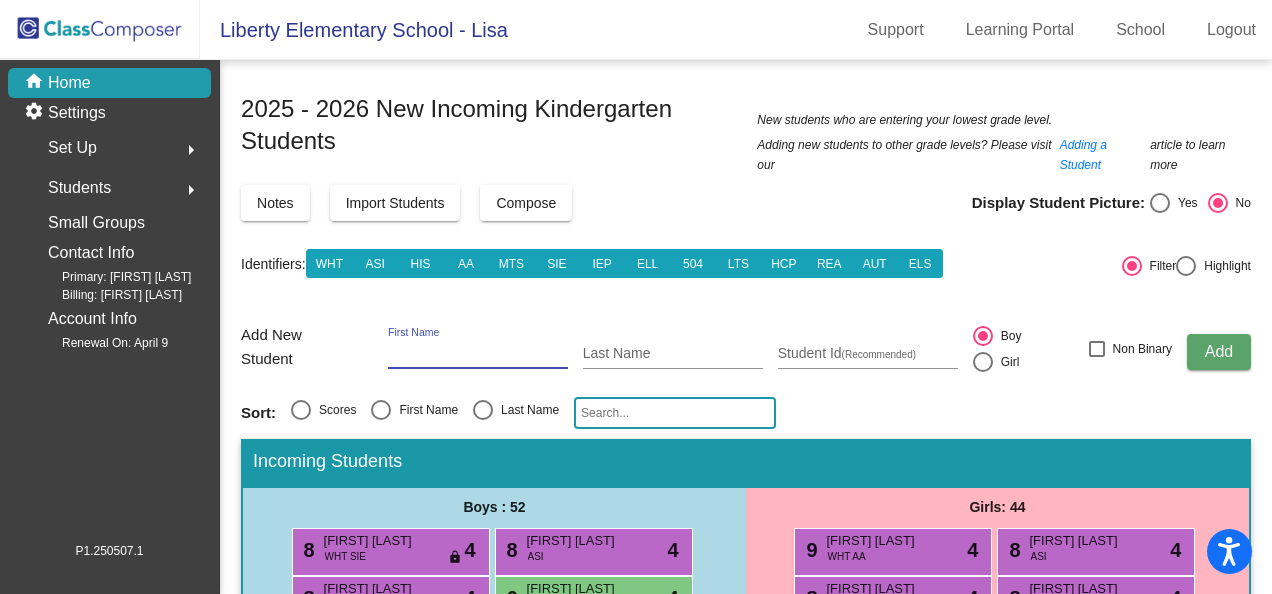click on "First Name" at bounding box center [478, 354] 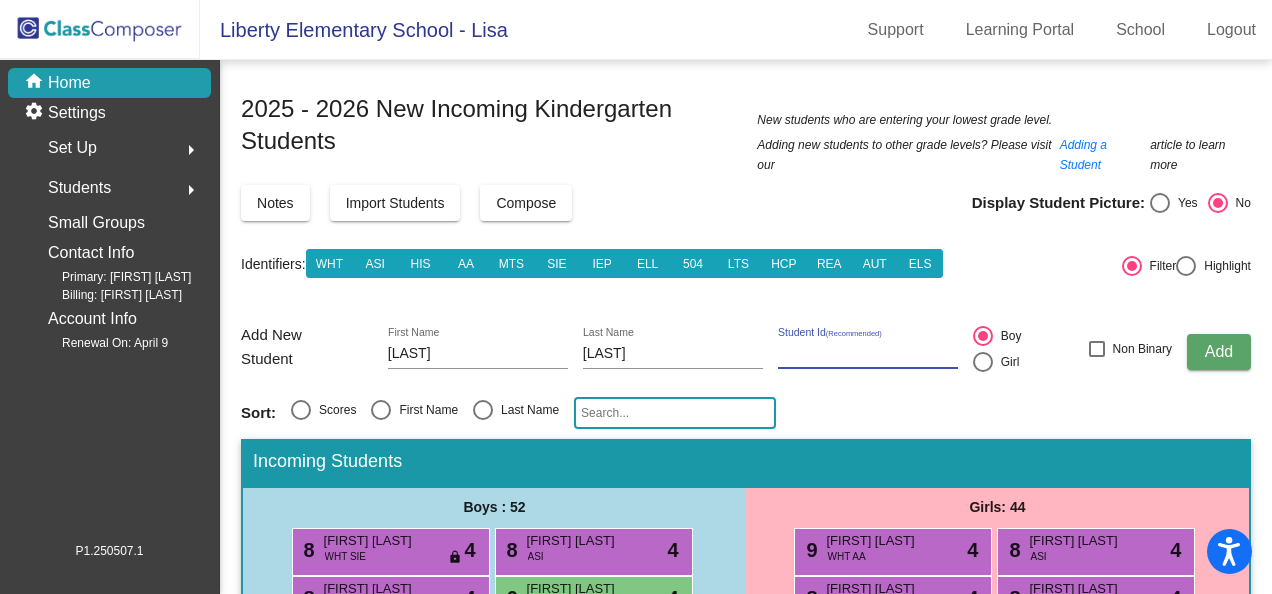 click on "Student Id  (Recommended)" at bounding box center [868, 354] 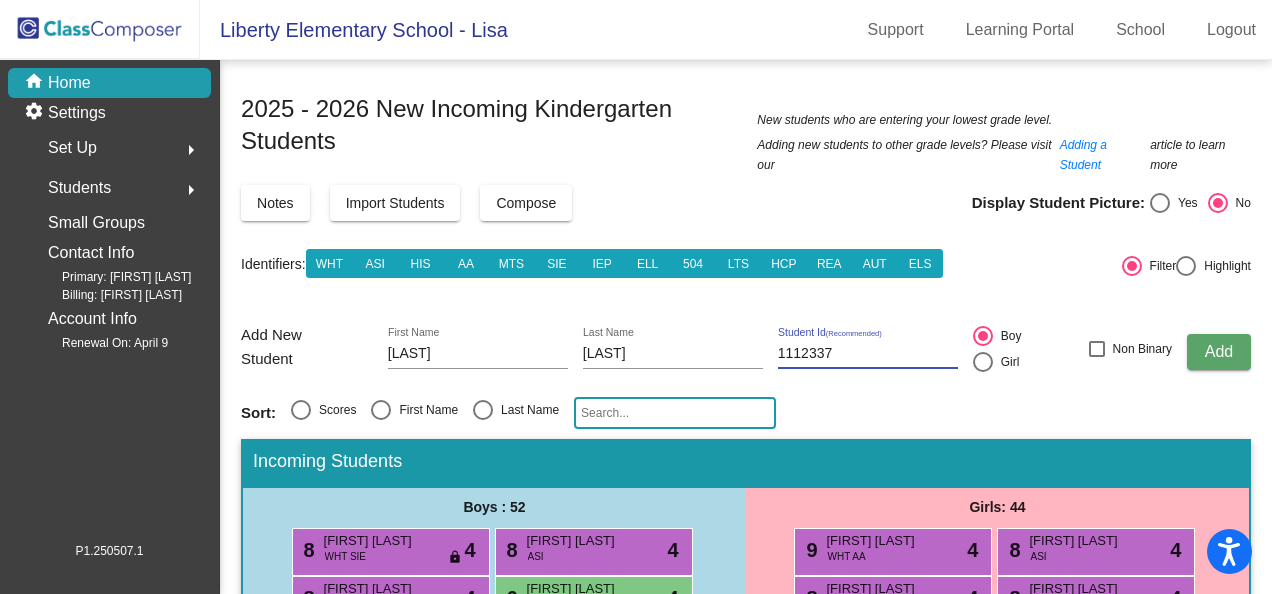 click on "Add" 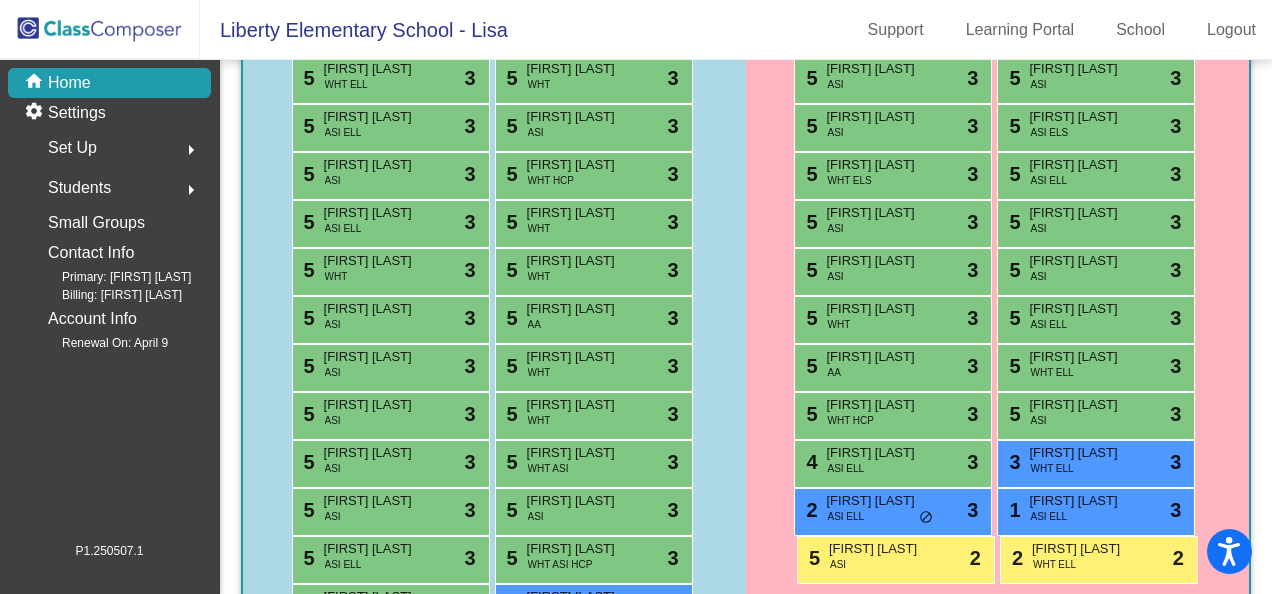 scroll, scrollTop: 1263, scrollLeft: 0, axis: vertical 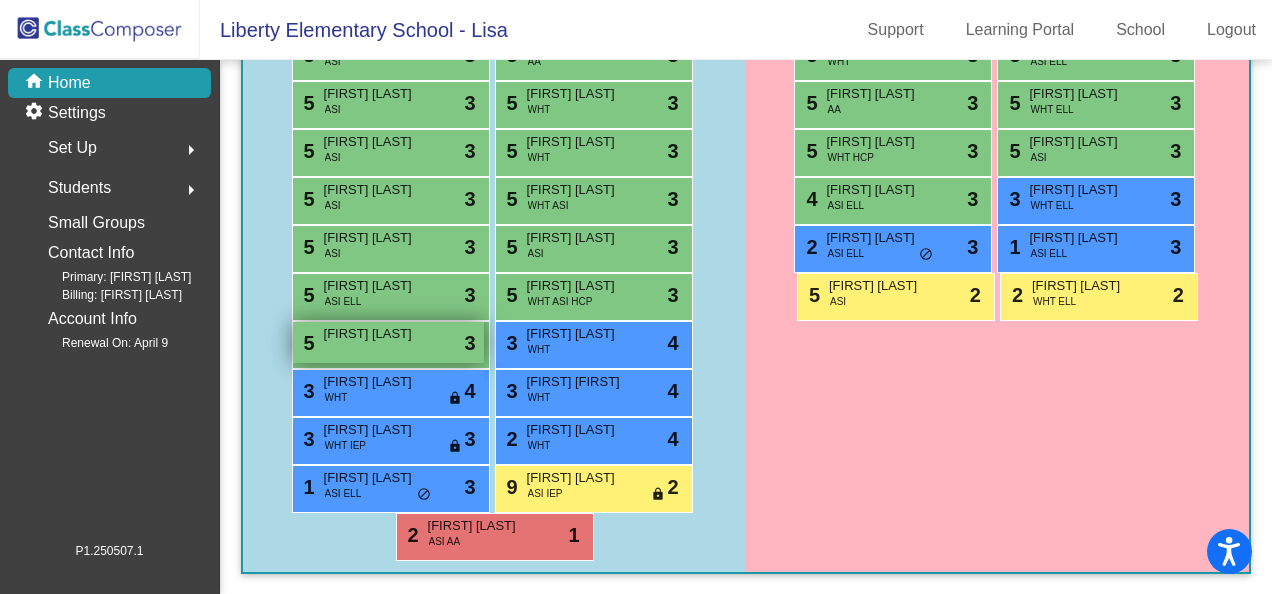 click on "[FIRST] [LAST]" at bounding box center [374, 334] 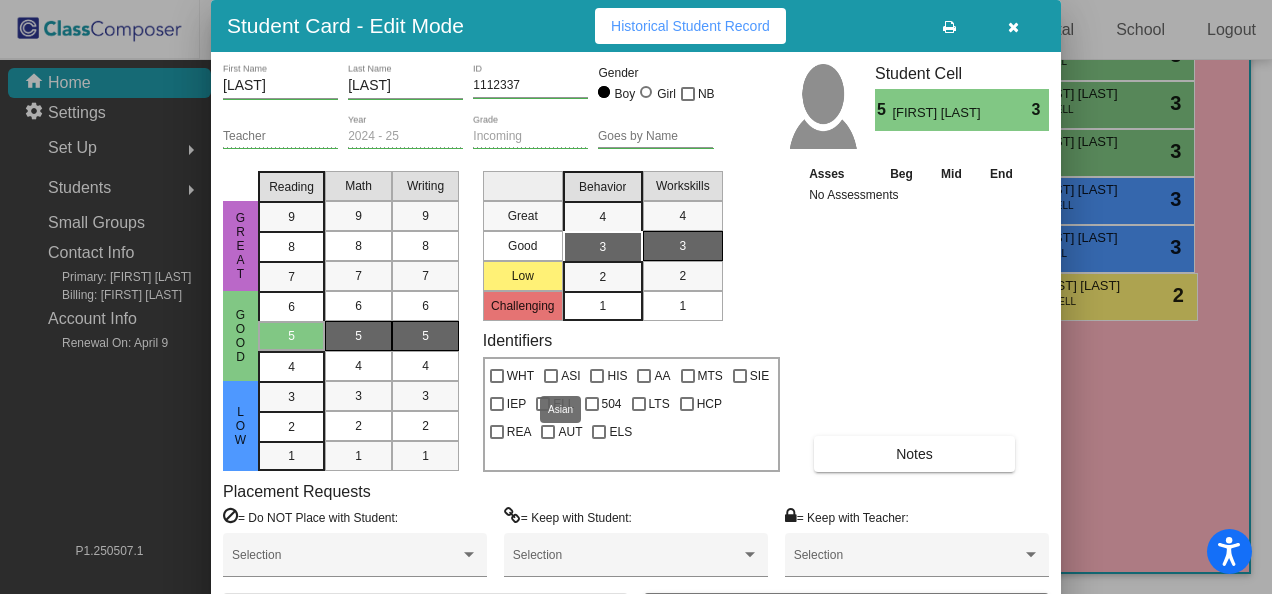 click at bounding box center [551, 376] 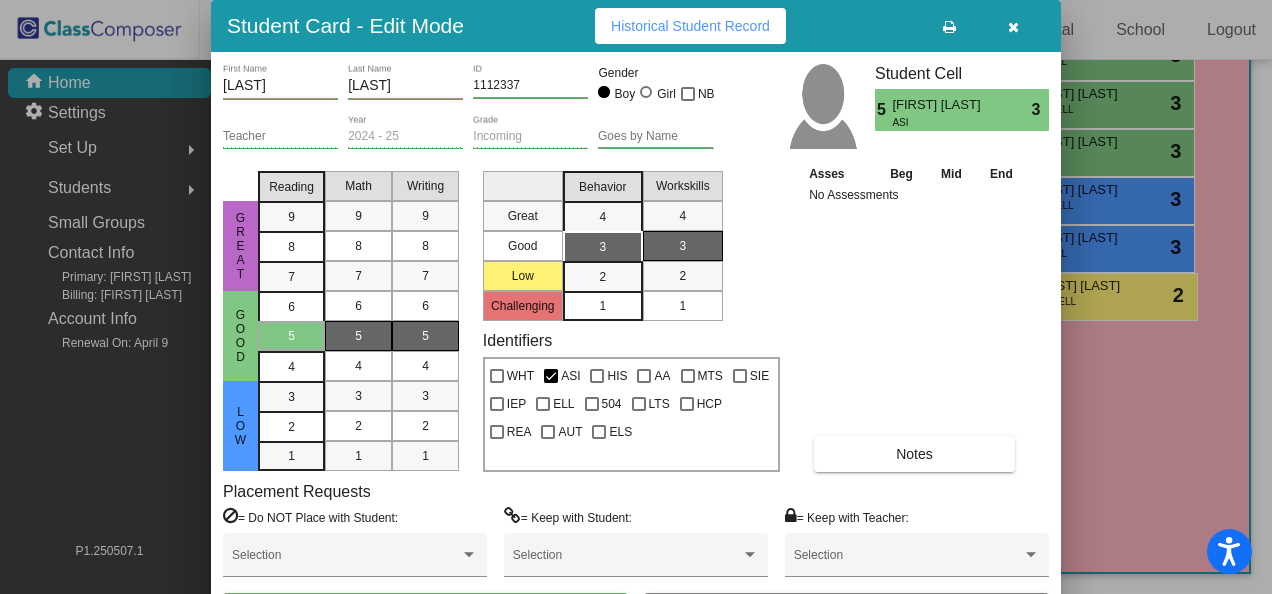 drag, startPoint x: 796, startPoint y: 35, endPoint x: 831, endPoint y: -74, distance: 114.48144 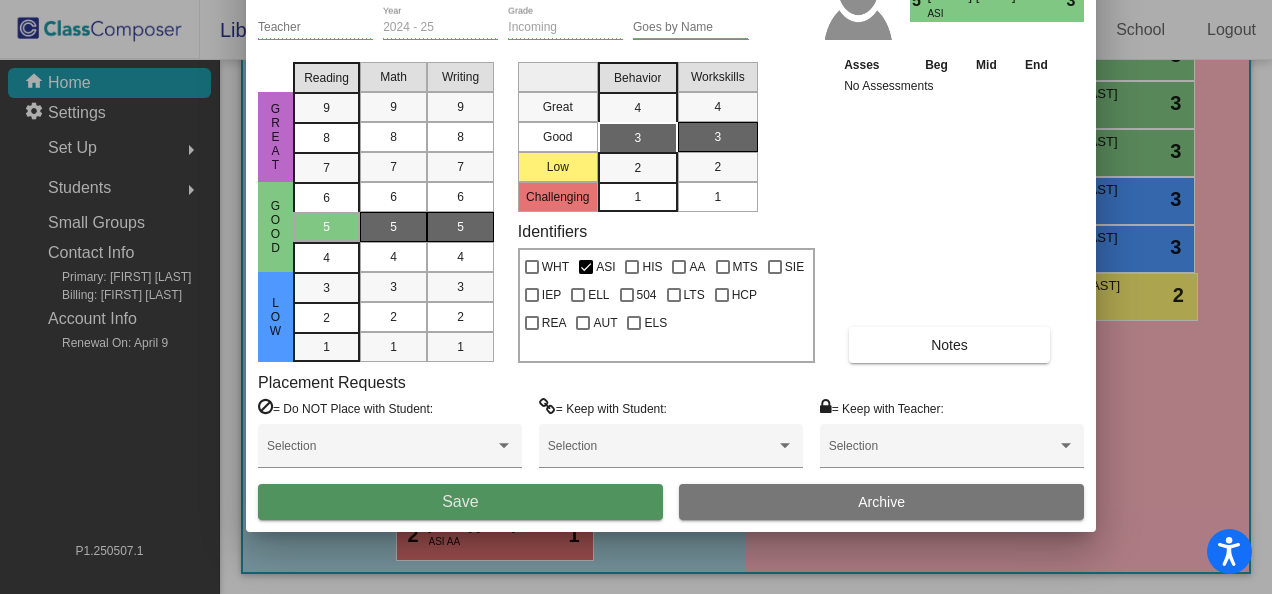 click on "Save" at bounding box center (460, 501) 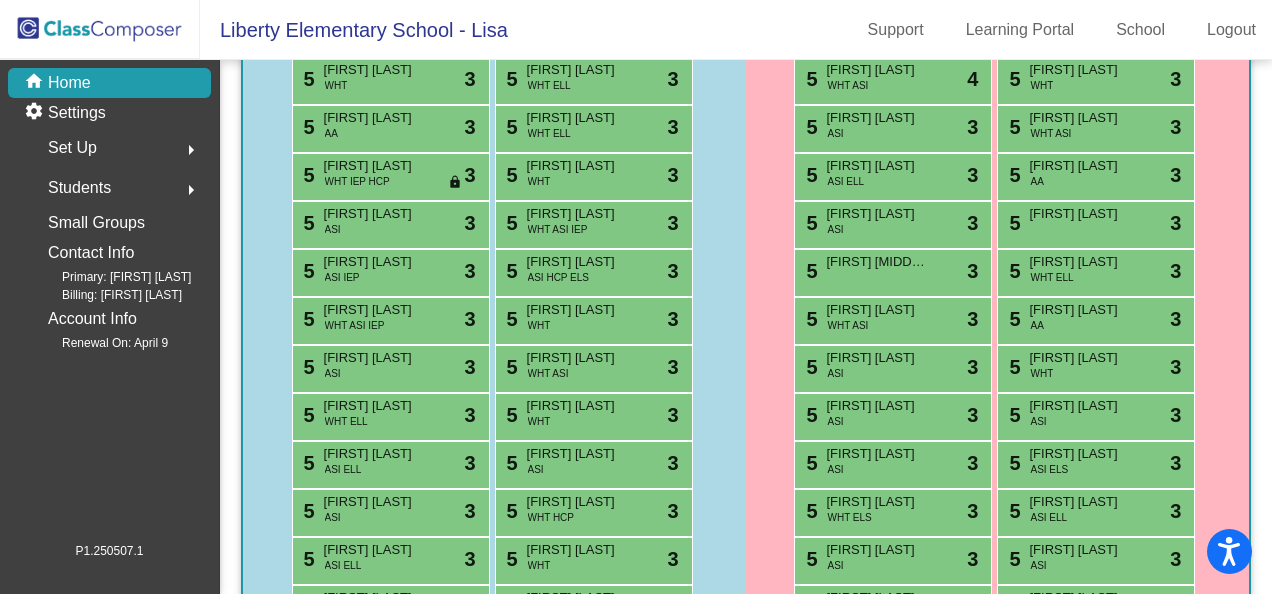 scroll, scrollTop: 163, scrollLeft: 0, axis: vertical 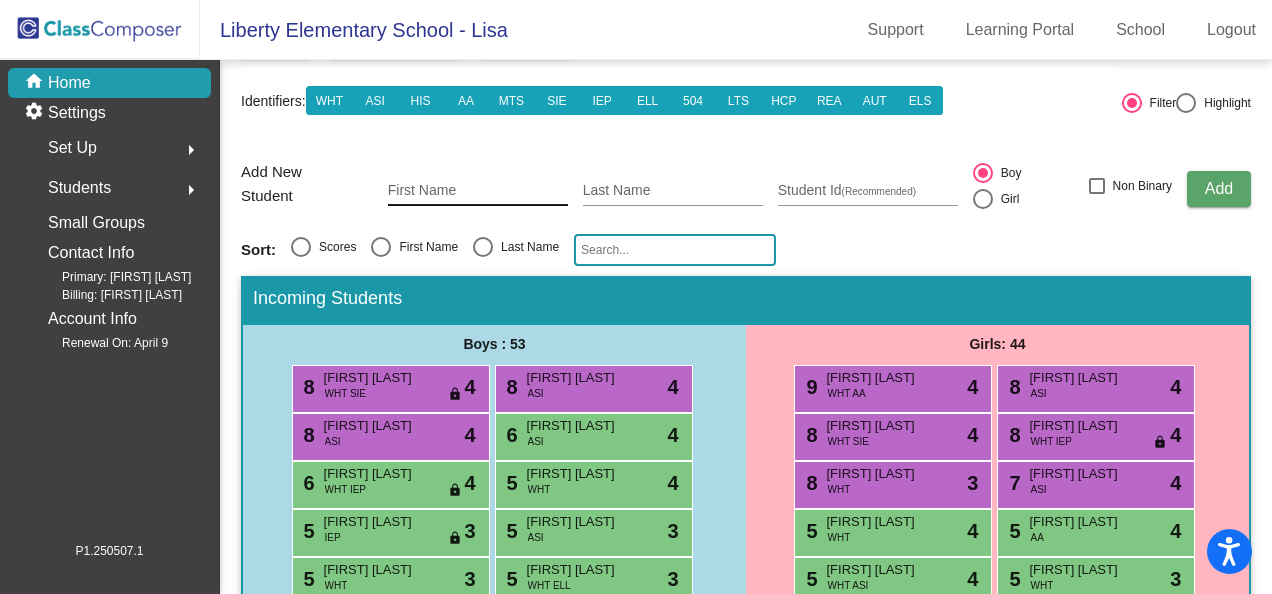 click on "First Name" at bounding box center [478, 191] 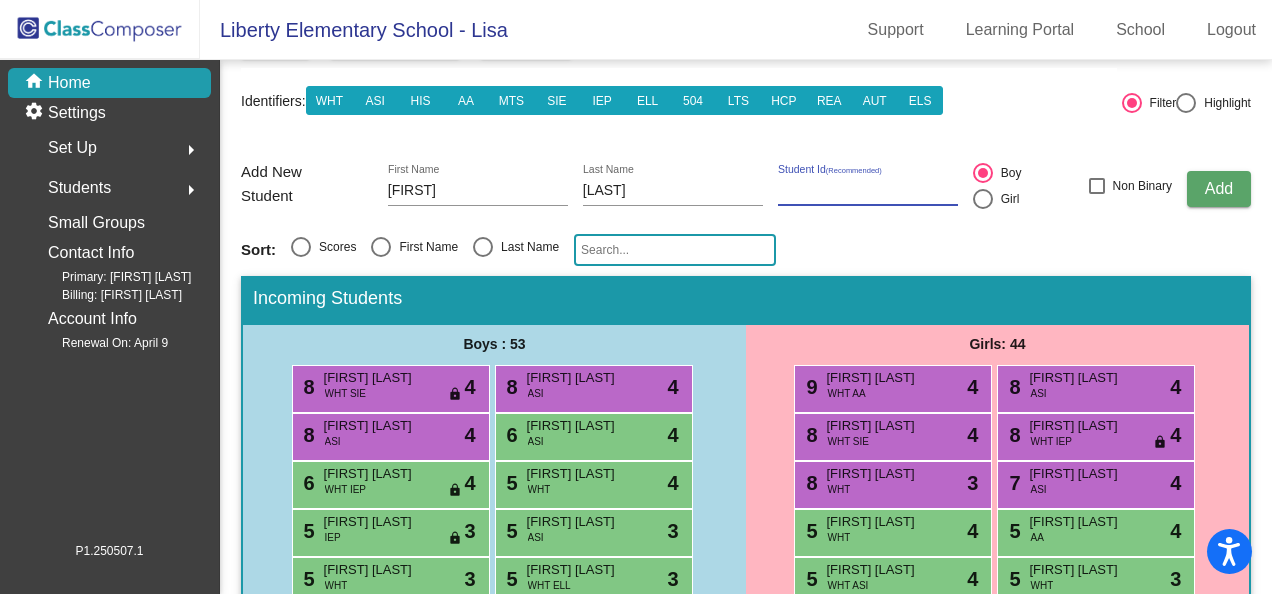 click on "Student Id  (Recommended)" at bounding box center (868, 191) 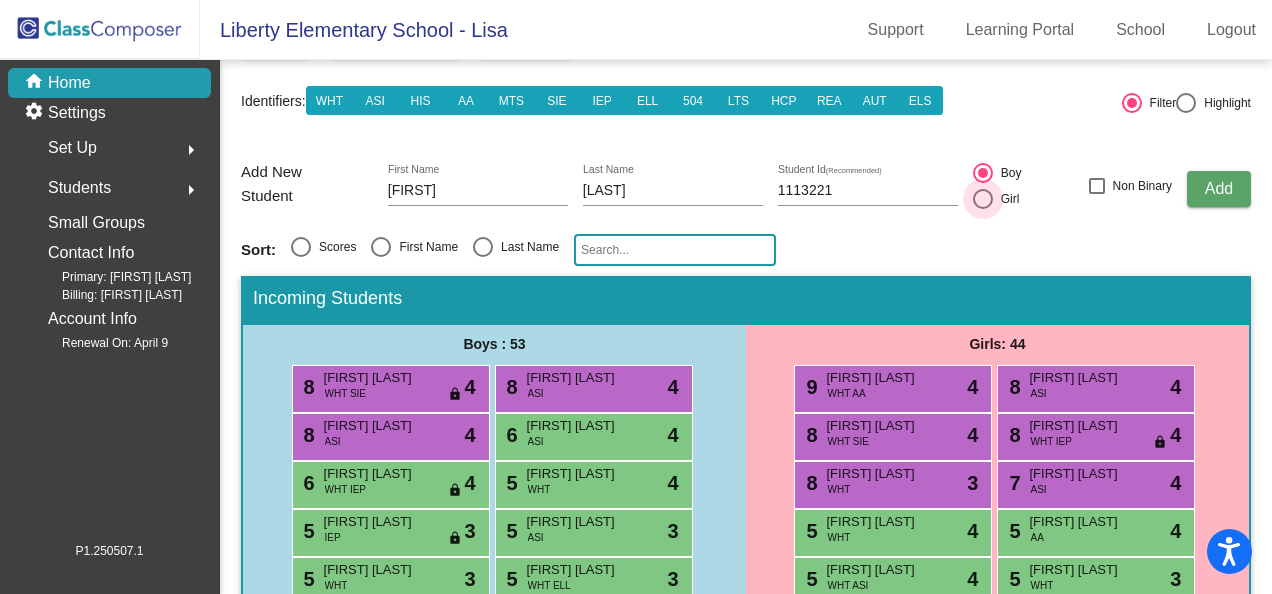 click at bounding box center (983, 199) 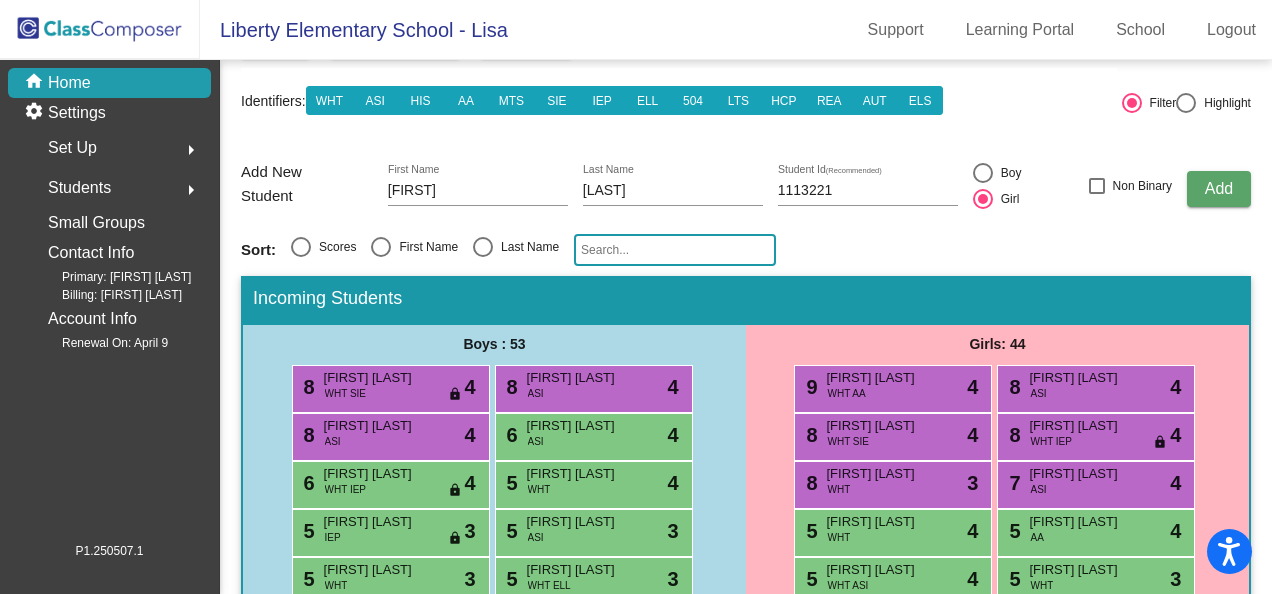 click on "Add" 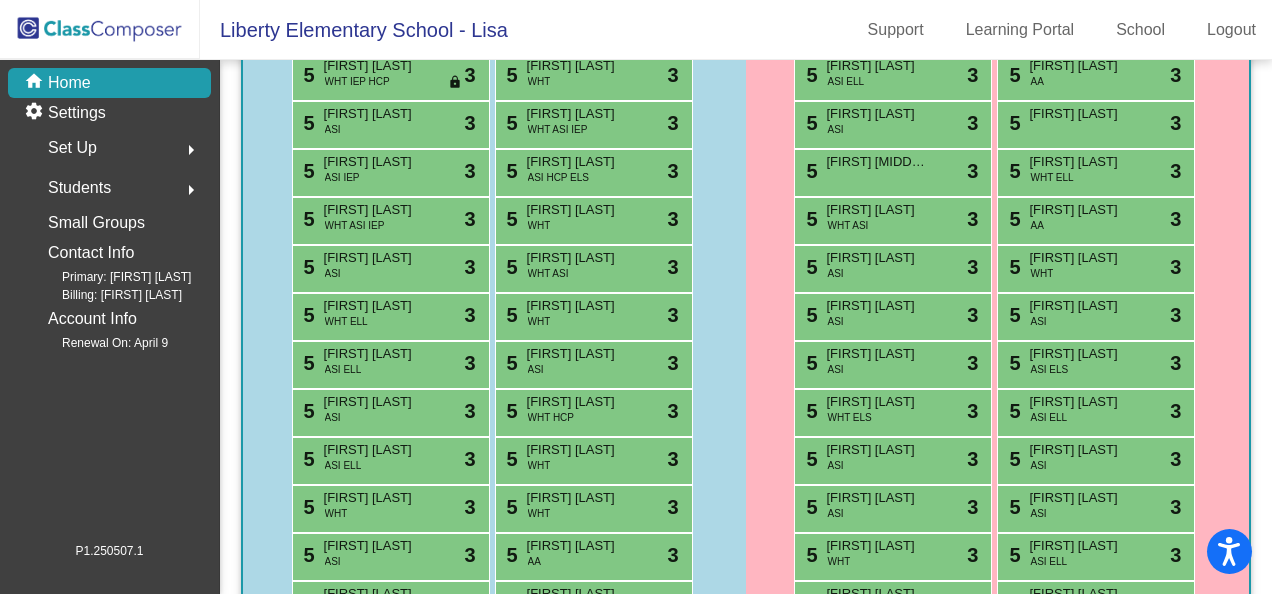 scroll, scrollTop: 963, scrollLeft: 0, axis: vertical 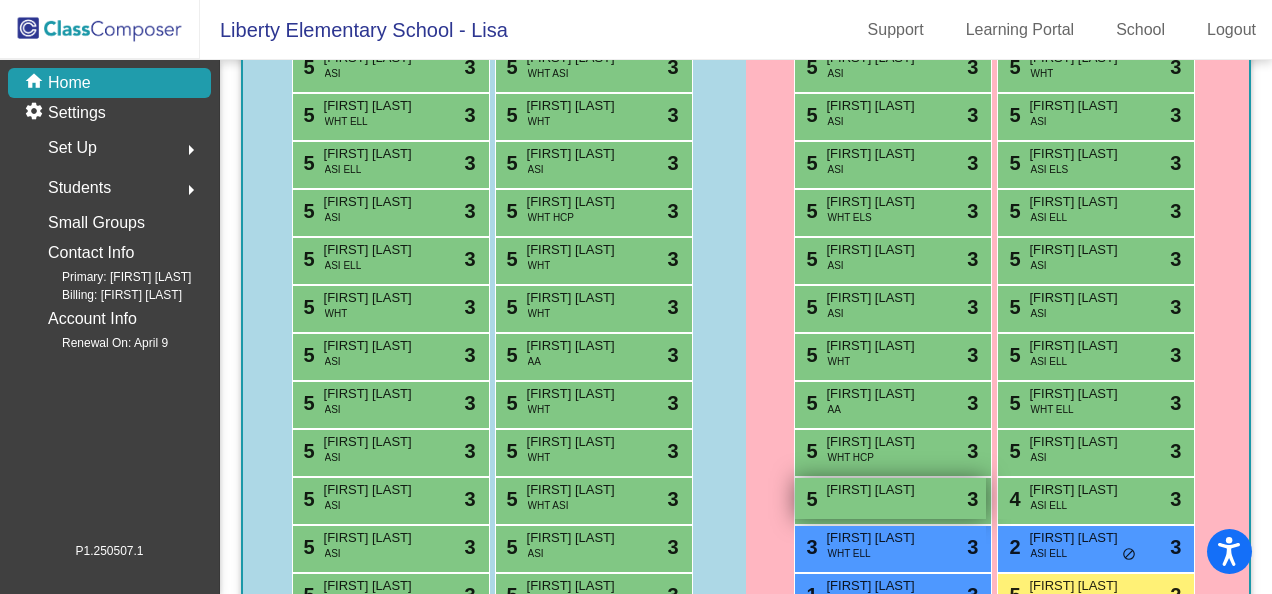 click on "5 Sitara Parchuri lock do_not_disturb_alt 3" at bounding box center [890, 498] 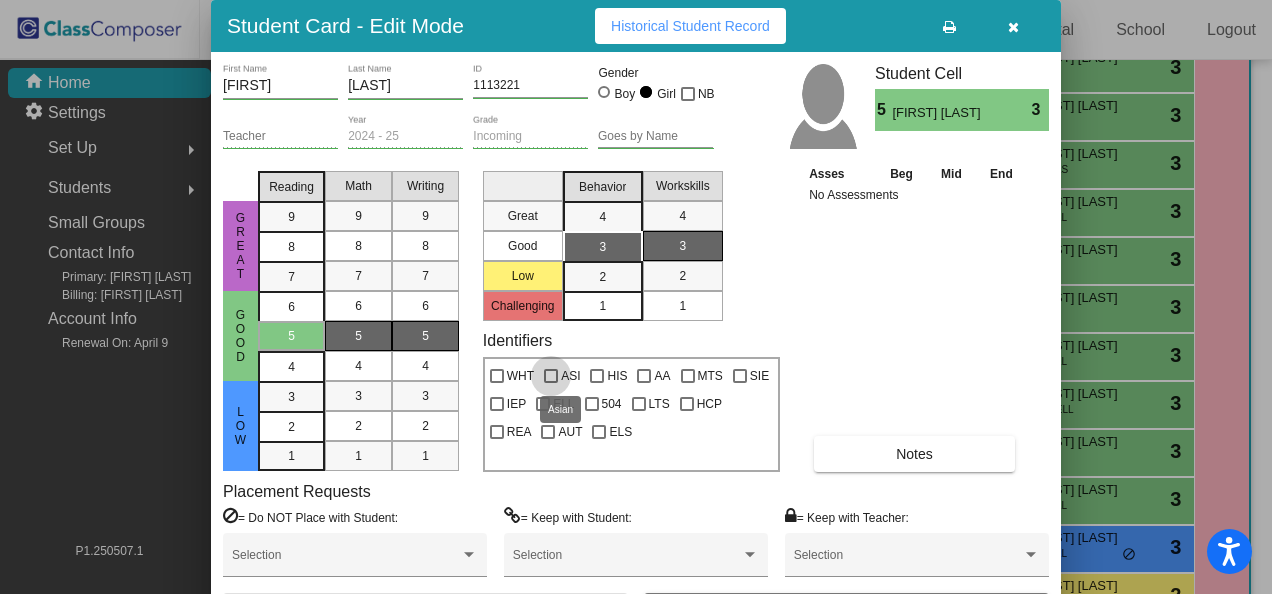 click at bounding box center (551, 376) 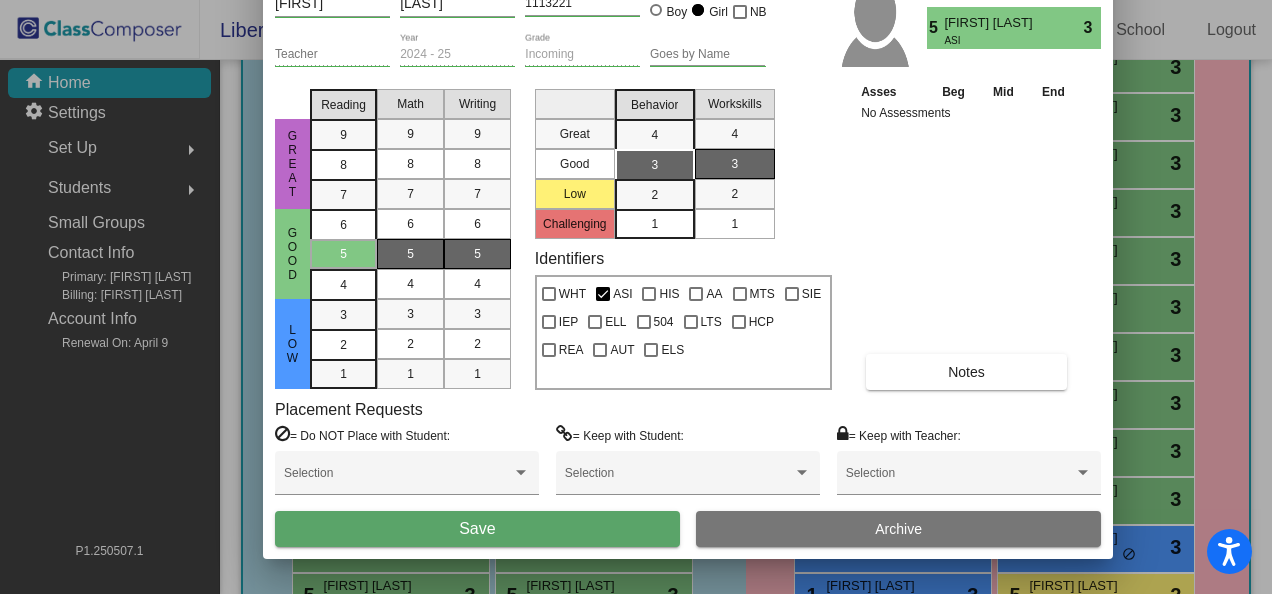 drag, startPoint x: 794, startPoint y: 34, endPoint x: 846, endPoint y: -48, distance: 97.097885 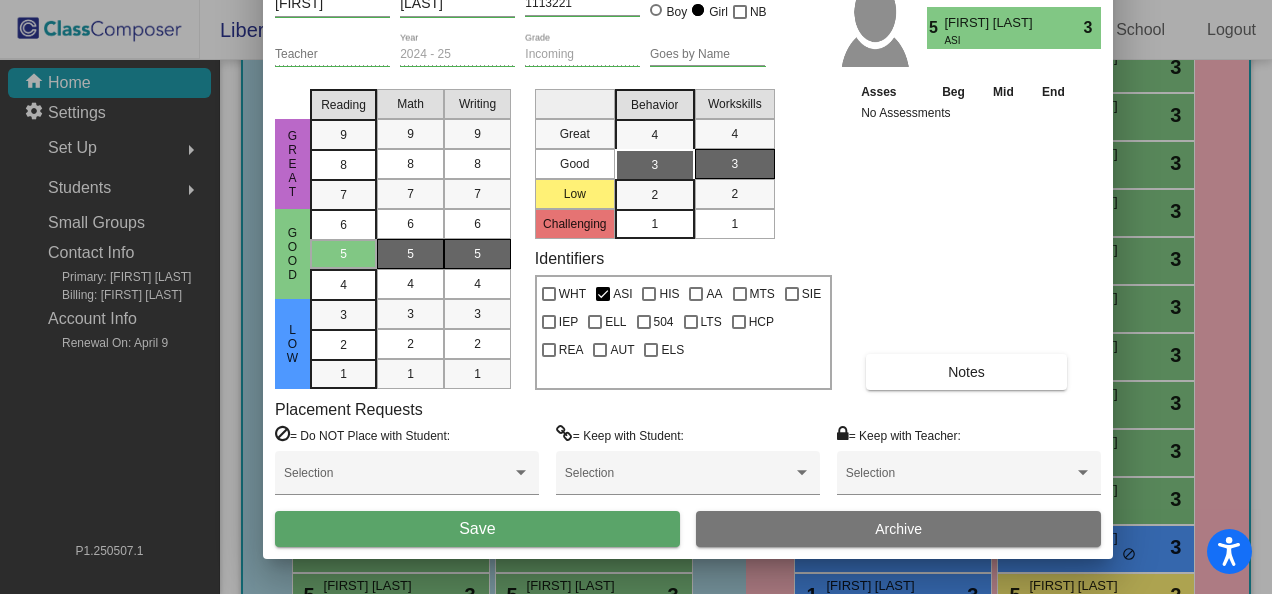 click on "Save" at bounding box center (477, 529) 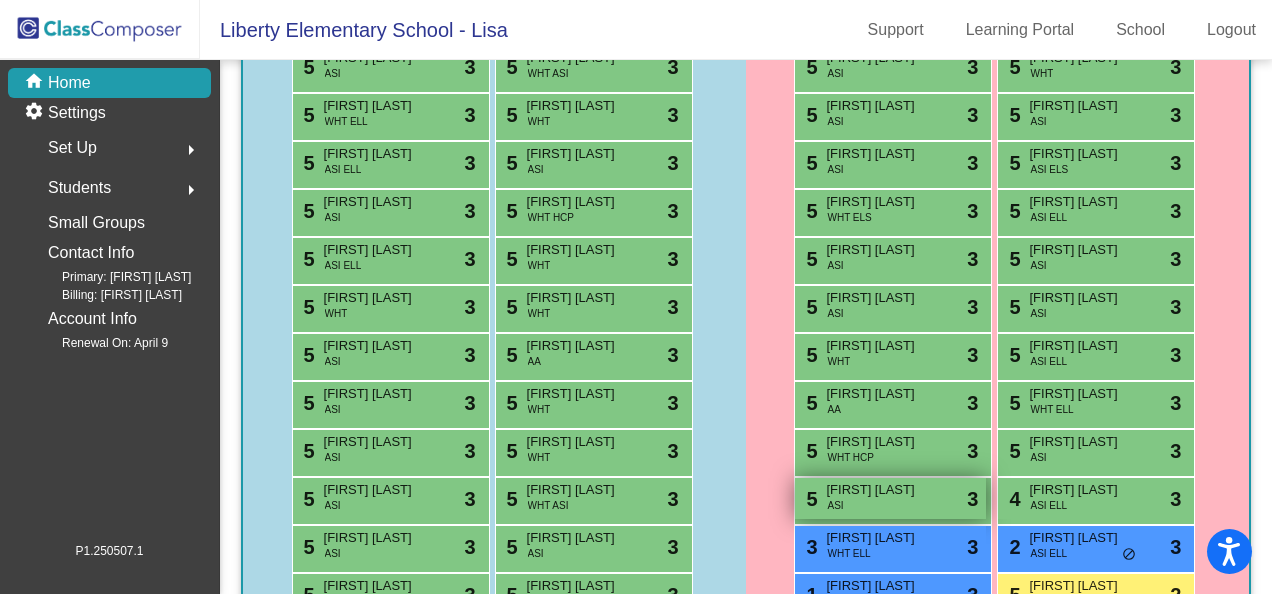 click on "[FIRST] [LAST]" at bounding box center (876, 490) 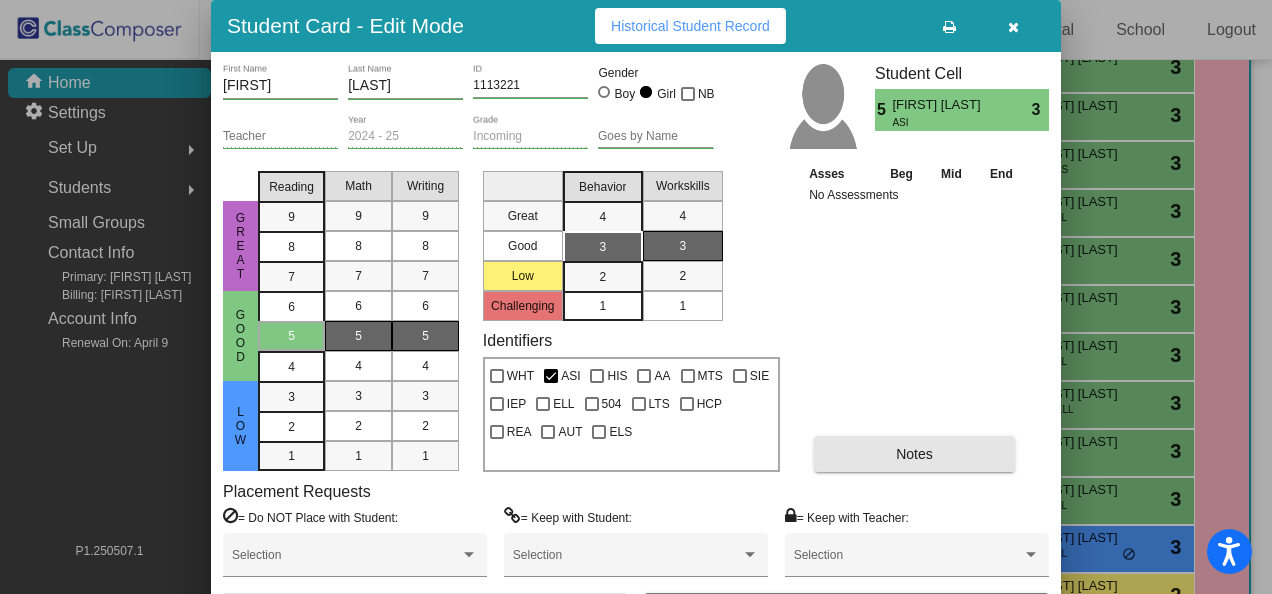 click on "Notes" at bounding box center (914, 454) 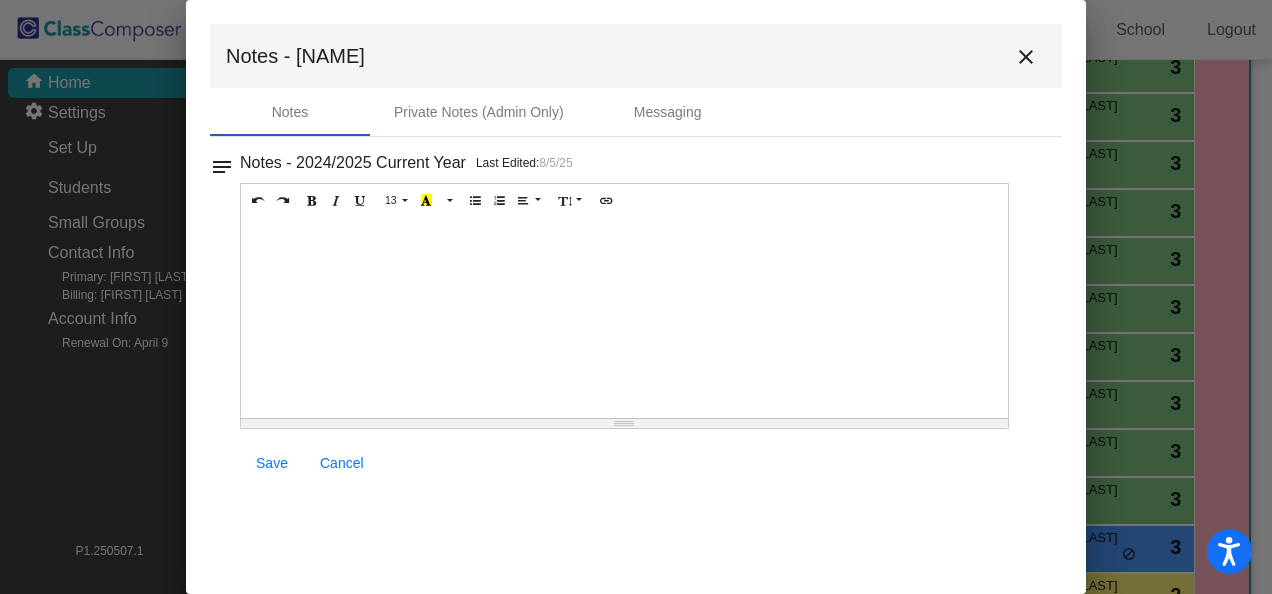 click at bounding box center (624, 318) 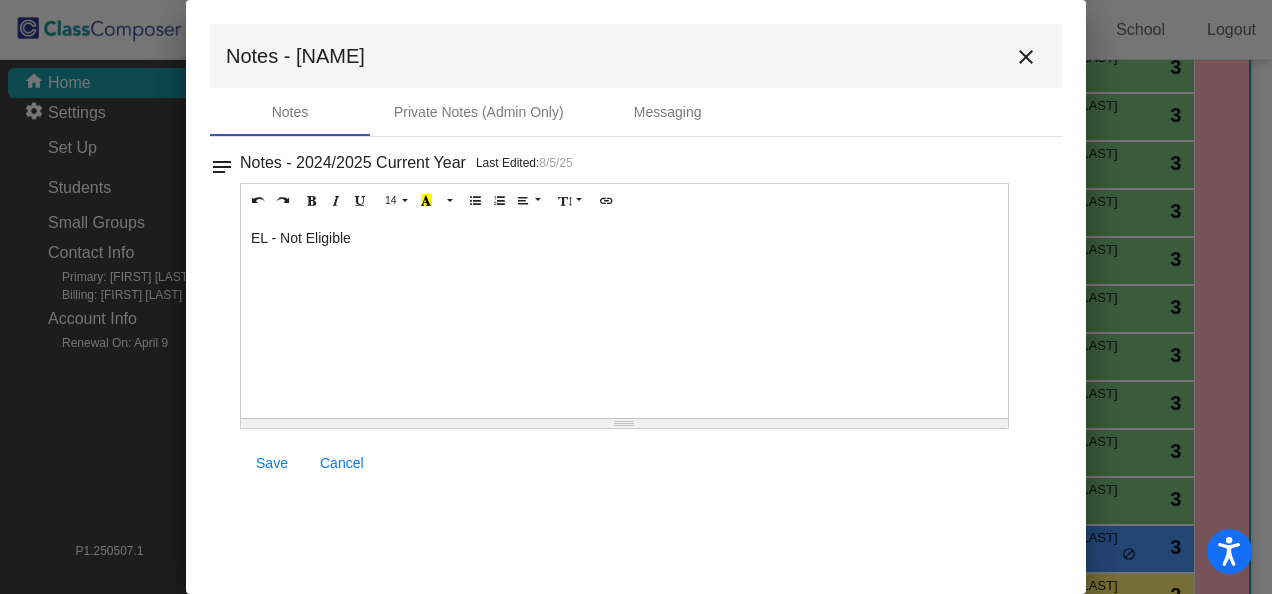 click on "Save" at bounding box center (272, 463) 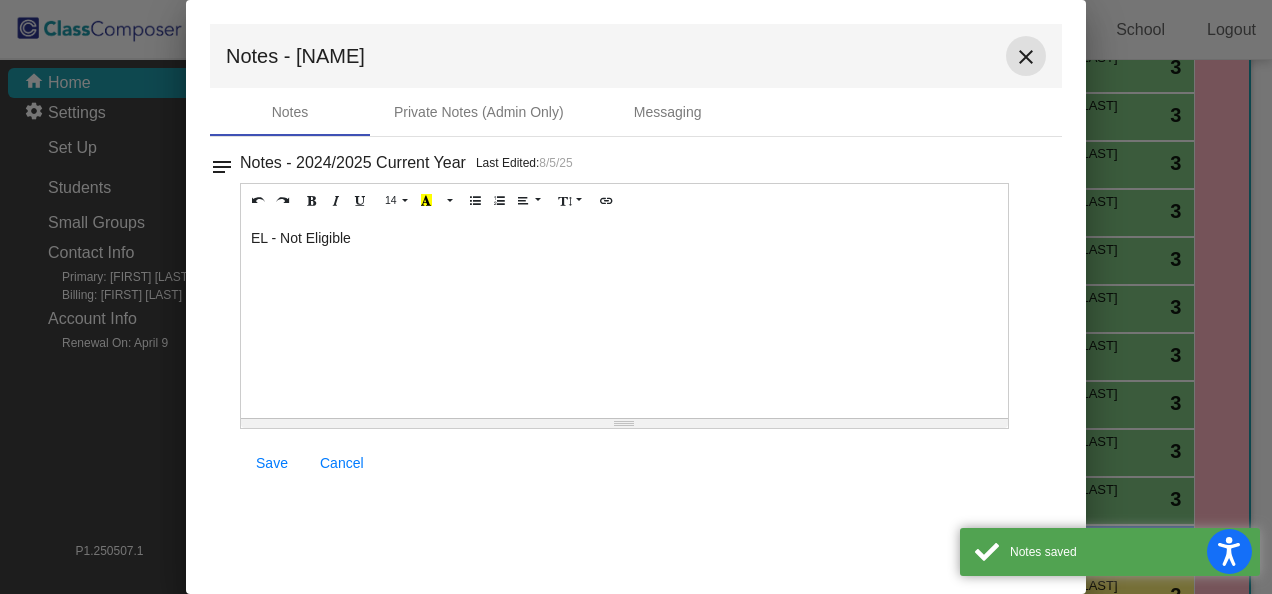 click on "close" at bounding box center [1026, 57] 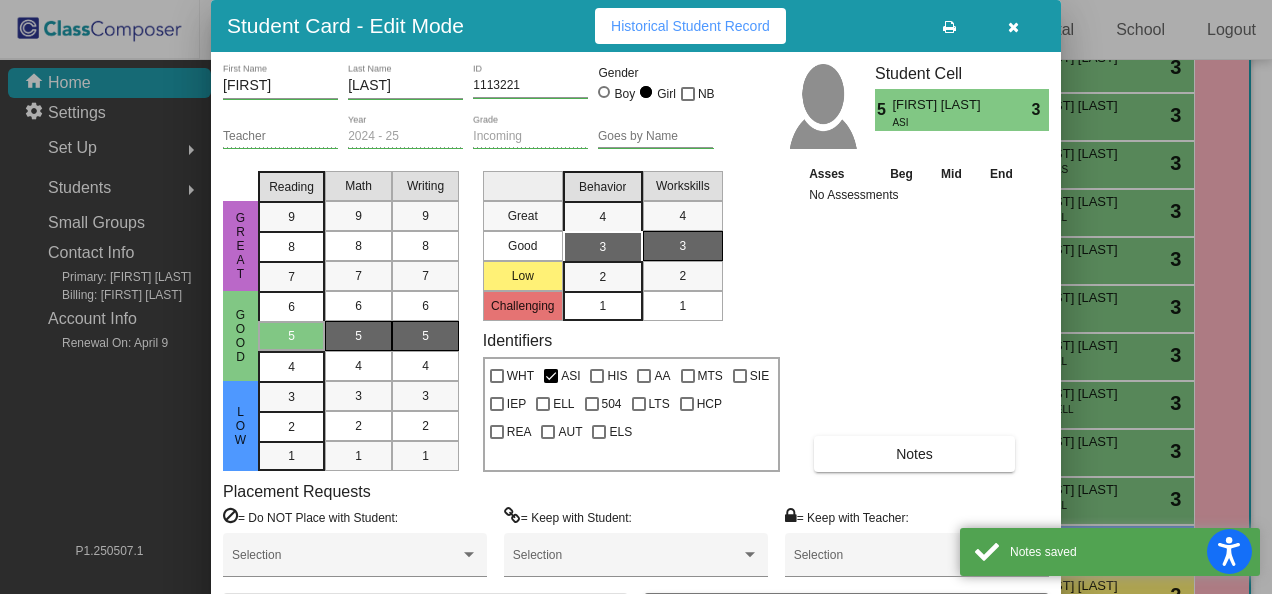 click at bounding box center (1013, 27) 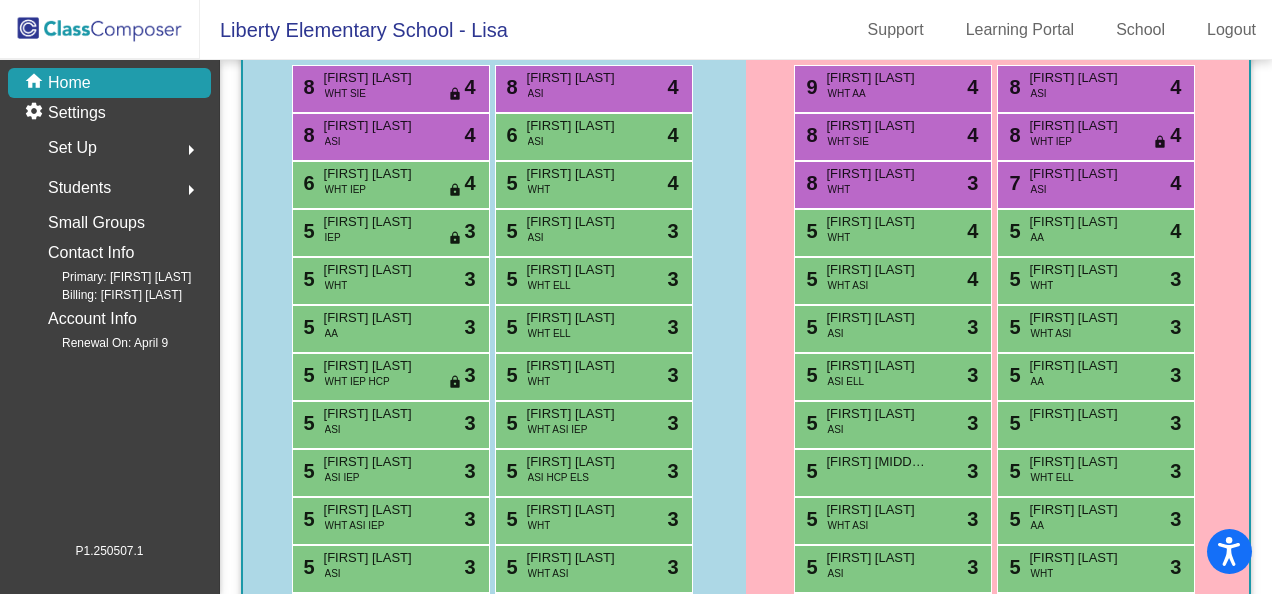 scroll, scrollTop: 0, scrollLeft: 0, axis: both 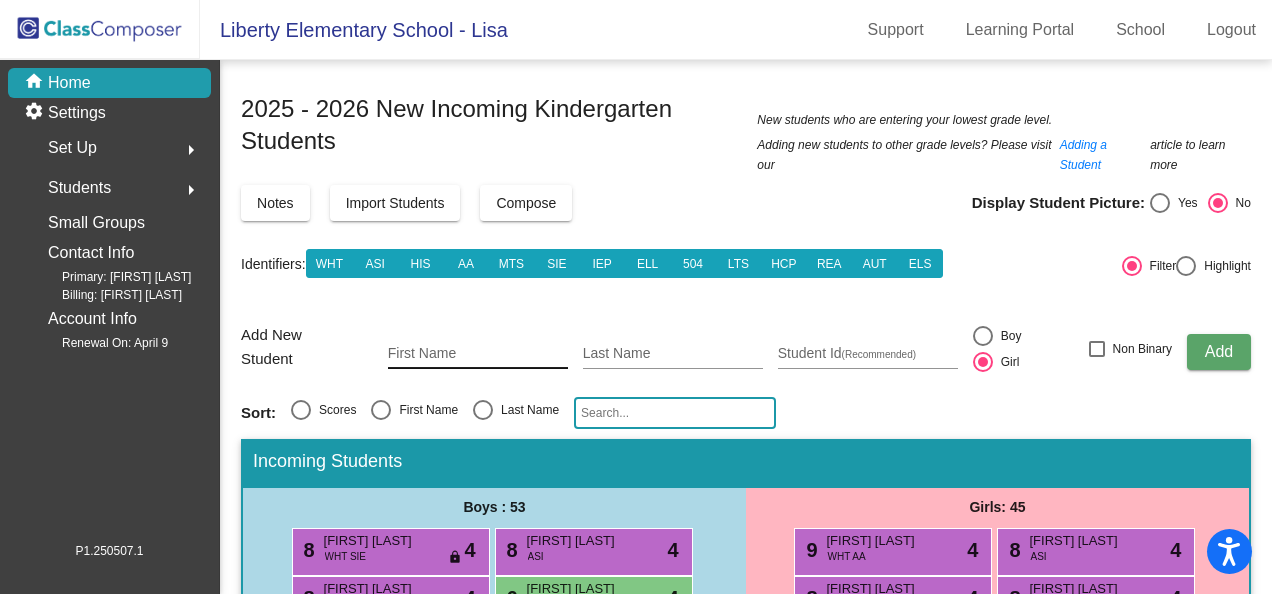 click on "First Name" 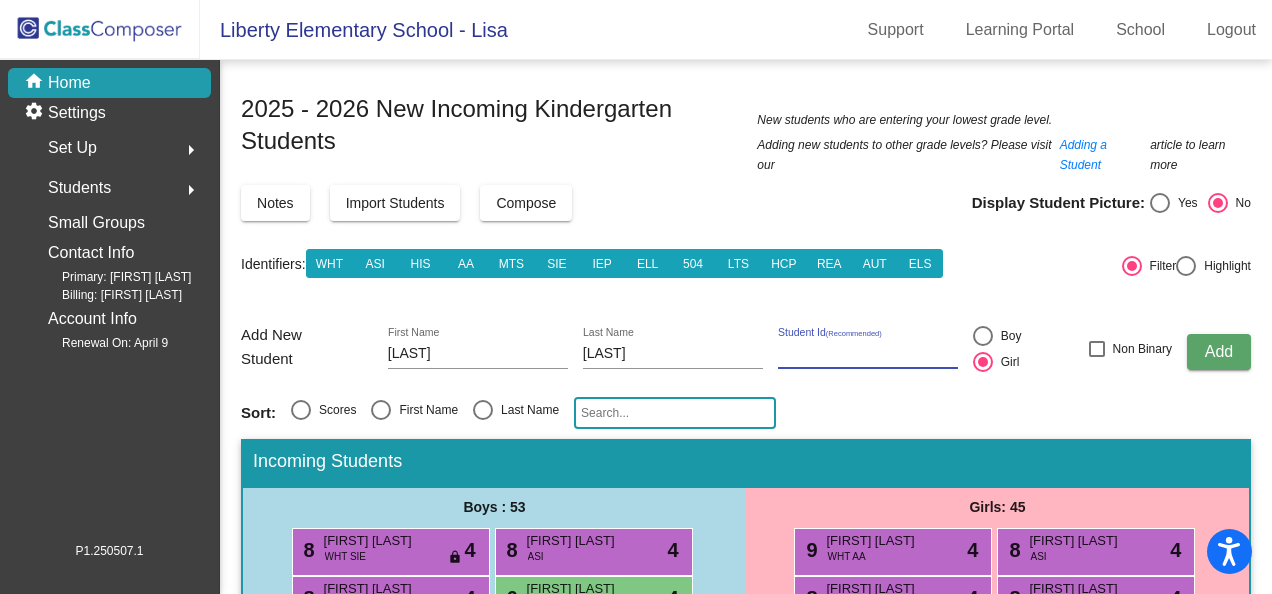 click on "Student Id  (Recommended)" at bounding box center [868, 354] 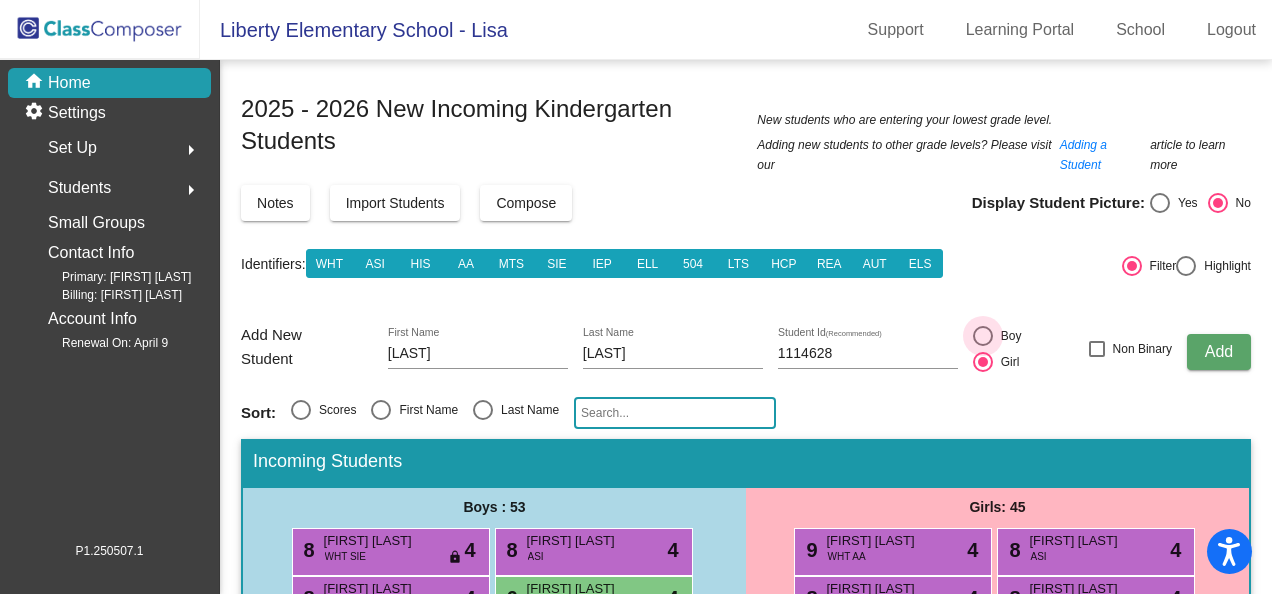 click at bounding box center [983, 336] 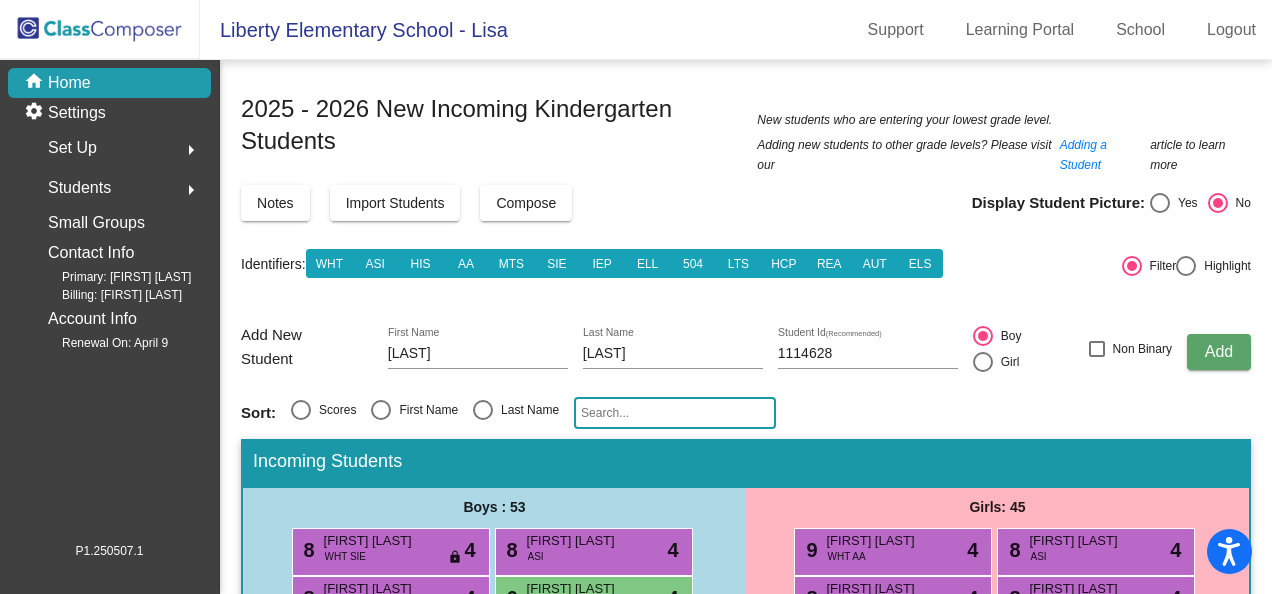 click on "Add" 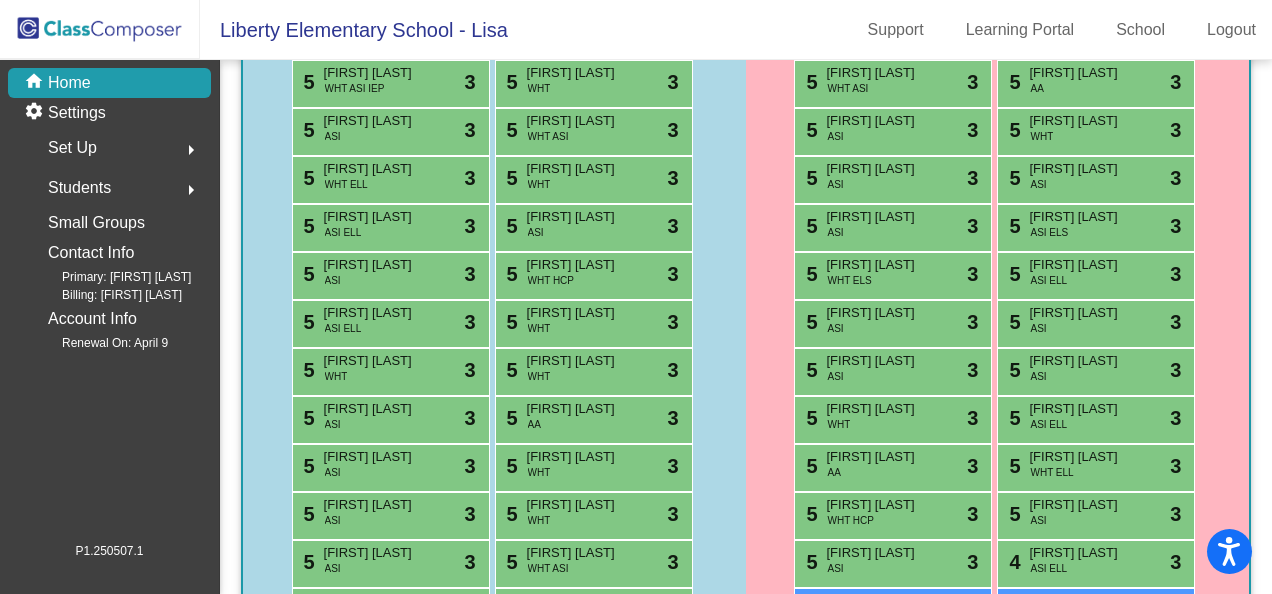 scroll, scrollTop: 1100, scrollLeft: 0, axis: vertical 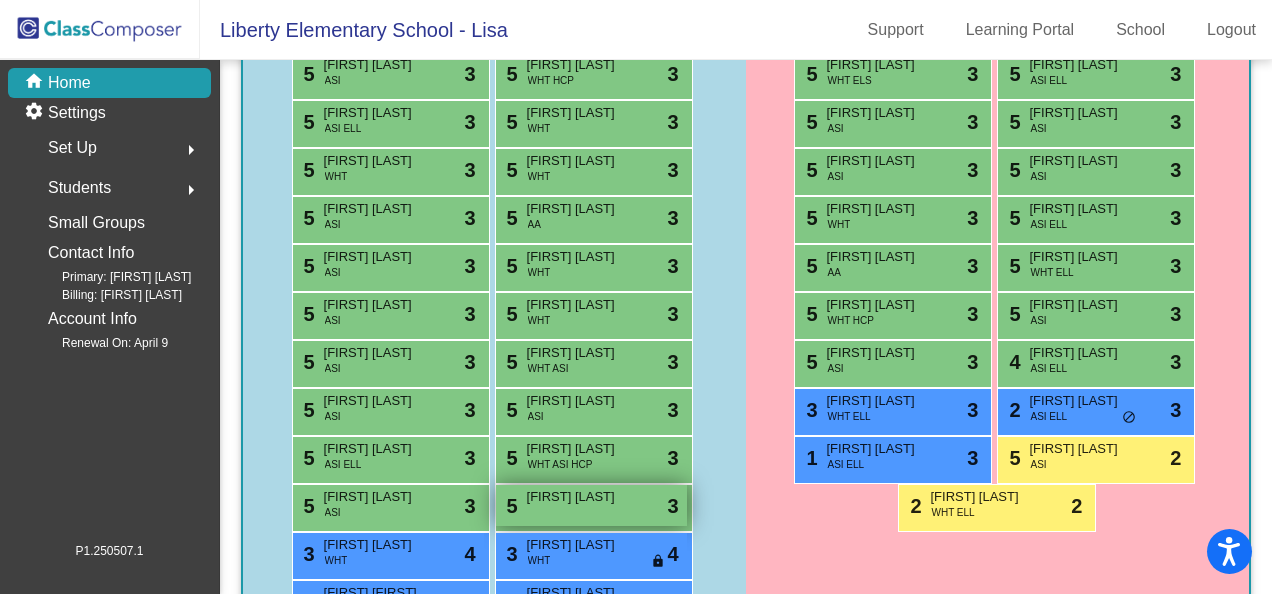 click on "[FIRST] [LAST]" at bounding box center [577, 497] 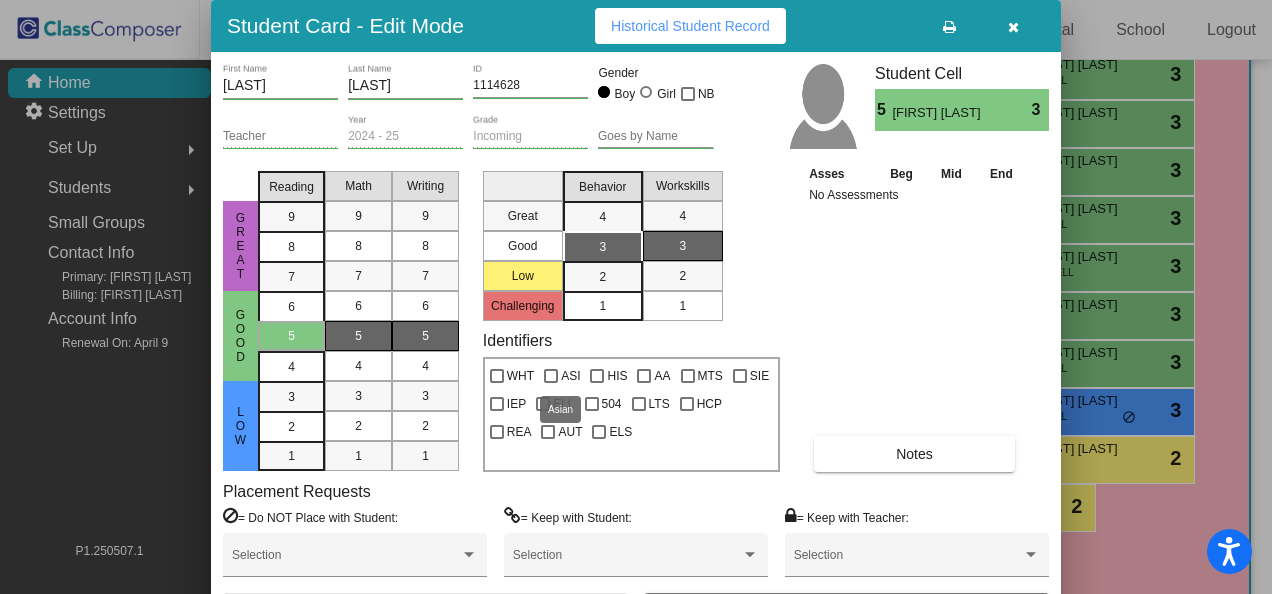 click at bounding box center [551, 376] 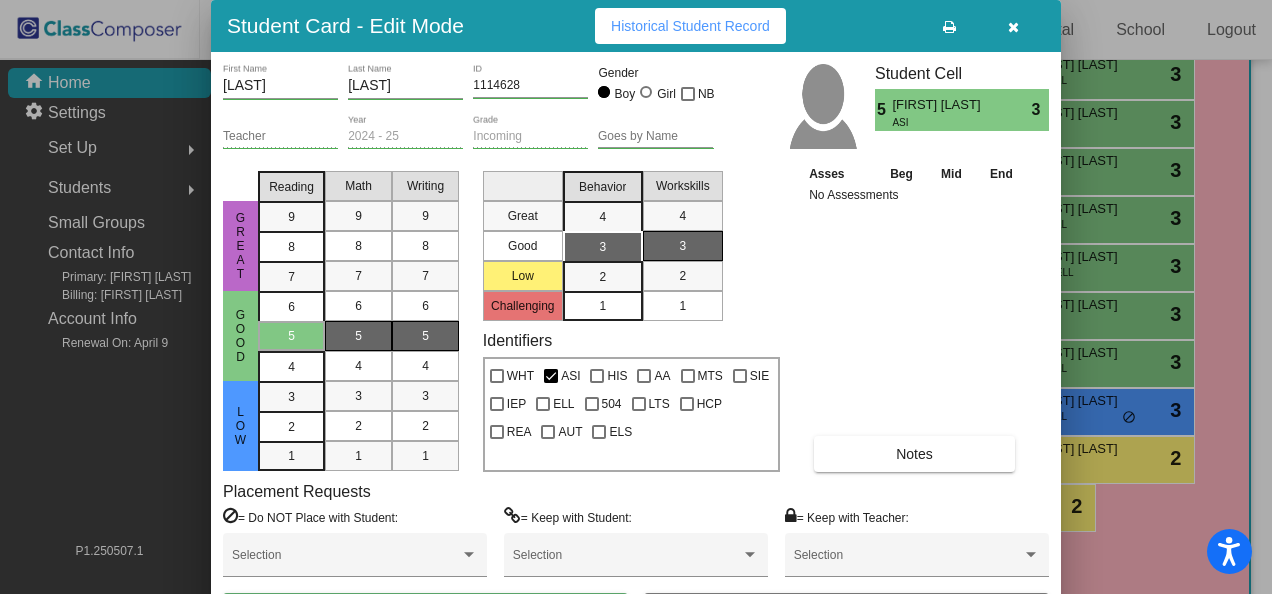 drag, startPoint x: 853, startPoint y: 23, endPoint x: 892, endPoint y: -57, distance: 89 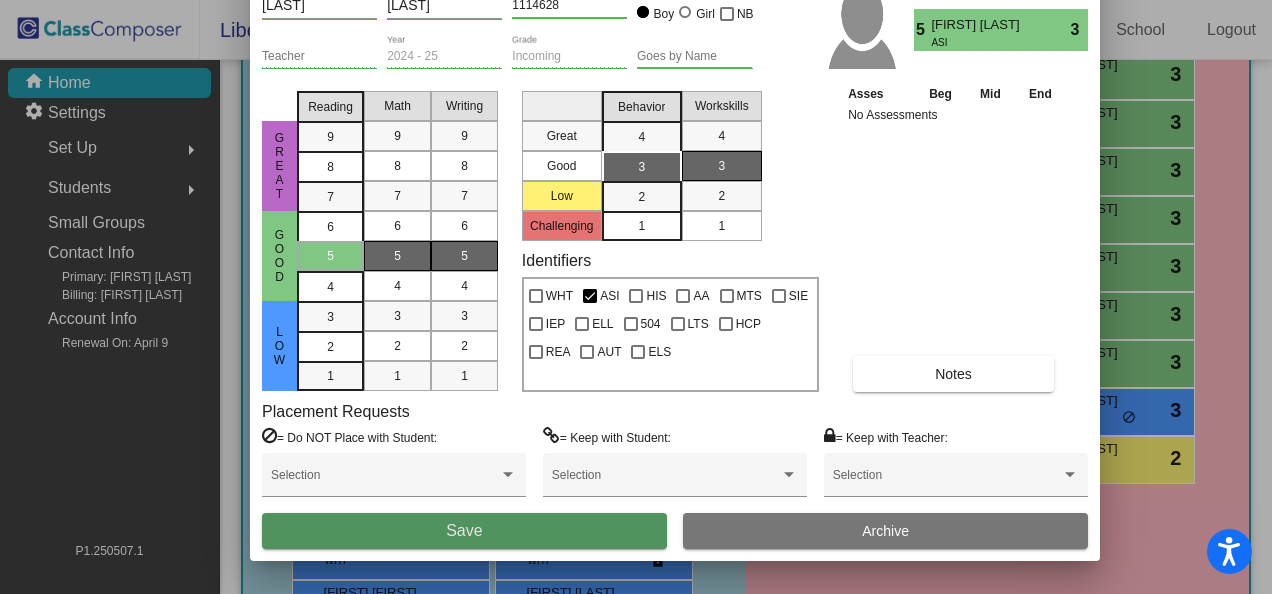 click on "Save" at bounding box center (464, 530) 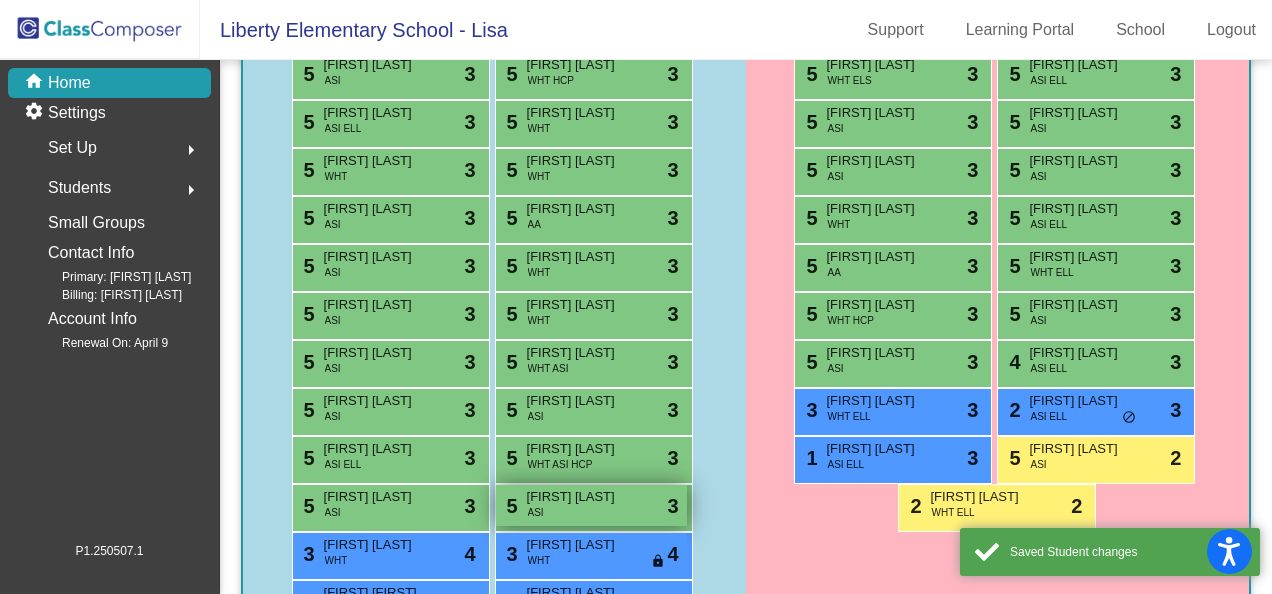 click on "5 Kabir Parmar ASI lock do_not_disturb_alt 3" at bounding box center (591, 505) 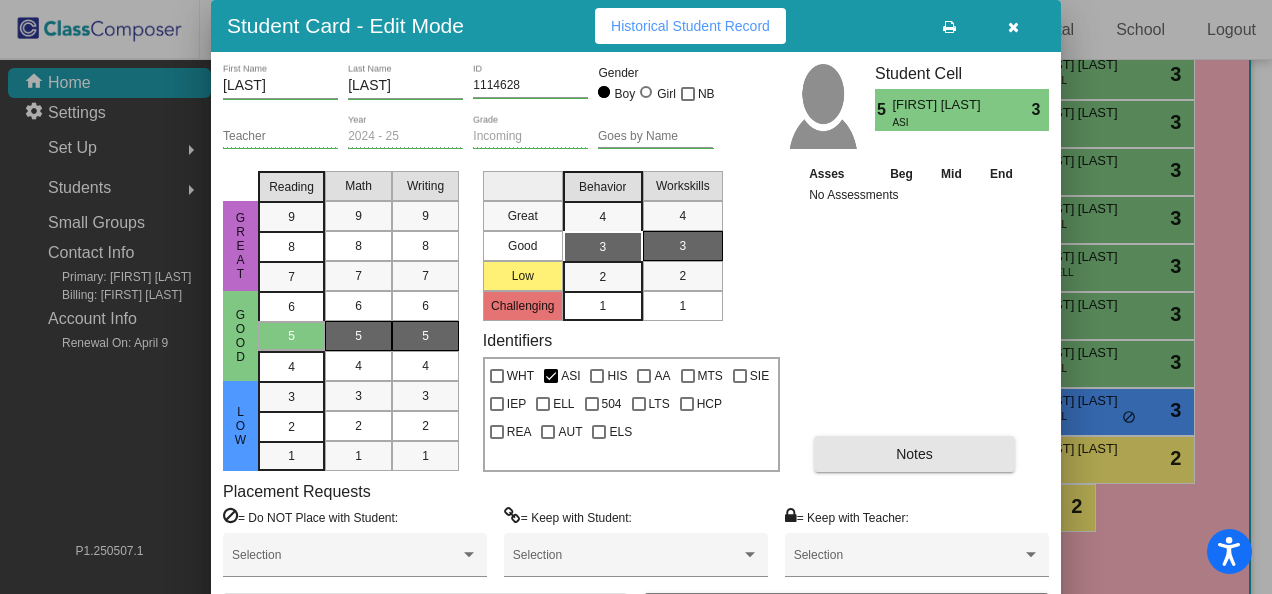 click on "Notes" at bounding box center (914, 454) 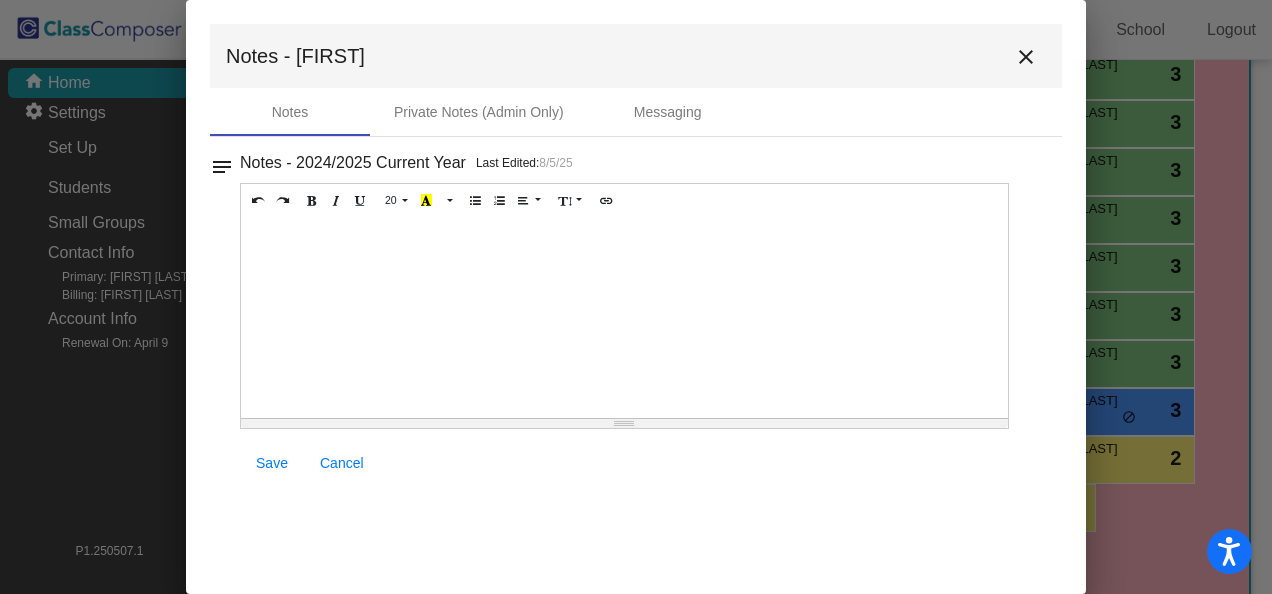 click at bounding box center (624, 318) 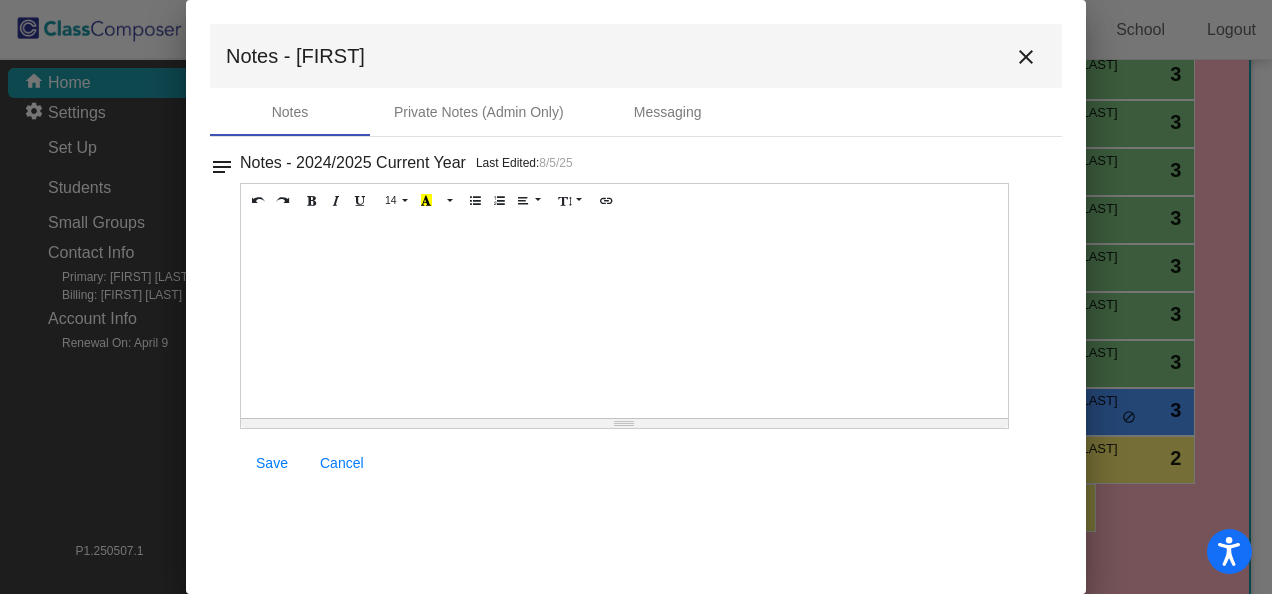 paste 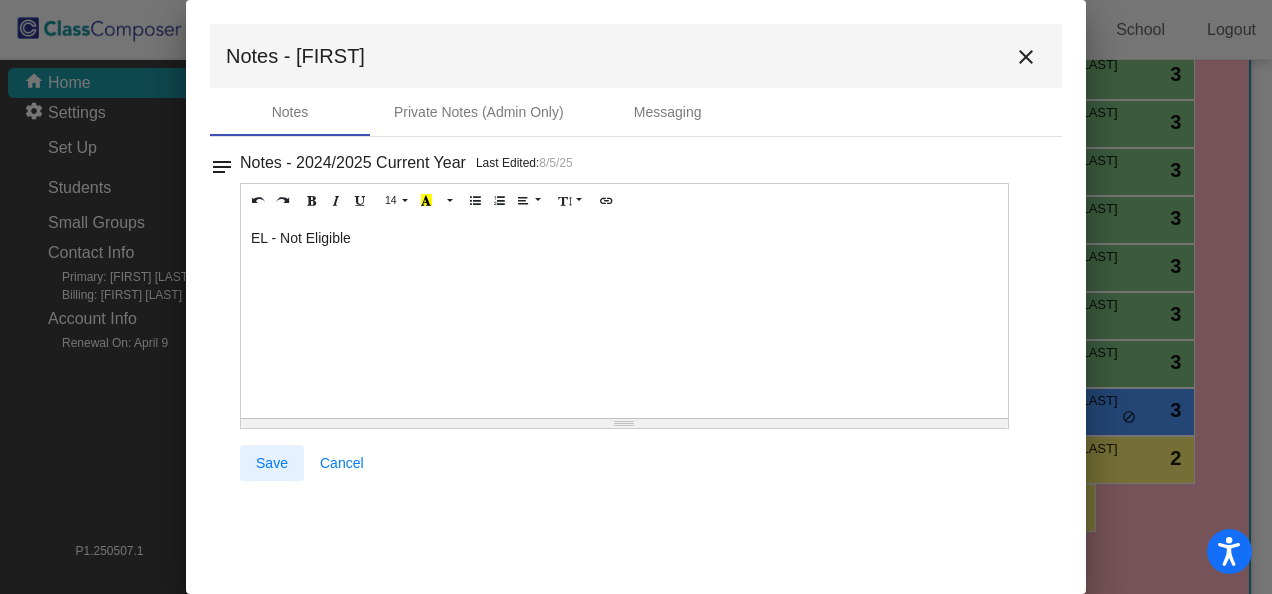 click on "Save" at bounding box center [272, 463] 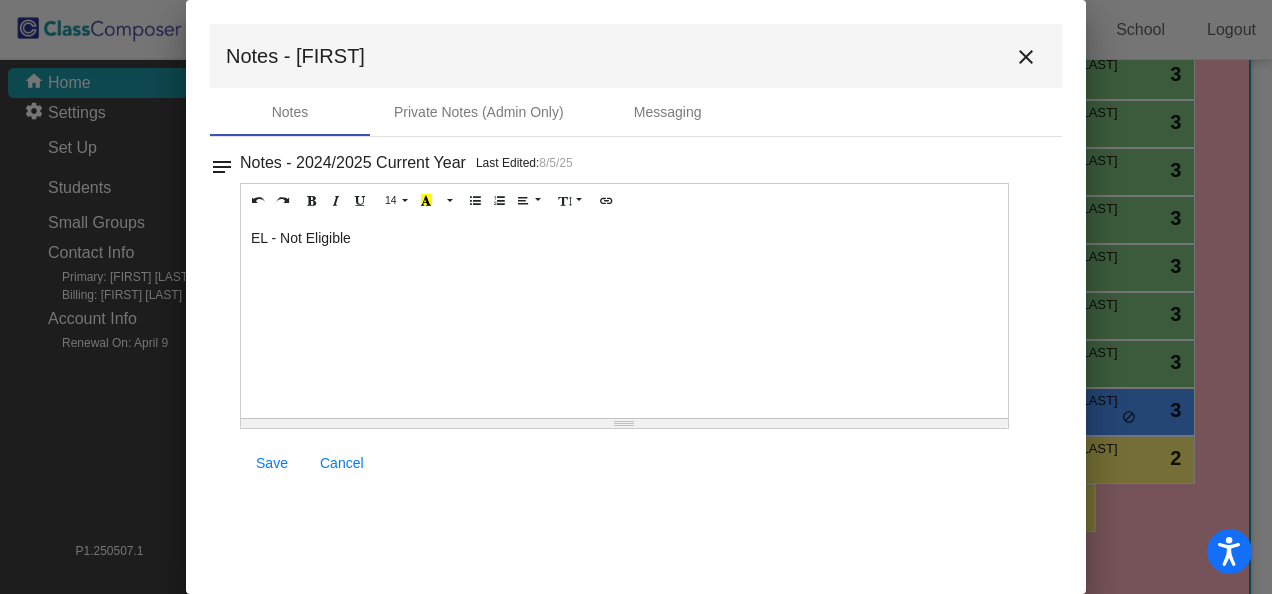 click on "close" at bounding box center (1026, 57) 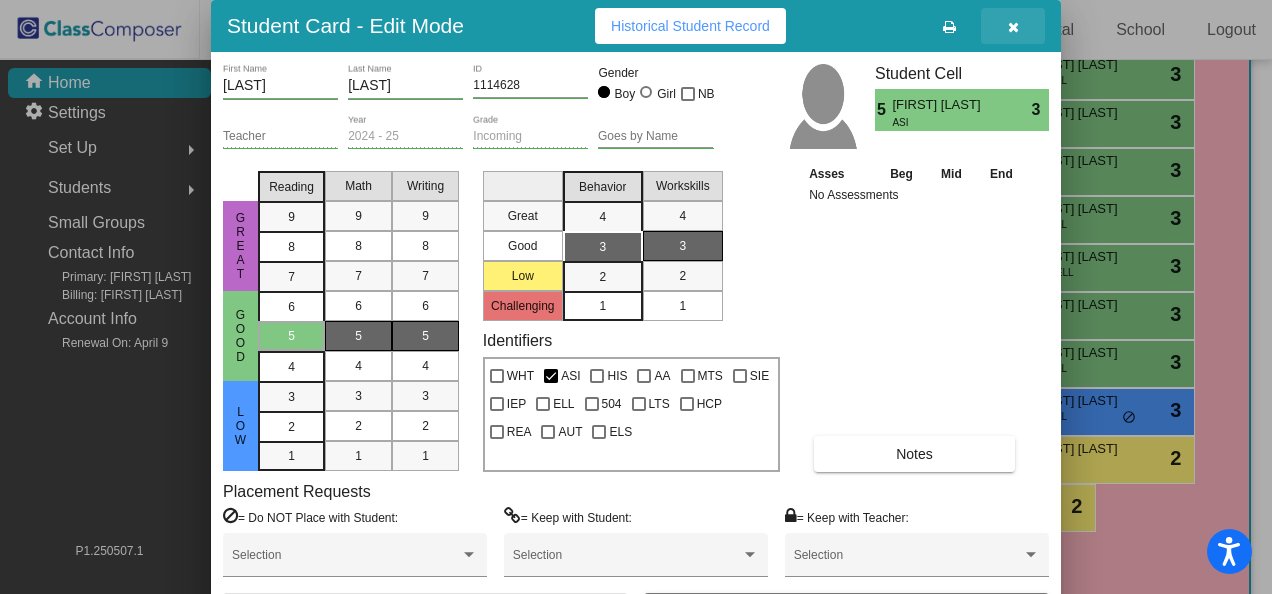 click at bounding box center [1013, 27] 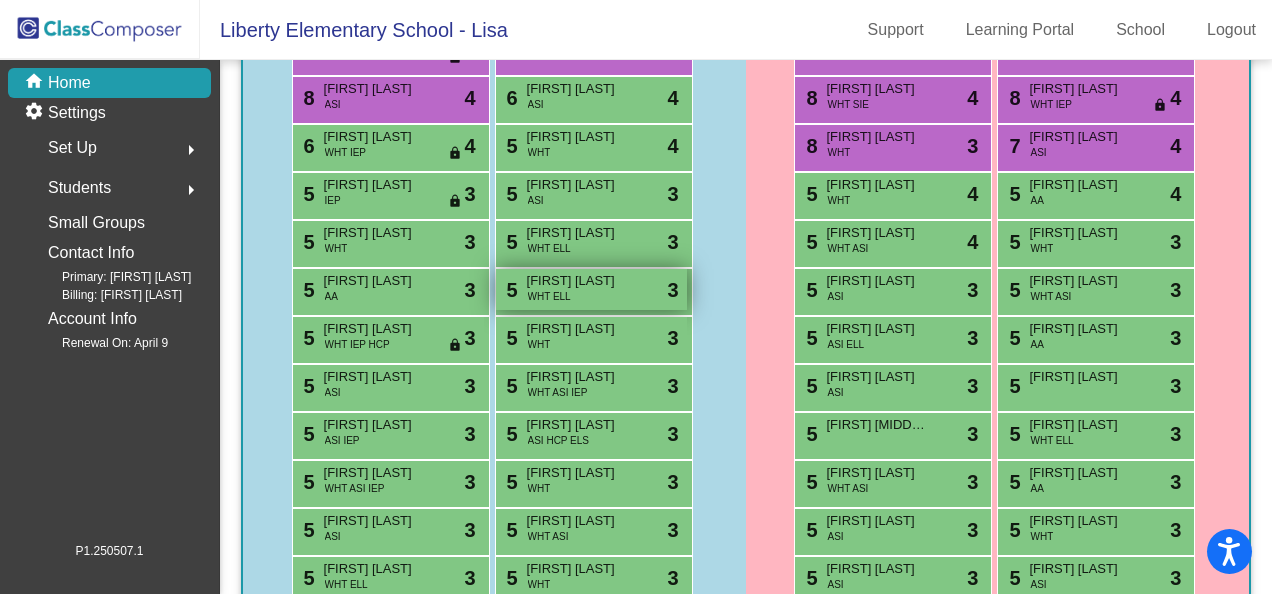 scroll, scrollTop: 0, scrollLeft: 0, axis: both 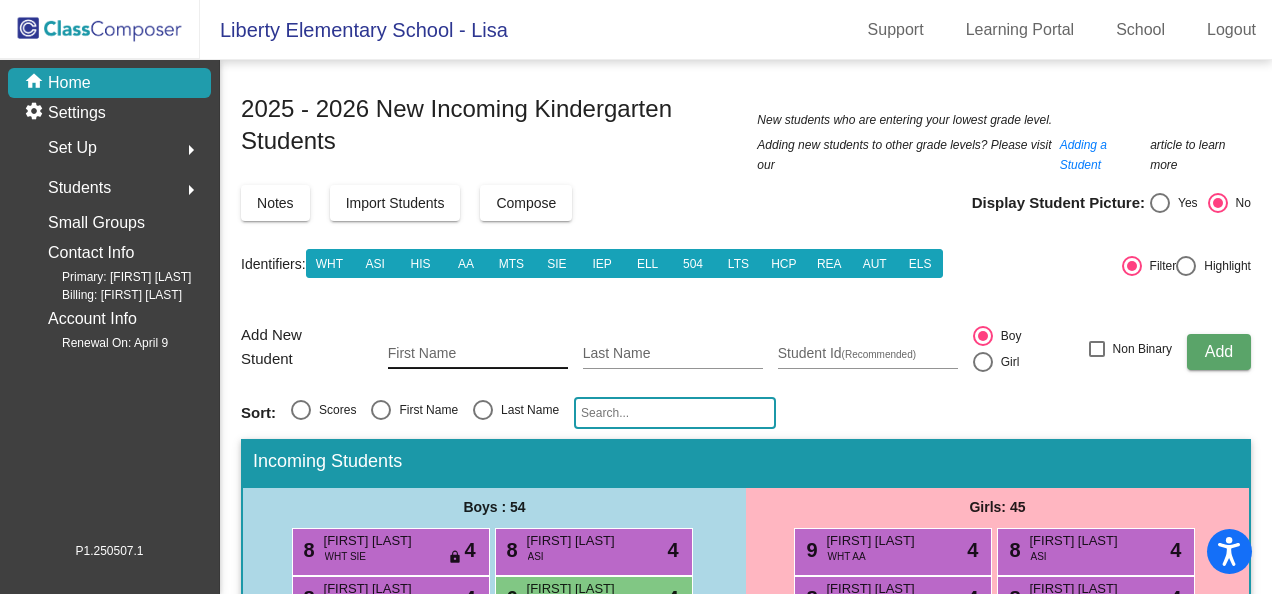 click on "First Name" at bounding box center [478, 354] 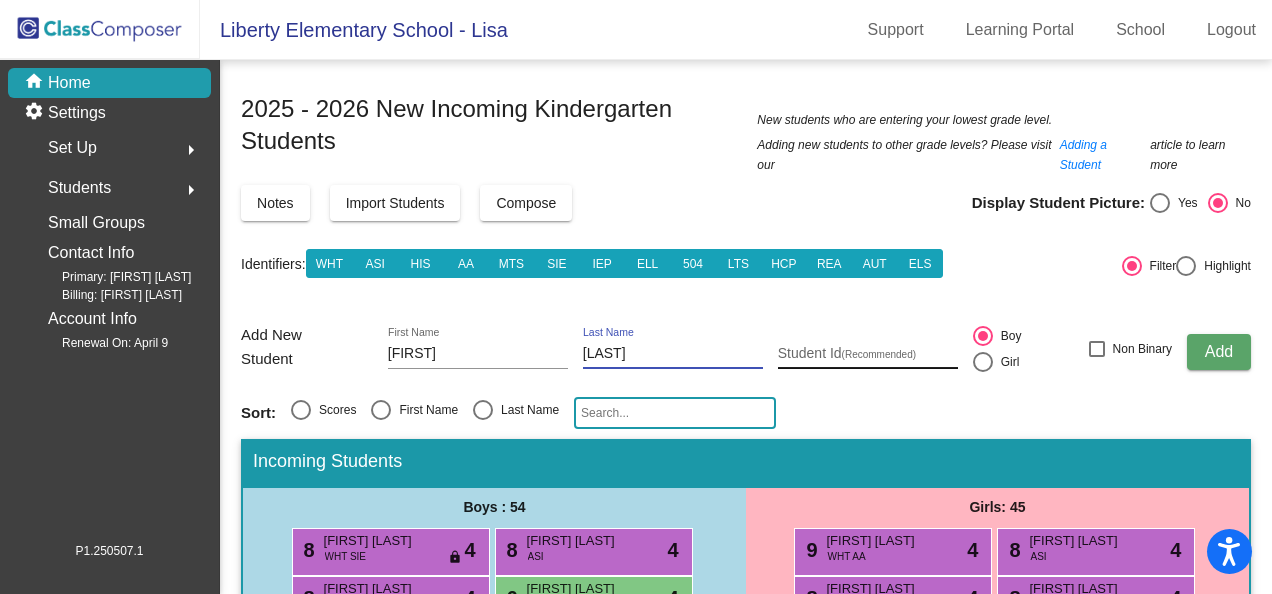 click on "Student Id  (Recommended)" at bounding box center [868, 354] 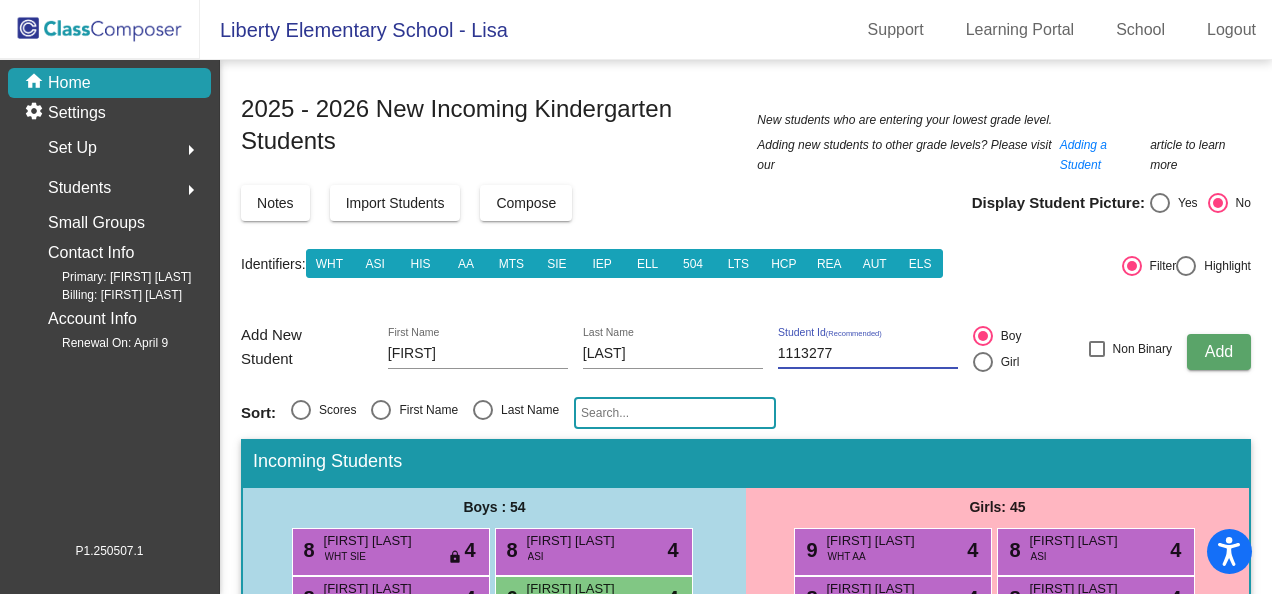 click at bounding box center [983, 362] 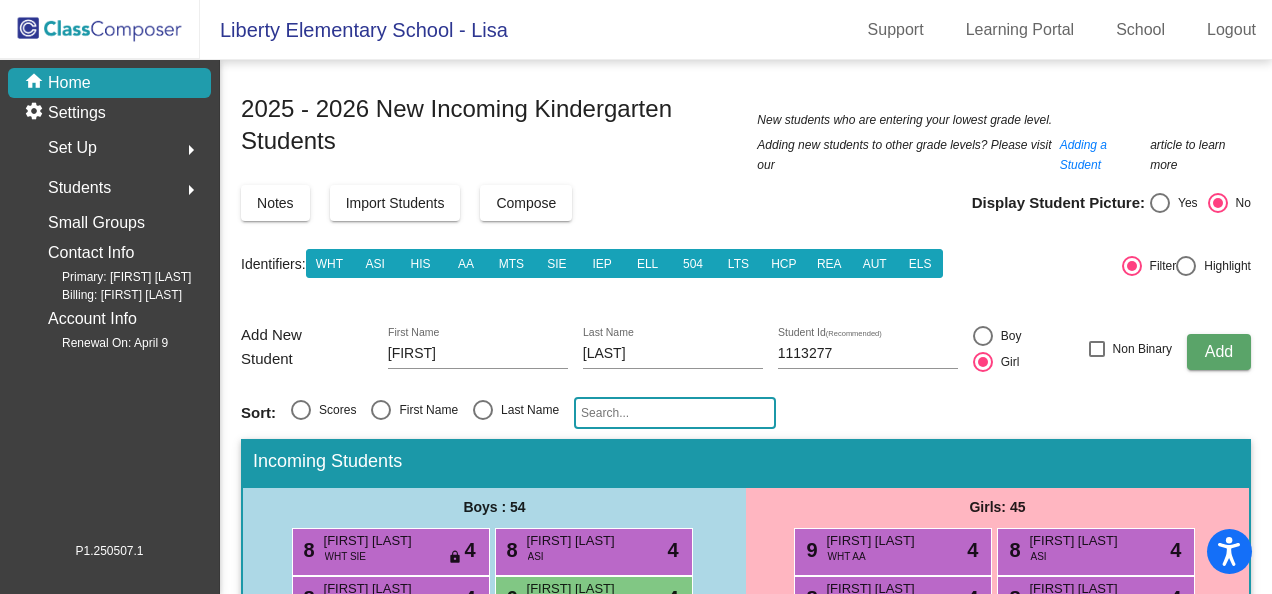 click on "Add" 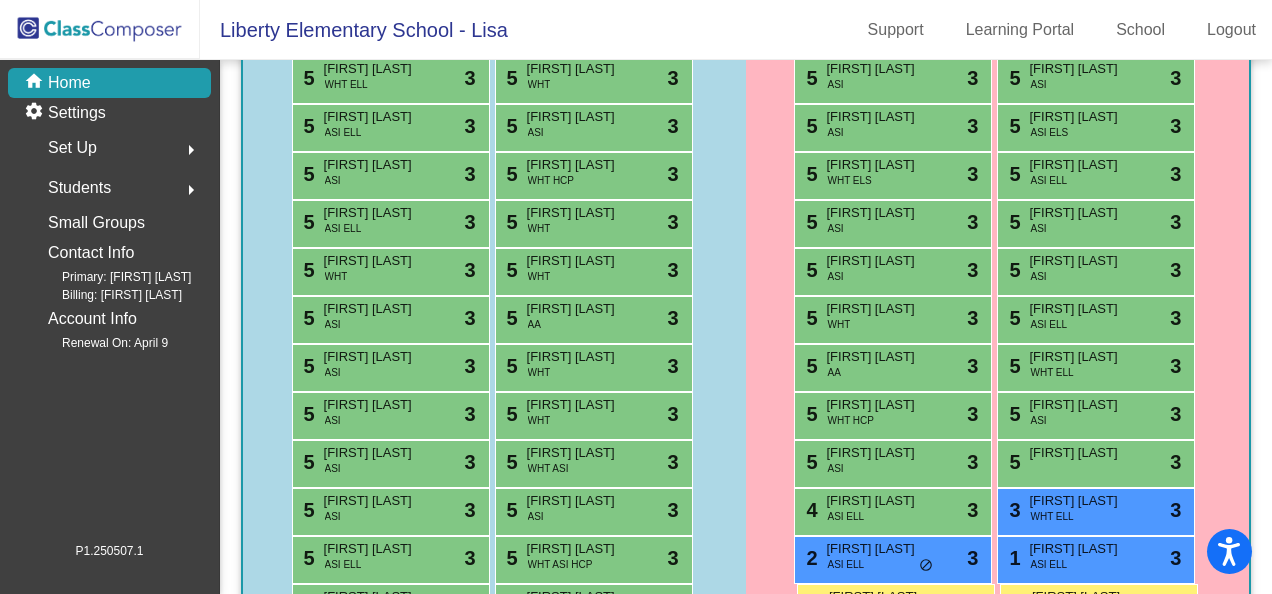 scroll, scrollTop: 1263, scrollLeft: 0, axis: vertical 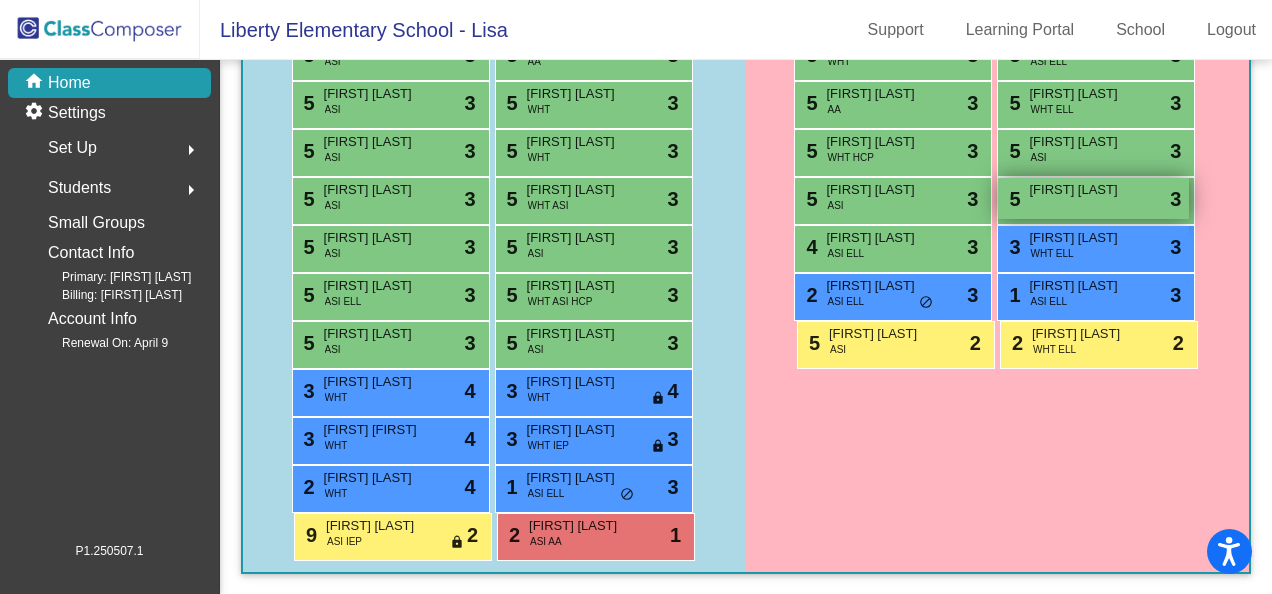 click on "[FIRST] [LAST]" at bounding box center (1079, 190) 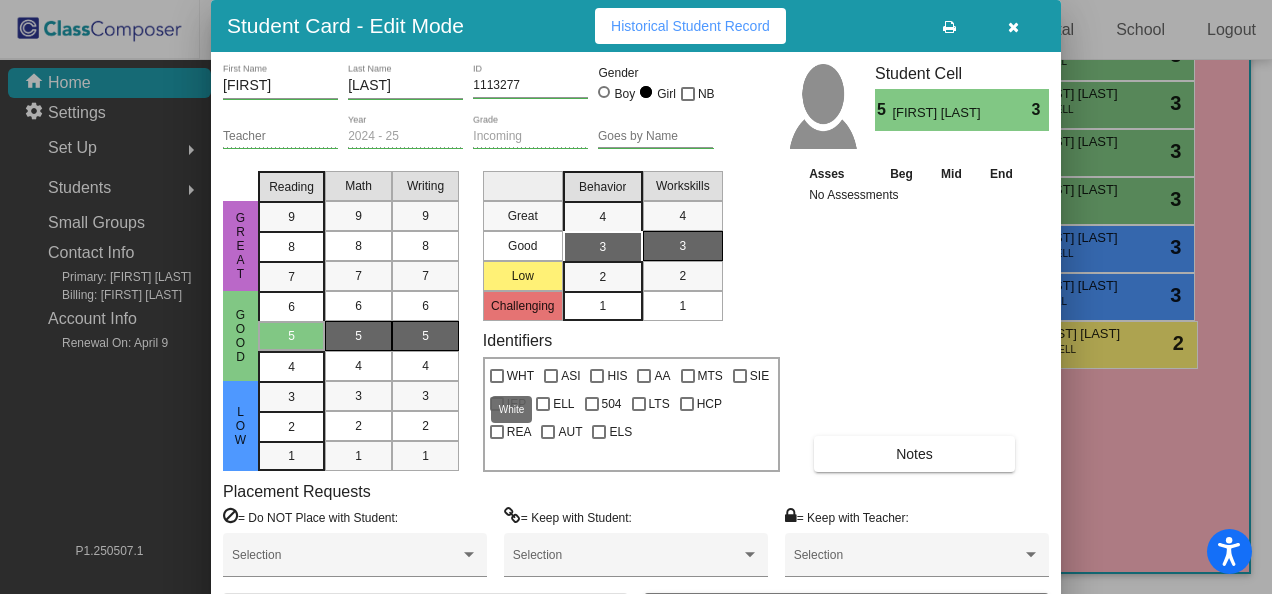 click at bounding box center (497, 376) 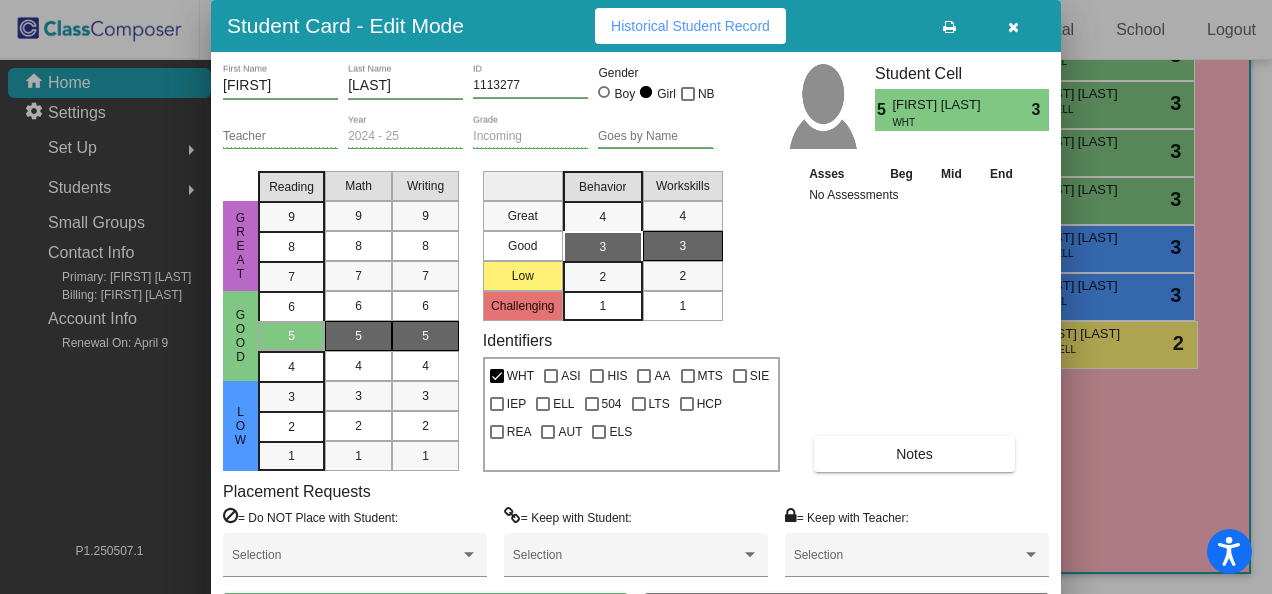 drag, startPoint x: 830, startPoint y: 21, endPoint x: 882, endPoint y: -60, distance: 96.25487 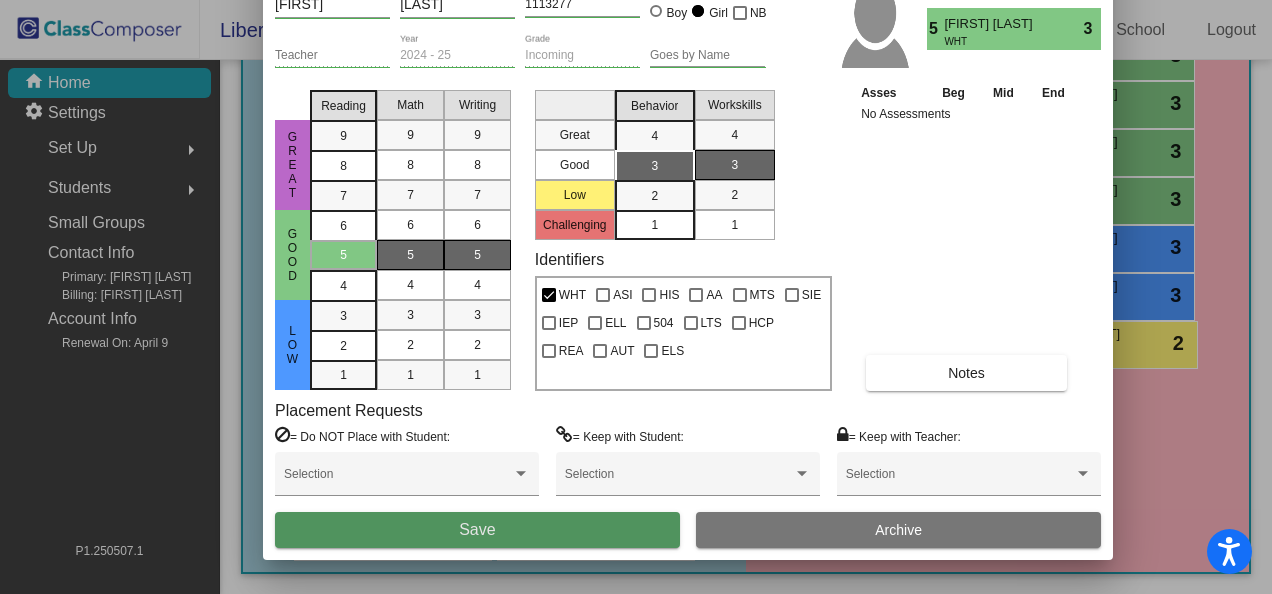 click on "Save" at bounding box center [477, 529] 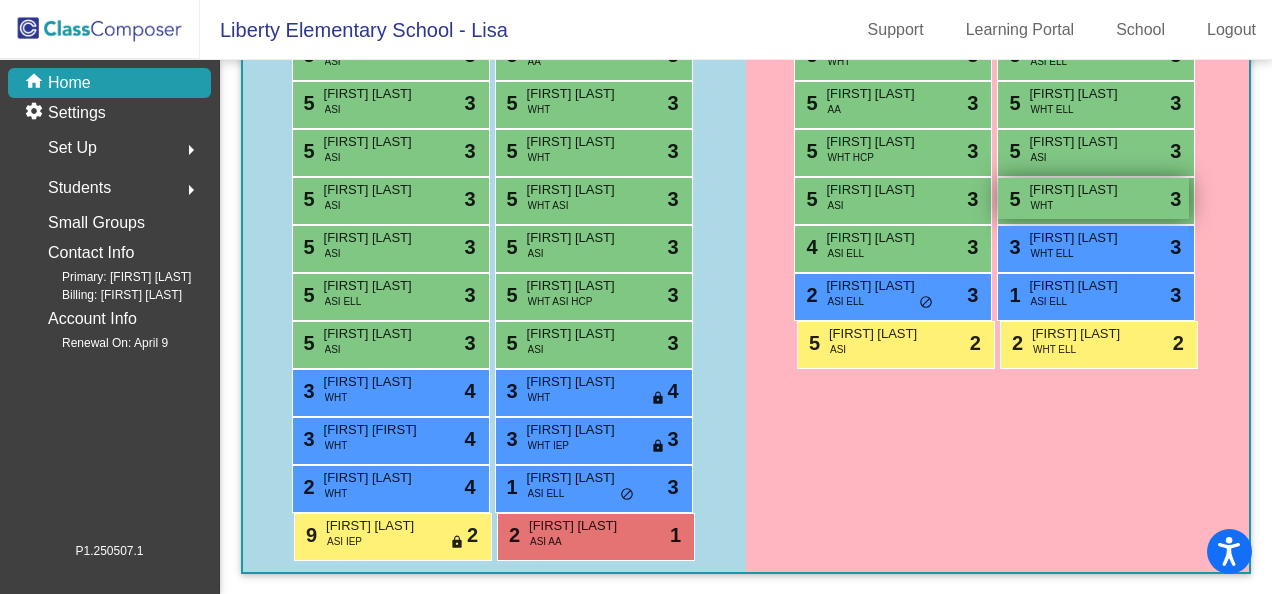 click on "[FIRST] [LAST]" at bounding box center [1079, 190] 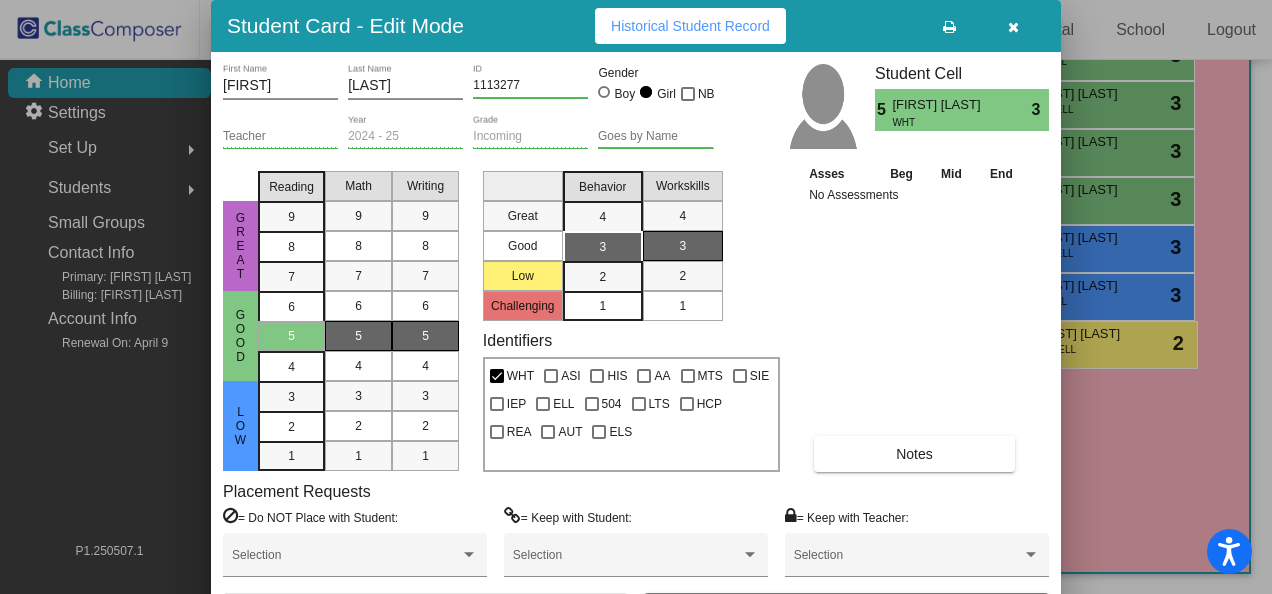 click on "Notes" at bounding box center (914, 454) 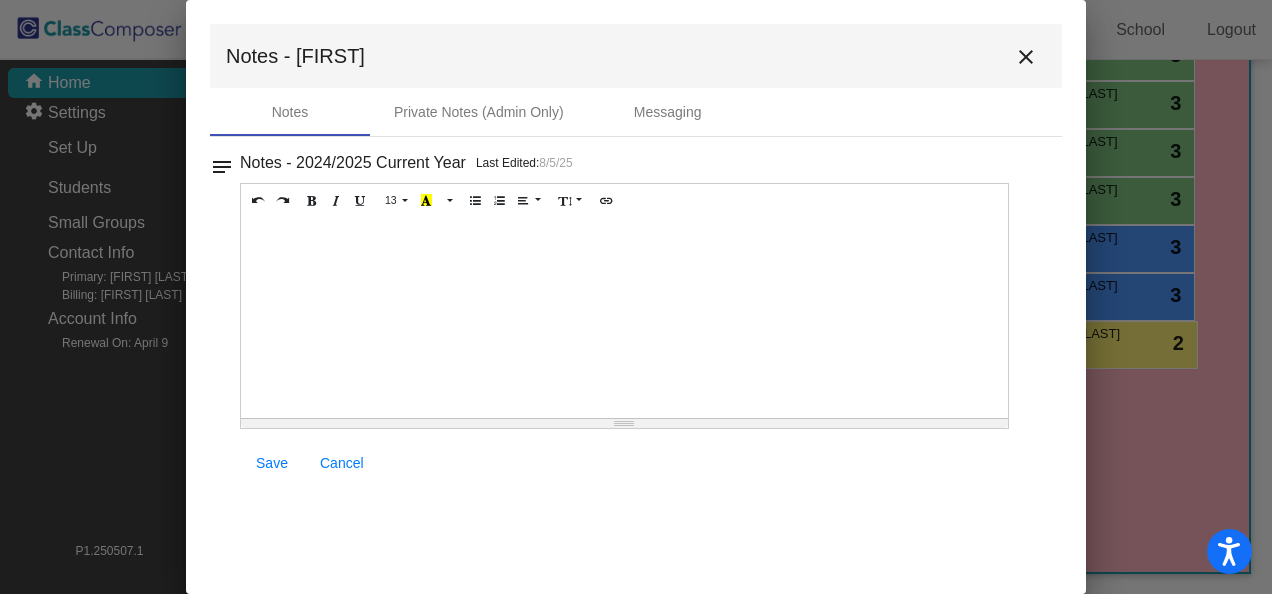 click on "close" at bounding box center [1026, 57] 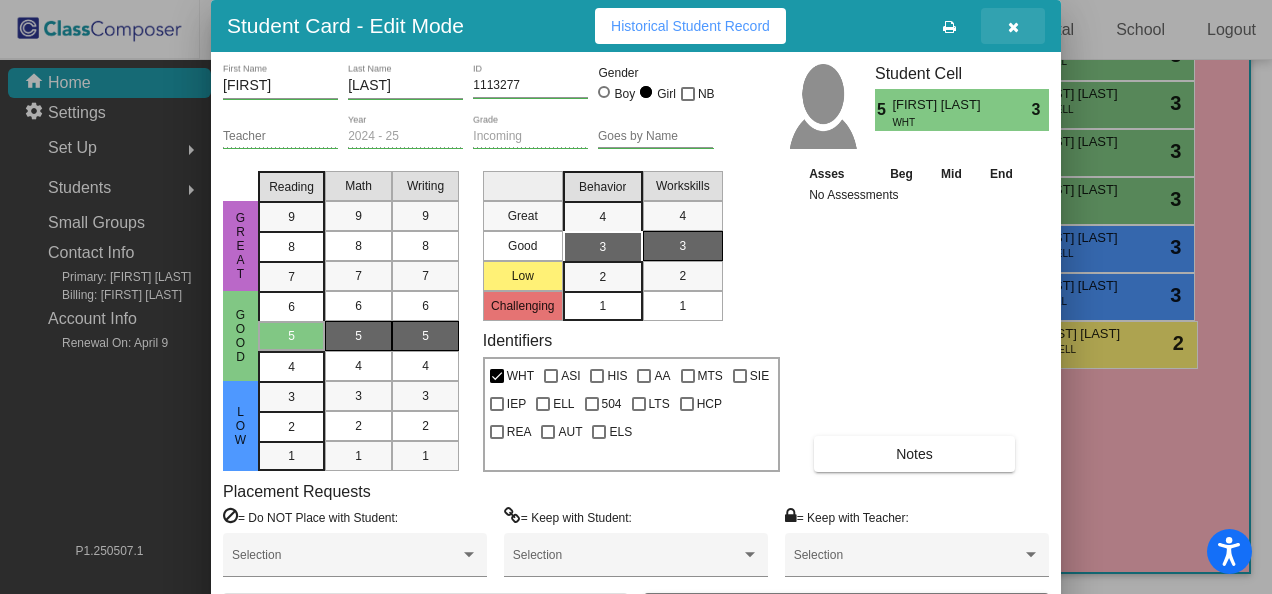 click at bounding box center (1013, 27) 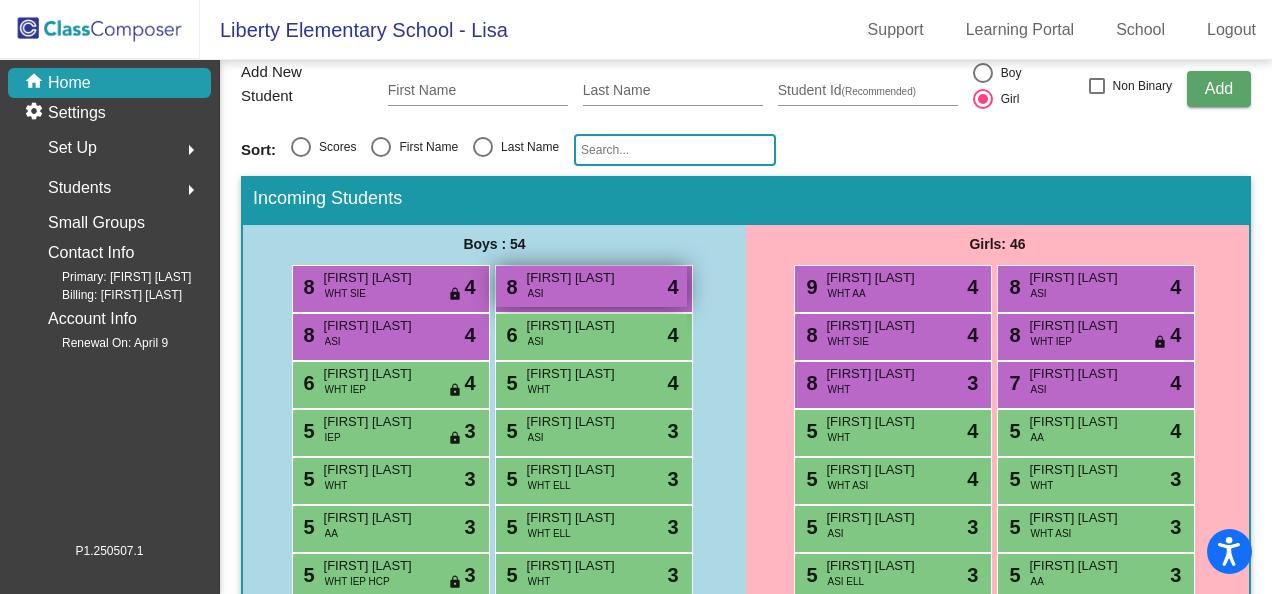 scroll, scrollTop: 0, scrollLeft: 0, axis: both 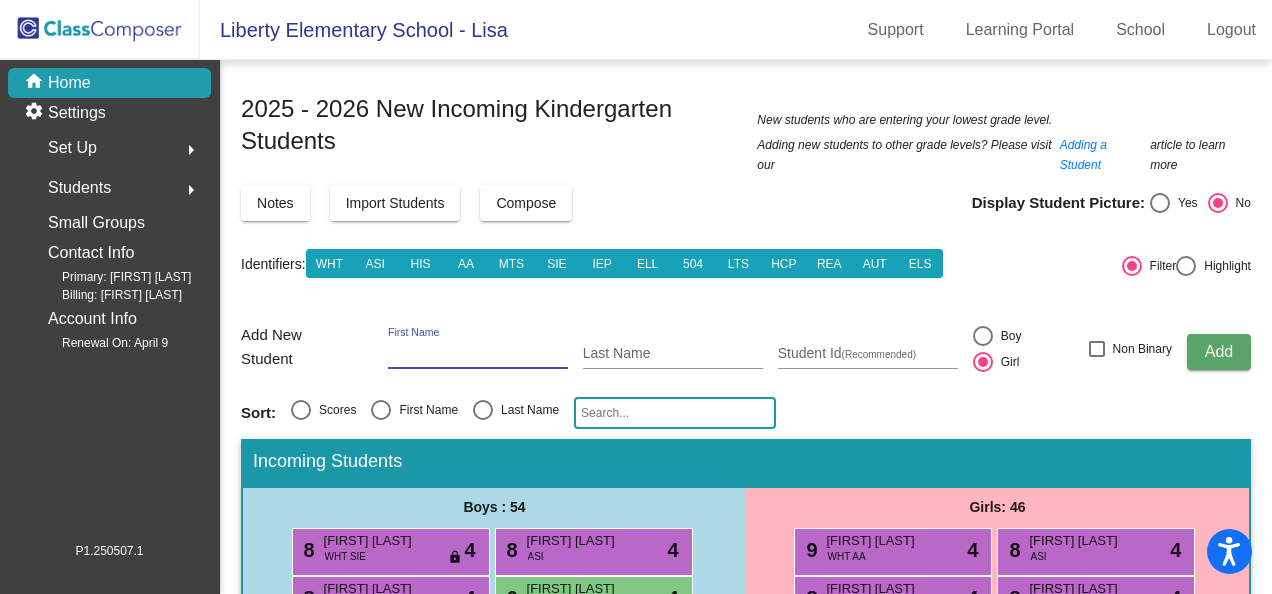 click on "First Name" at bounding box center [478, 354] 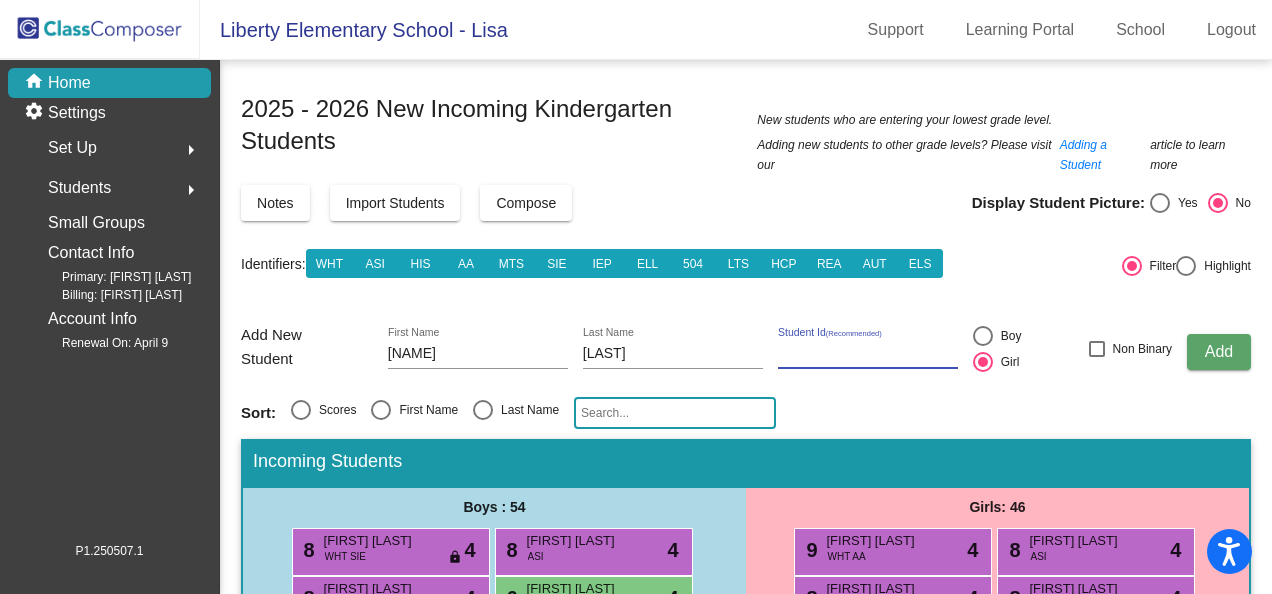click on "Student Id  (Recommended)" at bounding box center (868, 354) 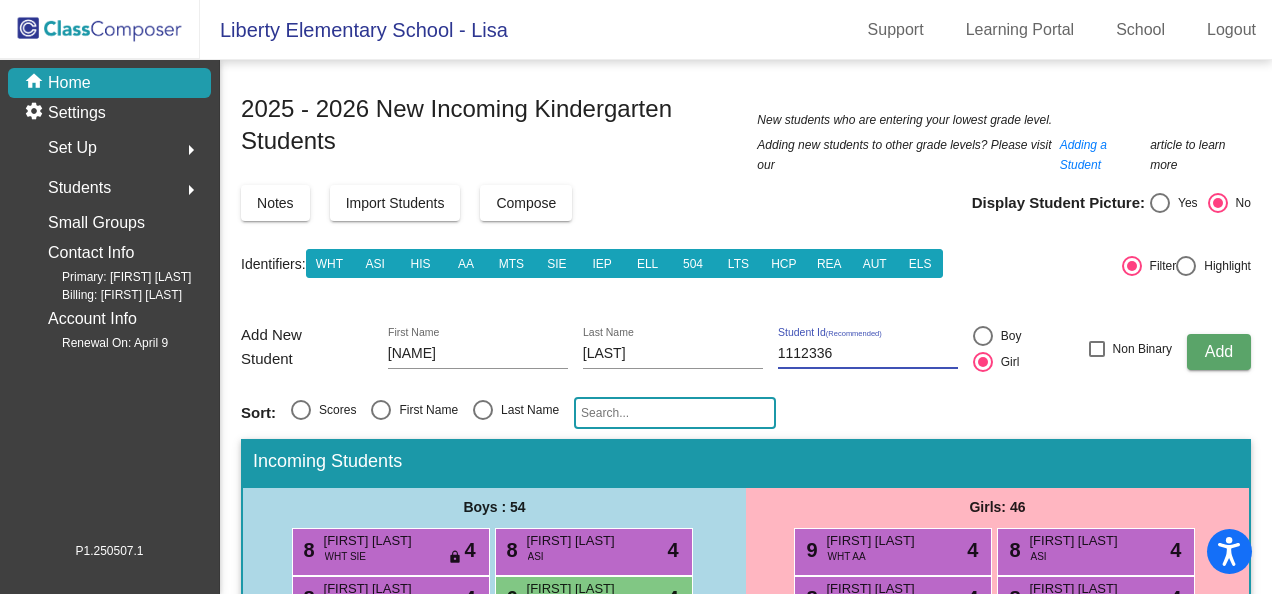 click at bounding box center [983, 336] 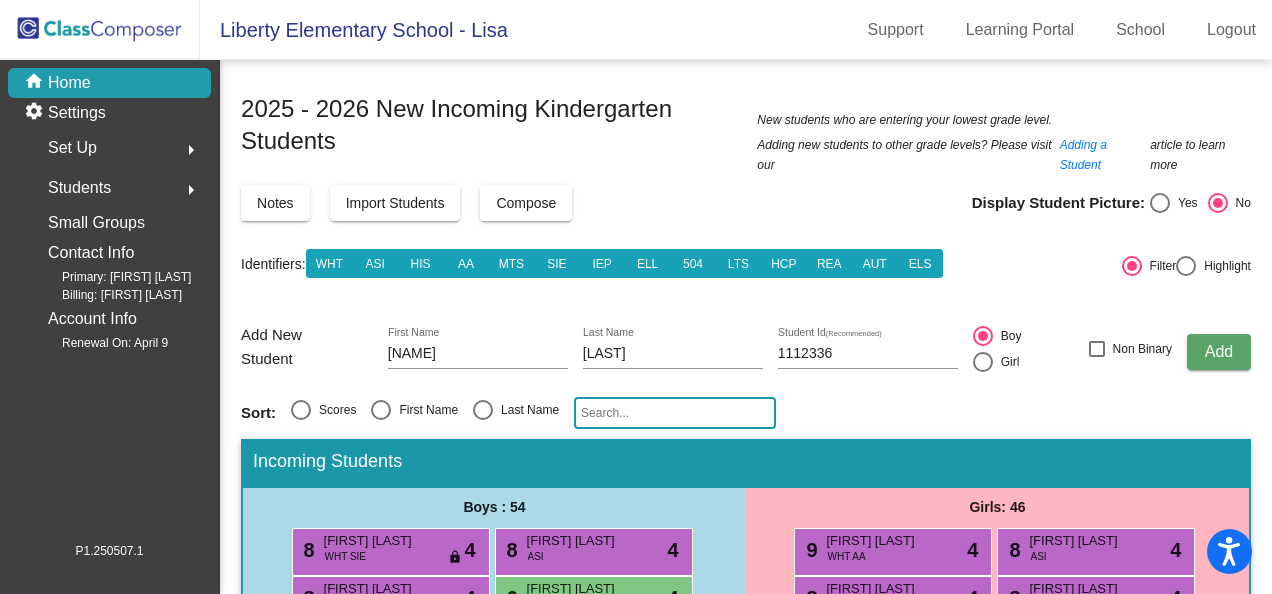 click on "Add" 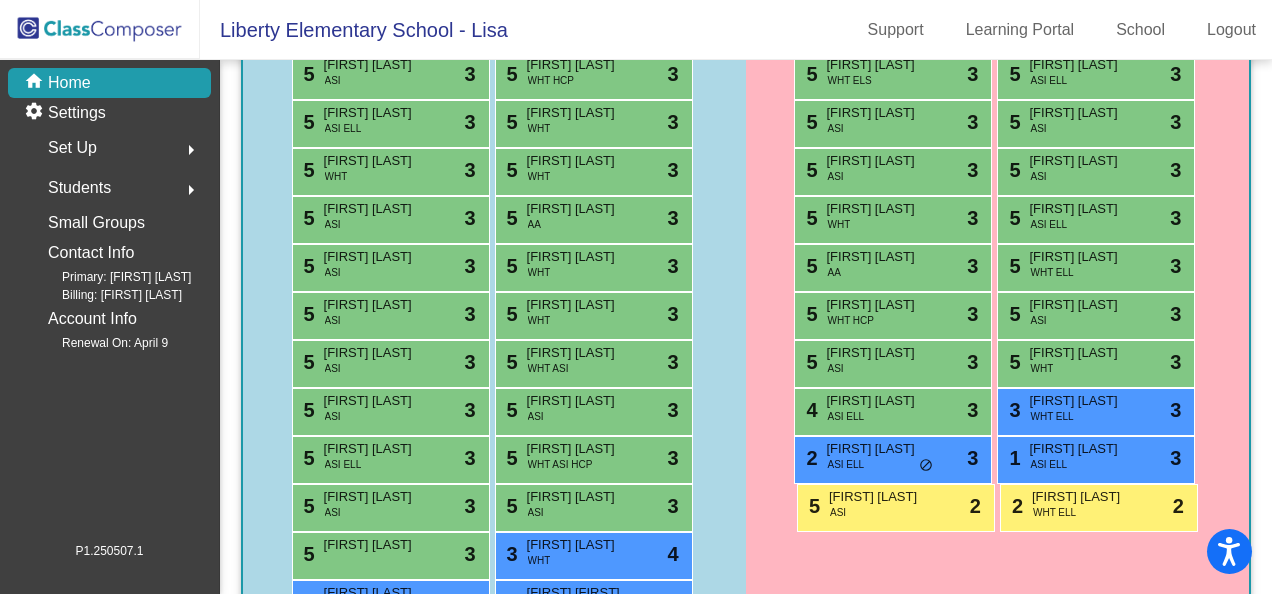 scroll, scrollTop: 1200, scrollLeft: 0, axis: vertical 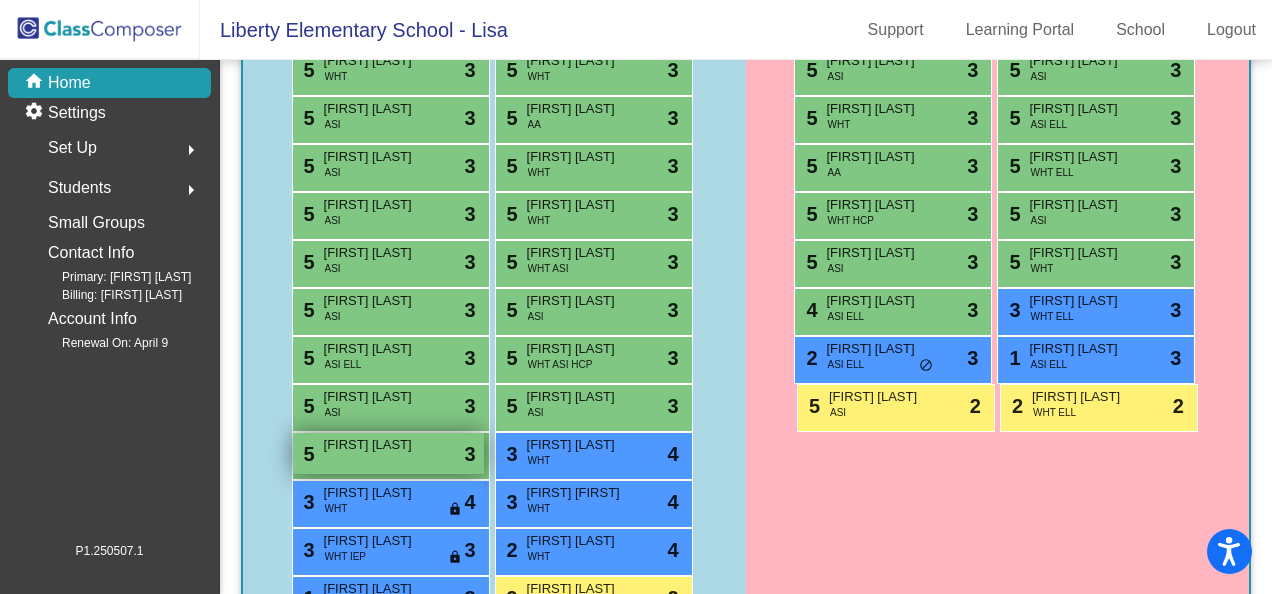 click on "[FIRST] [LAST]" at bounding box center (374, 445) 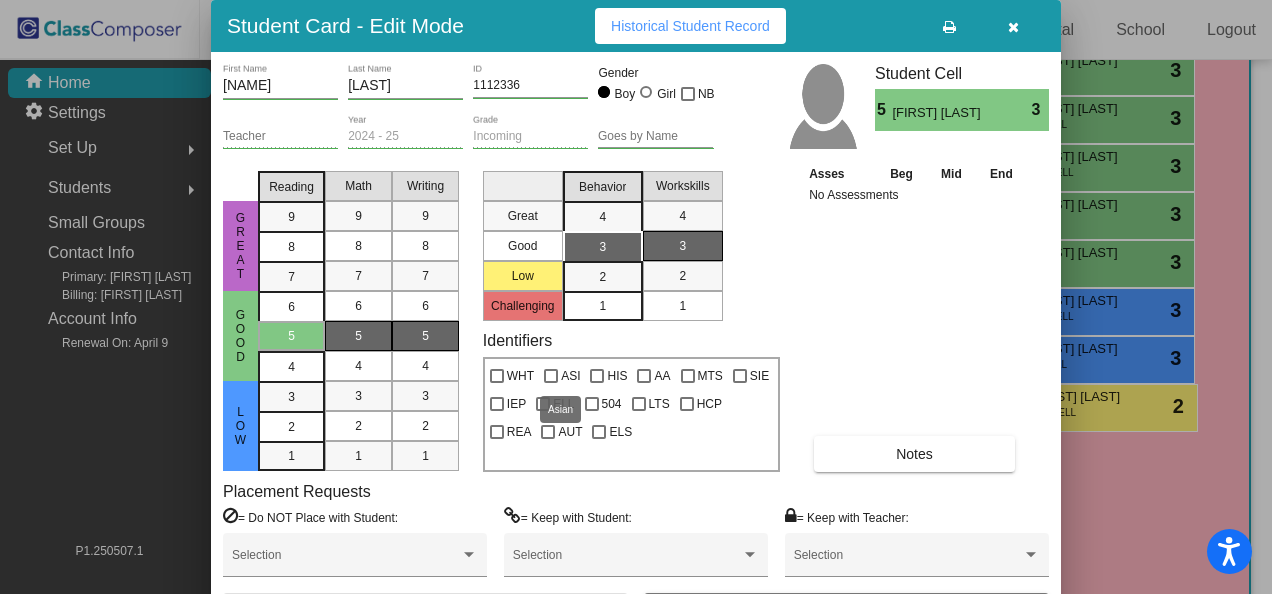 click at bounding box center (551, 376) 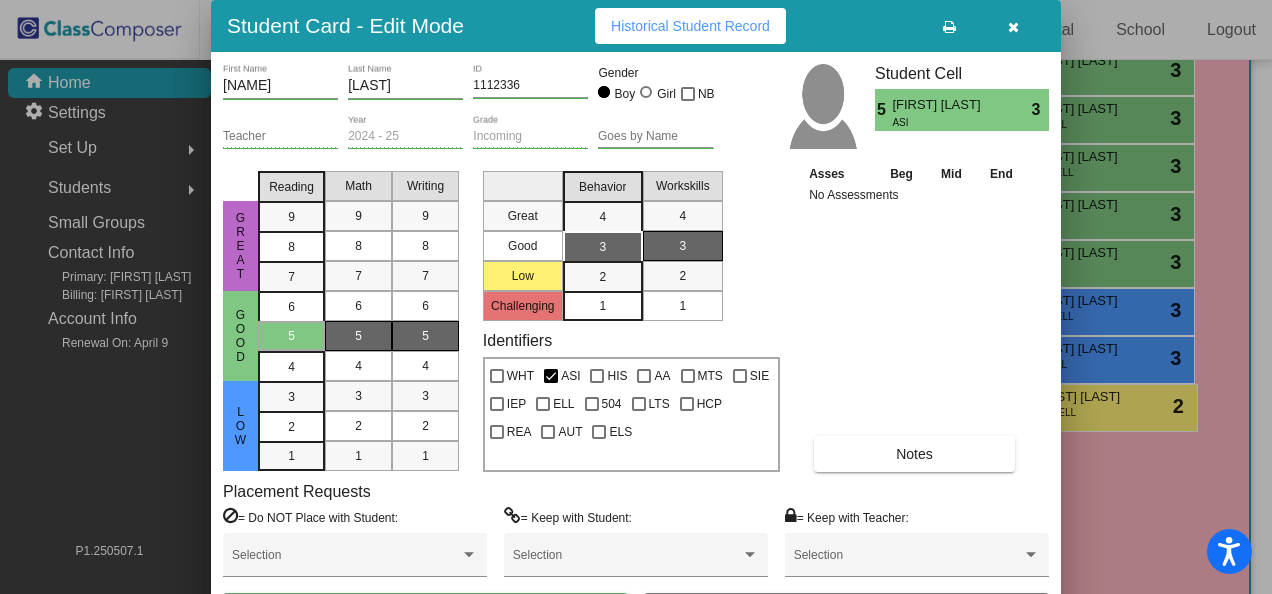drag, startPoint x: 804, startPoint y: 28, endPoint x: 913, endPoint y: -74, distance: 149.28162 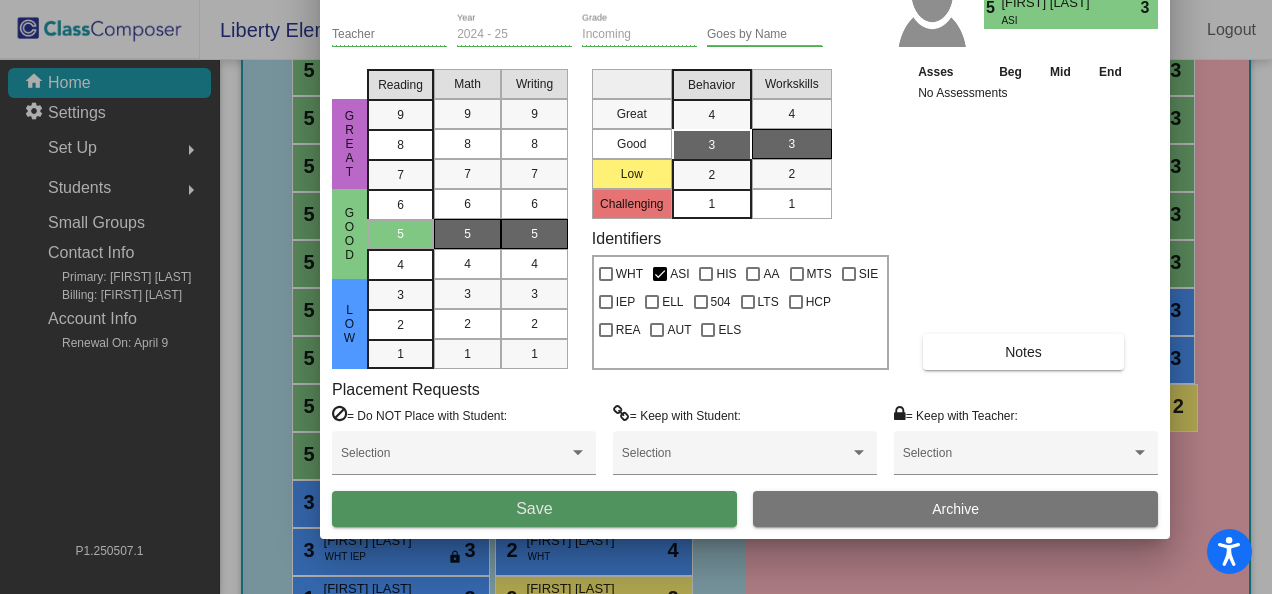 click on "Save" at bounding box center (534, 508) 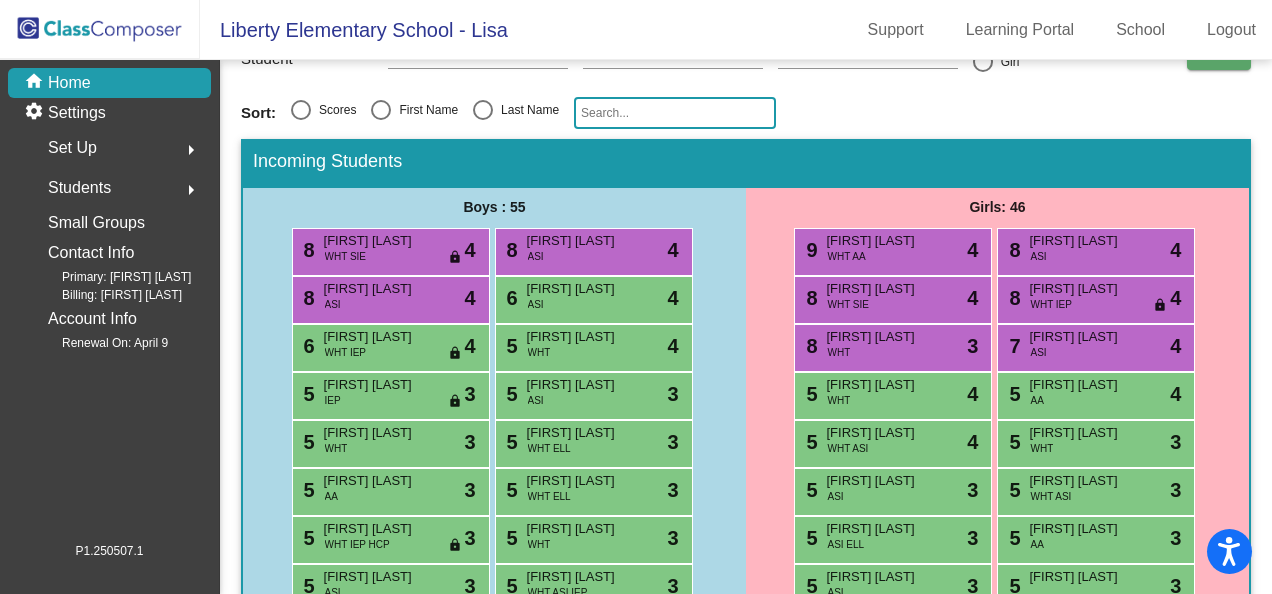 scroll, scrollTop: 0, scrollLeft: 0, axis: both 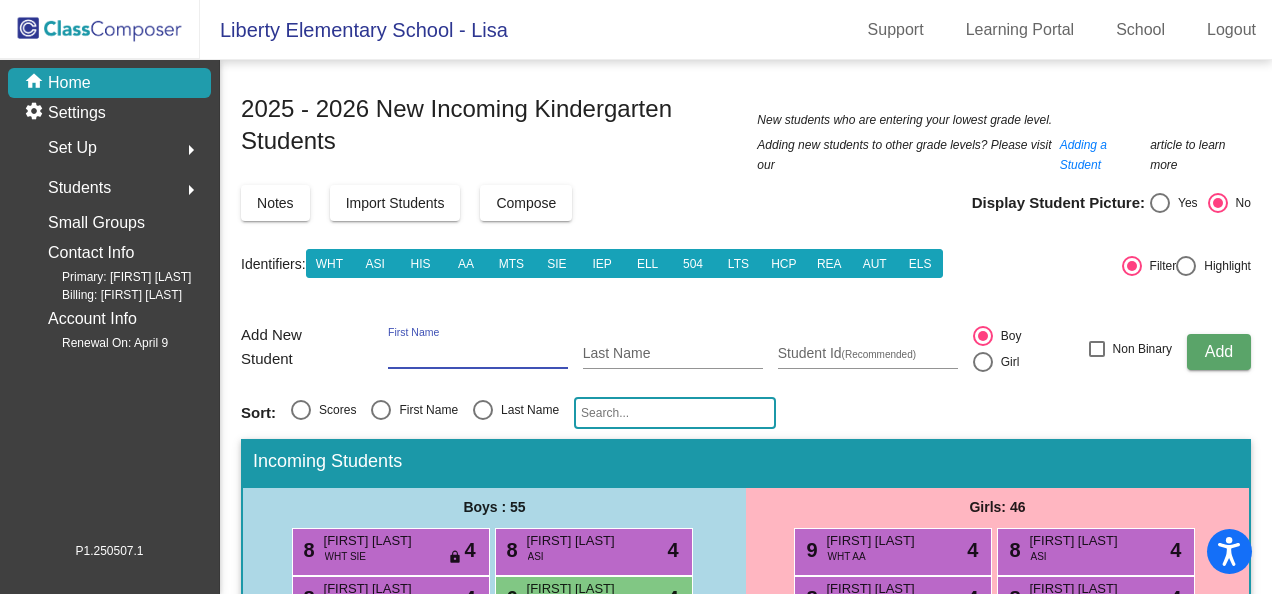 click on "First Name" at bounding box center [478, 354] 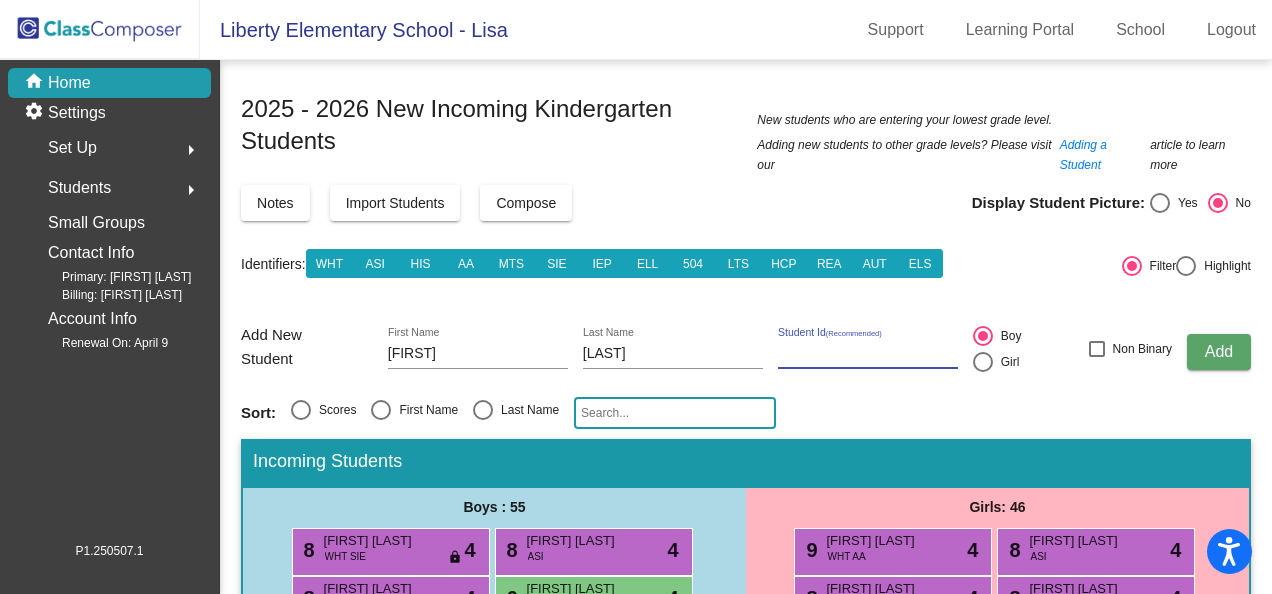 click on "Student Id  (Recommended)" at bounding box center (868, 354) 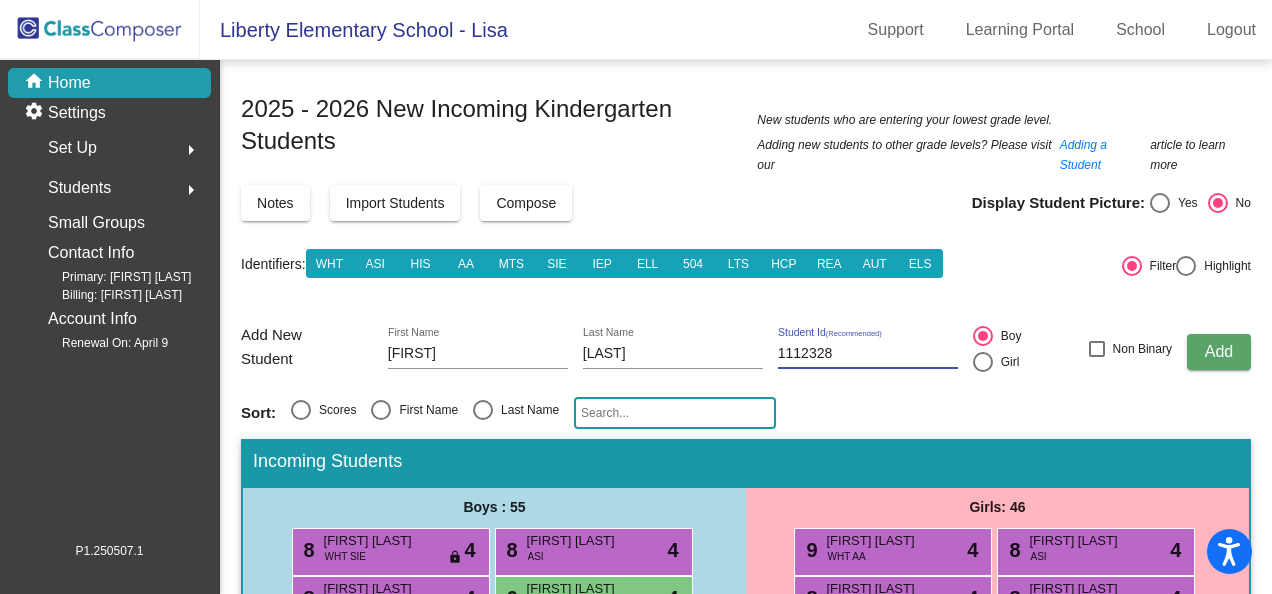 click at bounding box center [983, 362] 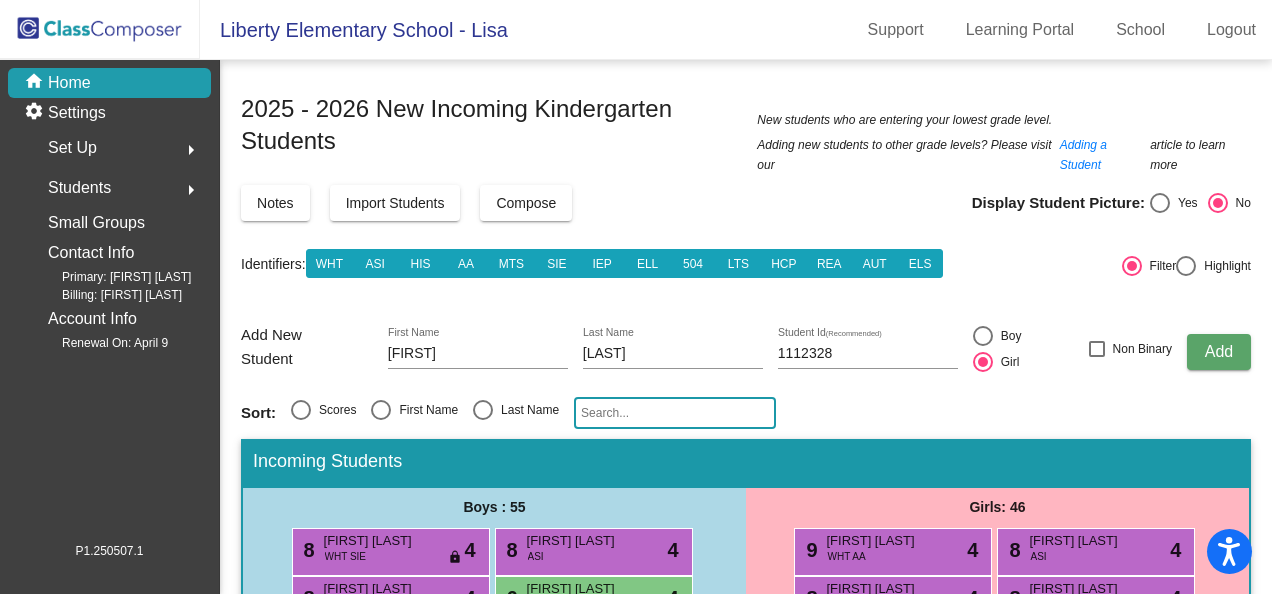 click on "Add" 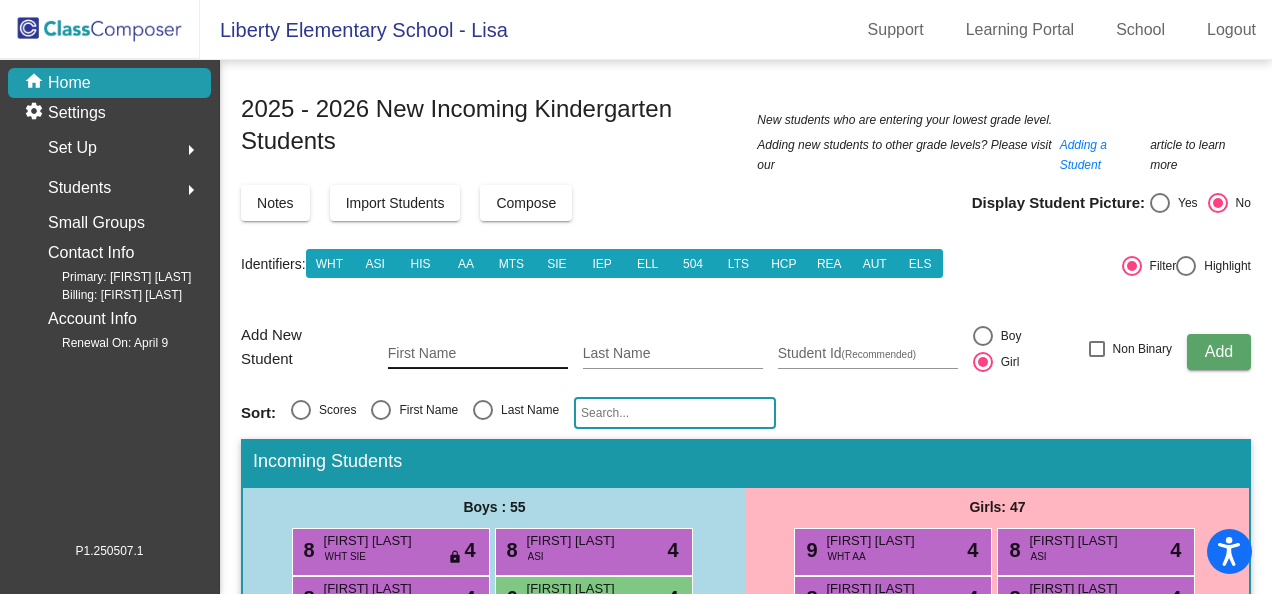 click on "First Name" at bounding box center [478, 354] 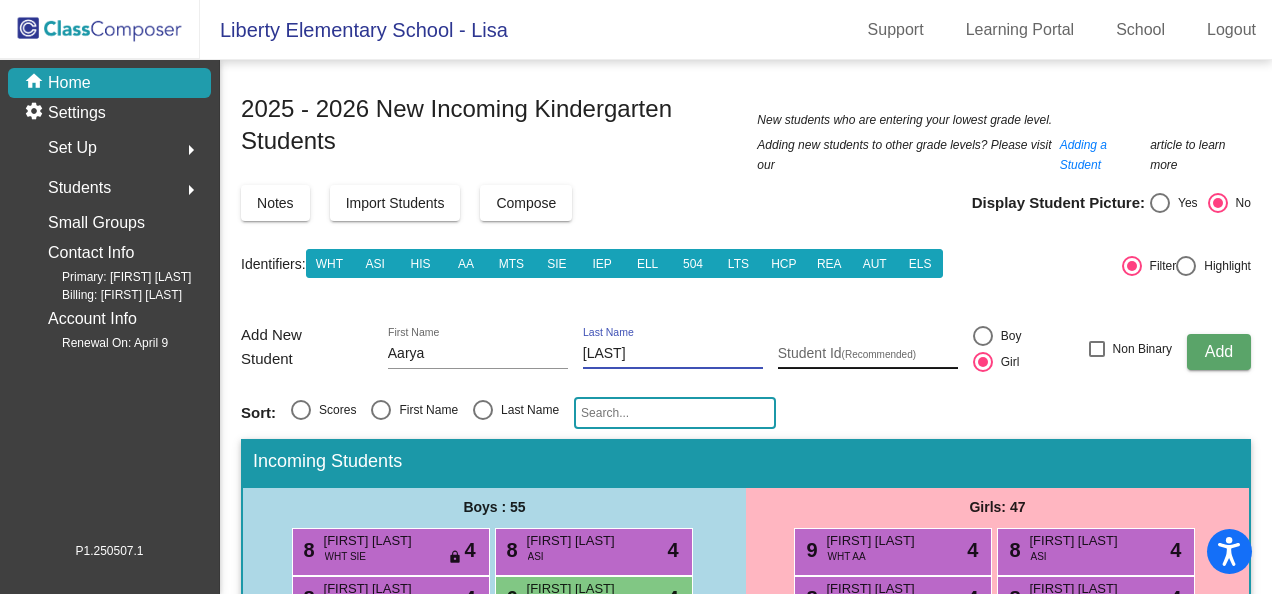click on "Student Id  (Recommended)" at bounding box center (868, 354) 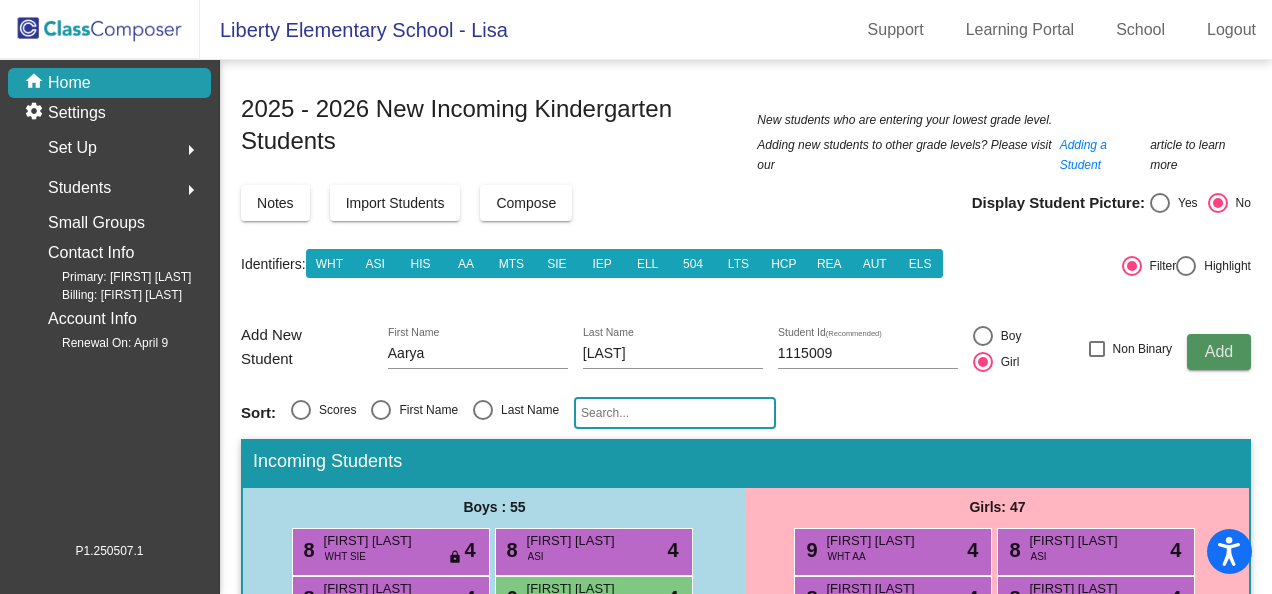 click on "Add" 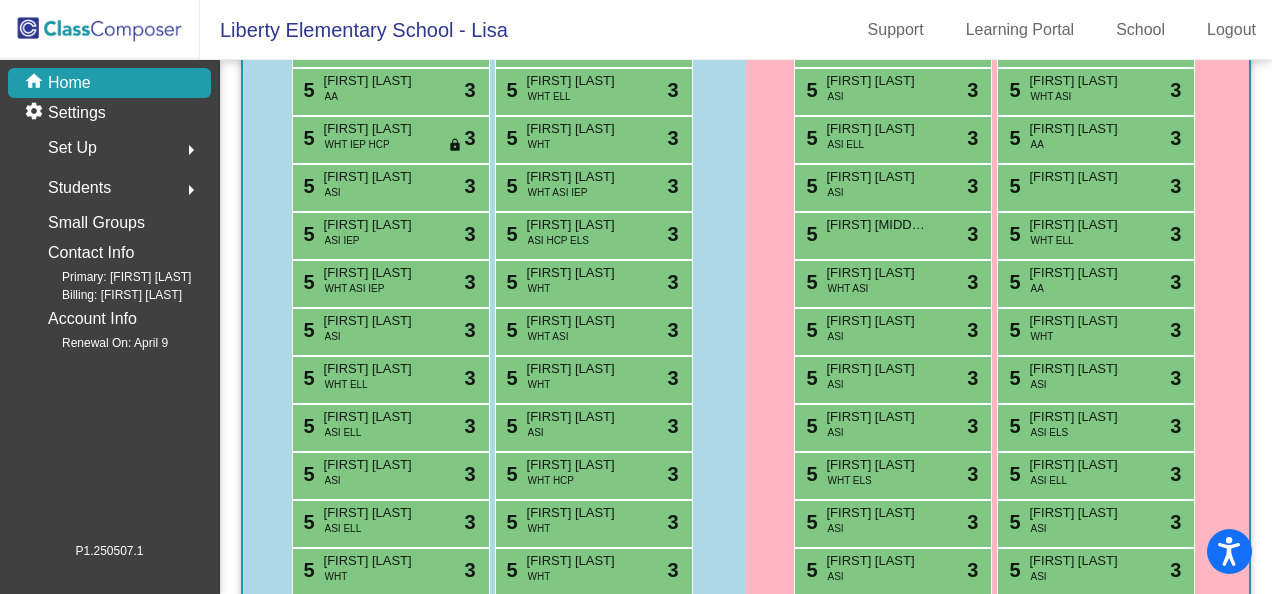 scroll, scrollTop: 1000, scrollLeft: 0, axis: vertical 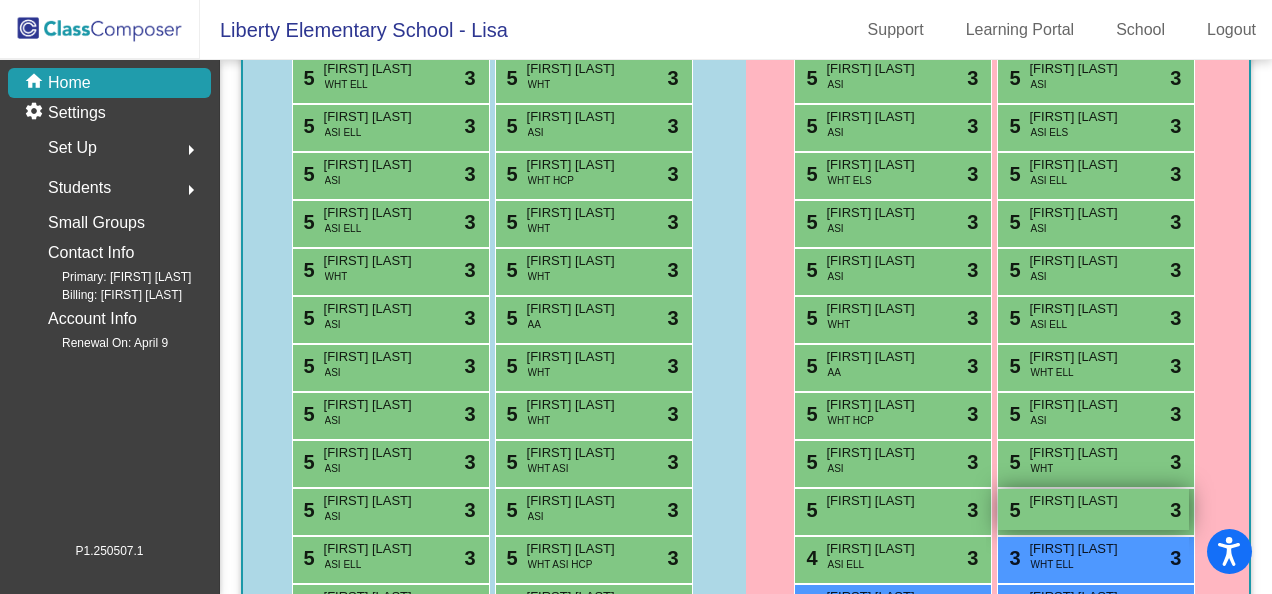 click on "[FIRST] [LAST]" at bounding box center [1079, 501] 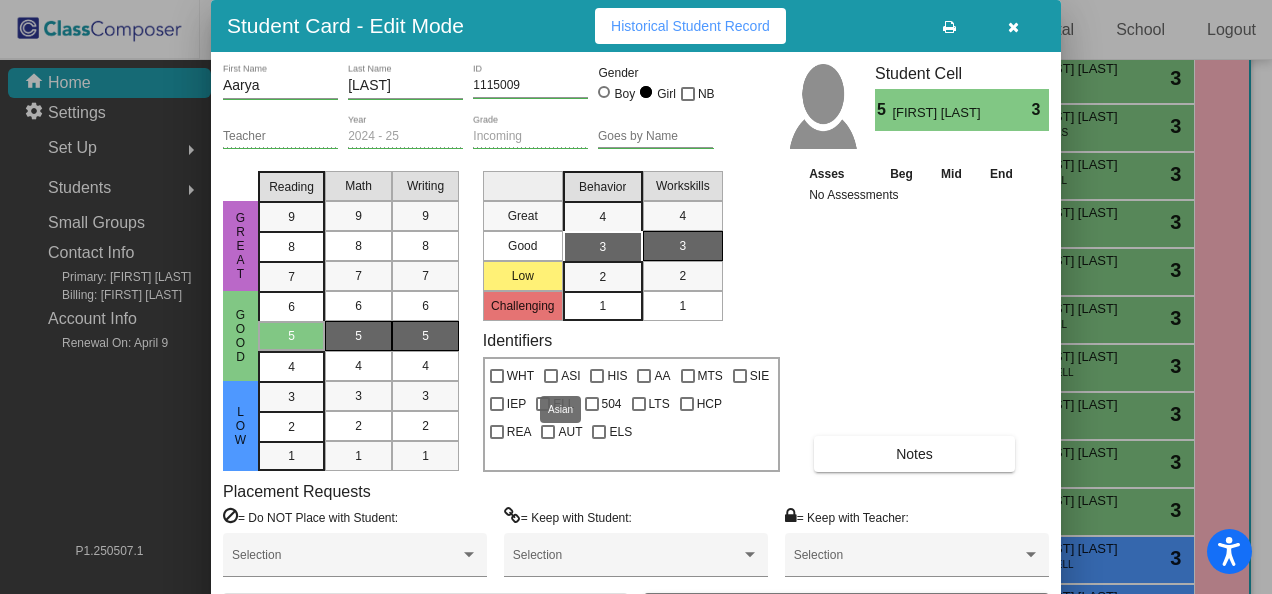 click at bounding box center (551, 376) 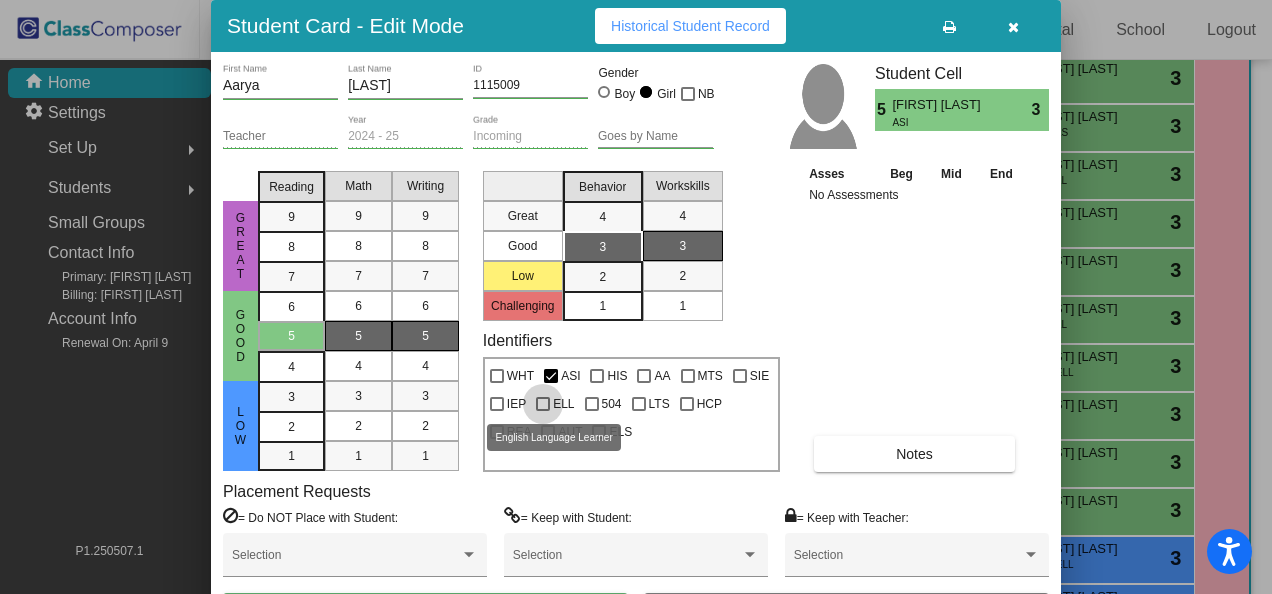 click at bounding box center [543, 404] 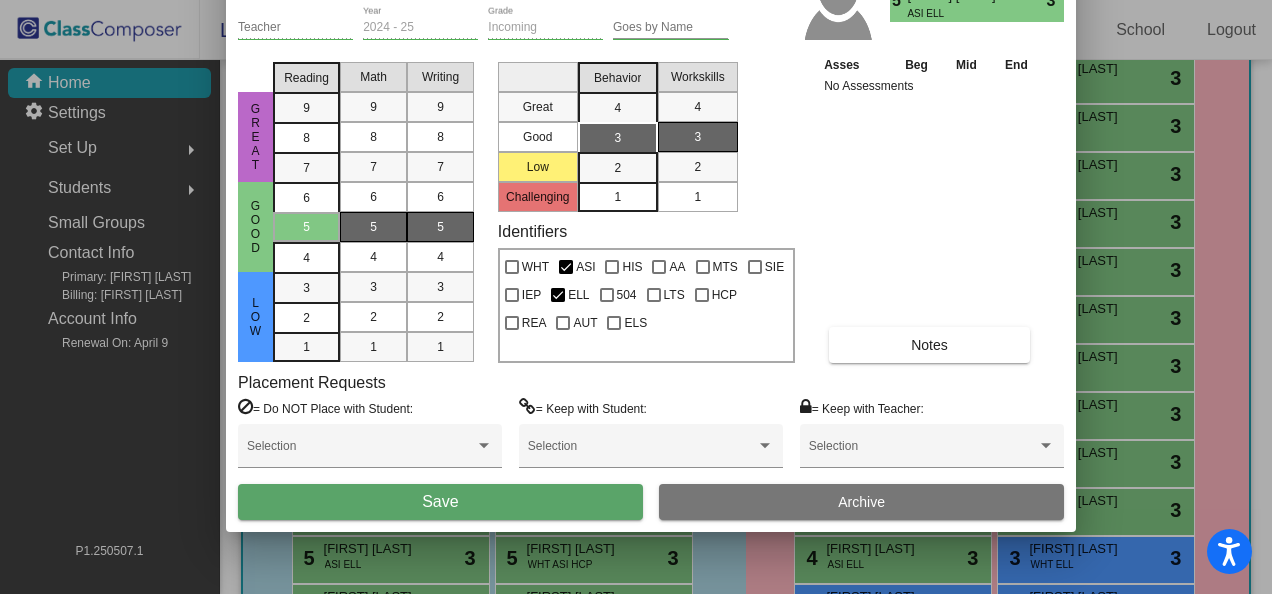drag, startPoint x: 802, startPoint y: 35, endPoint x: 817, endPoint y: -74, distance: 110.02727 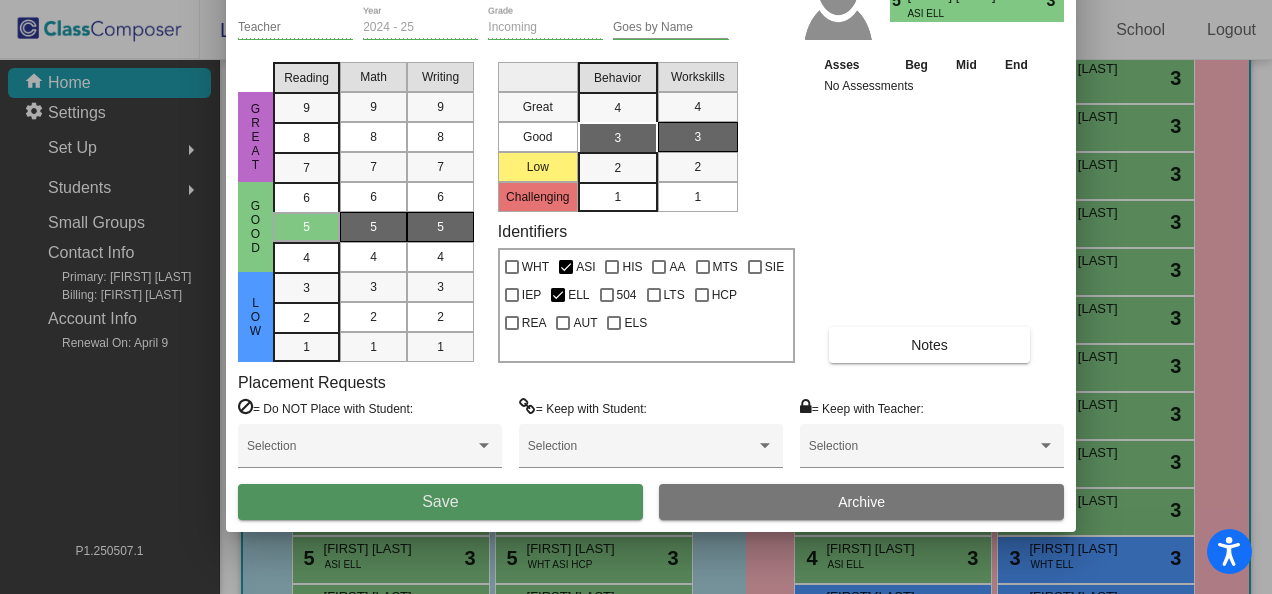 click on "Save" at bounding box center [440, 502] 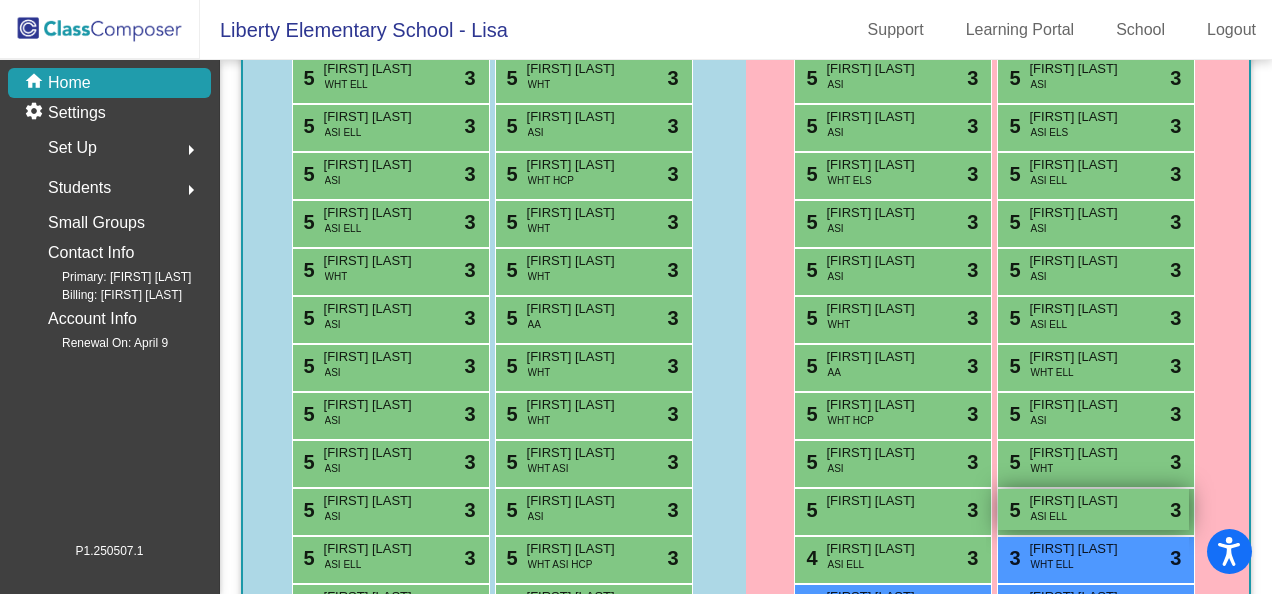 click on "ASI ELL" at bounding box center (1048, 516) 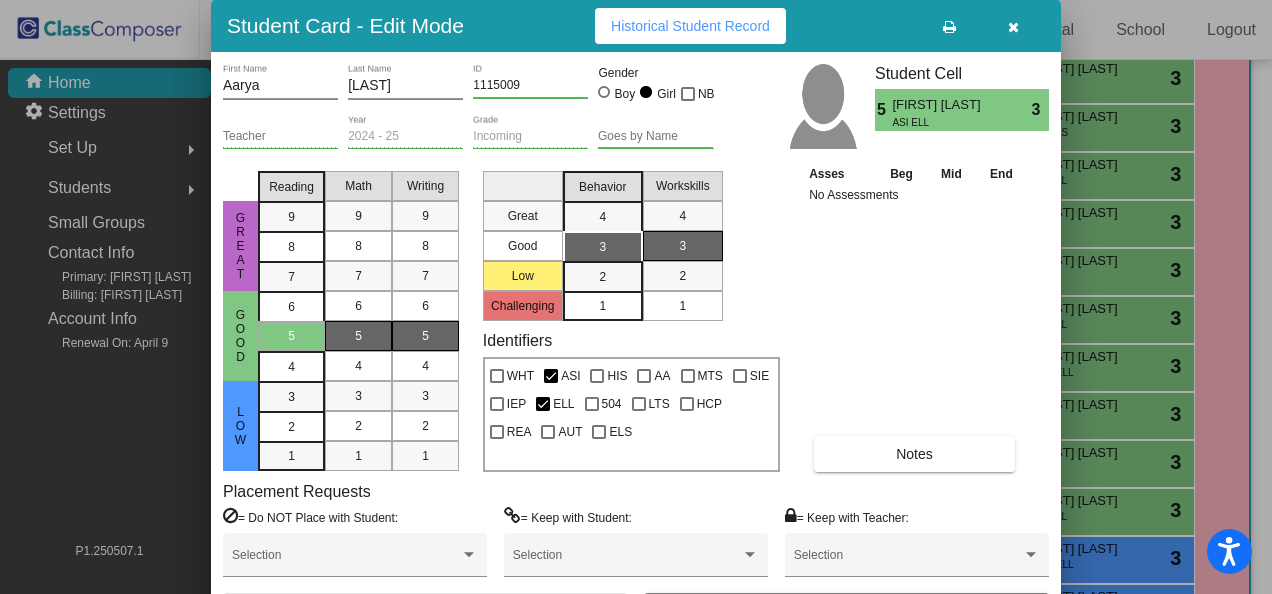 click on "Notes" at bounding box center (914, 454) 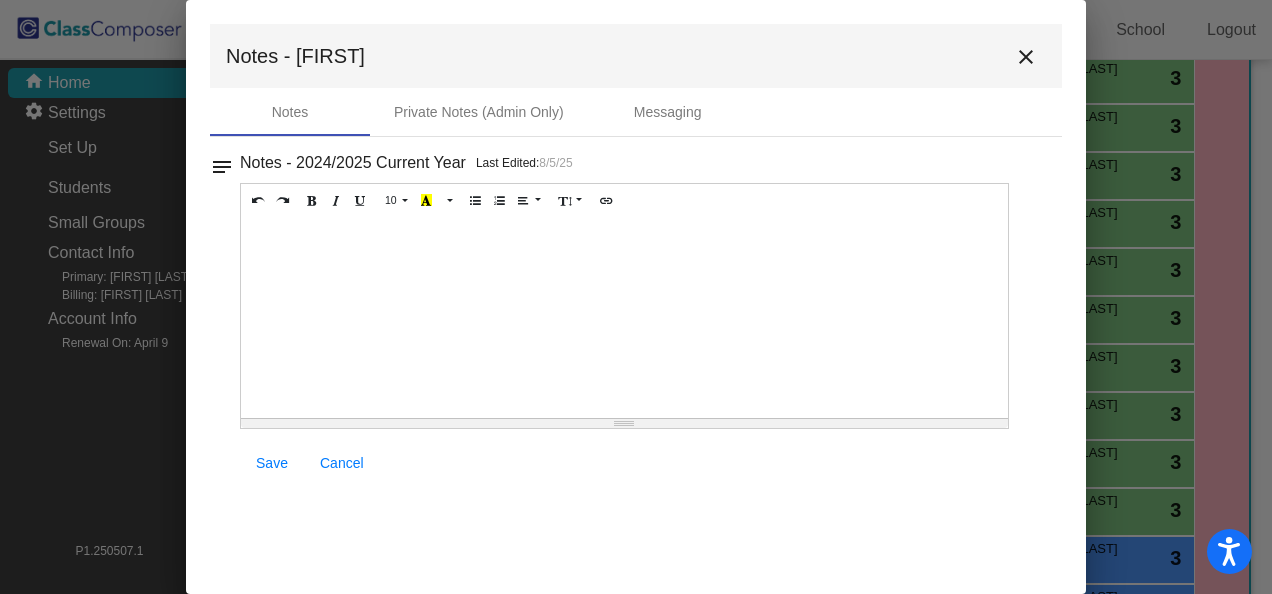 click at bounding box center [624, 318] 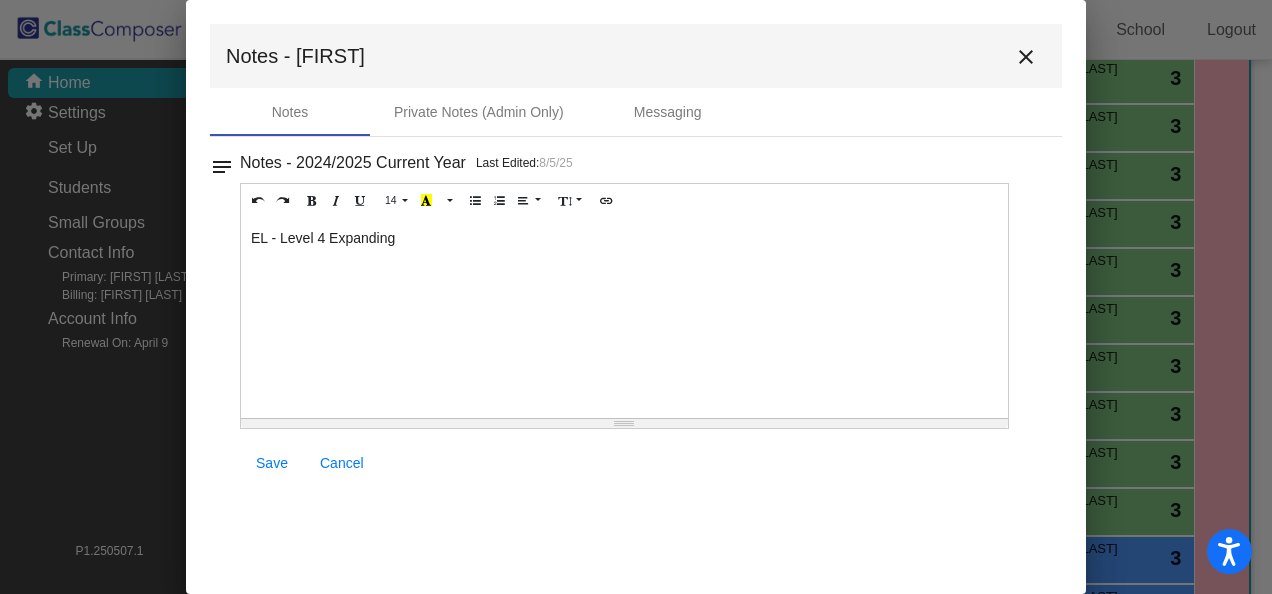 click on "Save" at bounding box center [272, 463] 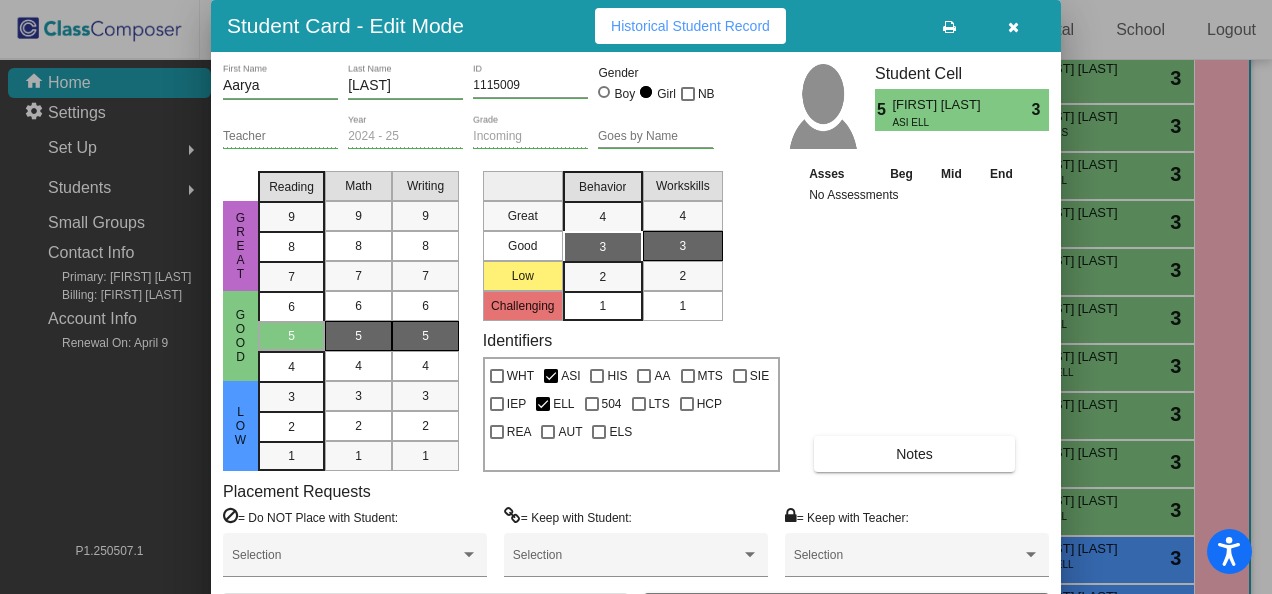 click at bounding box center (1013, 27) 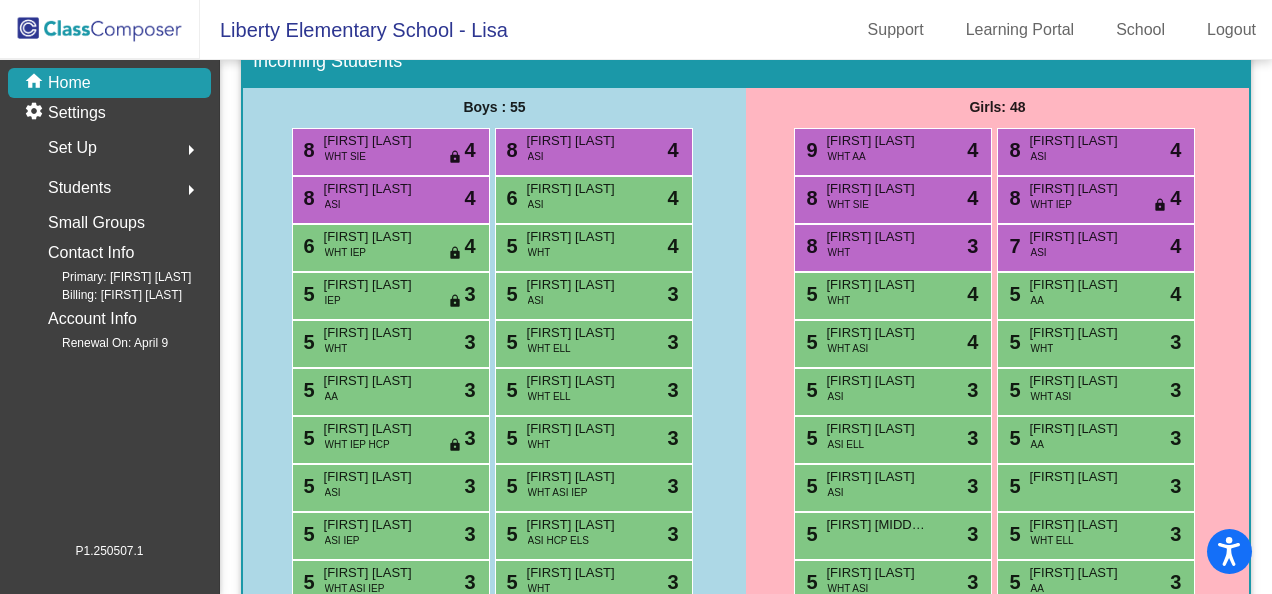 scroll, scrollTop: 0, scrollLeft: 0, axis: both 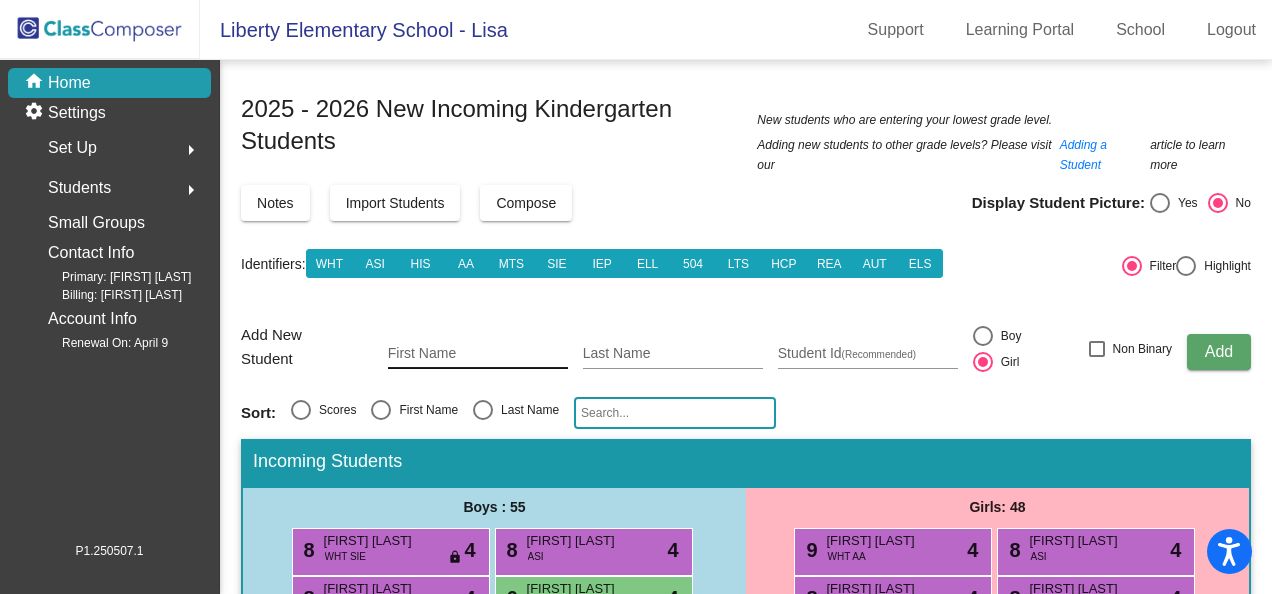 click on "First Name" at bounding box center [478, 354] 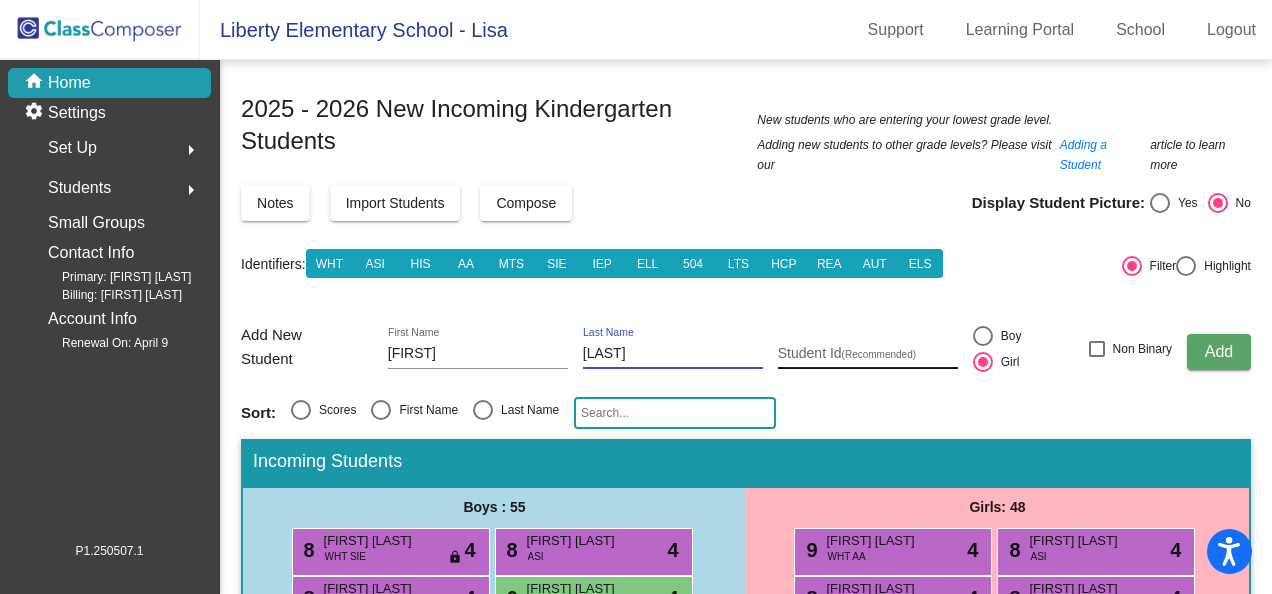 click on "Student Id  (Recommended)" at bounding box center (868, 354) 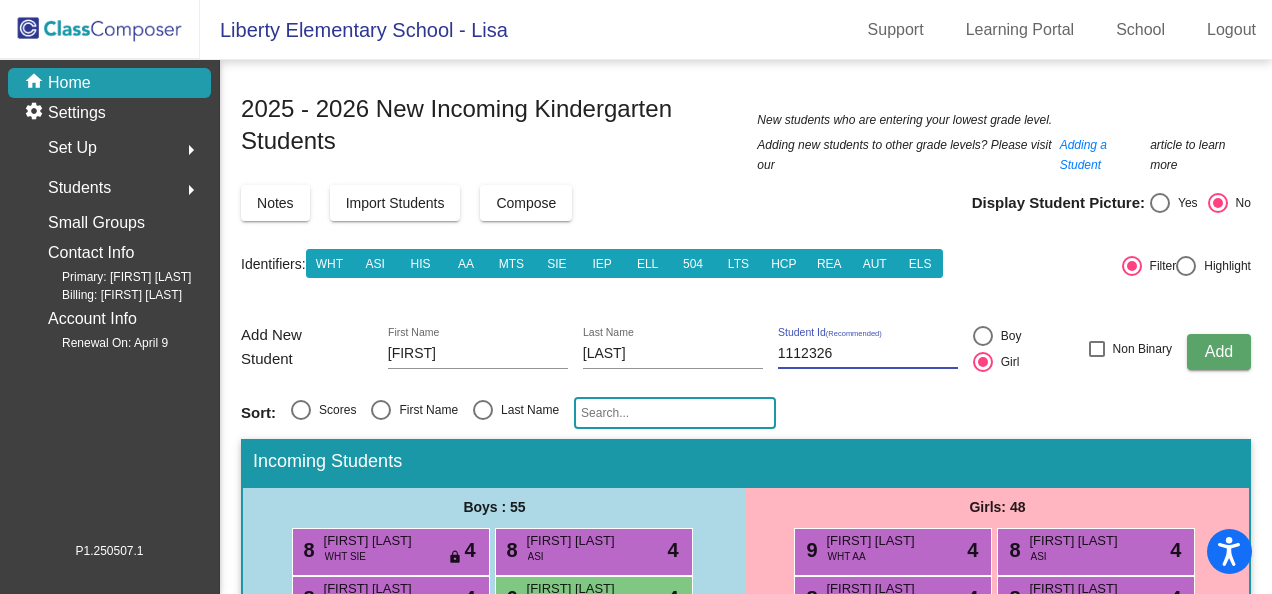 click on "Add" 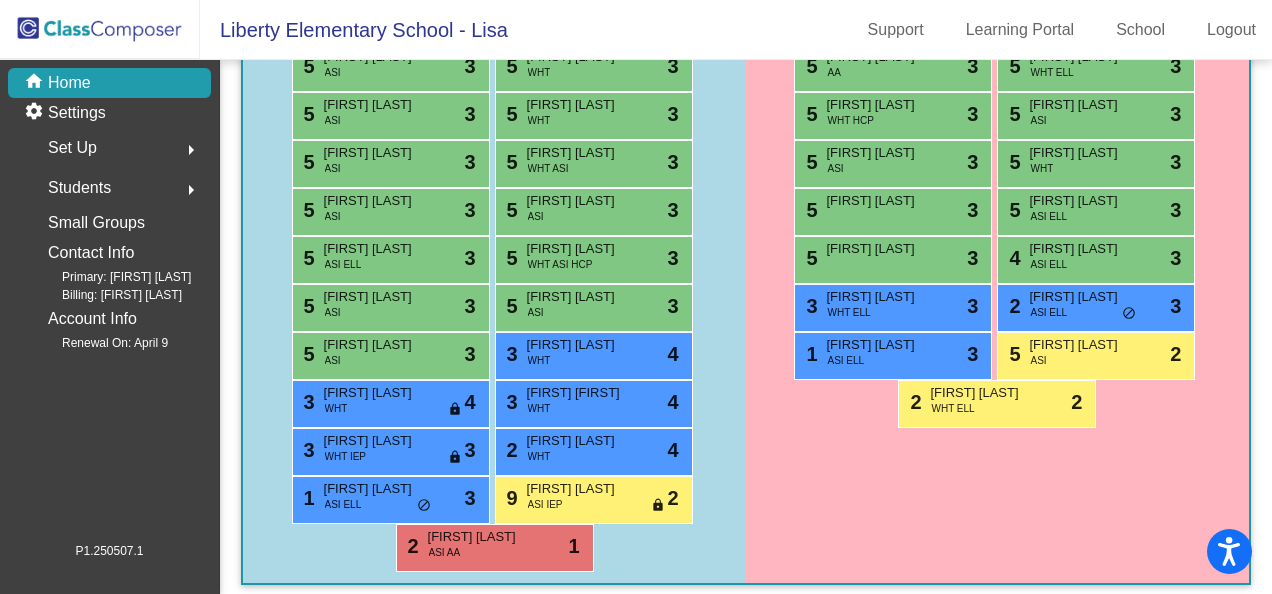 scroll, scrollTop: 1100, scrollLeft: 0, axis: vertical 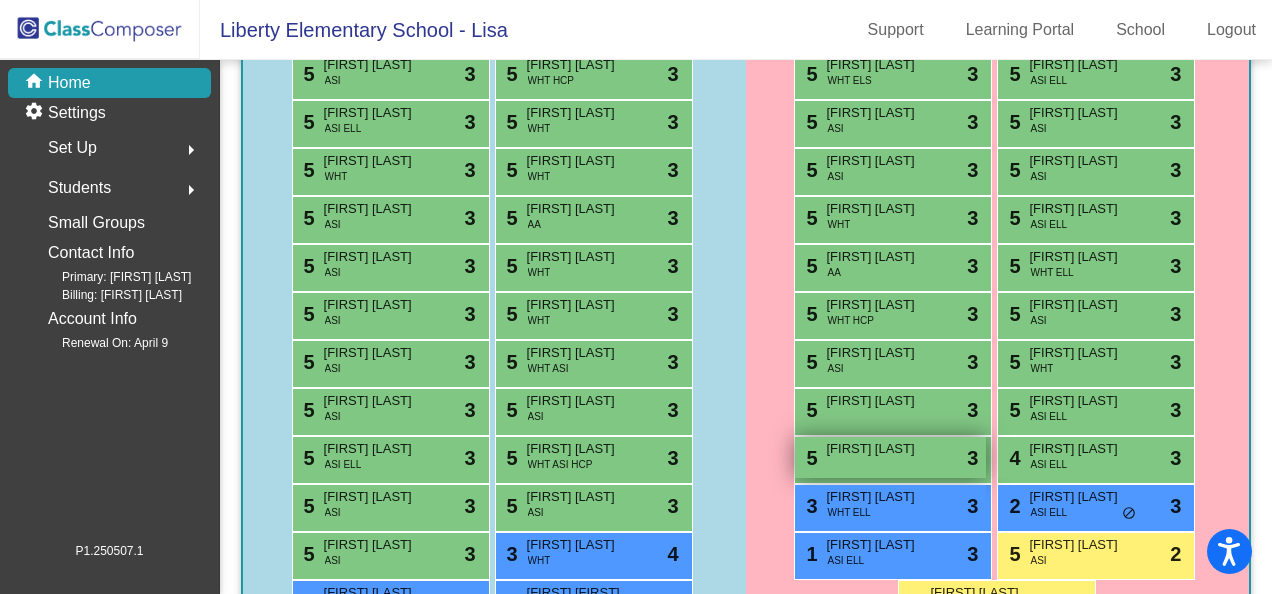 click on "[FIRST] [LAST]" at bounding box center (876, 449) 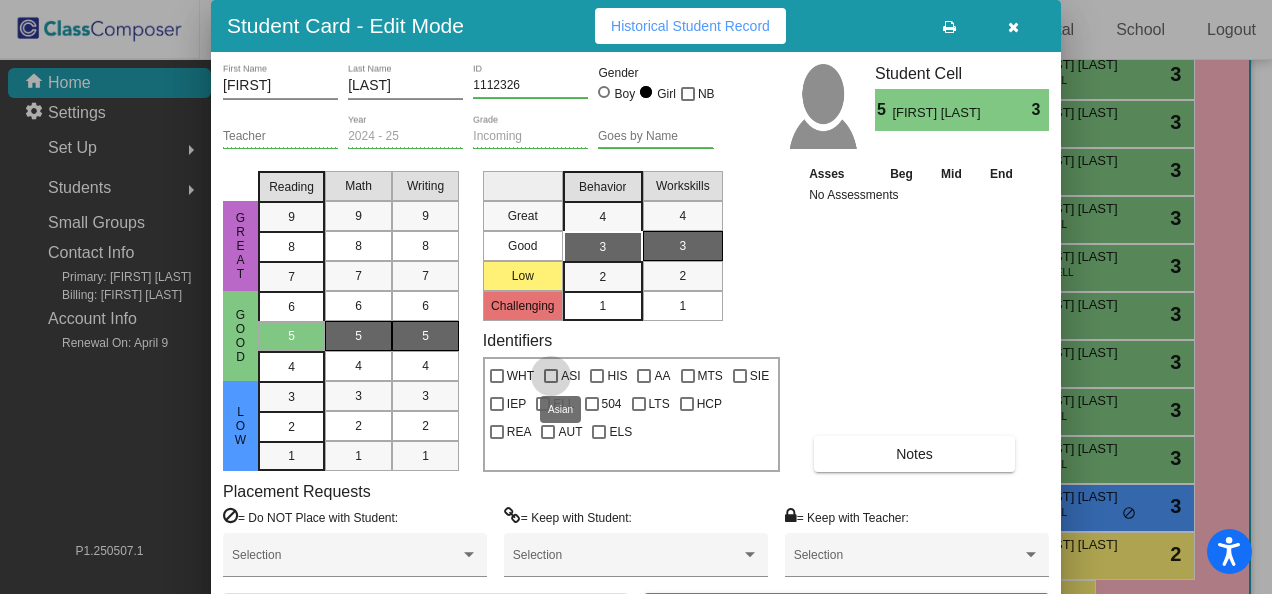 click at bounding box center (551, 376) 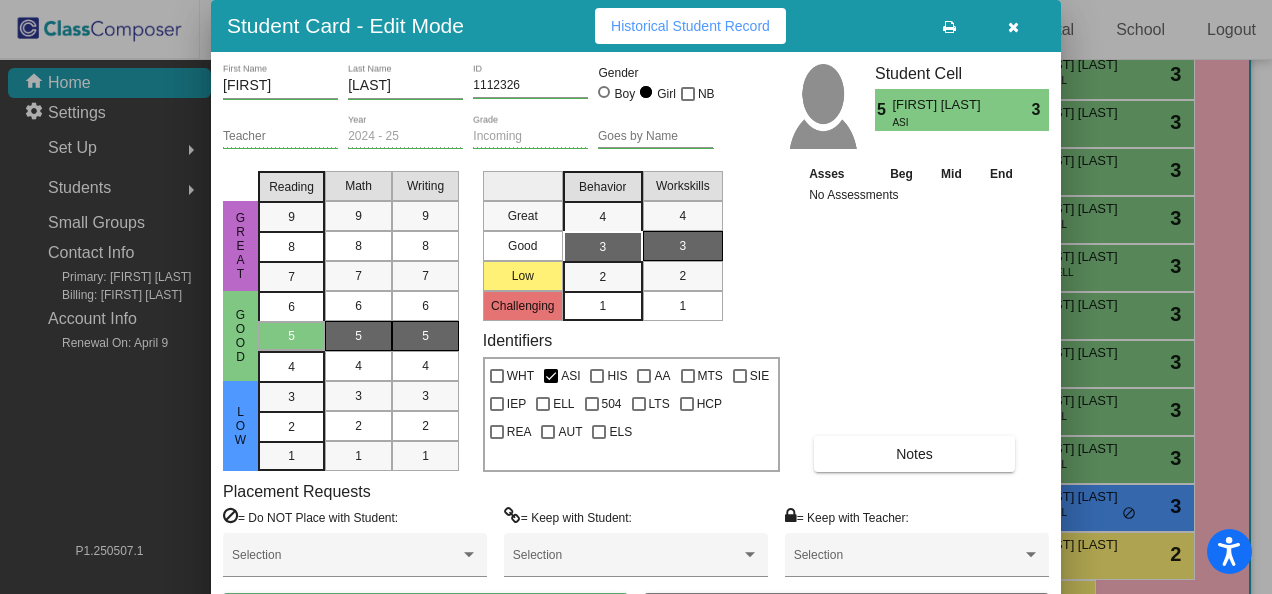 drag, startPoint x: 804, startPoint y: 34, endPoint x: 831, endPoint y: -23, distance: 63.07139 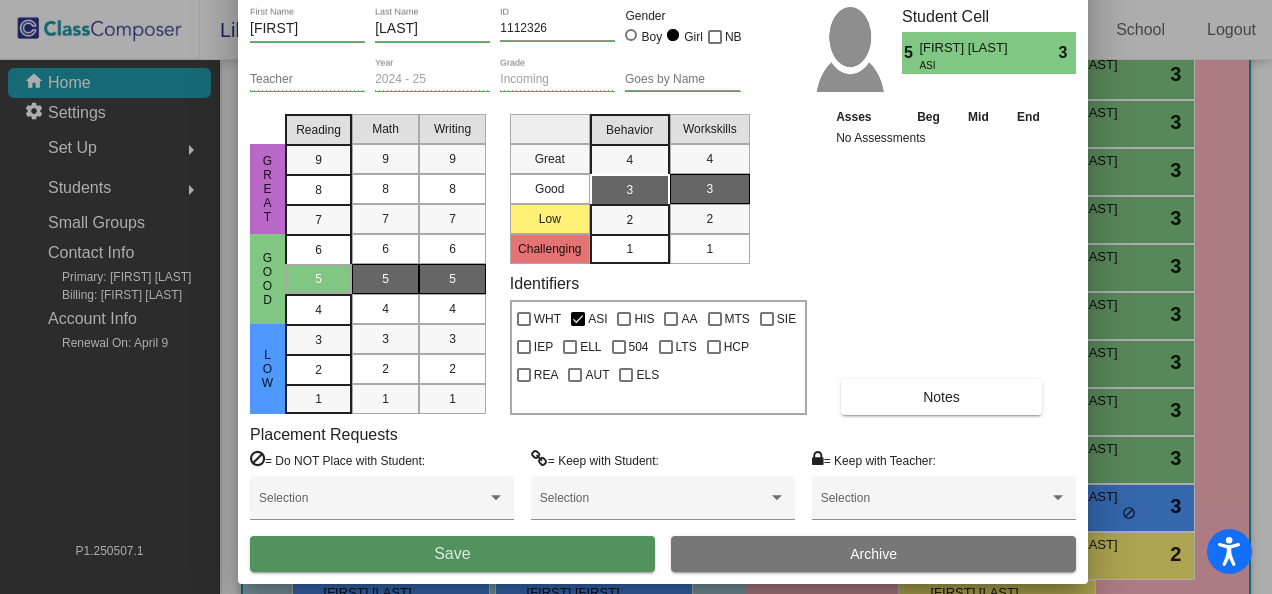click on "Save" at bounding box center (452, 554) 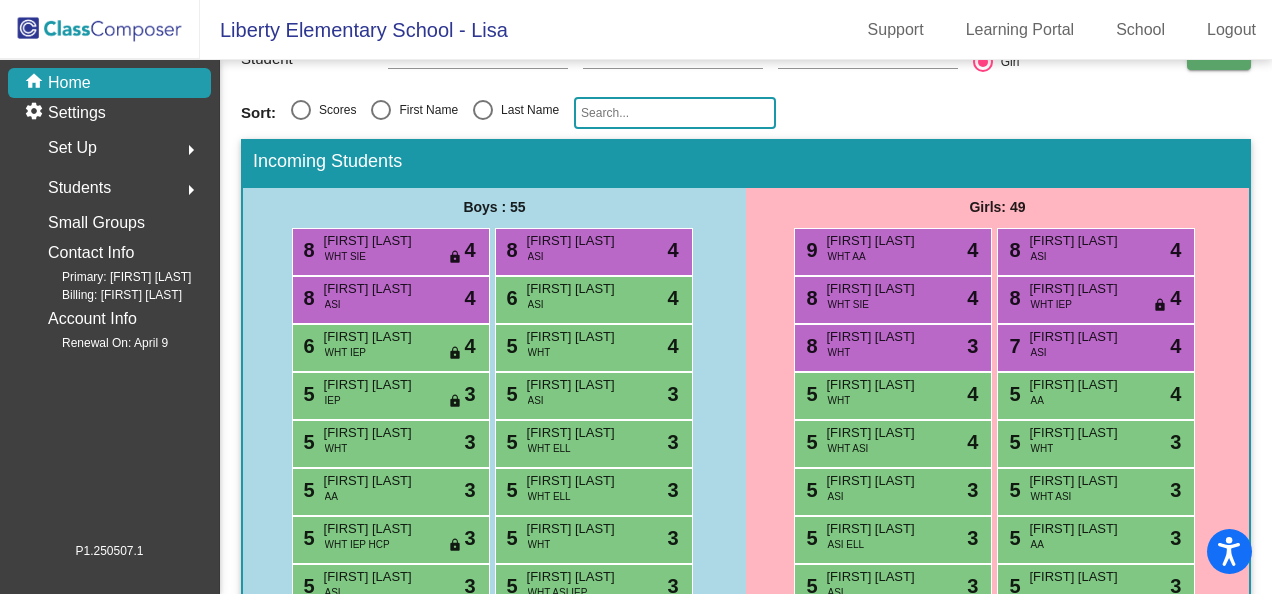 scroll, scrollTop: 0, scrollLeft: 0, axis: both 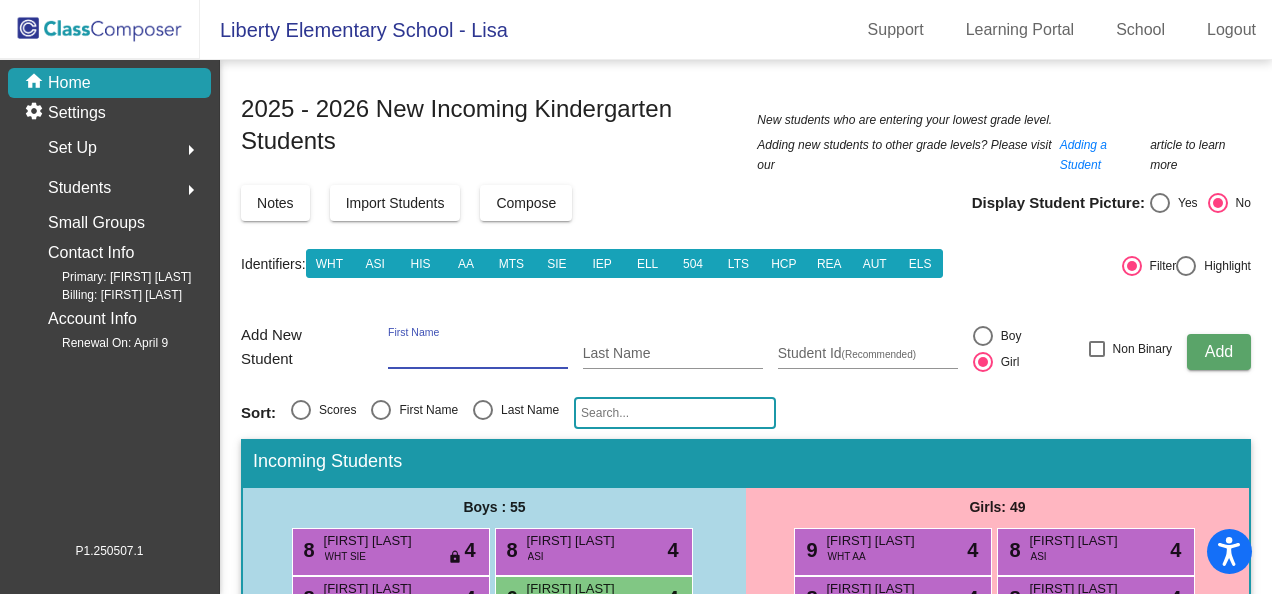 click on "First Name" at bounding box center [478, 354] 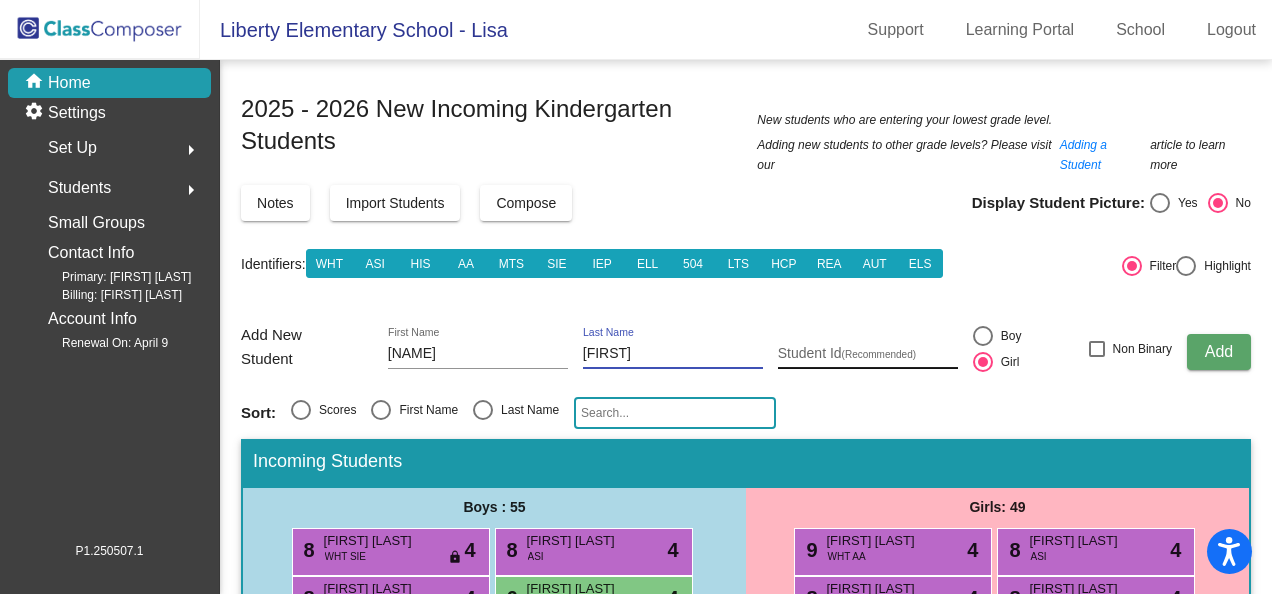 click on "Student Id  (Recommended)" at bounding box center [868, 354] 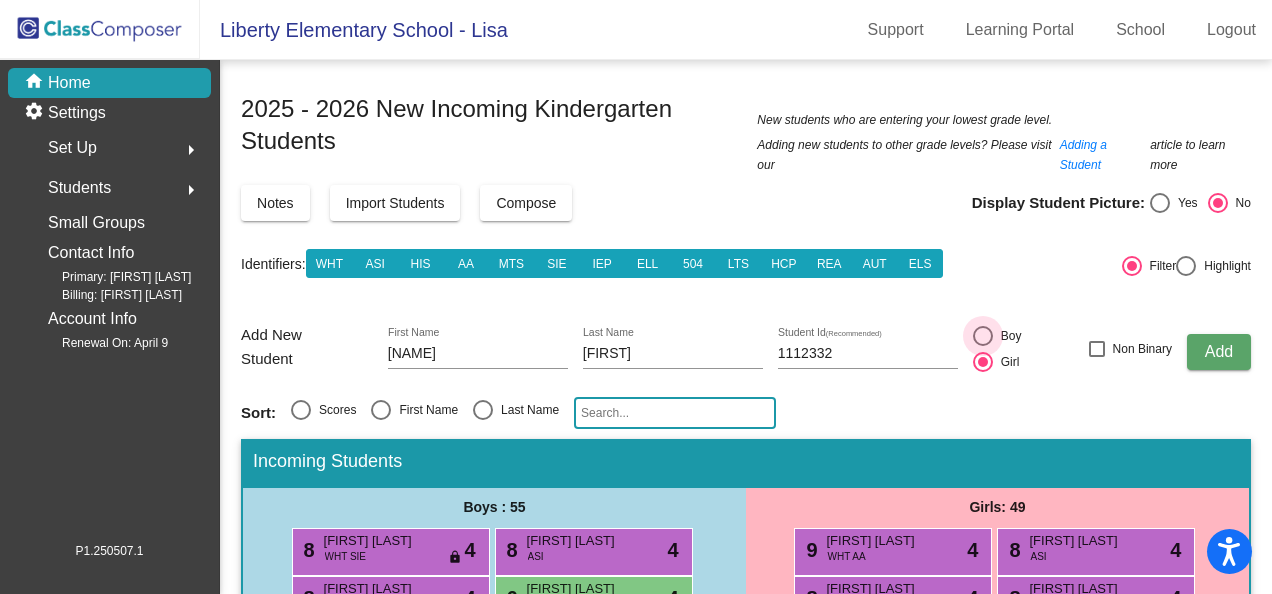click at bounding box center [983, 336] 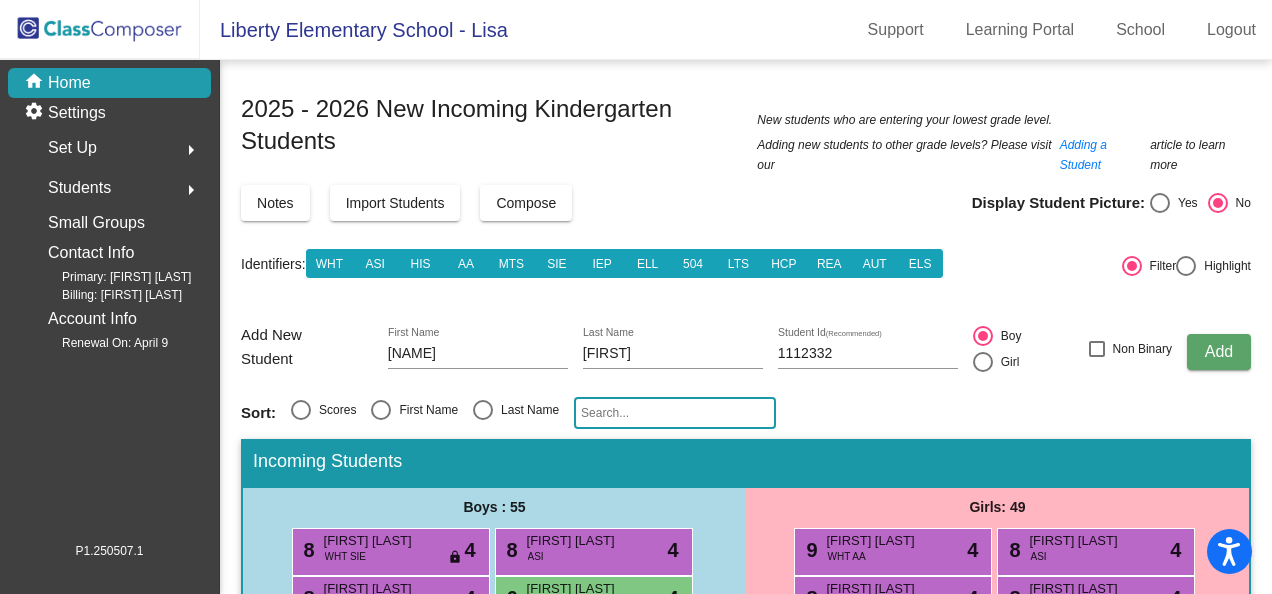 click on "Add" 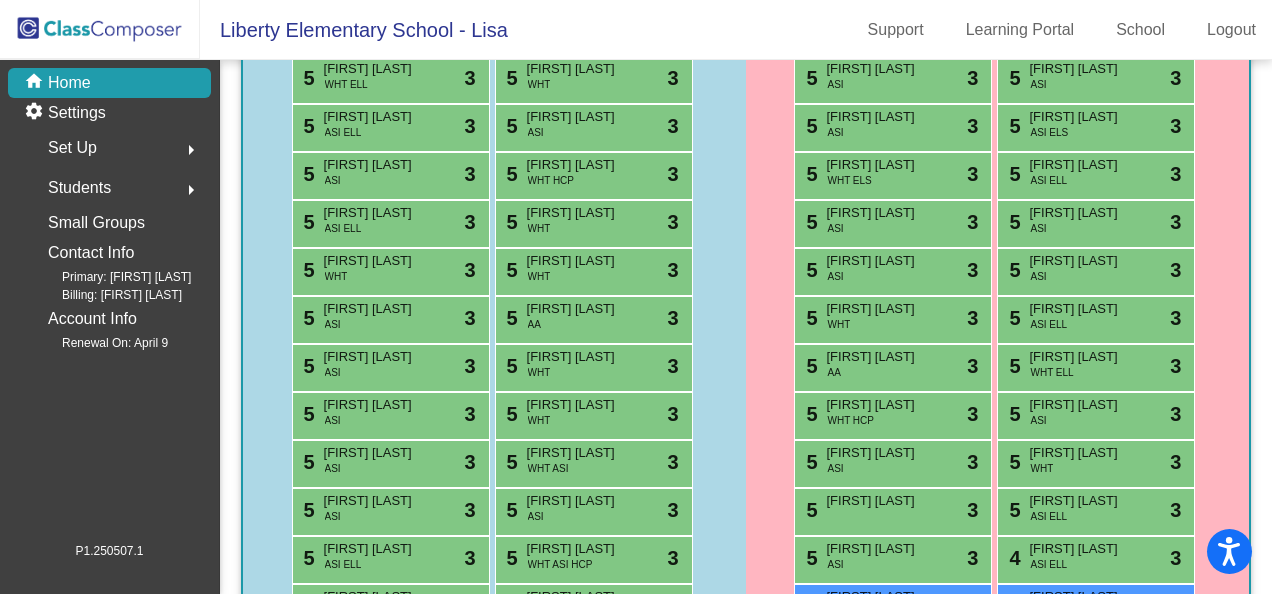 scroll, scrollTop: 1100, scrollLeft: 0, axis: vertical 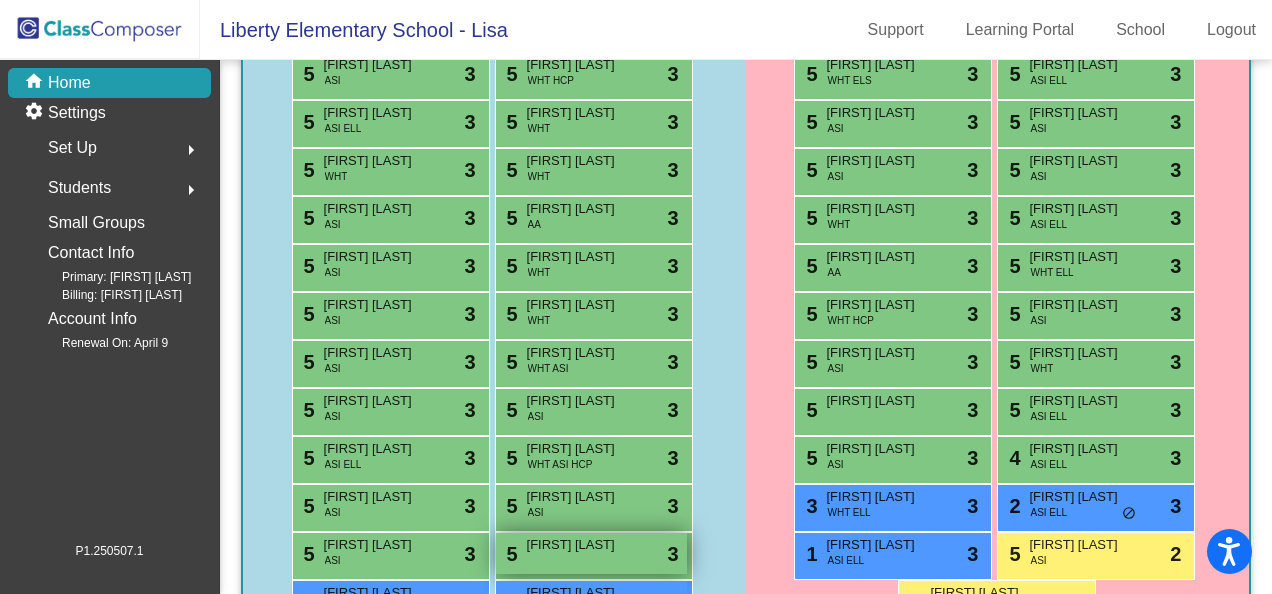 click on "[FIRST] [LAST]" at bounding box center [577, 545] 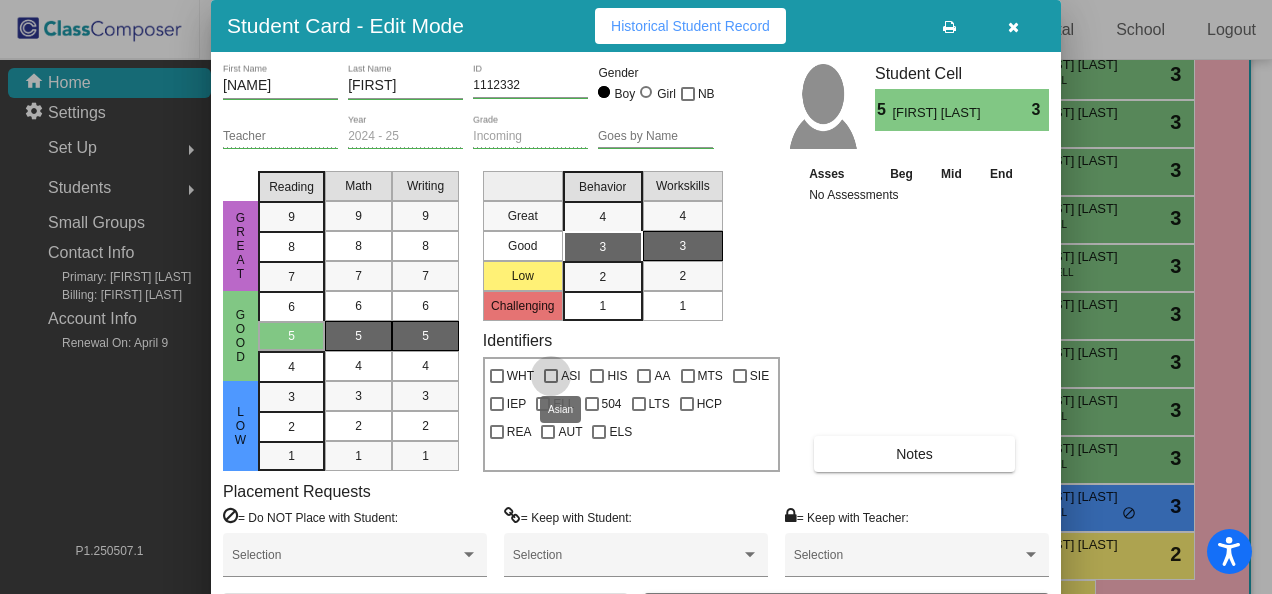 click at bounding box center [551, 376] 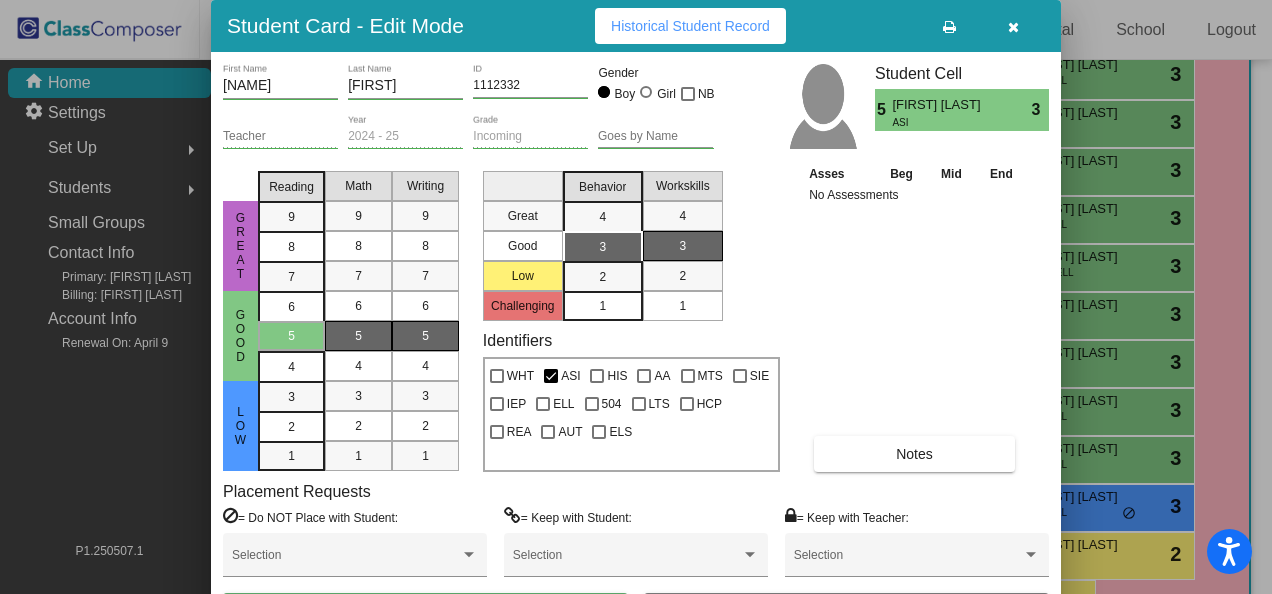 drag, startPoint x: 820, startPoint y: 32, endPoint x: 872, endPoint y: -60, distance: 105.67876 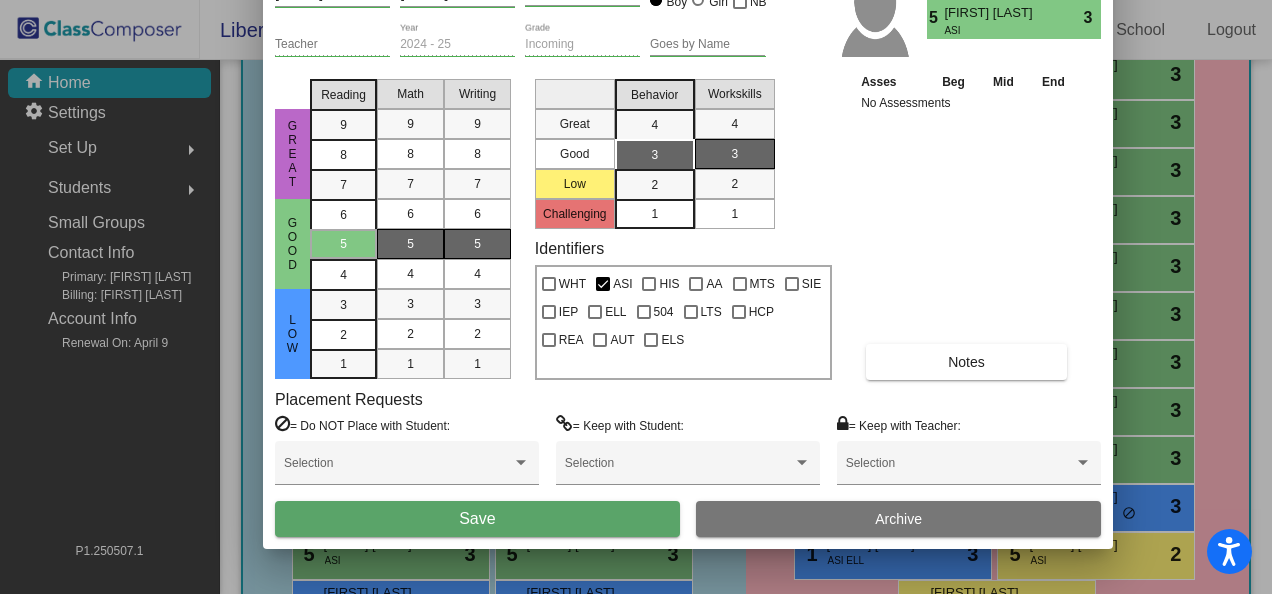 click on "Save" at bounding box center [477, 518] 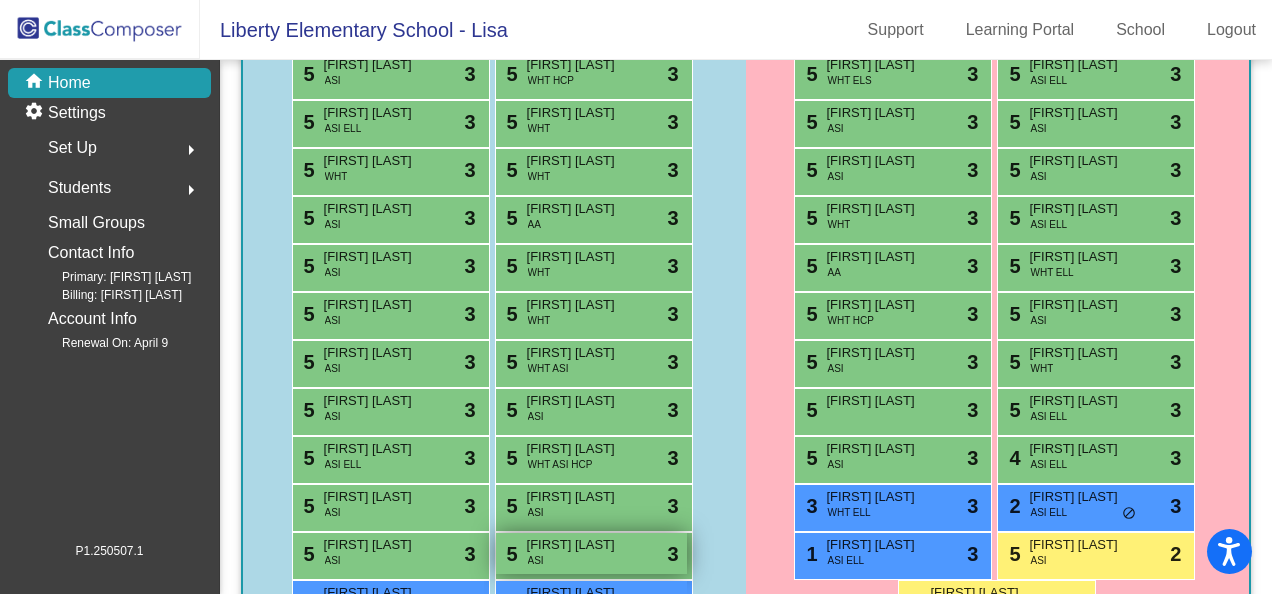 click on "[FIRST] [LAST]" at bounding box center [577, 545] 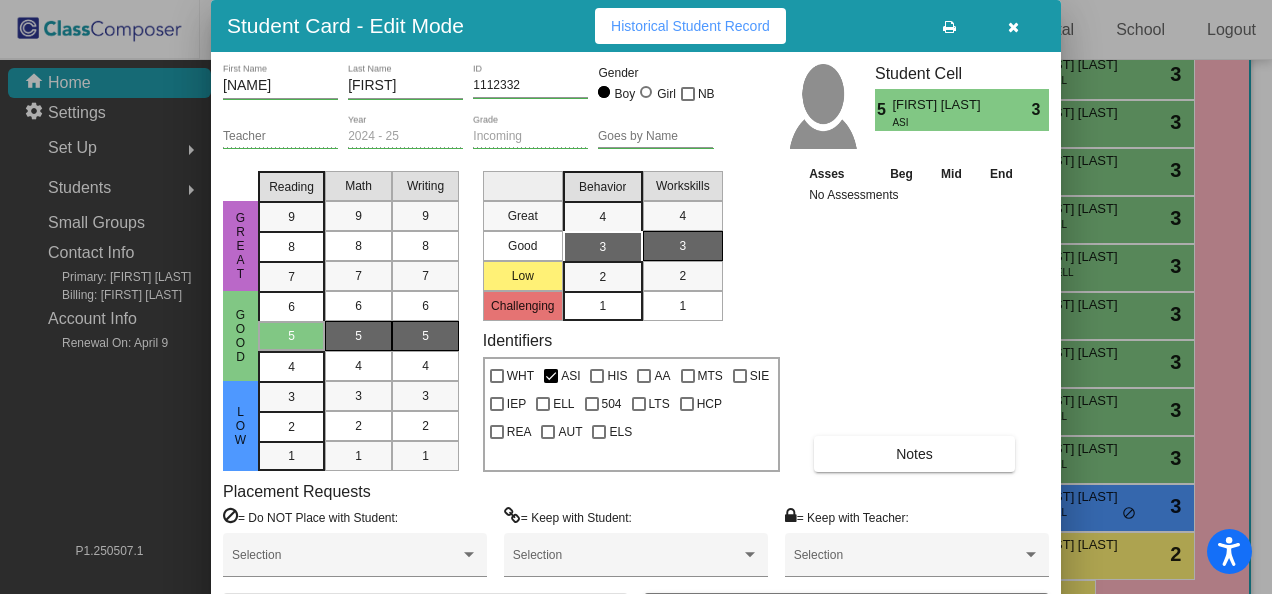click on "Notes" at bounding box center [914, 454] 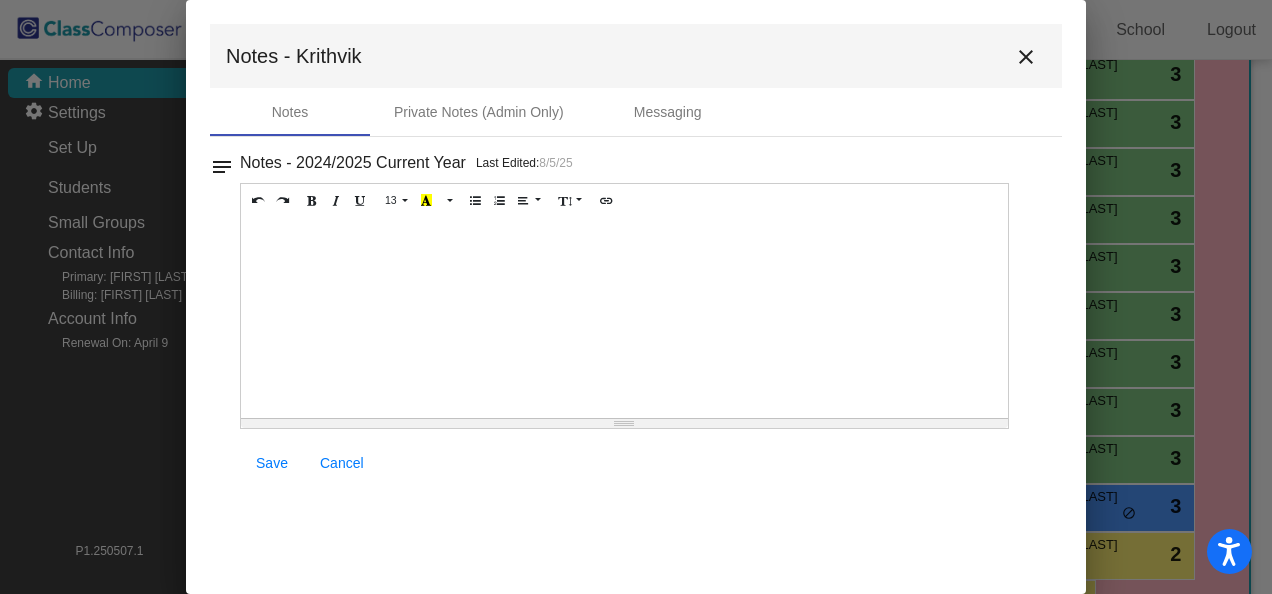 click at bounding box center (624, 318) 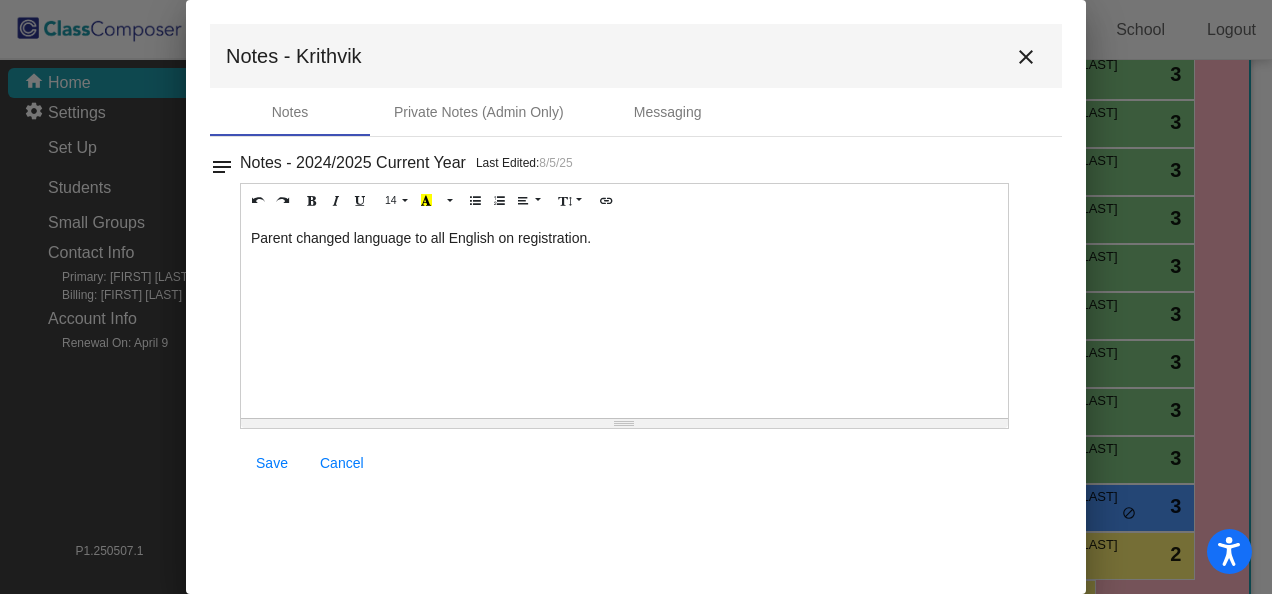 click on "Save" at bounding box center (272, 463) 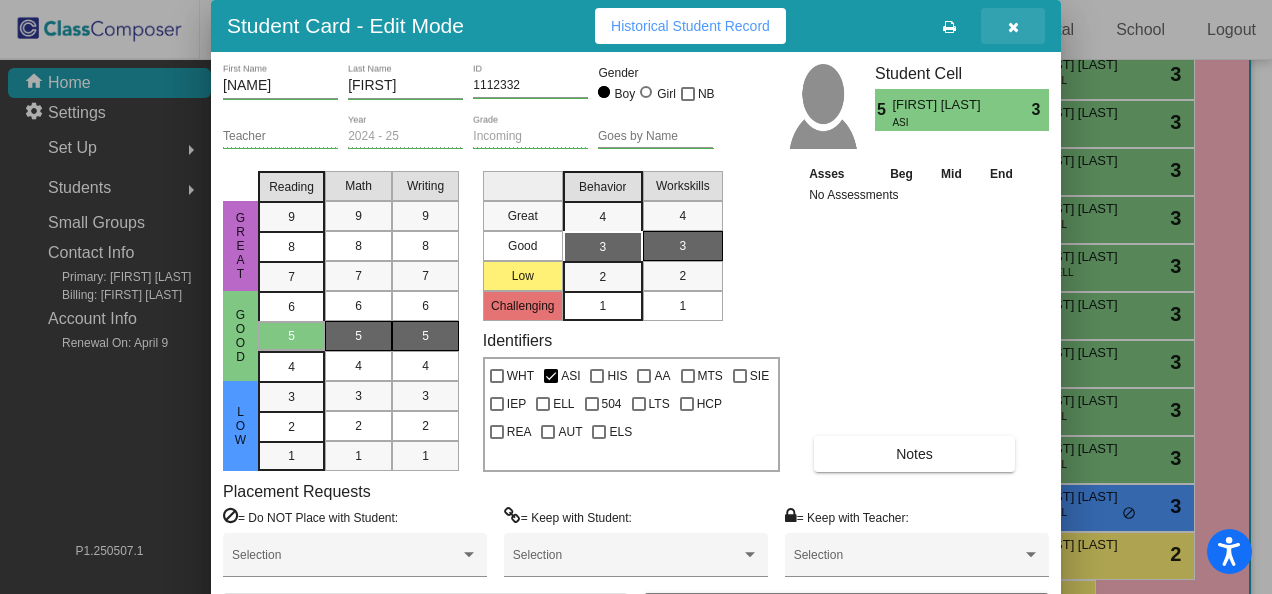 click at bounding box center (1013, 27) 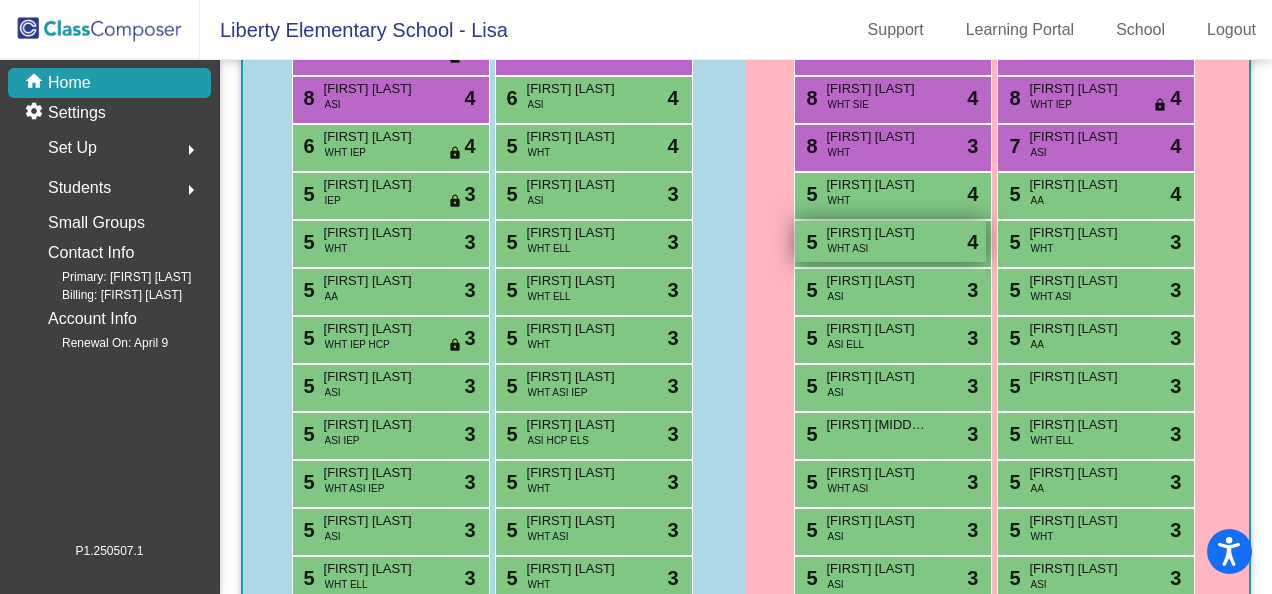 scroll, scrollTop: 0, scrollLeft: 0, axis: both 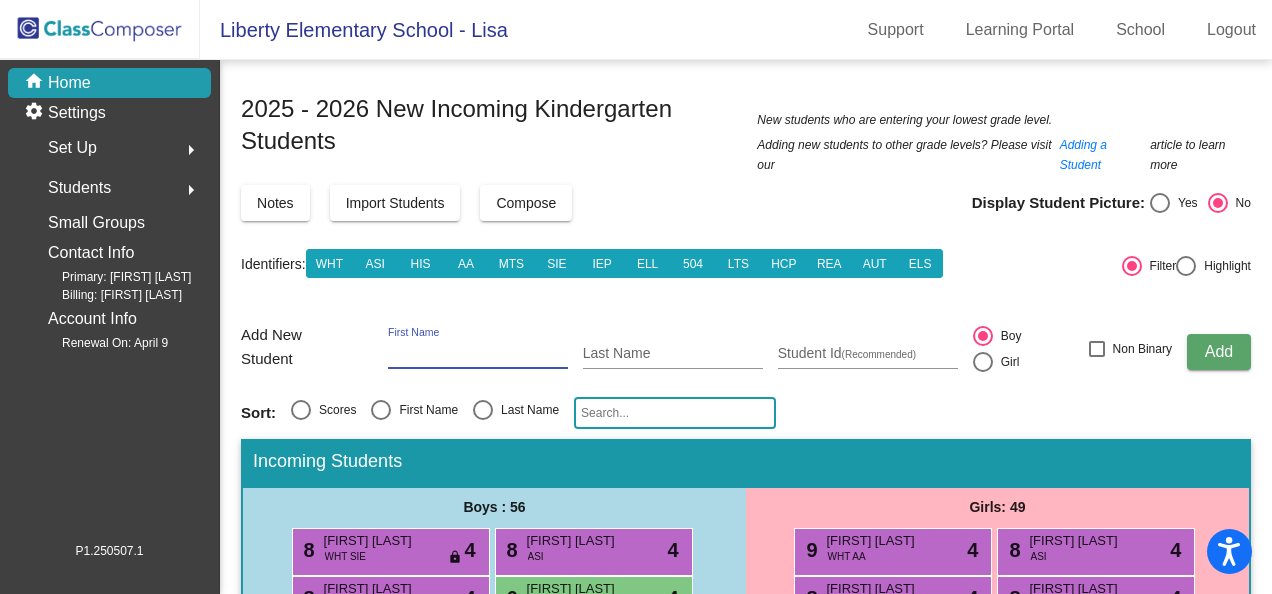 click on "First Name" at bounding box center [478, 354] 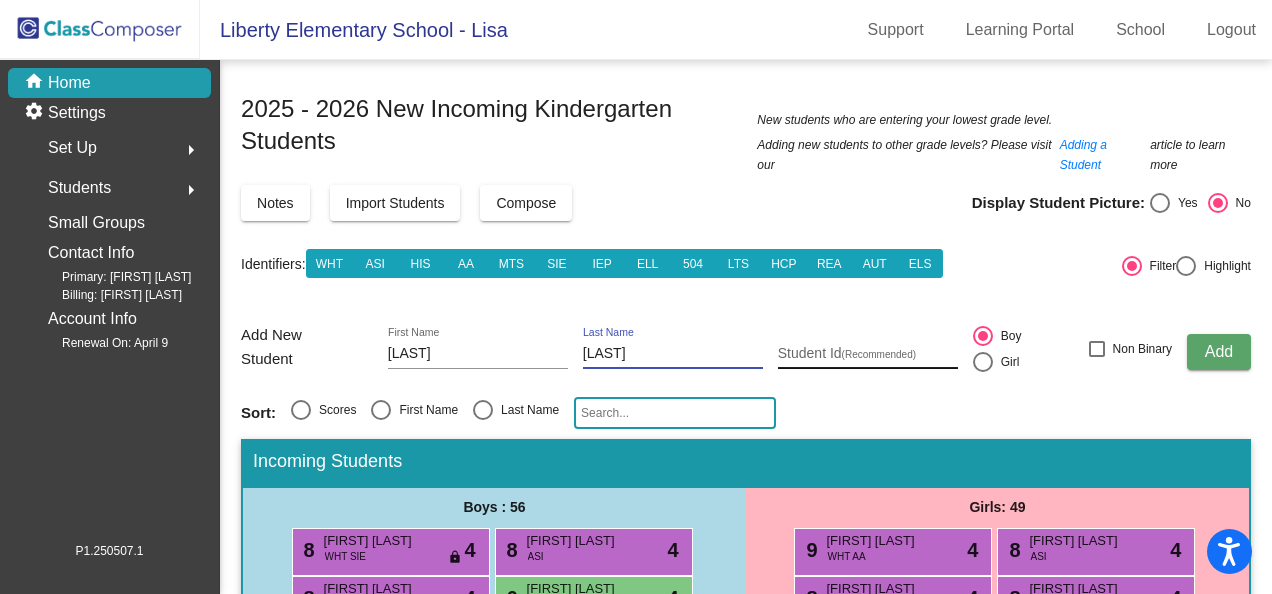 click on "Student Id  (Recommended)" at bounding box center (868, 354) 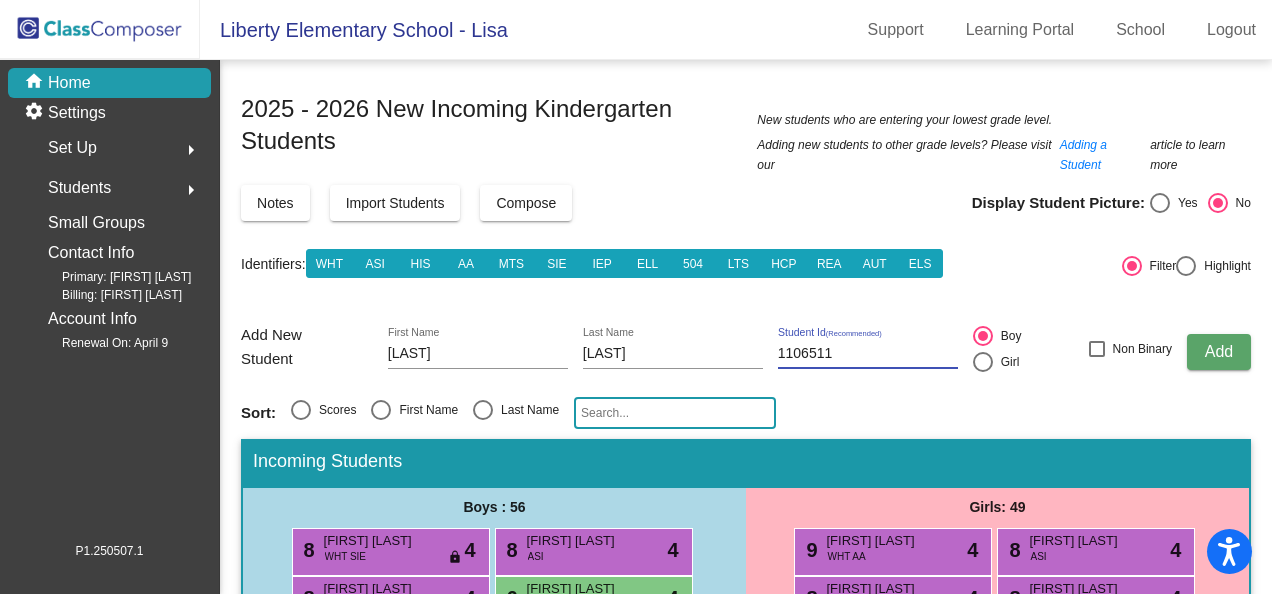 click at bounding box center (983, 362) 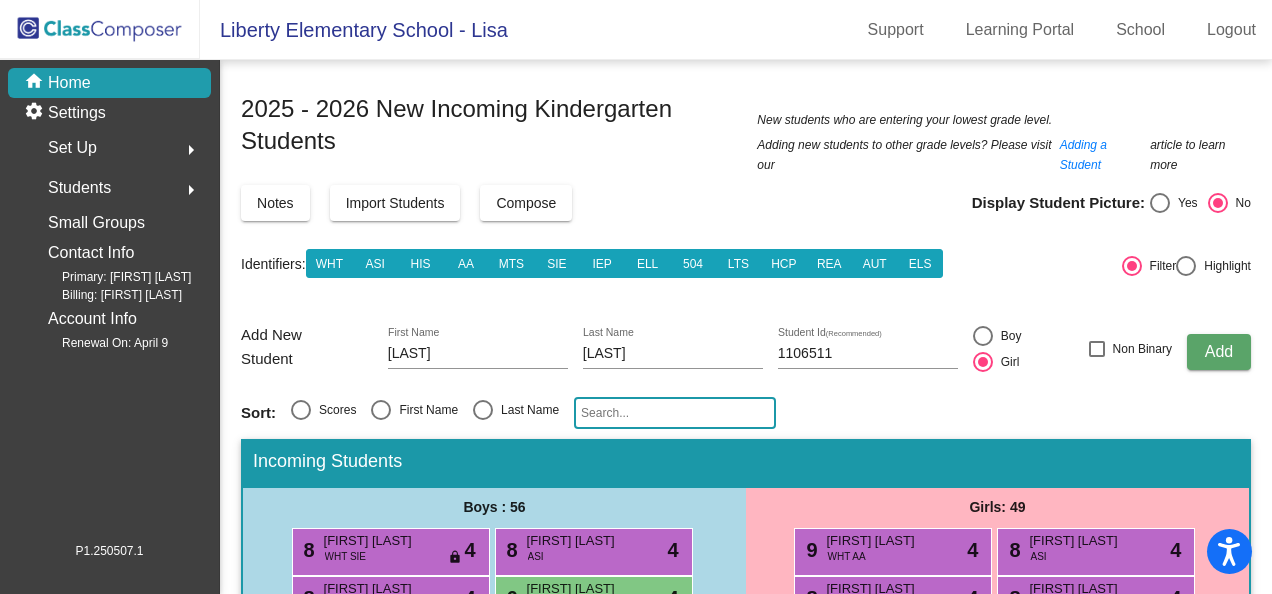 click on "Add" 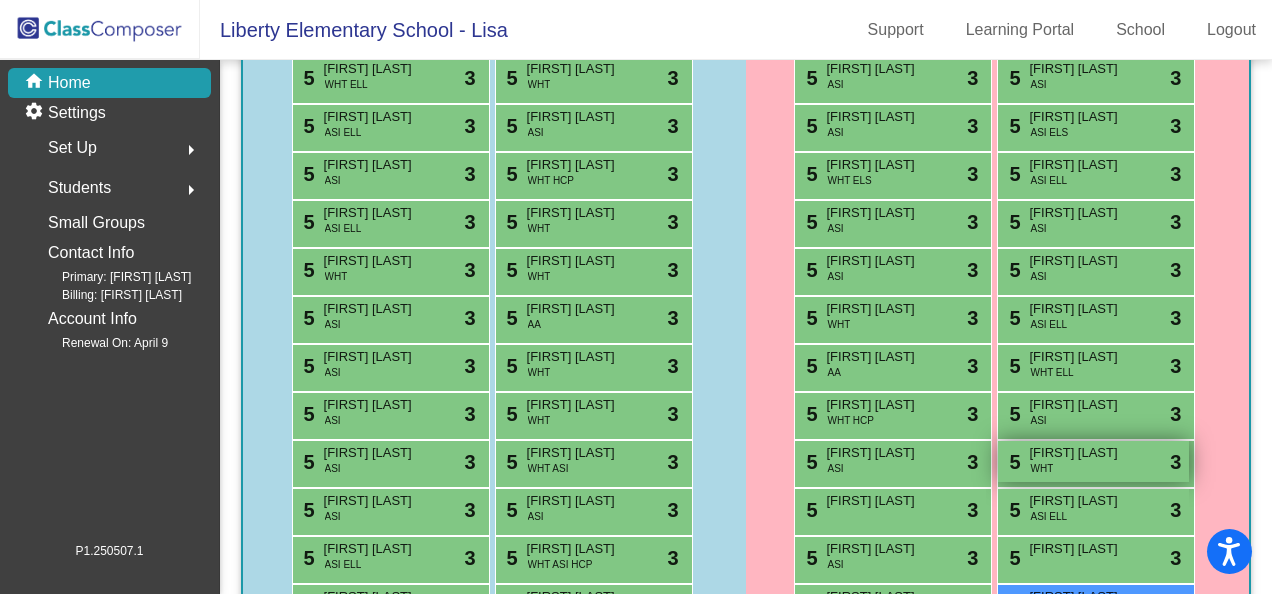 scroll, scrollTop: 1200, scrollLeft: 0, axis: vertical 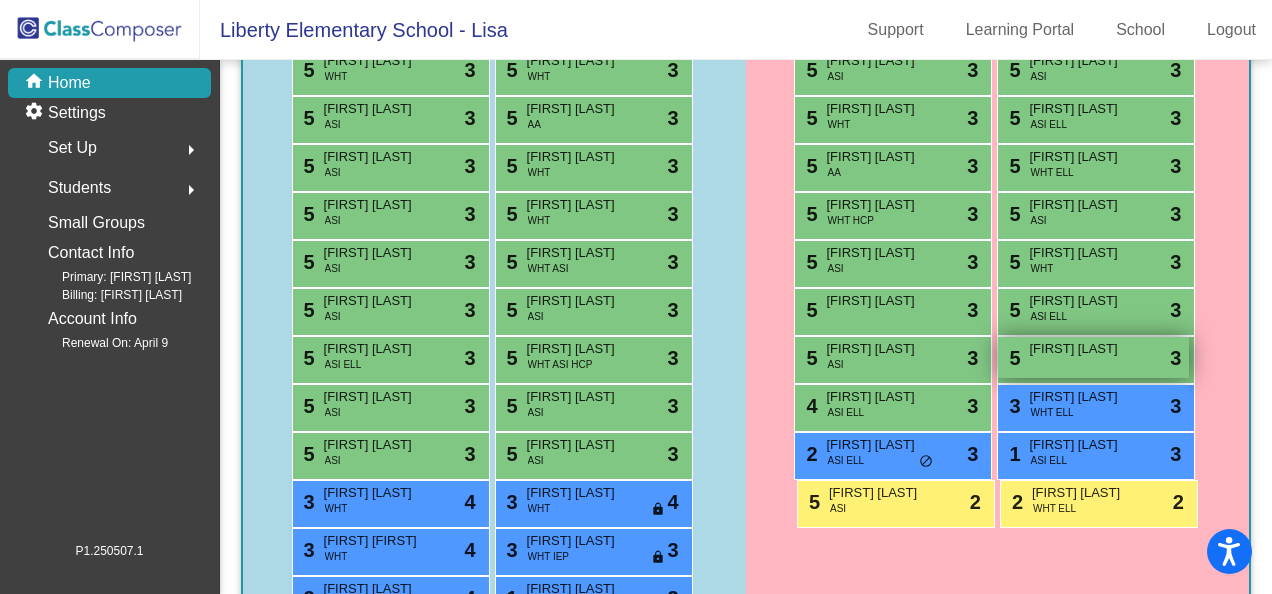 click on "[FIRST] [LAST]" at bounding box center (1079, 349) 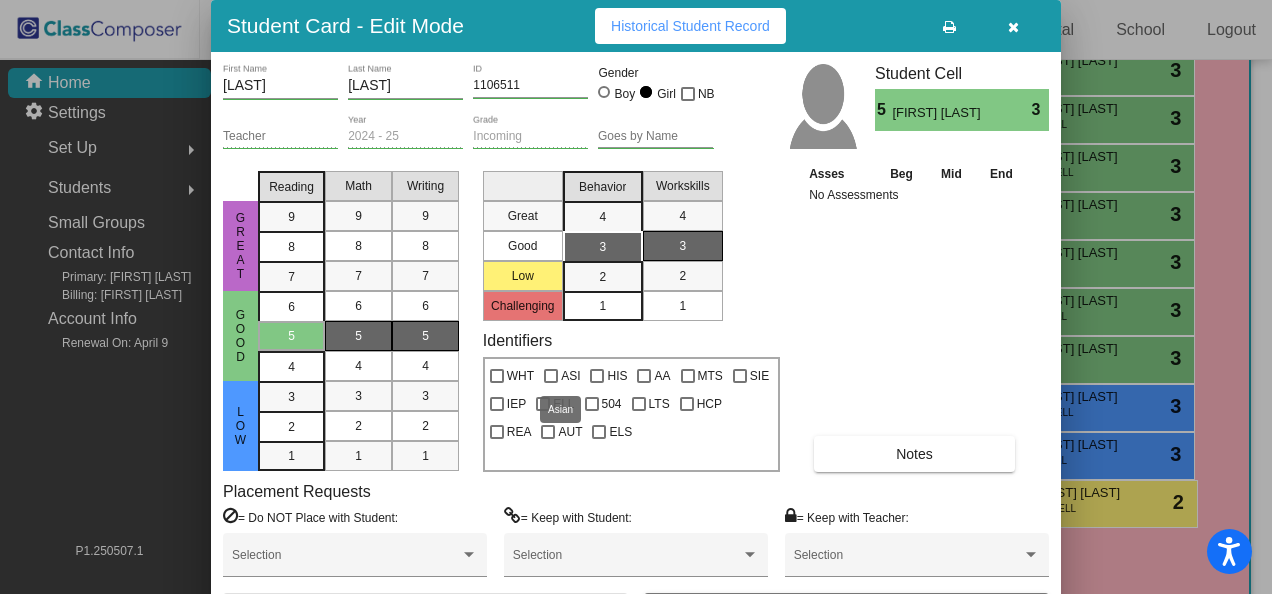 click on "ASI" at bounding box center [562, 376] 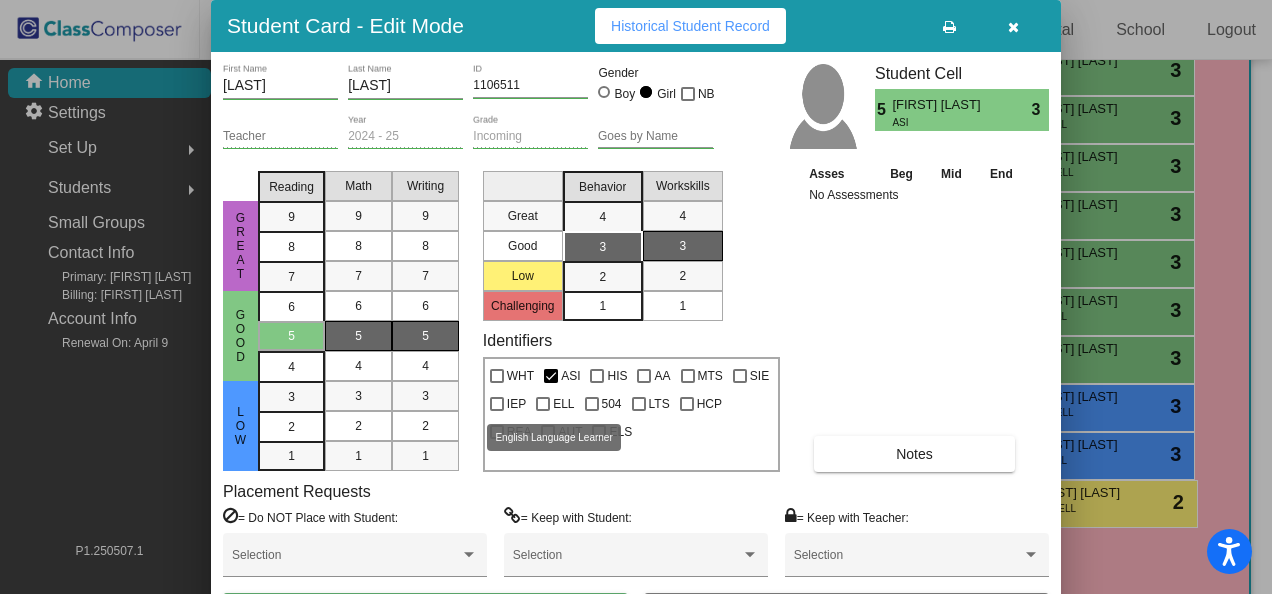 click at bounding box center (543, 404) 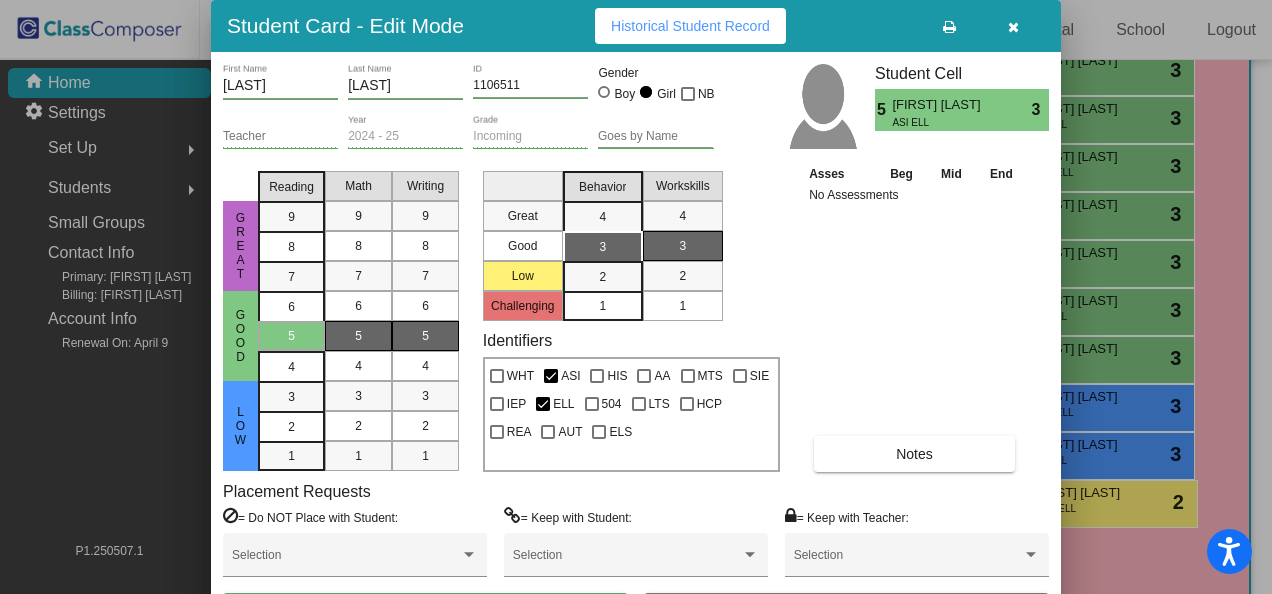 drag, startPoint x: 822, startPoint y: 21, endPoint x: 854, endPoint y: -41, distance: 69.77106 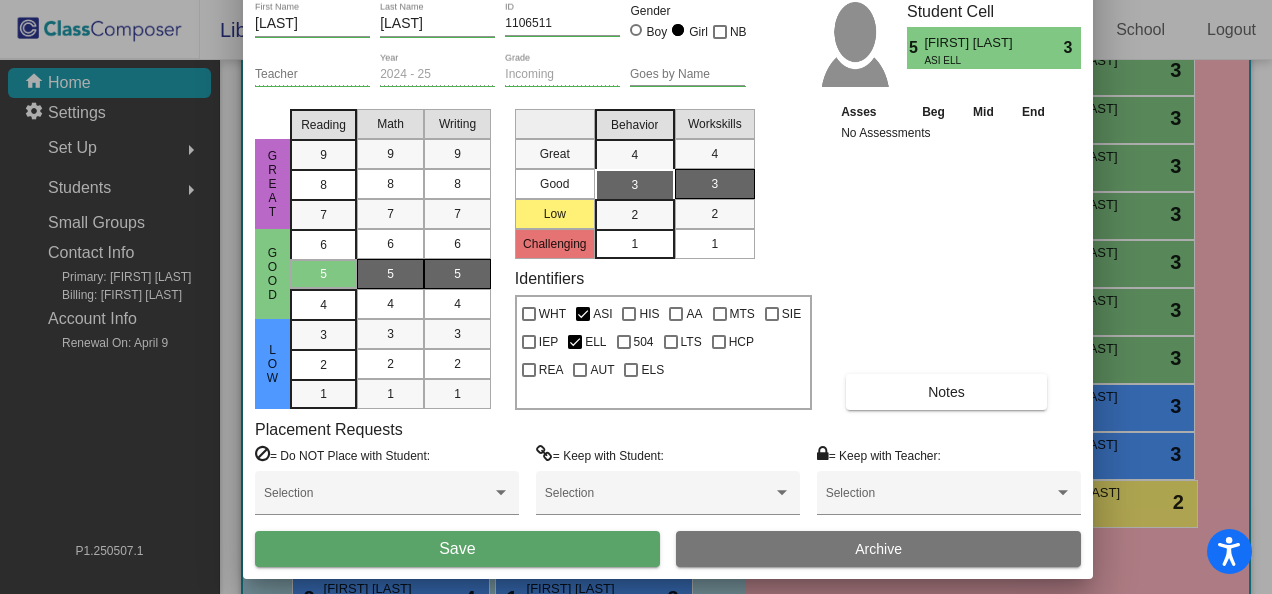 click on "Save" at bounding box center [457, 548] 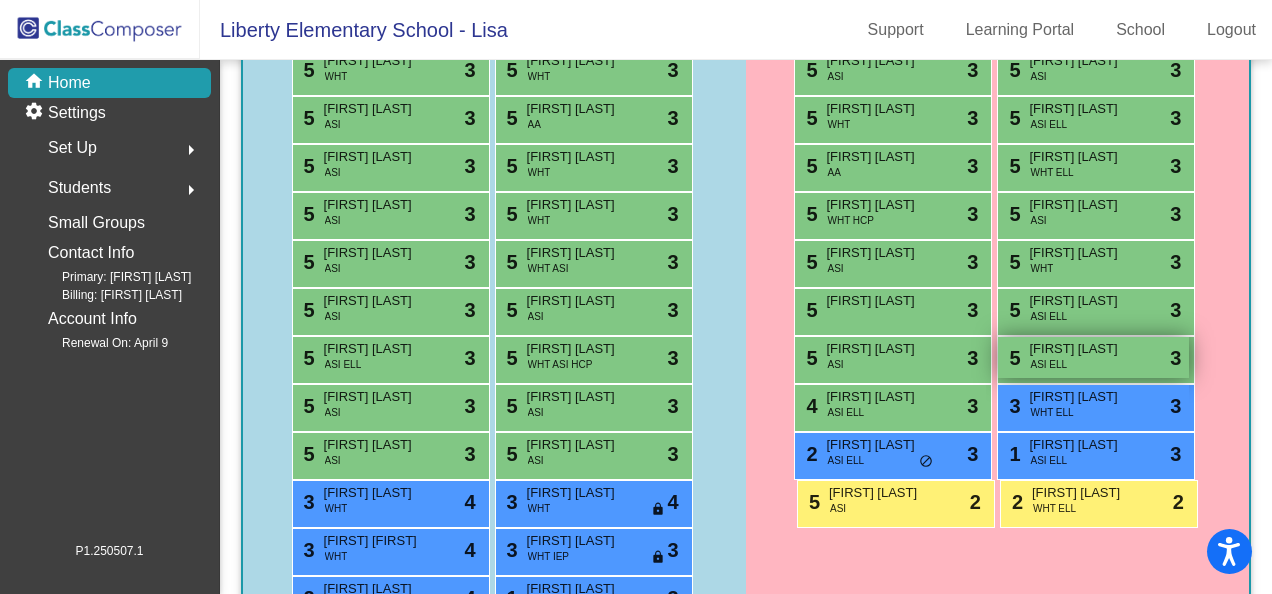 click on "ASI ELL" at bounding box center [1048, 364] 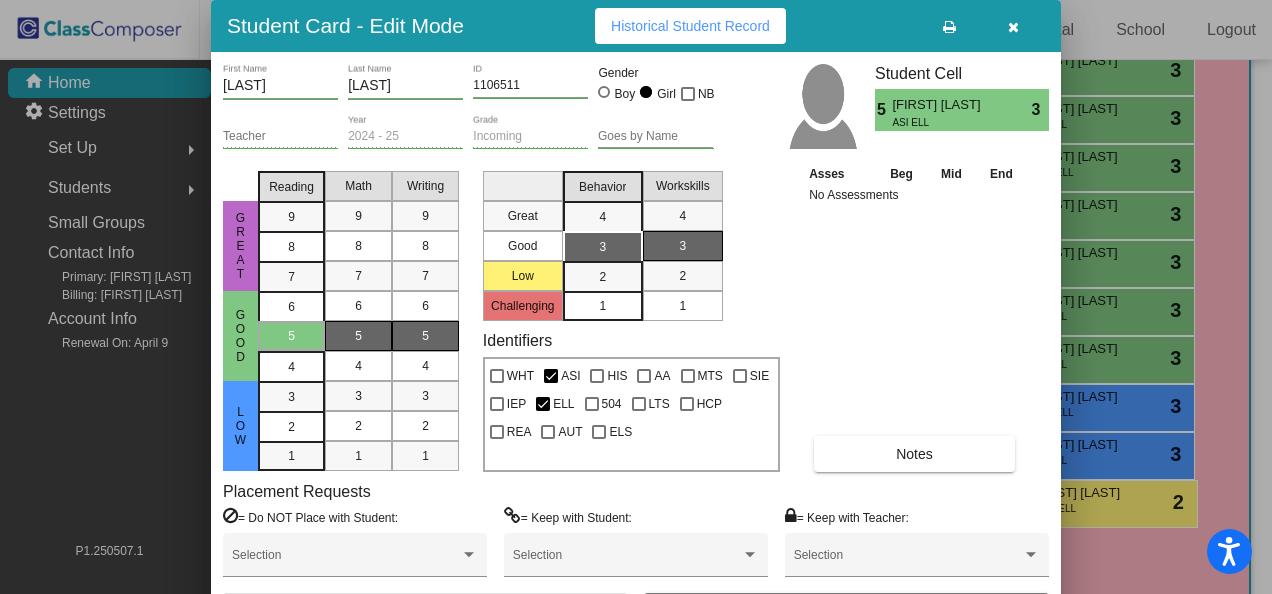 click on "Notes" at bounding box center [914, 454] 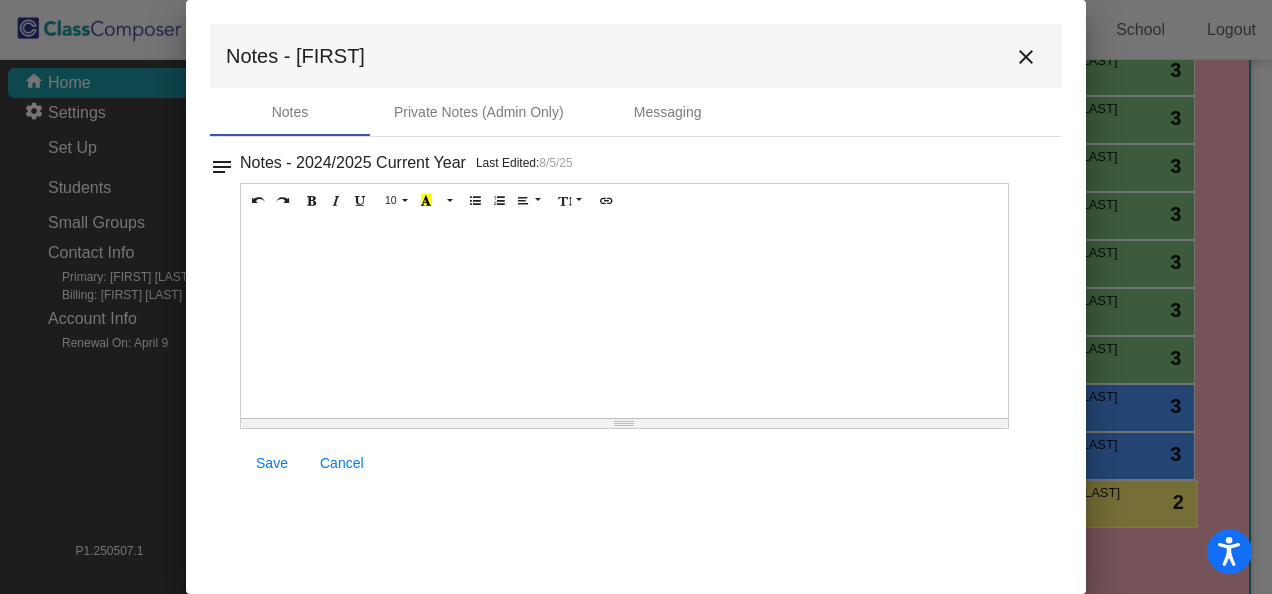 click at bounding box center [624, 318] 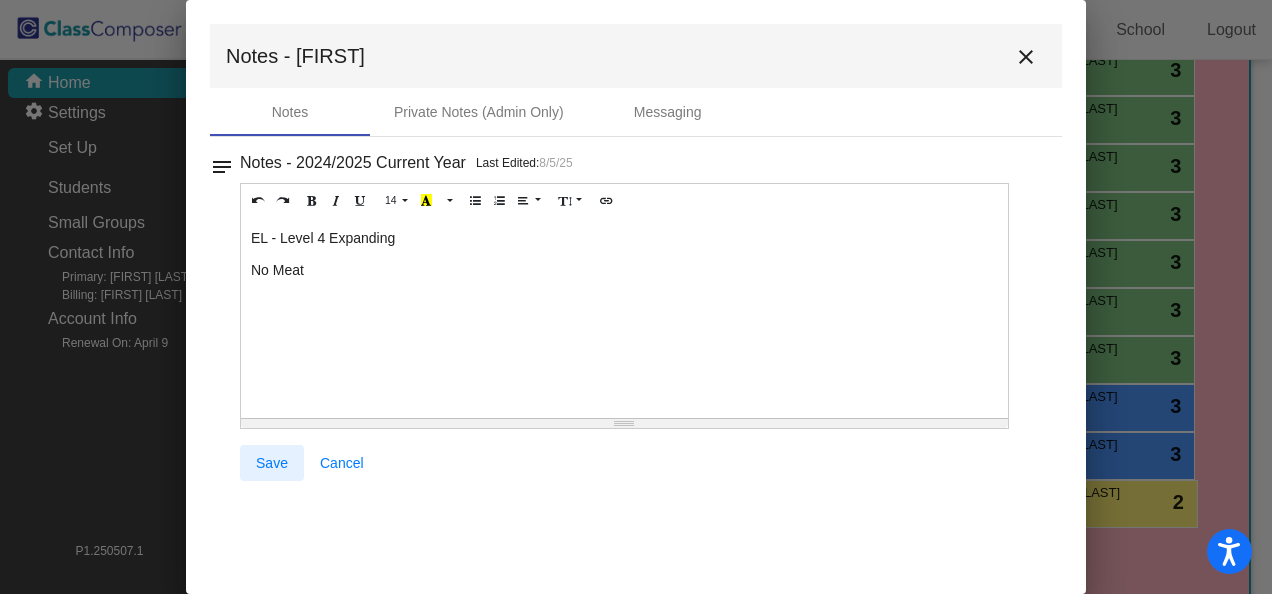 click on "Save" at bounding box center (272, 463) 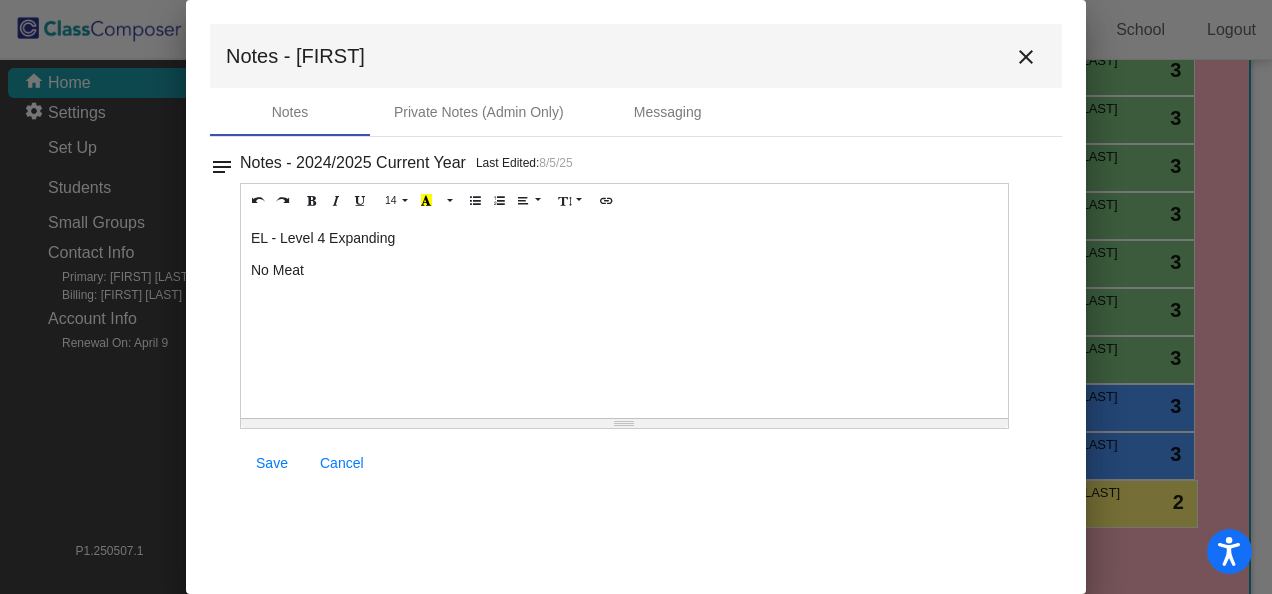click on "close" at bounding box center [1026, 57] 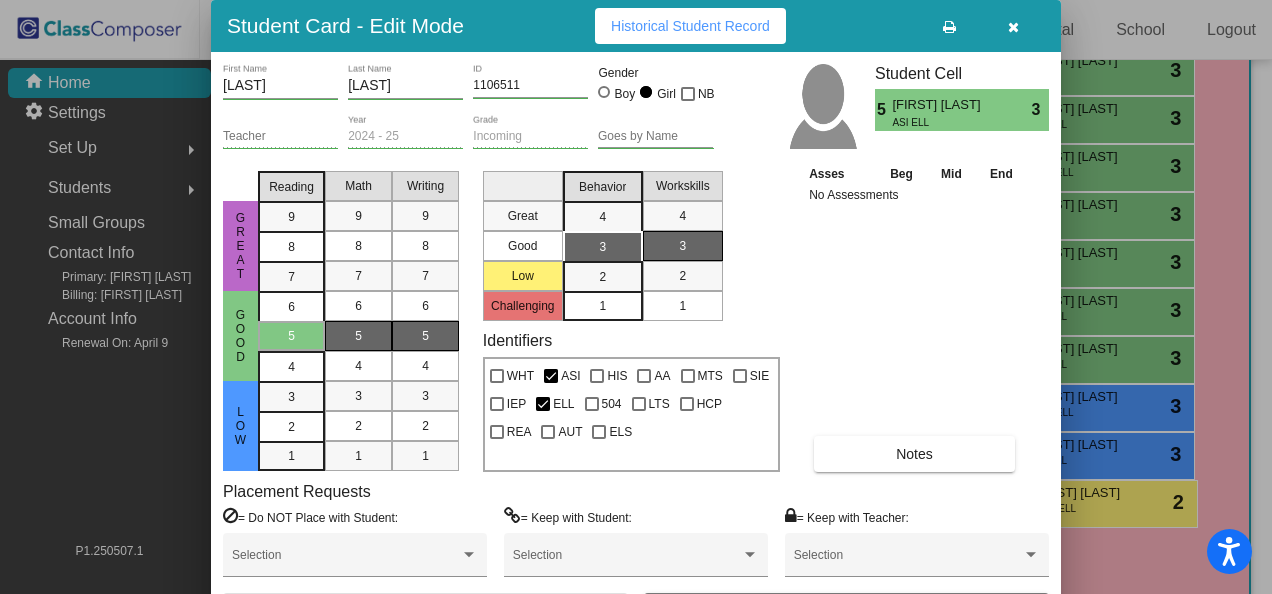 click at bounding box center [1013, 27] 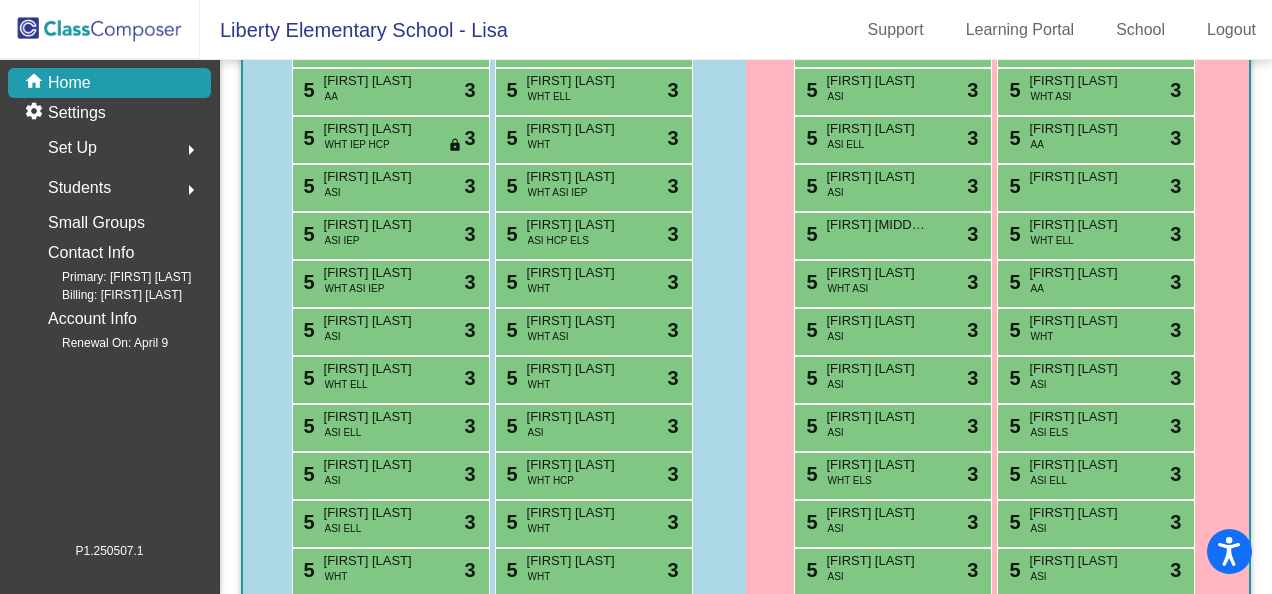scroll, scrollTop: 100, scrollLeft: 0, axis: vertical 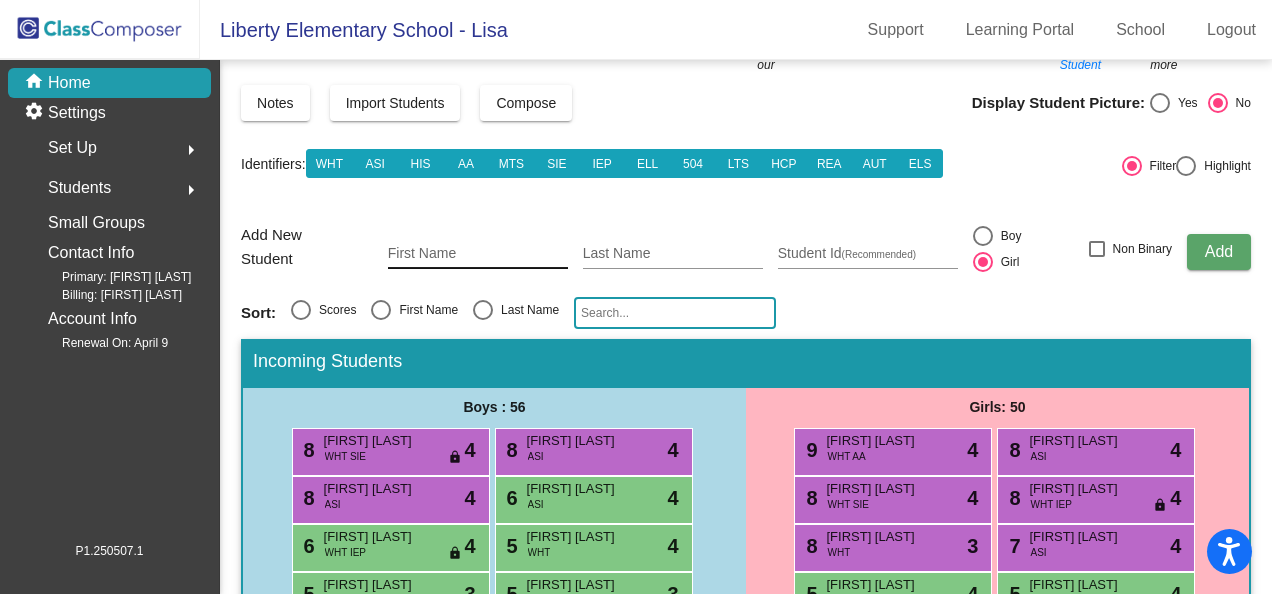 click on "First Name" at bounding box center [478, 254] 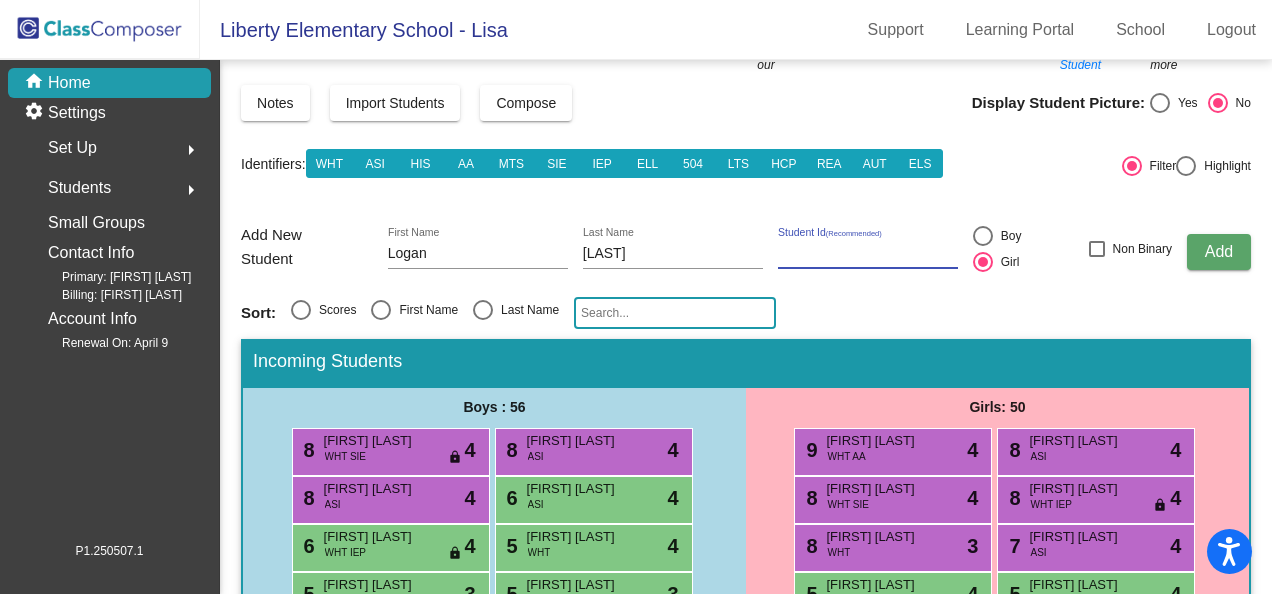click on "Student Id  (Recommended)" at bounding box center (868, 254) 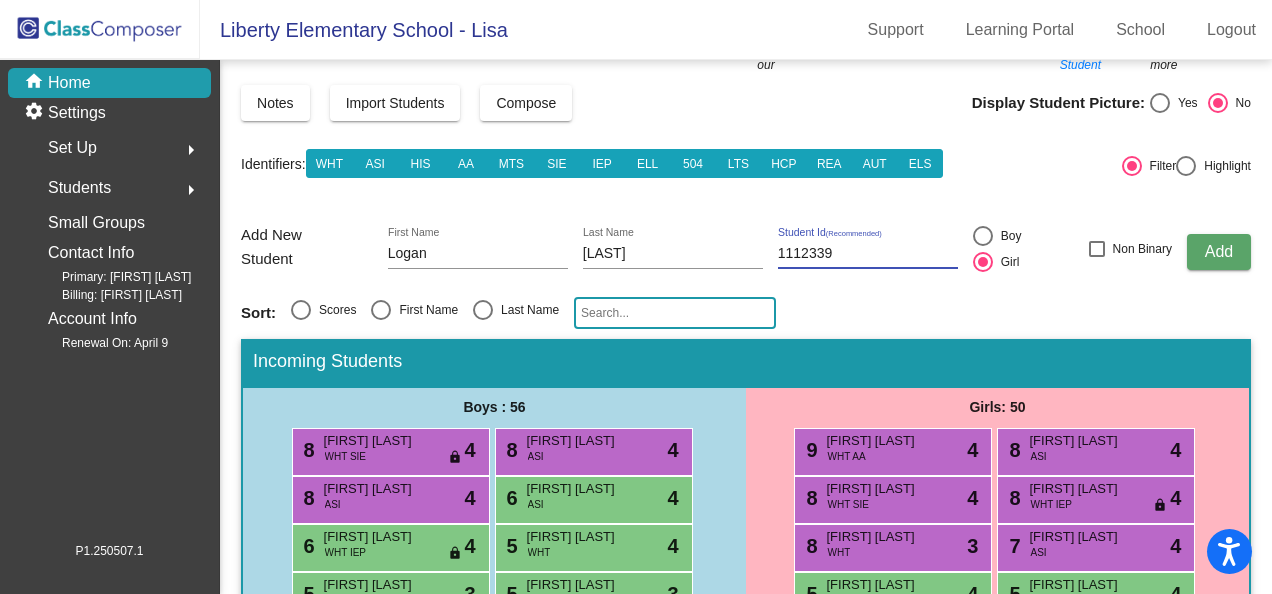 click at bounding box center (983, 236) 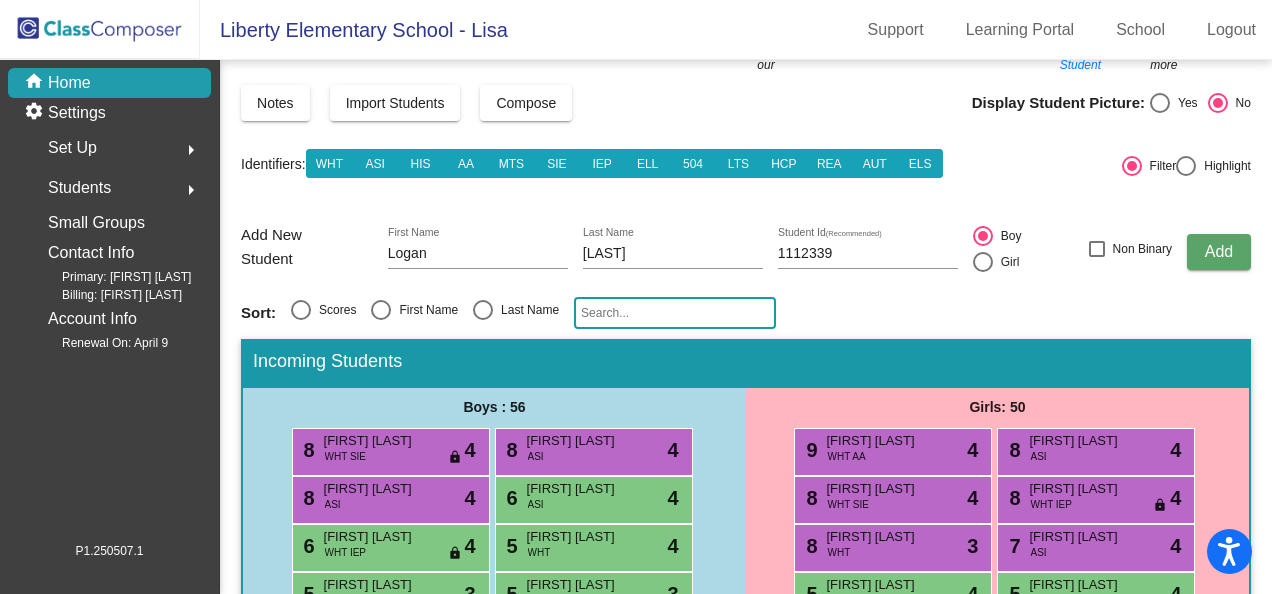 click on "Add" 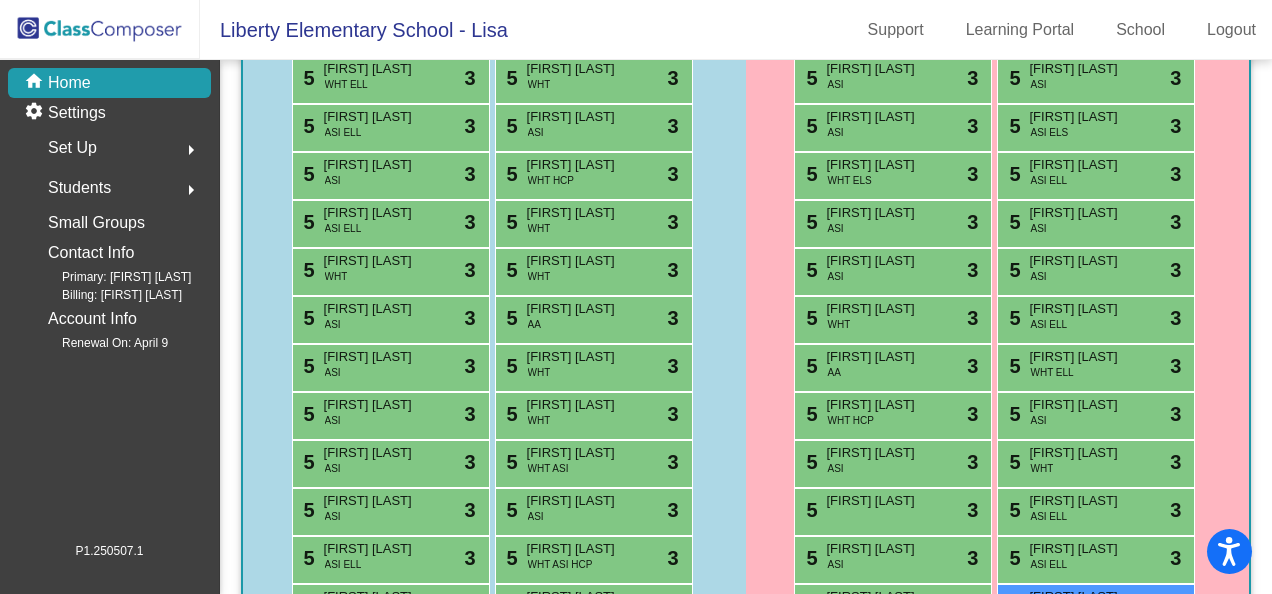 scroll, scrollTop: 1200, scrollLeft: 0, axis: vertical 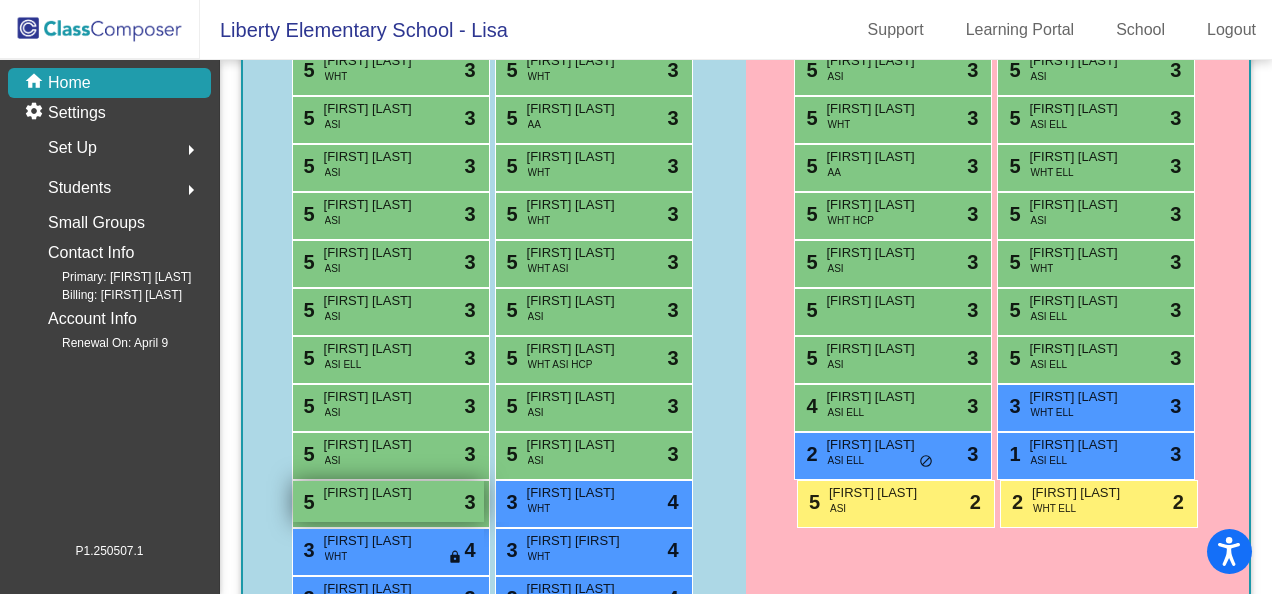 click on "[NUMBER] [FIRST] [LAST] lock do_not_disturb_alt [NUMBER]" at bounding box center [388, 501] 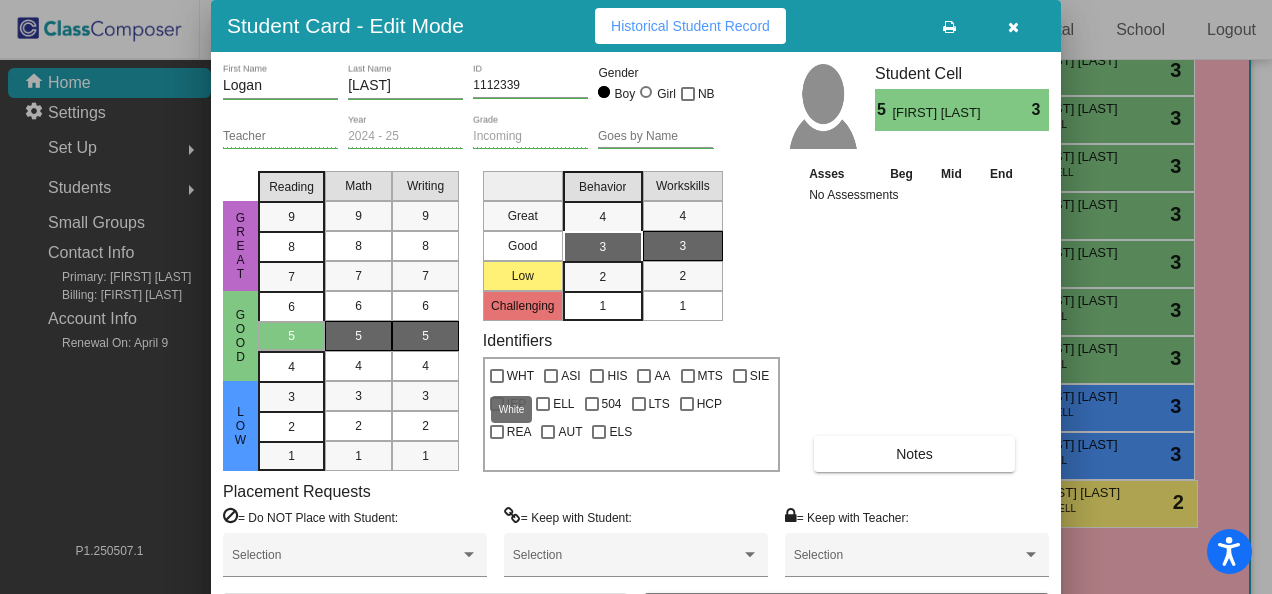 click at bounding box center [497, 376] 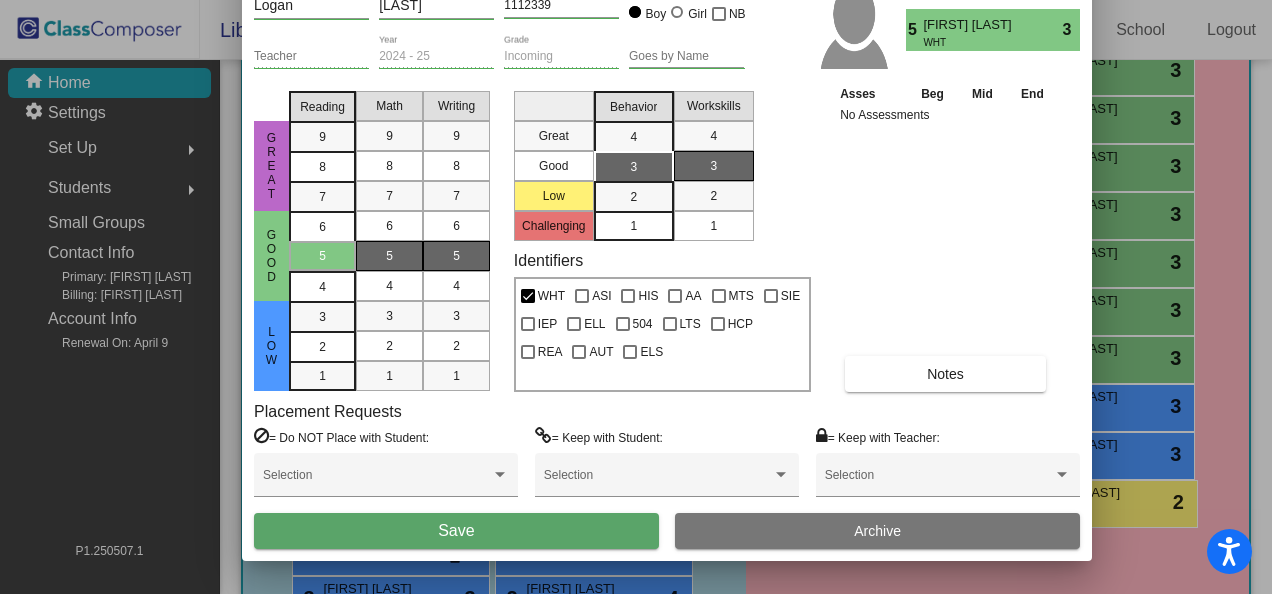 drag, startPoint x: 816, startPoint y: 18, endPoint x: 848, endPoint y: -62, distance: 86.162636 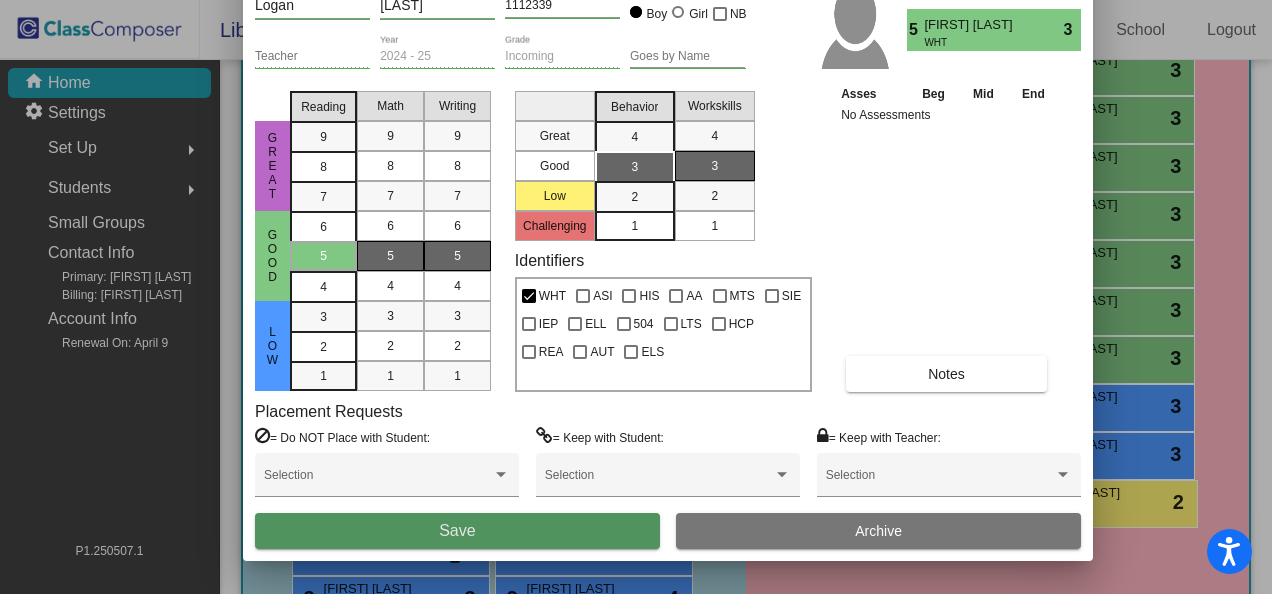 click on "Save" at bounding box center (457, 530) 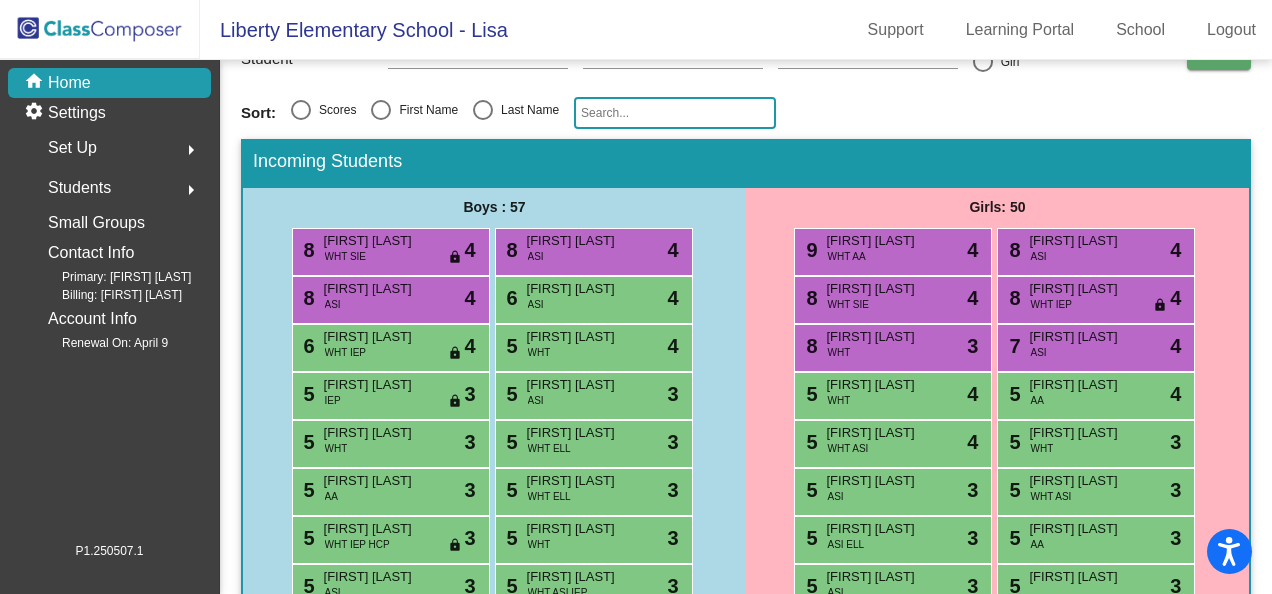 scroll, scrollTop: 0, scrollLeft: 0, axis: both 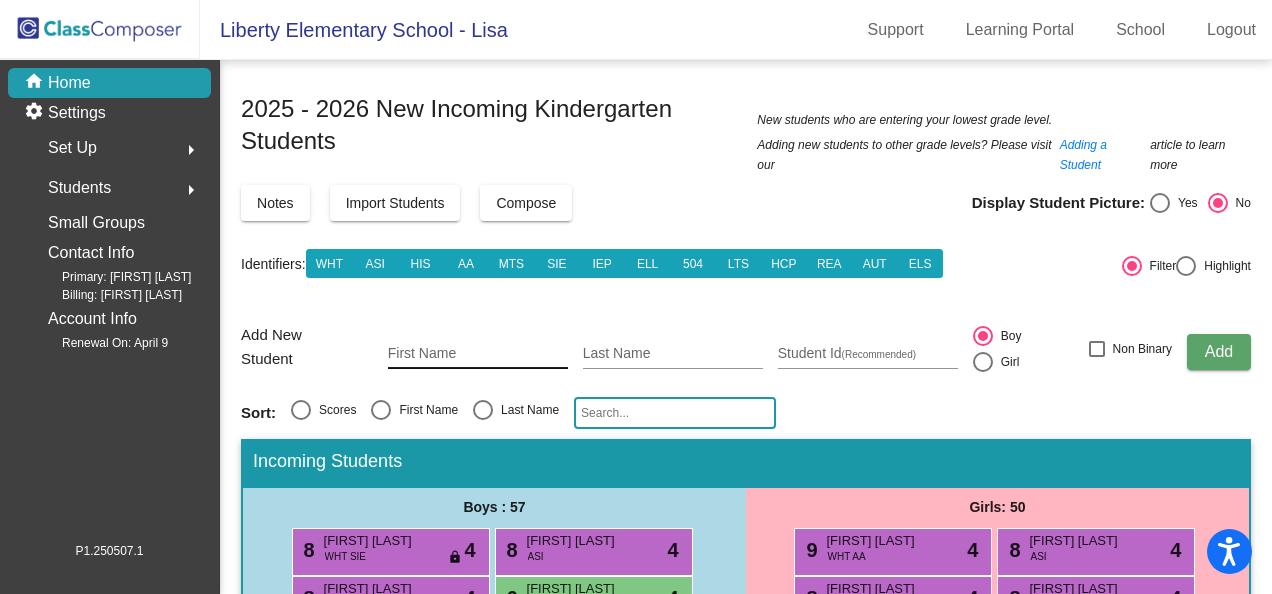 click on "First Name" at bounding box center [478, 354] 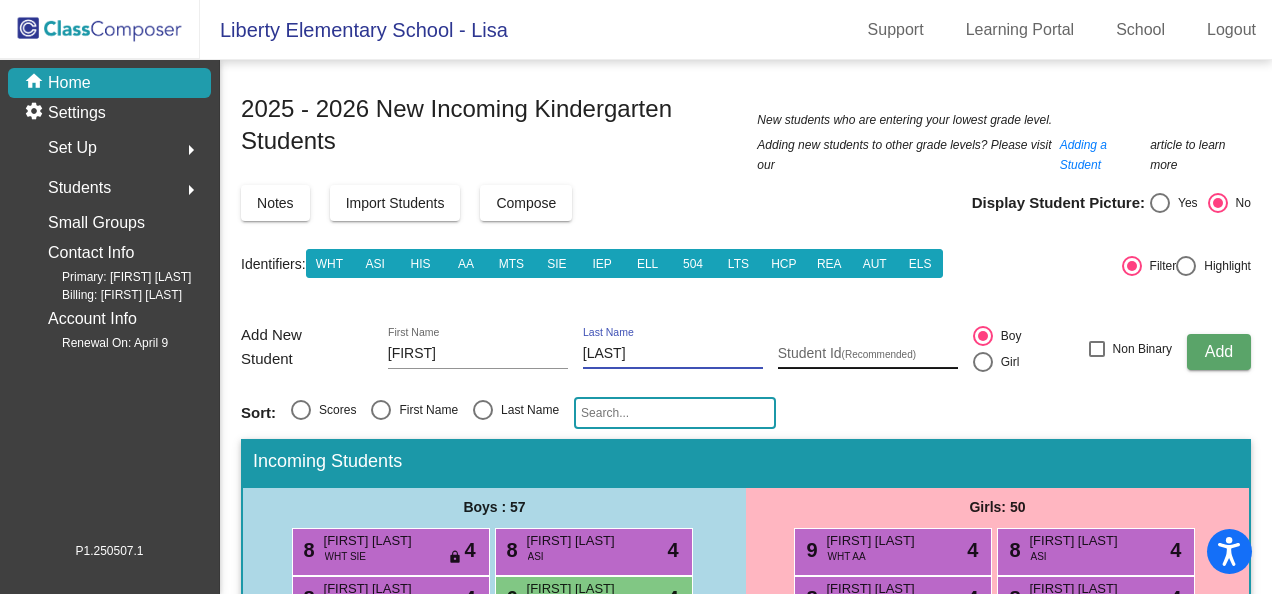click on "Student Id  (Recommended)" at bounding box center (868, 354) 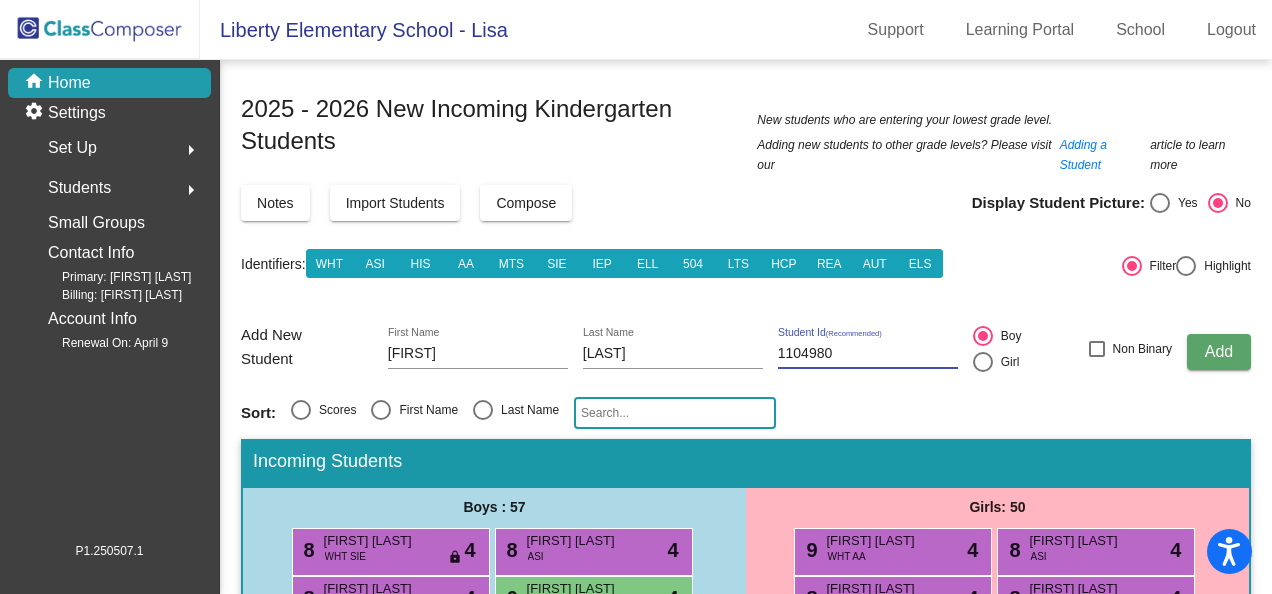 click on "Add" 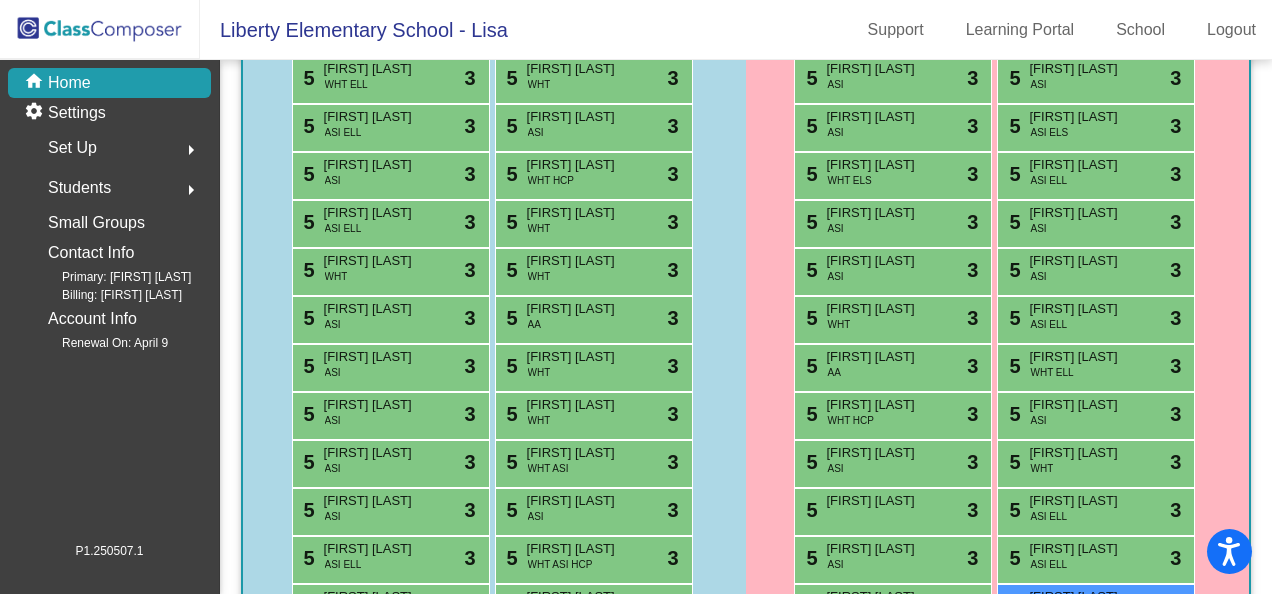 scroll, scrollTop: 1200, scrollLeft: 0, axis: vertical 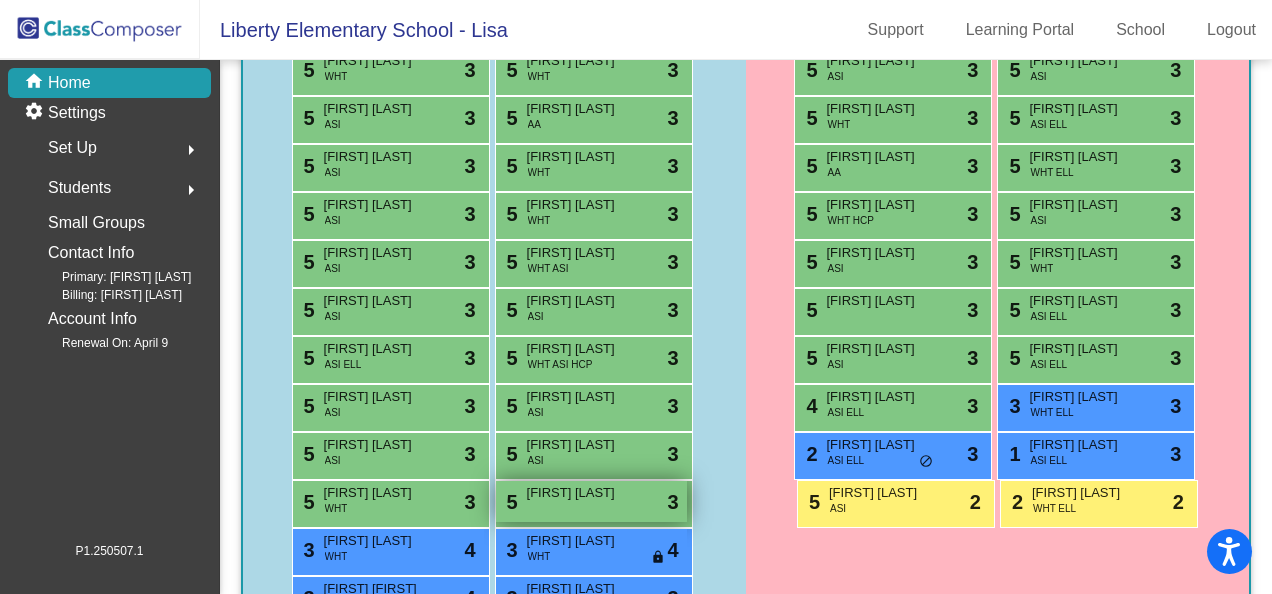click on "5 Nidhish Vulli lock do_not_disturb_alt 3" at bounding box center [591, 501] 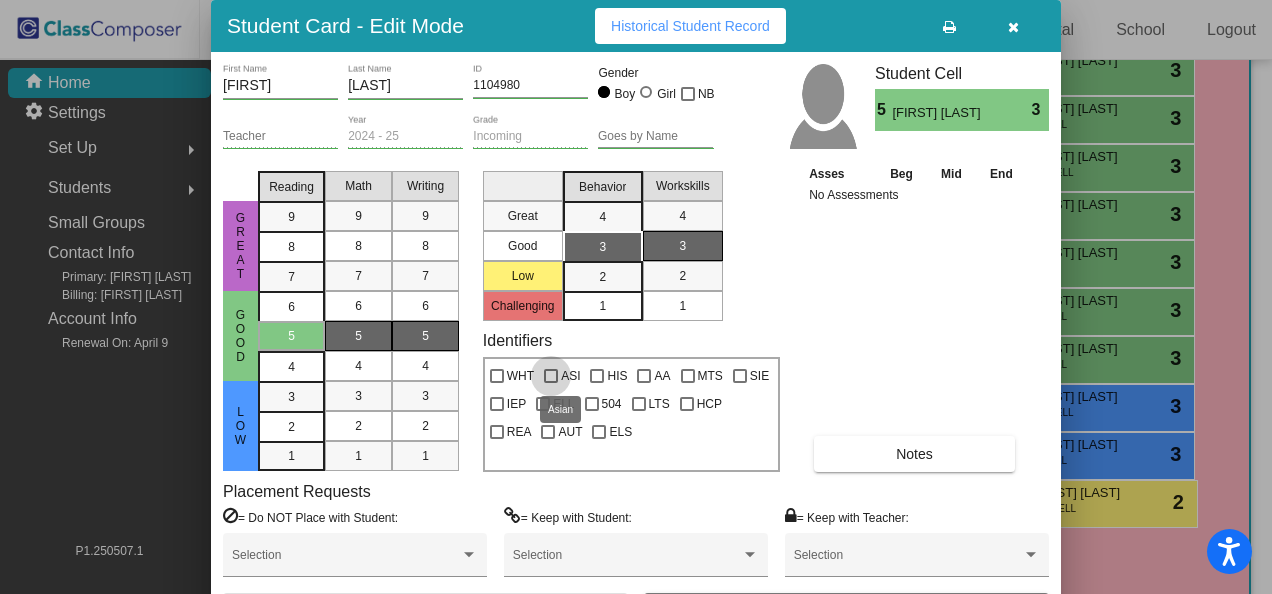 click at bounding box center [551, 376] 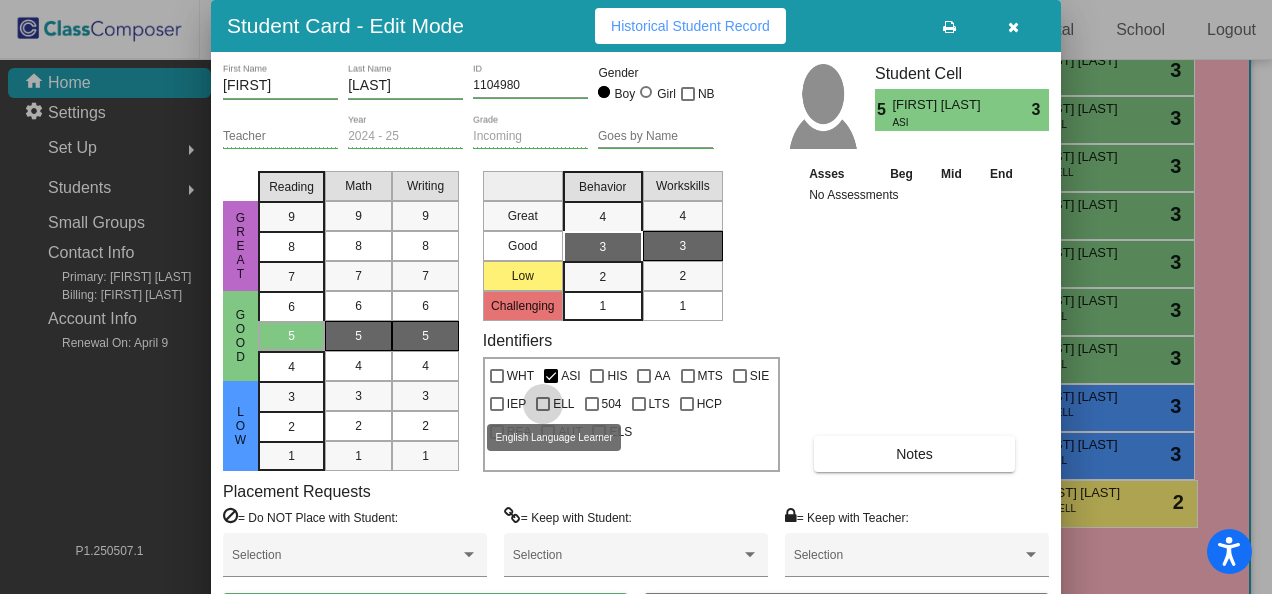 click at bounding box center (543, 404) 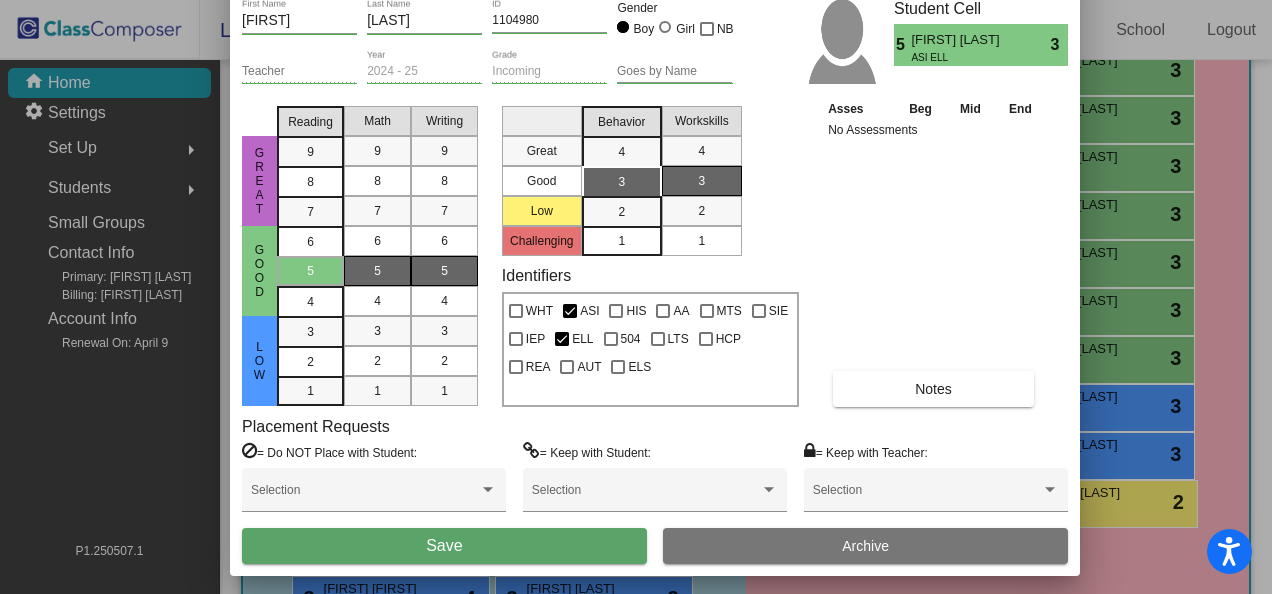drag, startPoint x: 820, startPoint y: 31, endPoint x: 839, endPoint y: -34, distance: 67.72001 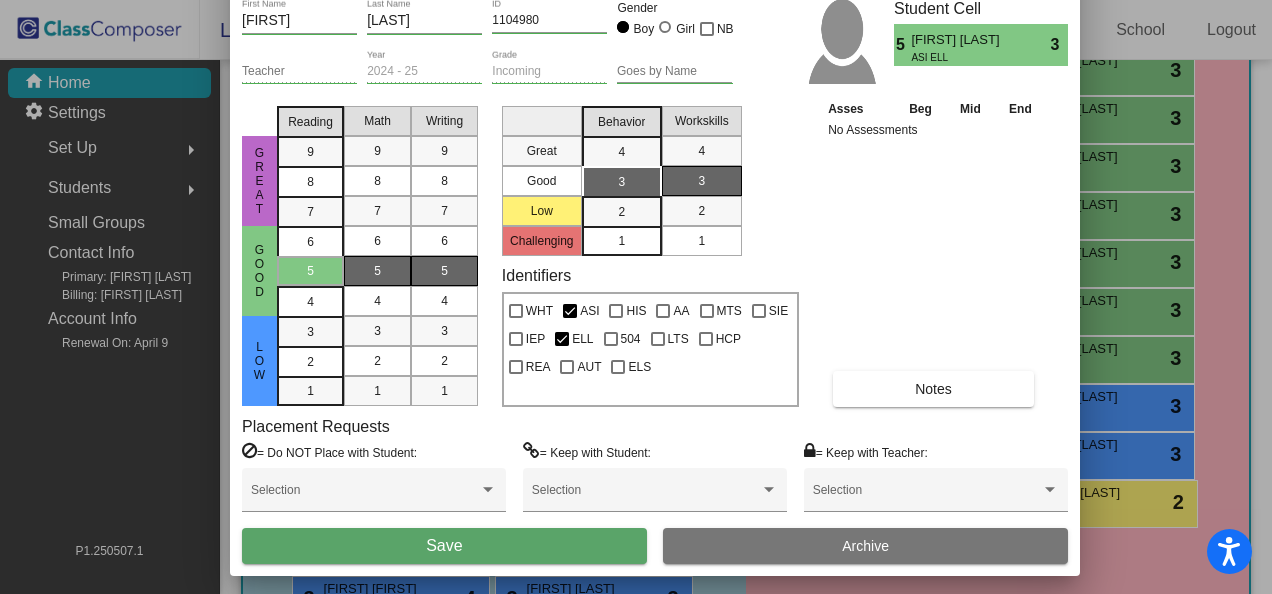 click on "Save" at bounding box center (444, 545) 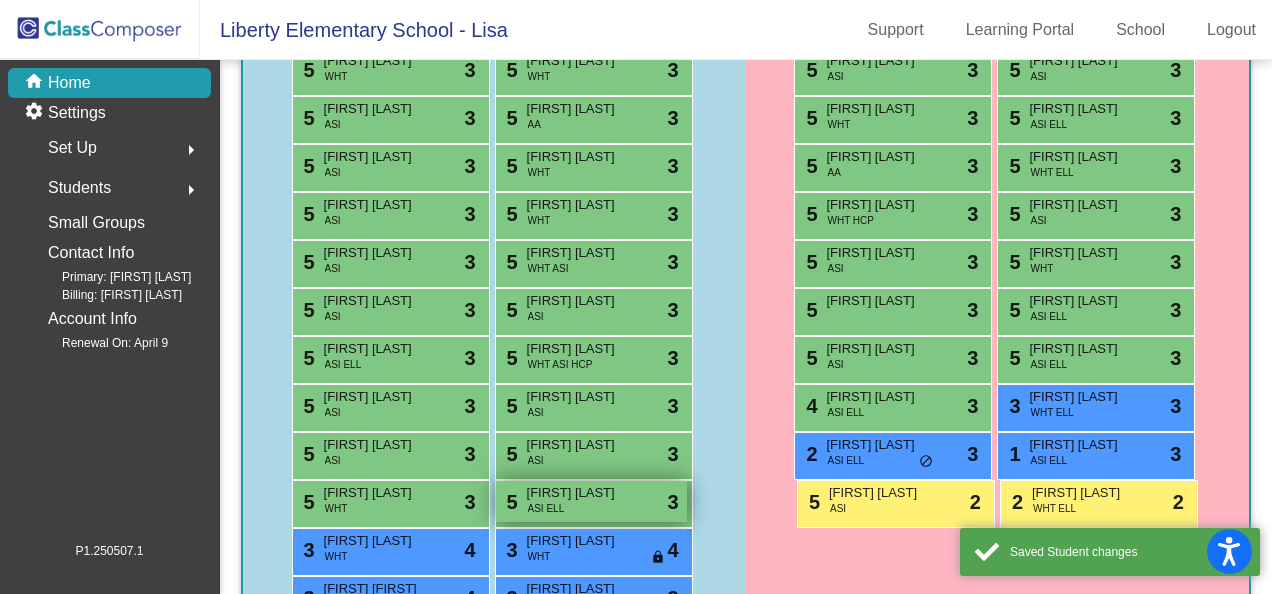 click on "[FIRST] [LAST]" at bounding box center [577, 493] 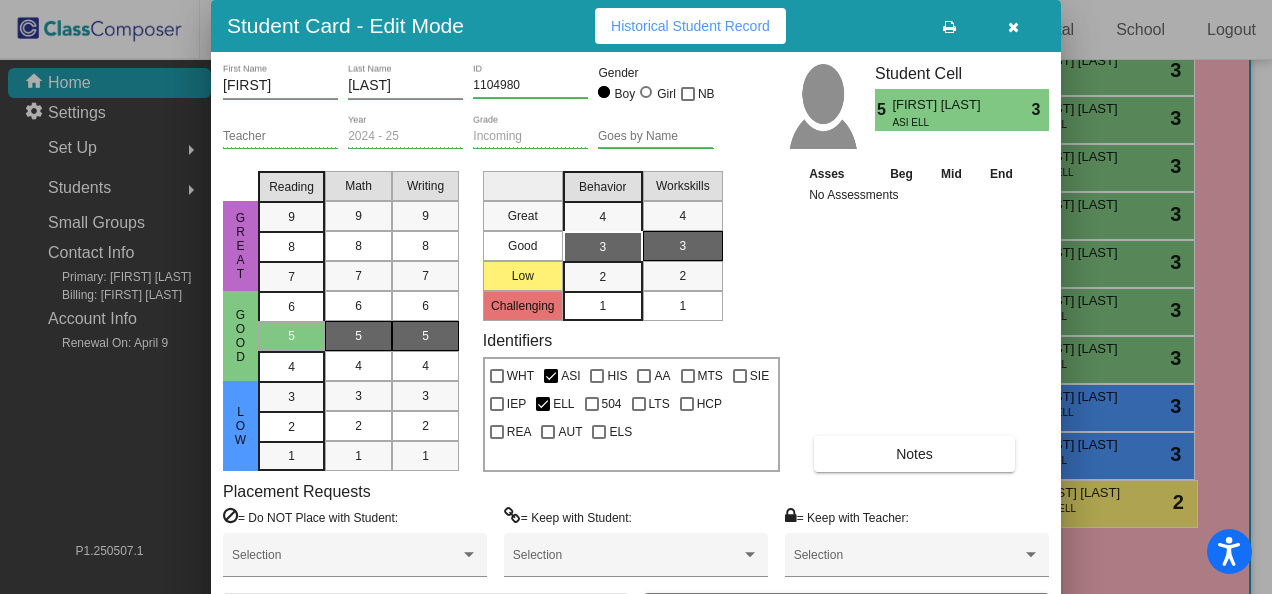 click on "Notes" at bounding box center [914, 454] 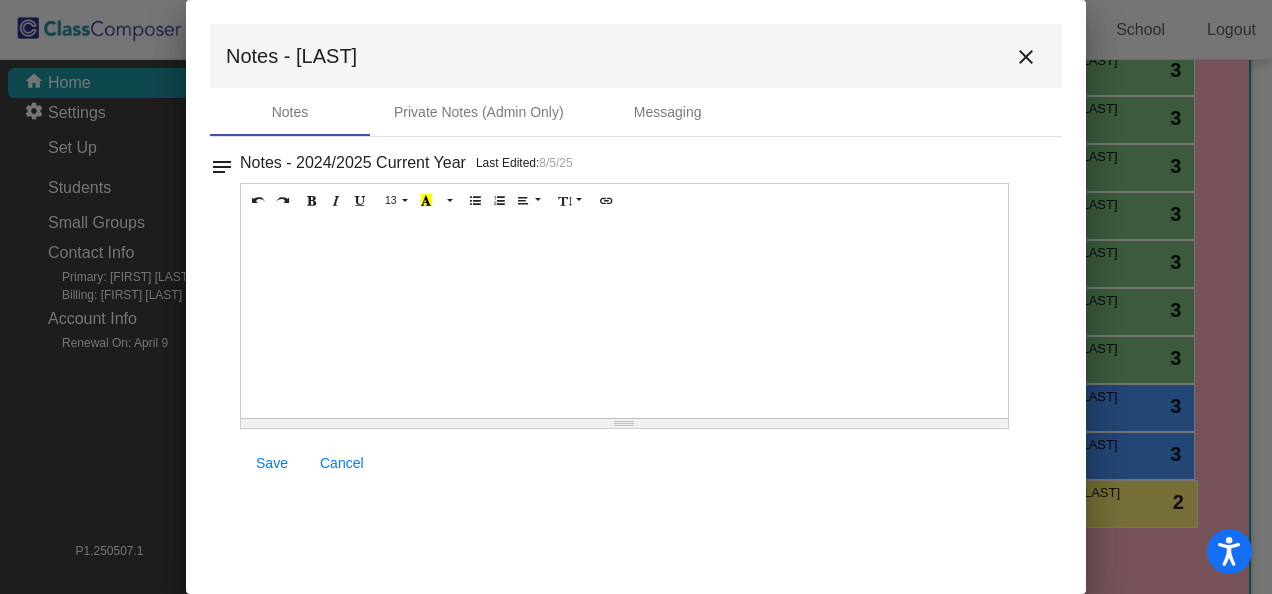 click at bounding box center [624, 318] 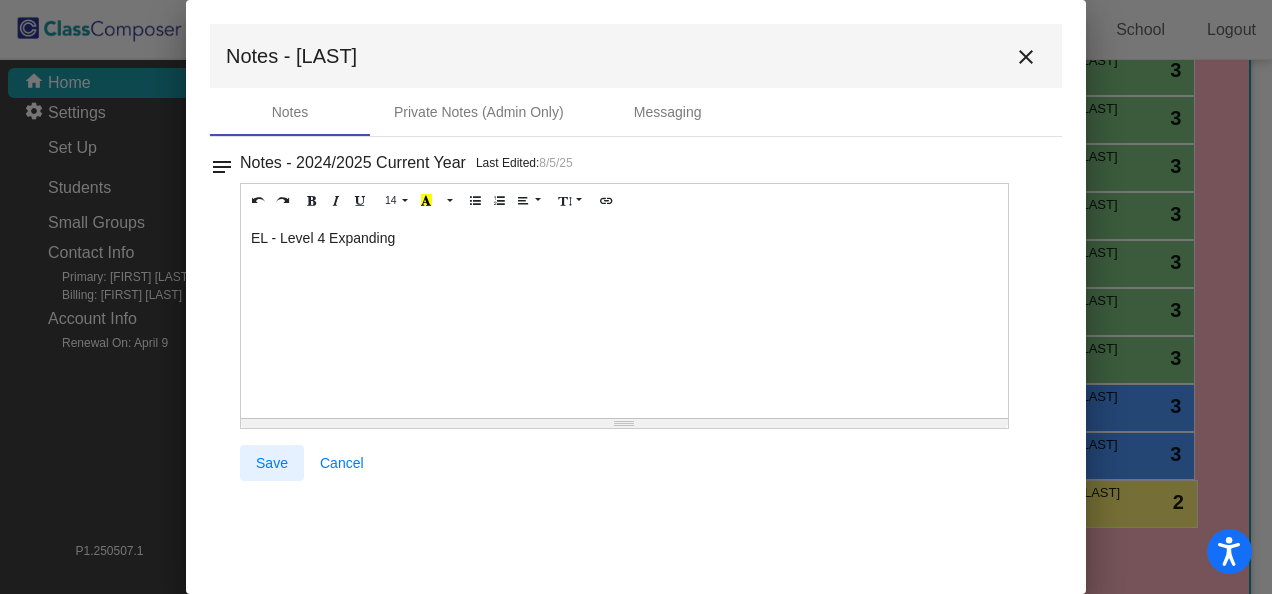 click on "Save" at bounding box center [272, 463] 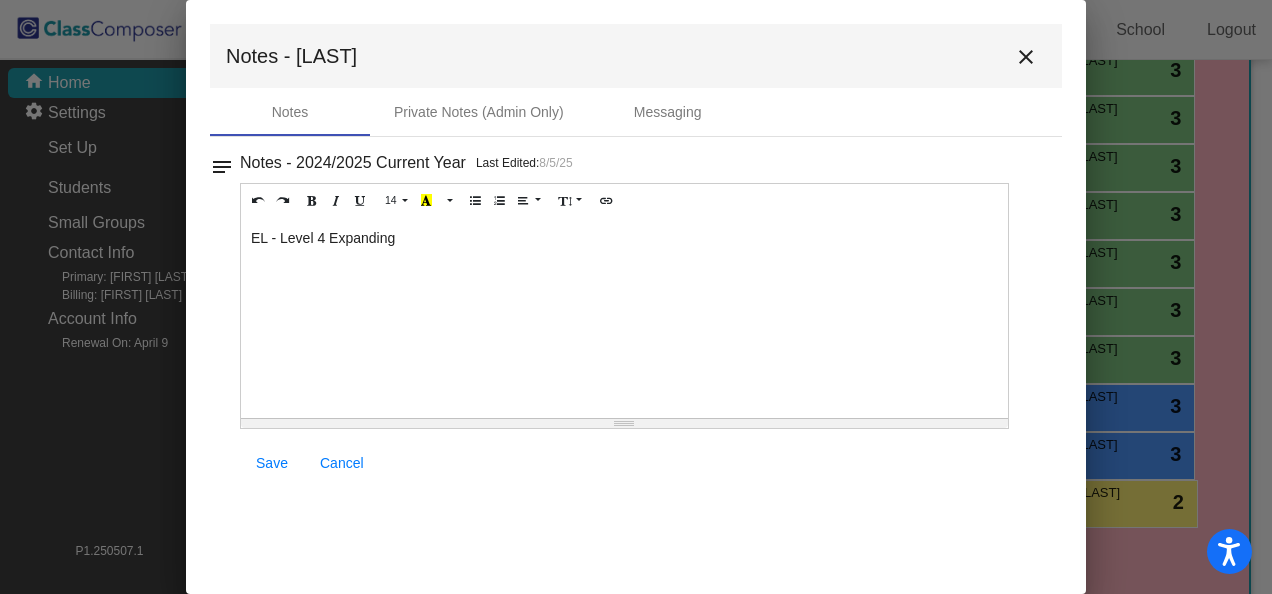 click on "EL - Level 4 Expanding" at bounding box center [624, 318] 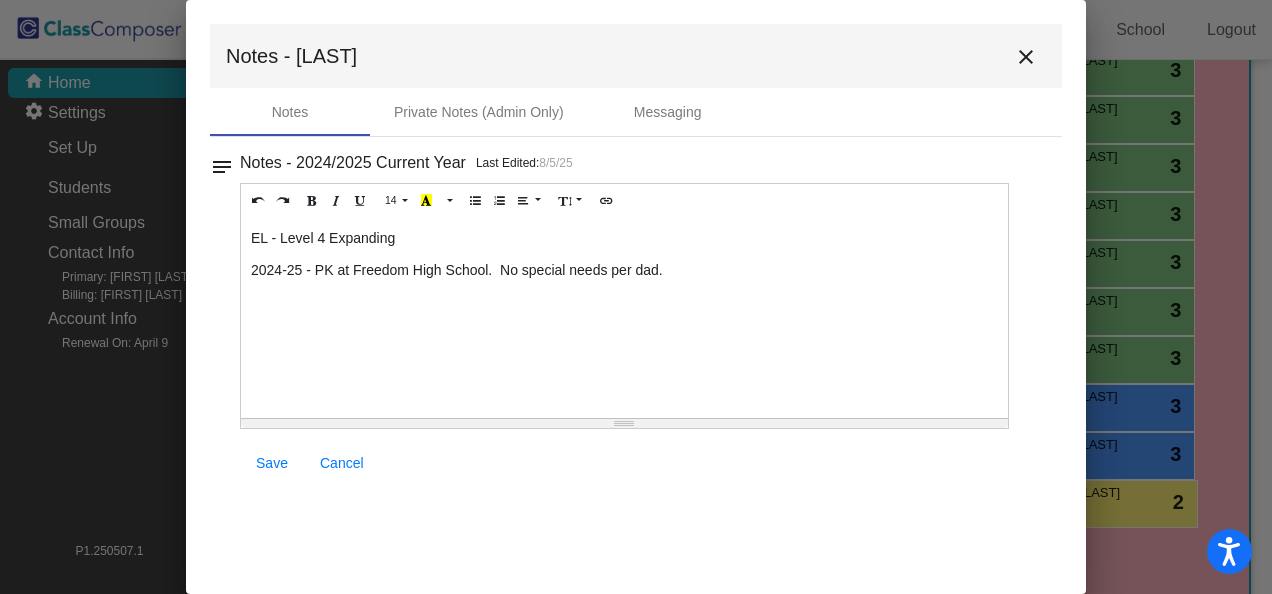 click on "Save" at bounding box center (272, 463) 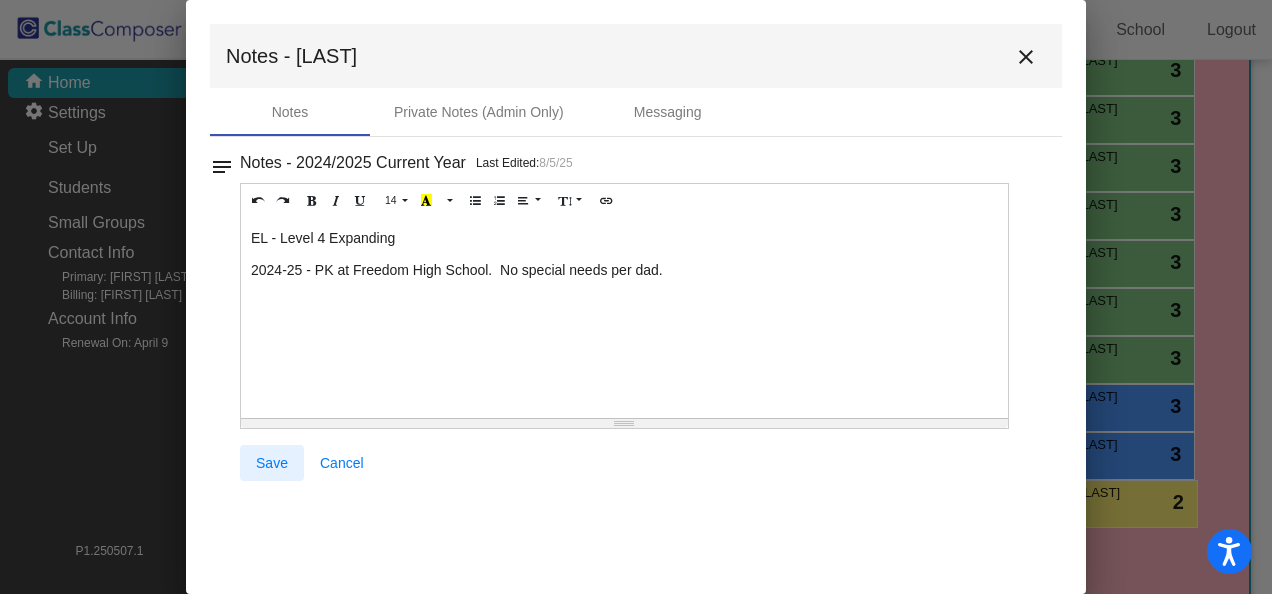 click on "Save" at bounding box center (272, 463) 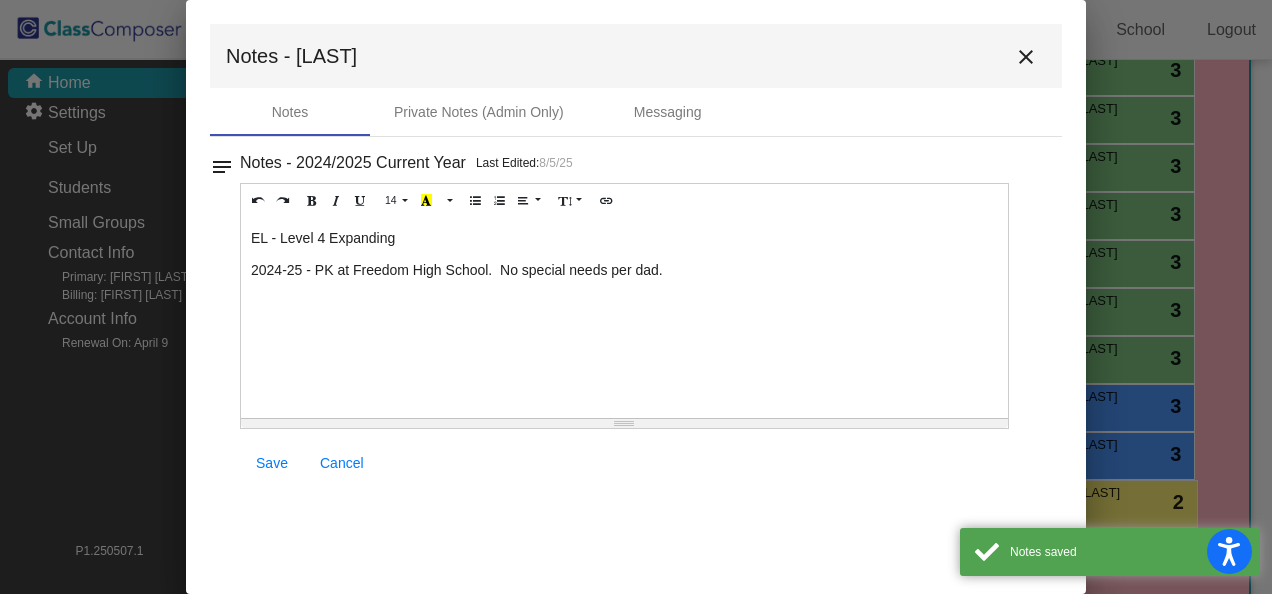 click on "close" at bounding box center (1026, 57) 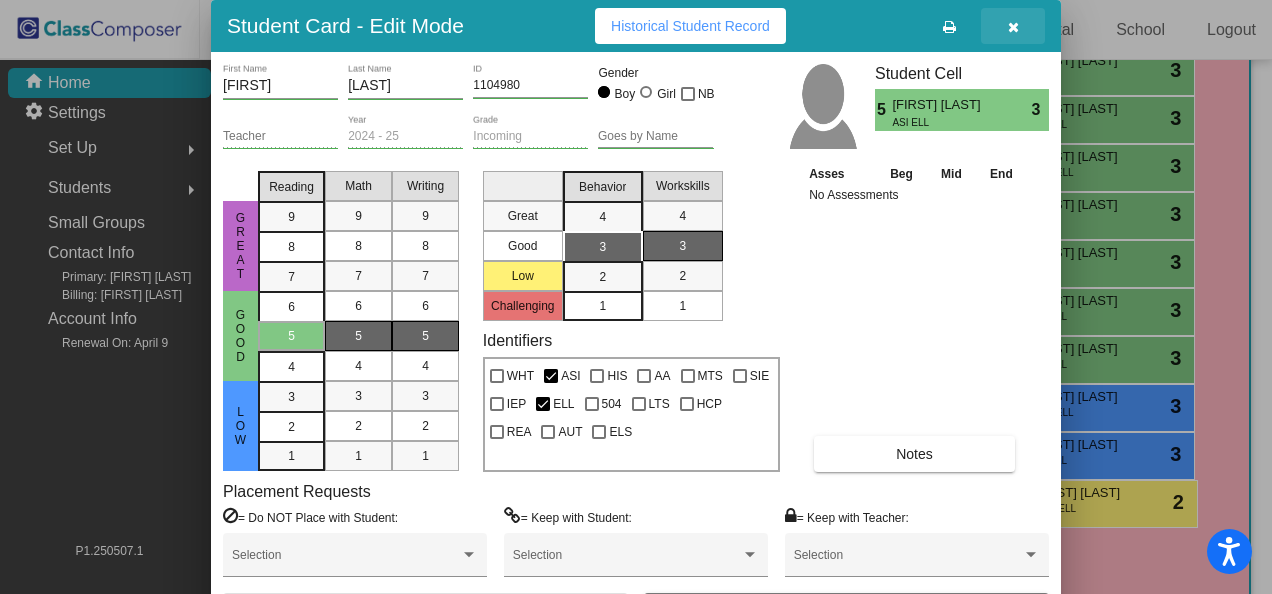 click at bounding box center [1013, 27] 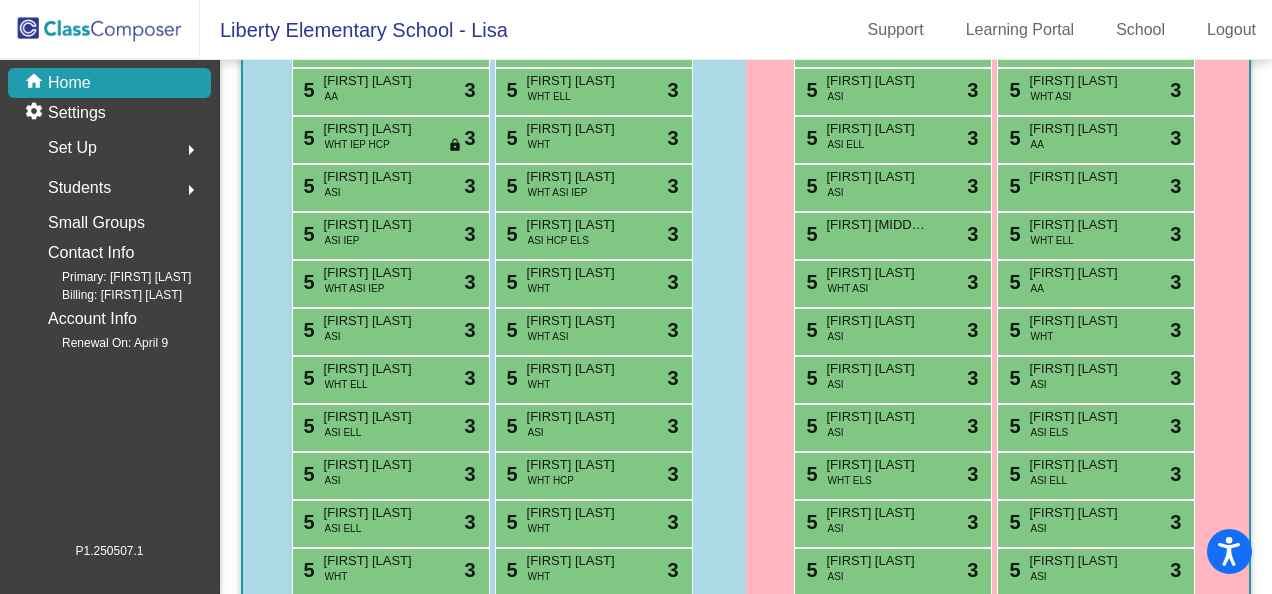 scroll, scrollTop: 200, scrollLeft: 0, axis: vertical 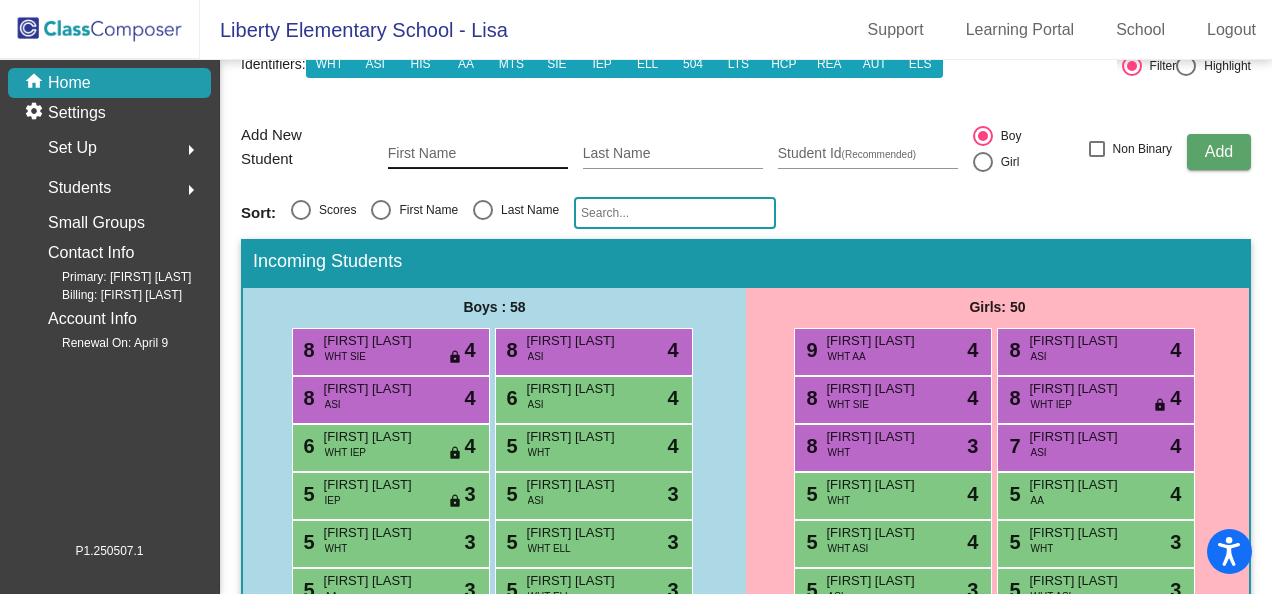 click on "First Name" 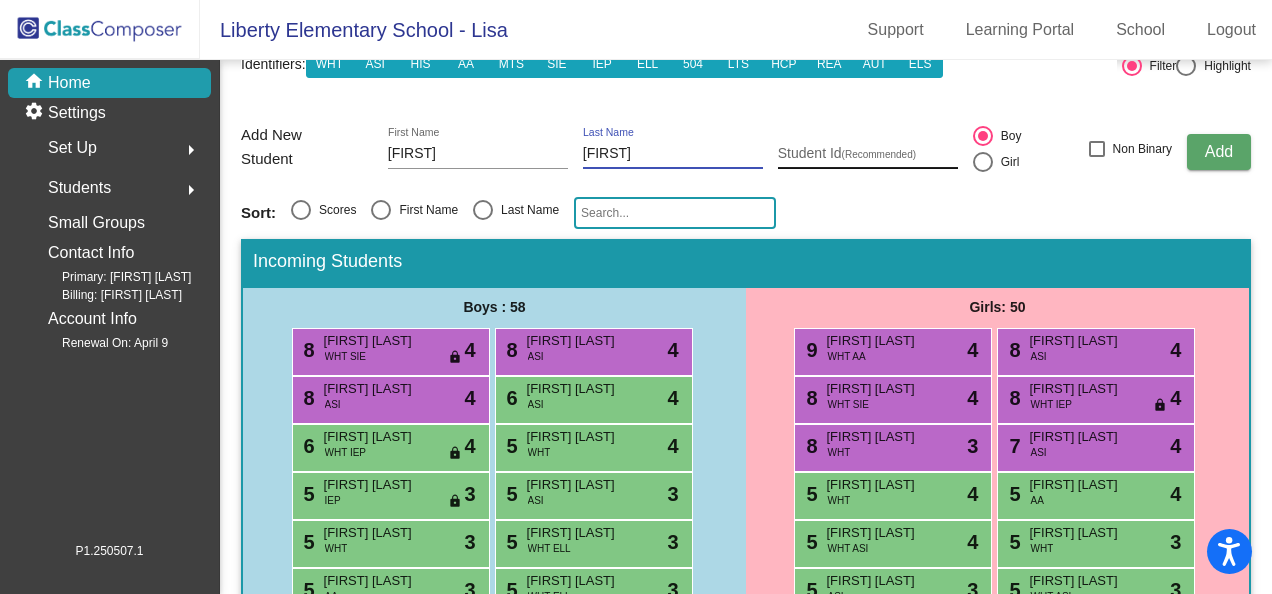 click on "Student Id  (Recommended)" at bounding box center (868, 154) 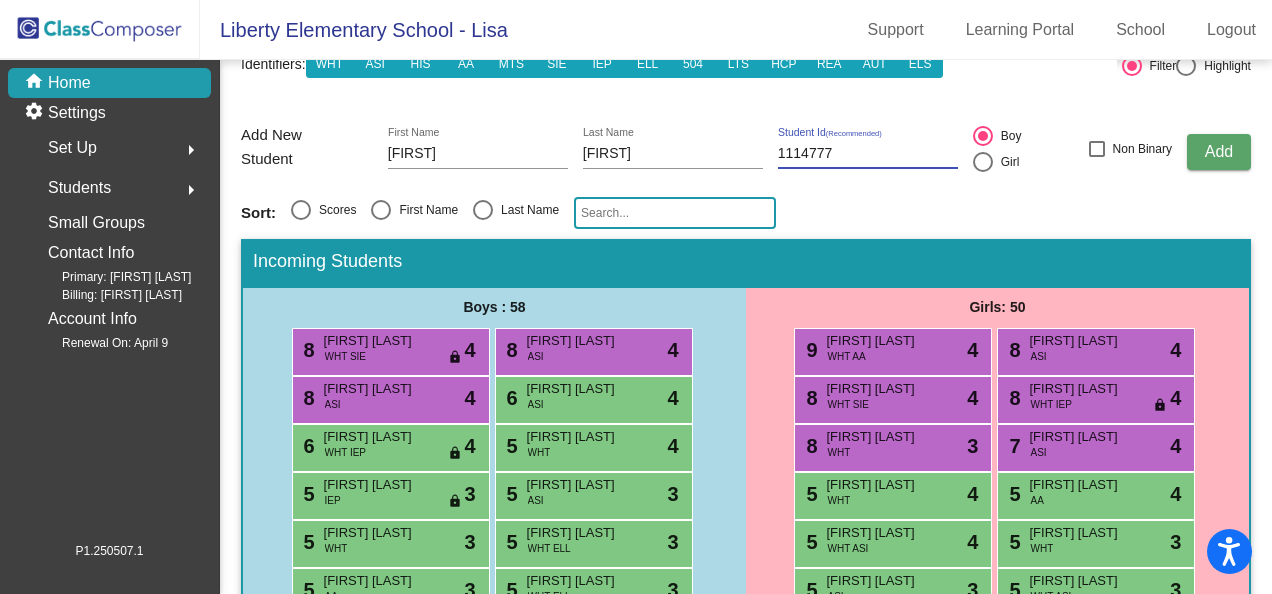 click on "Add" 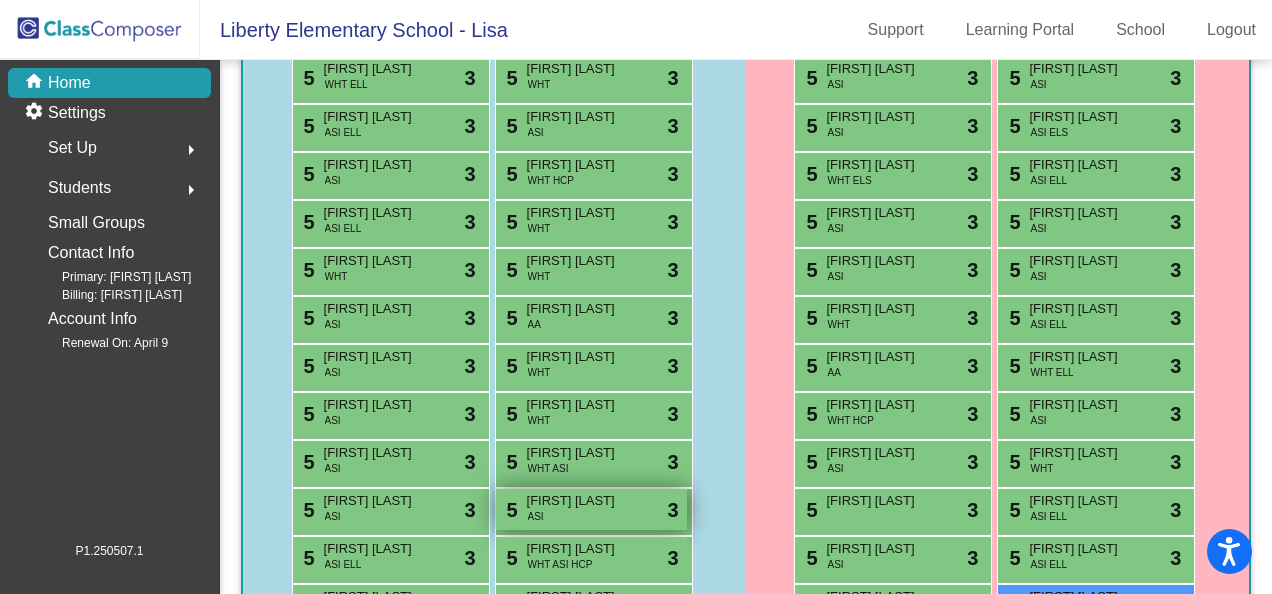 scroll, scrollTop: 1200, scrollLeft: 0, axis: vertical 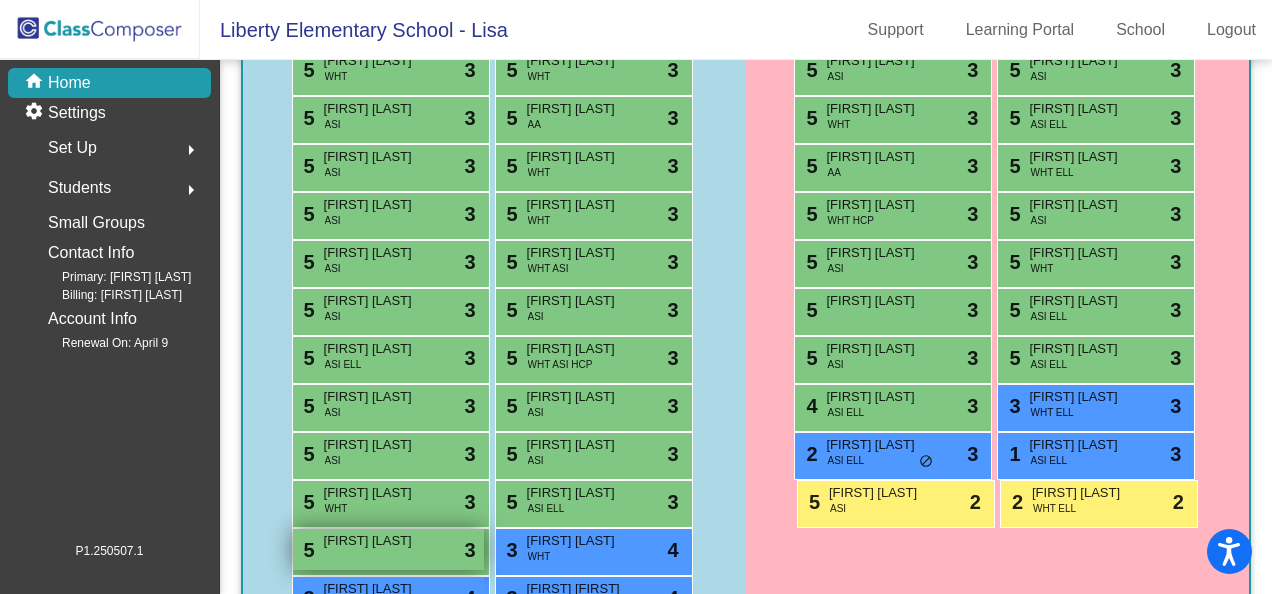 click on "[FIRST] [LAST]" at bounding box center [374, 541] 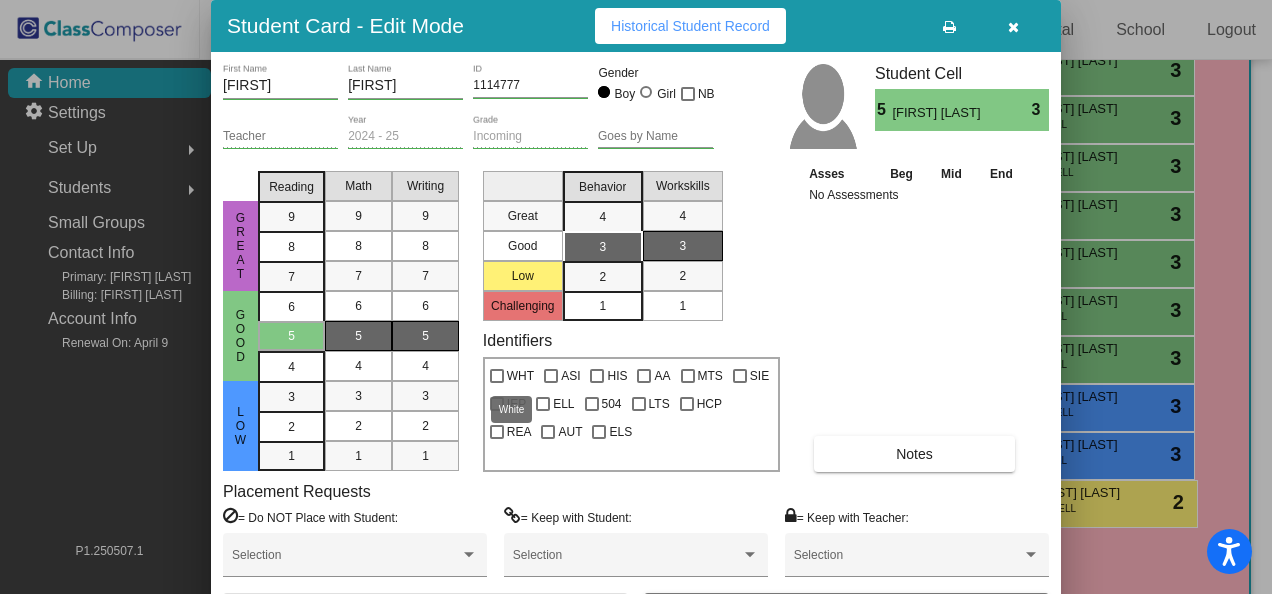 click at bounding box center (497, 376) 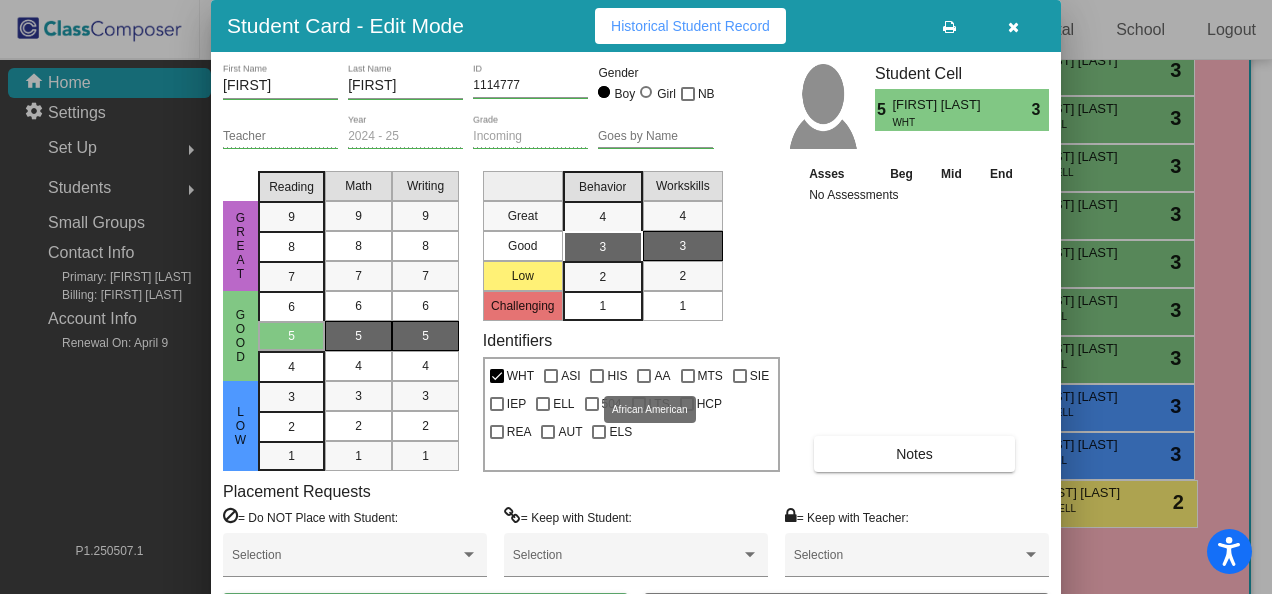 click at bounding box center (644, 376) 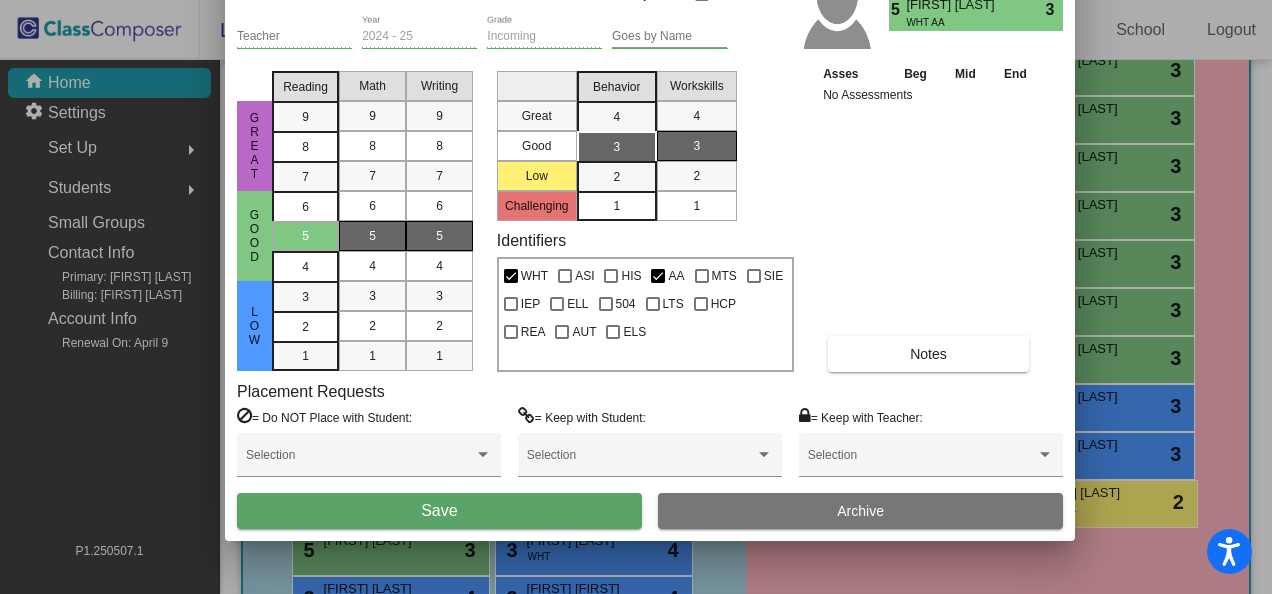 drag, startPoint x: 843, startPoint y: 26, endPoint x: 857, endPoint y: -74, distance: 100.97524 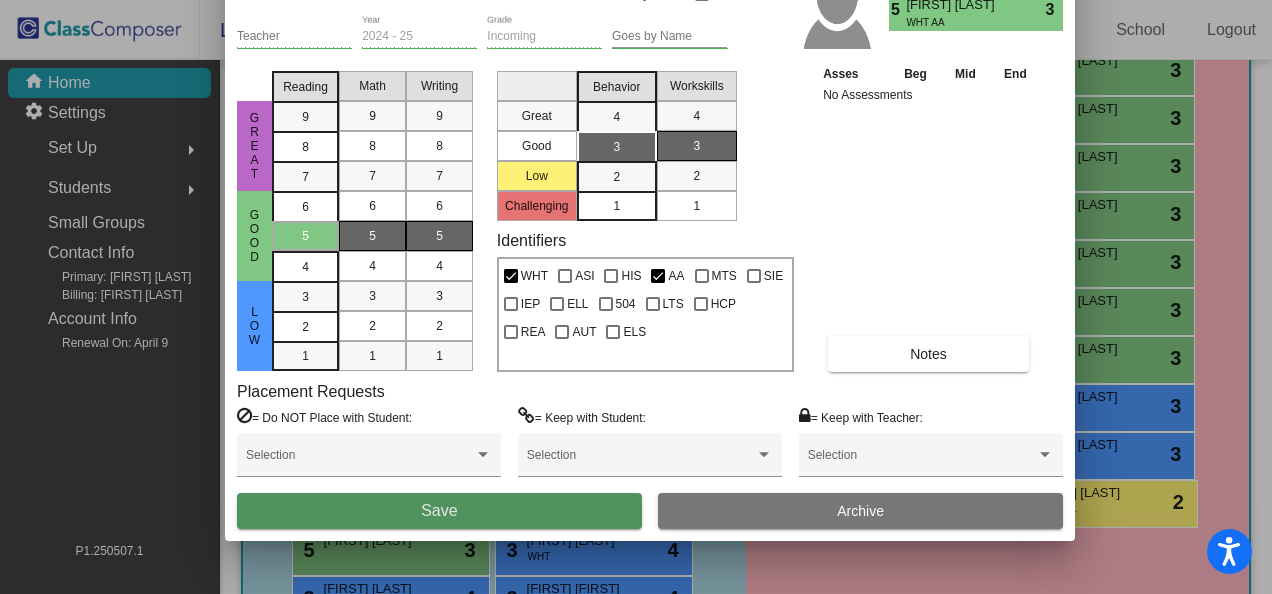 click on "Save" at bounding box center (439, 511) 